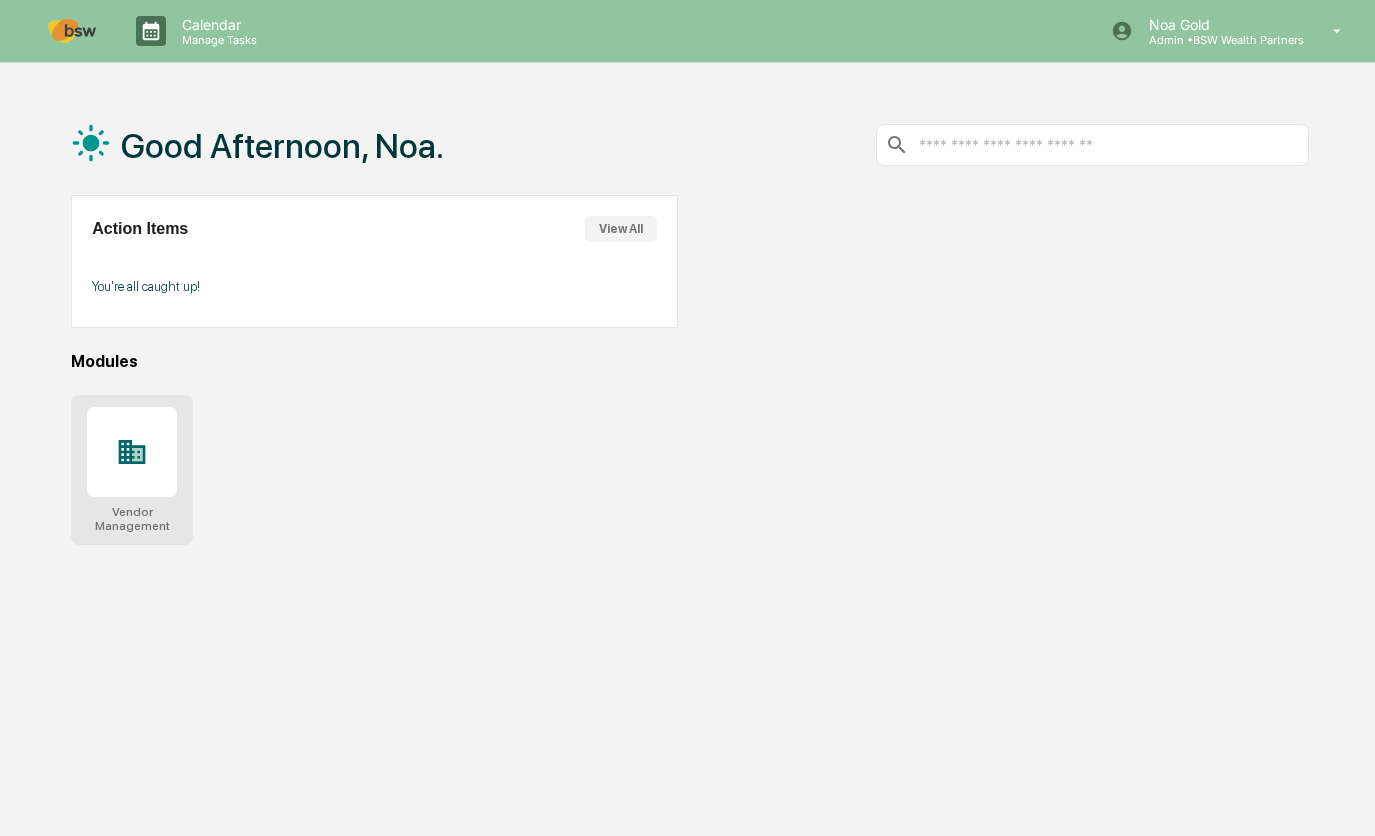 scroll, scrollTop: 0, scrollLeft: 0, axis: both 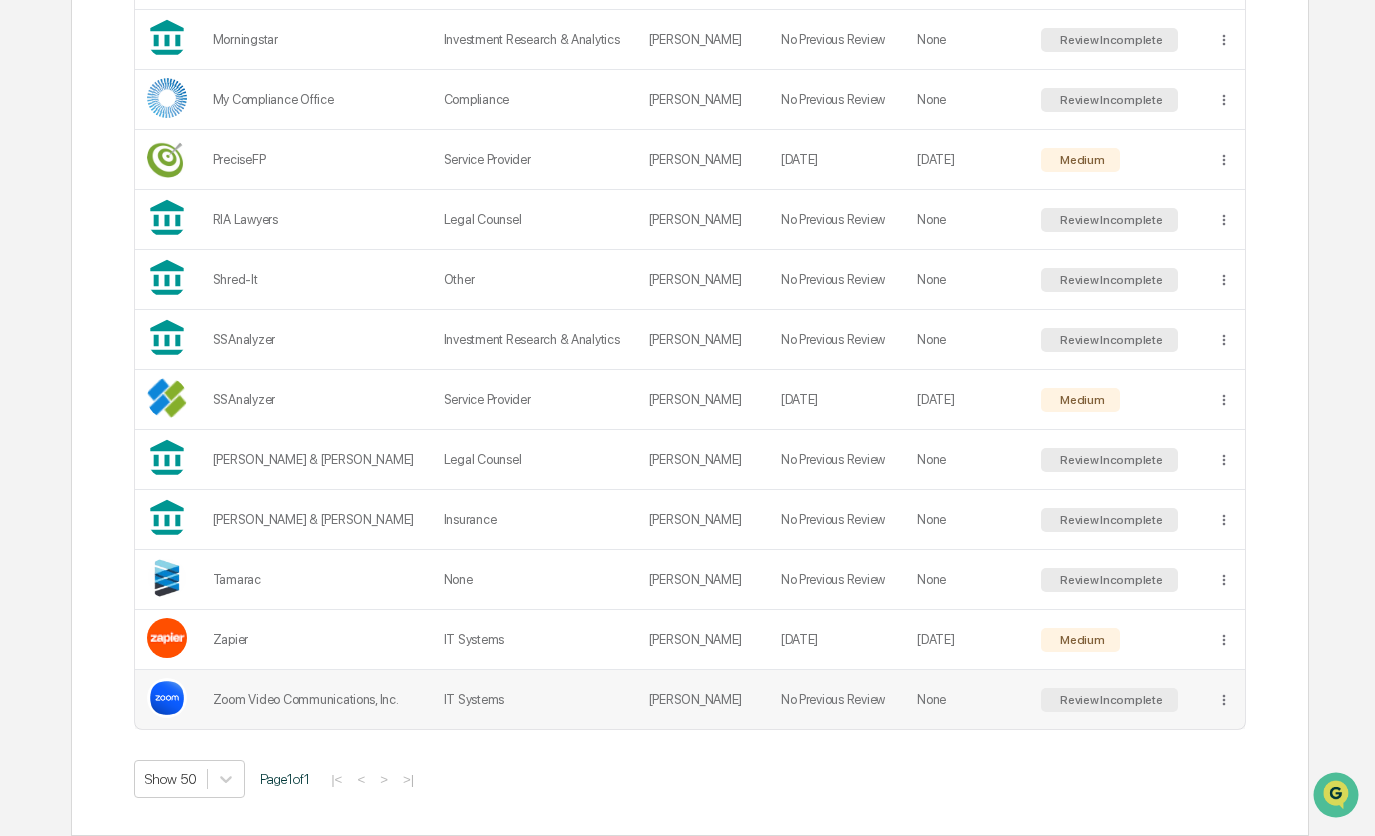 click on "Zoom Video Communications, Inc." at bounding box center (316, 699) 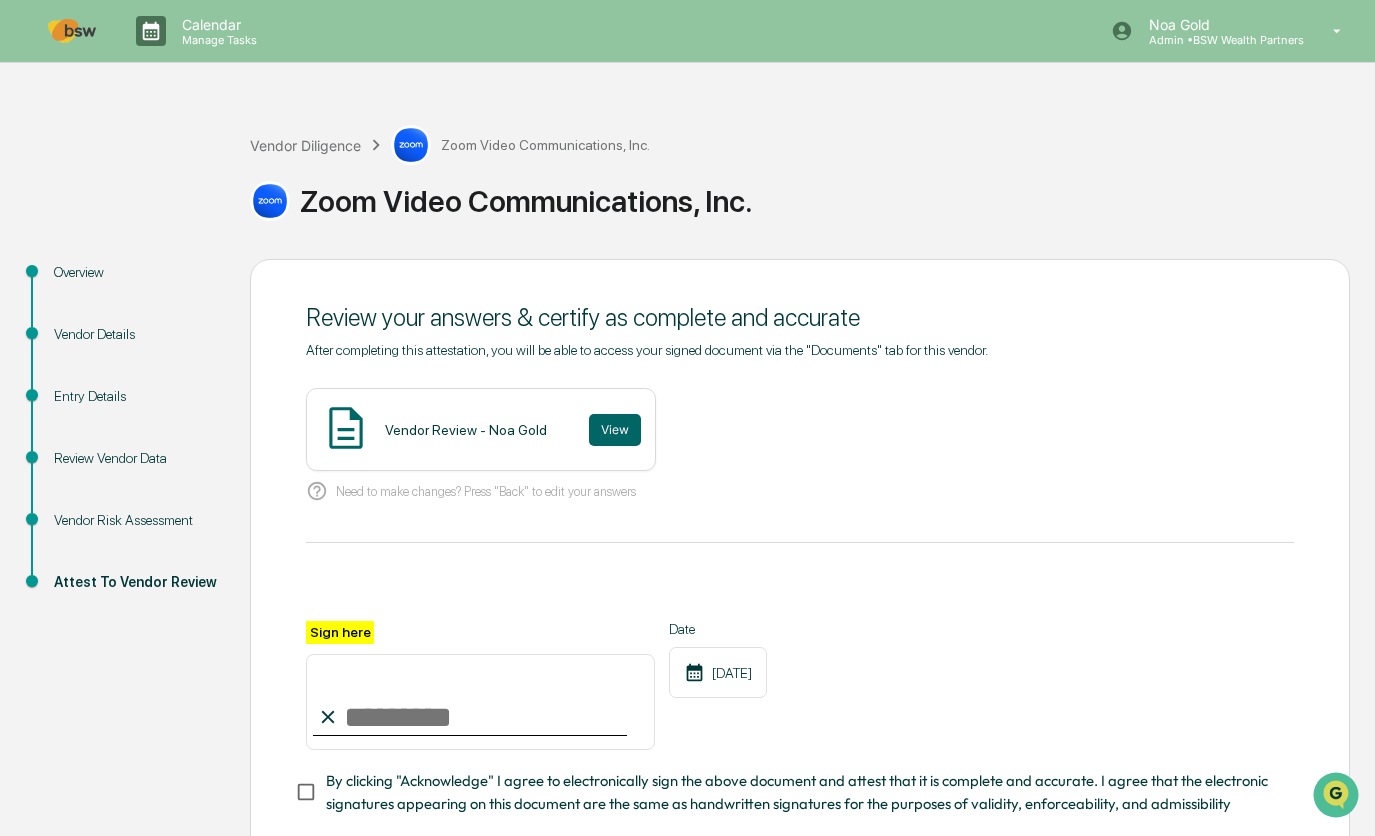 click on "Vendor Details" at bounding box center (136, 334) 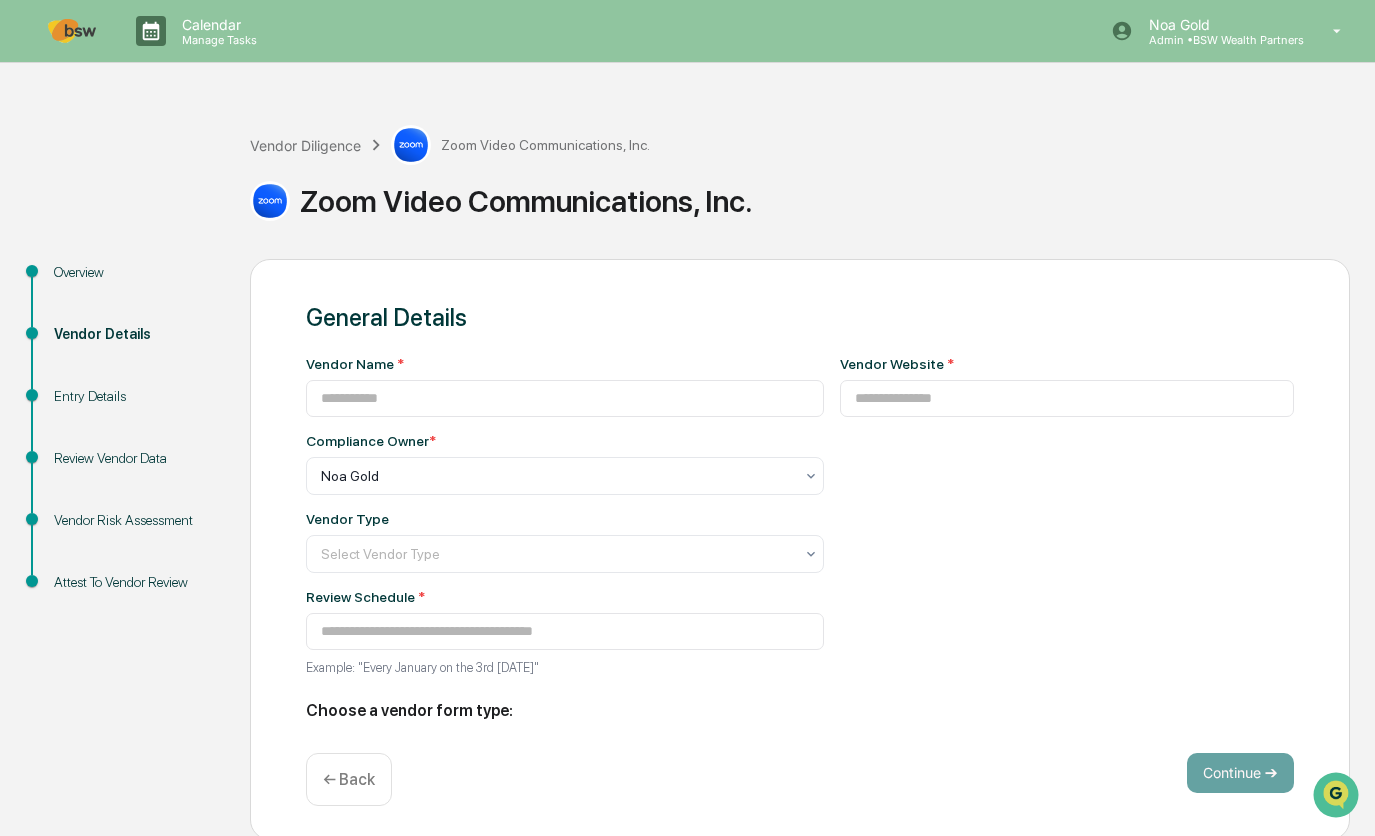type on "**********" 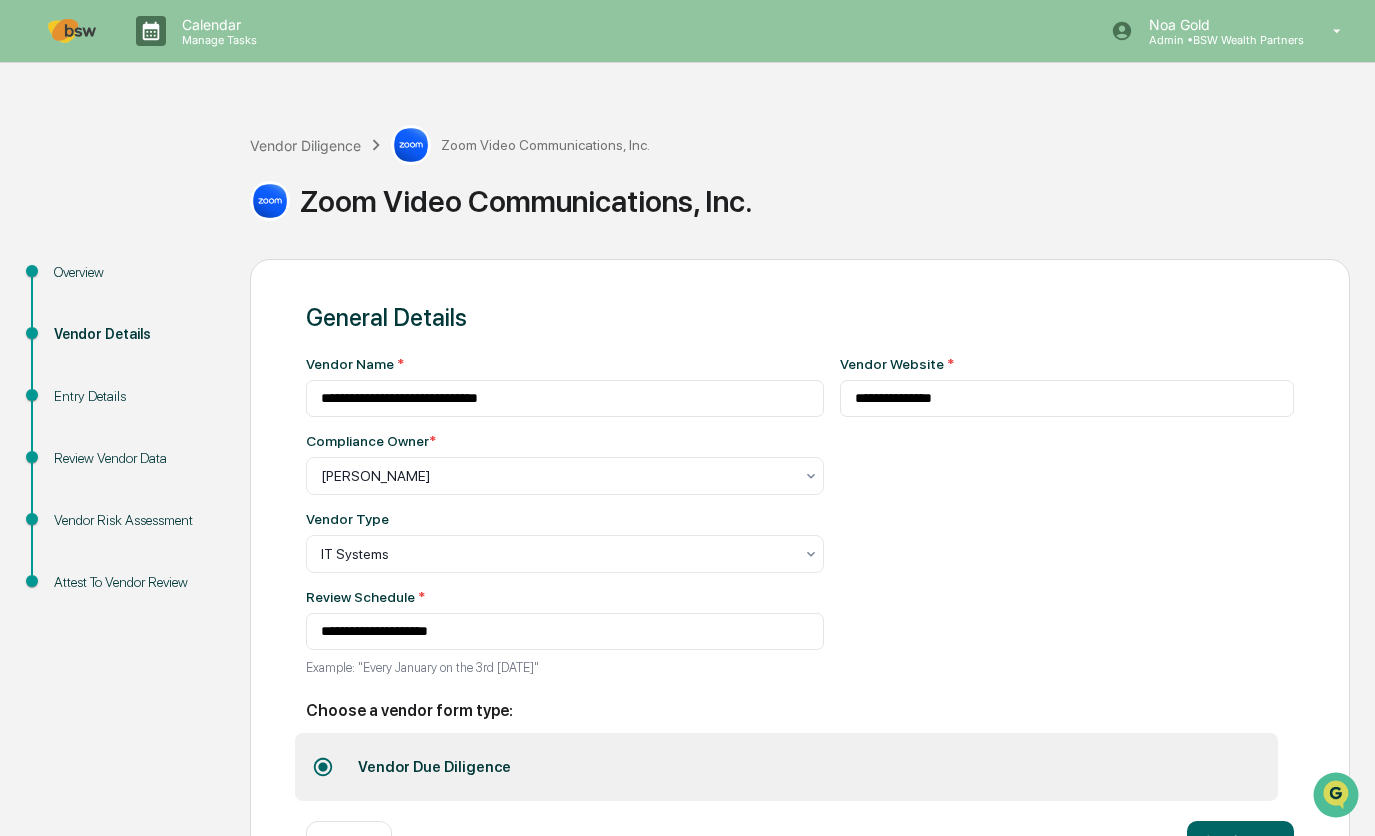 click on "Entry Details" at bounding box center [136, 396] 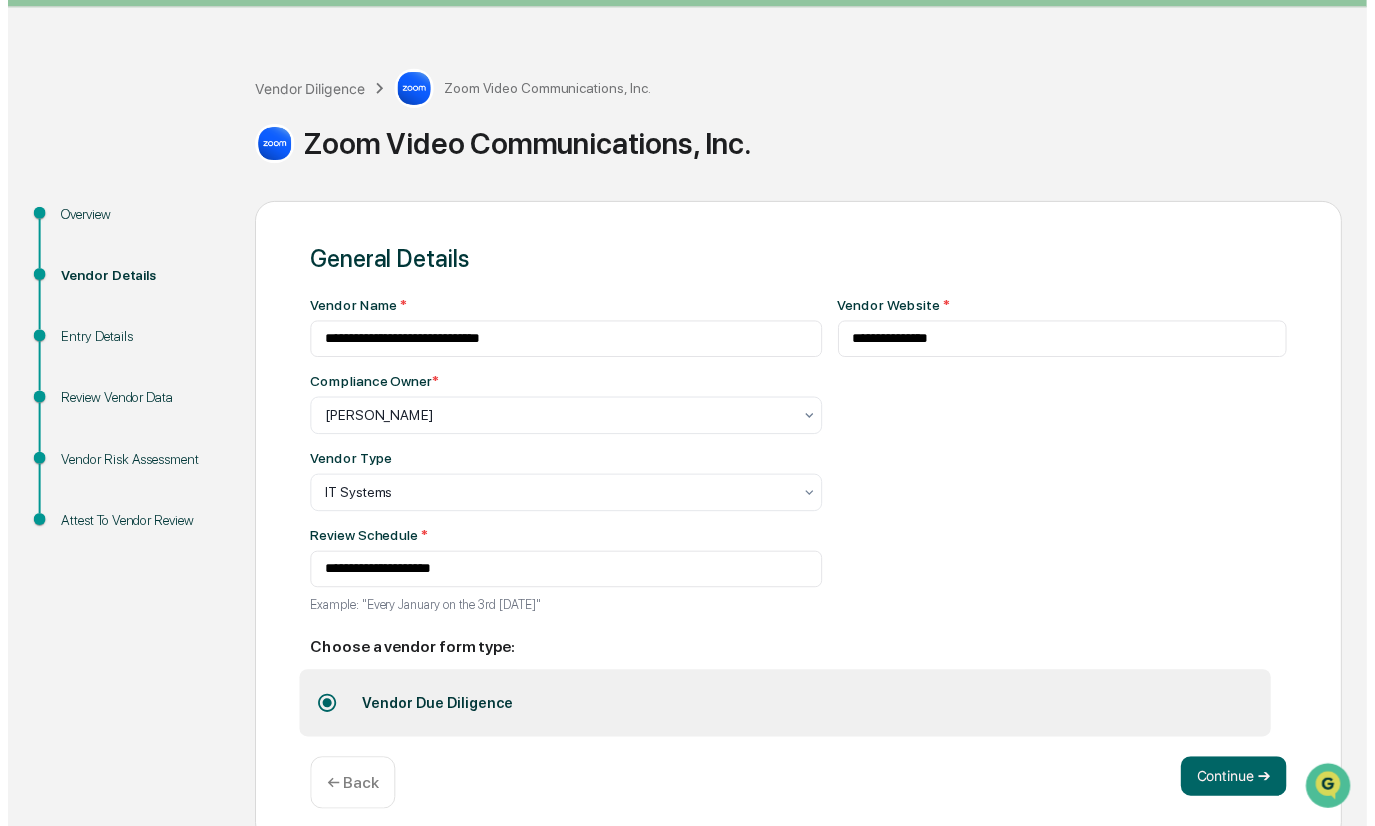 scroll, scrollTop: 77, scrollLeft: 0, axis: vertical 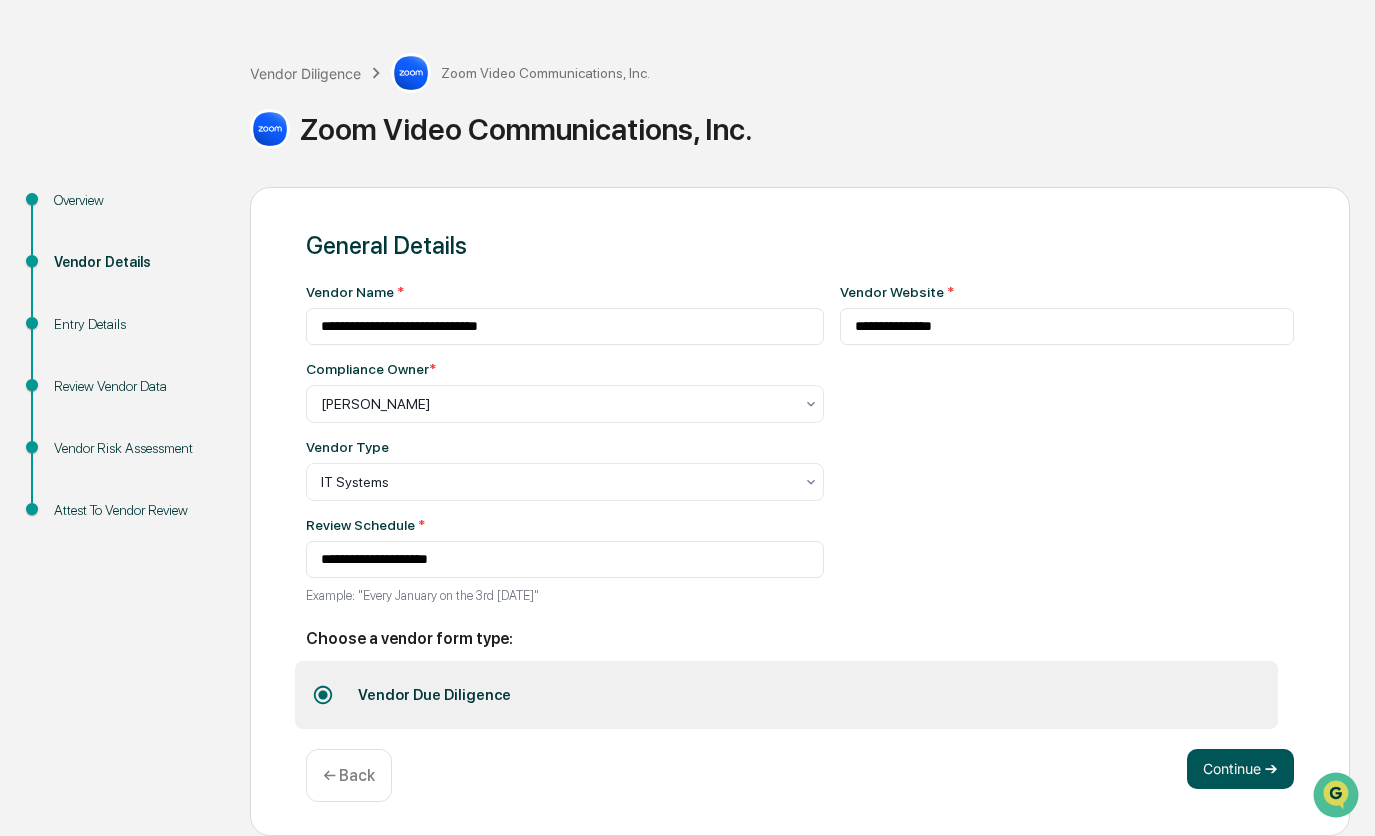 click on "Continue ➔" at bounding box center [1240, 769] 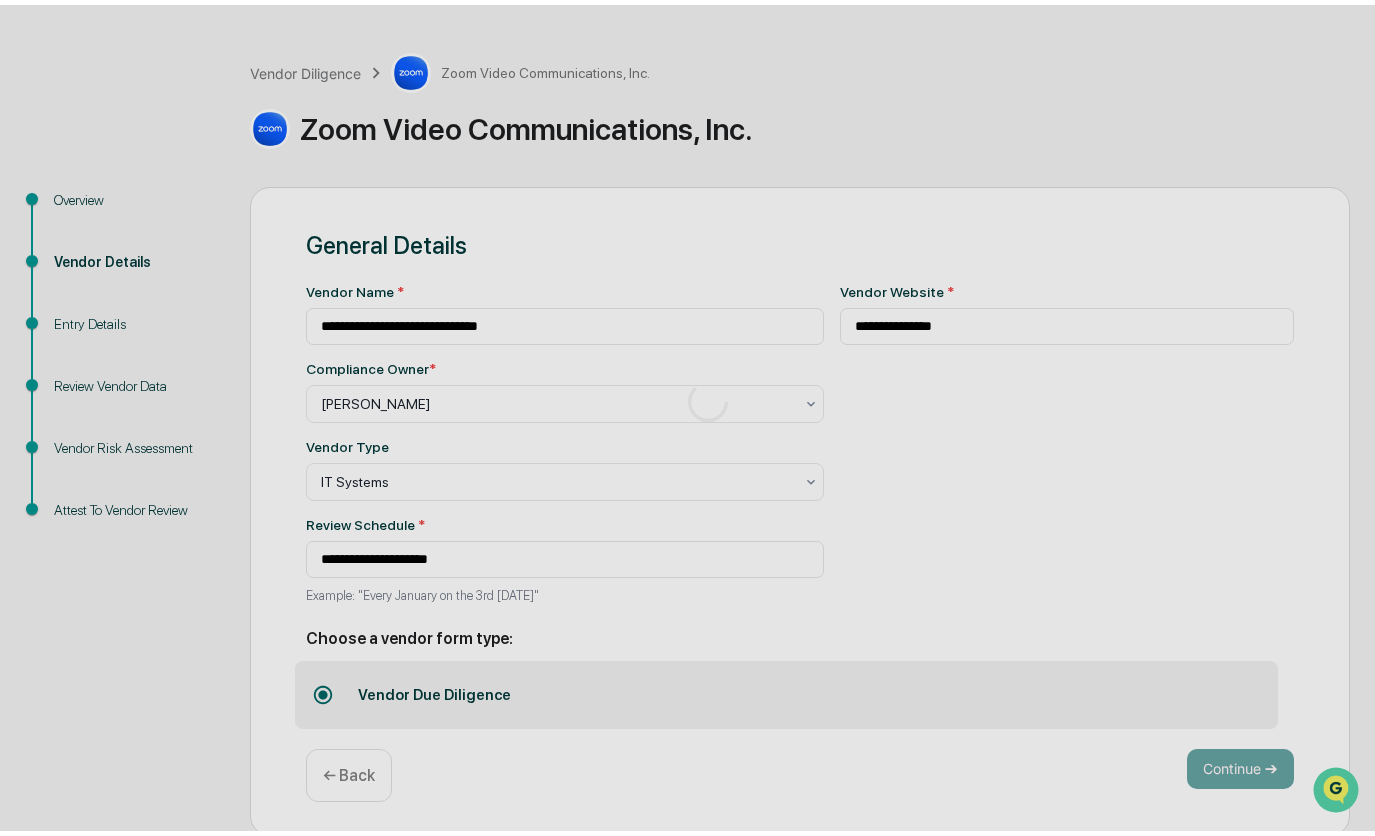 scroll, scrollTop: 0, scrollLeft: 0, axis: both 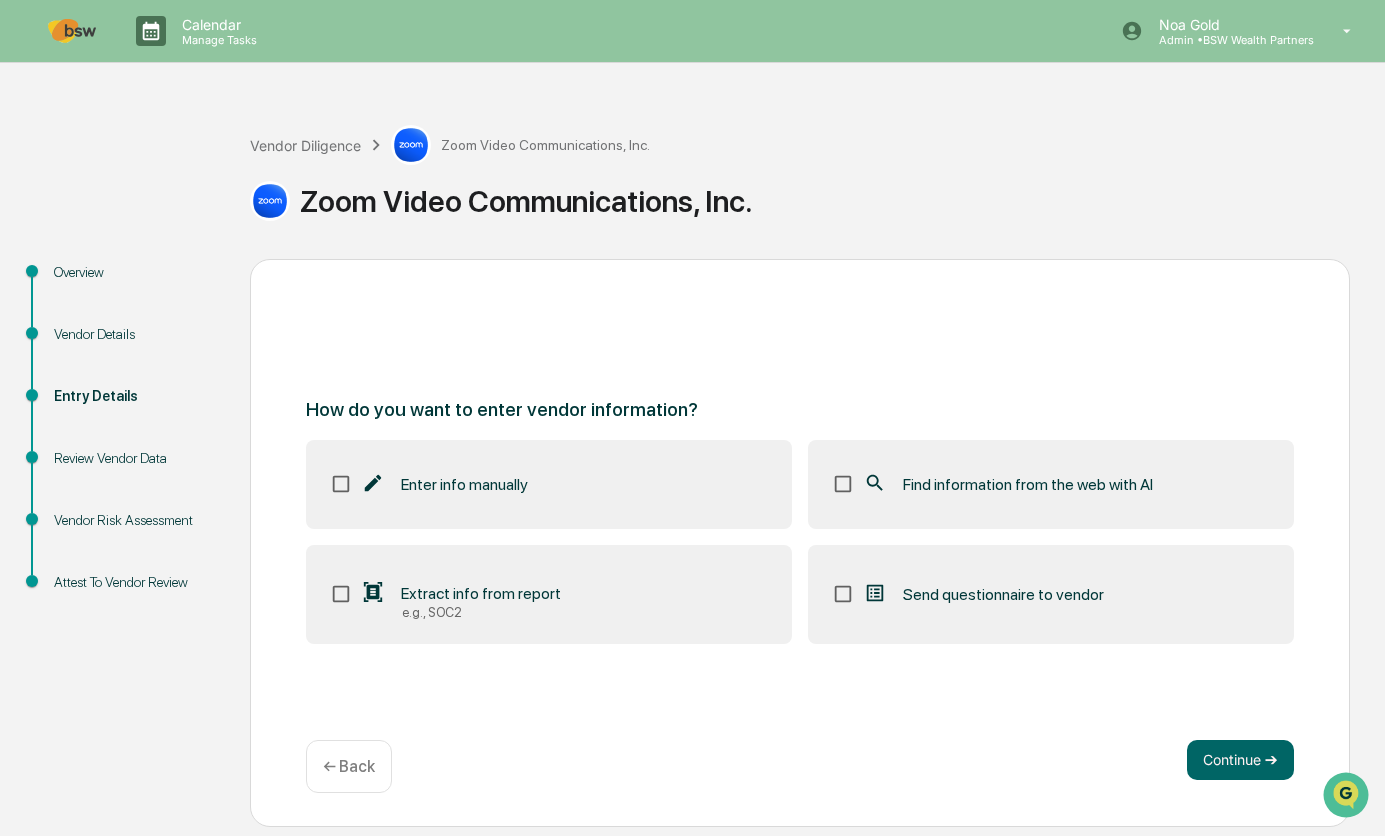 click on "← Back" at bounding box center (349, 766) 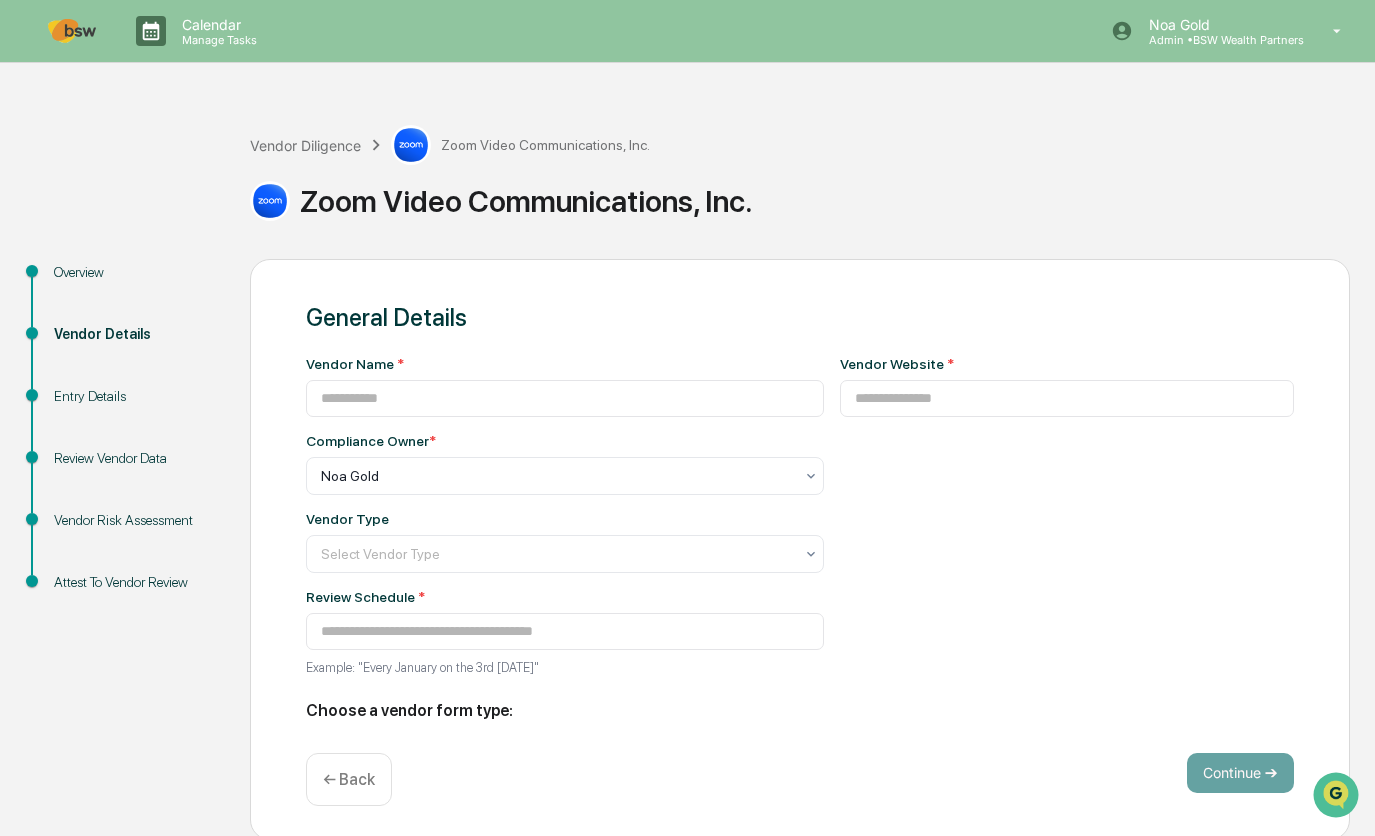 type on "**********" 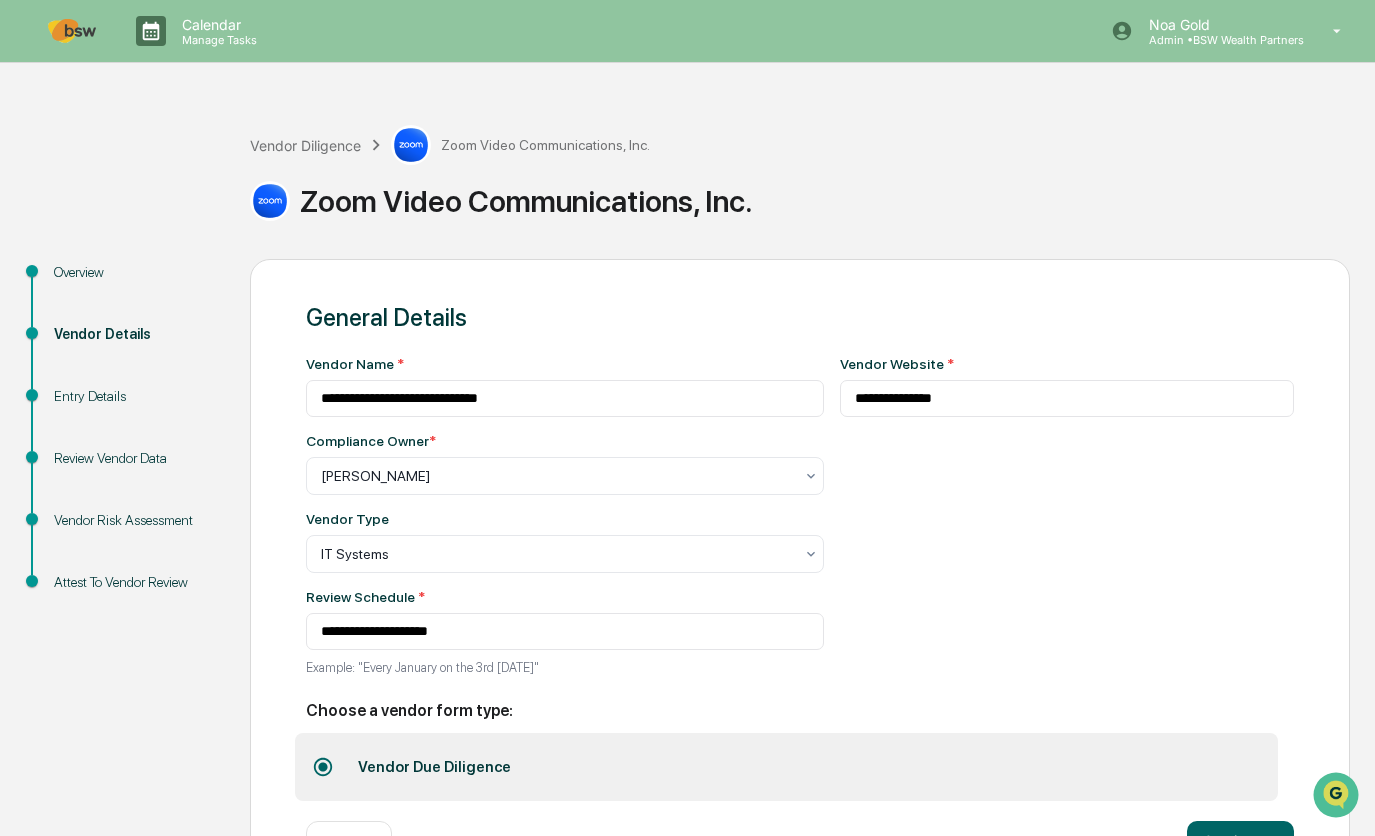 click on "Vendor Risk Assessment" at bounding box center (136, 520) 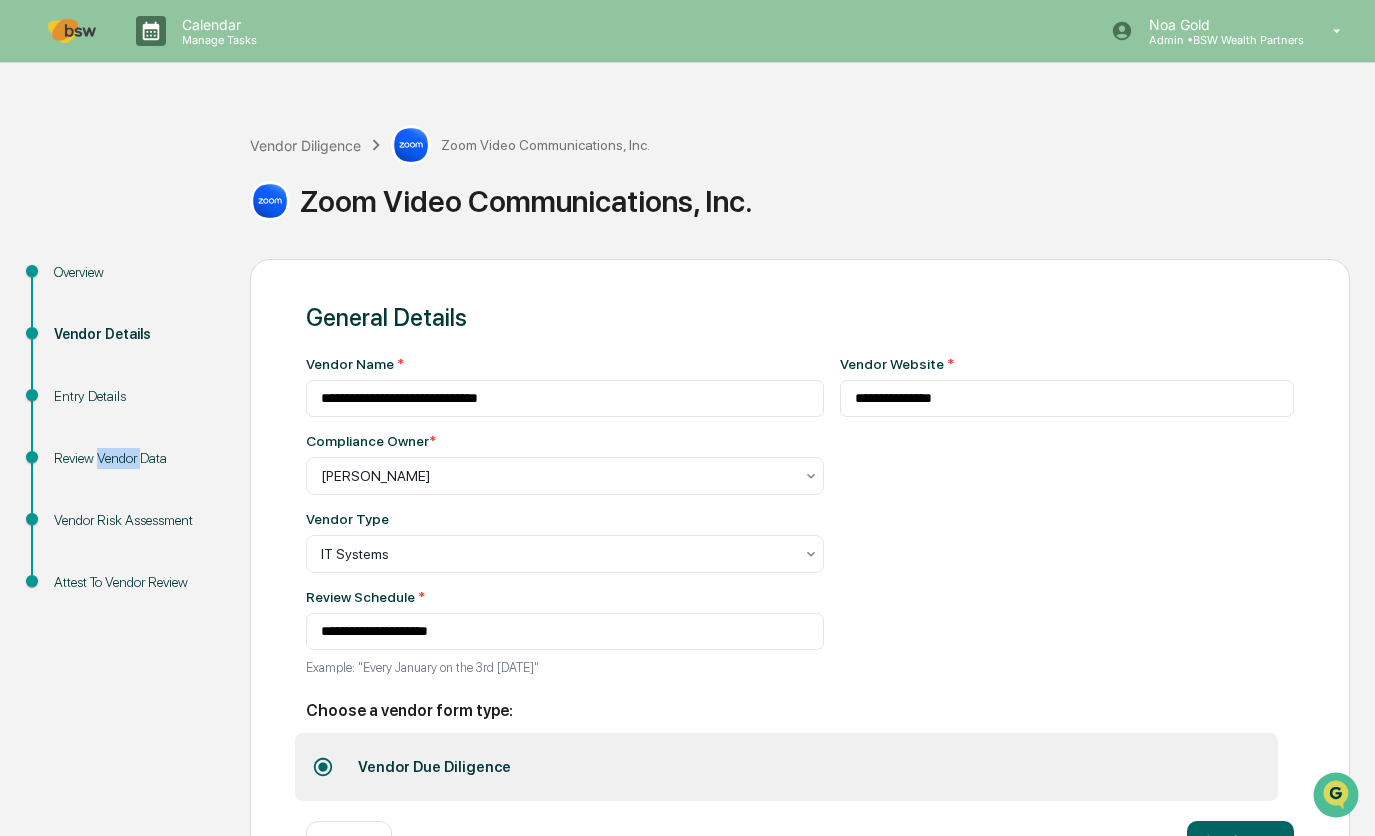 click on "Review Vendor Data" at bounding box center [136, 458] 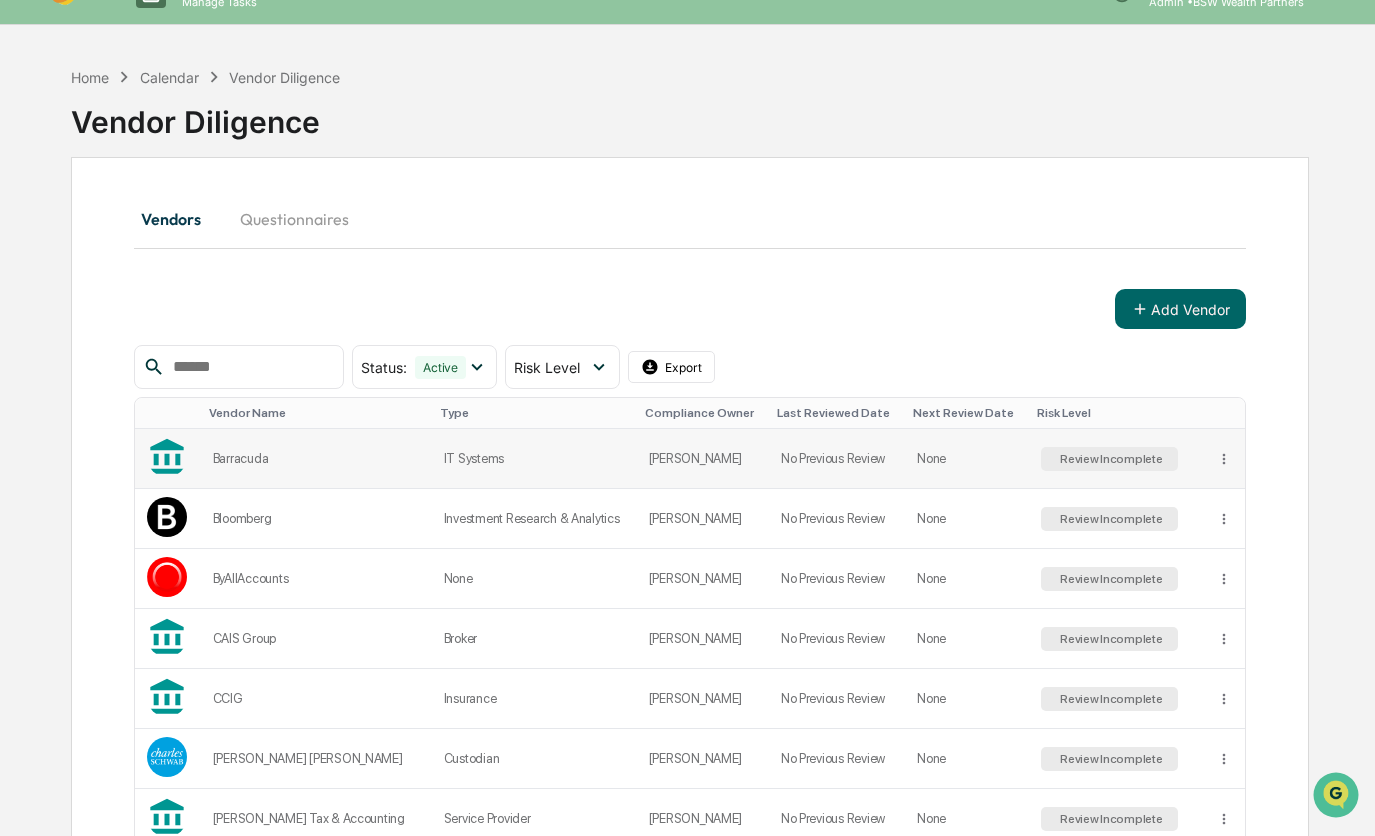scroll, scrollTop: 0, scrollLeft: 0, axis: both 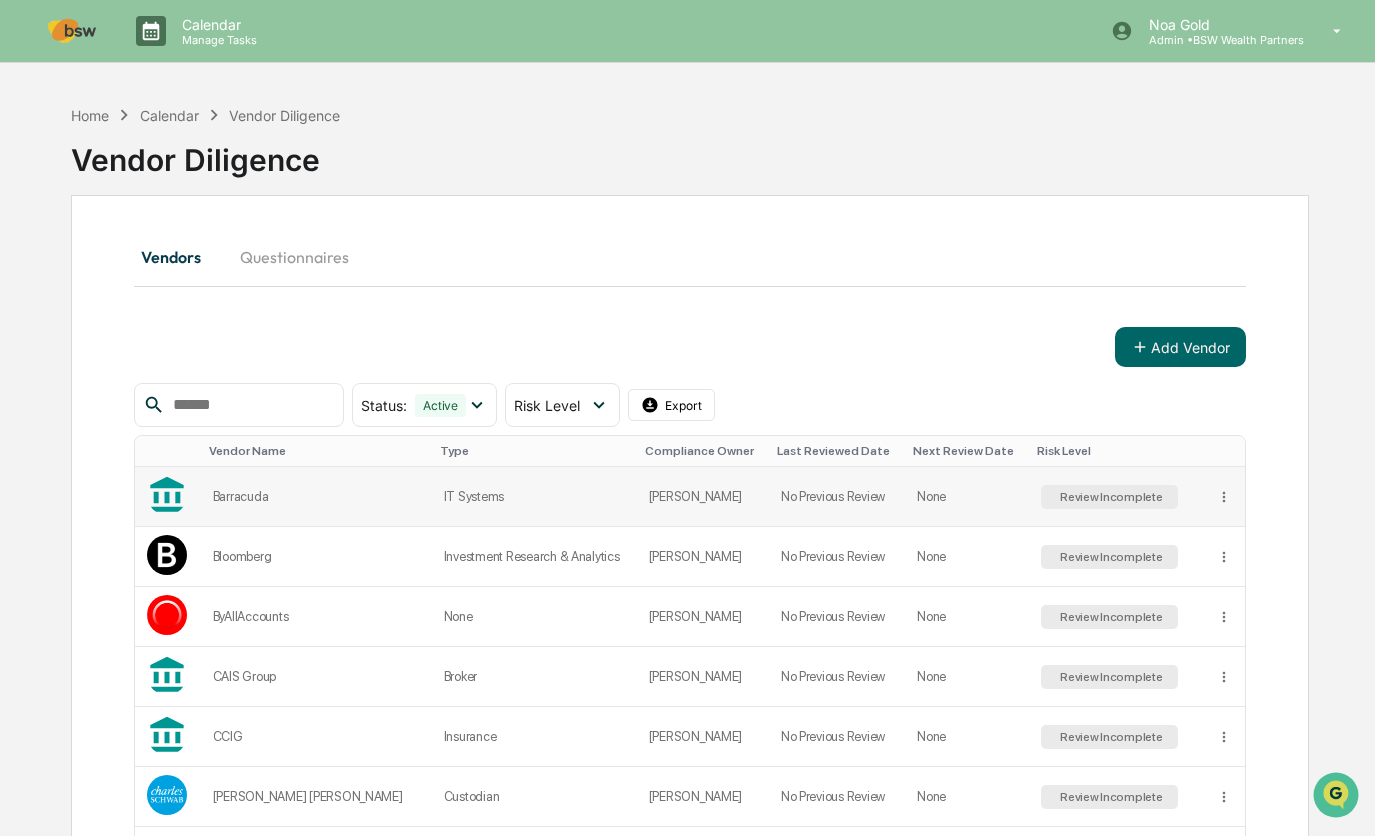 click on "Barracuda" at bounding box center [316, 496] 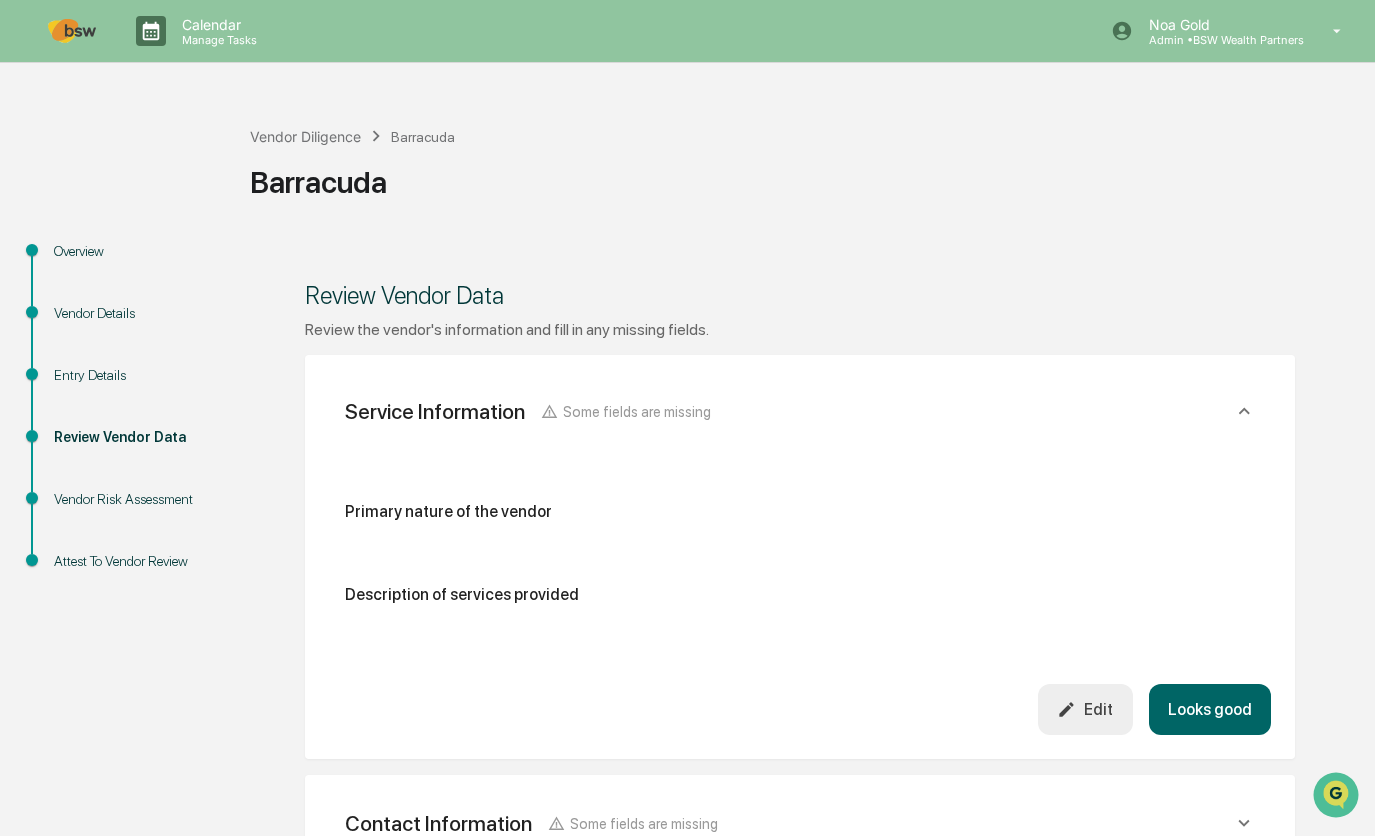 click on "Vendor Details" at bounding box center [136, 313] 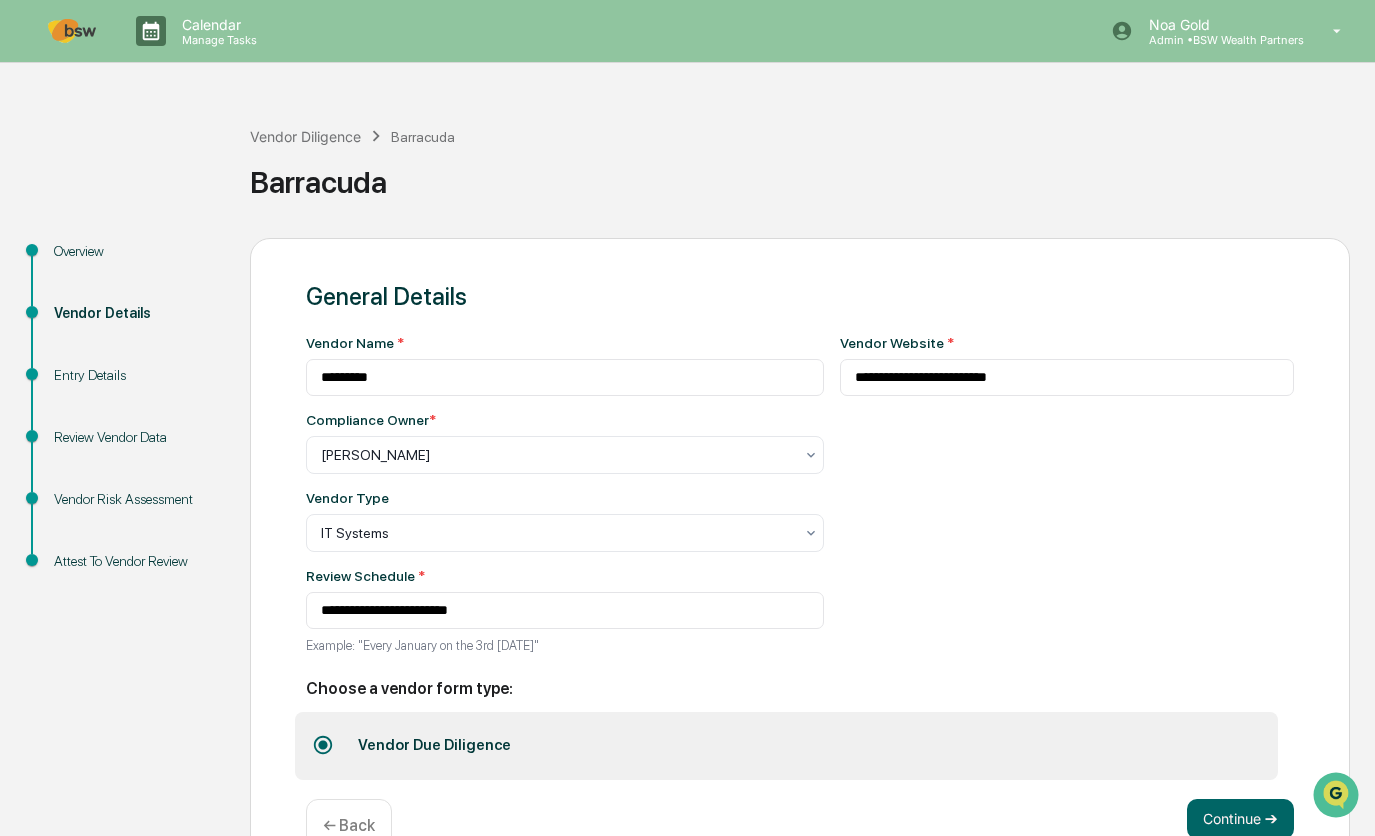 click on "Vendor Risk Assessment" at bounding box center [136, 499] 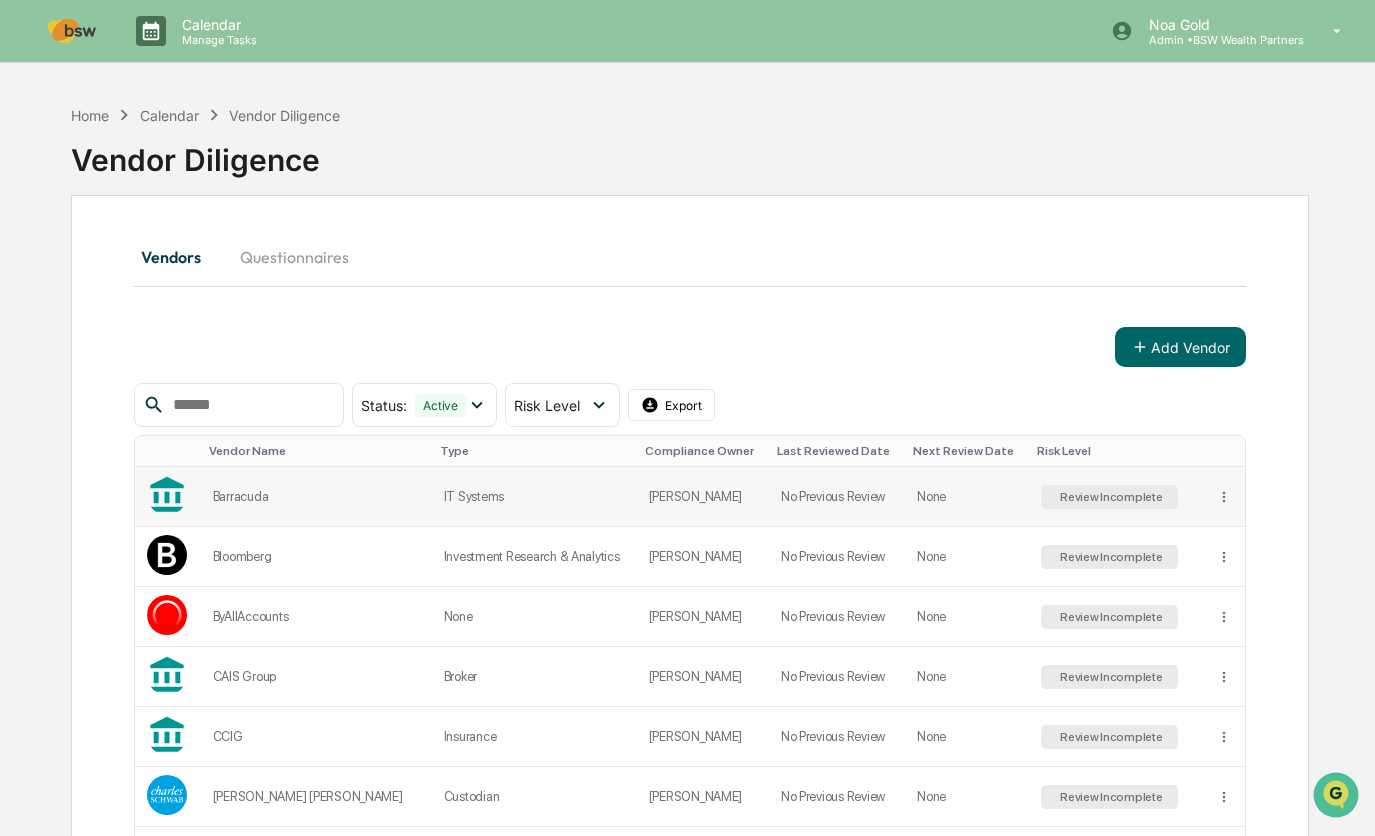 click on "Barracuda" at bounding box center (316, 496) 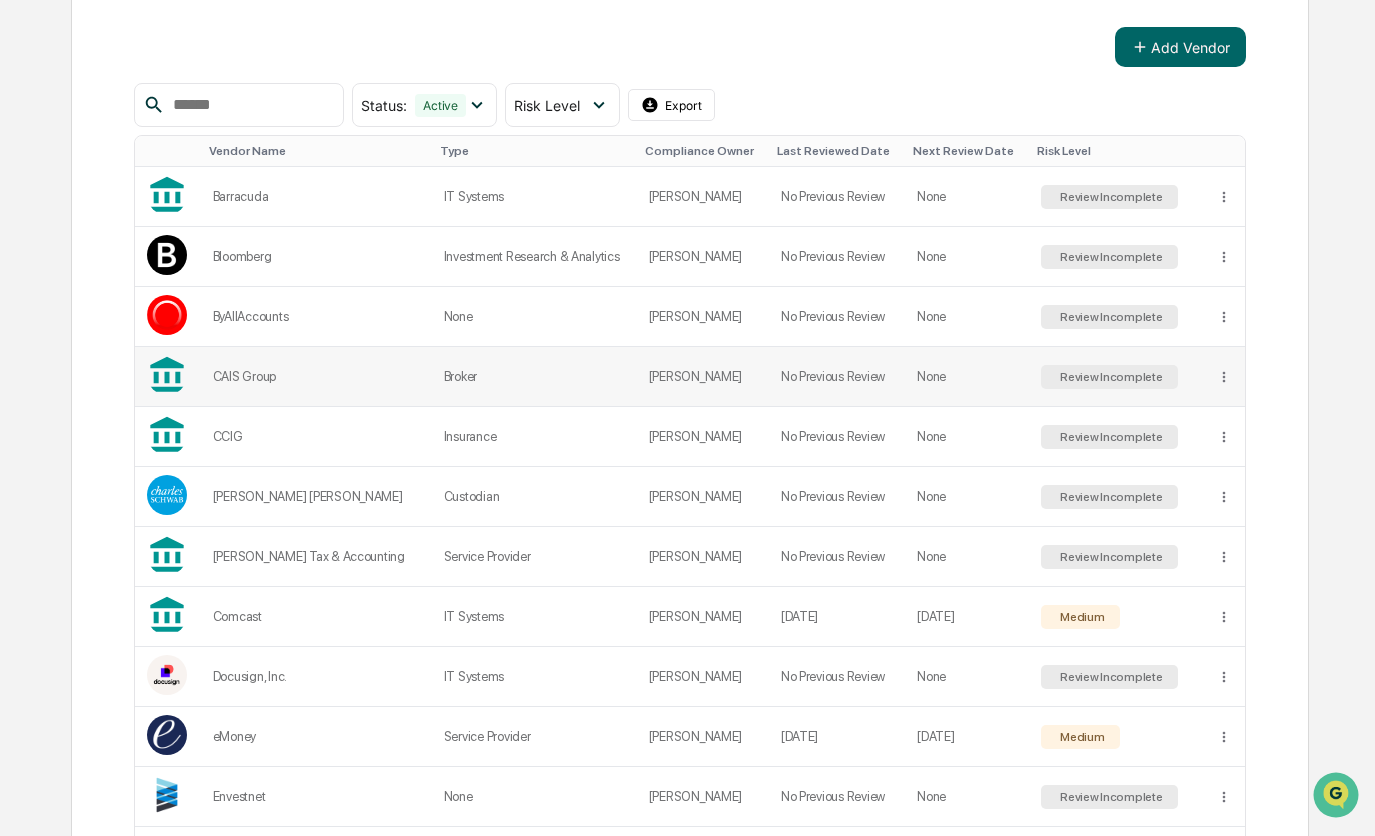 scroll, scrollTop: 400, scrollLeft: 0, axis: vertical 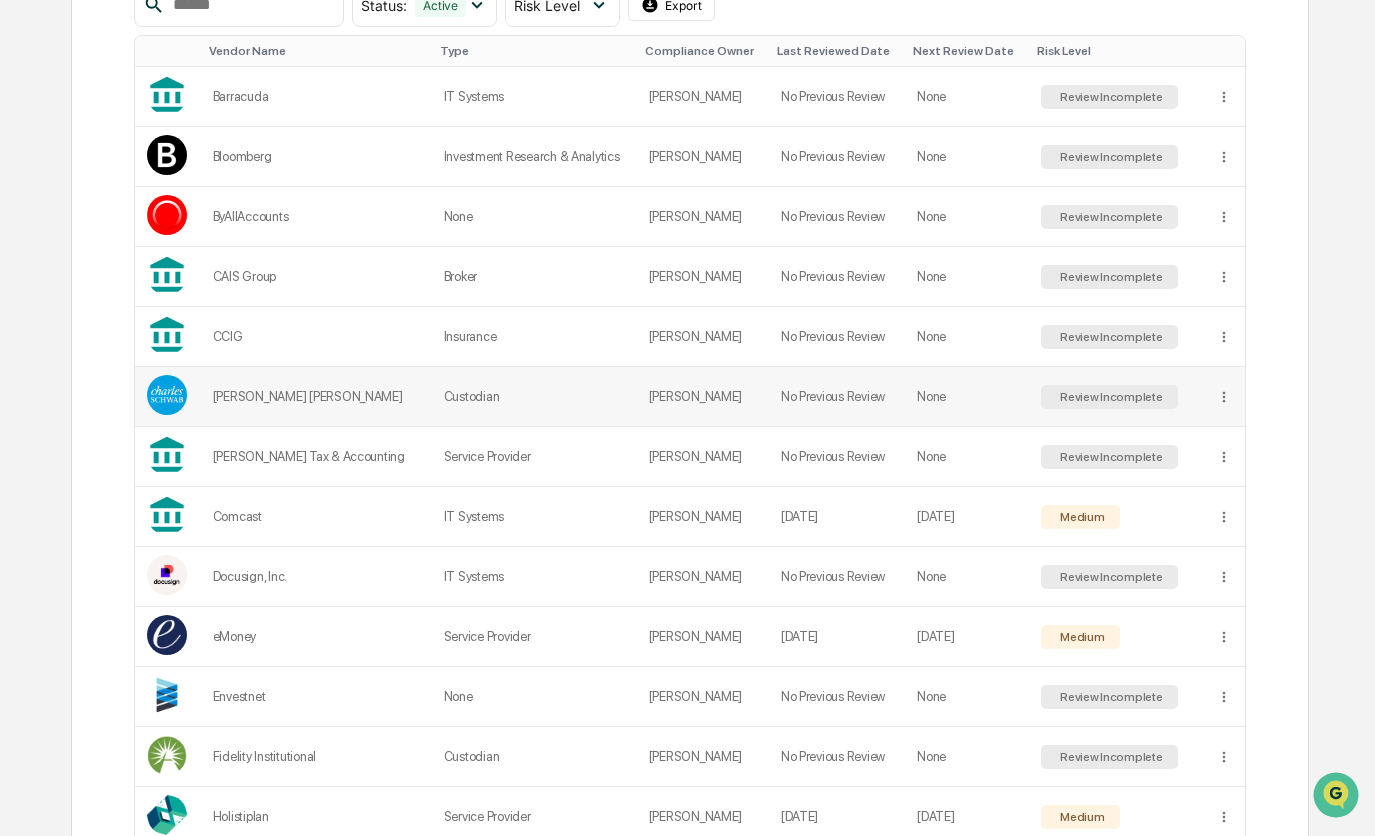 click on "[PERSON_NAME] [PERSON_NAME]" at bounding box center [316, 396] 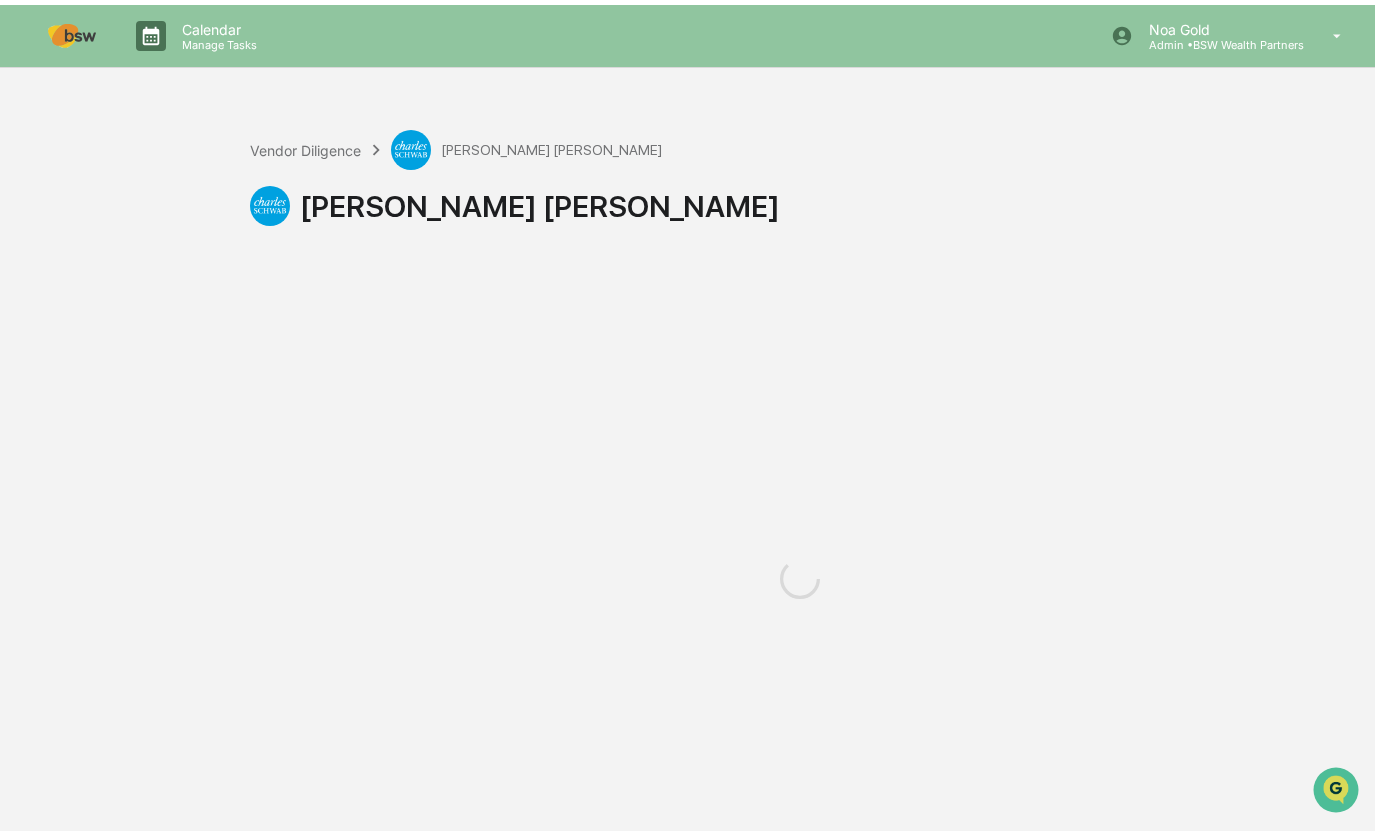 scroll, scrollTop: 0, scrollLeft: 0, axis: both 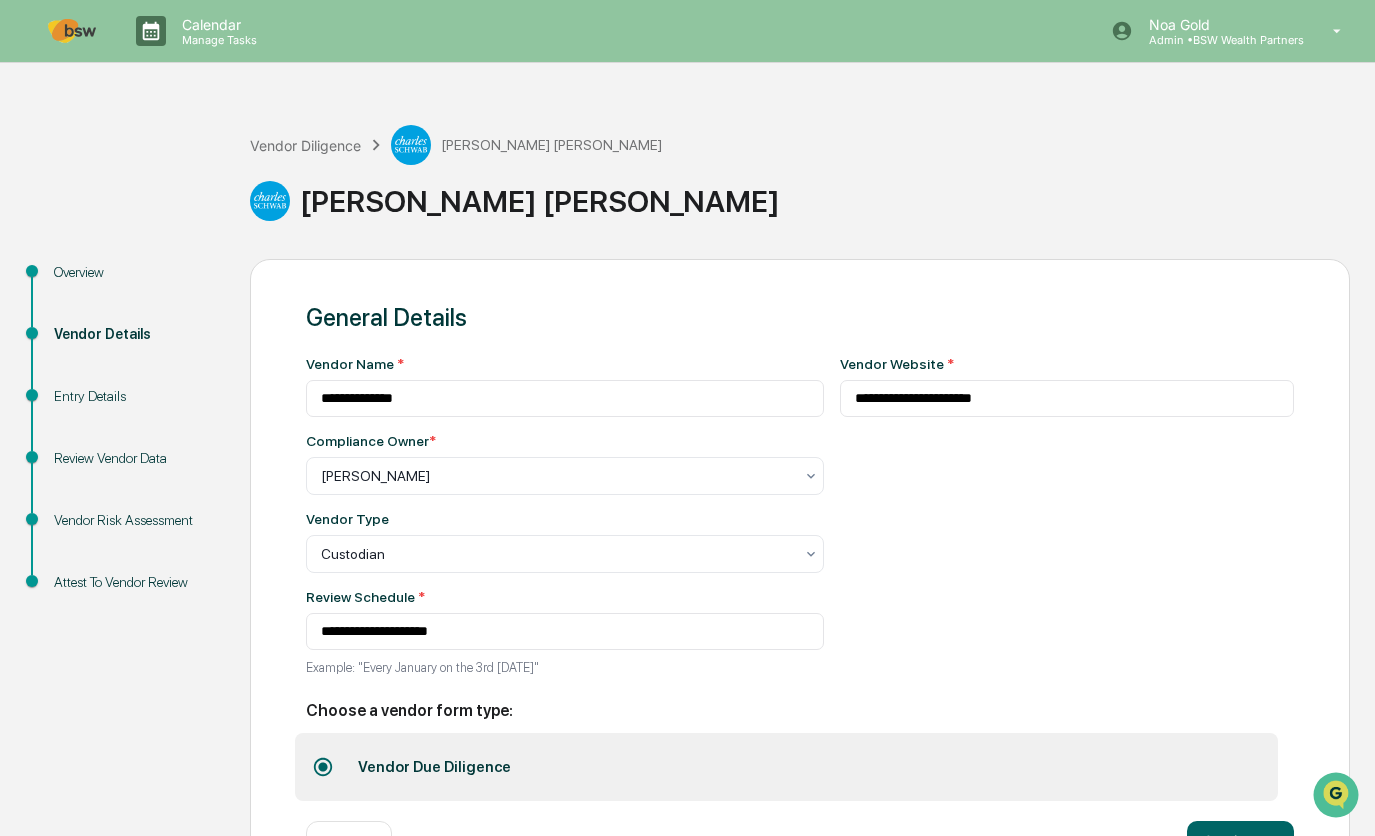click on "Entry Details" at bounding box center [136, 396] 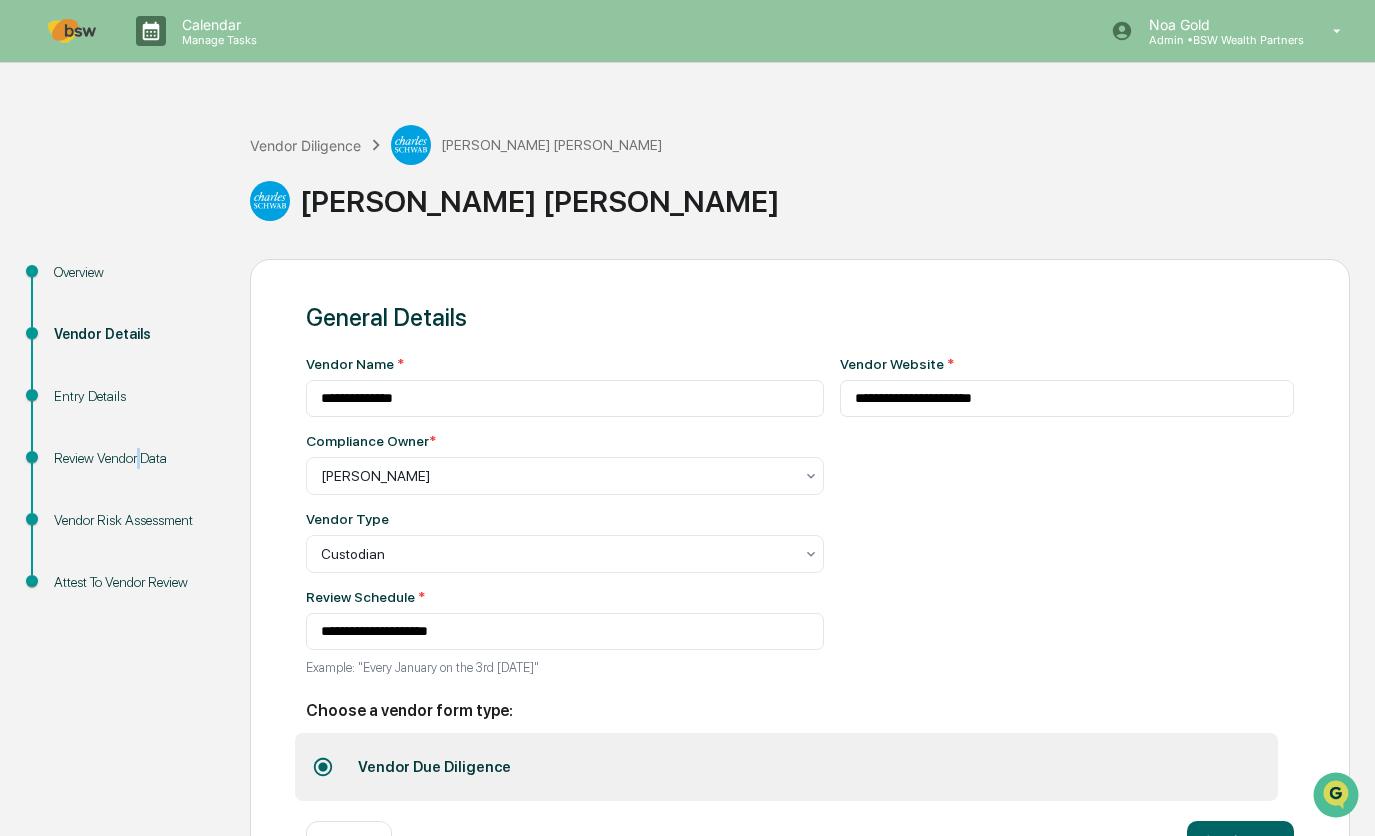 click on "Review Vendor Data" at bounding box center [136, 458] 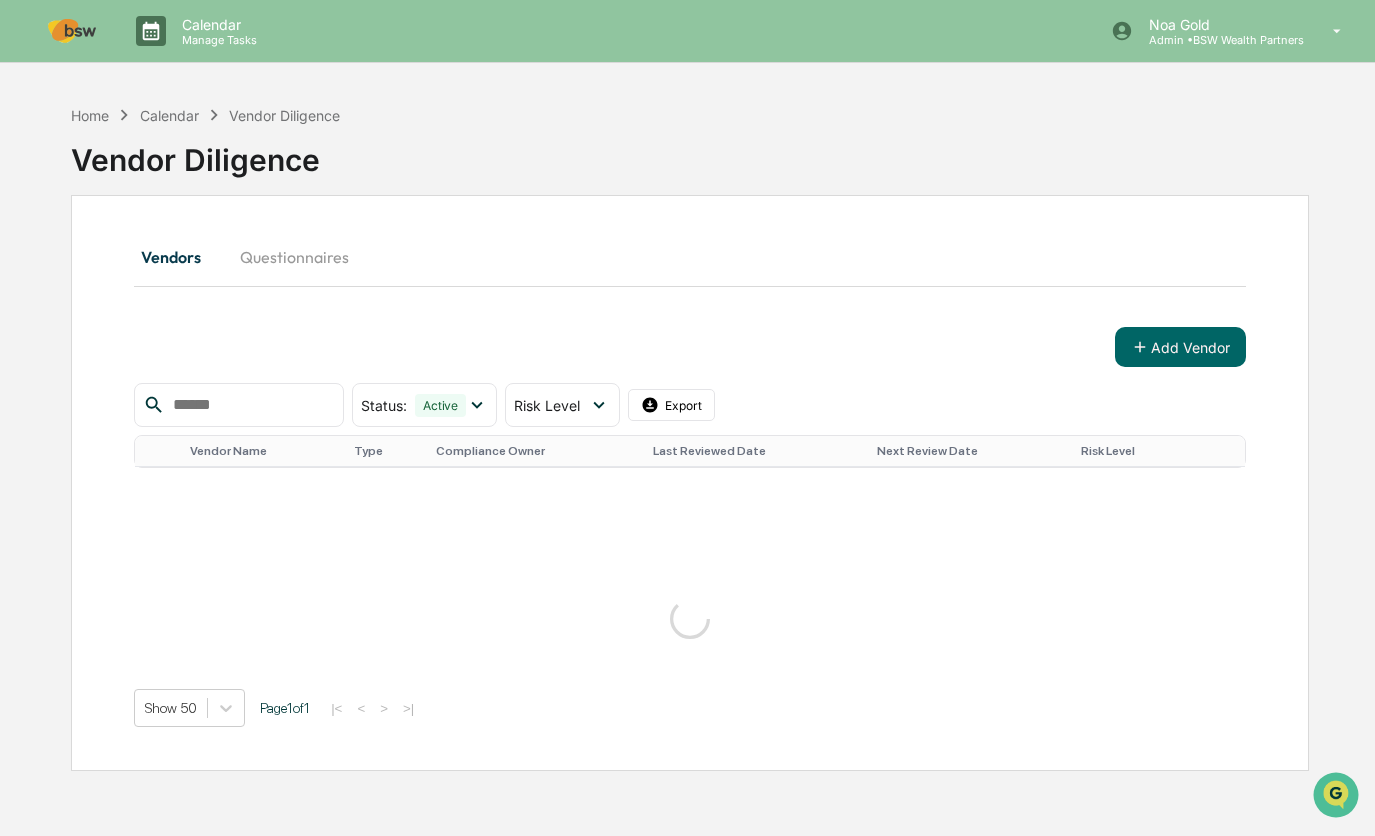 scroll, scrollTop: 95, scrollLeft: 0, axis: vertical 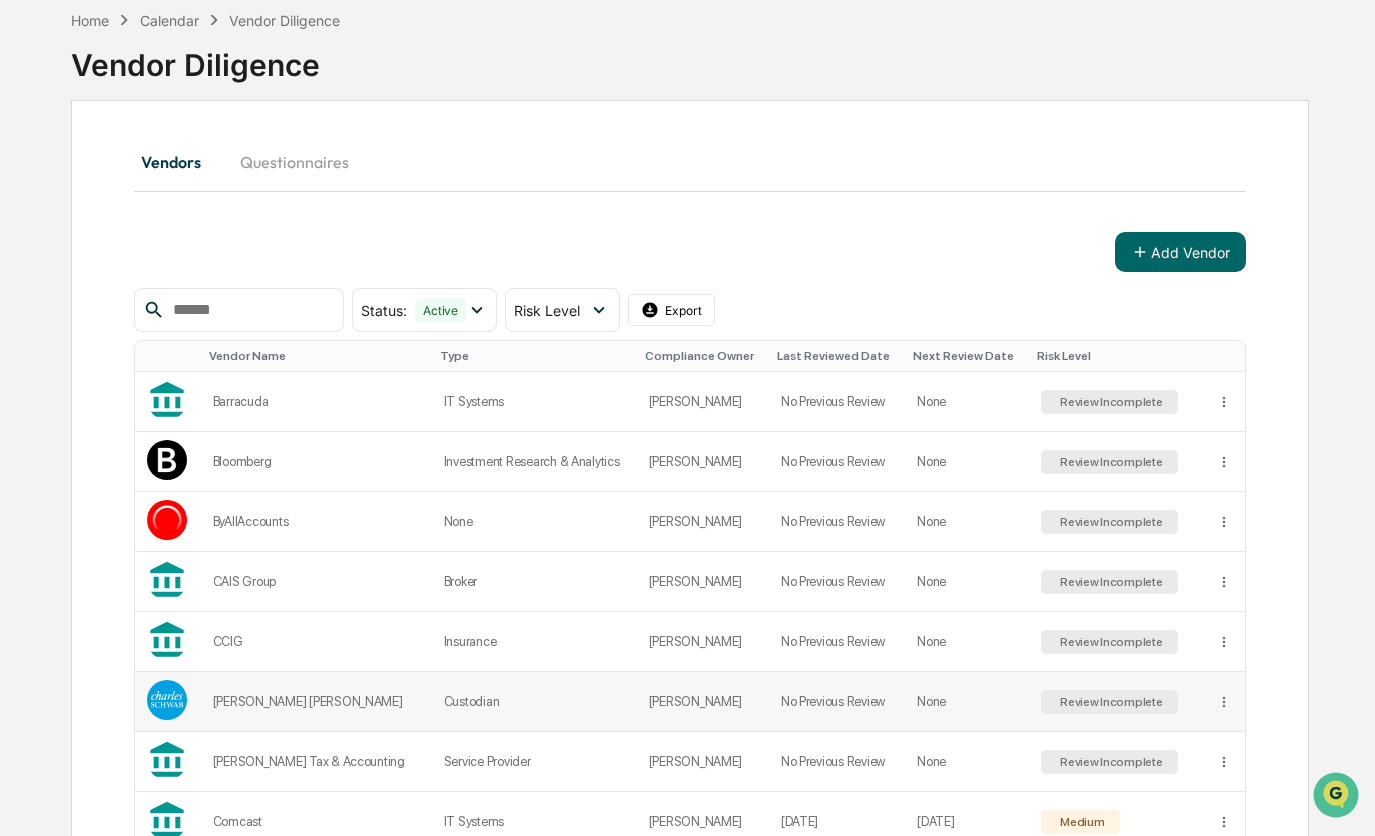 click on "[PERSON_NAME] [PERSON_NAME]" at bounding box center (316, 701) 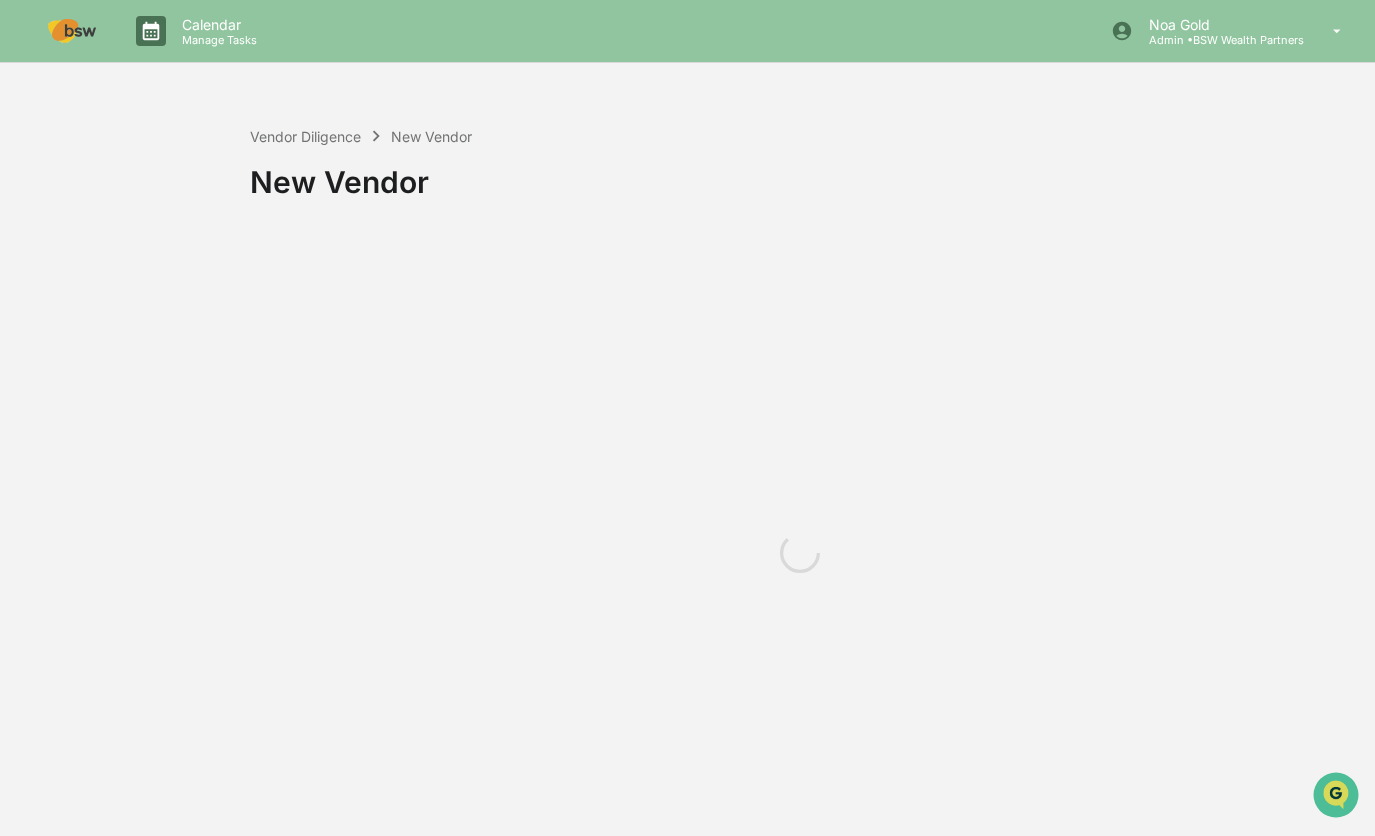 scroll, scrollTop: 0, scrollLeft: 0, axis: both 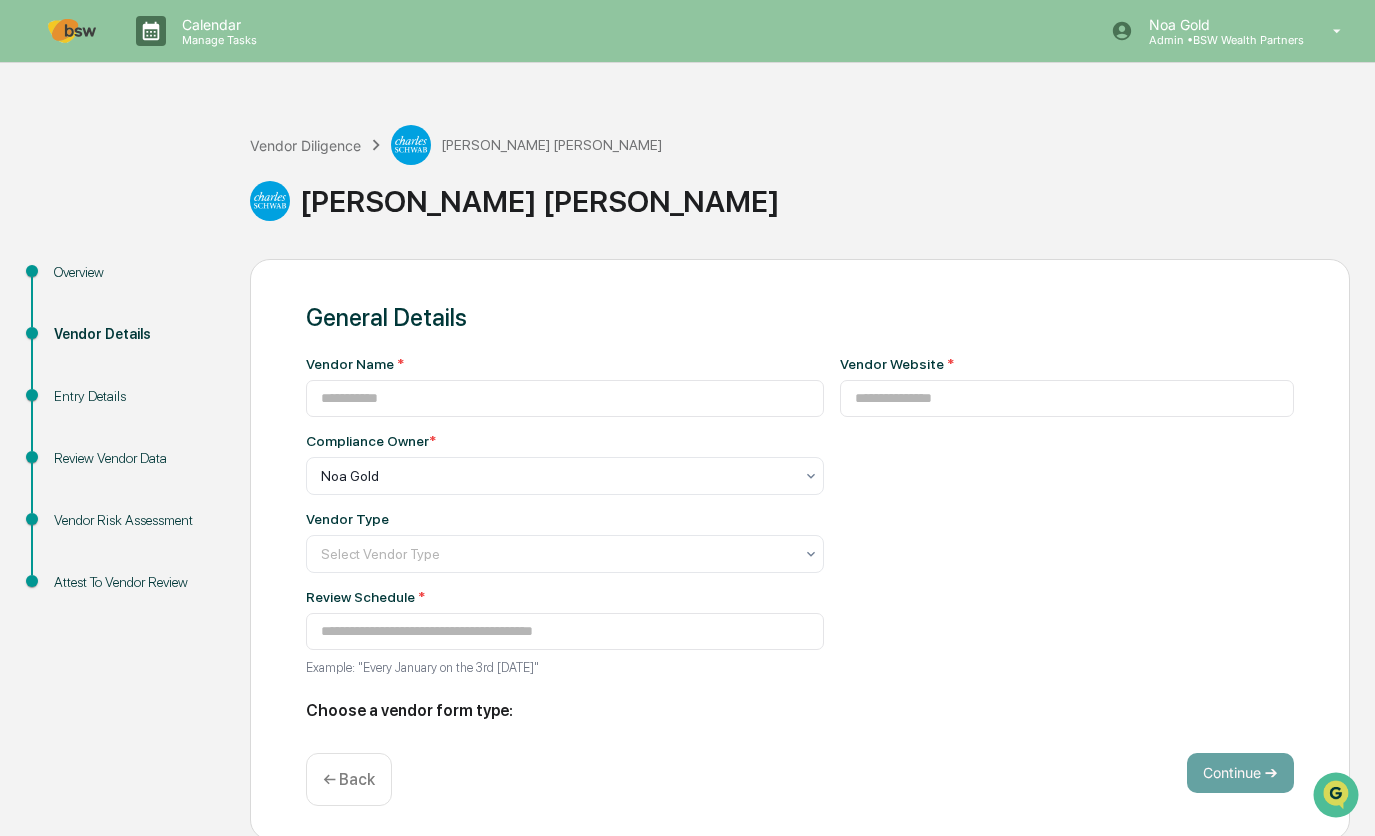 type on "**********" 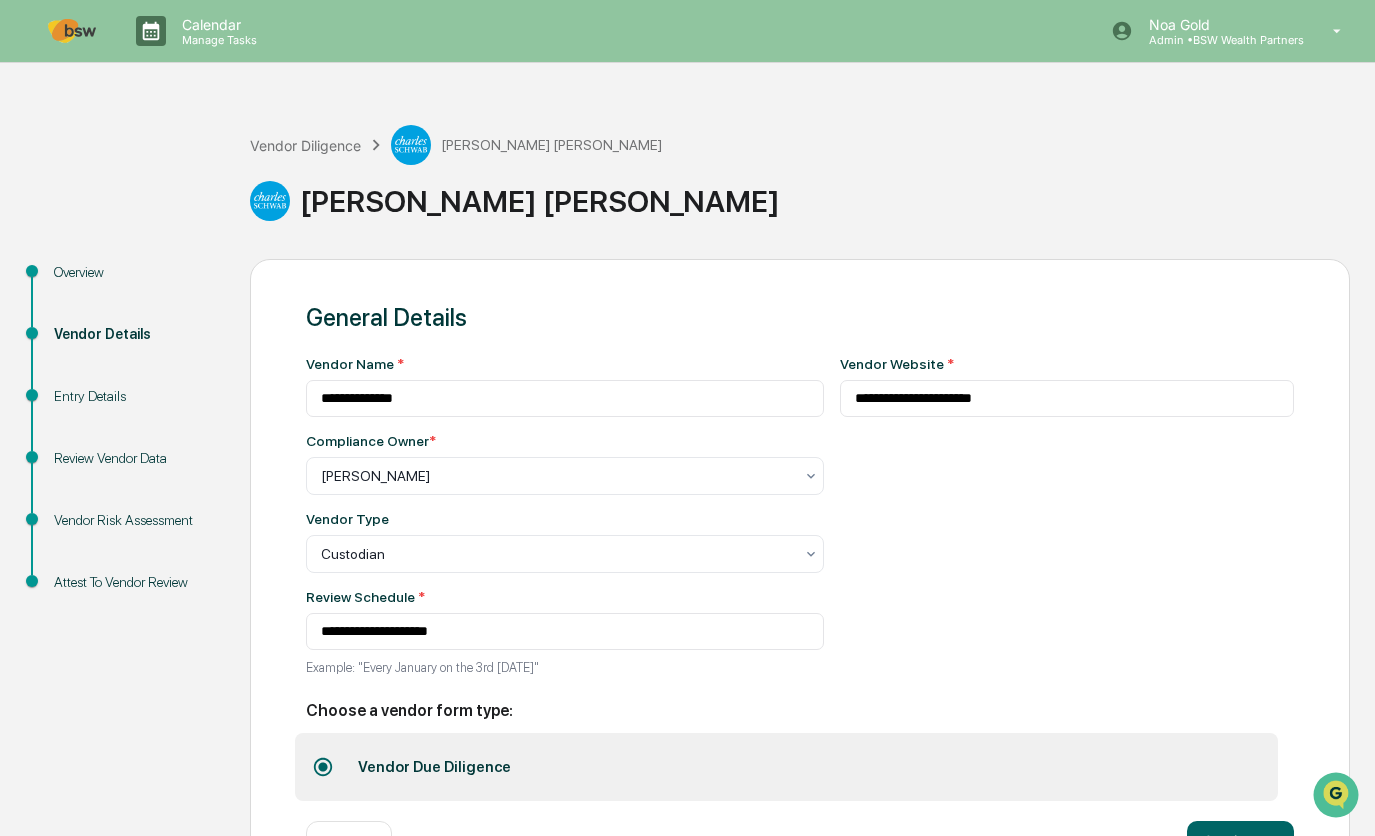 click on "Review Vendor Data" at bounding box center (136, 458) 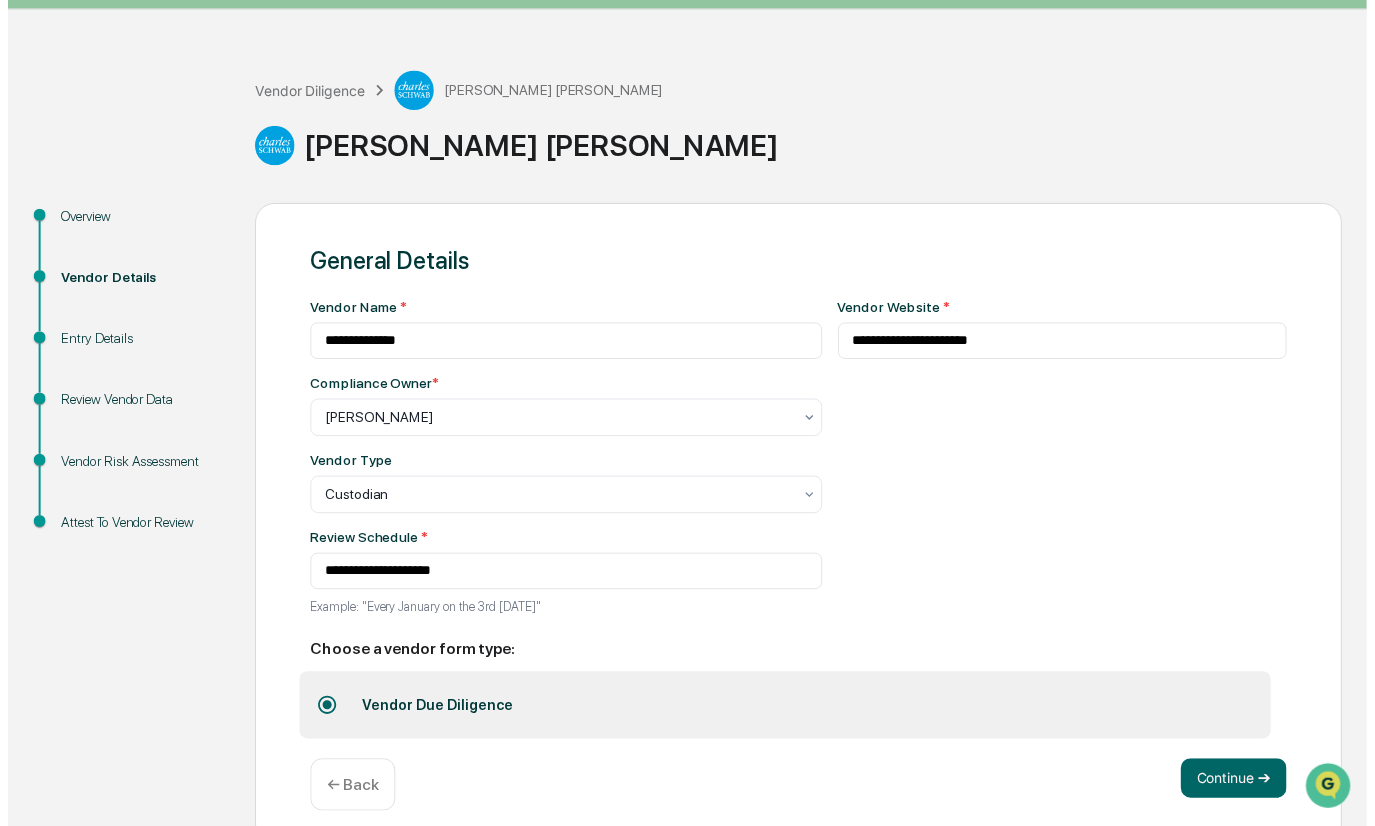 scroll, scrollTop: 77, scrollLeft: 0, axis: vertical 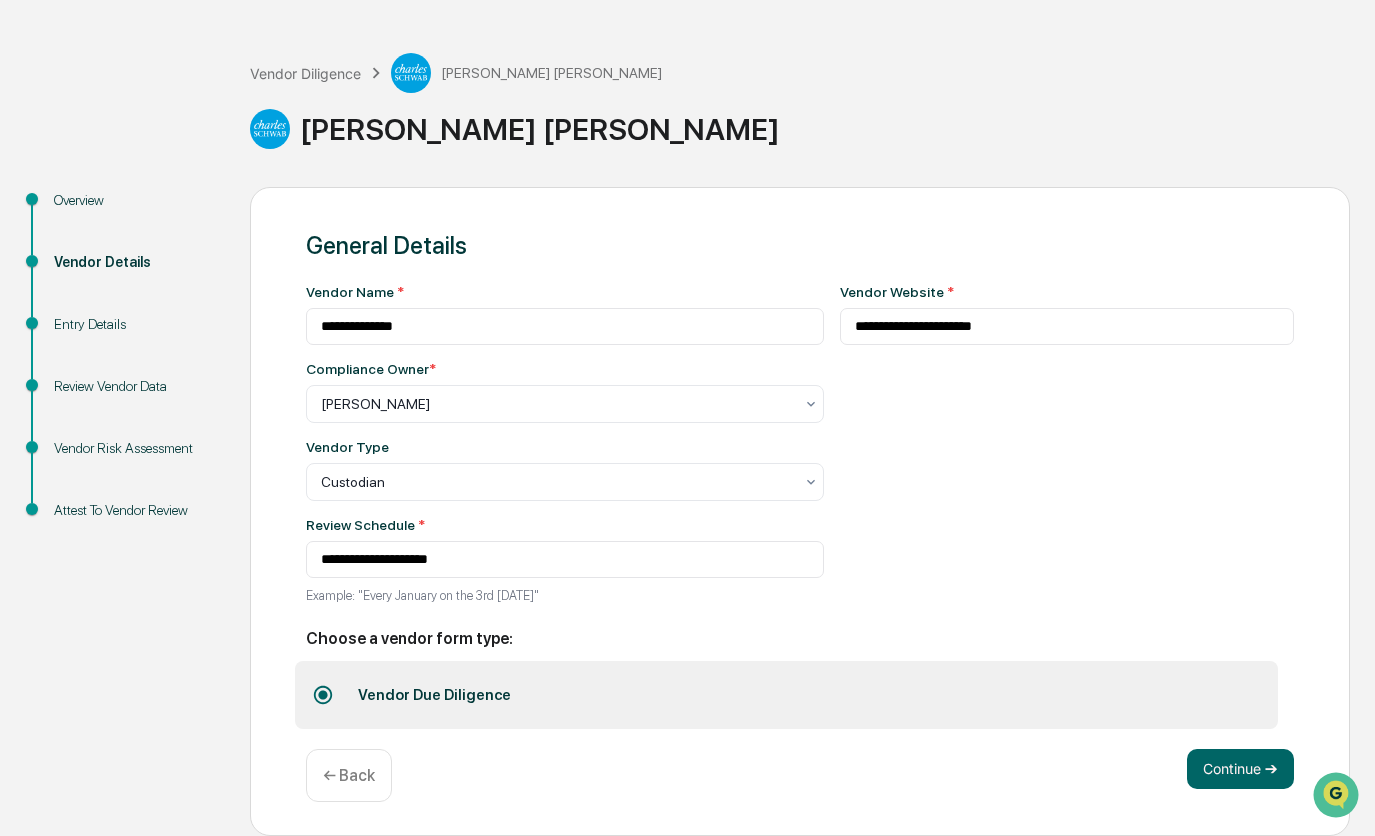click on "← Back" at bounding box center (349, 775) 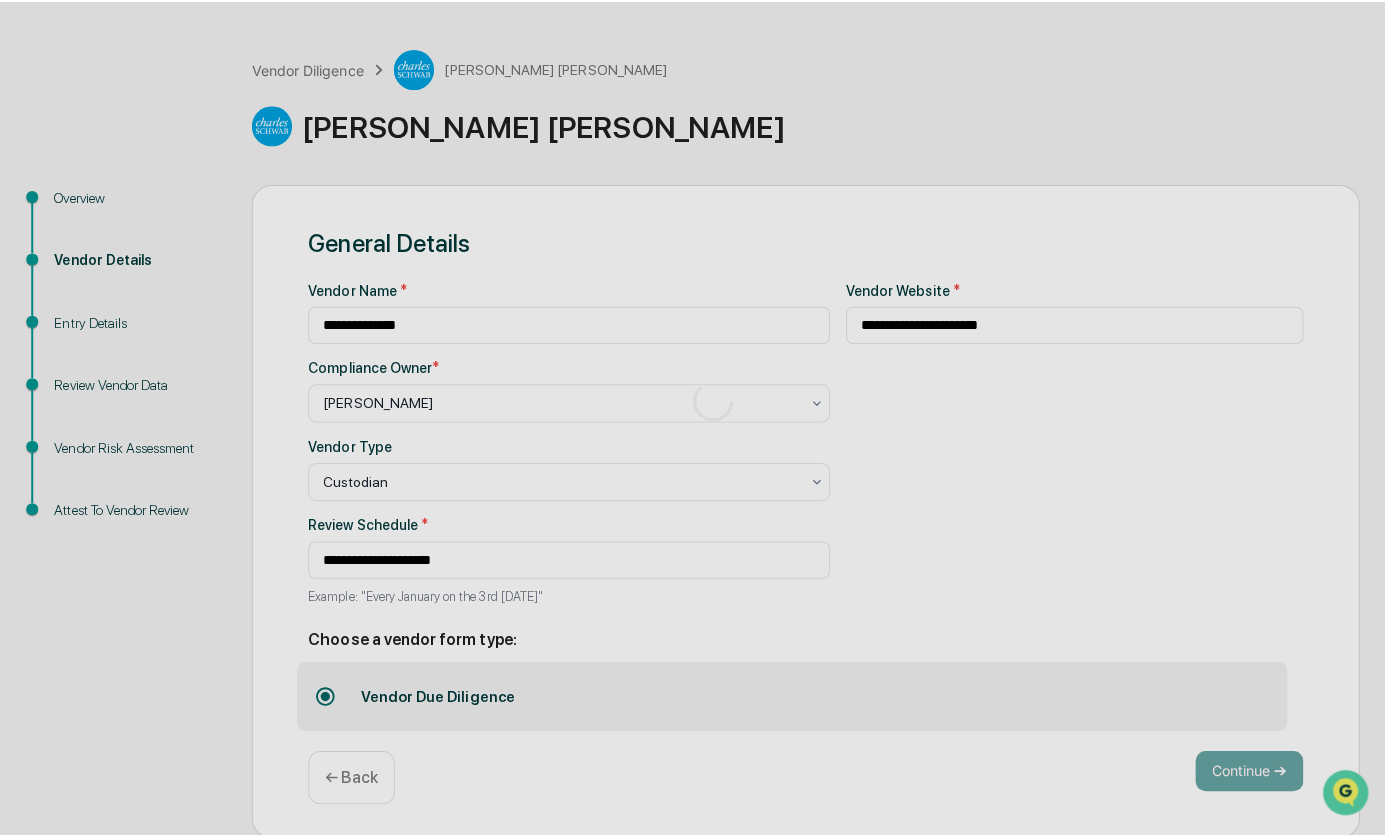 scroll, scrollTop: 0, scrollLeft: 0, axis: both 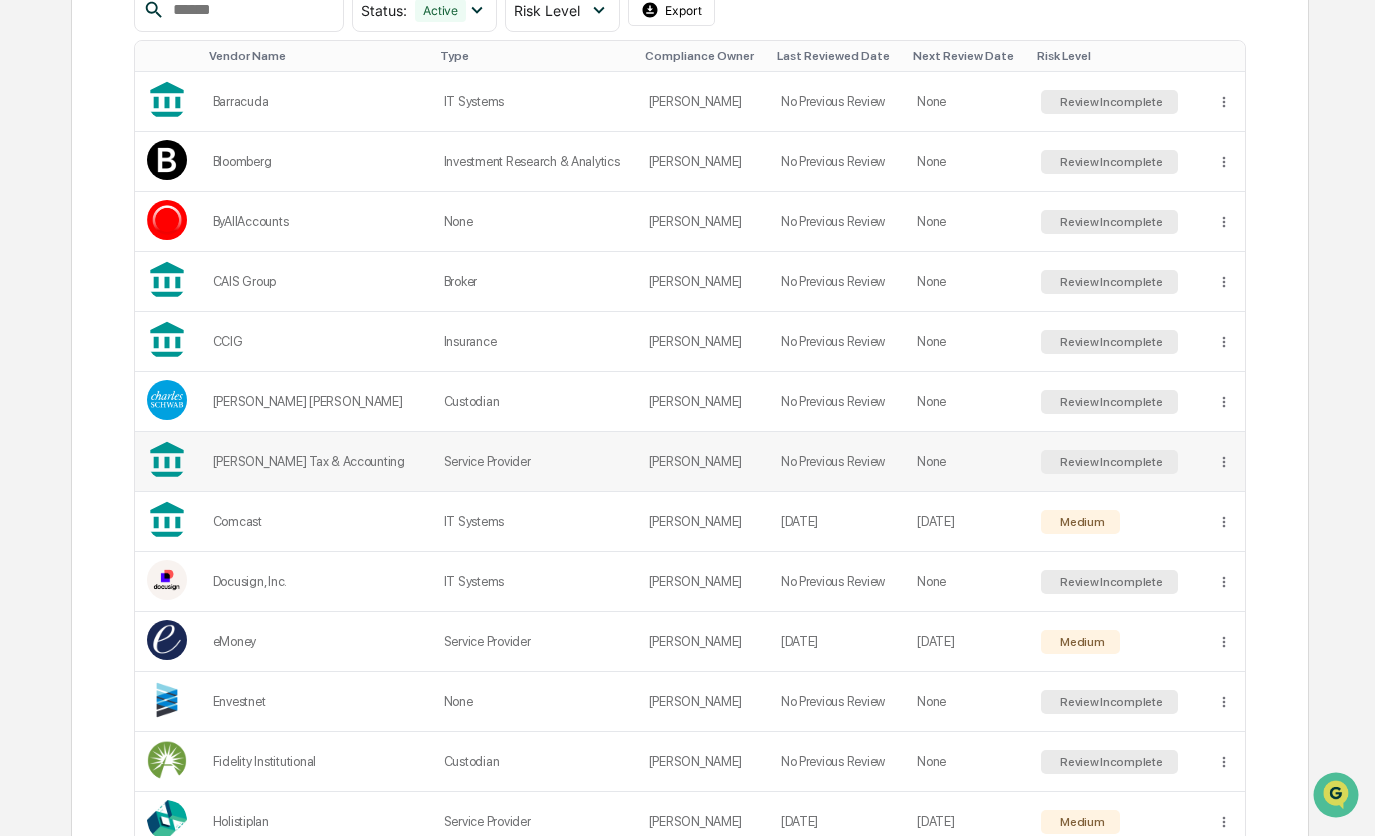 click on "[PERSON_NAME] Tax & Accounting" at bounding box center (316, 461) 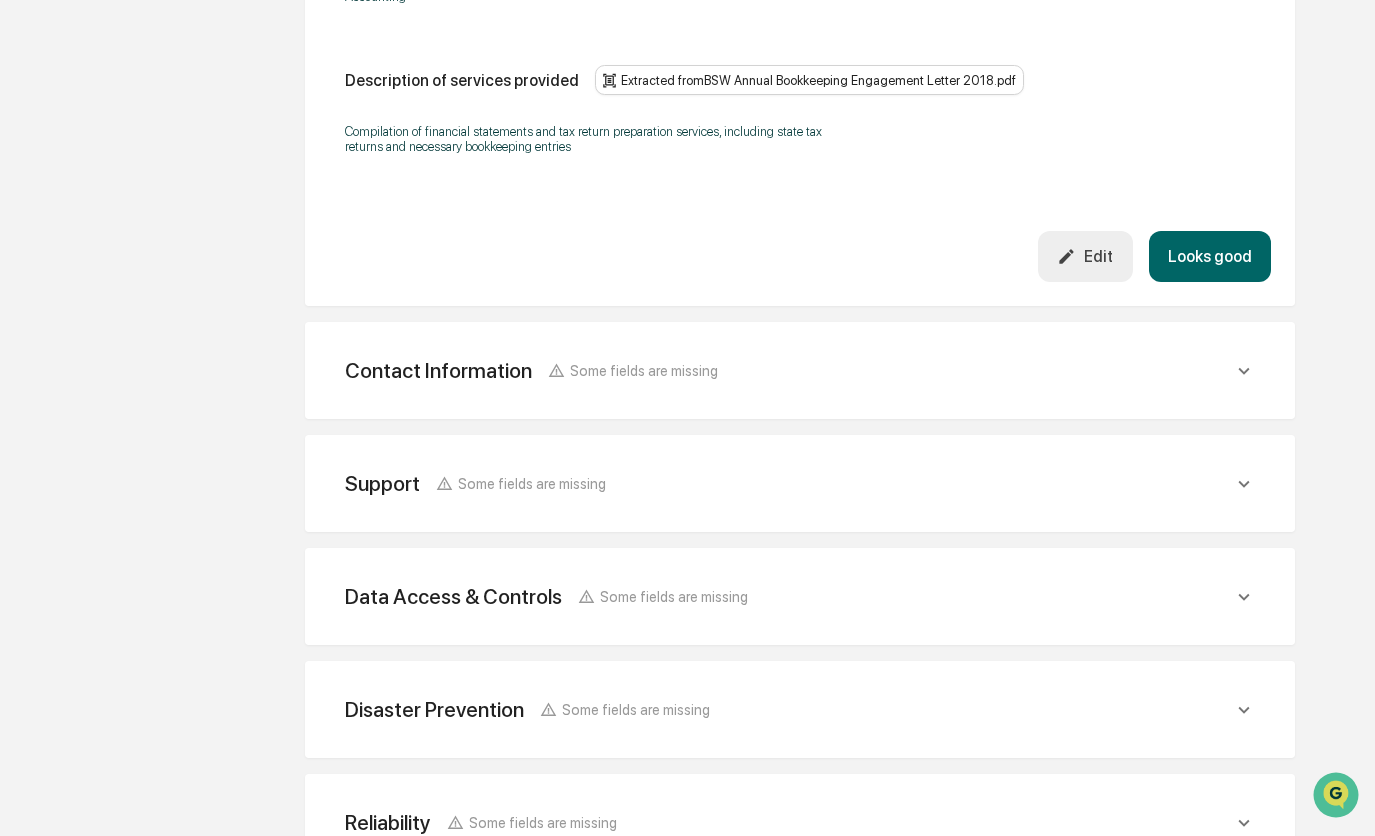 scroll, scrollTop: 600, scrollLeft: 0, axis: vertical 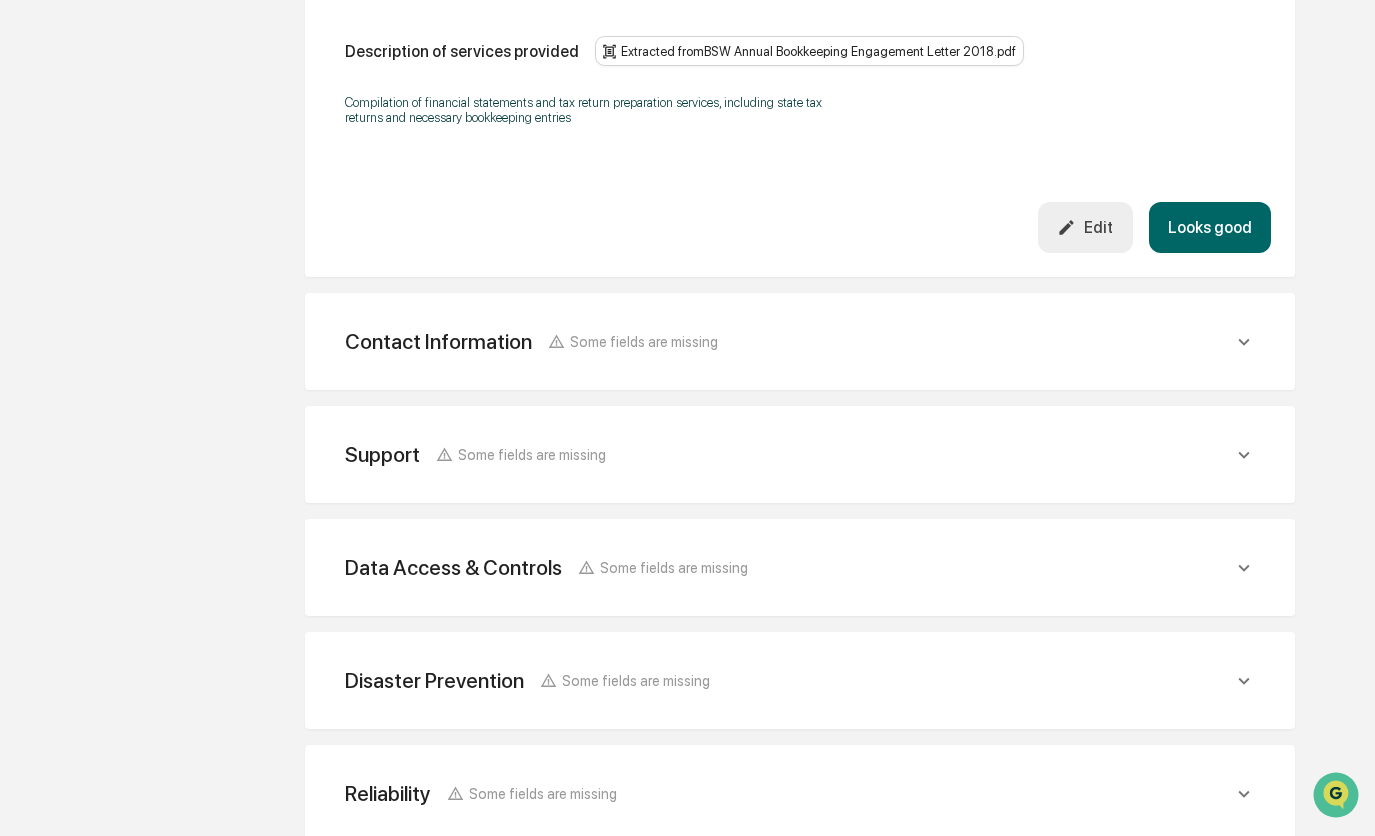 click on "Contact Information Some fields are missing" at bounding box center (800, -189) 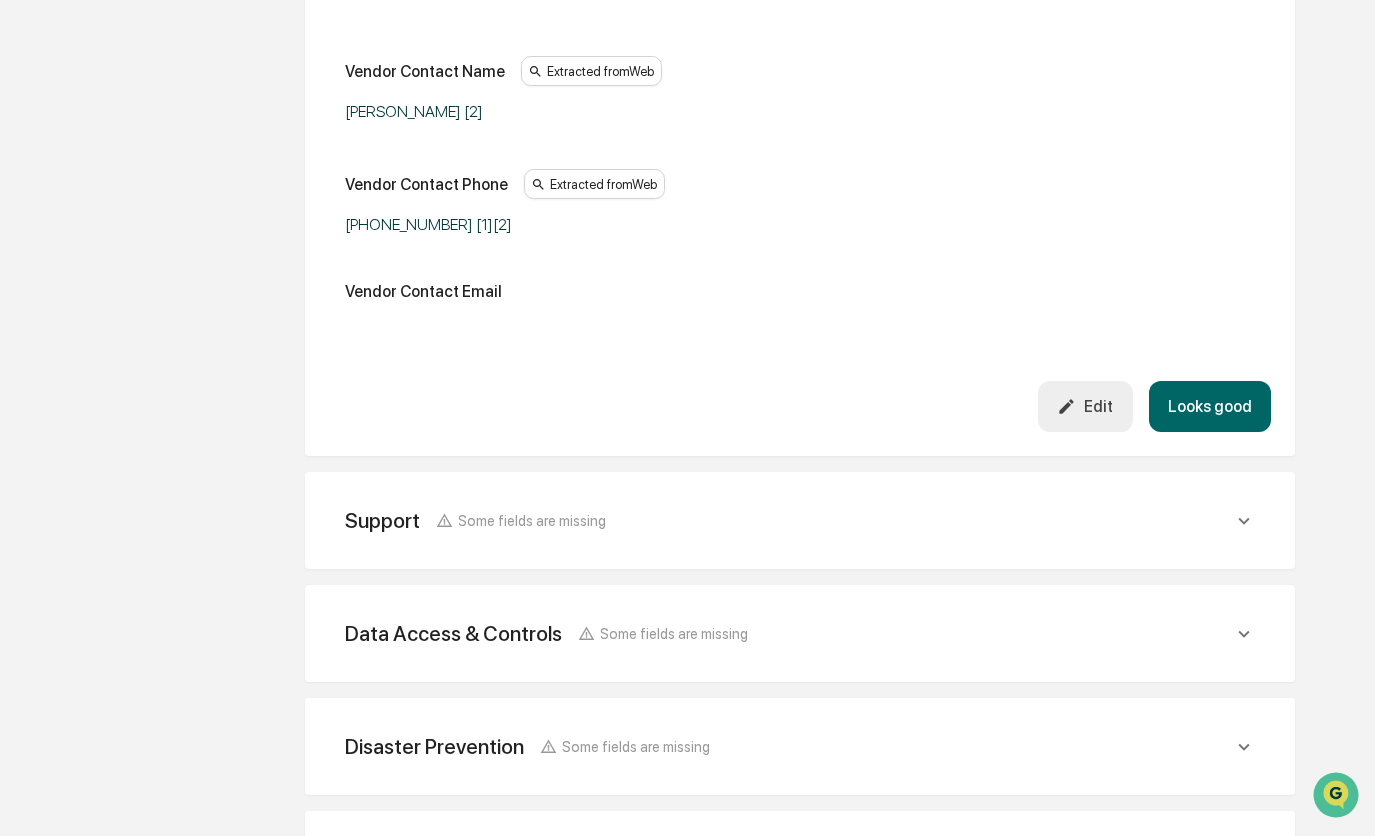scroll, scrollTop: 1100, scrollLeft: 0, axis: vertical 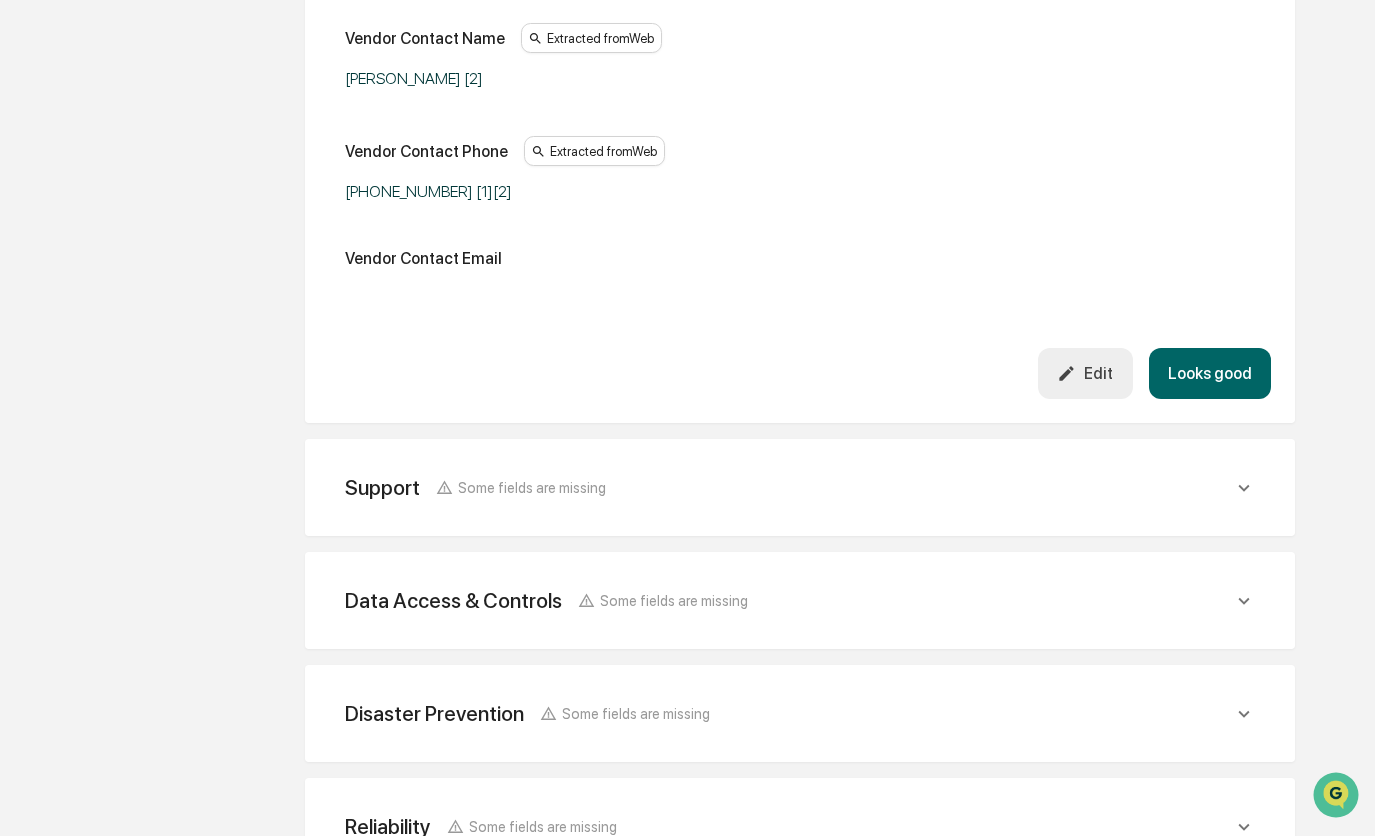 click on "Support Some fields are missing" at bounding box center (789, -689) 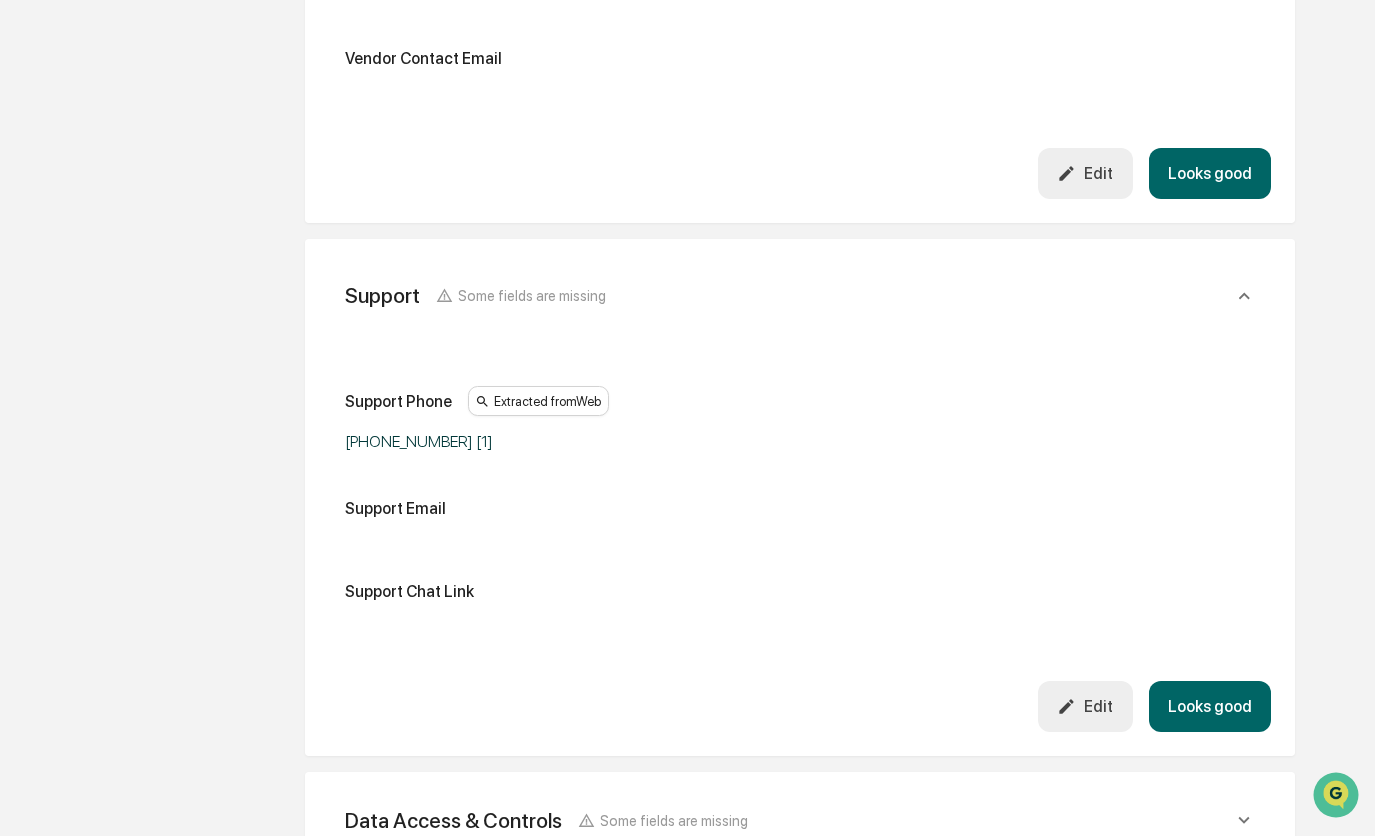 scroll, scrollTop: 1400, scrollLeft: 0, axis: vertical 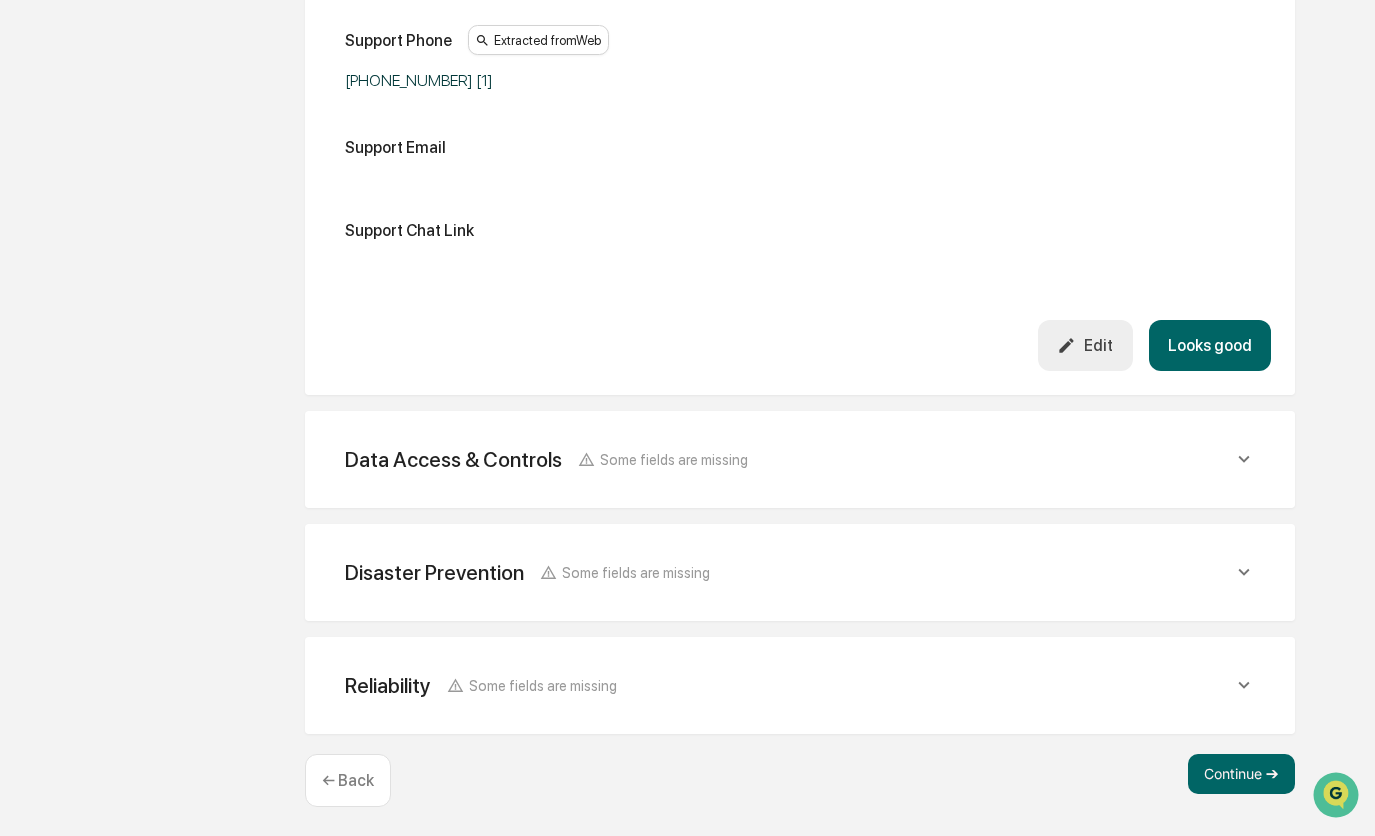 click on "Data Access & Controls Some fields are missing" at bounding box center [789, -1250] 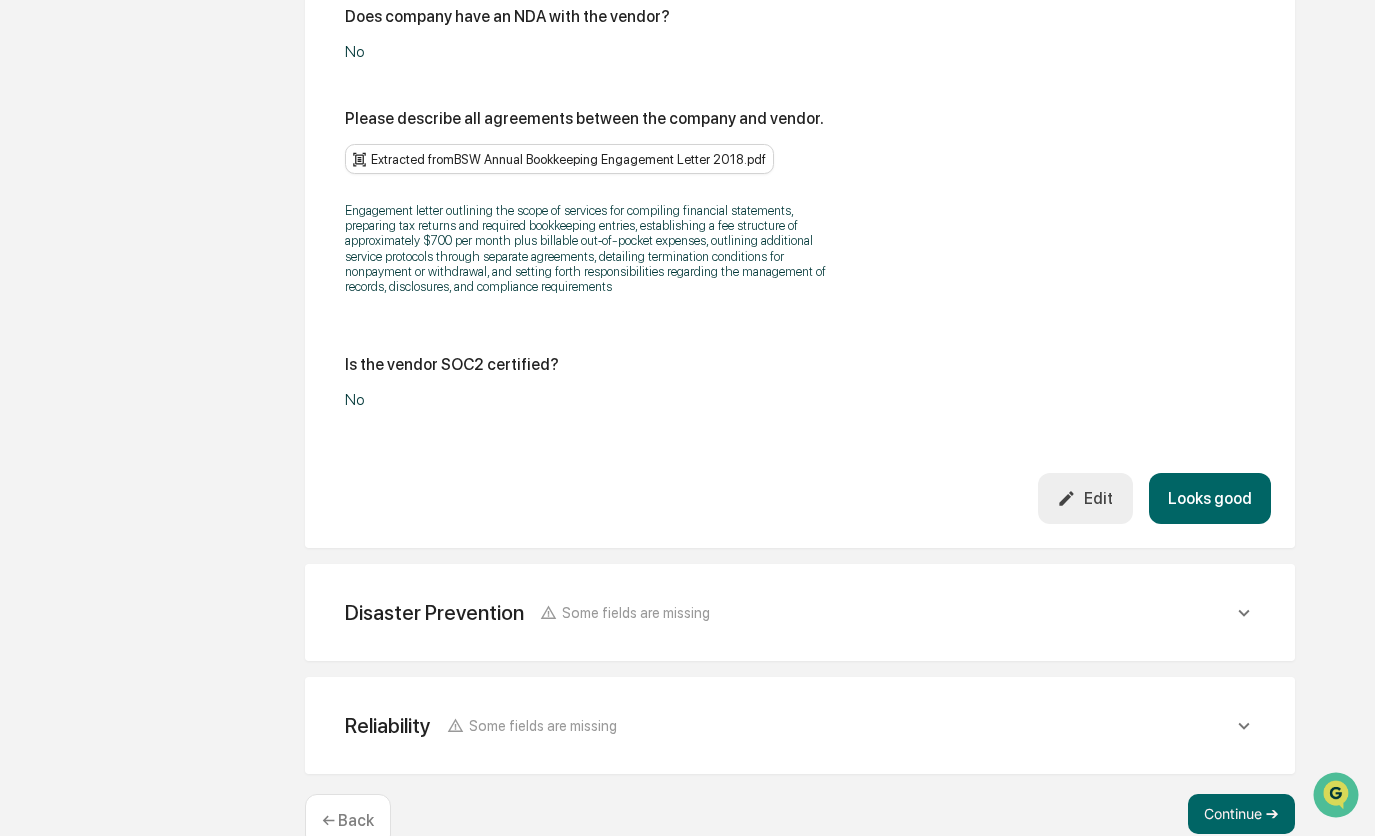 scroll, scrollTop: 3827, scrollLeft: 0, axis: vertical 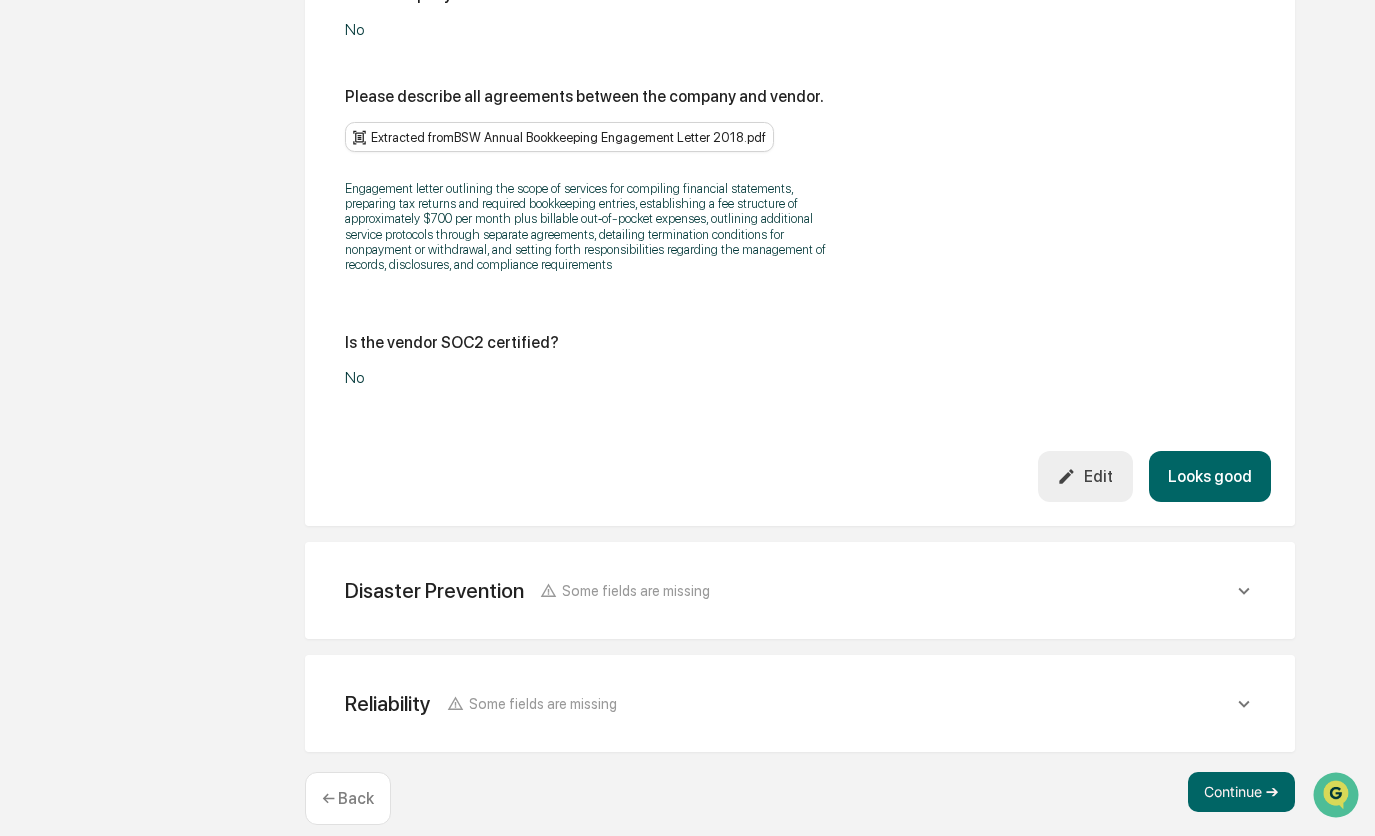 click on "Disaster Prevention Some fields are missing Does the vendor have a formal disaster recovery (DR) plan?  Extracted from  BSW Annual Bookkeeping Engagement Letter 2018.pdf No Please describe the vendor's DR plan.  Extracted from  Web No information describing Cline Tax & Accounting's vendor DR plan is available on their website or in the provided search results [2]. How often does the vendor review and/or test the DR plan? Does the vendor have cyber insurance?  Please describe vendor's cyber insurance policy.   Extracted from  Web No information about Cline Tax & Accounting’s cyber insurance policy is provided on their website [1][2] [3][4] [5]. Please state limit(s) of the vendor's cyber-insurance, per occurence and in aggregate.  Edit Looks good" at bounding box center (800, 590) 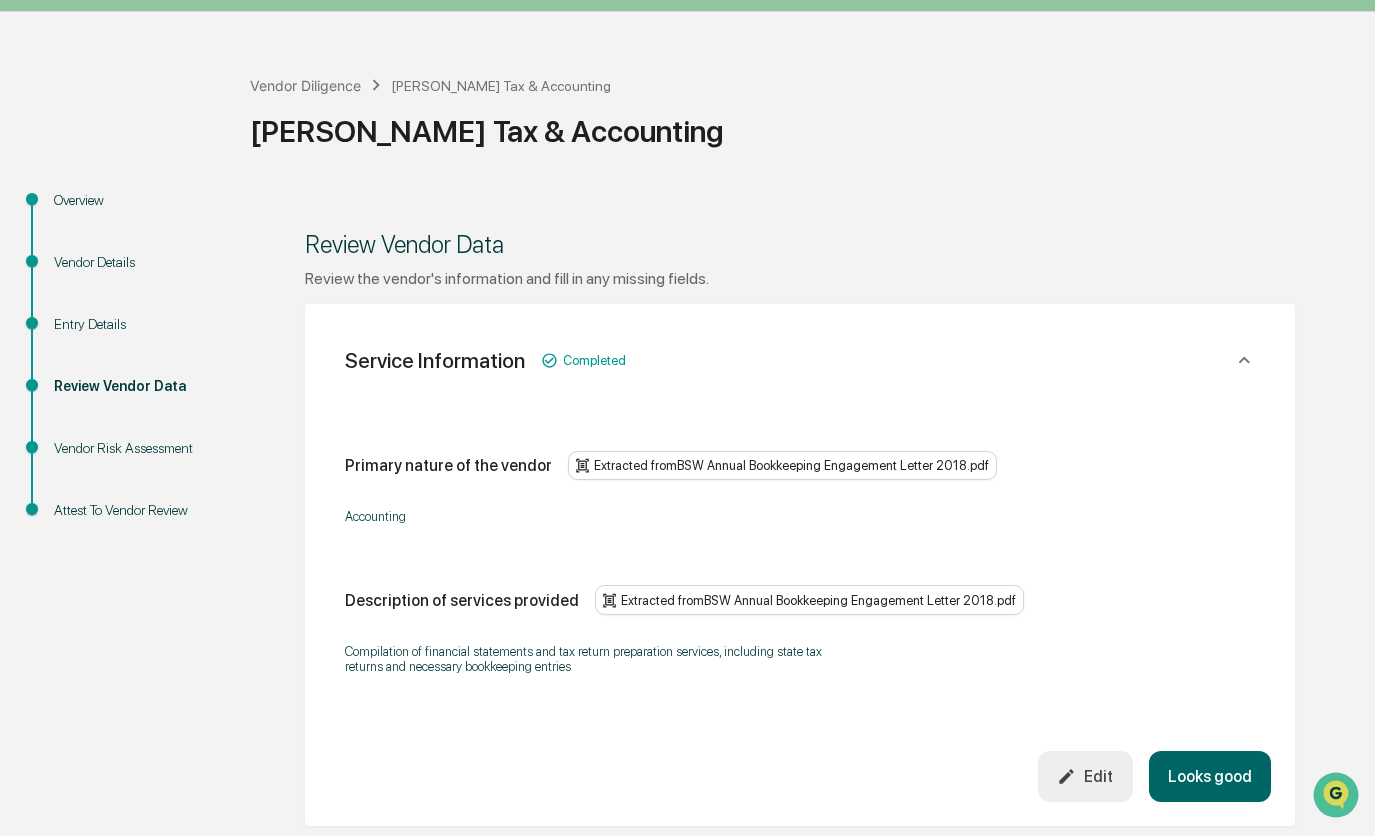 scroll, scrollTop: 0, scrollLeft: 0, axis: both 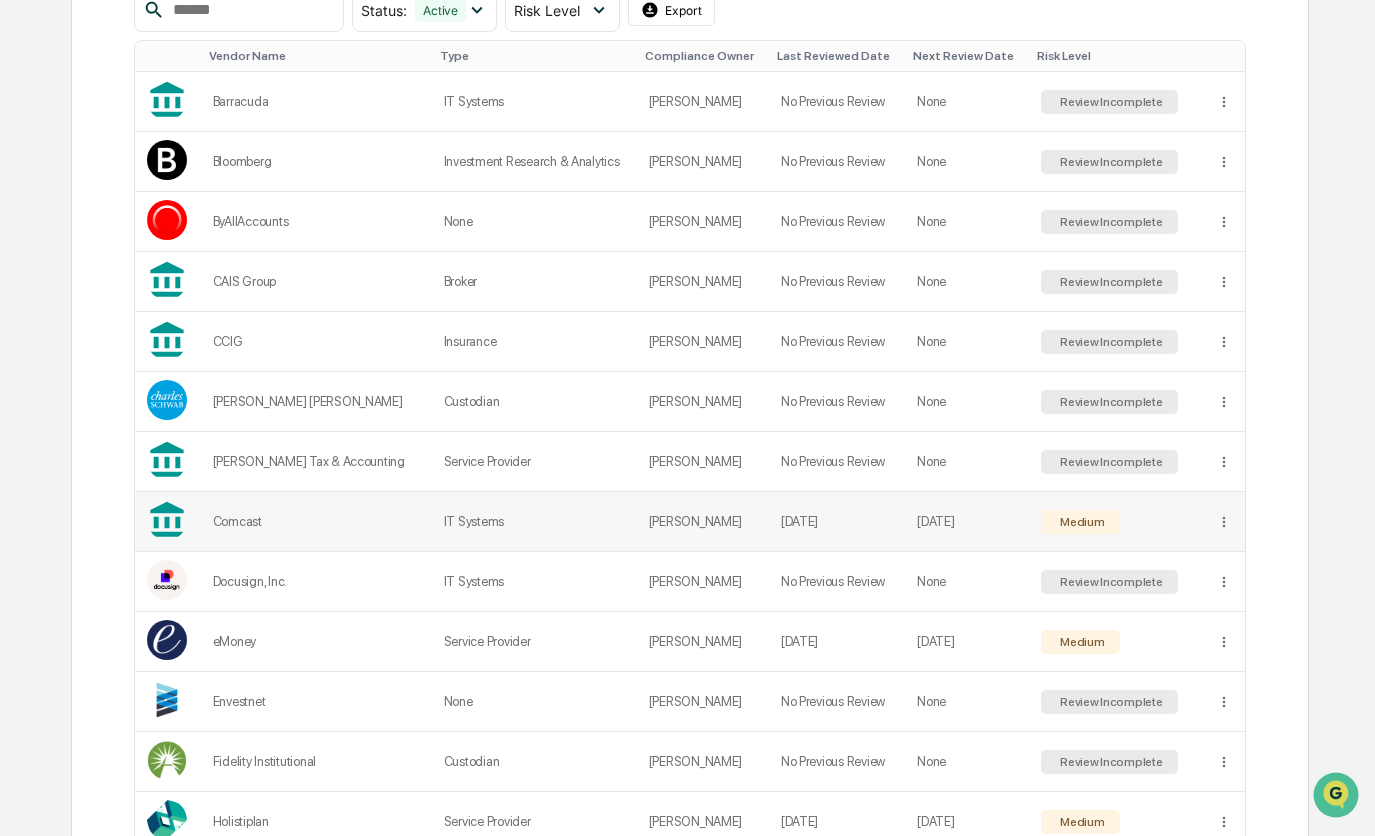 click on "Comcast" at bounding box center [316, 521] 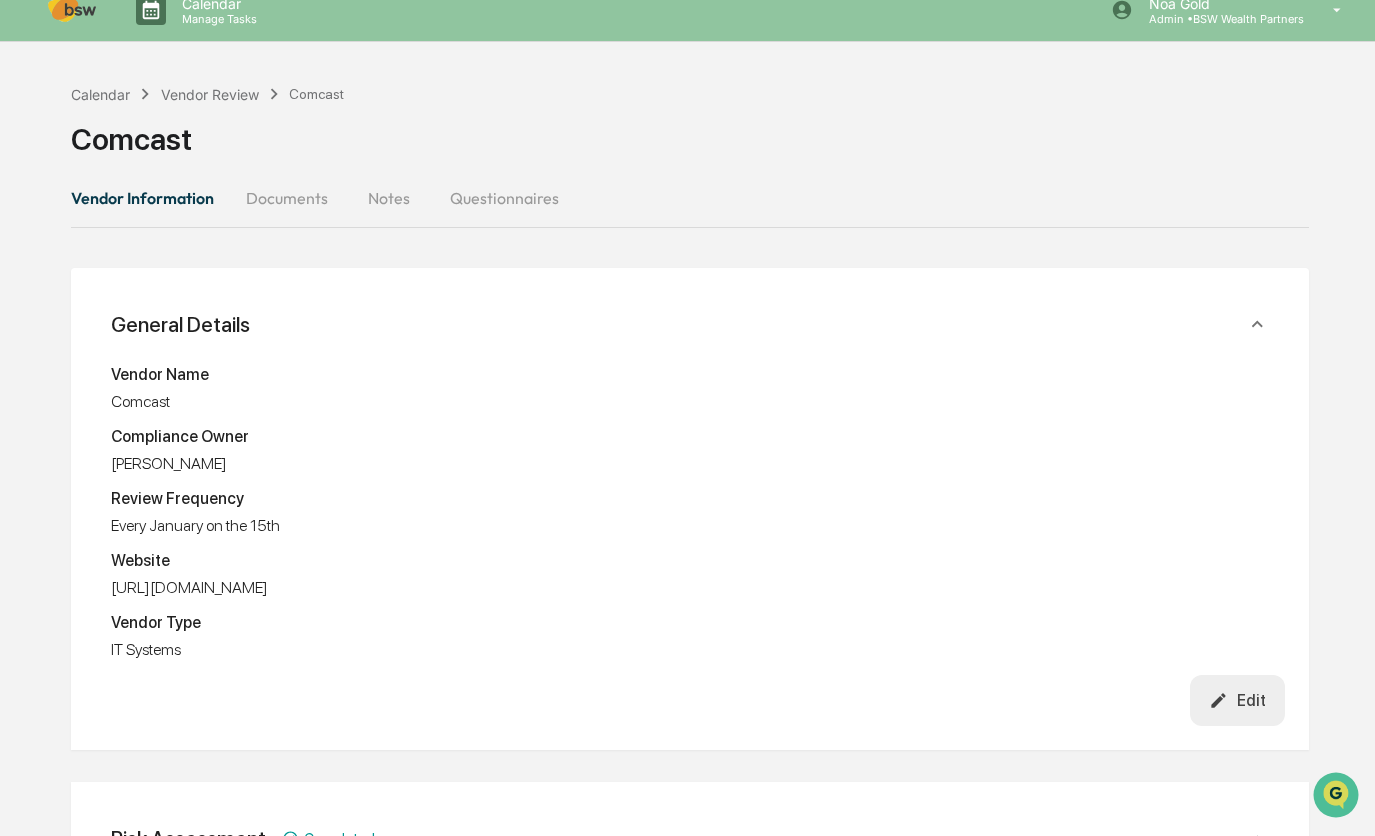scroll, scrollTop: 0, scrollLeft: 0, axis: both 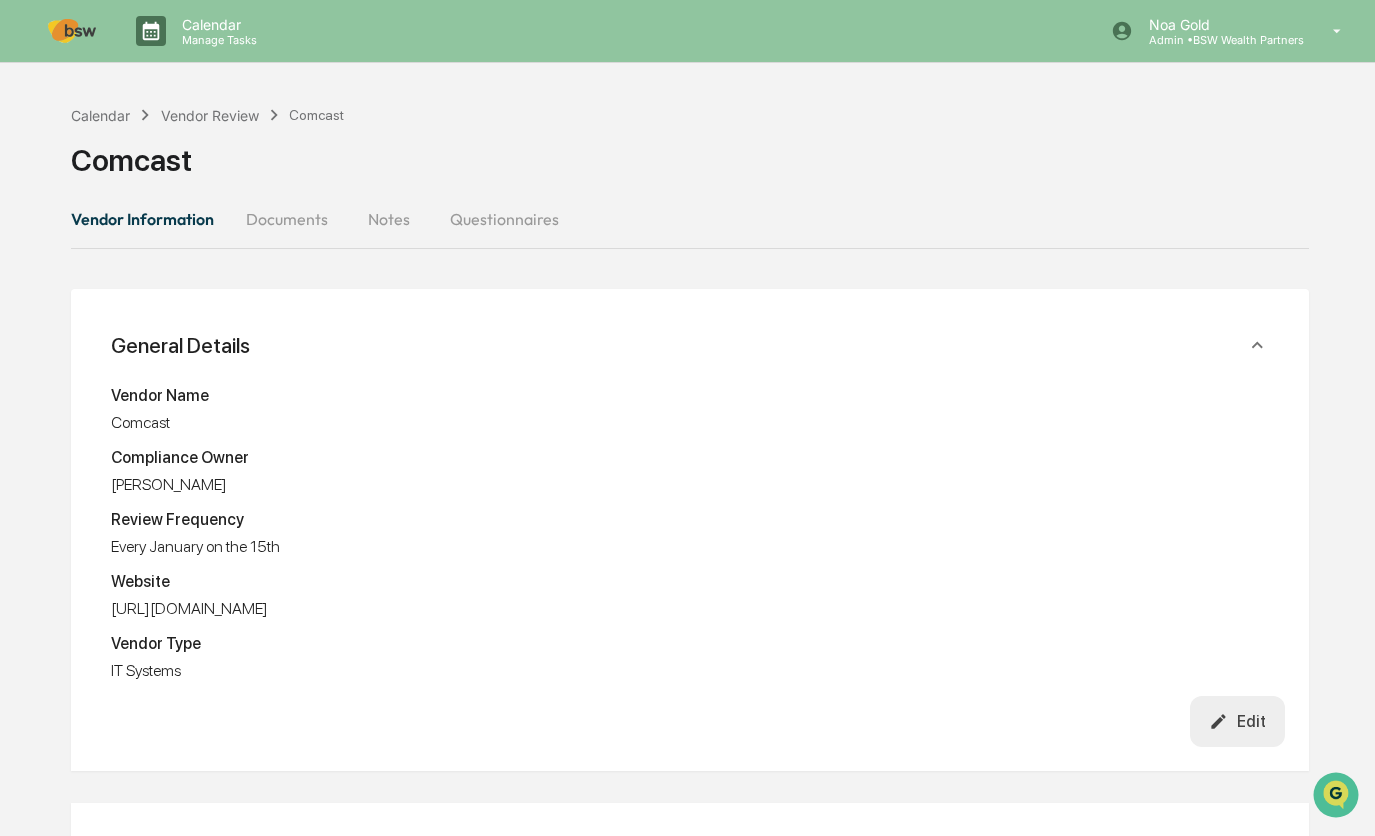 click on "Documents" at bounding box center (287, 219) 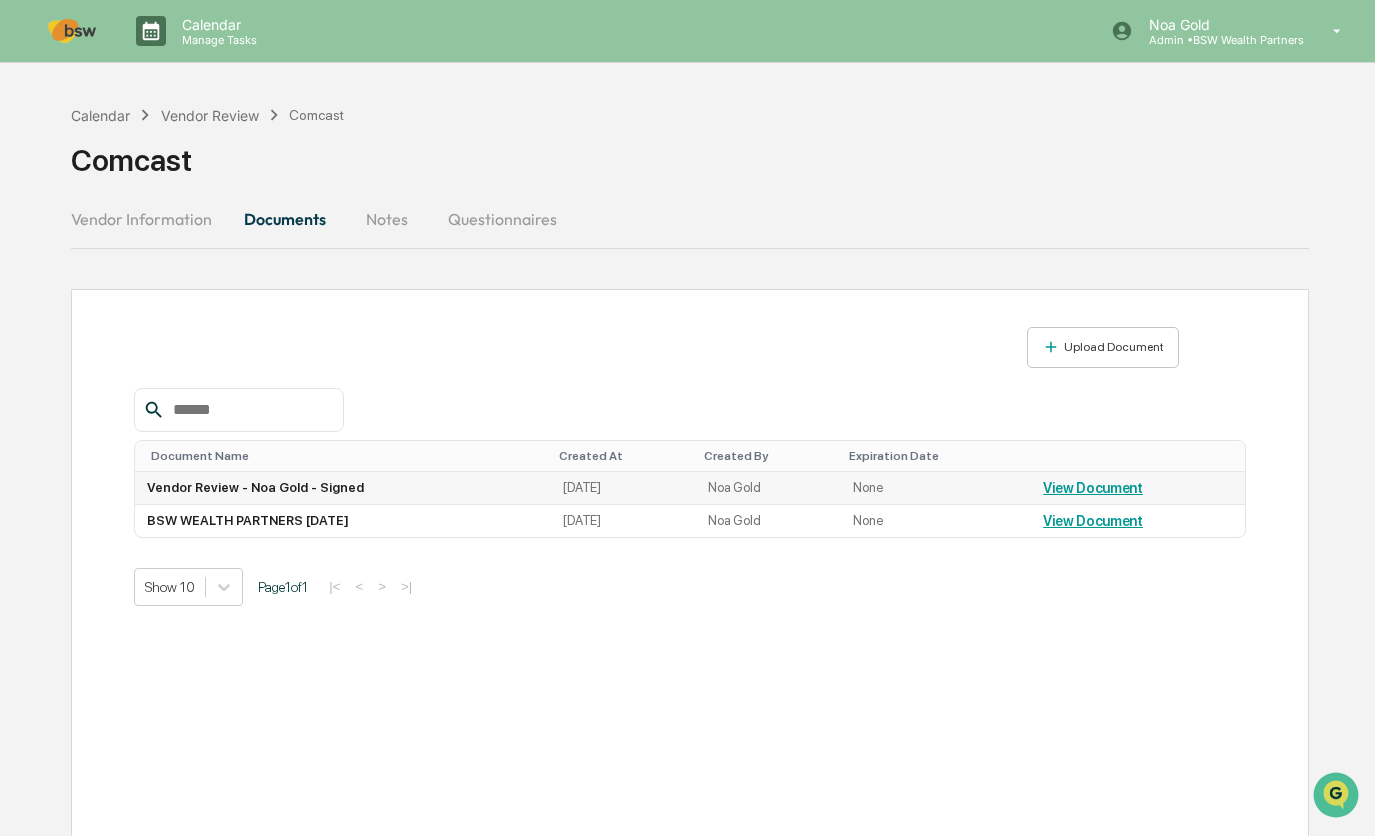 click on "View Document" at bounding box center (1093, 488) 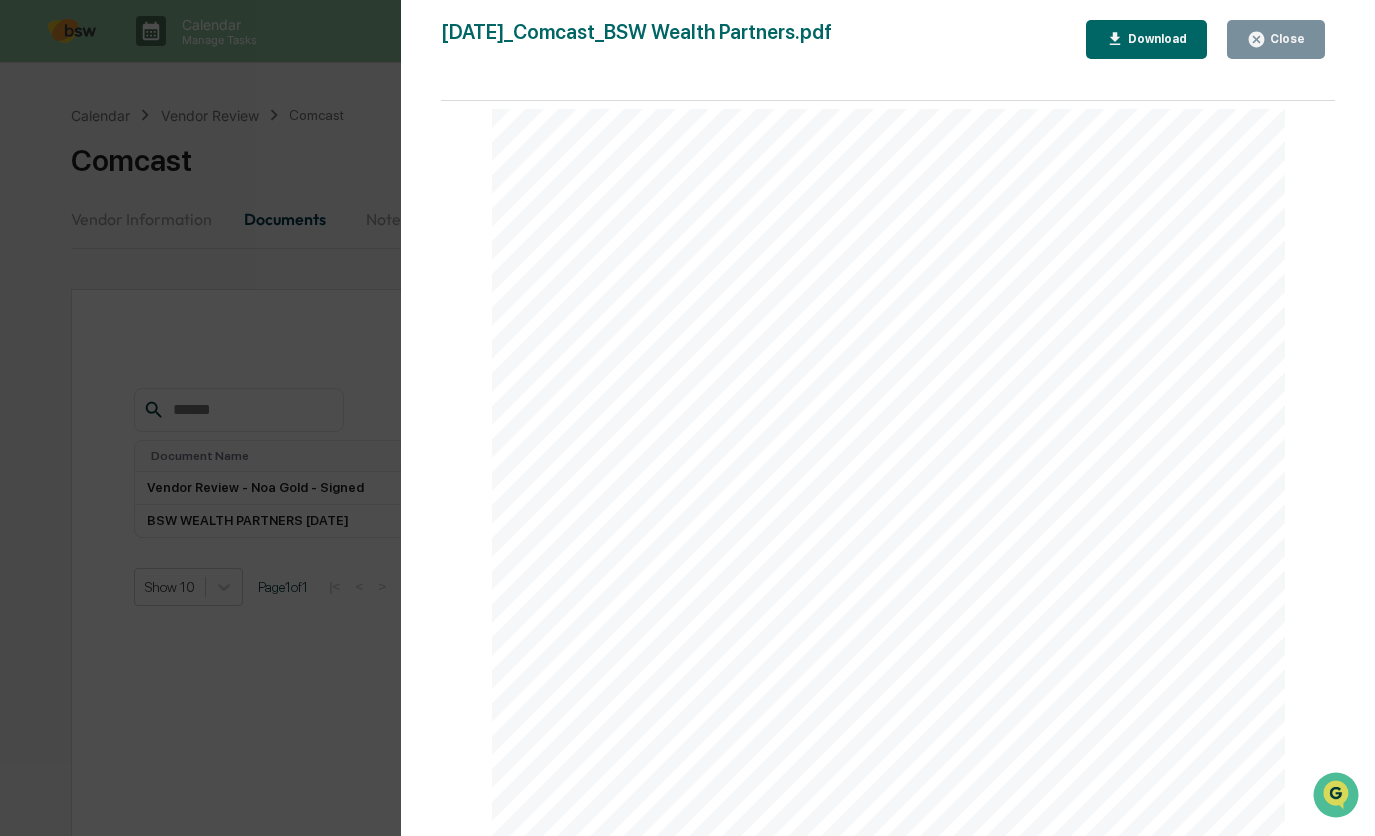 scroll, scrollTop: 0, scrollLeft: 0, axis: both 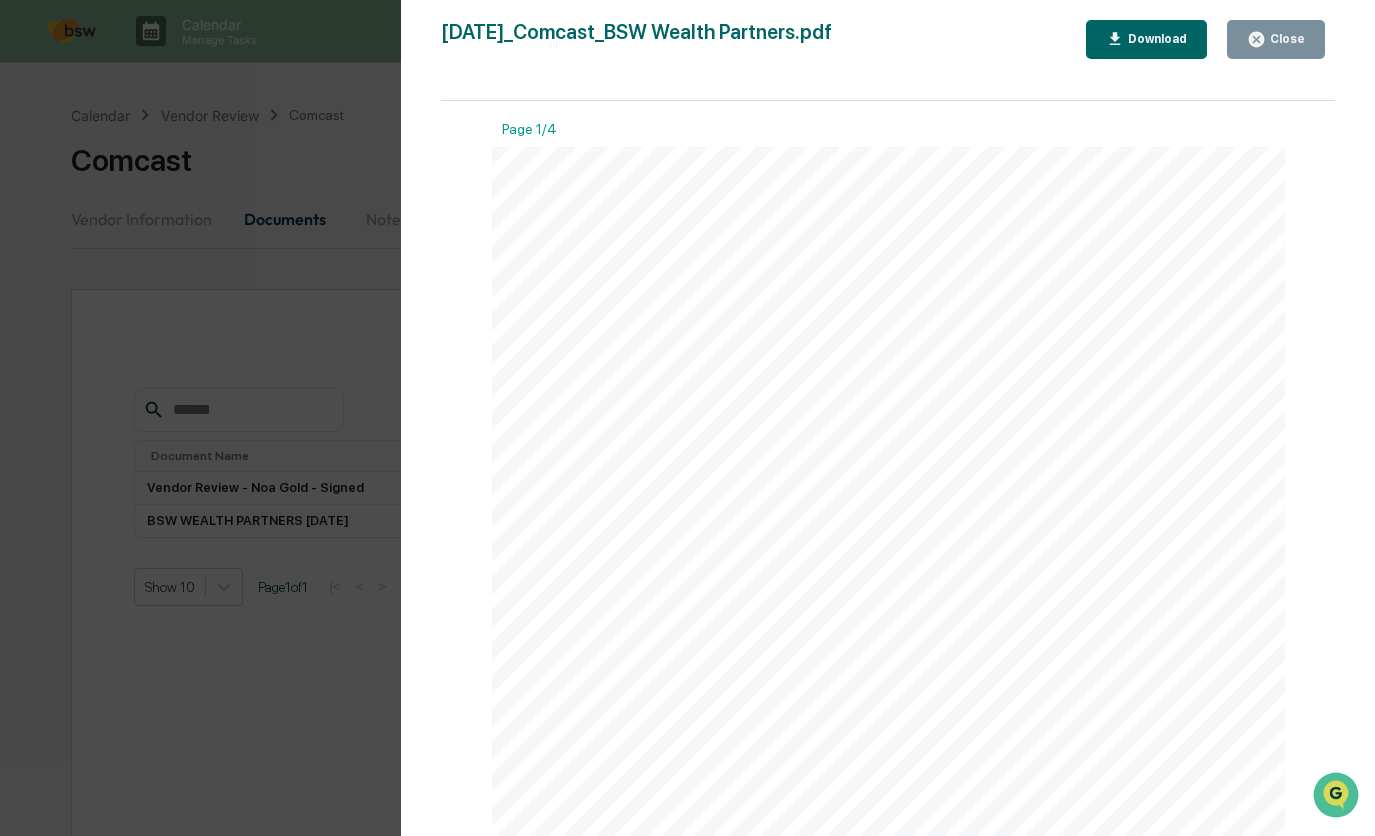 click on "Close" at bounding box center (1285, 39) 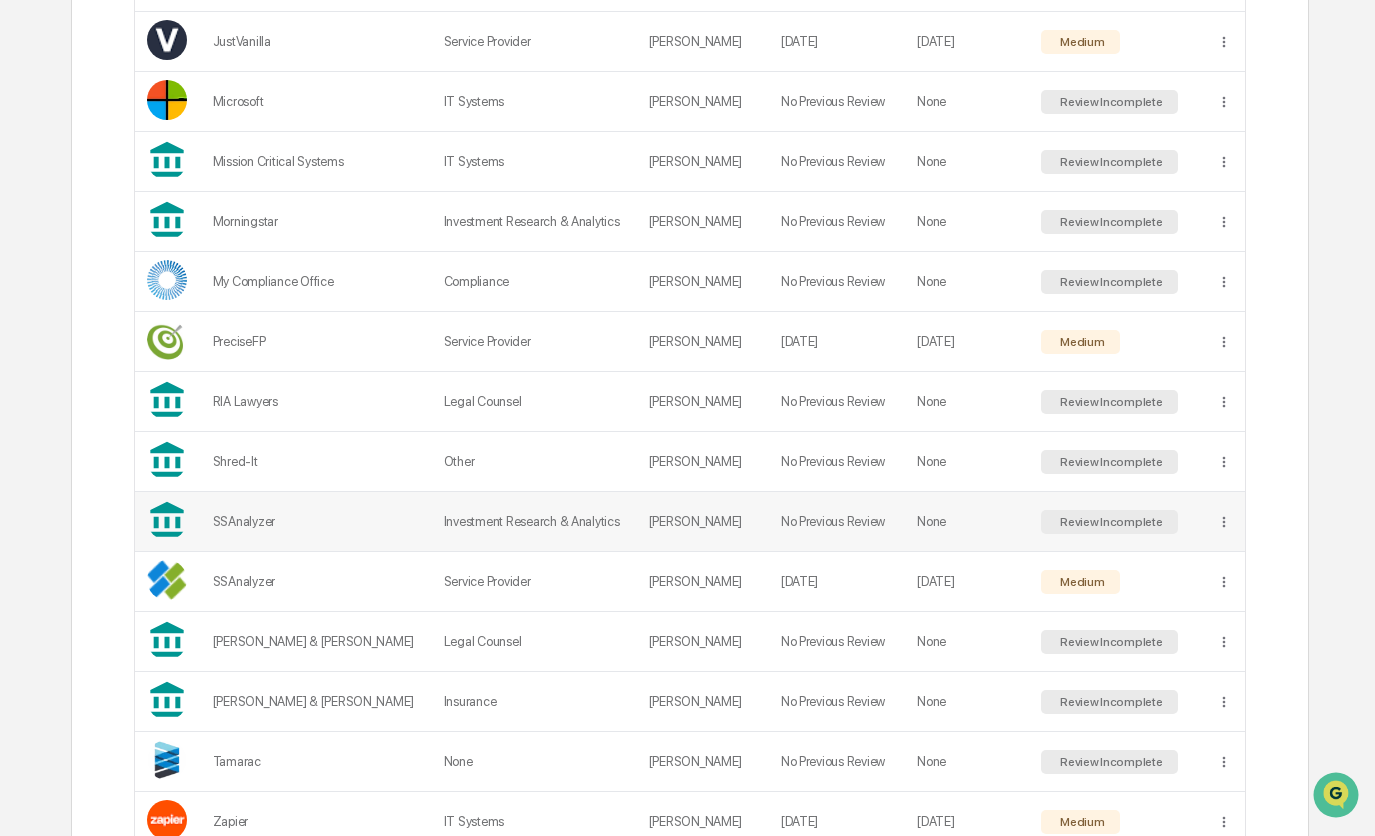 scroll, scrollTop: 1478, scrollLeft: 0, axis: vertical 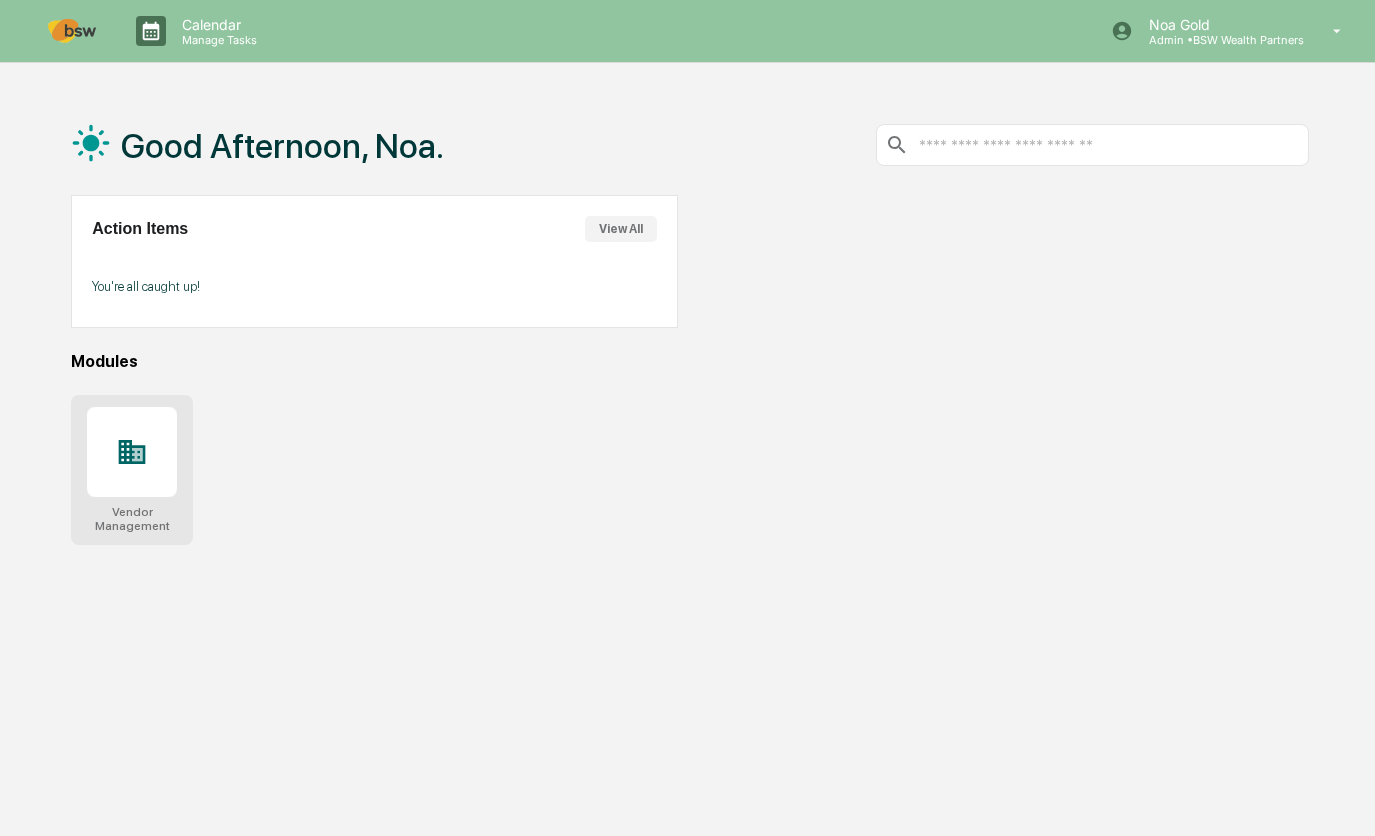 click 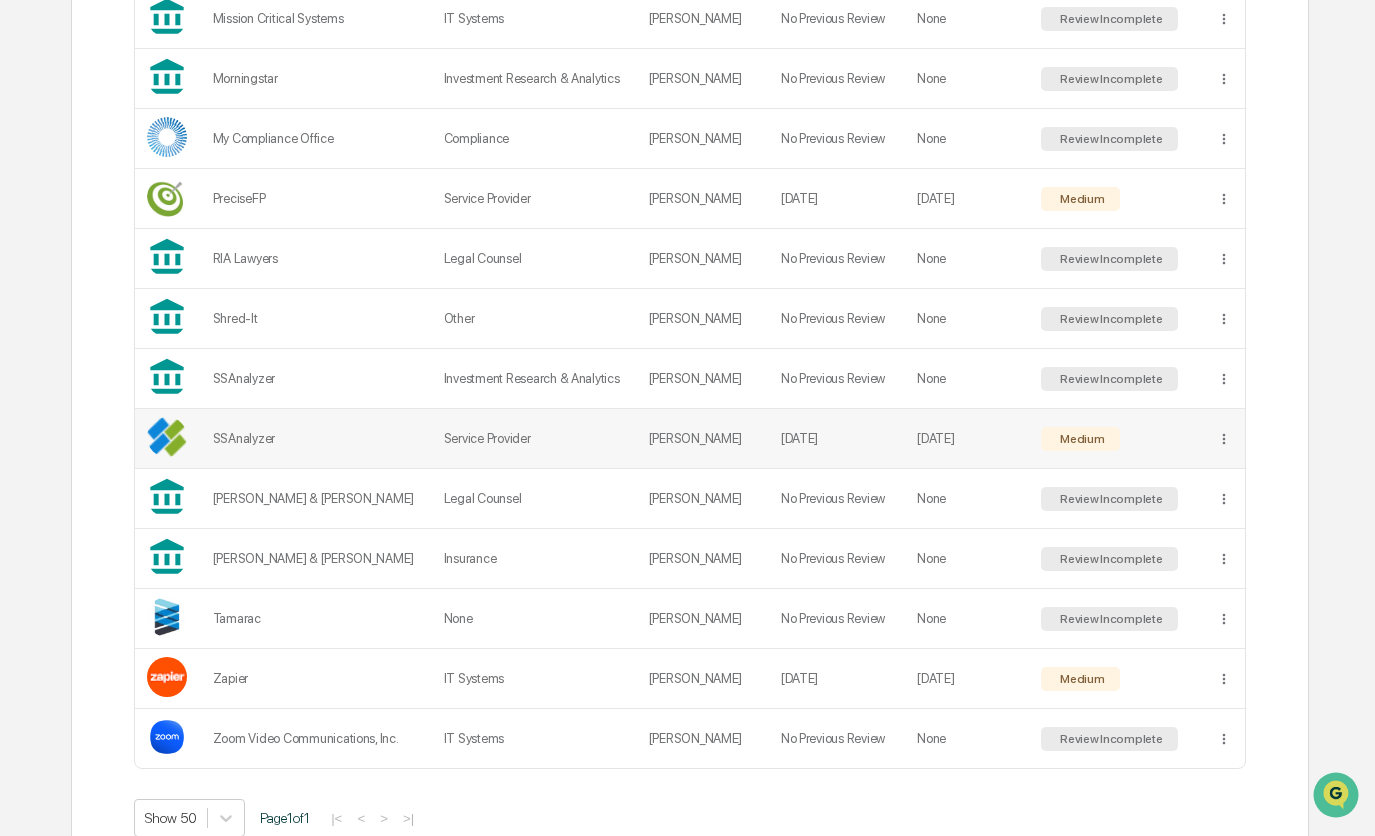 scroll, scrollTop: 1478, scrollLeft: 0, axis: vertical 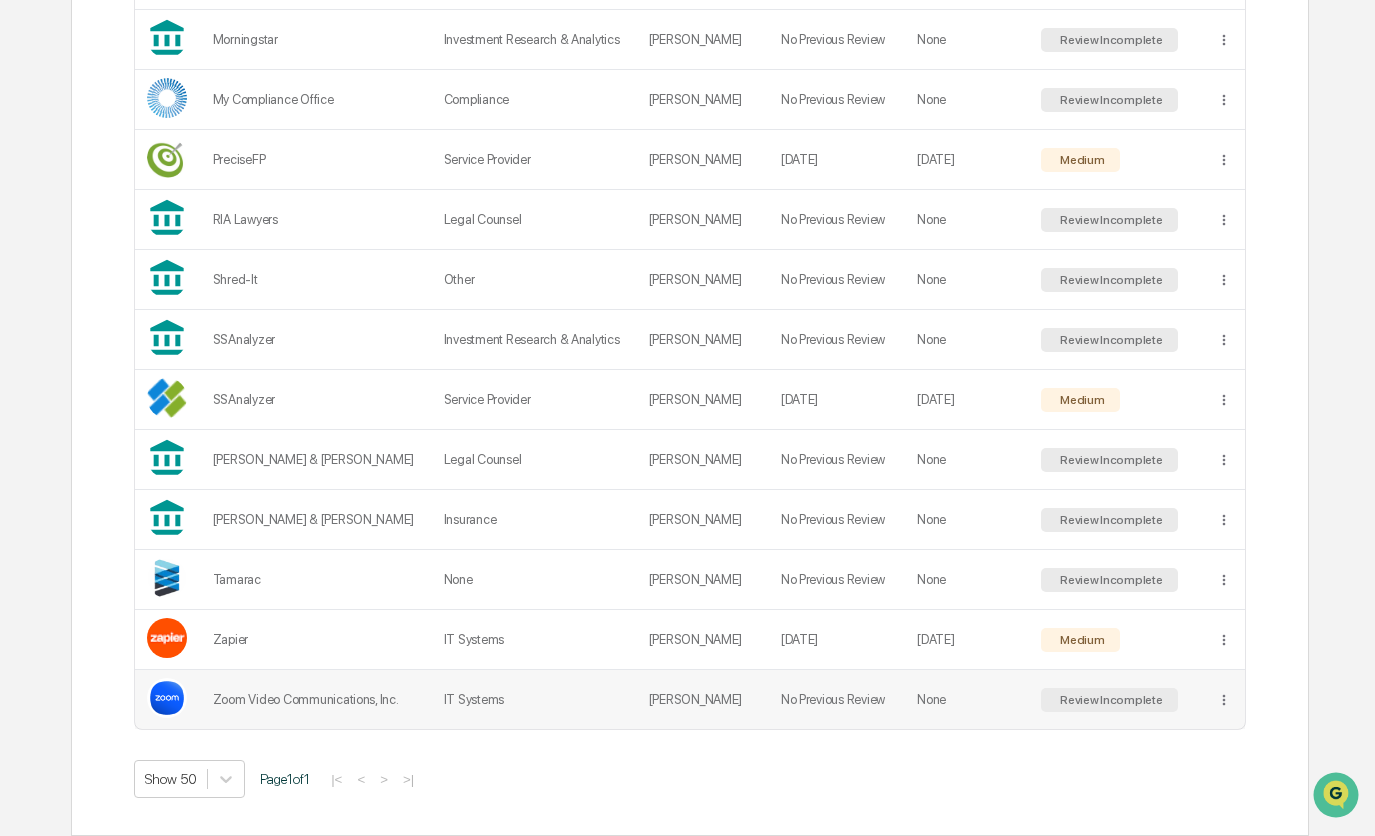 click on "Zoom Video Communications, Inc." at bounding box center (316, 699) 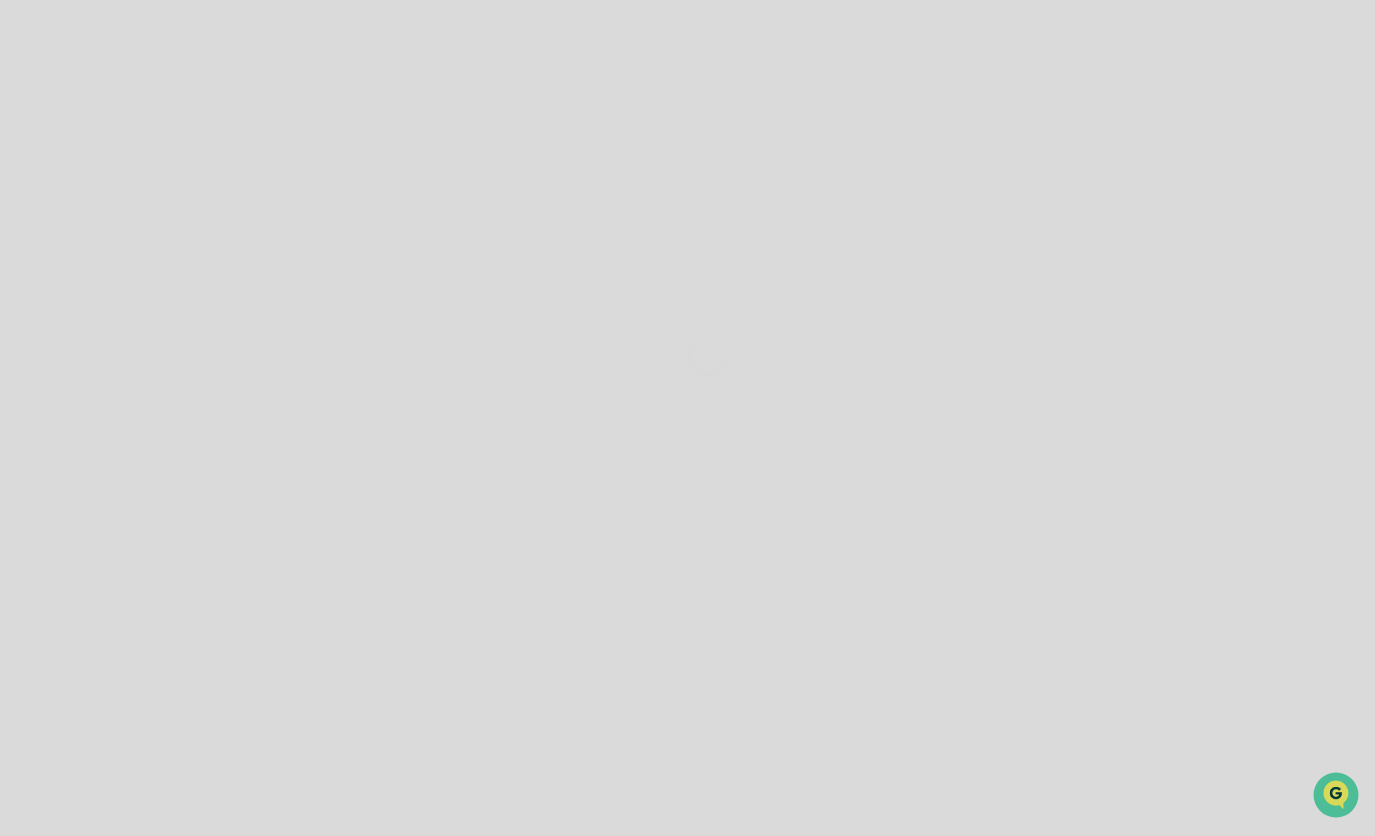 scroll, scrollTop: 0, scrollLeft: 0, axis: both 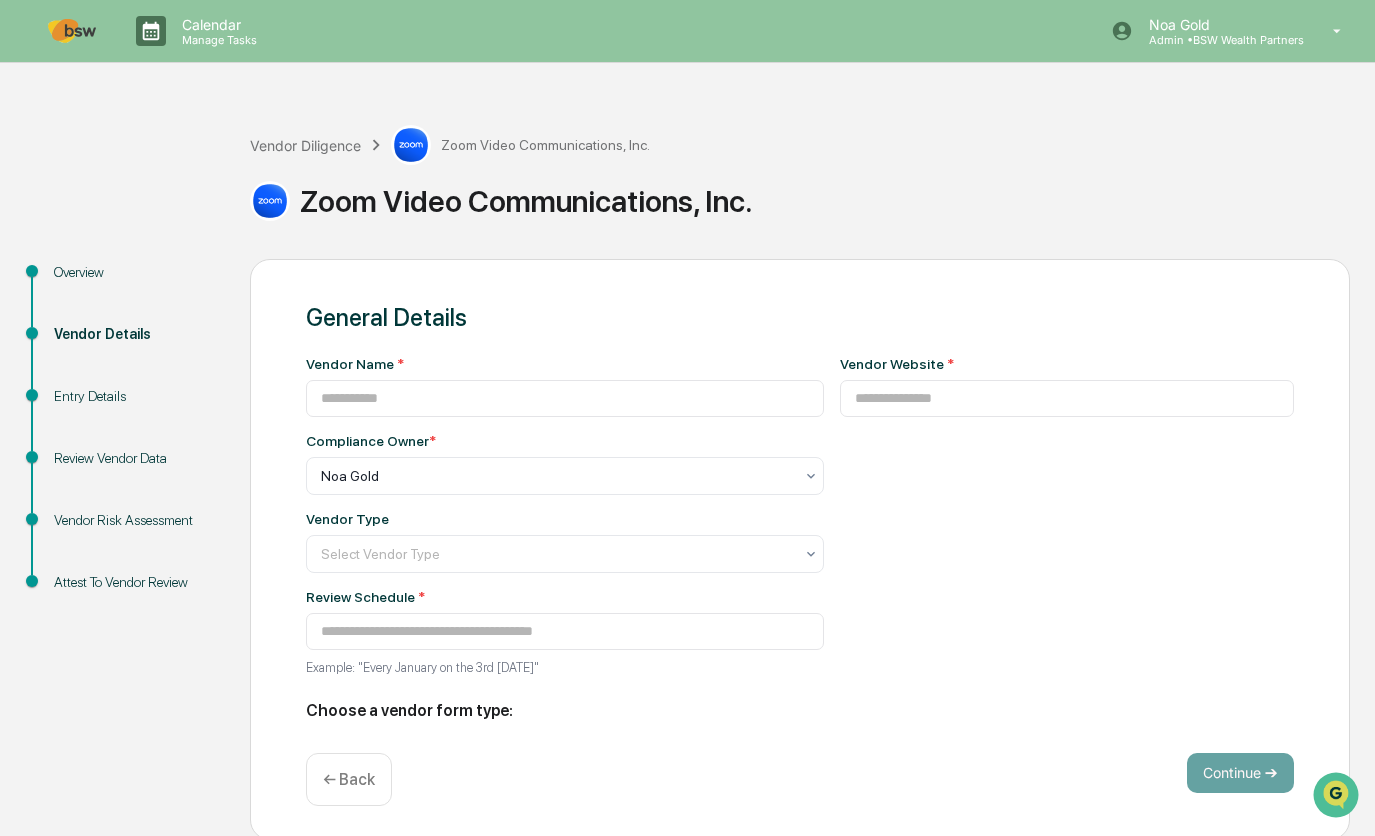 type on "**********" 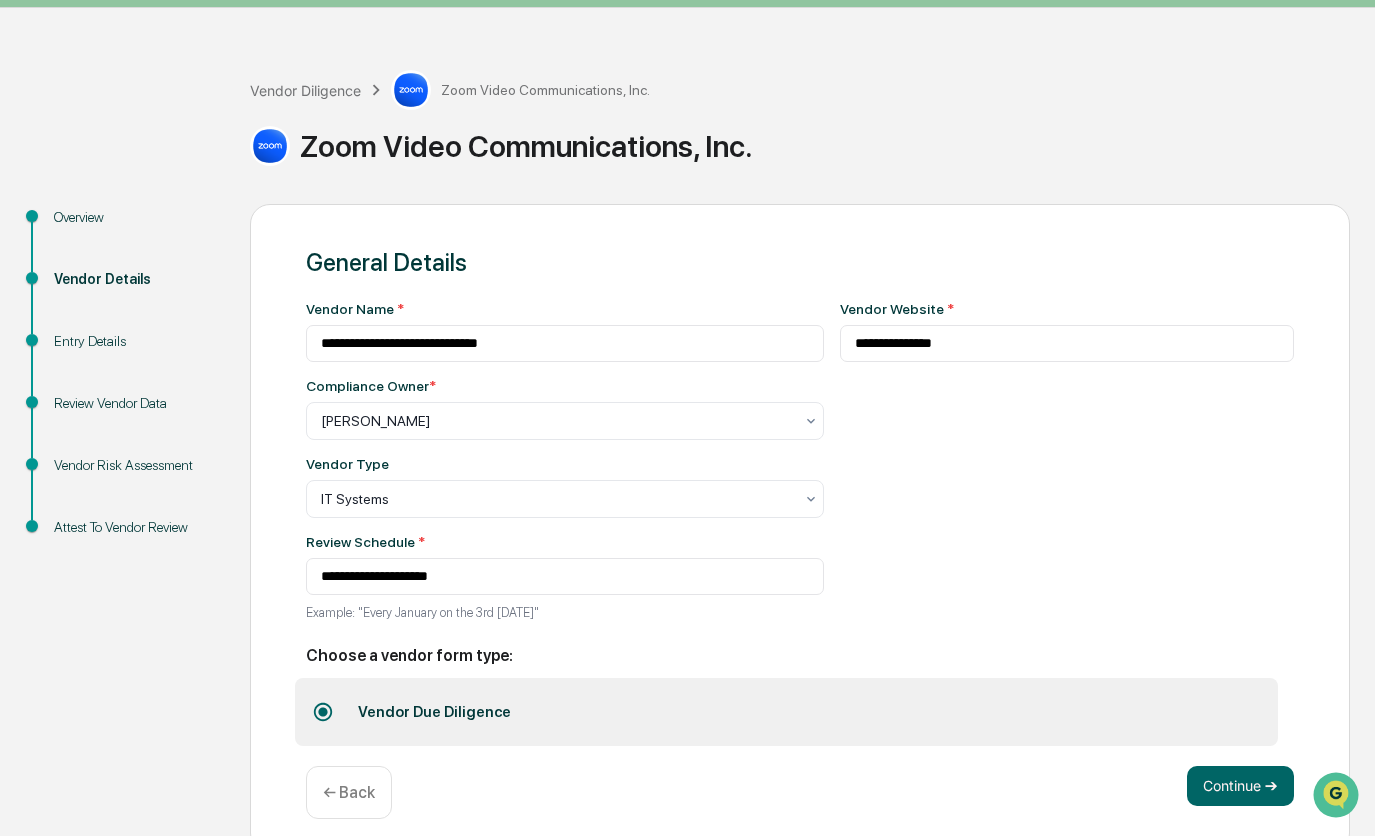 scroll, scrollTop: 77, scrollLeft: 0, axis: vertical 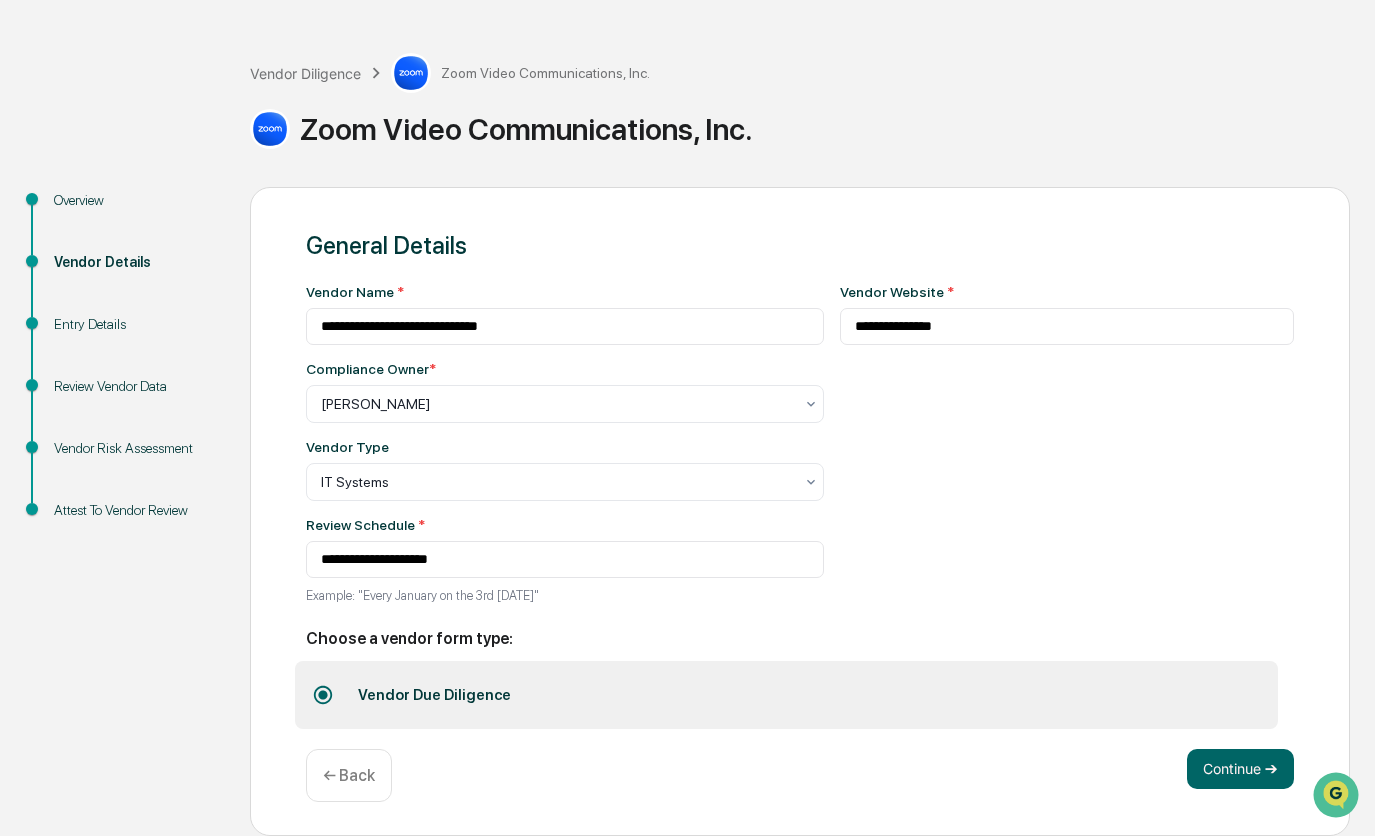 click on "Review Vendor Data" at bounding box center [136, 386] 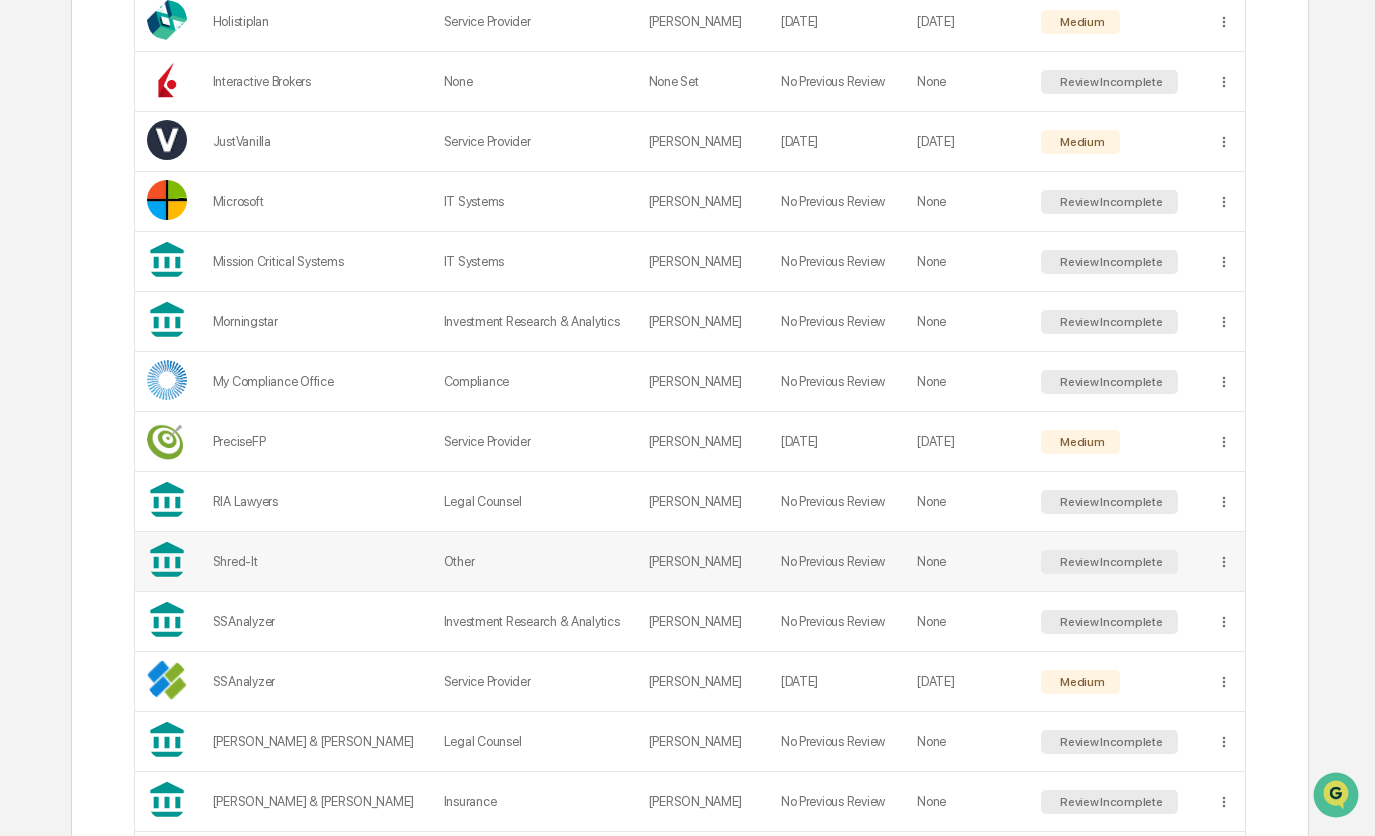 scroll, scrollTop: 1478, scrollLeft: 0, axis: vertical 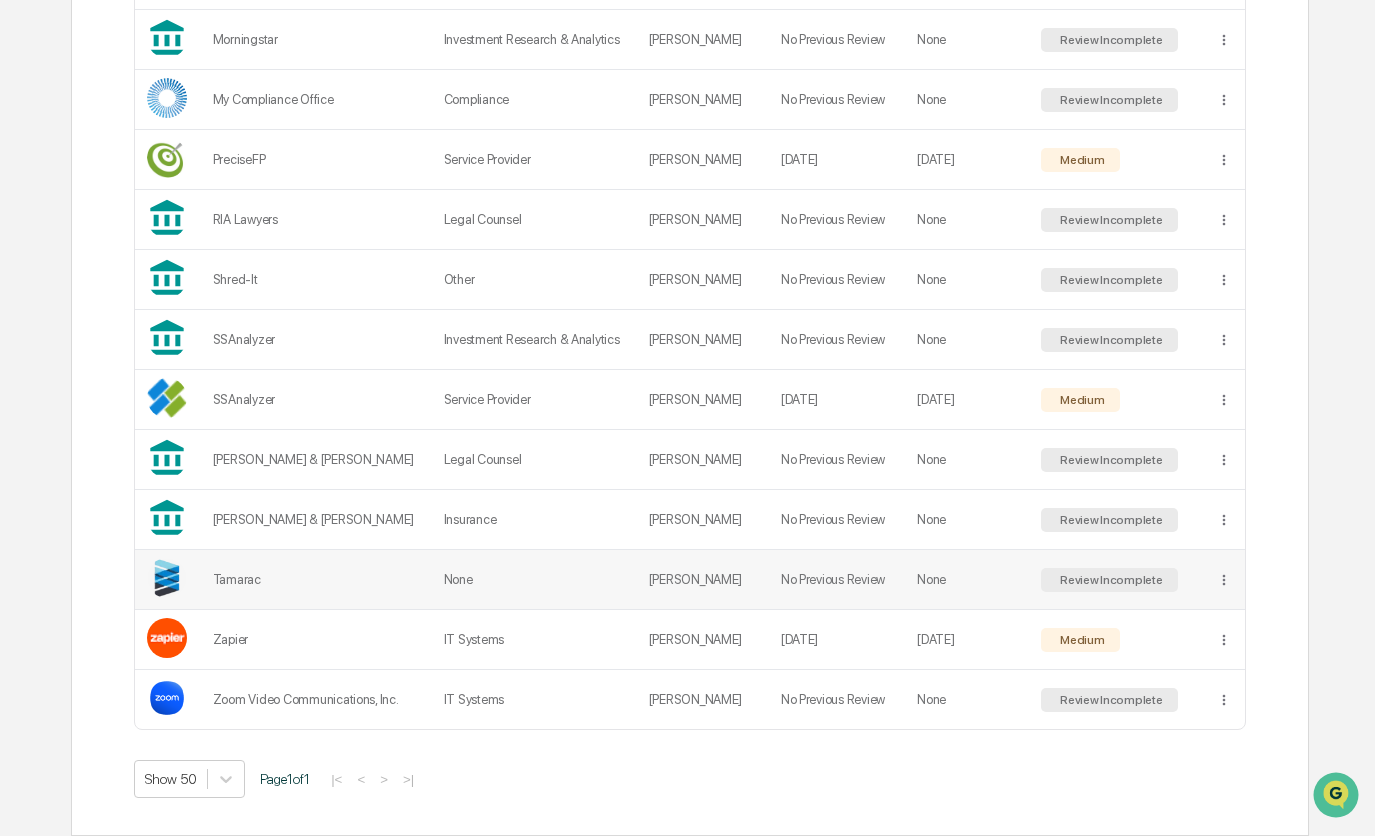 click on "None" at bounding box center [534, 580] 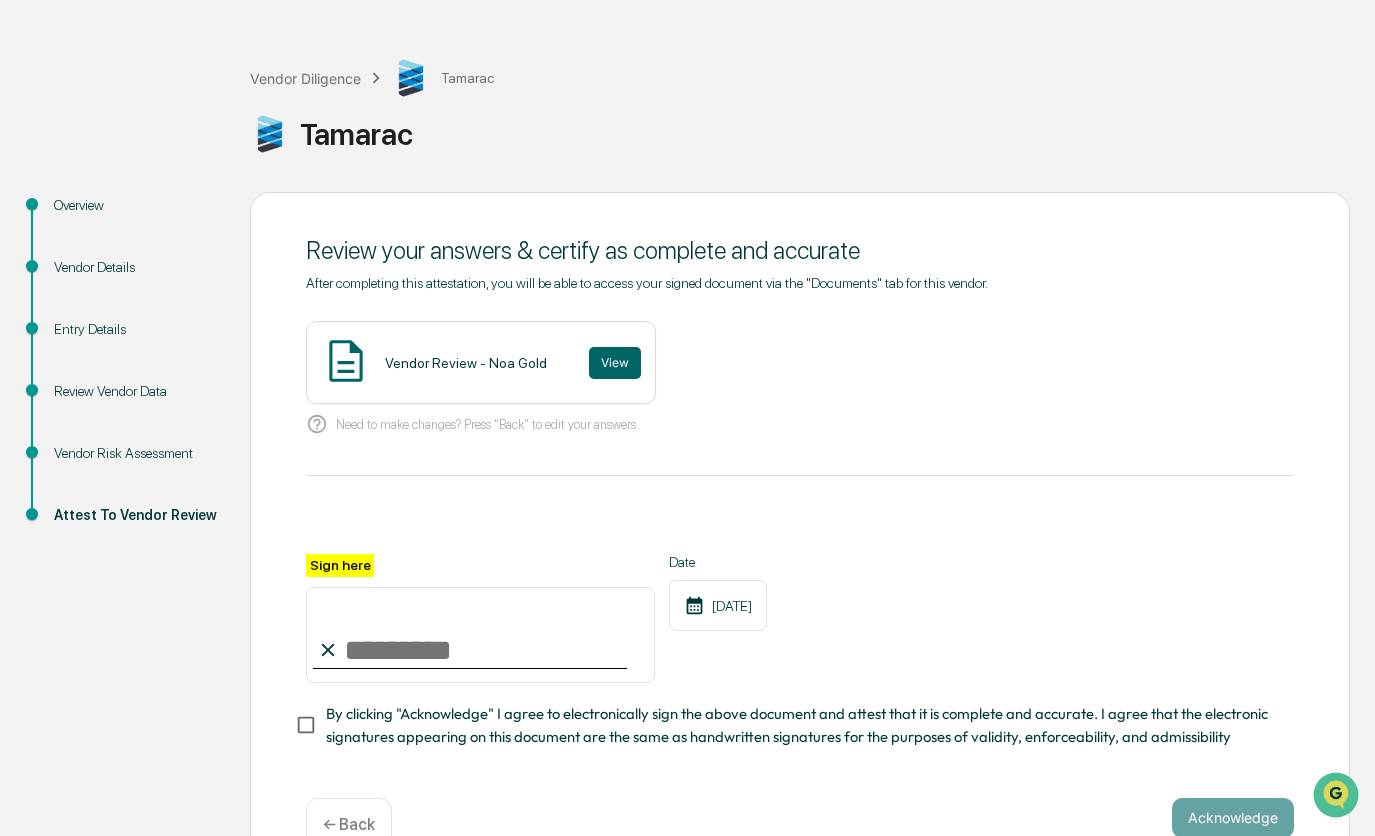 scroll, scrollTop: 100, scrollLeft: 0, axis: vertical 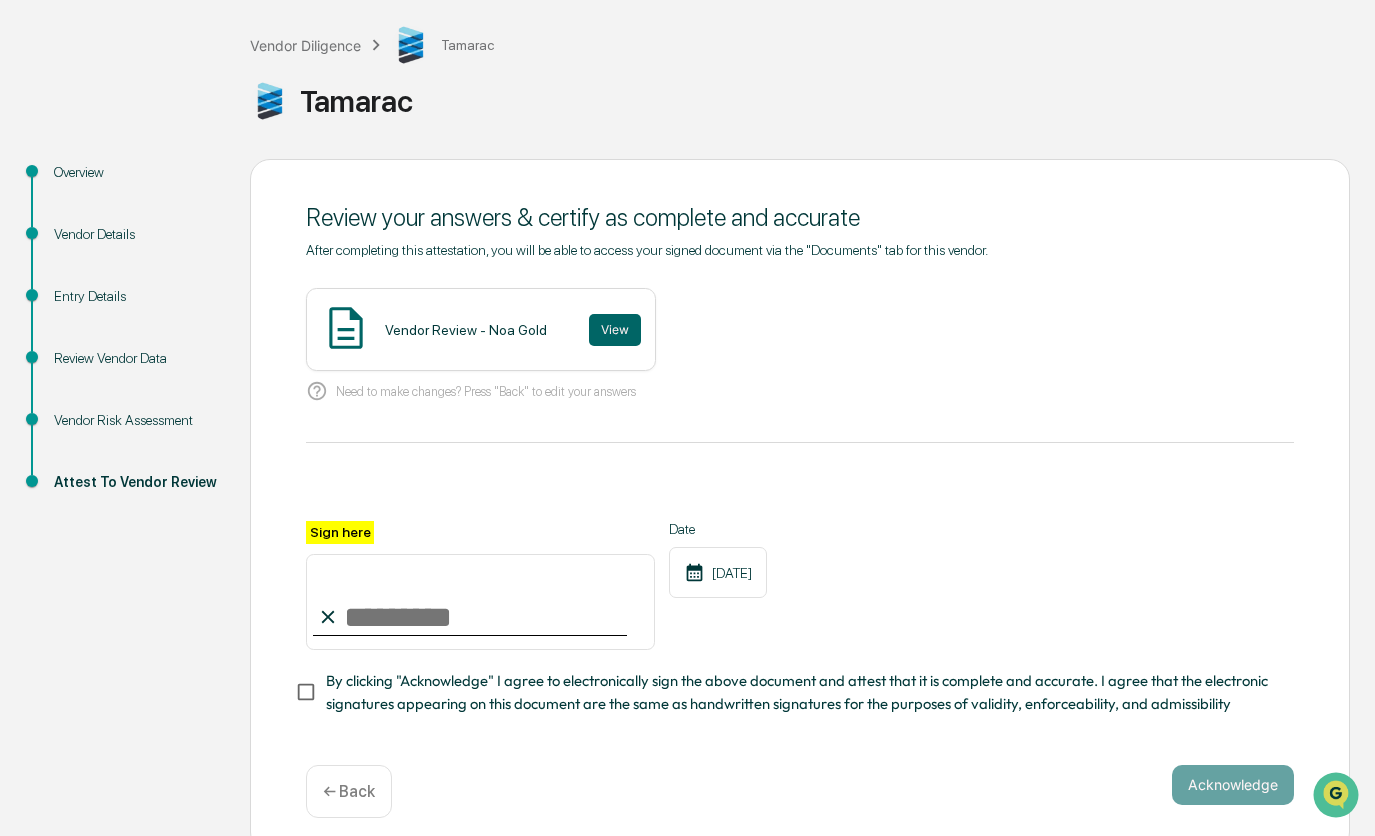 click on "Vendor Risk Assessment" at bounding box center (136, 420) 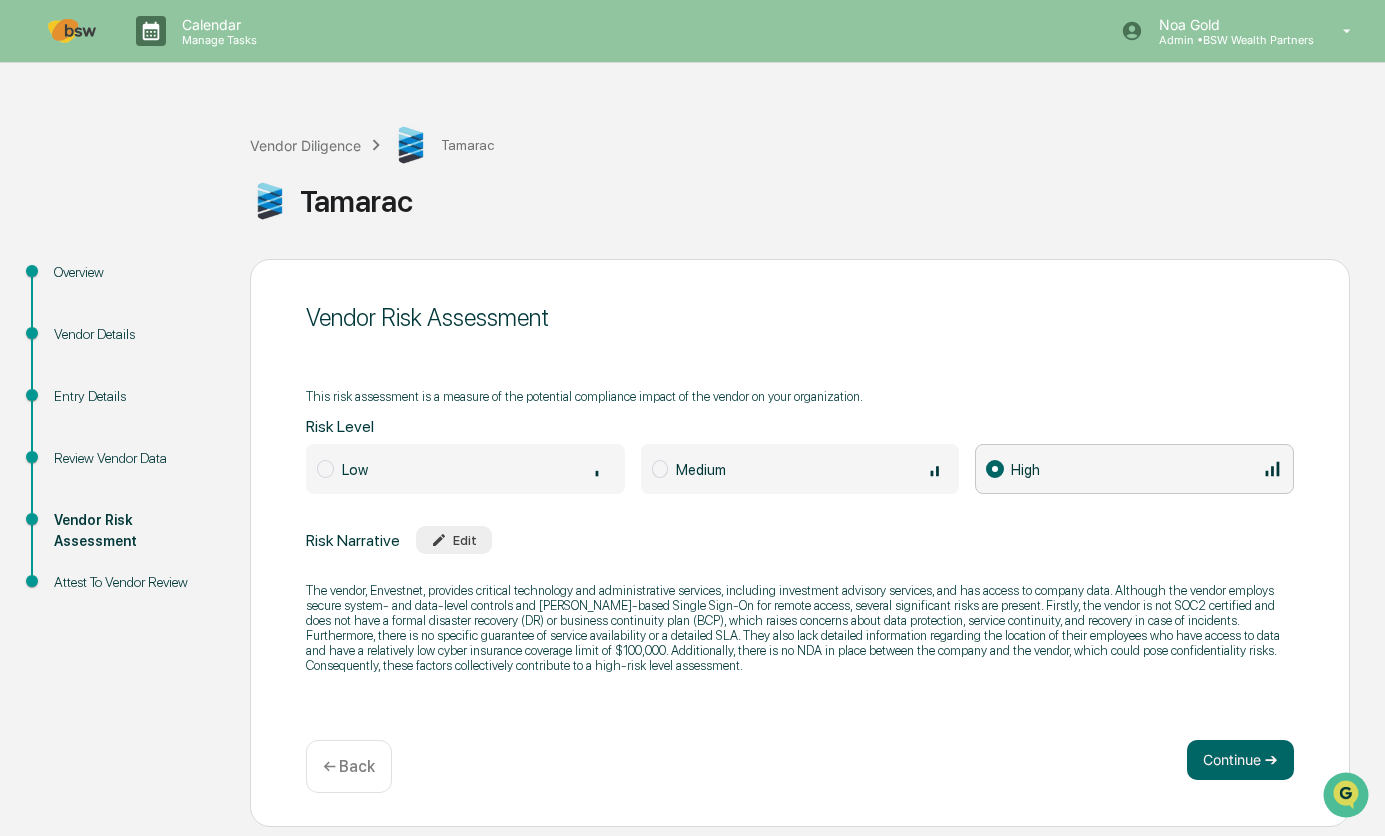 click on "Review Vendor Data" at bounding box center (136, 458) 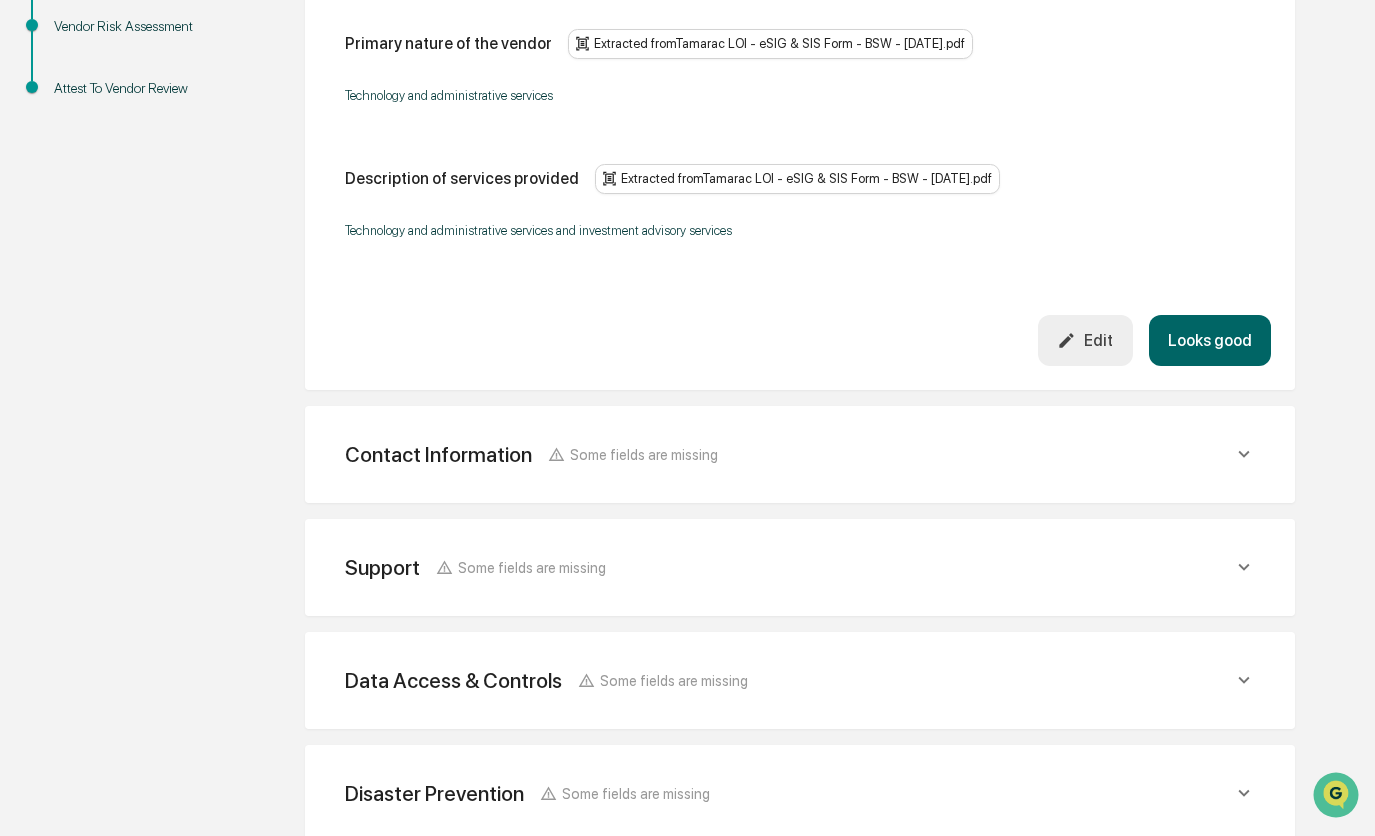 scroll, scrollTop: 500, scrollLeft: 0, axis: vertical 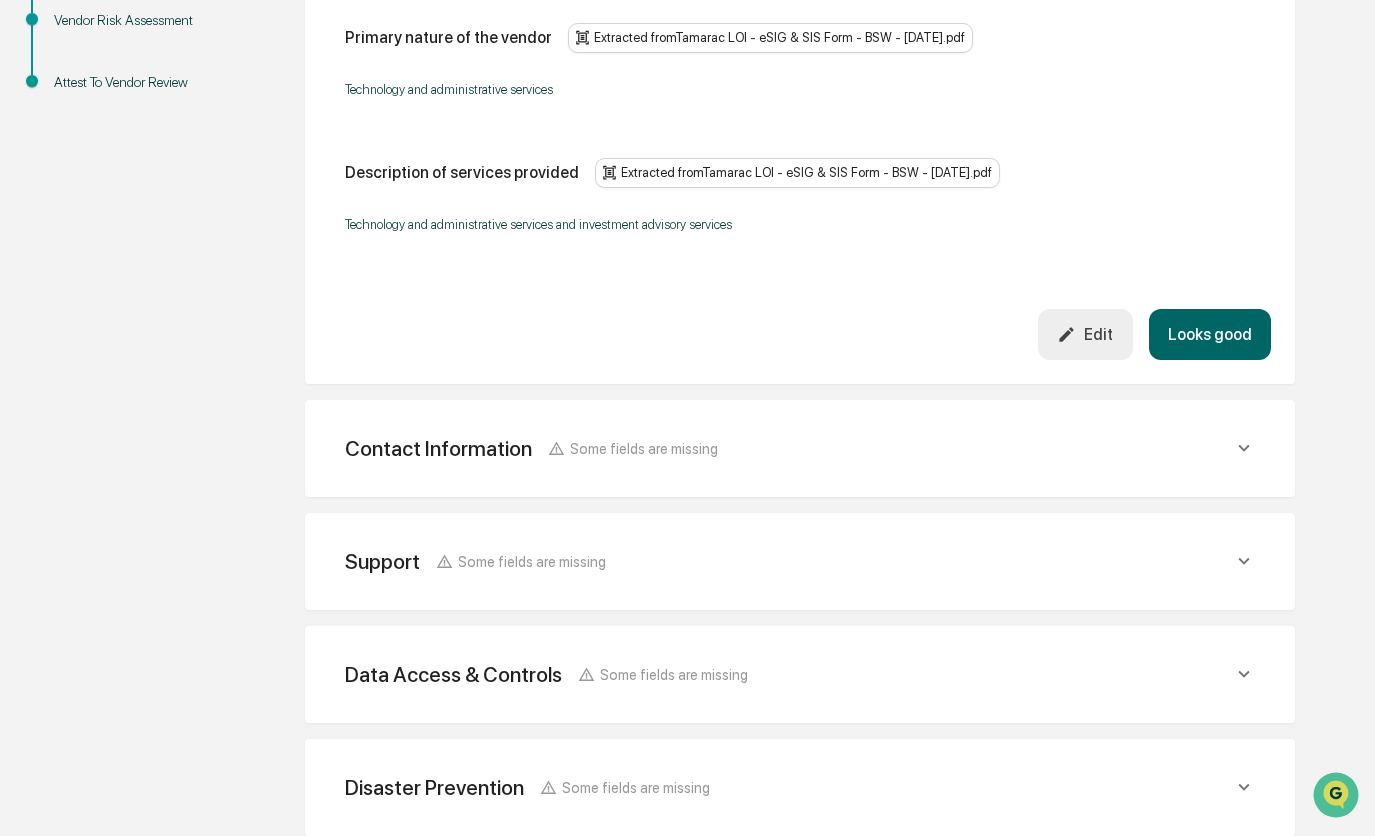 click on "Contact Information Some fields are missing" at bounding box center [789, -68] 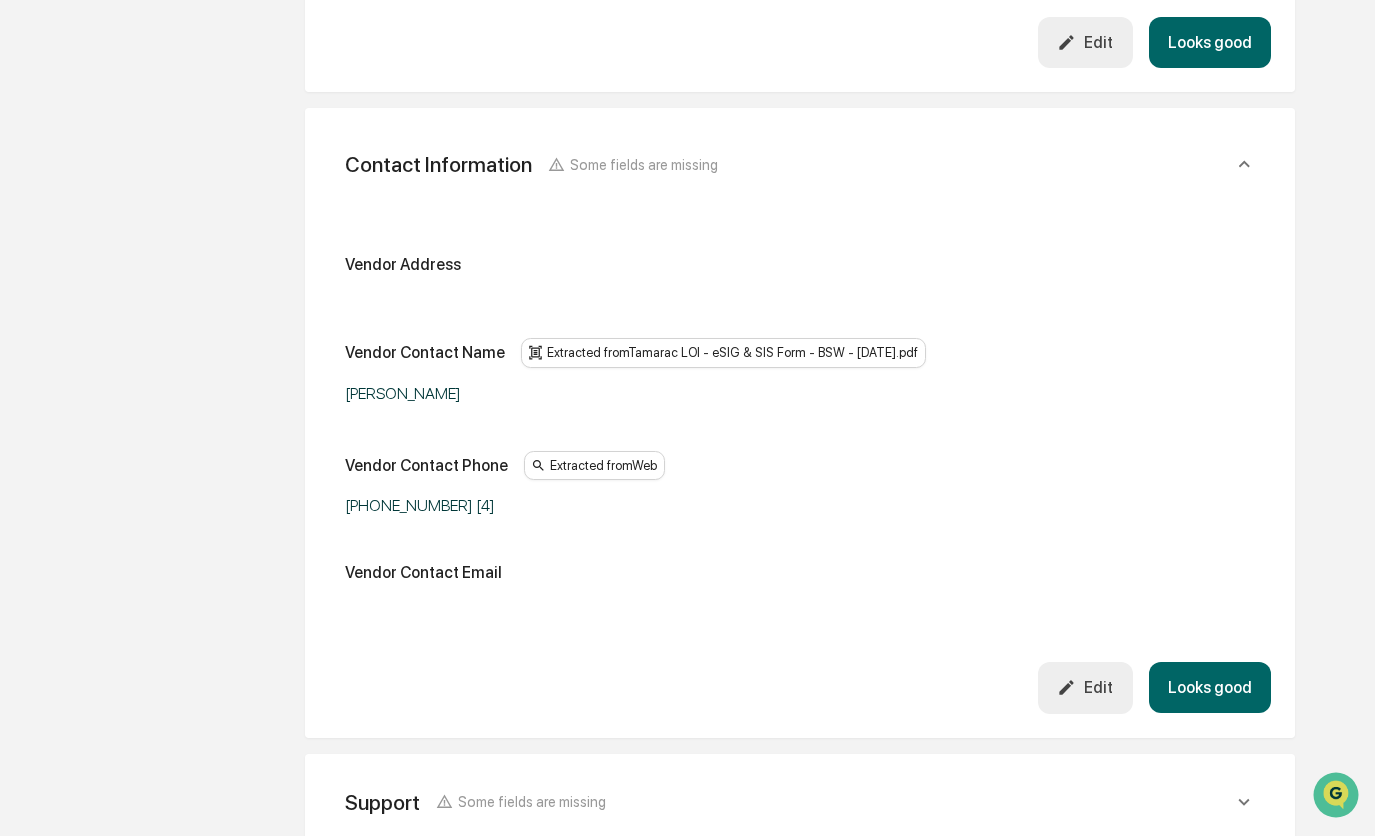 scroll, scrollTop: 900, scrollLeft: 0, axis: vertical 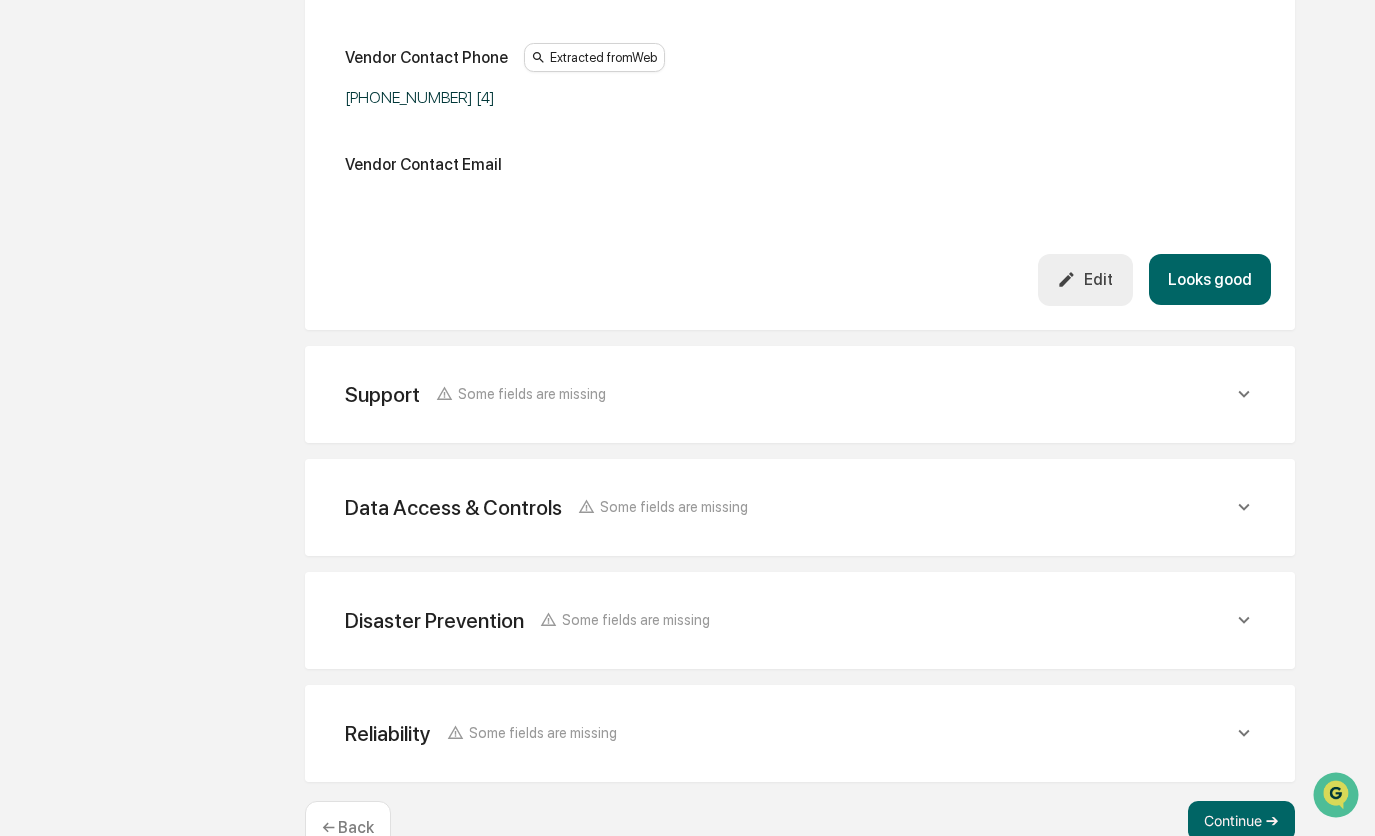 click on "Support Some fields are missing" at bounding box center (789, -768) 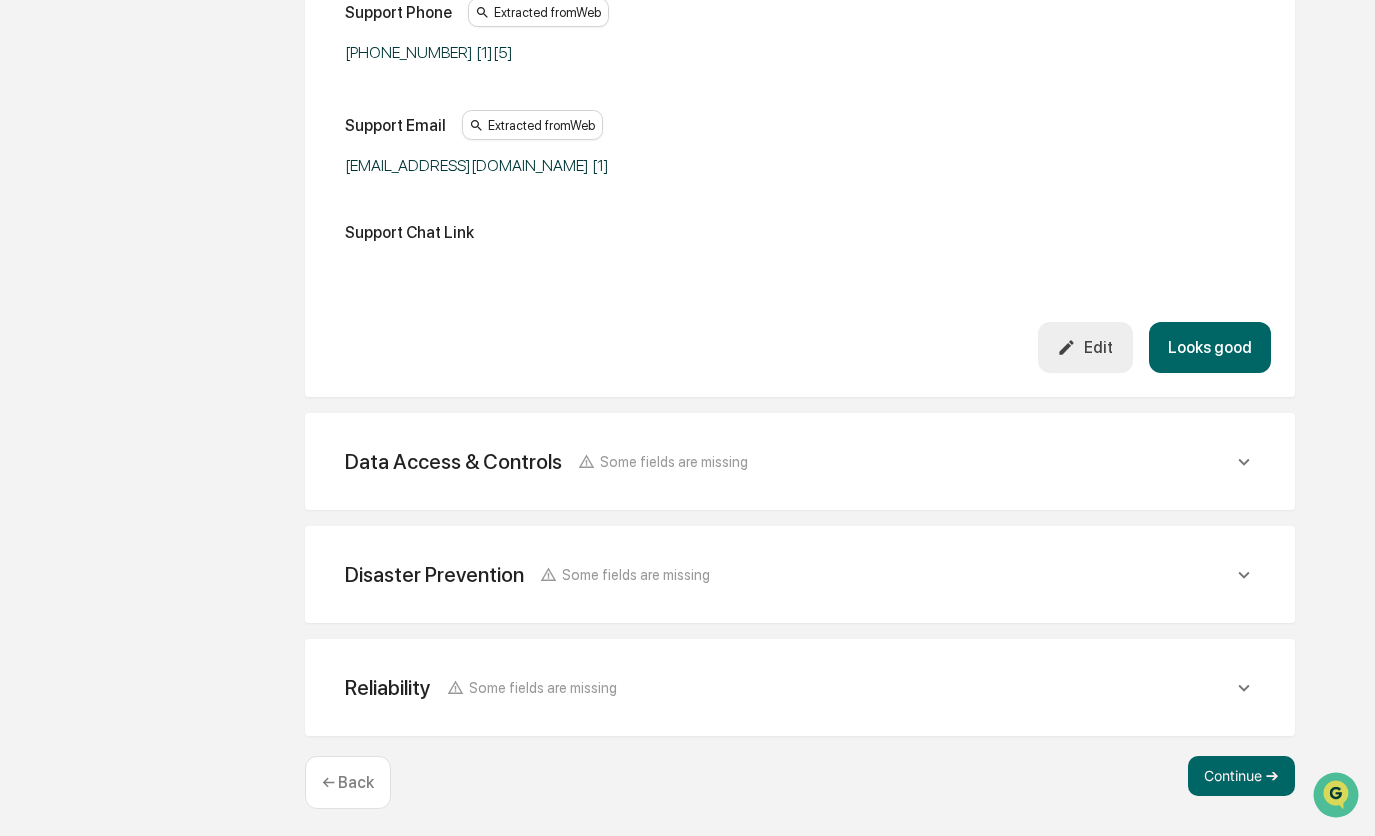 scroll, scrollTop: 1696, scrollLeft: 0, axis: vertical 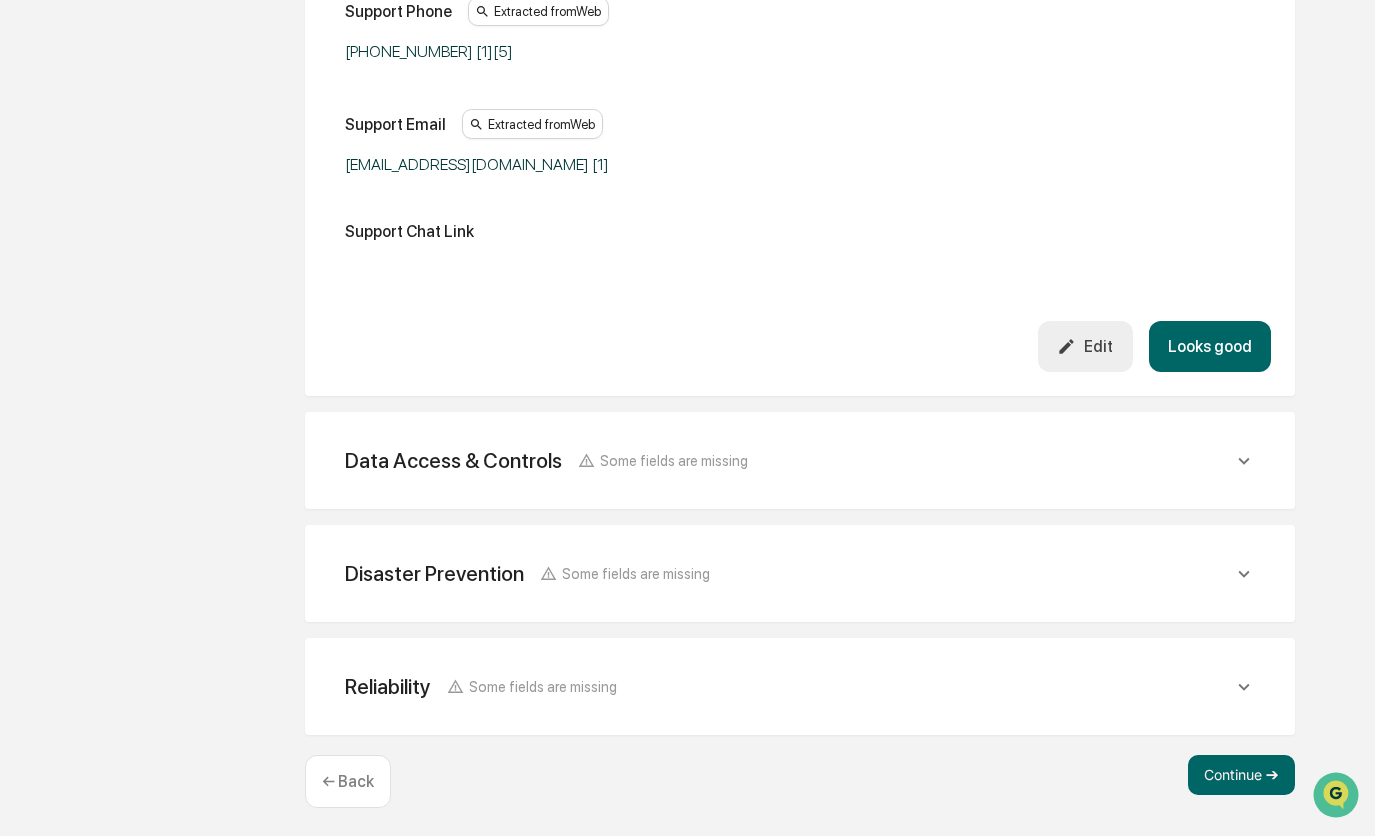 click on "Data Access & Controls Some fields are missing" at bounding box center (789, -1264) 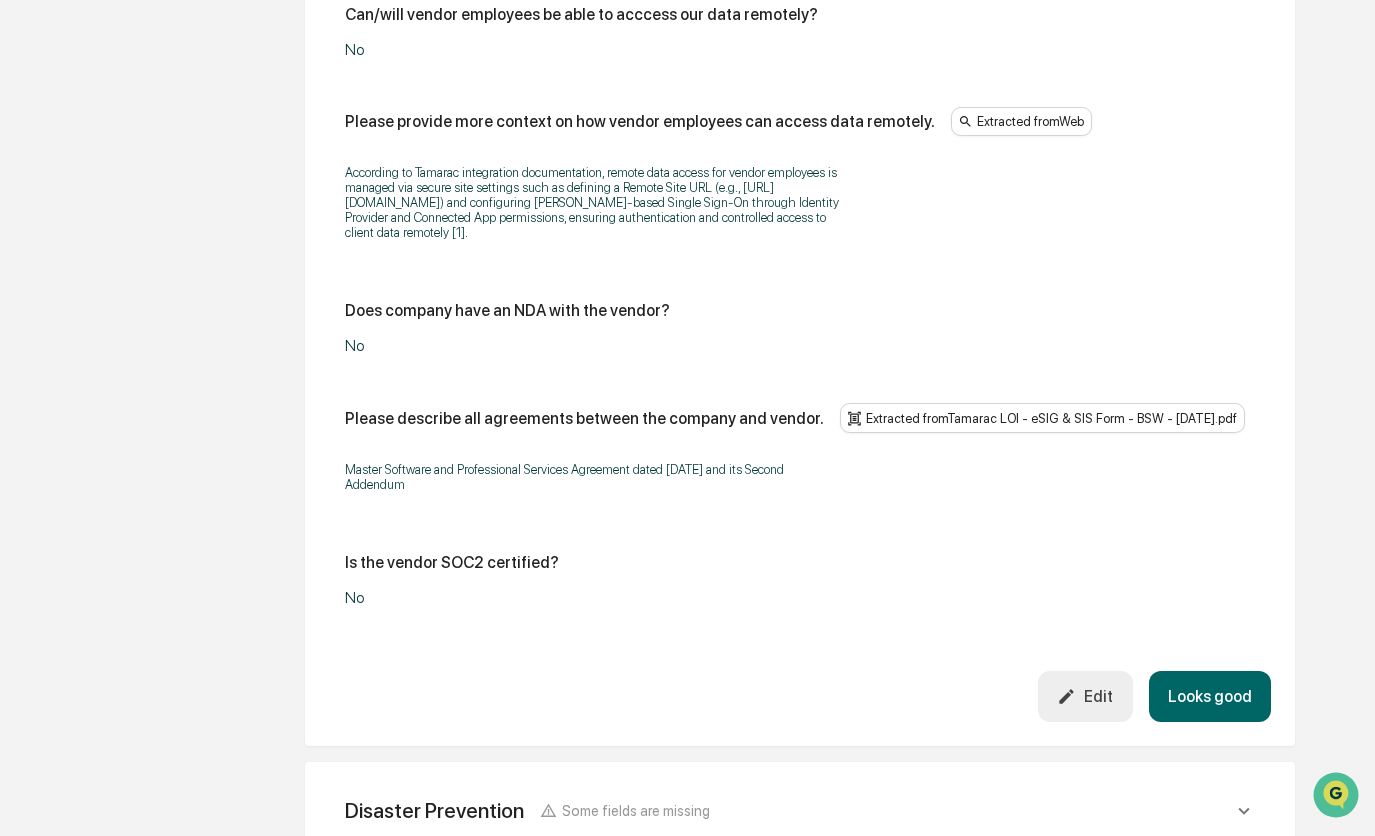 scroll, scrollTop: 3892, scrollLeft: 0, axis: vertical 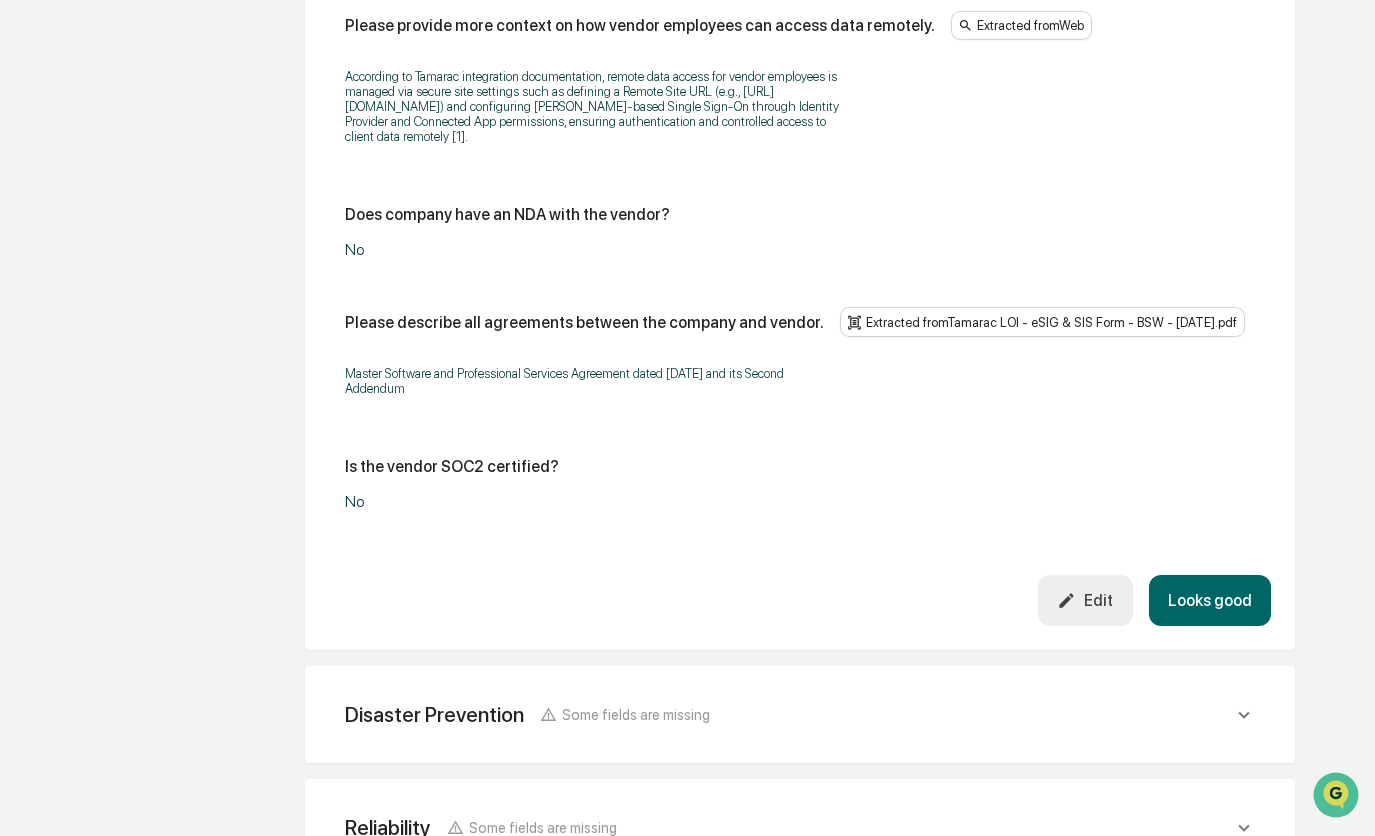 click on "Disaster Prevention Some fields are missing" at bounding box center (789, -3460) 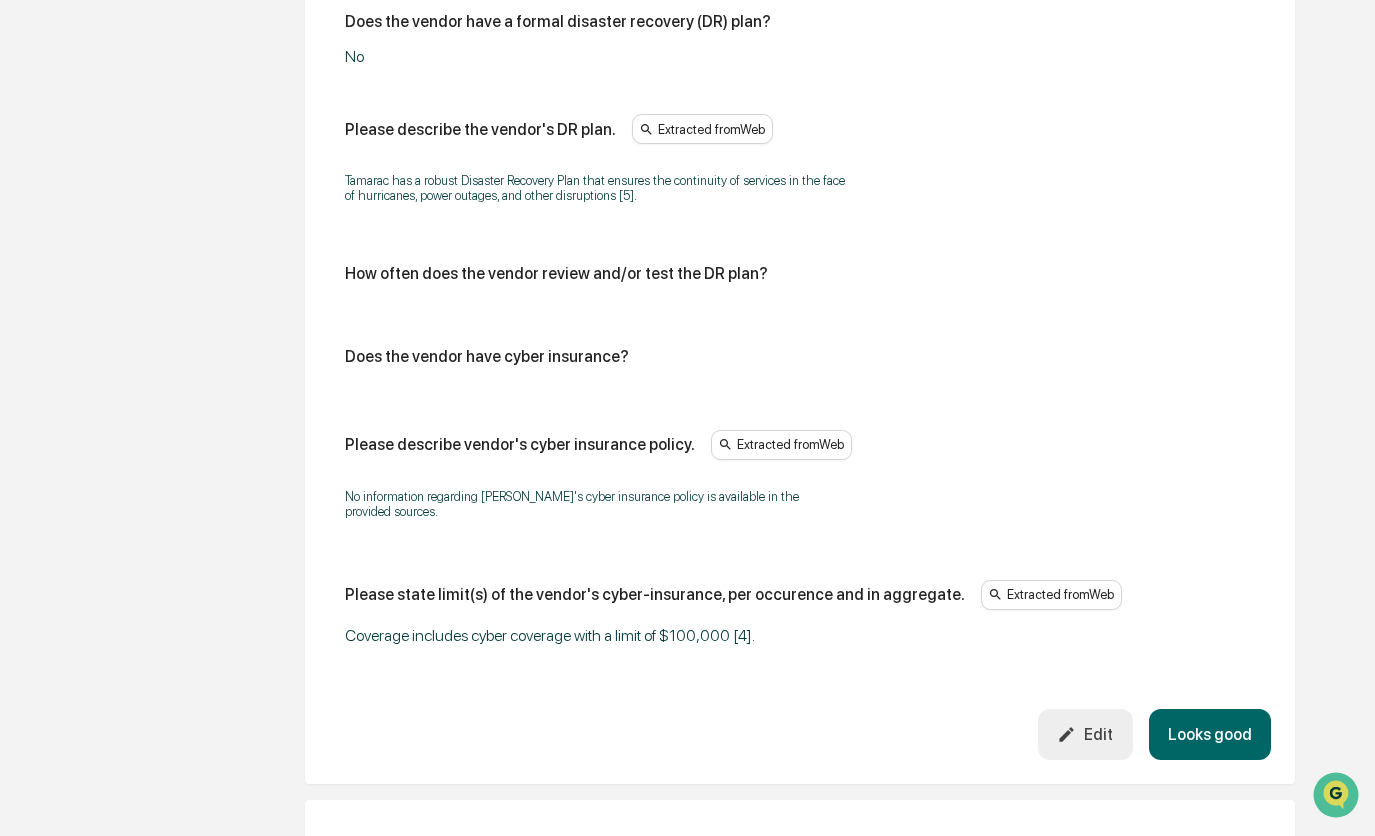 scroll, scrollTop: 4697, scrollLeft: 0, axis: vertical 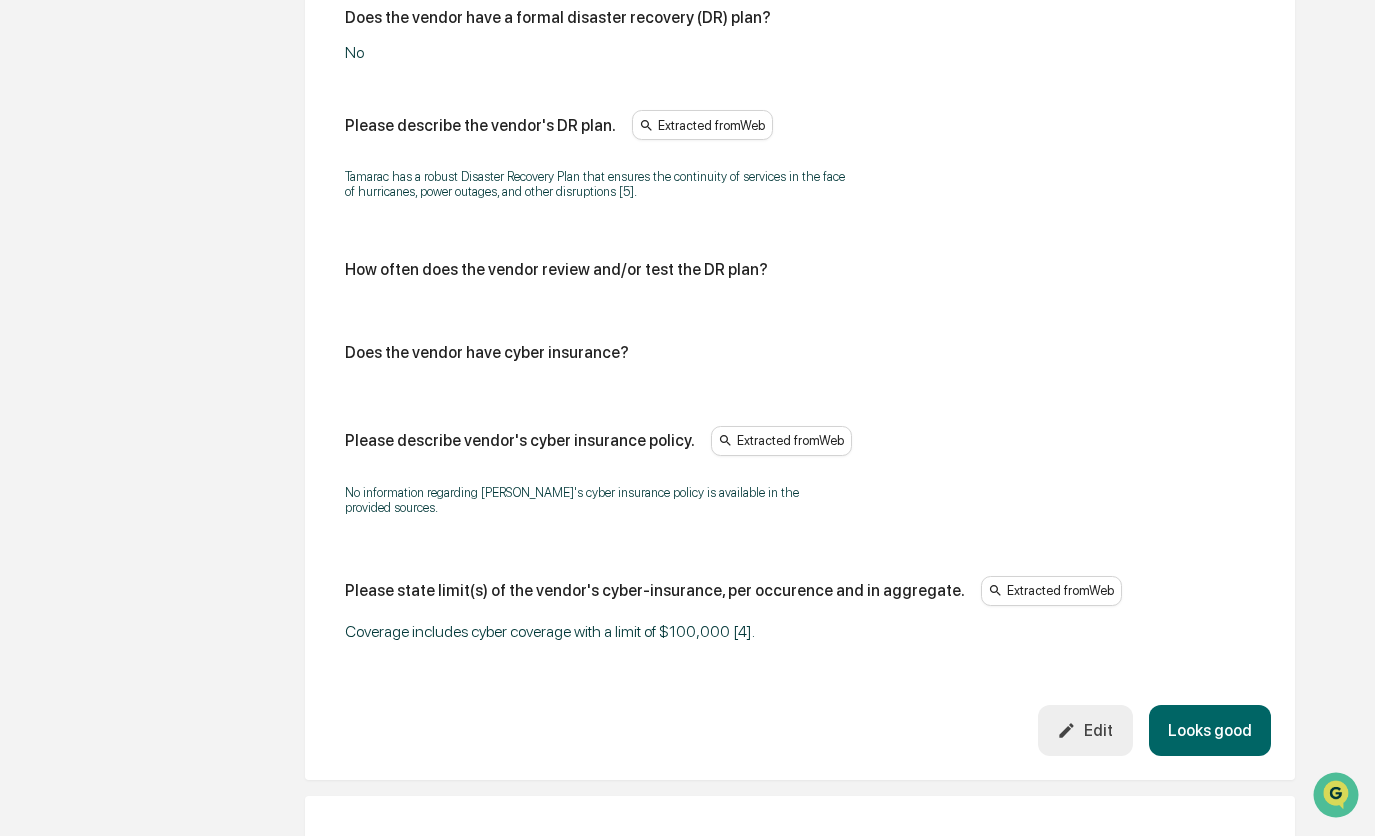 click on "Reliability Some fields are missing" at bounding box center [789, -4265] 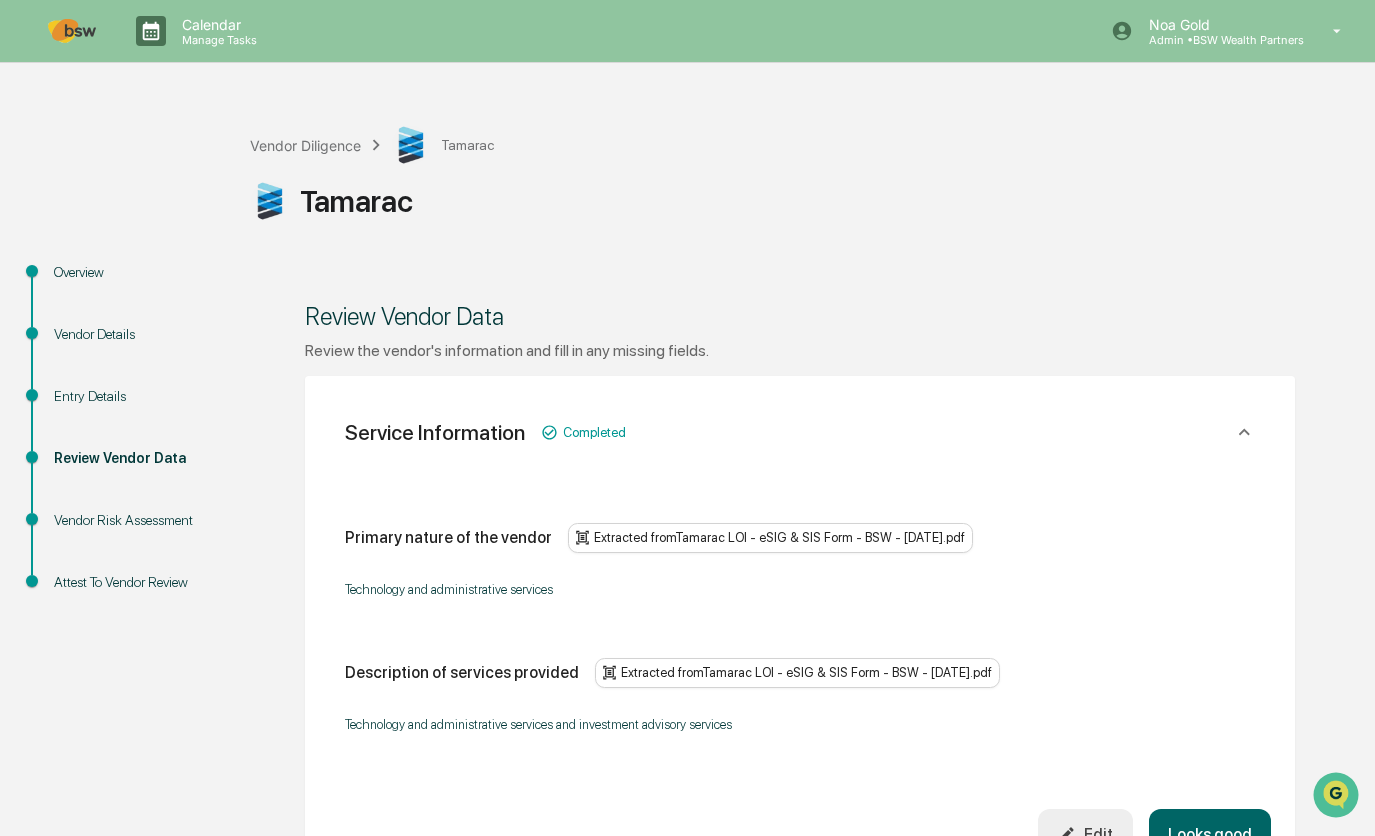 scroll, scrollTop: 0, scrollLeft: 0, axis: both 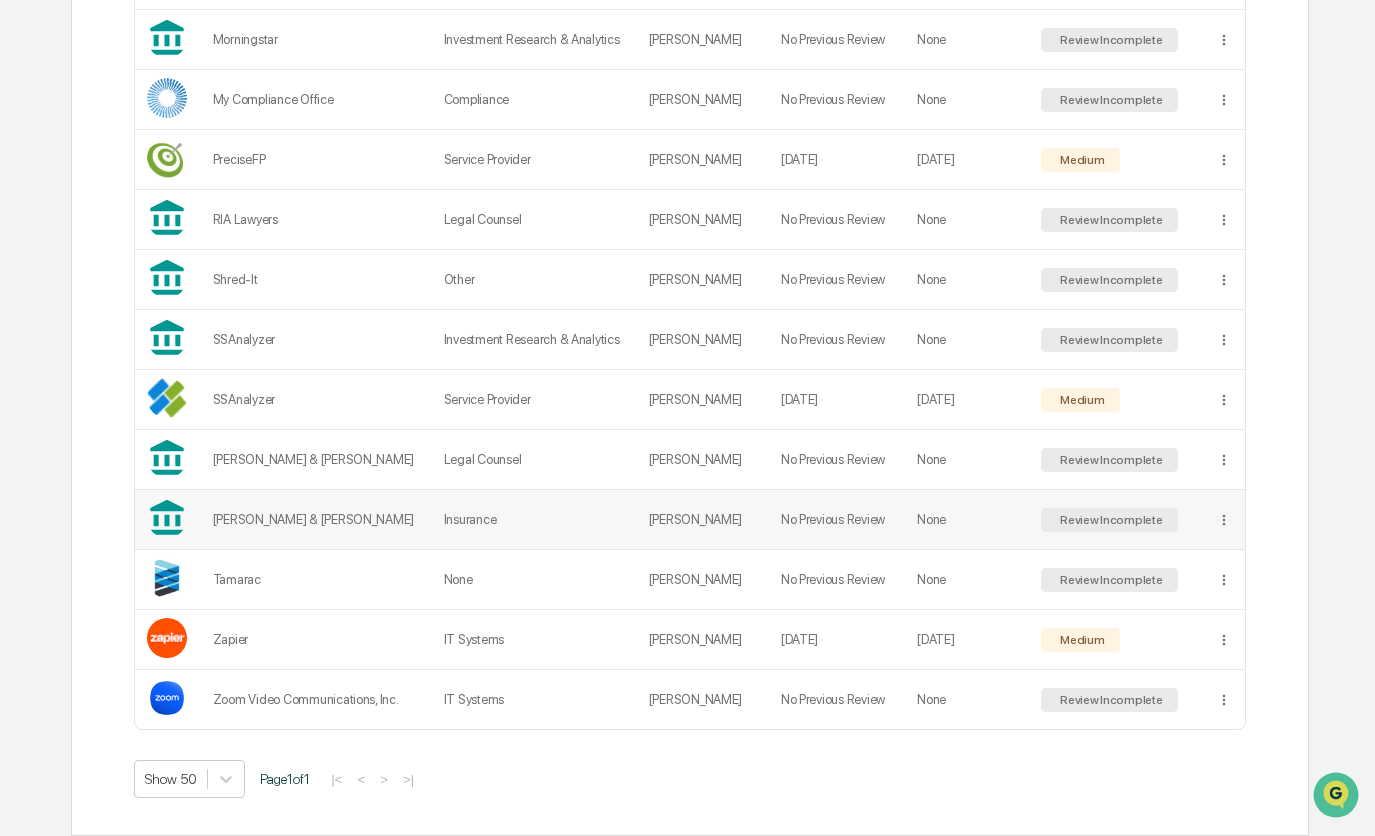 click on "Insurance" at bounding box center [534, 520] 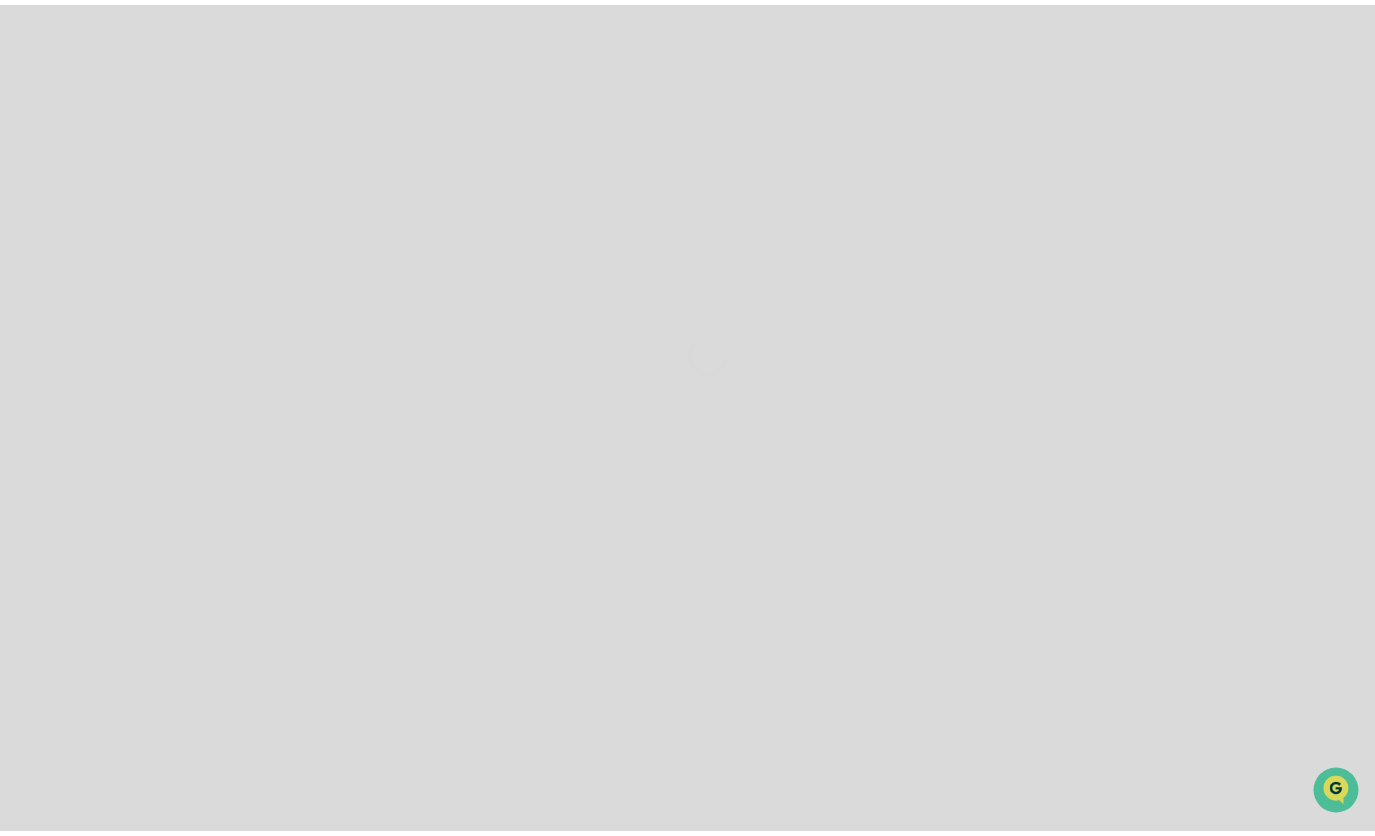 scroll, scrollTop: 0, scrollLeft: 0, axis: both 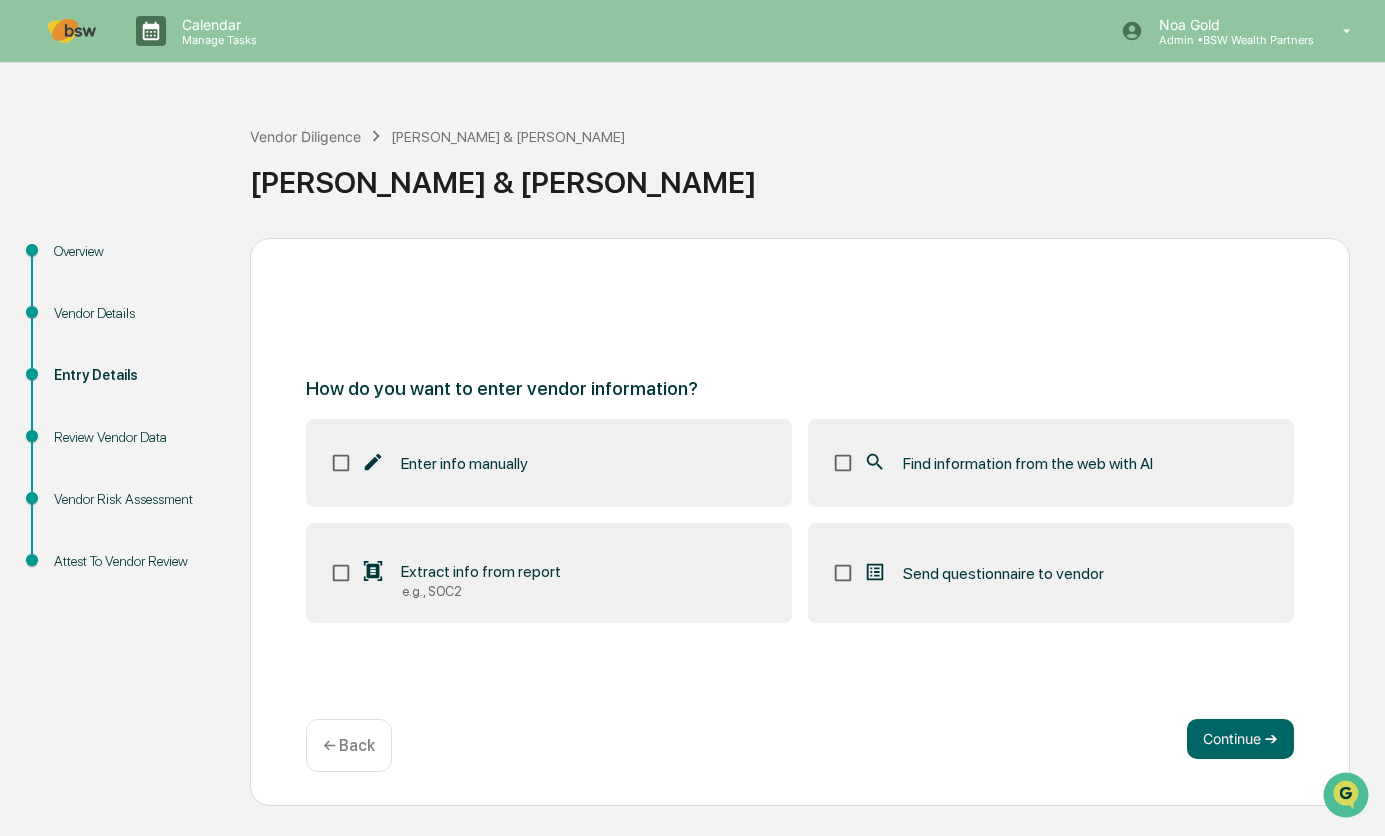 click on "Review Vendor Data" at bounding box center [136, 437] 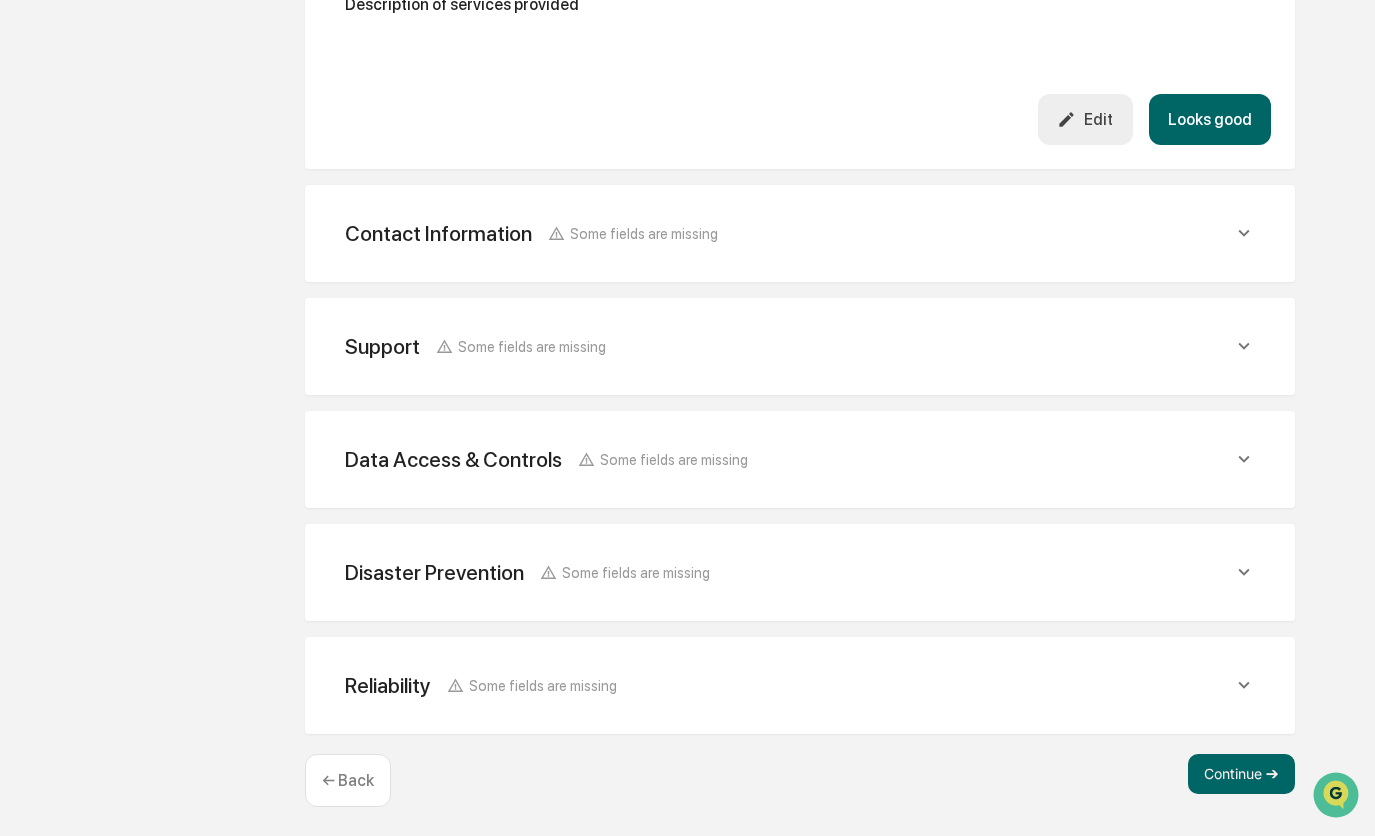 scroll, scrollTop: 593, scrollLeft: 0, axis: vertical 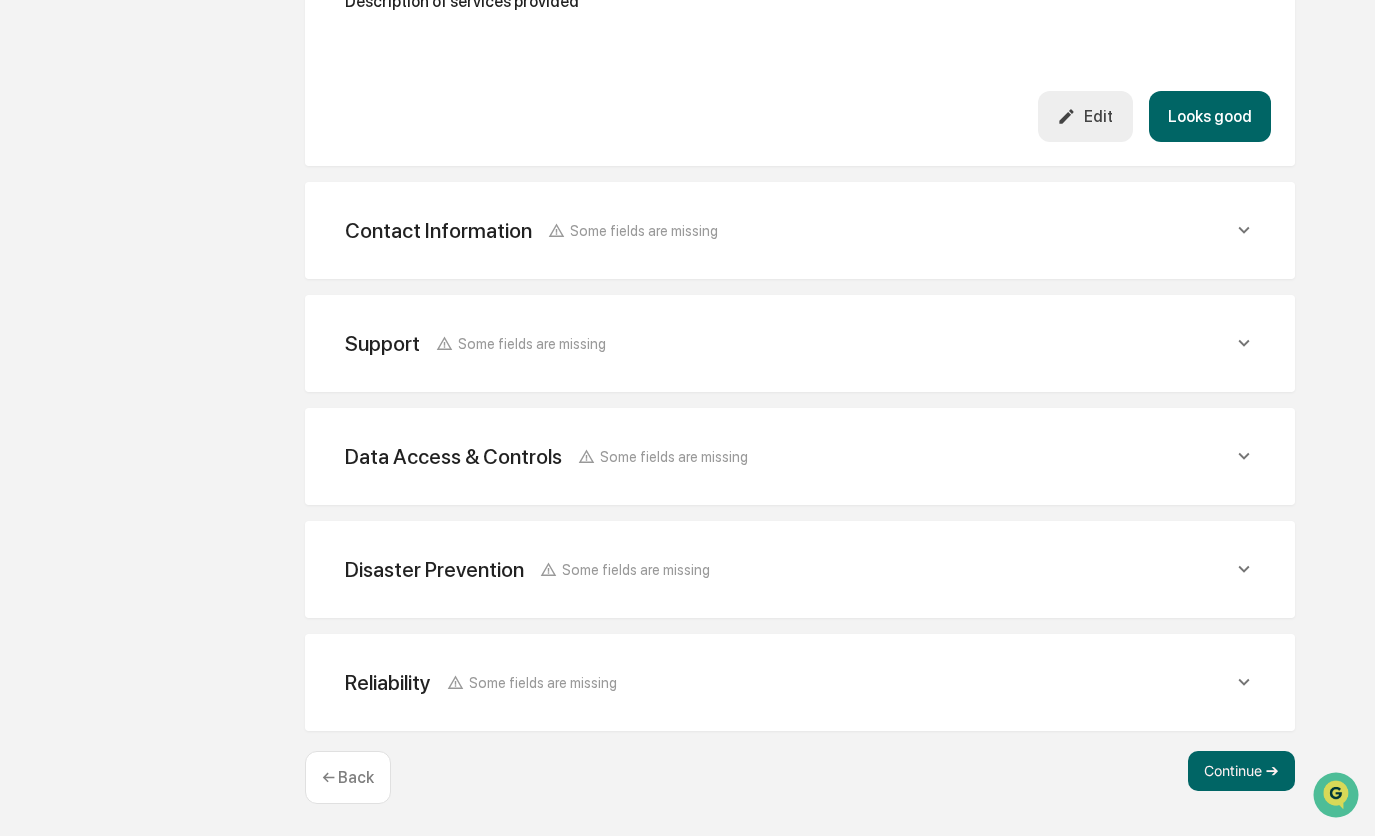 click on "Contact Information Some fields are missing" at bounding box center [800, -182] 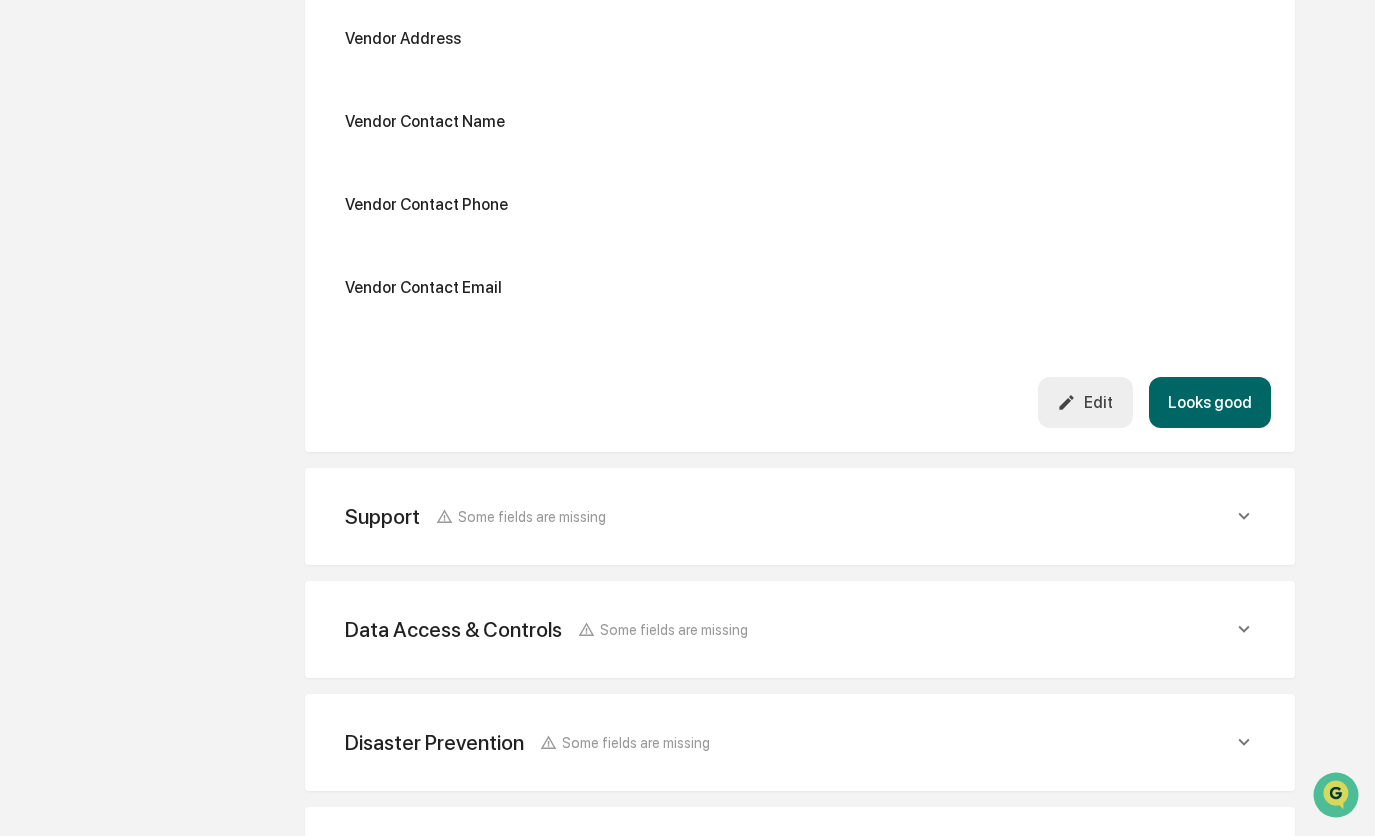 click on "Support Some fields are missing" at bounding box center (789, -482) 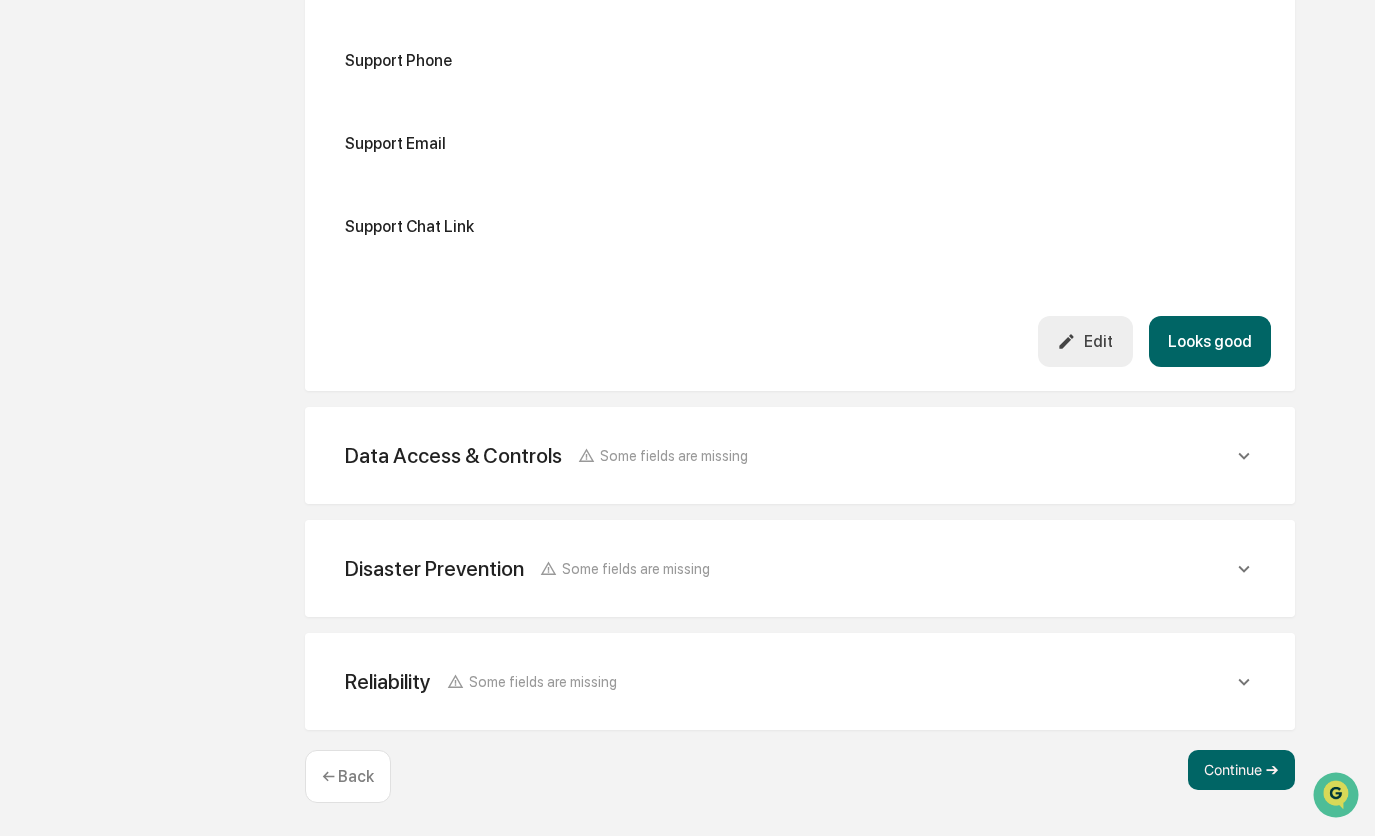 click on "Data Access & Controls Some fields are missing" at bounding box center [800, -1046] 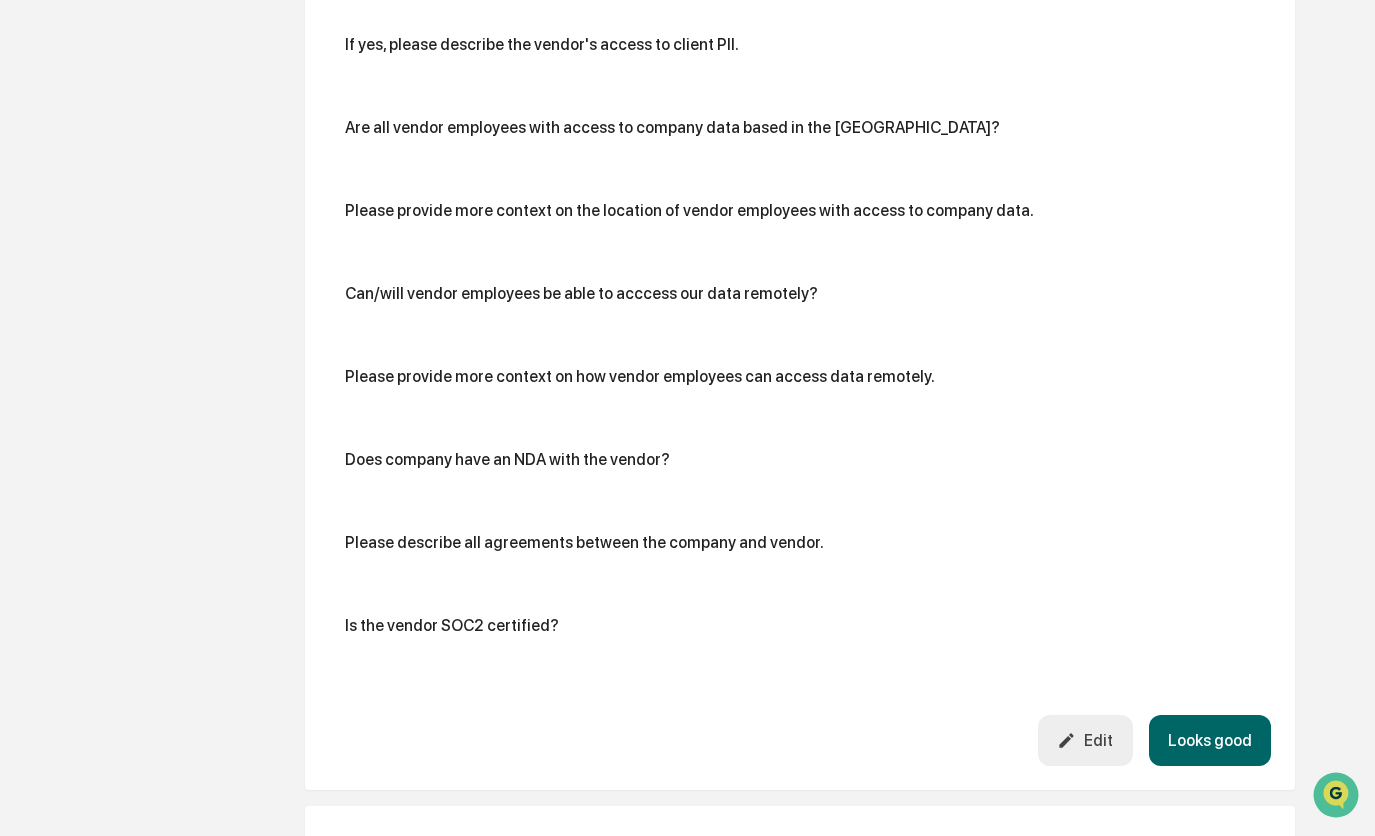 scroll, scrollTop: 2843, scrollLeft: 0, axis: vertical 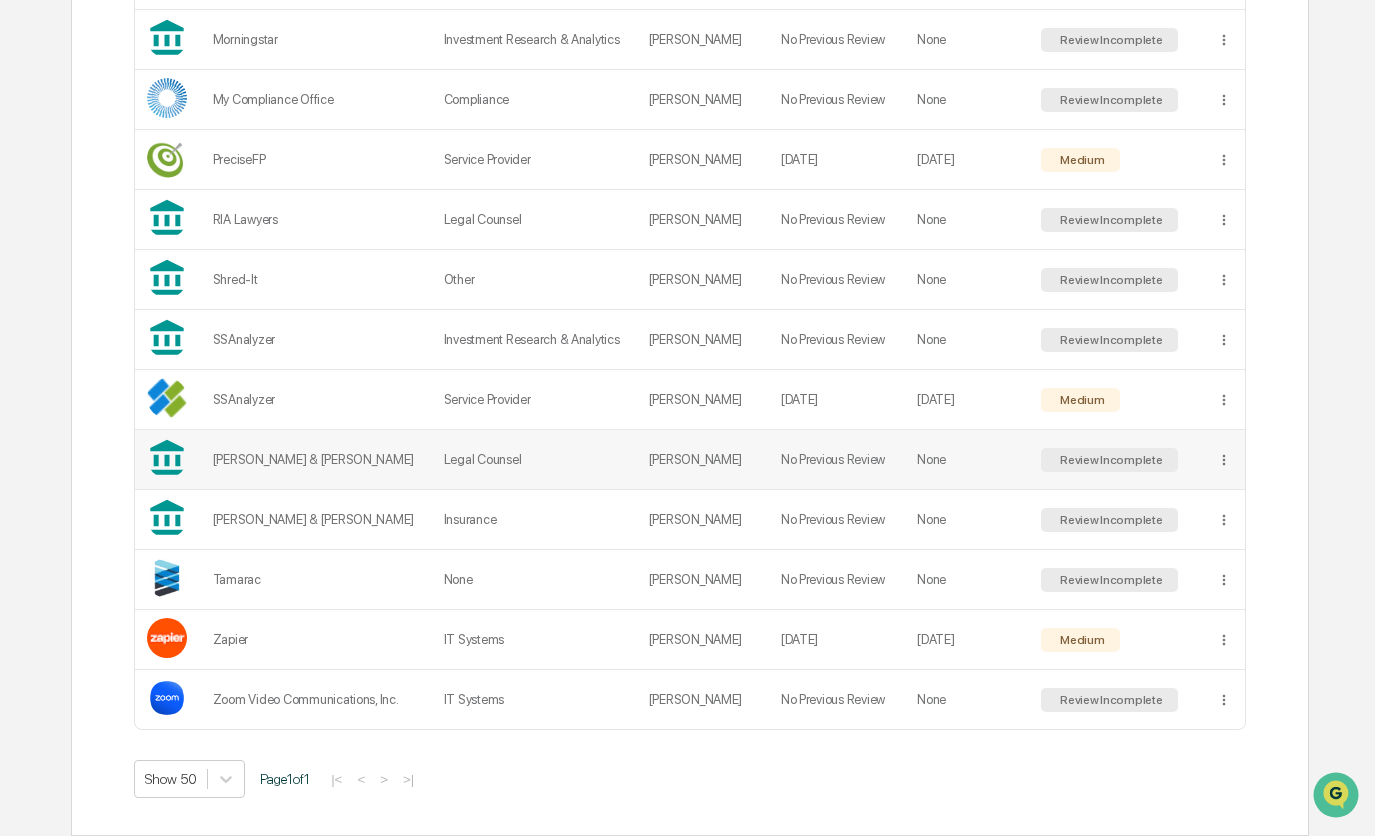 click on "Legal Counsel" at bounding box center (534, 460) 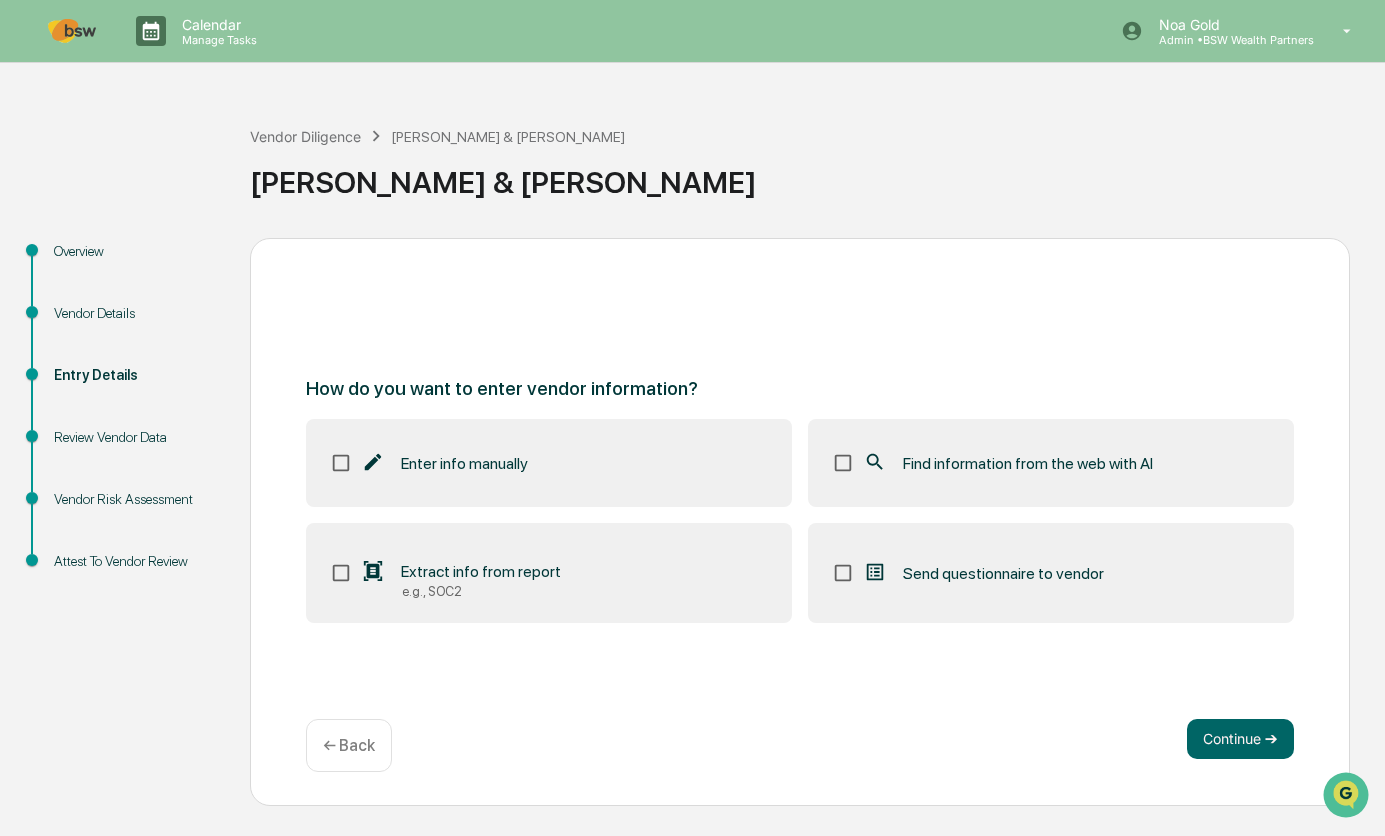 click on "Review Vendor Data" at bounding box center (136, 437) 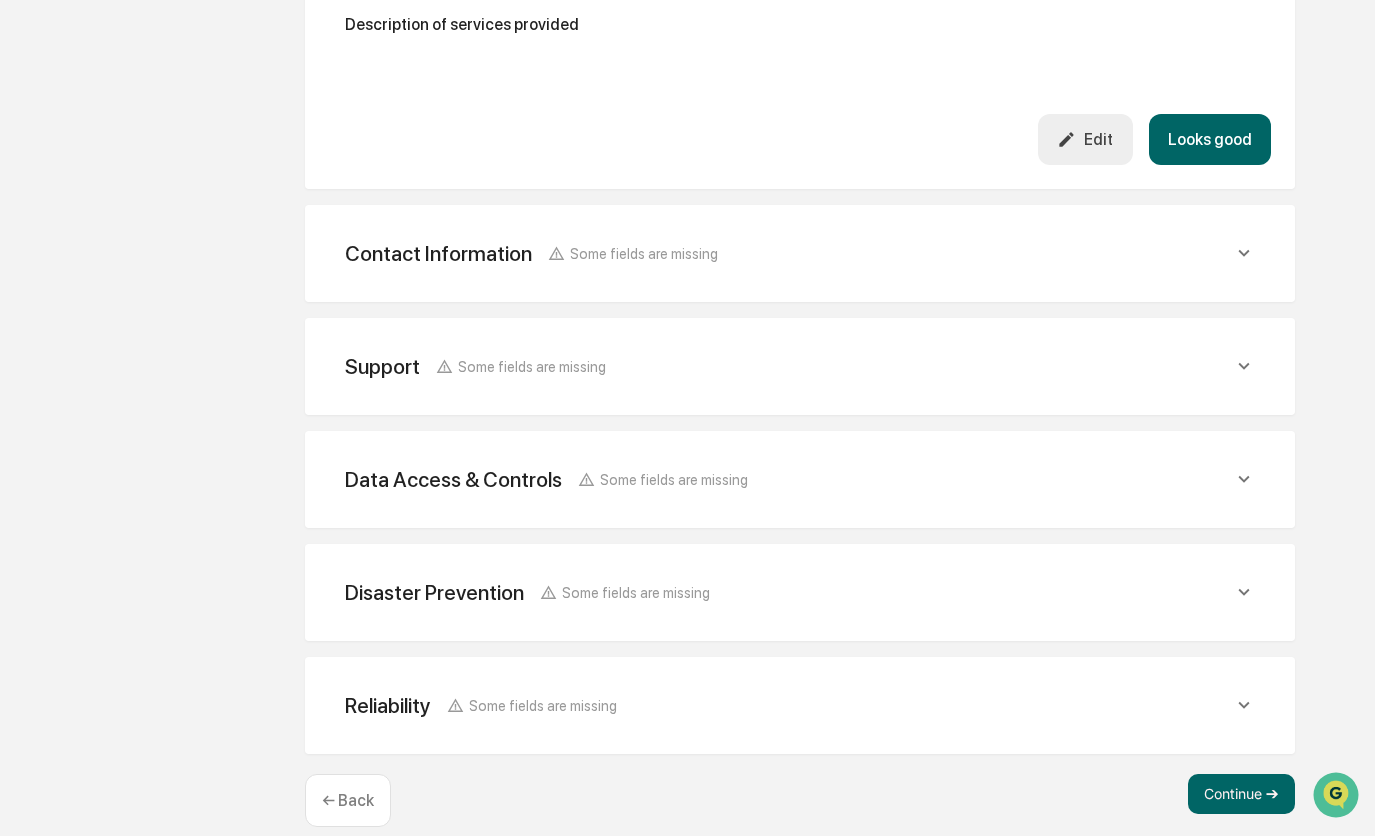scroll, scrollTop: 593, scrollLeft: 0, axis: vertical 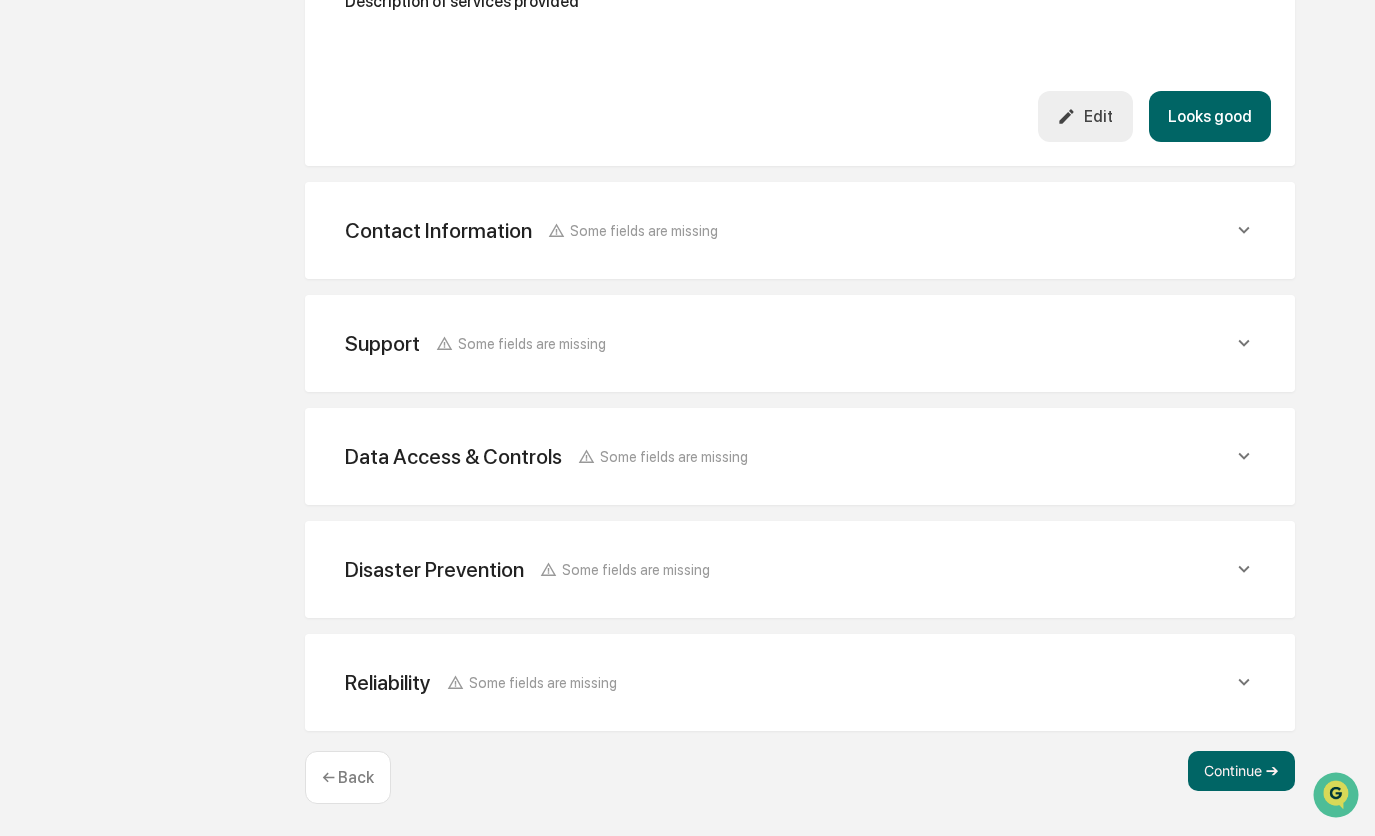 click on "Some fields are missing" at bounding box center [637, -182] 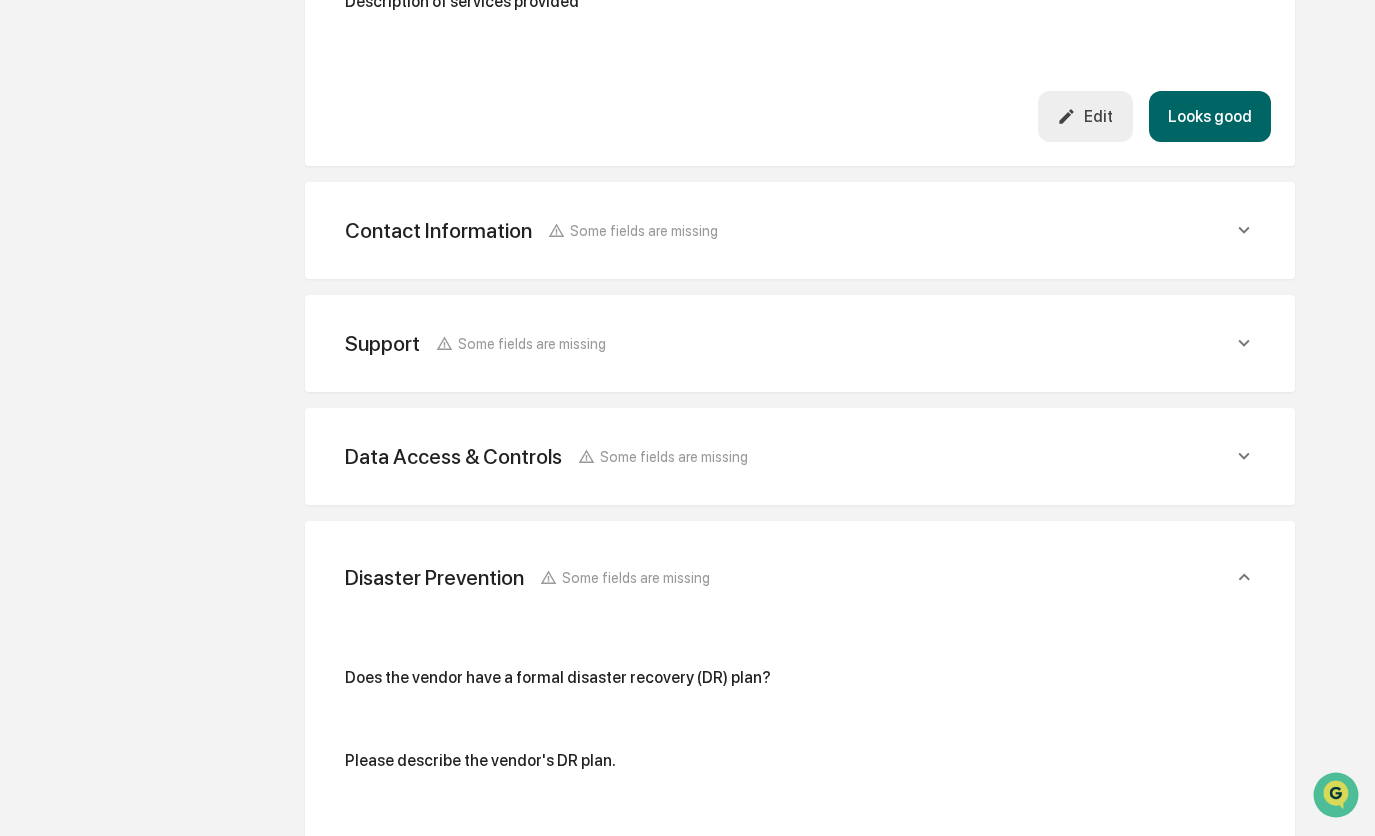 click on "Data Access & Controls Some fields are missing" at bounding box center [528, -182] 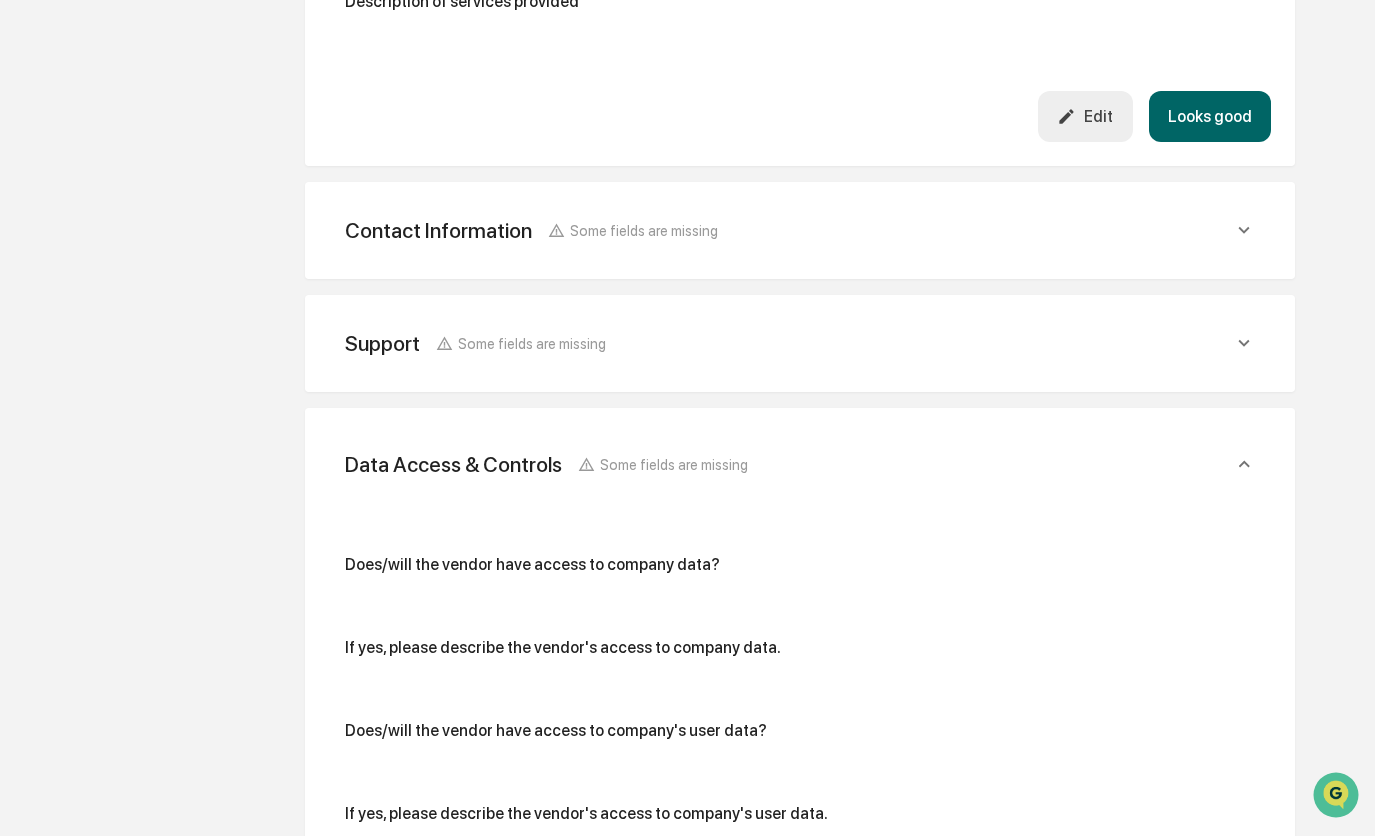 click on "Support Some fields are missing" at bounding box center [800, -182] 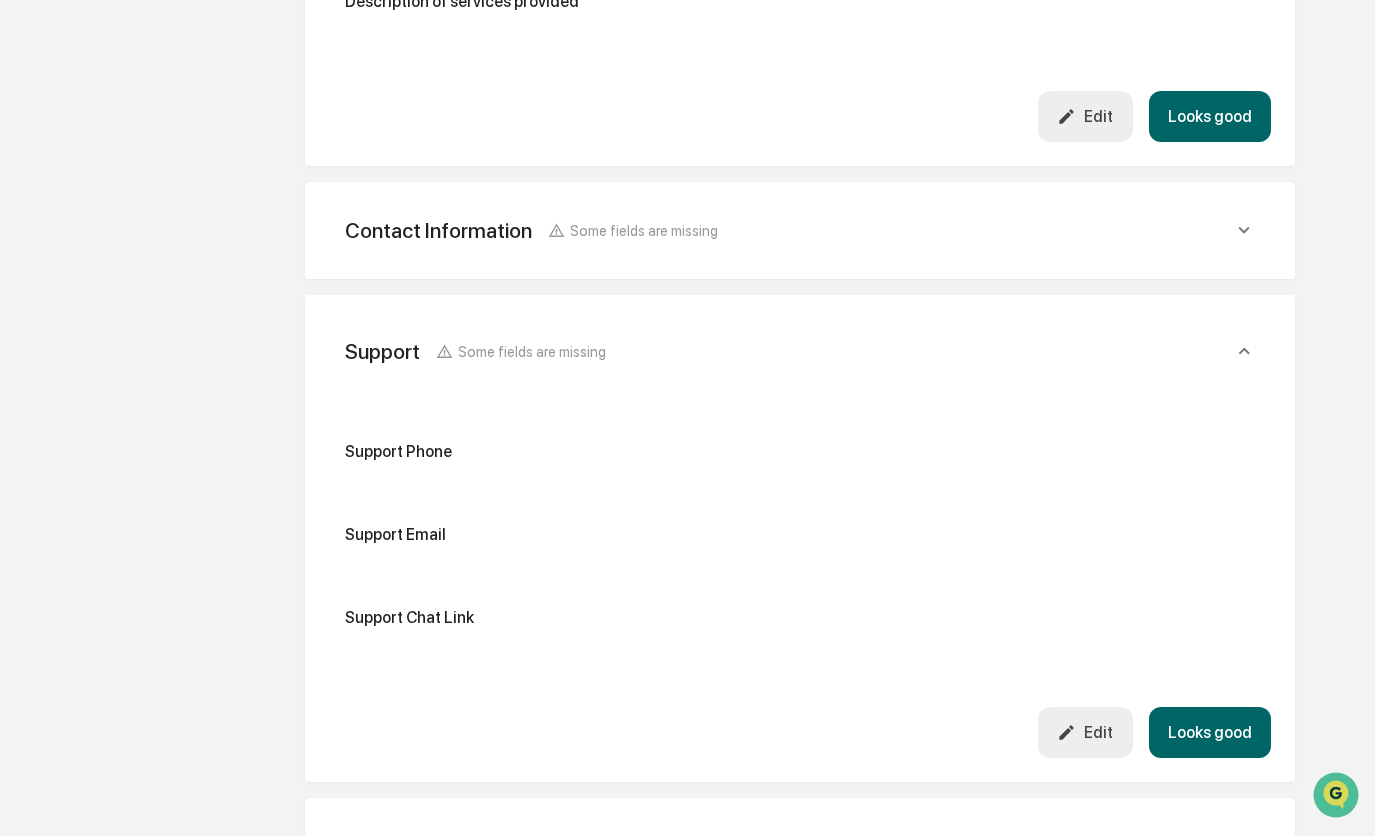 click on "Contact Information Some fields are missing" at bounding box center (528, -182) 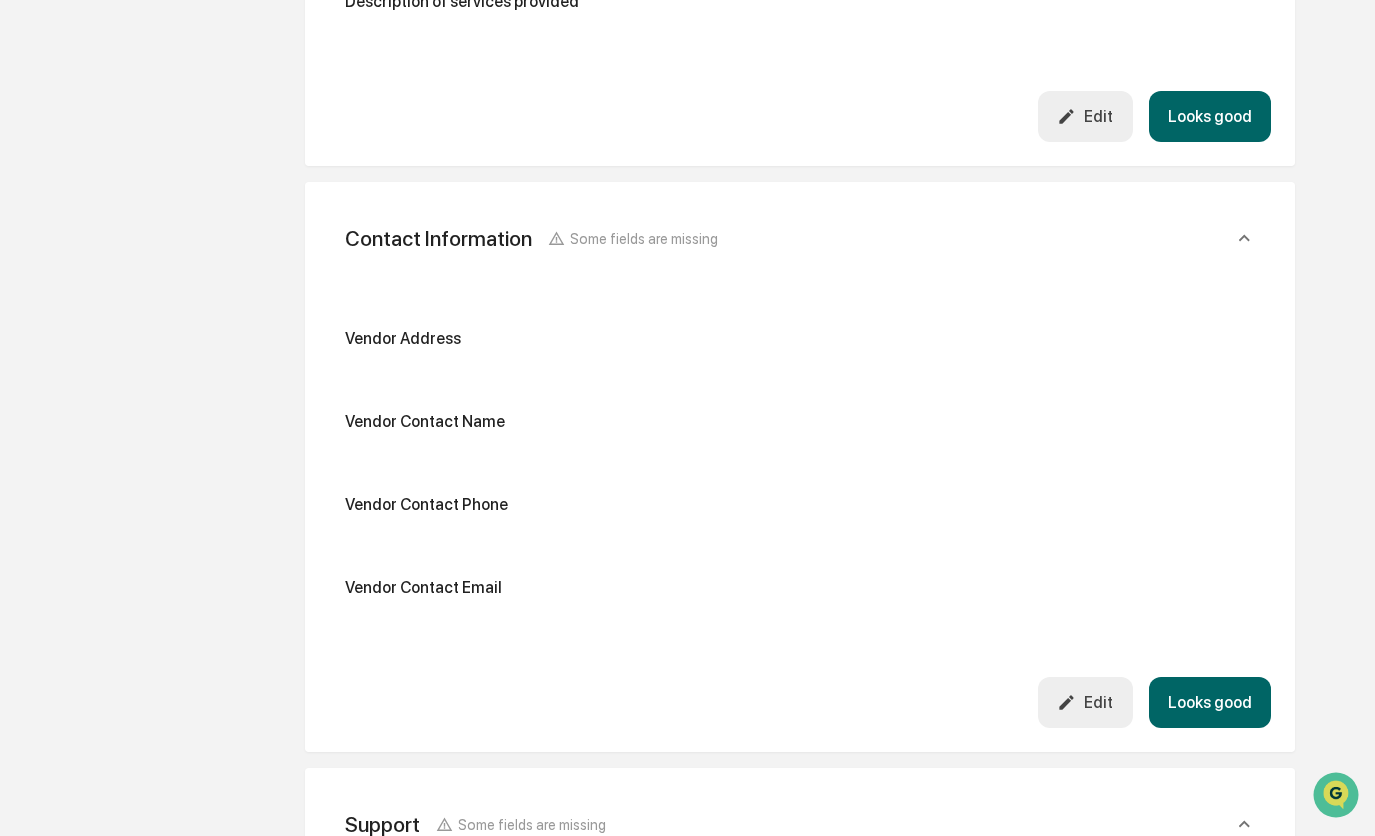 scroll, scrollTop: 0, scrollLeft: 0, axis: both 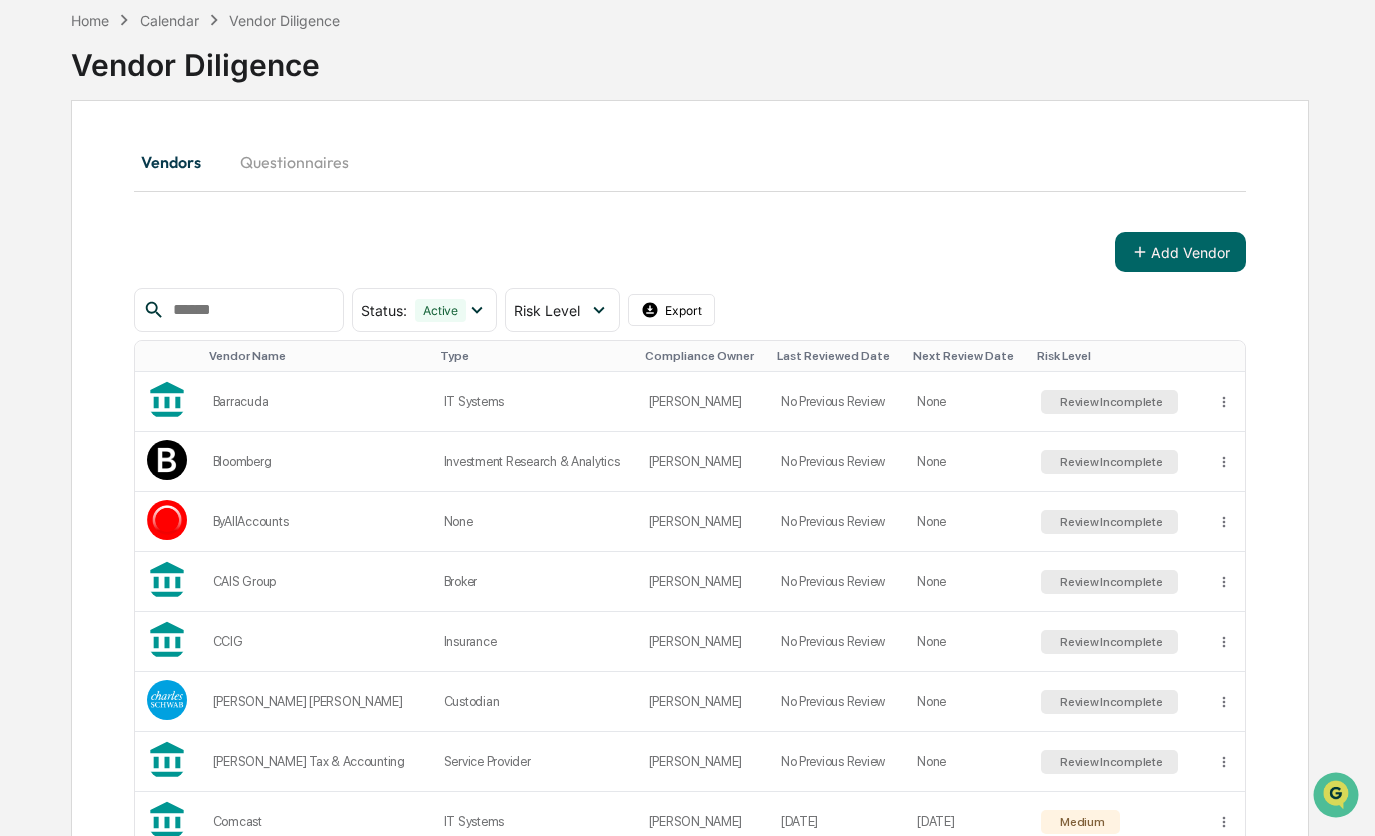 click on "Vendors Questionnaires Add Vendor Status : Active Select/Deselect All Active Archived Risk Level Select/Deselect All Low Medium High Review Incomplete Export Vendor Name Type Compliance Owner Last Reviewed Date Next Review Date Risk Level Barracuda IT Systems Matthew Samek No Previous Review None Review Incomplete Bloomberg Investment Research & Analytics Nicole Murphey No Previous Review None Review Incomplete ByAllAccounts None Brandon Krinhop No Previous Review None Review Incomplete CAIS Group Broker Brandon Krinhop No Previous Review None Review Incomplete CCIG Insurance Nicole Murphey No Previous Review None Review Incomplete Charles Schwab Custodian Matthew Samek No Previous Review None Review Incomplete Cline Tax & Accounting Service Provider Matthew Samek No Previous Review None Review Incomplete Comcast IT Systems Matthew Samek Jul 25, 2025 Aug 25, 2025 Medium Docusign, Inc. IT Systems Matthew Samek No Previous Review None Review Incomplete eMoney Service Provider Kathrin Biscornet Jun 6, 2025 None" at bounding box center (690, 1159) 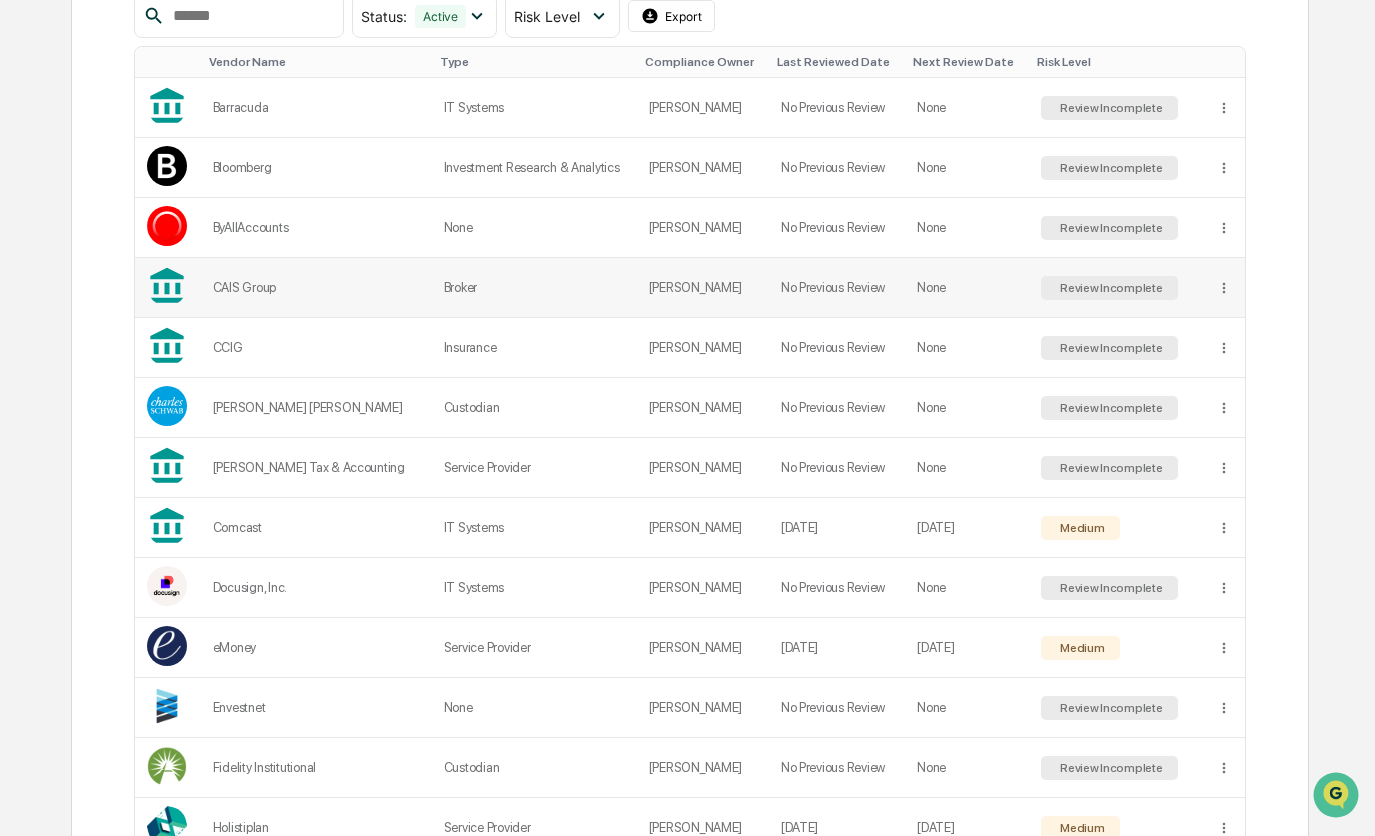 scroll, scrollTop: 395, scrollLeft: 0, axis: vertical 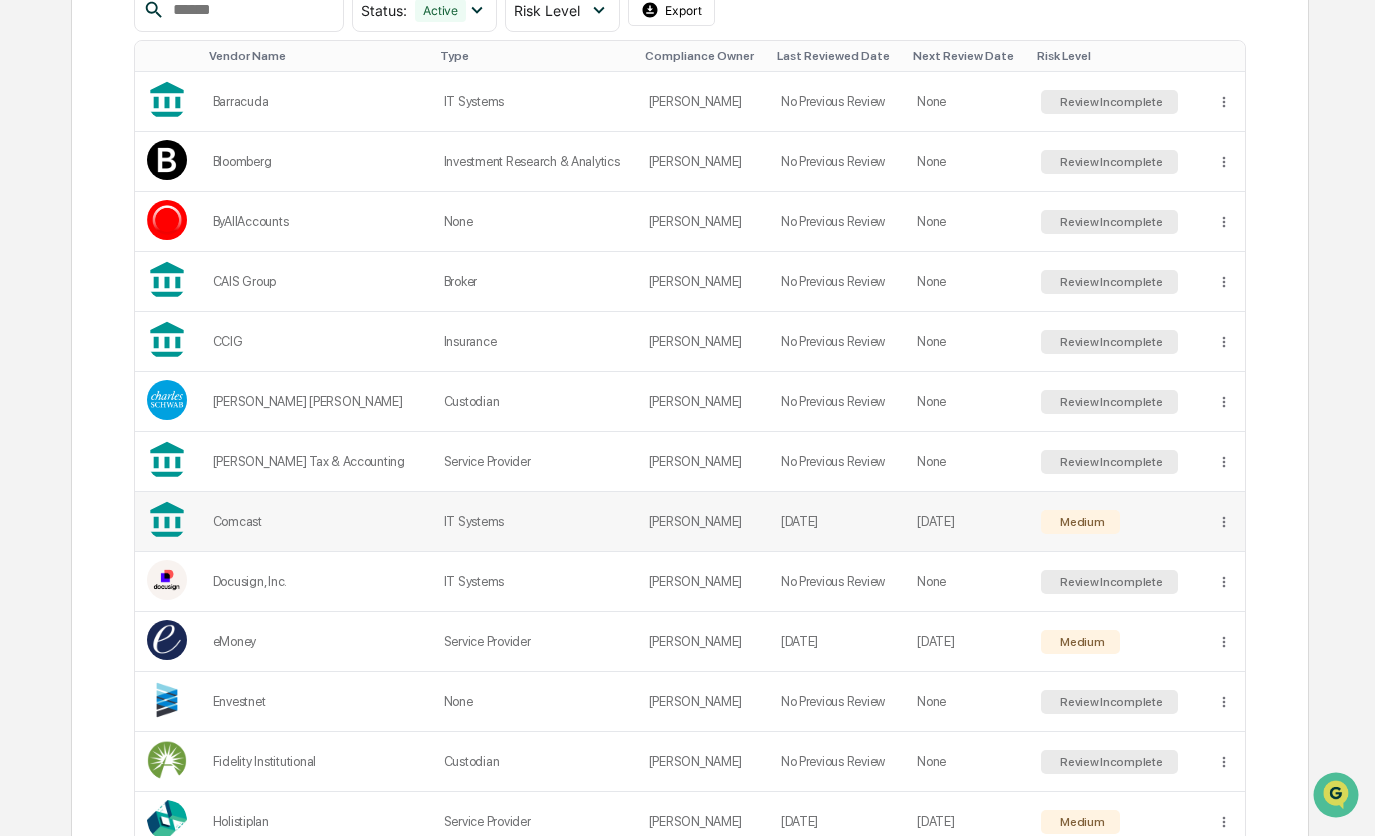 click on "IT Systems" at bounding box center (534, 522) 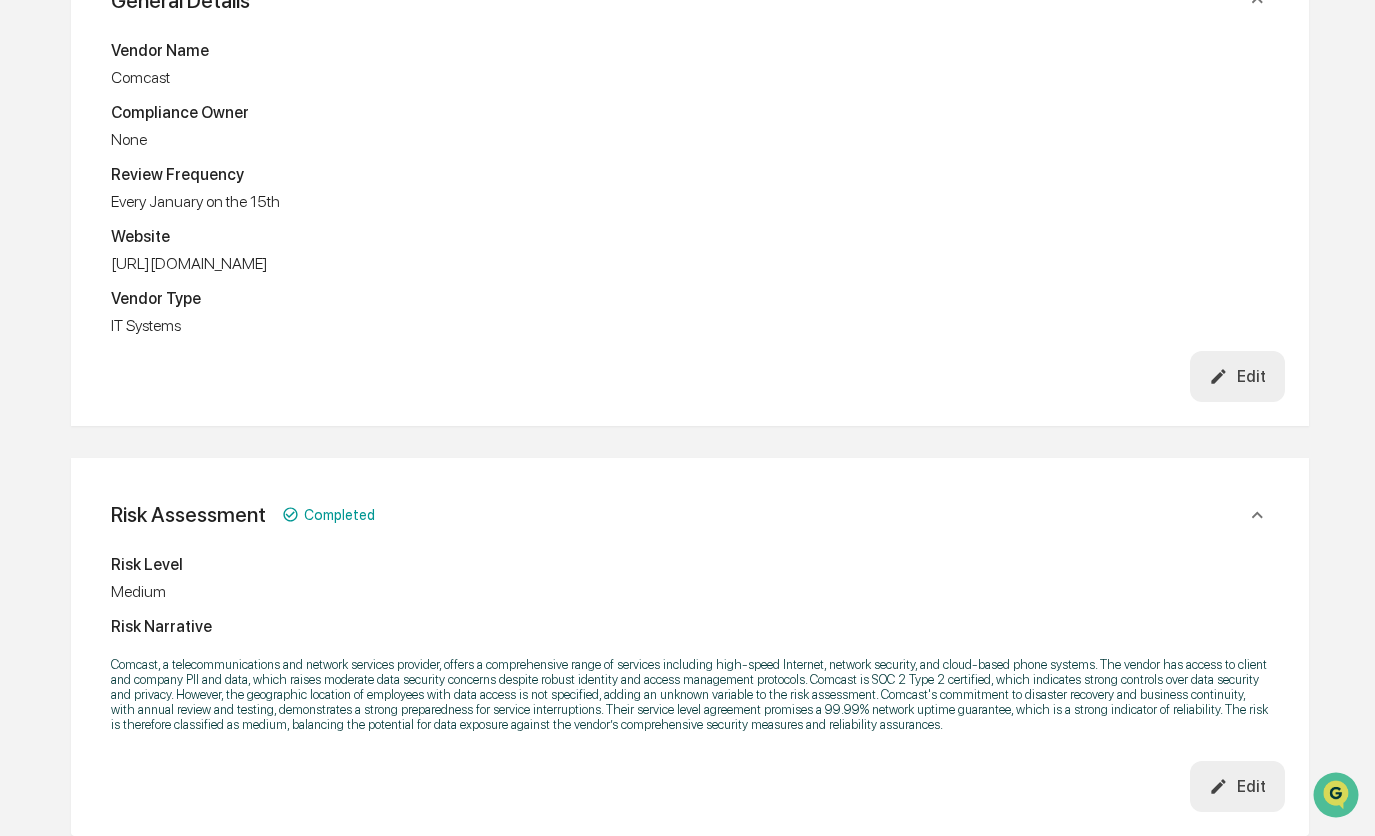 scroll, scrollTop: 395, scrollLeft: 0, axis: vertical 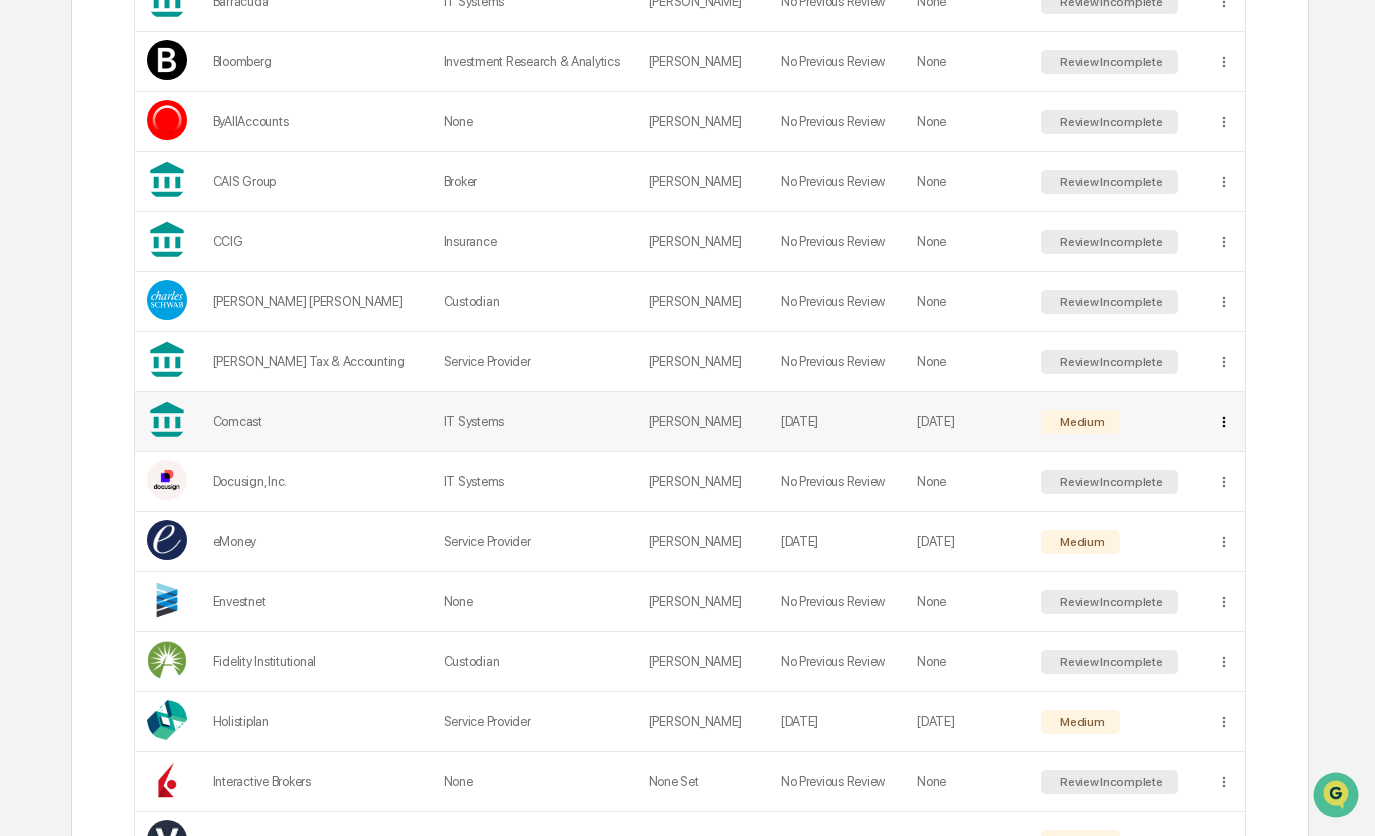 click on "Calendar Manage Tasks Noa Gold Admin •  BSW Wealth Partners Home Calendar Vendor Diligence Vendor Diligence Vendors Questionnaires Add Vendor Status : Active Select/Deselect All Active Archived Risk Level Select/Deselect All Low Medium High Review Incomplete Export Vendor Name Type Compliance Owner Last Reviewed Date Next Review Date Risk Level Barracuda IT Systems Matthew Samek No Previous Review None Review Incomplete Bloomberg Investment Research & Analytics Nicole Murphey No Previous Review None Review Incomplete ByAllAccounts None Brandon Krinhop No Previous Review None Review Incomplete CAIS Group Broker Brandon Krinhop No Previous Review None Review Incomplete CCIG Insurance Nicole Murphey No Previous Review None Review Incomplete Charles Schwab Custodian Matthew Samek No Previous Review None Review Incomplete Cline Tax & Accounting Service Provider Matthew Samek No Previous Review None Review Incomplete Comcast IT Systems Matthew Samek Jul 25, 2025 Aug 25, 2025 Medium Docusign, Inc. IT Systems None" at bounding box center (687, -77) 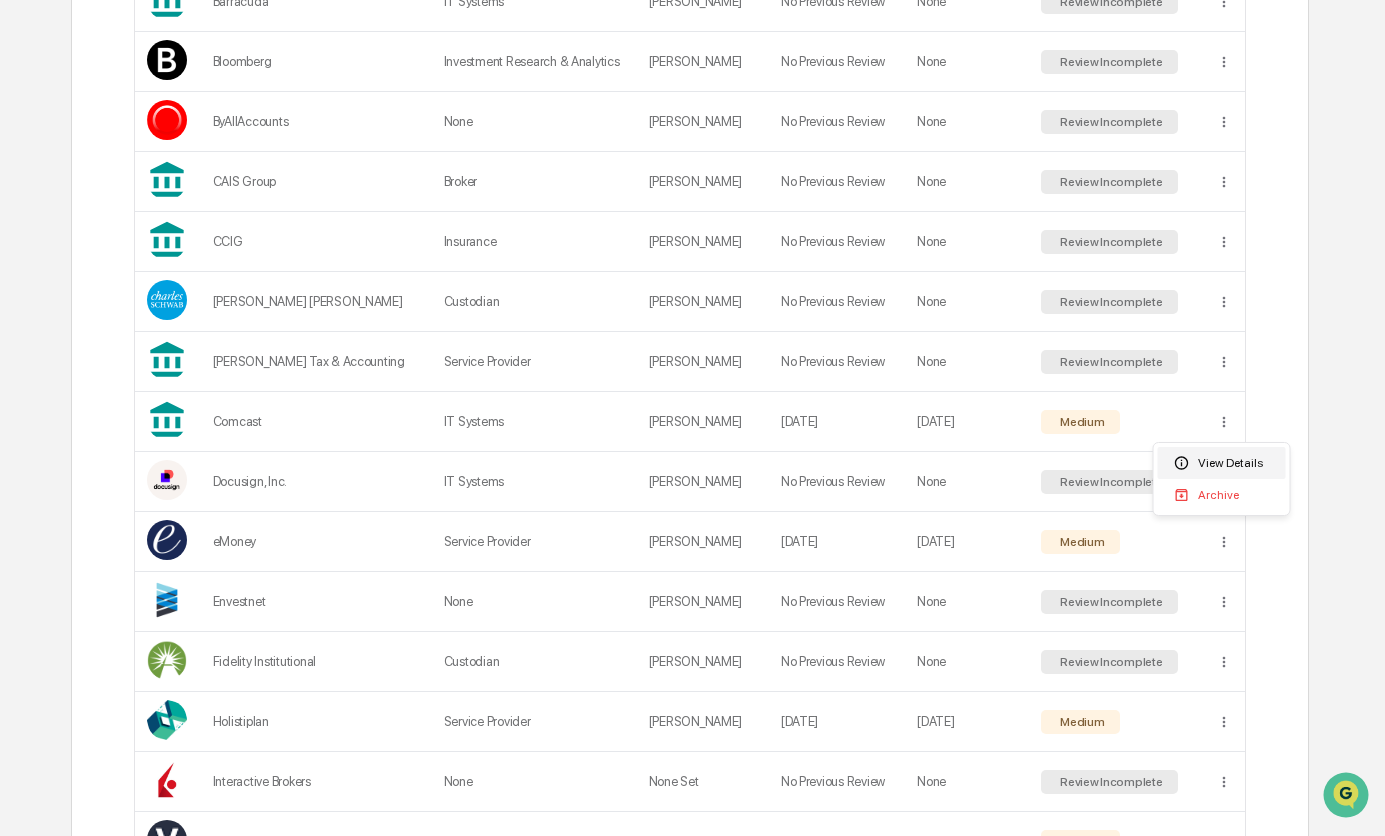 click on "View Details" at bounding box center (1222, 463) 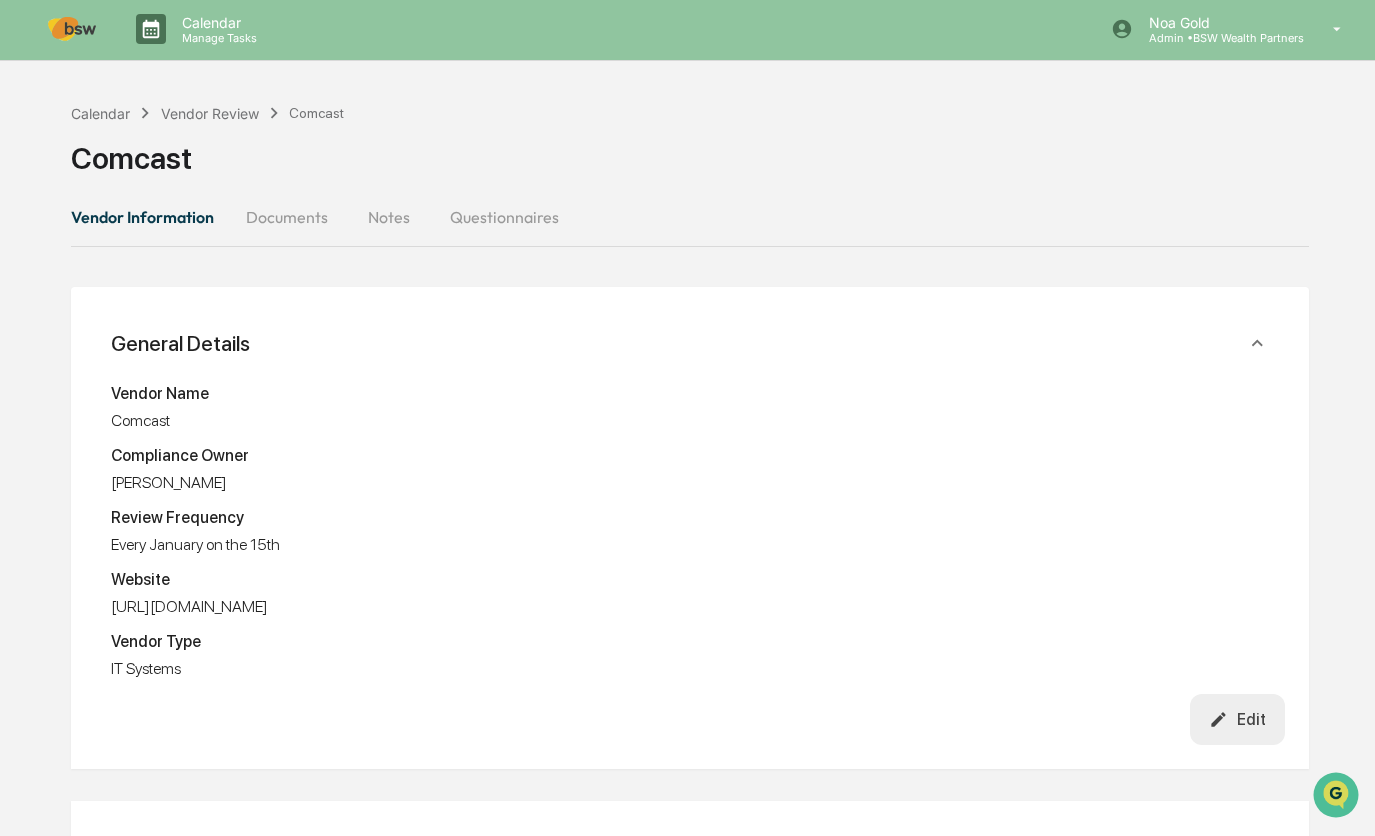 scroll, scrollTop: 0, scrollLeft: 0, axis: both 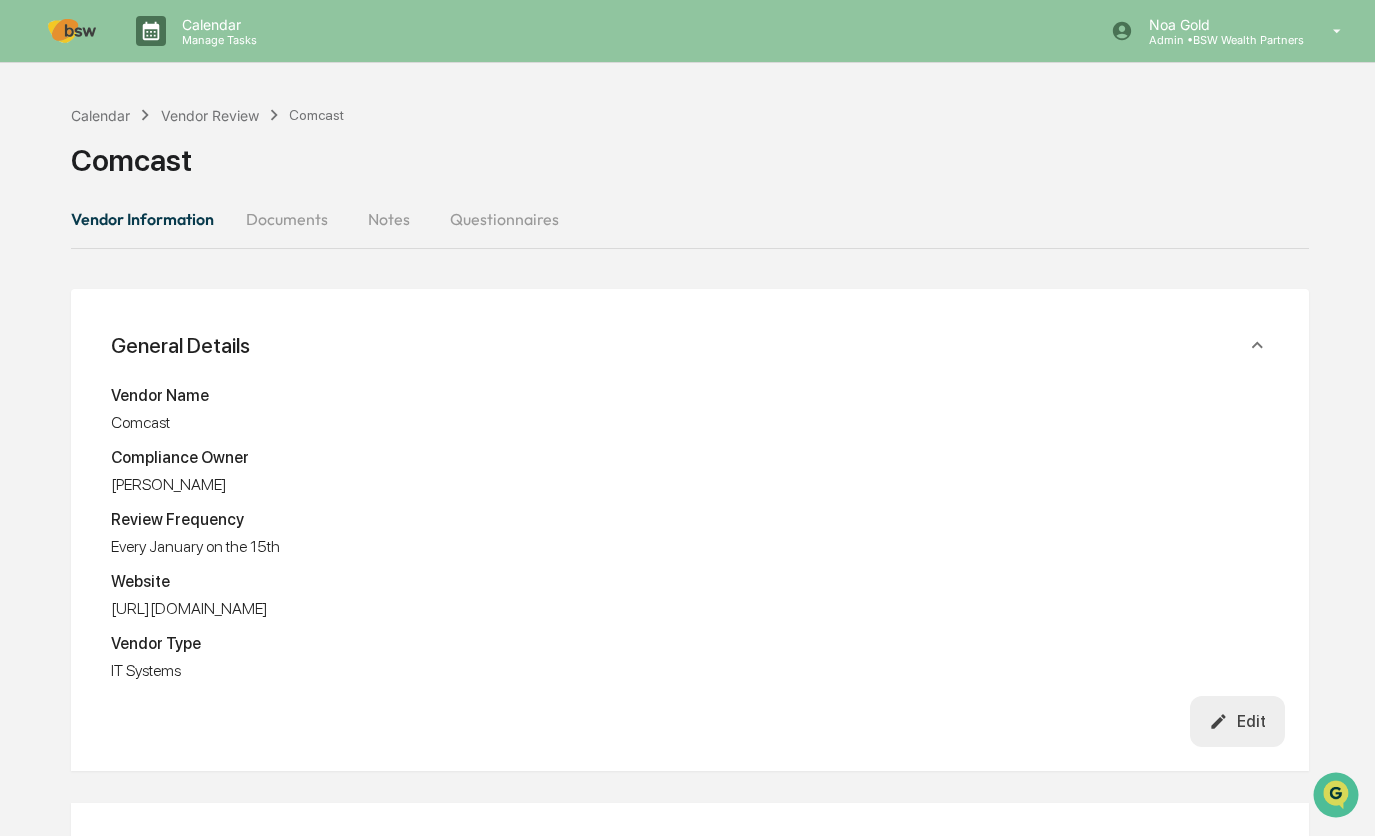 click on "Documents" at bounding box center [287, 219] 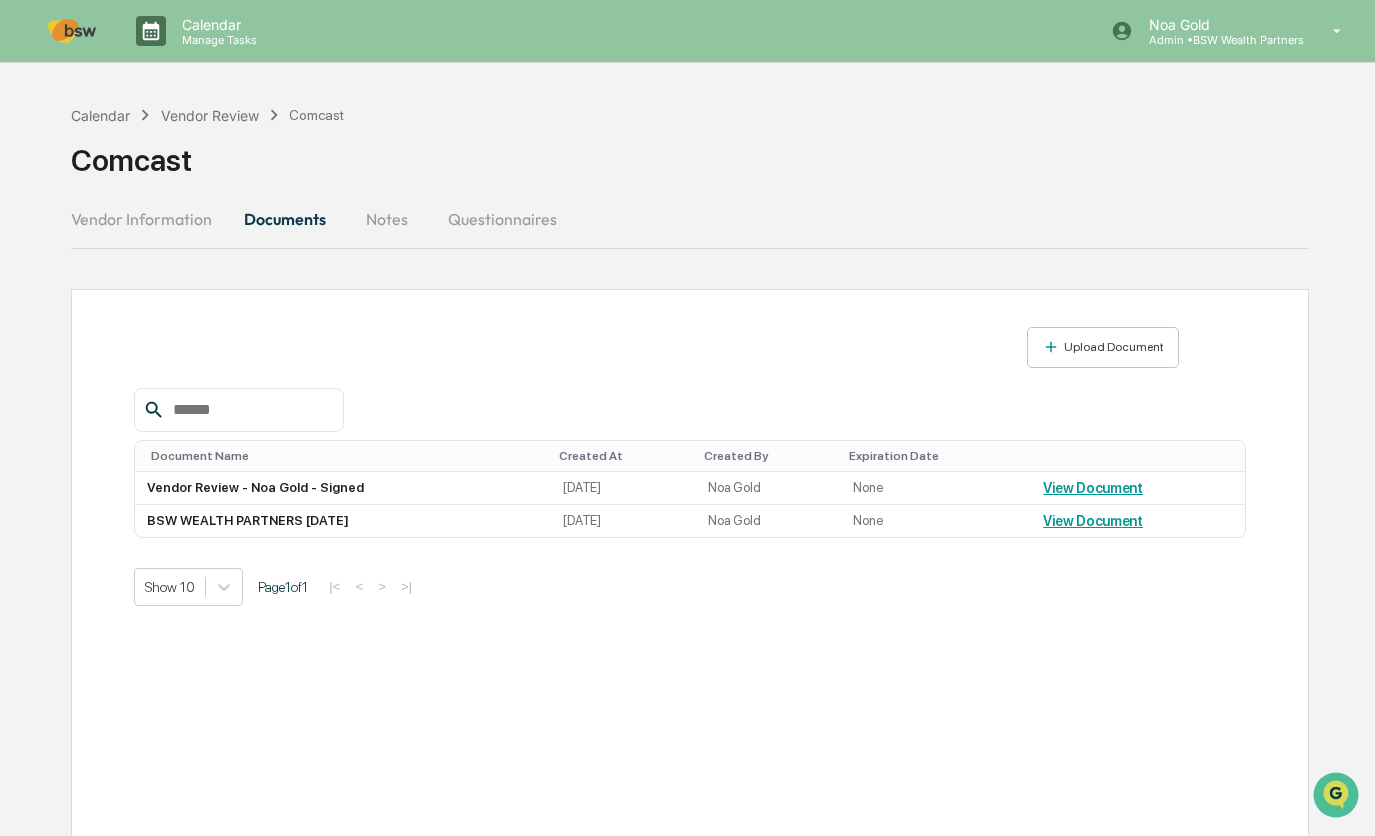 click on "Notes" at bounding box center (387, 219) 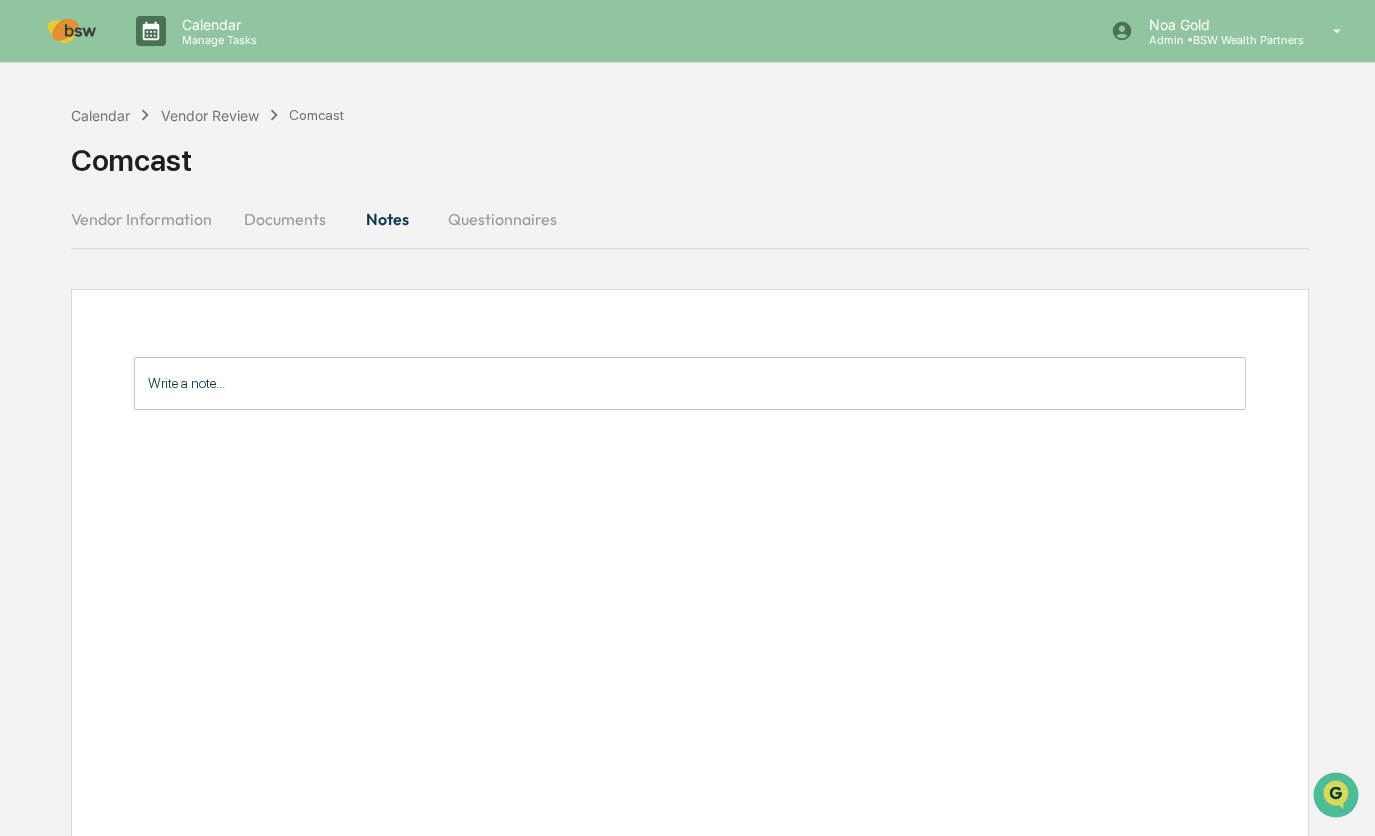 click on "Questionnaires" at bounding box center (502, 219) 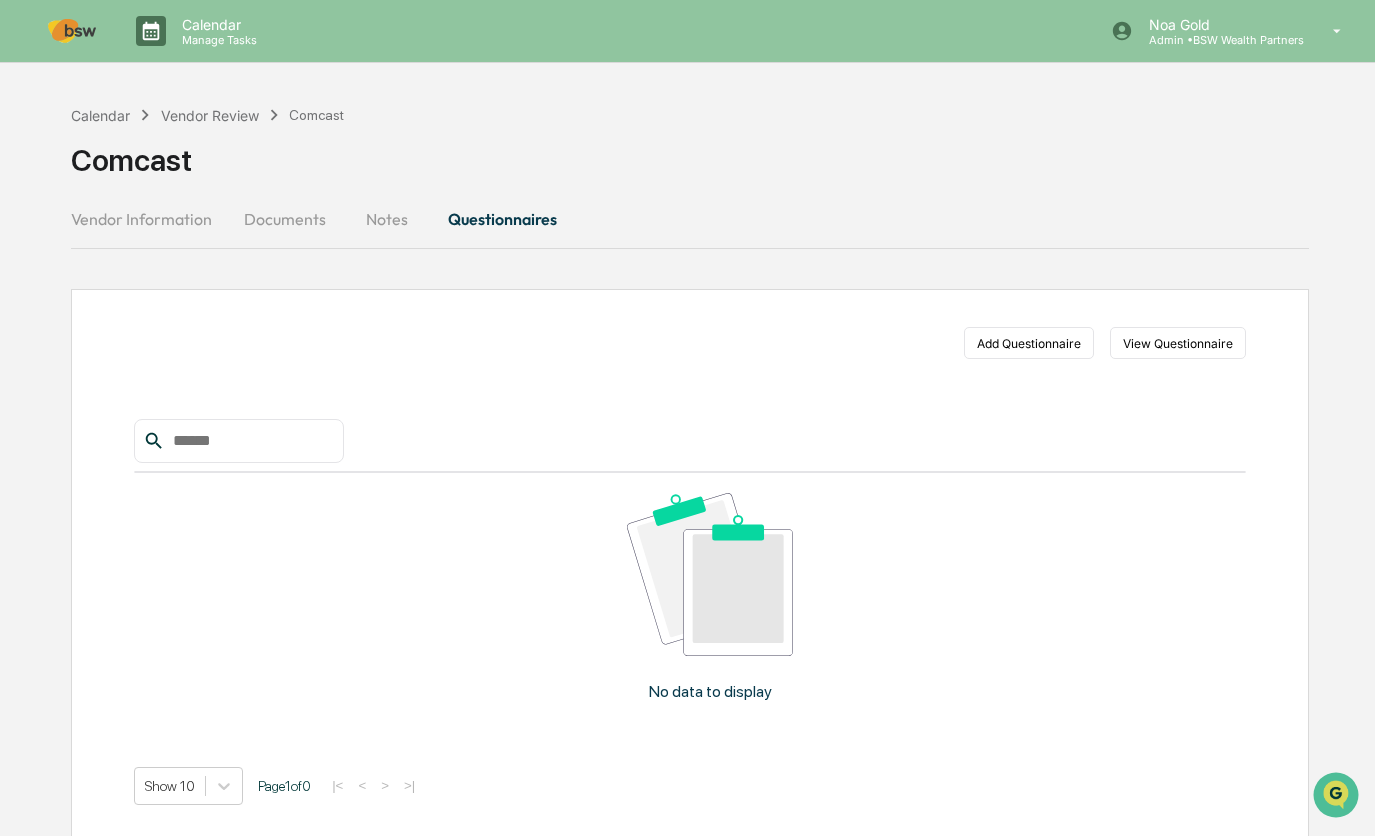 click on "Vendor Information" at bounding box center [149, 219] 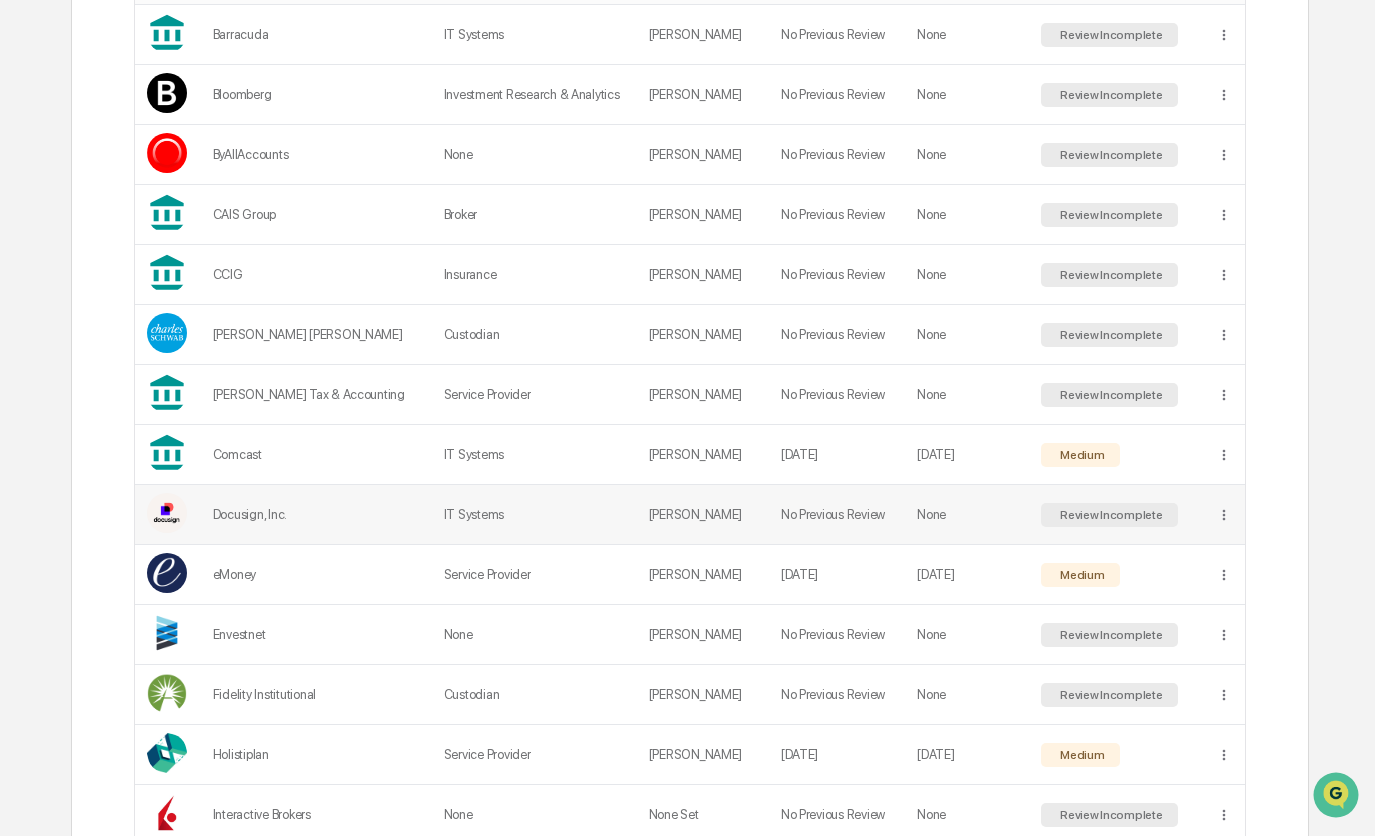 scroll, scrollTop: 495, scrollLeft: 0, axis: vertical 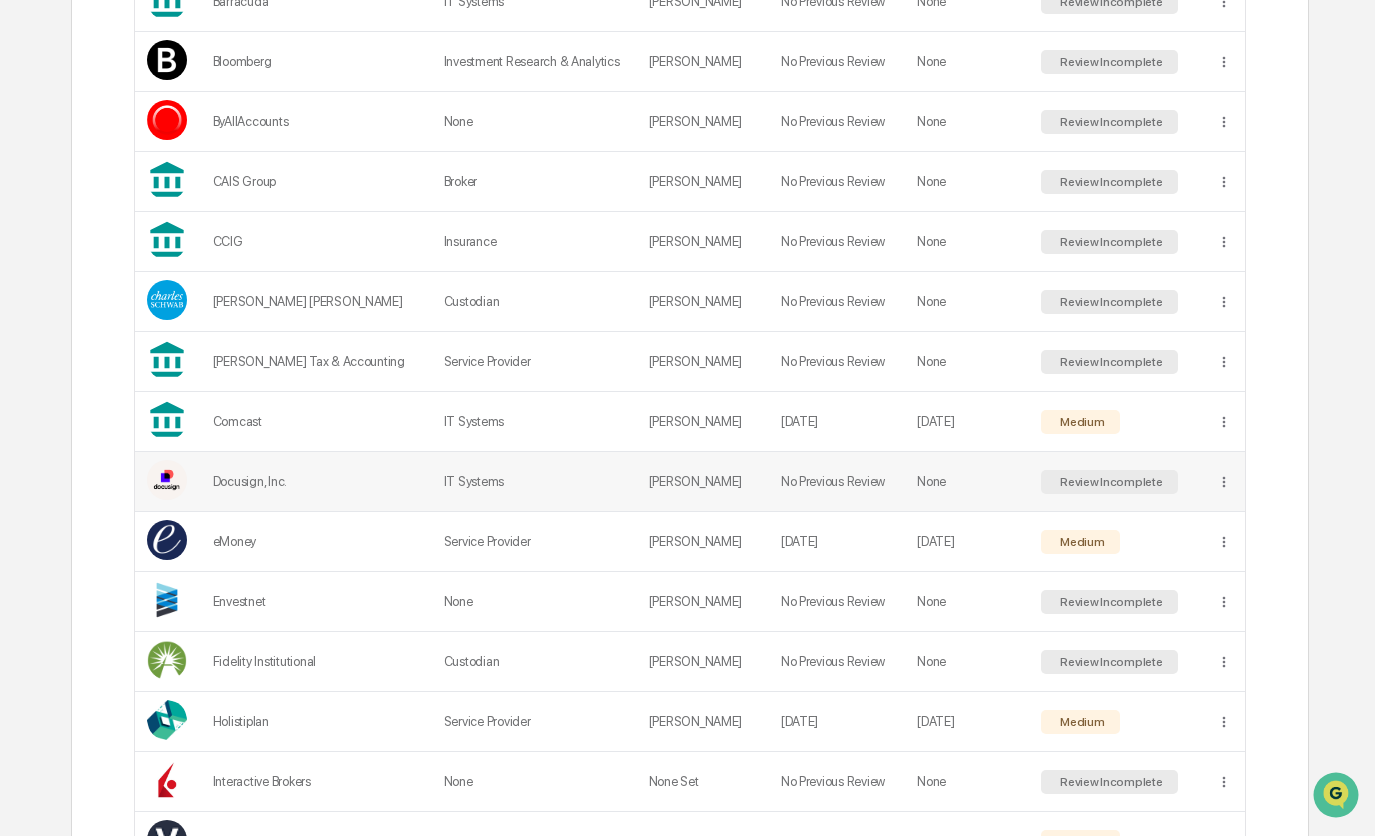 click on "IT Systems" at bounding box center (534, 482) 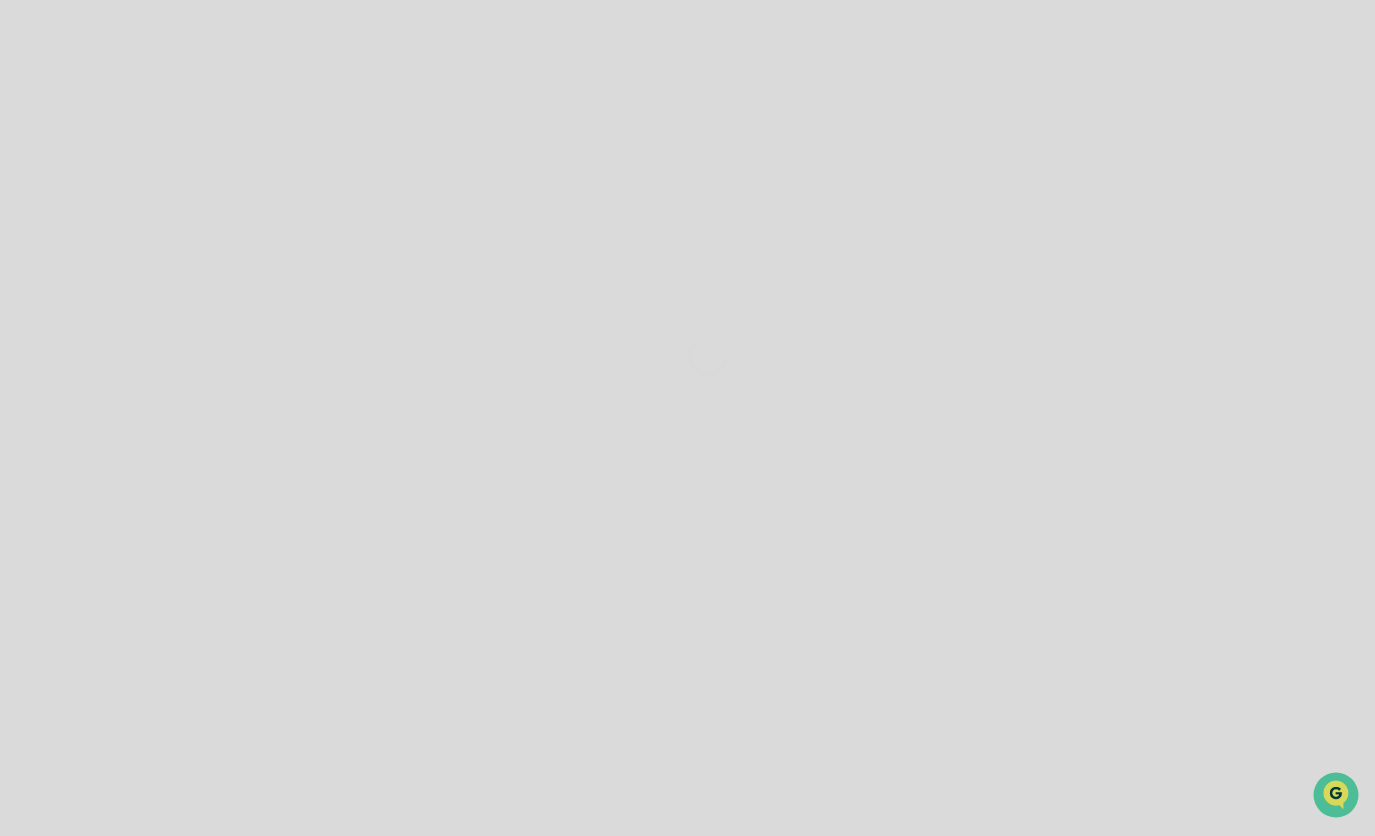 scroll, scrollTop: 0, scrollLeft: 0, axis: both 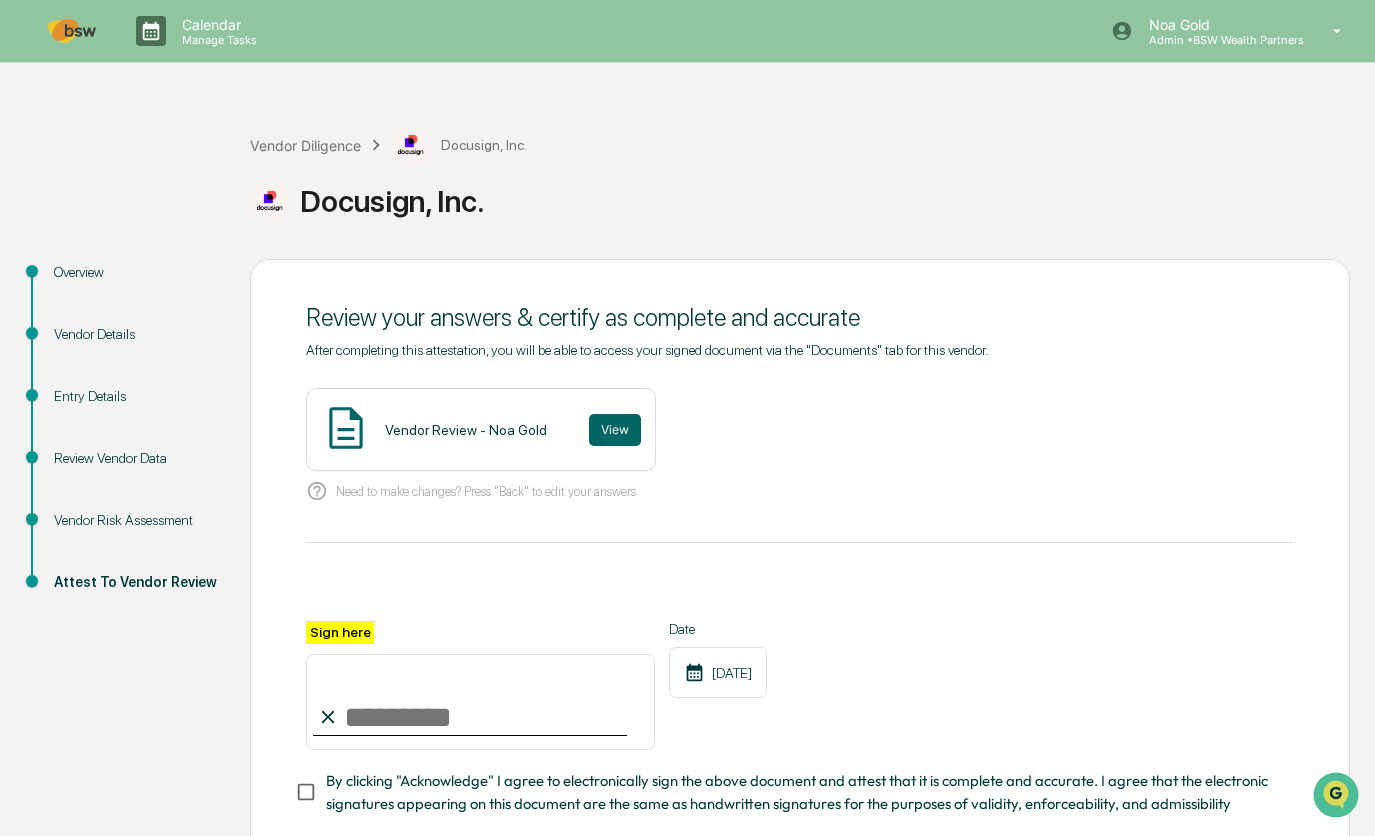 click on "Review Vendor Data" at bounding box center (136, 458) 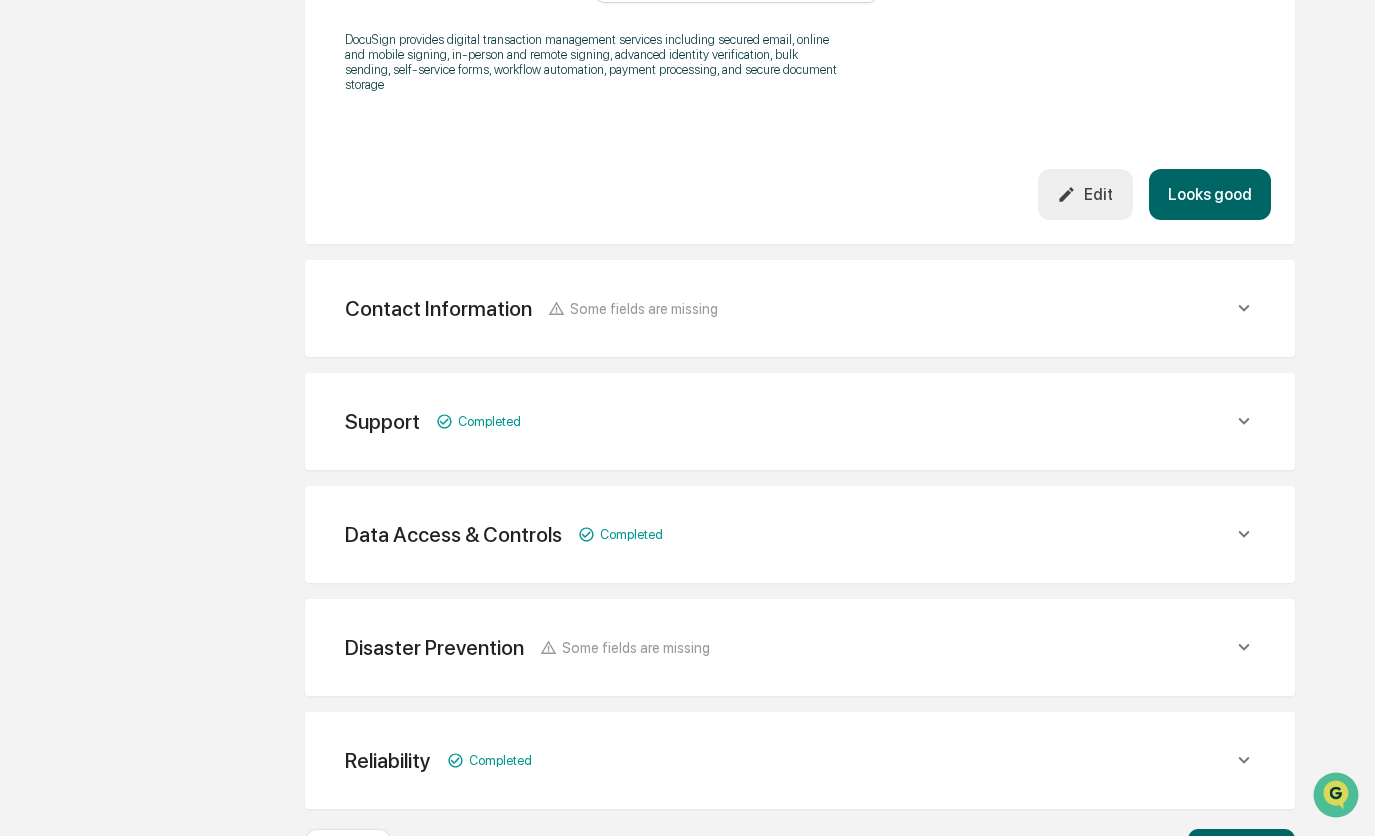 scroll, scrollTop: 700, scrollLeft: 0, axis: vertical 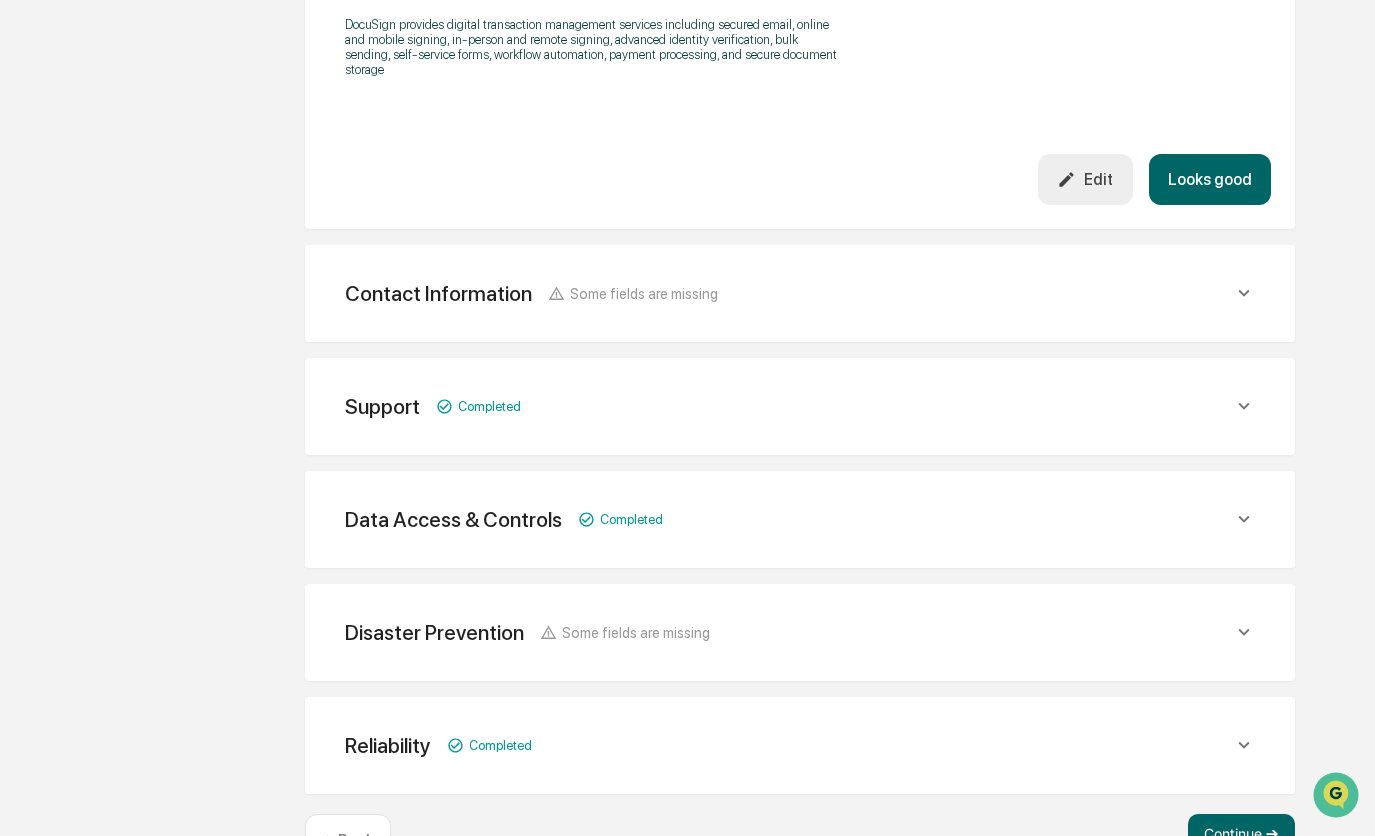 click on "Contact Information Some fields are missing" at bounding box center [800, -268] 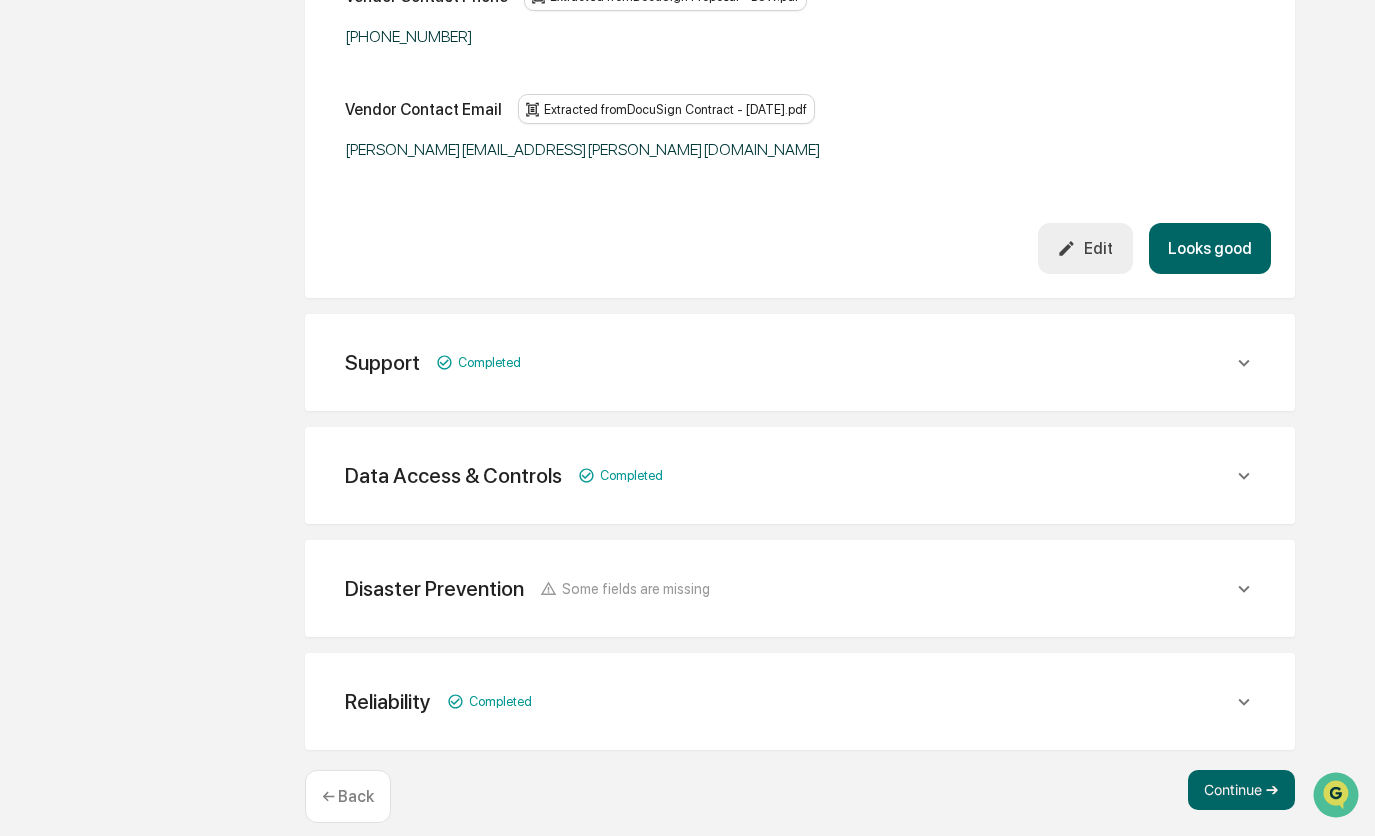 scroll, scrollTop: 1308, scrollLeft: 0, axis: vertical 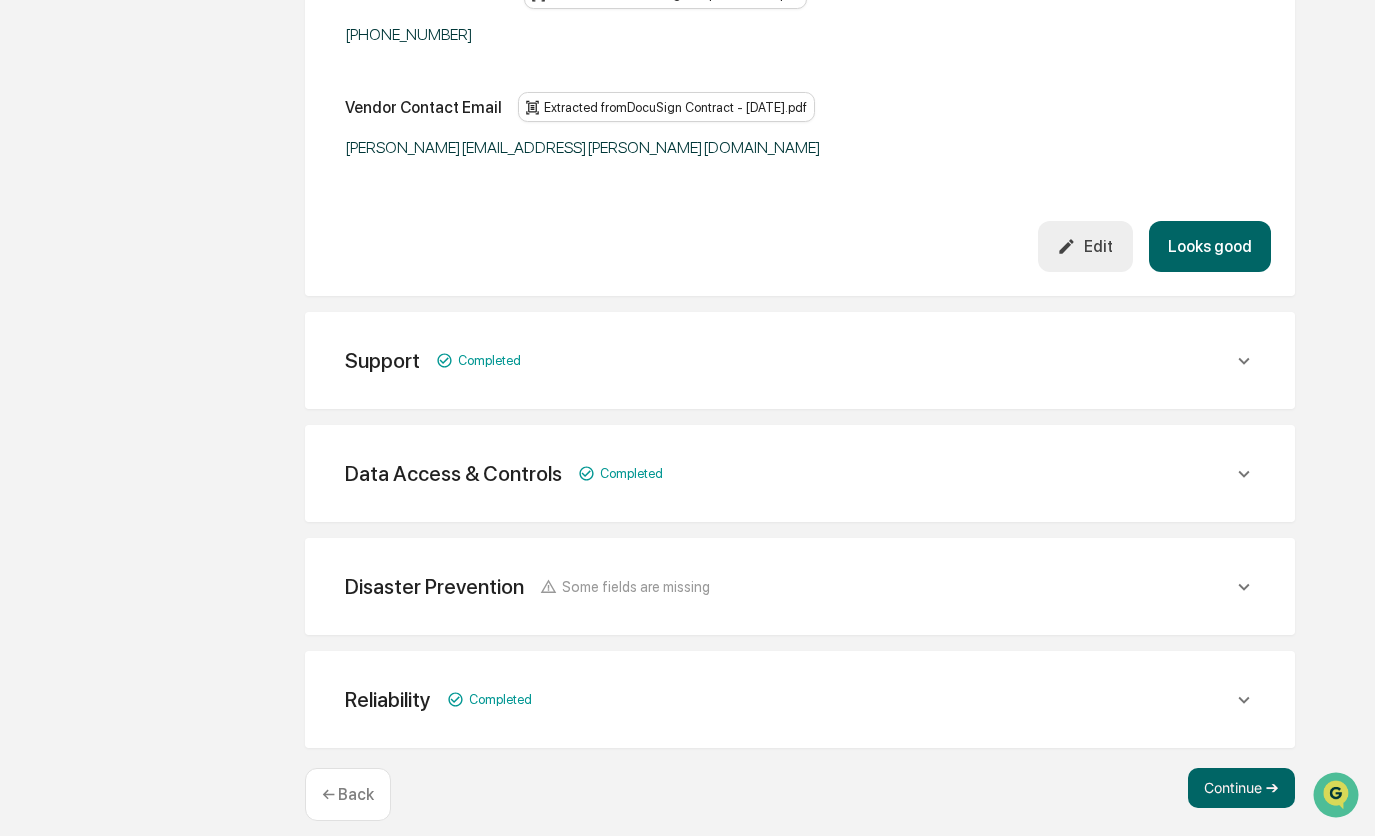 click on "Some fields are missing" at bounding box center (594, -876) 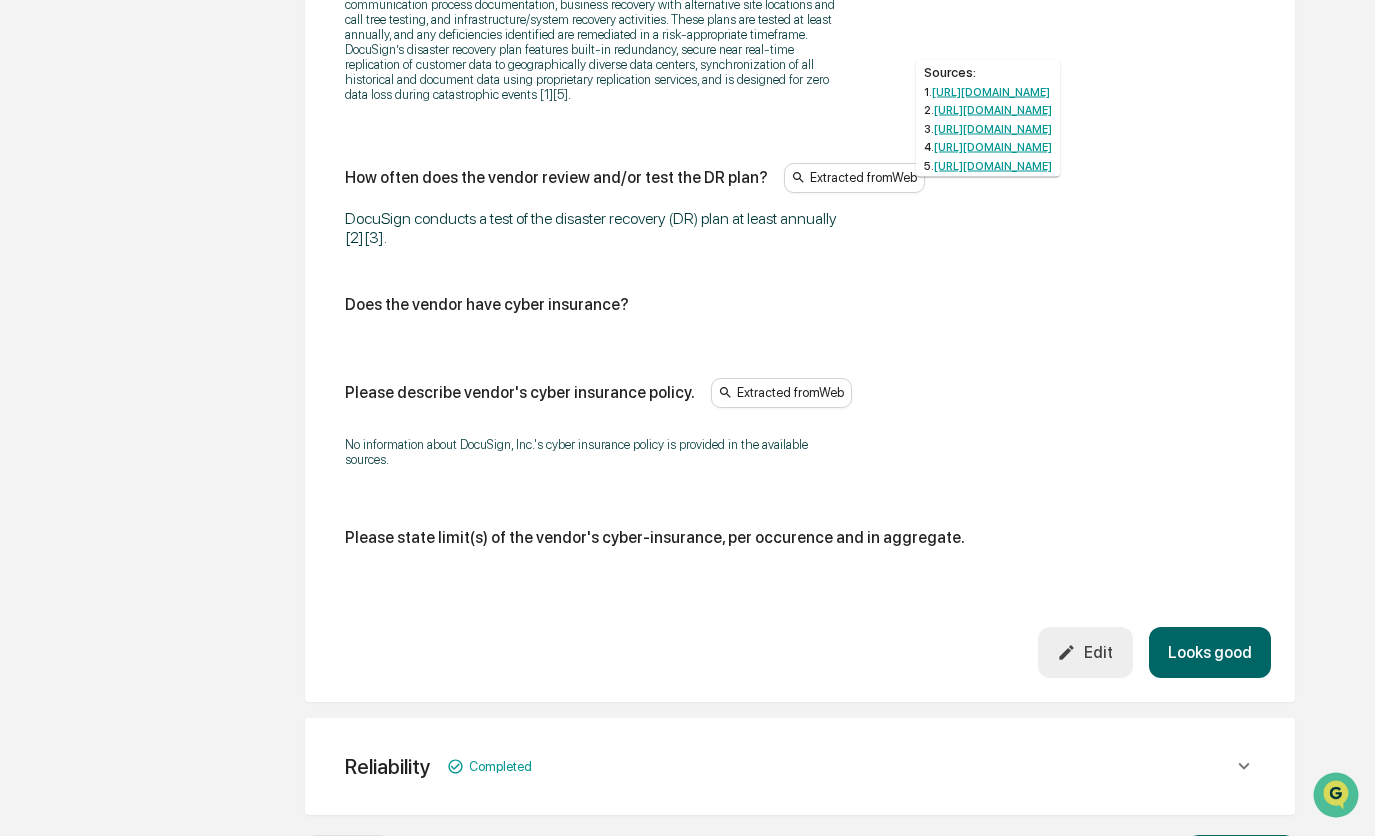 scroll, scrollTop: 2256, scrollLeft: 0, axis: vertical 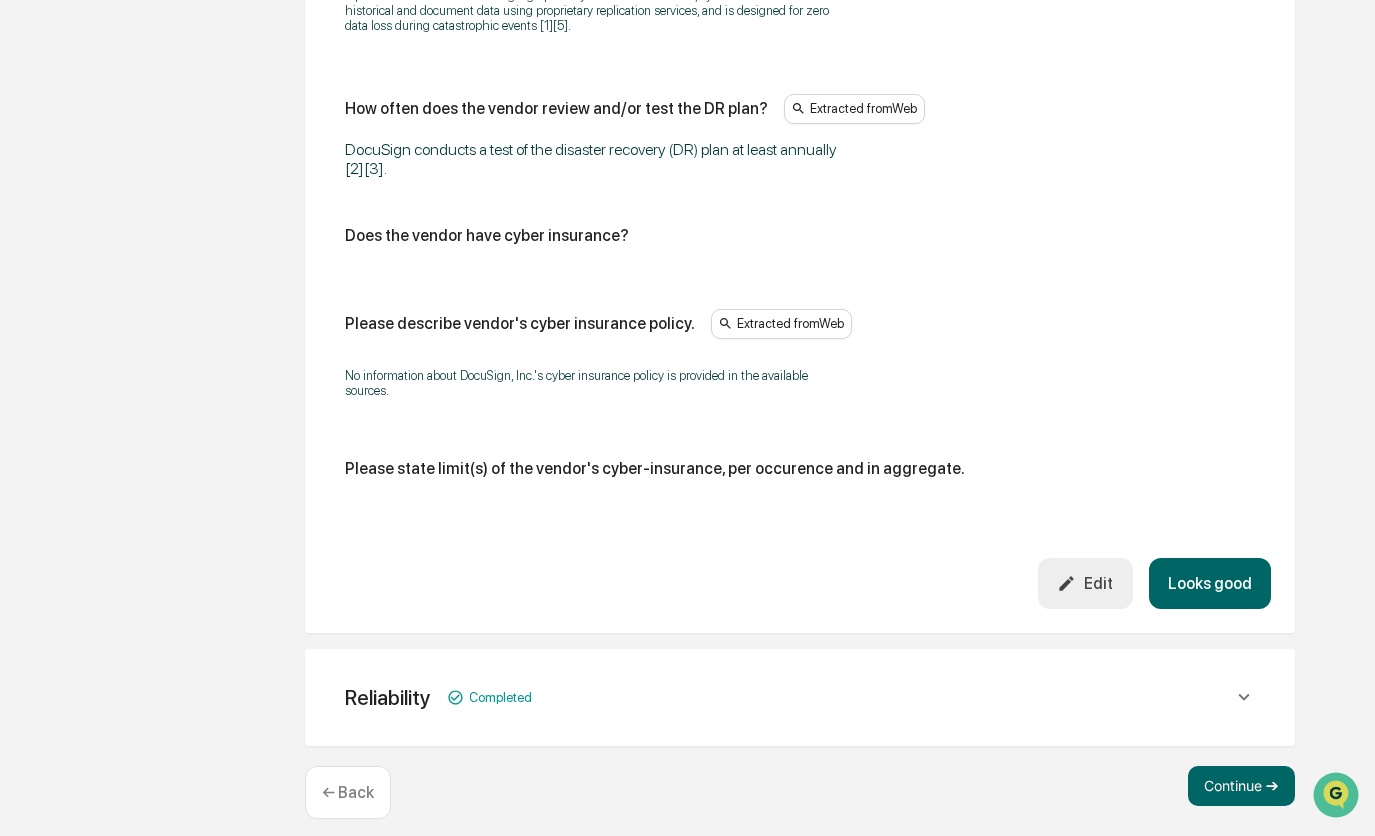 click on "Reliability Completed Does the vendor has a formal business continuity plan (BCP)?  Extracted from  Web Yes [1][2] [3][4] [5]. Please describe vendor's BCP.  Extracted from  Web DocuSign maintains a written business continuity and disaster recovery plan that includes crisis management, plan and team activation, event and communication process documentation; business recovery, alternative site locations, and call tree testing; and infrastructure, technology, systems details, recovery activities, and identification of the personnel and teams required for recovery. The plan is tested at least annually, with remediation of any deficiencies found during testing within timeframes commensurate with the level of risk posed by the deficiency [1][3] [5]. How often does the vendor review and/or test the BCP?  Extracted from  Web DocuSign, Inc. conducts a test of the Business Continuity Plan at a minimum on an annual basis [2][3] [5]. Does the vendor guarantee service availability?  Extracted from  Yes  Extracted from" at bounding box center [800, 697] 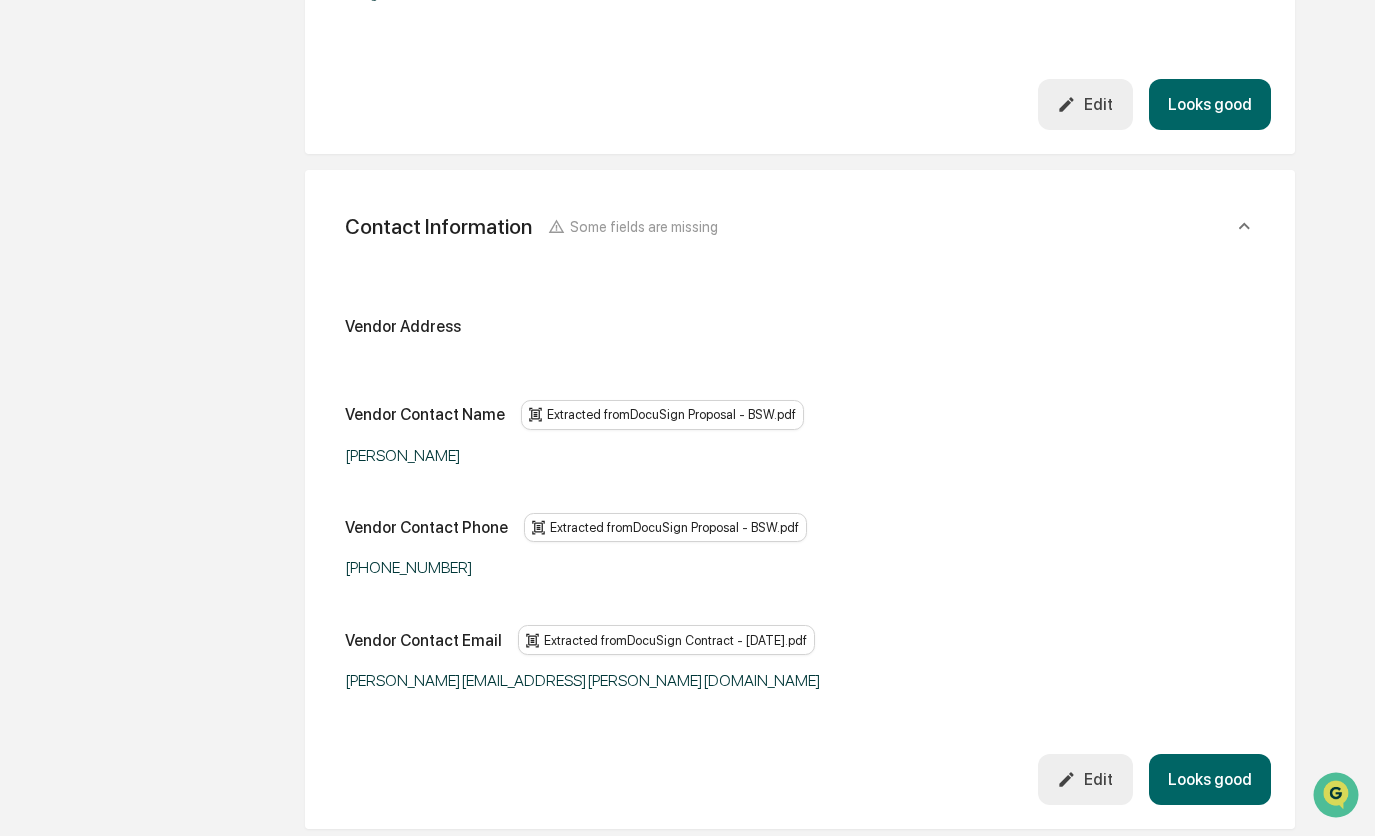 scroll, scrollTop: 475, scrollLeft: 0, axis: vertical 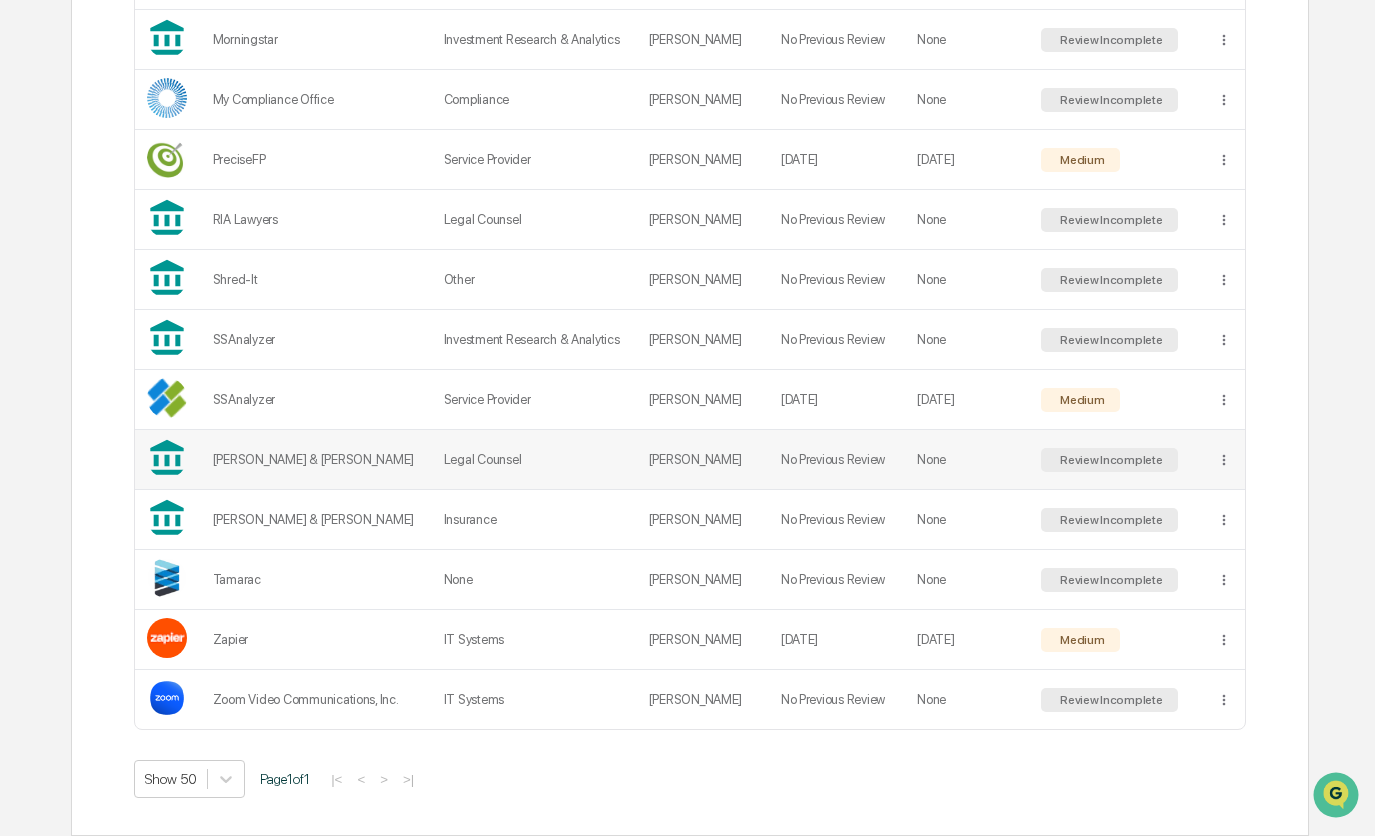 click on "Legal Counsel" at bounding box center [534, 460] 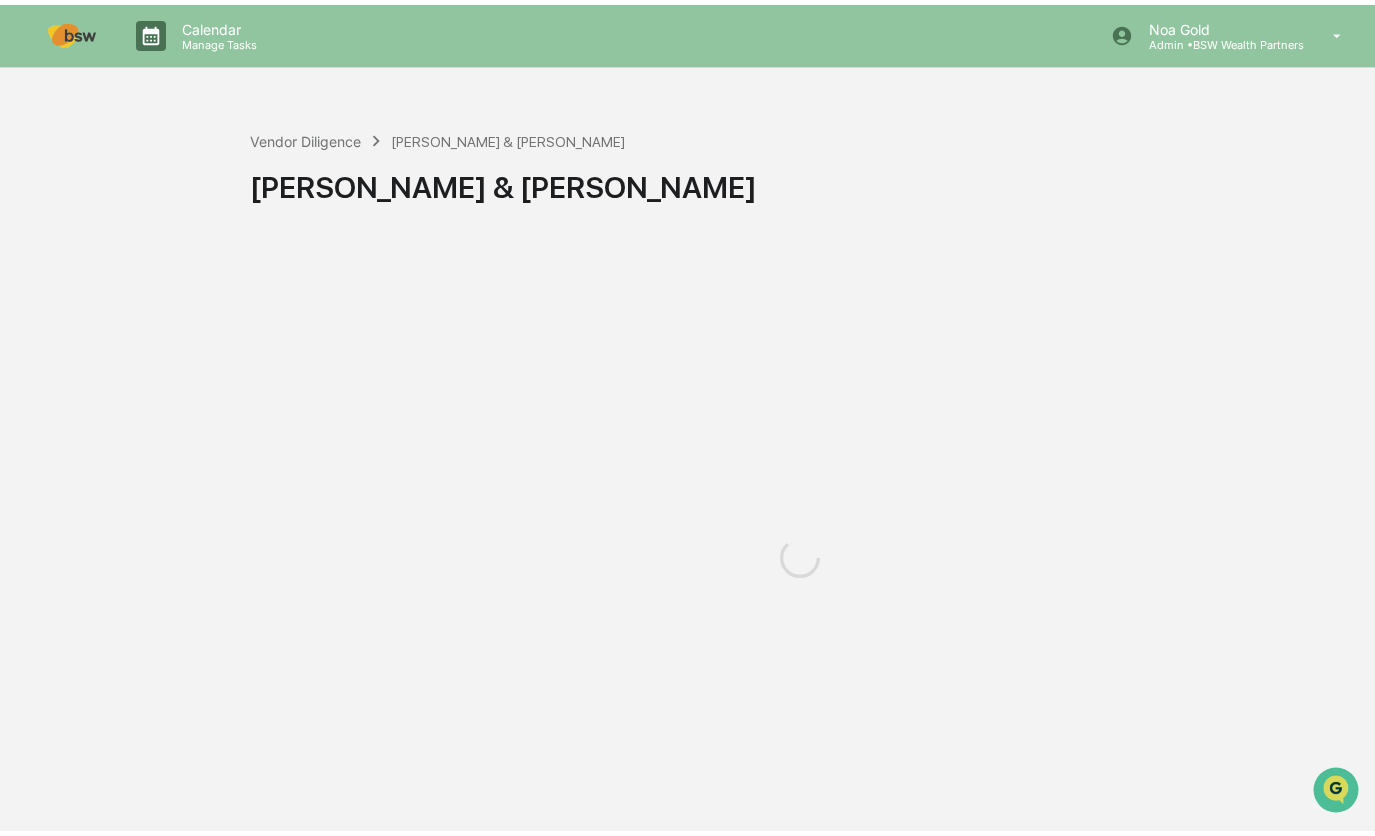scroll, scrollTop: 0, scrollLeft: 0, axis: both 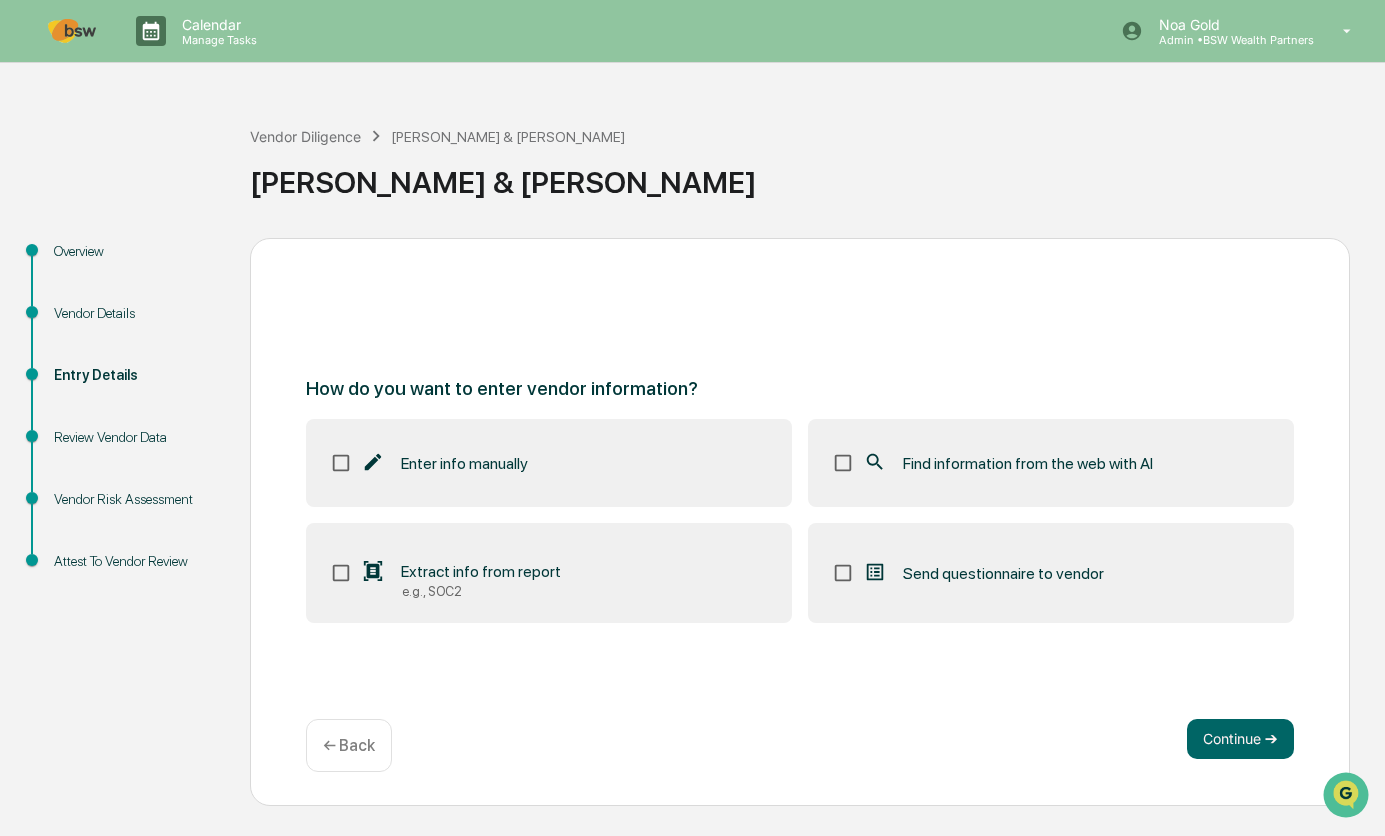 click on "Review Vendor Data" at bounding box center (136, 437) 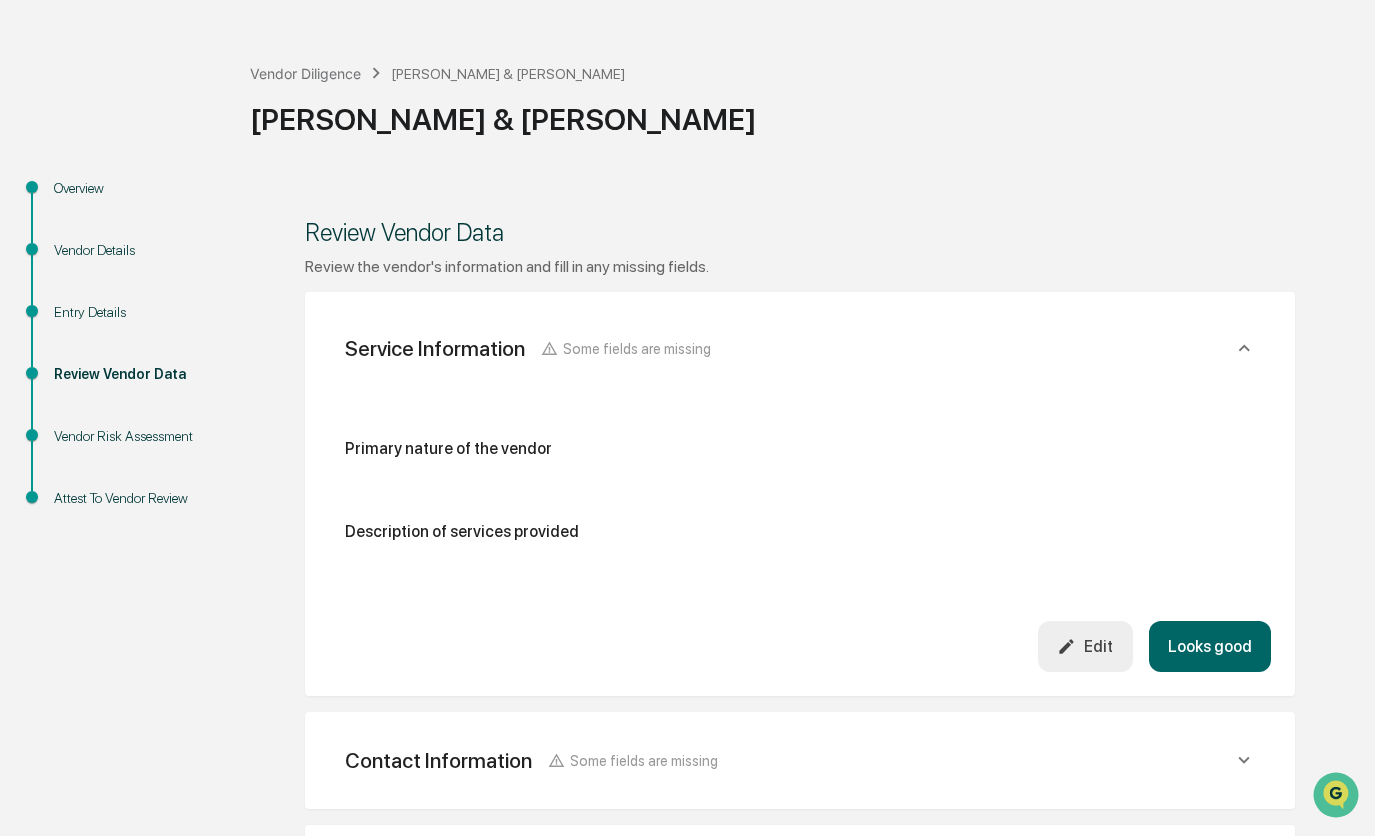 scroll, scrollTop: 0, scrollLeft: 0, axis: both 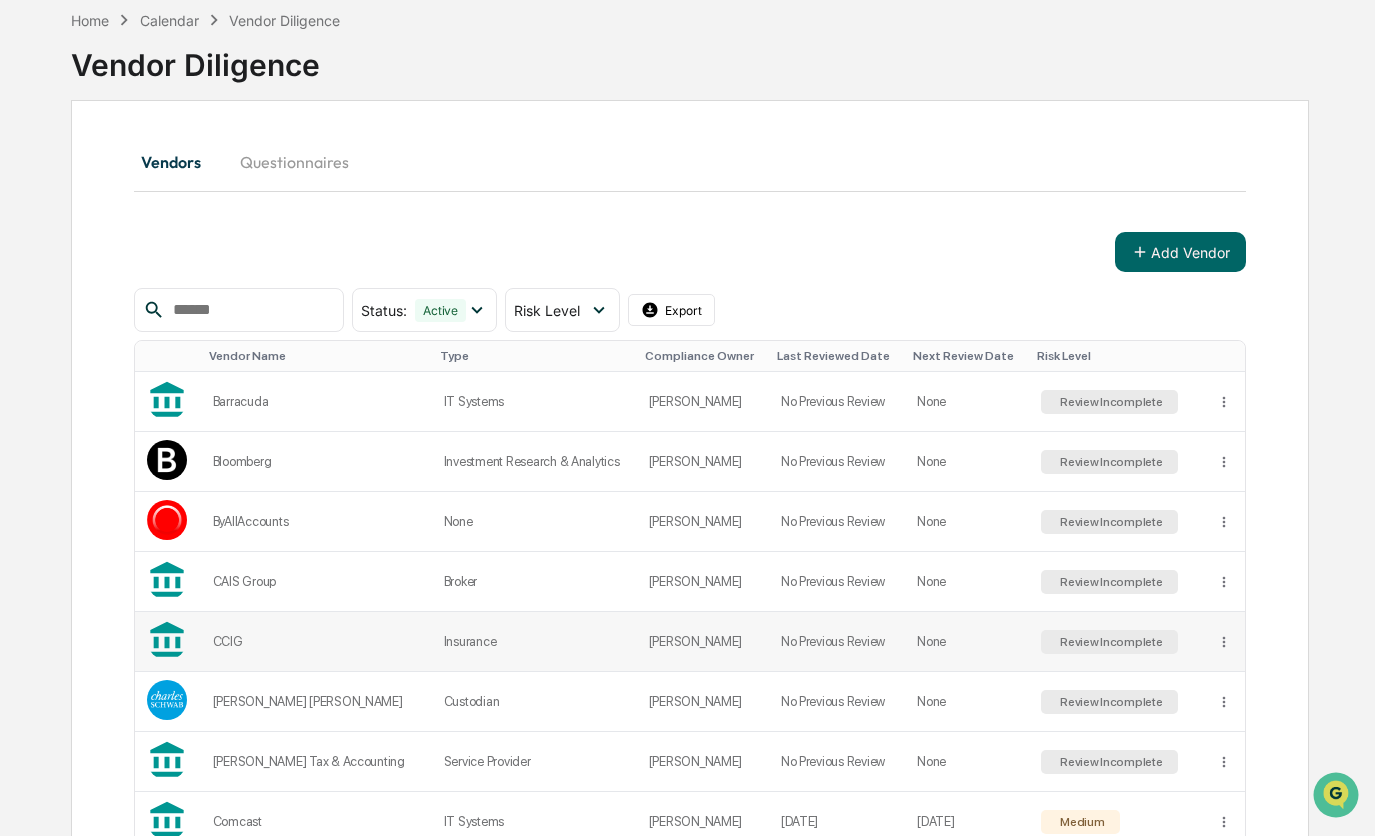 click on "CCIG" at bounding box center [316, 642] 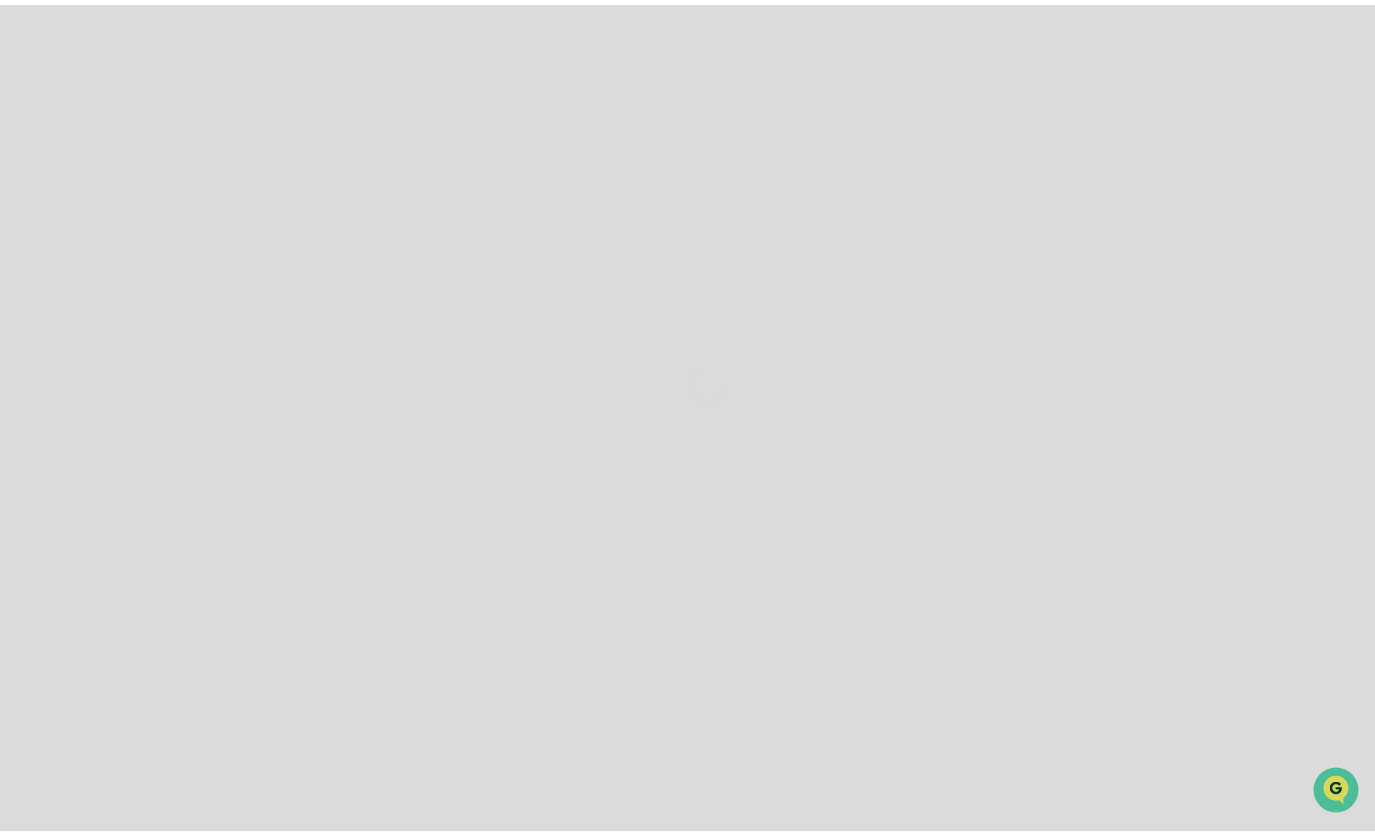 scroll, scrollTop: 0, scrollLeft: 0, axis: both 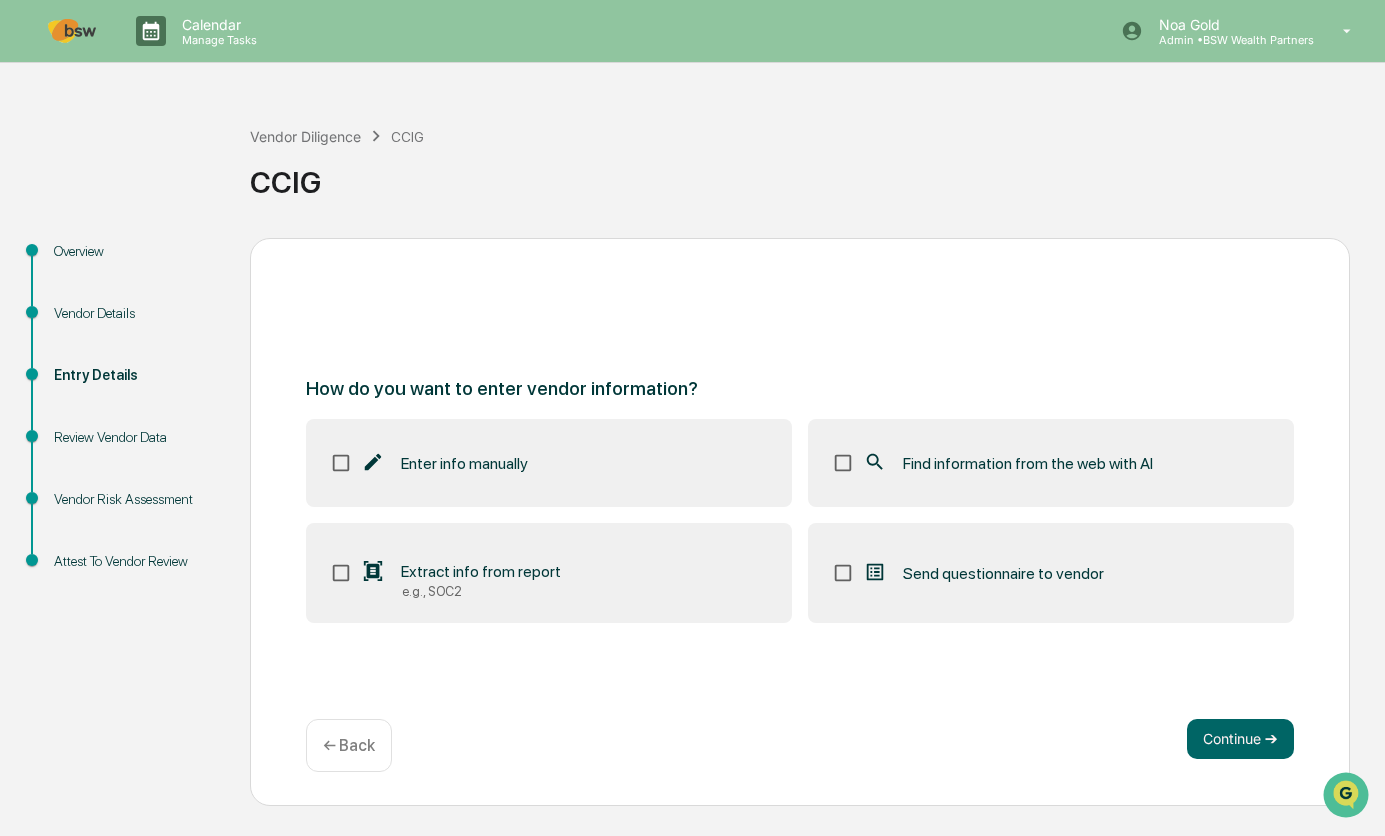click on "Review Vendor Data" at bounding box center [136, 437] 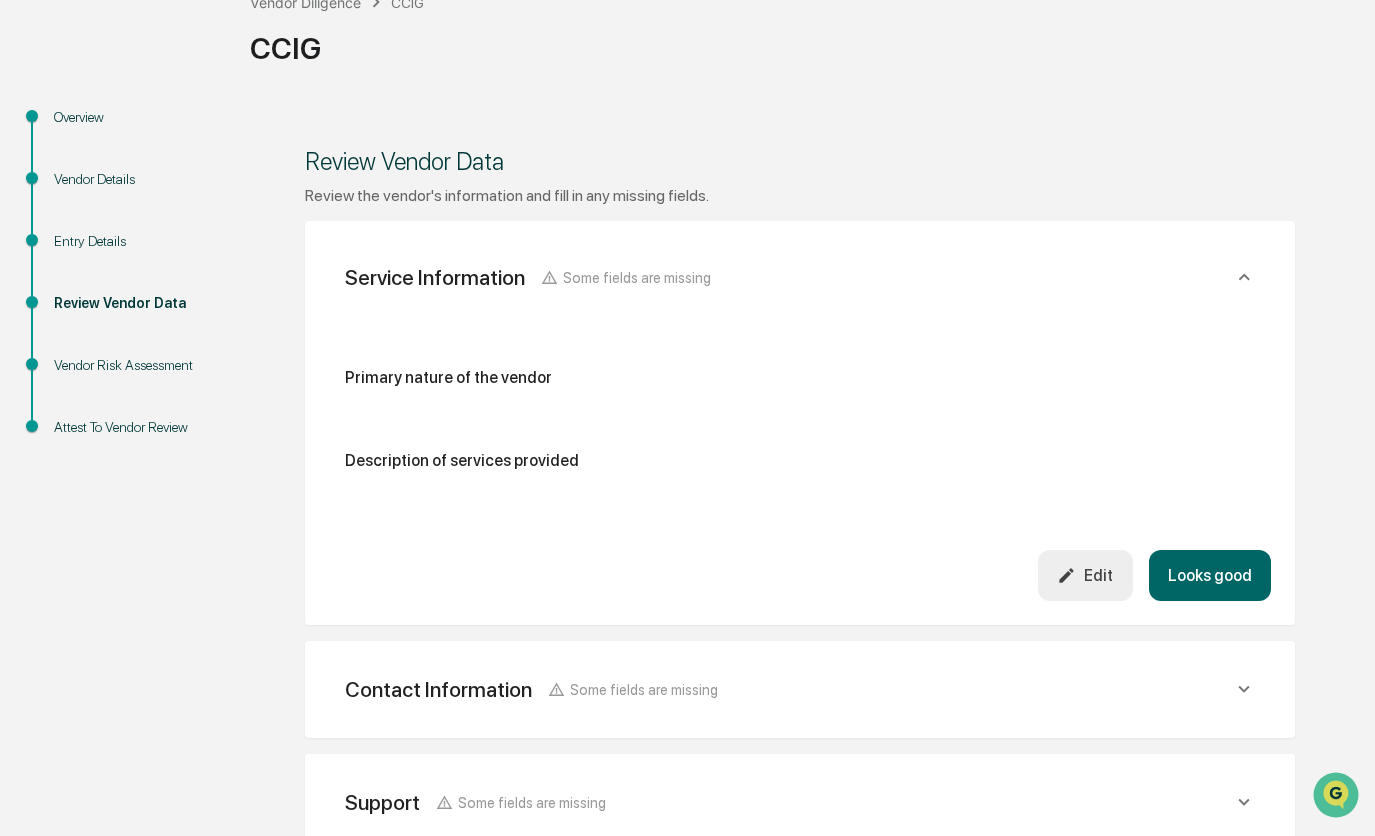 scroll, scrollTop: 0, scrollLeft: 0, axis: both 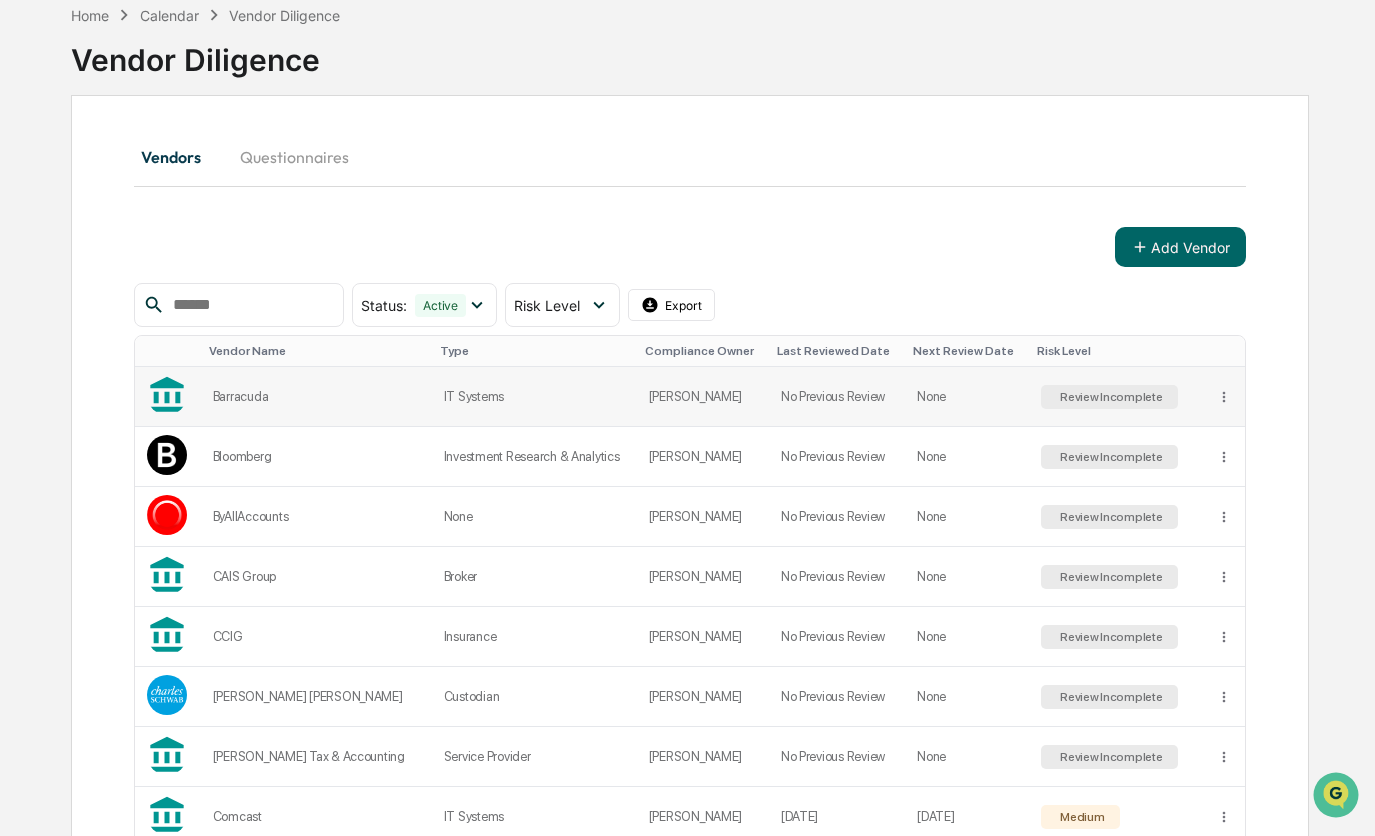 click on "IT Systems" at bounding box center (534, 397) 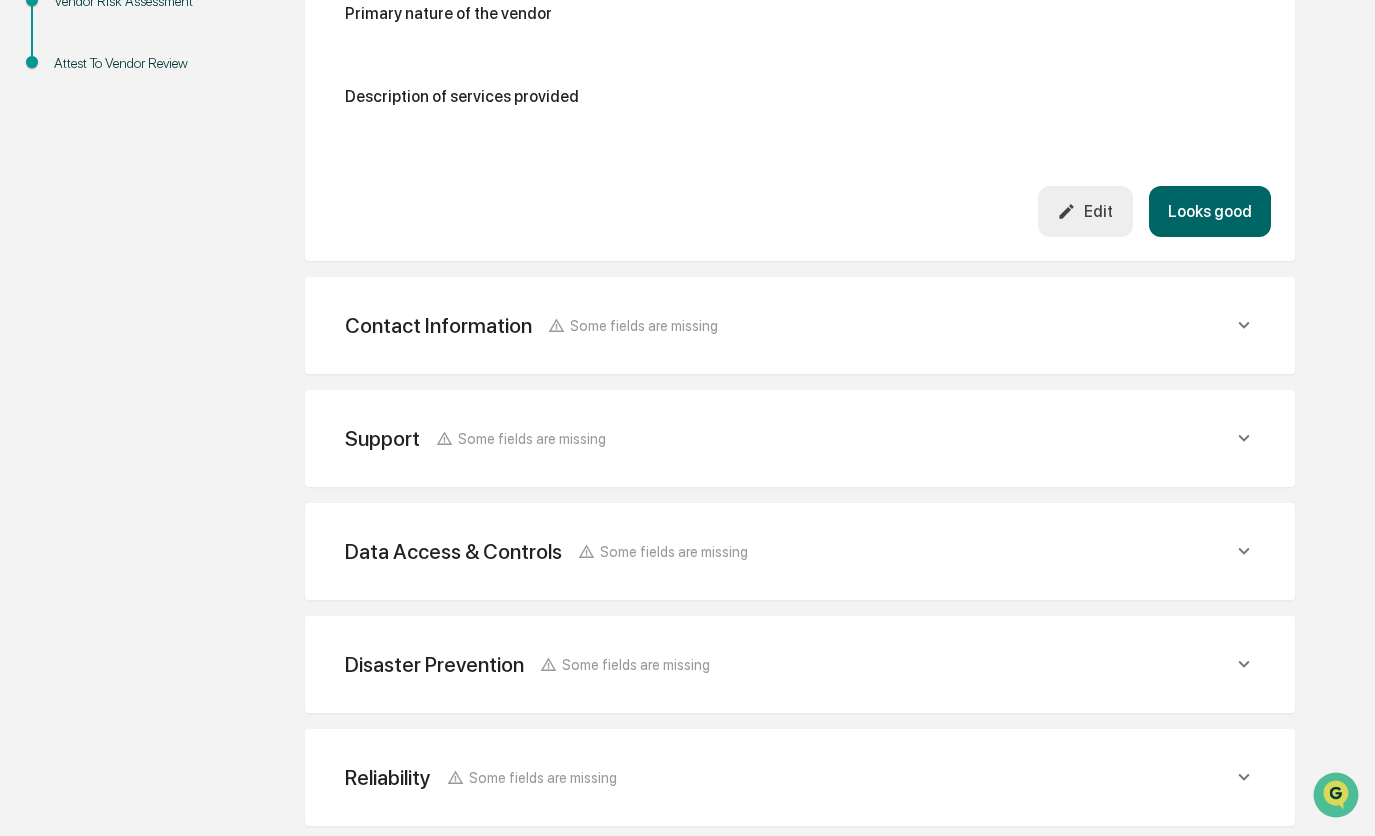scroll, scrollTop: 500, scrollLeft: 0, axis: vertical 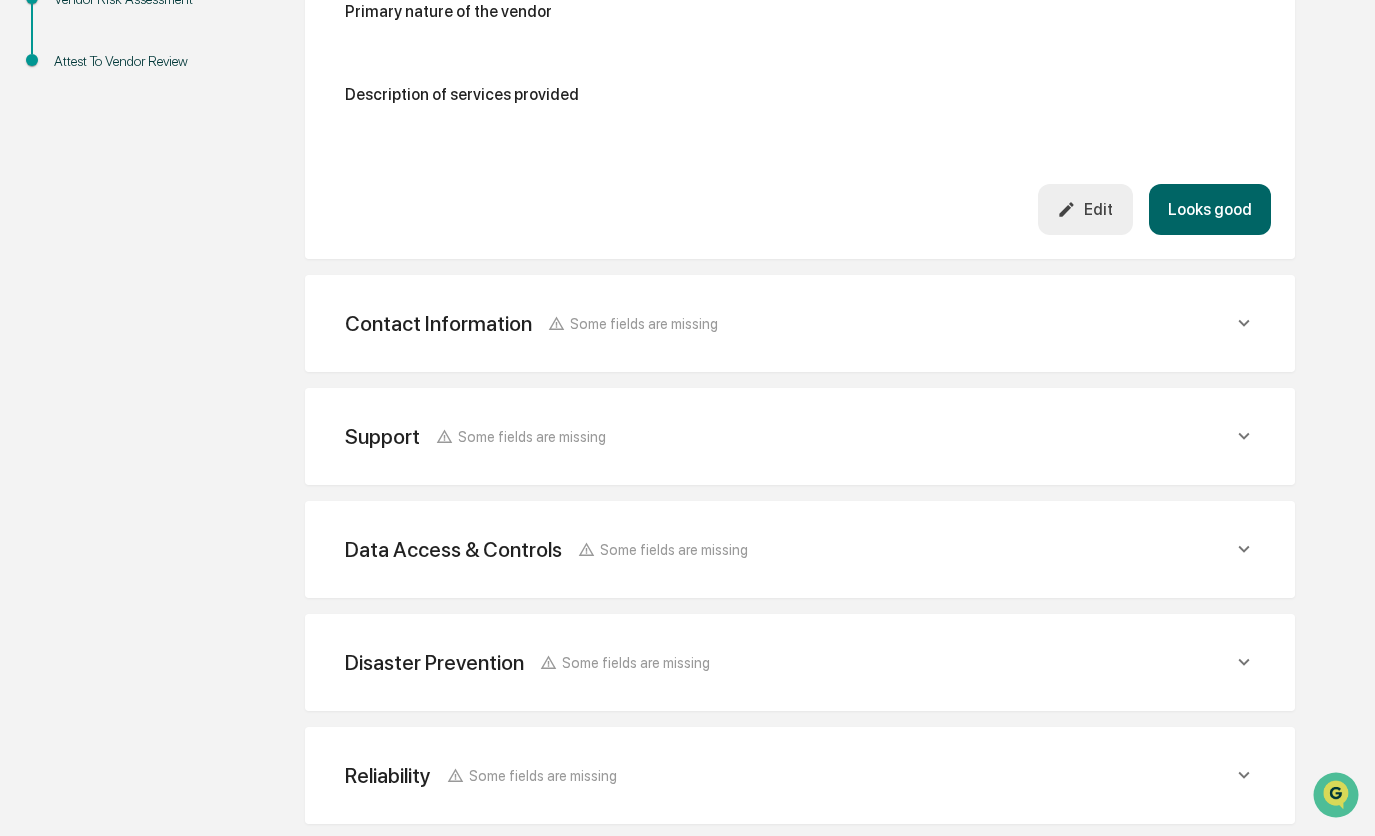 click on "Contact Information Some fields are missing" at bounding box center (528, -89) 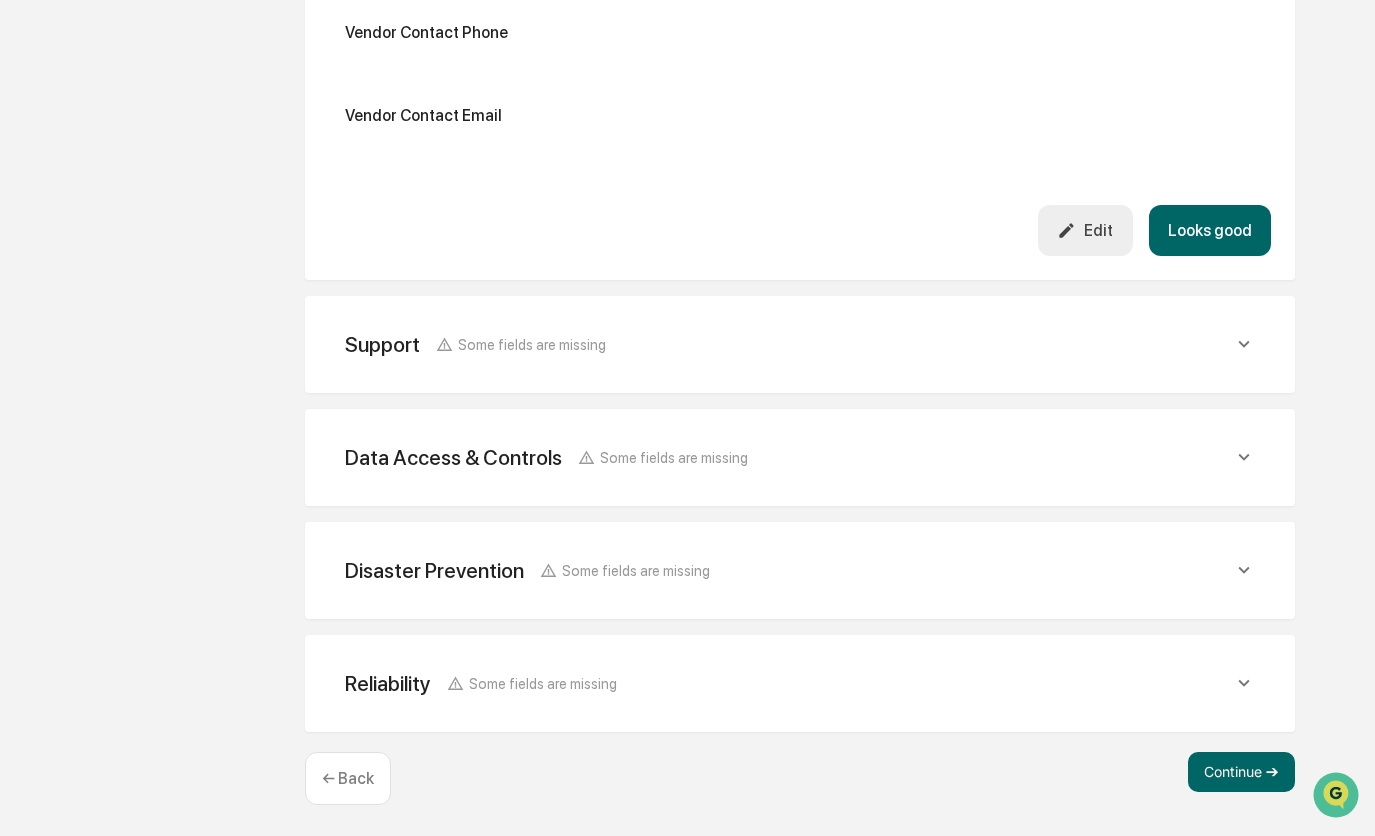 scroll, scrollTop: 1067, scrollLeft: 0, axis: vertical 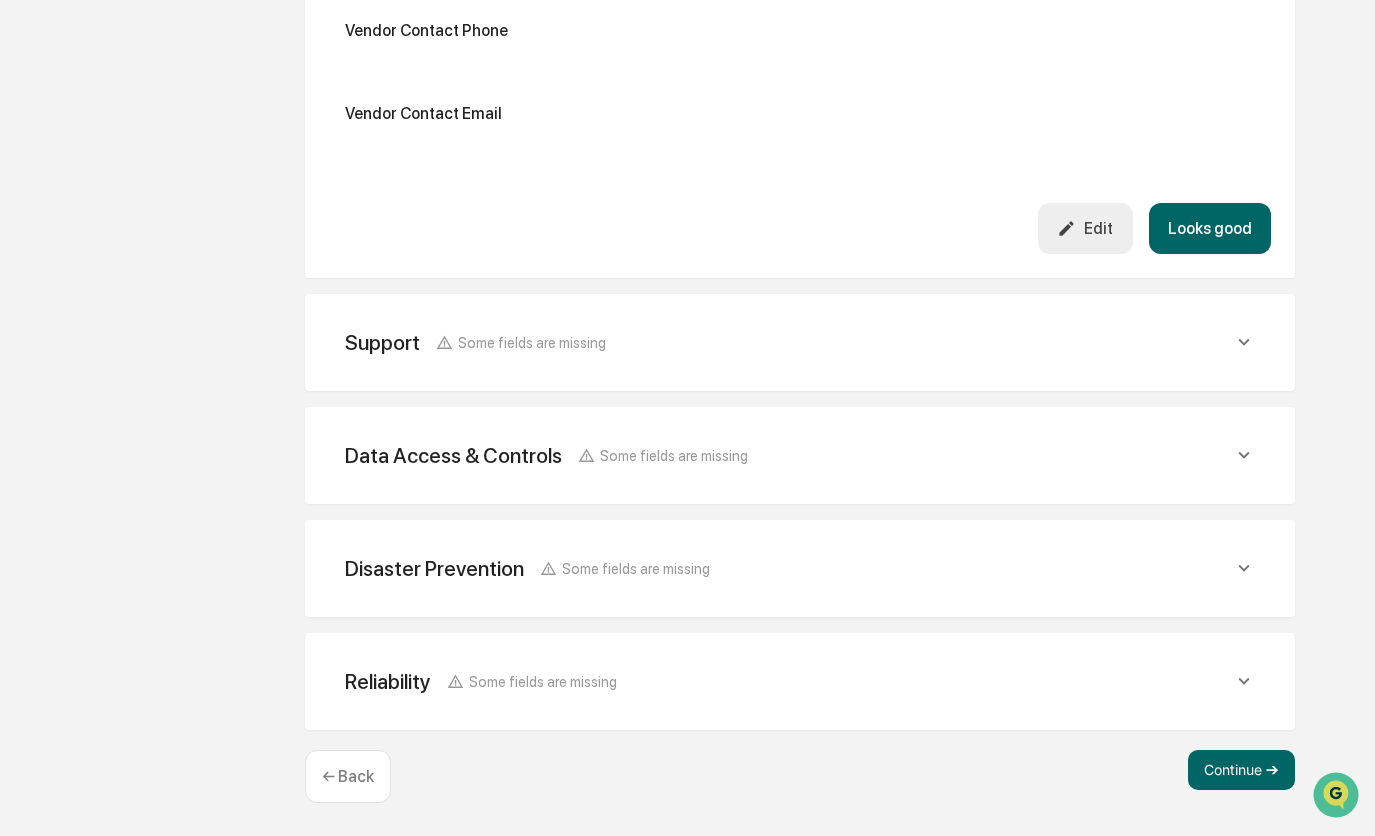 click on "Some fields are missing" at bounding box center (637, -656) 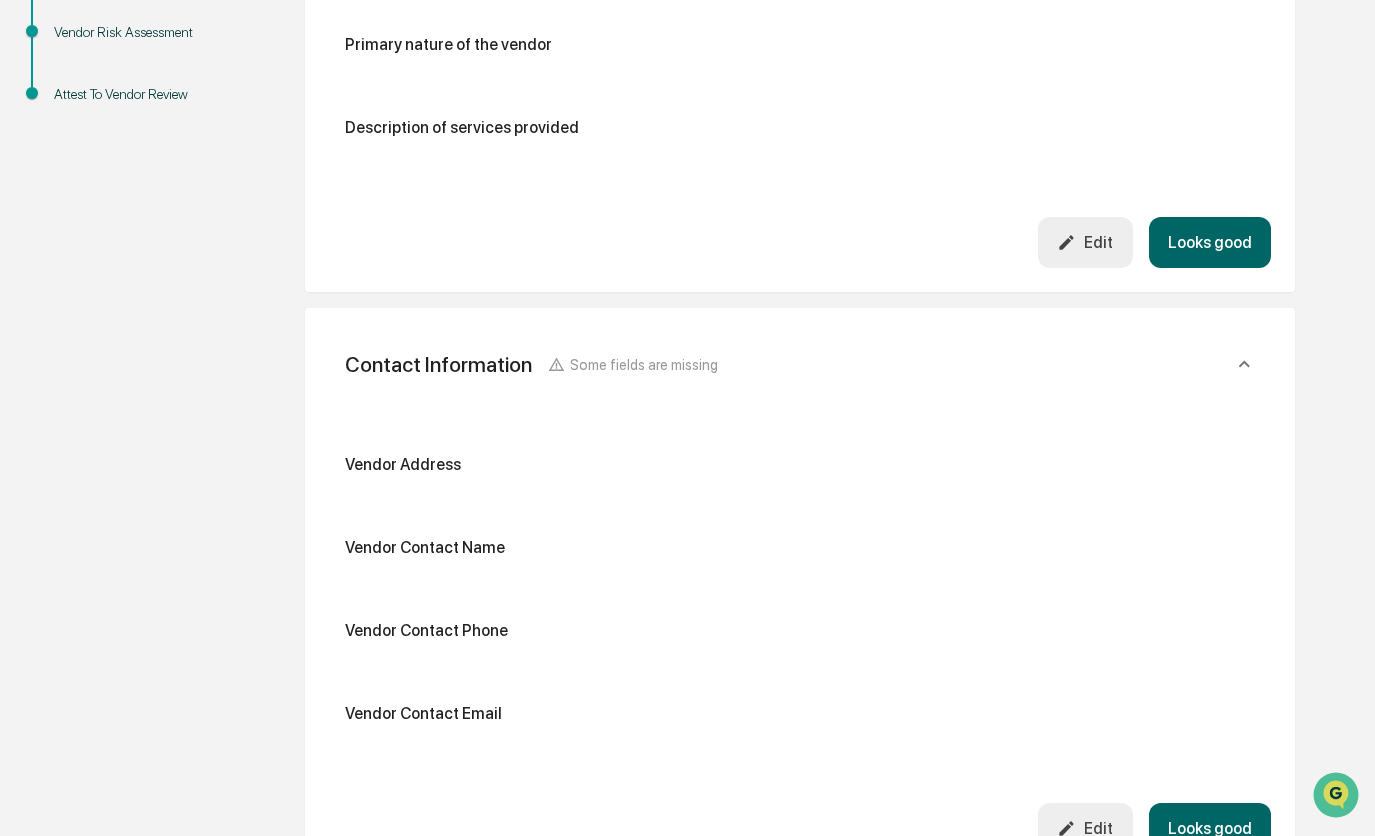 scroll, scrollTop: 67, scrollLeft: 0, axis: vertical 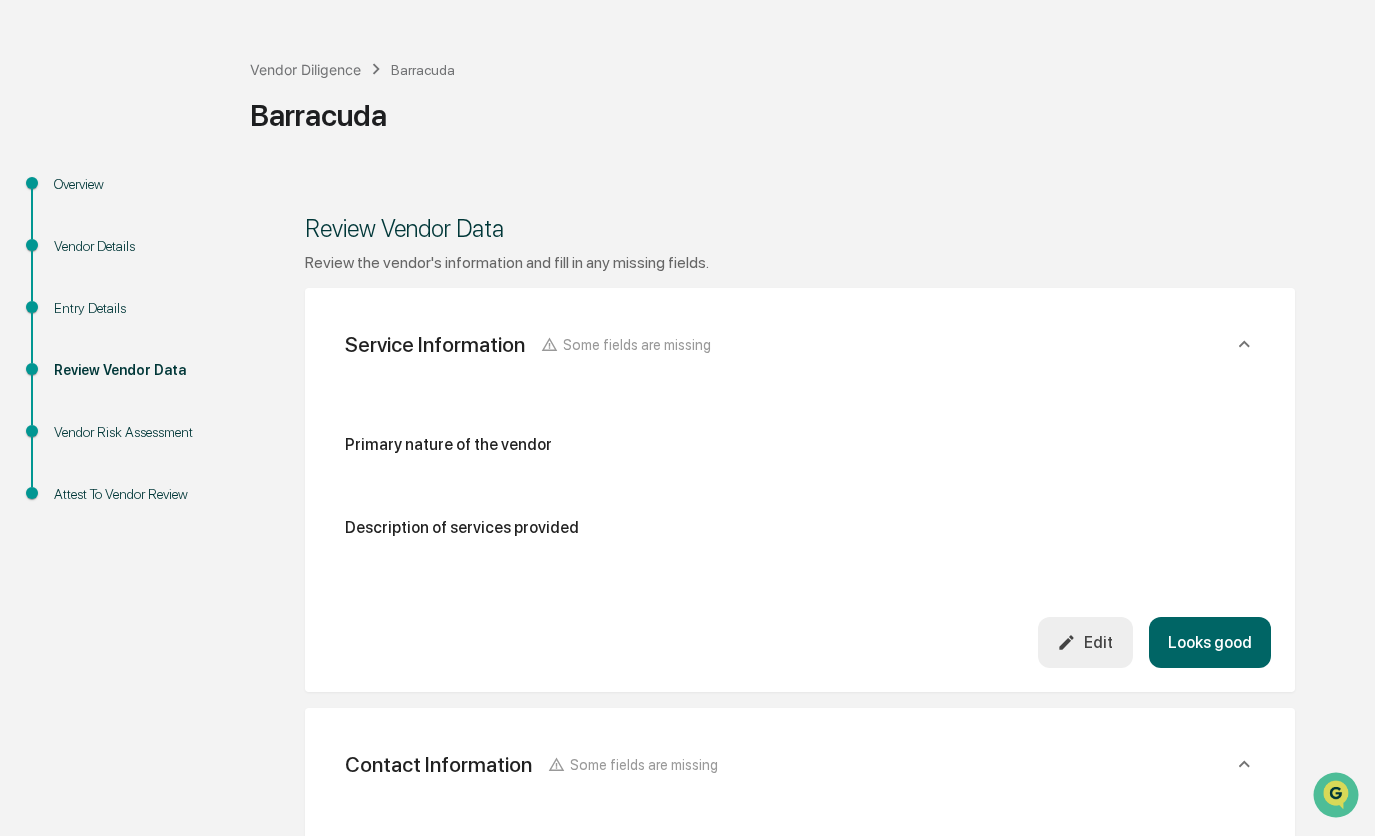 click on "Entry Details" at bounding box center [136, 308] 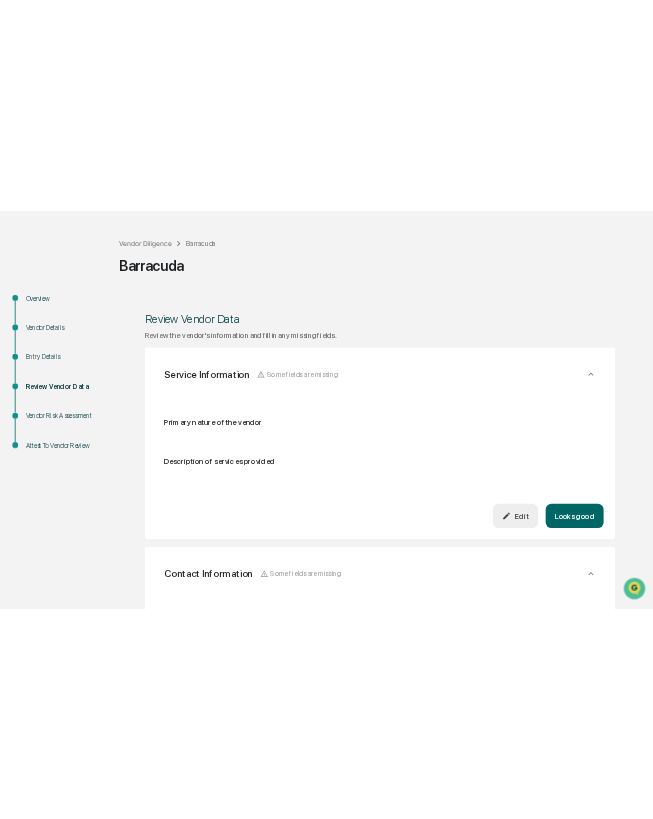 scroll, scrollTop: 0, scrollLeft: 0, axis: both 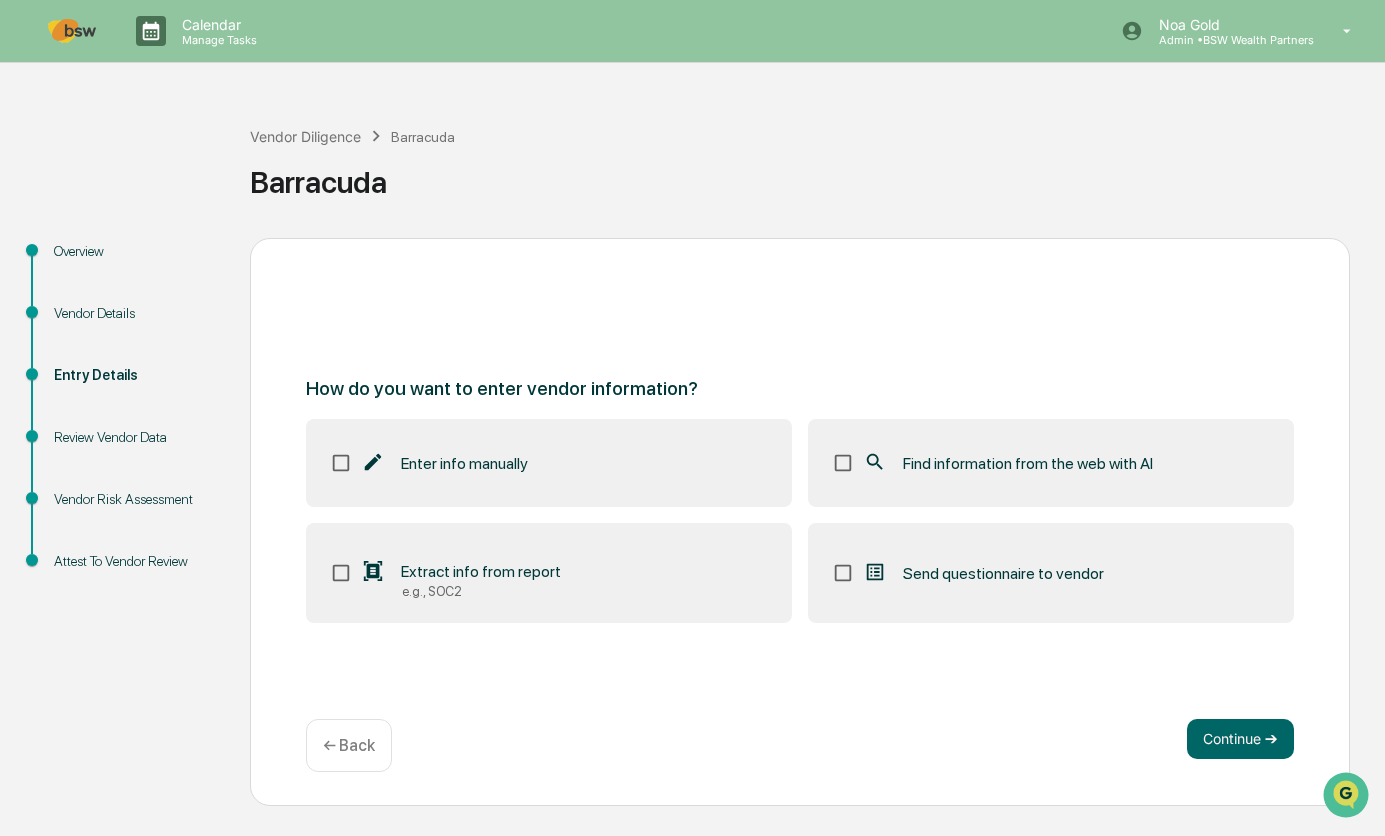 click on "Extract info from report e.g., SOC2" at bounding box center [549, 573] 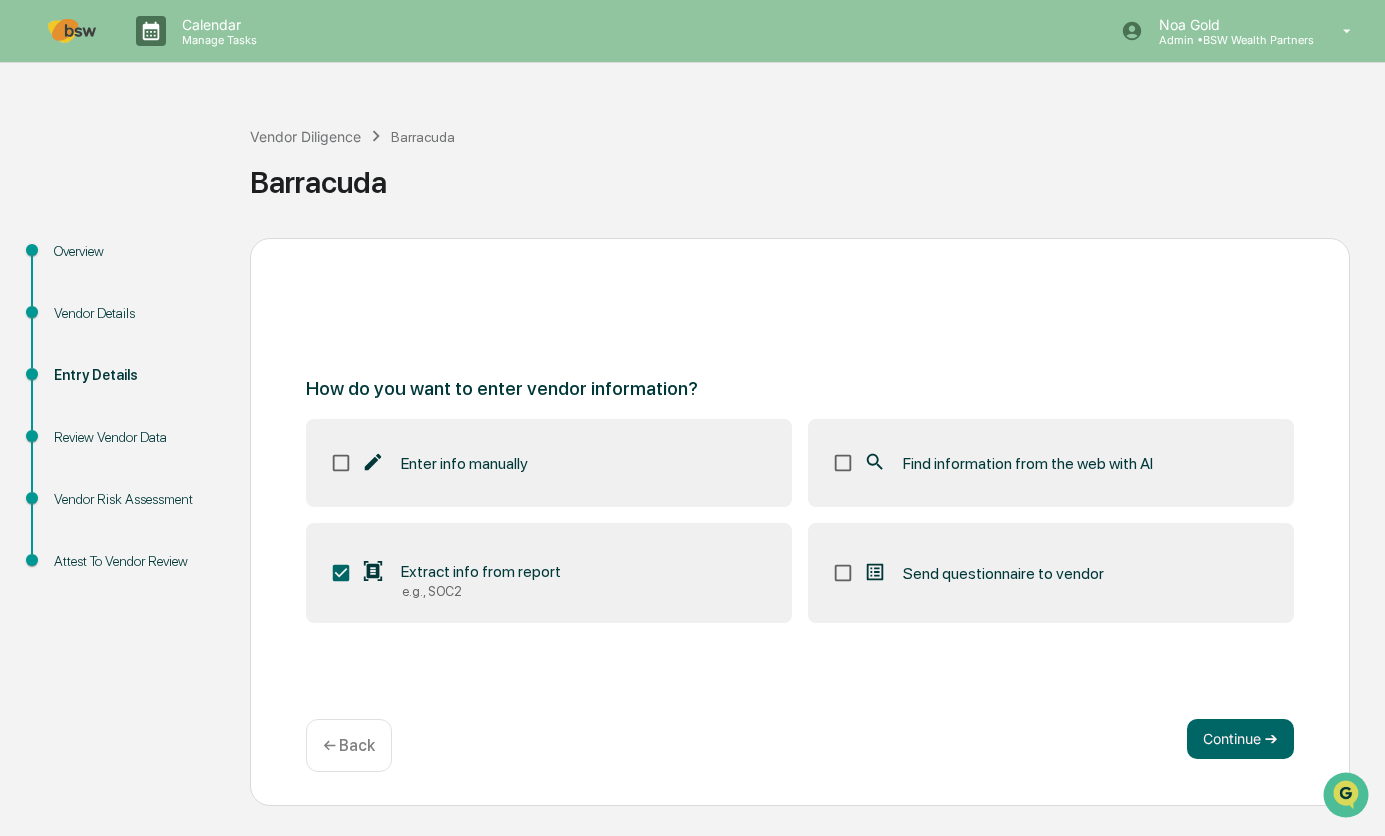 click on "Find information from the web with AI" at bounding box center [1028, 463] 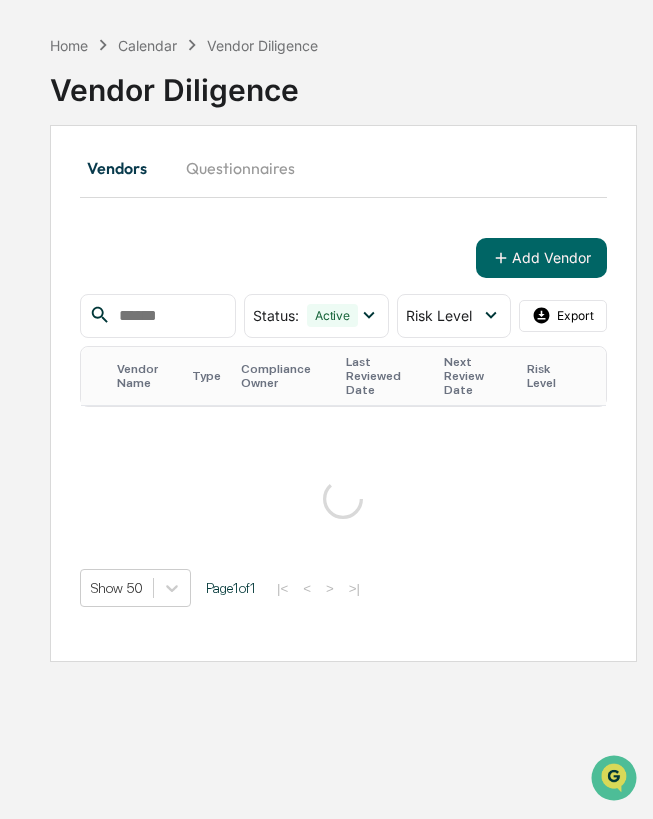 scroll, scrollTop: 105, scrollLeft: 0, axis: vertical 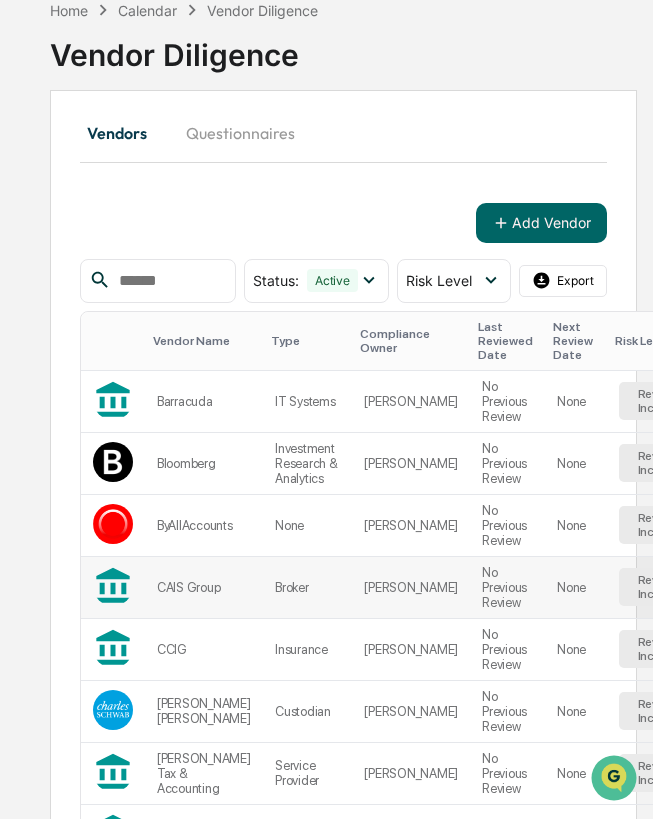 click on "CAIS Group" at bounding box center [204, 588] 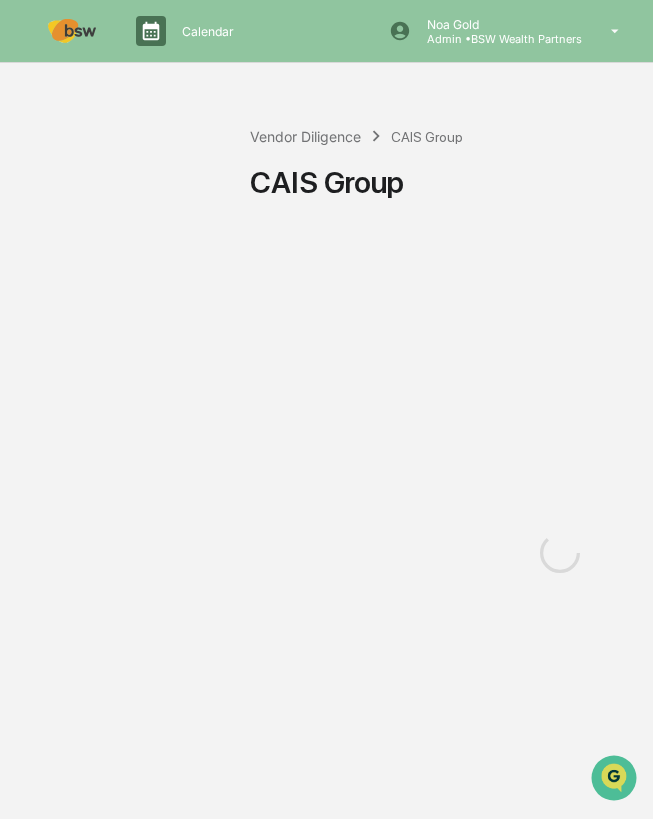 scroll, scrollTop: 10, scrollLeft: 0, axis: vertical 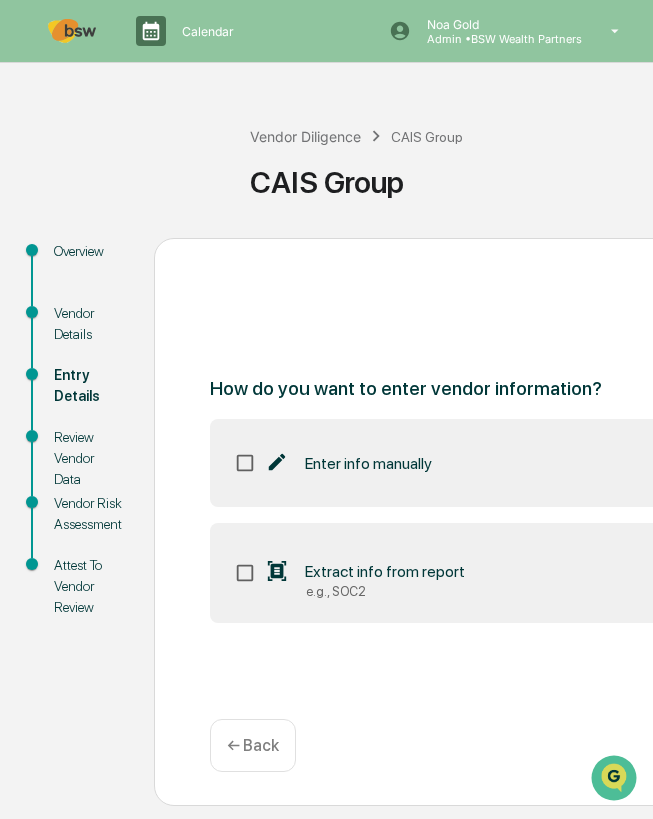 click on "Review Vendor Data" at bounding box center (88, 458) 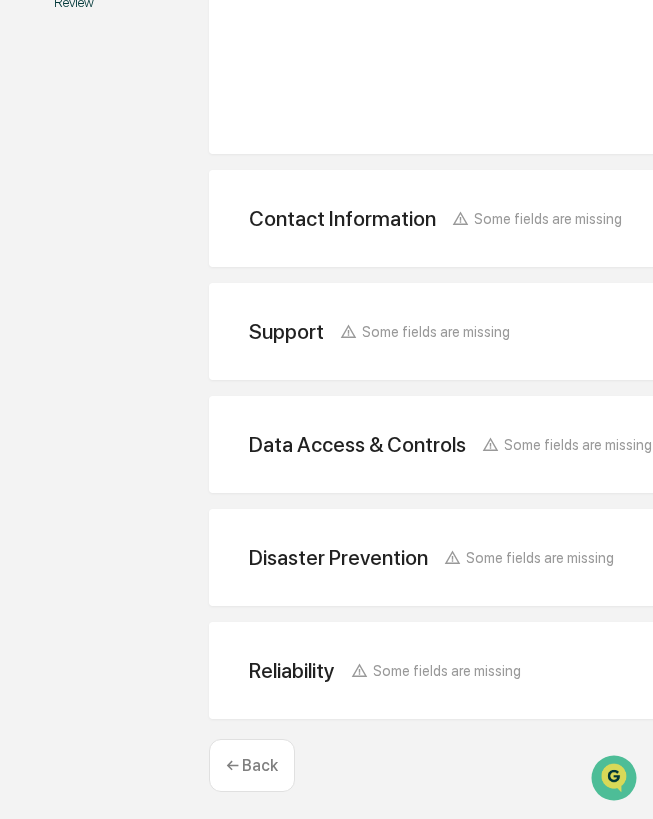 scroll, scrollTop: 610, scrollLeft: 0, axis: vertical 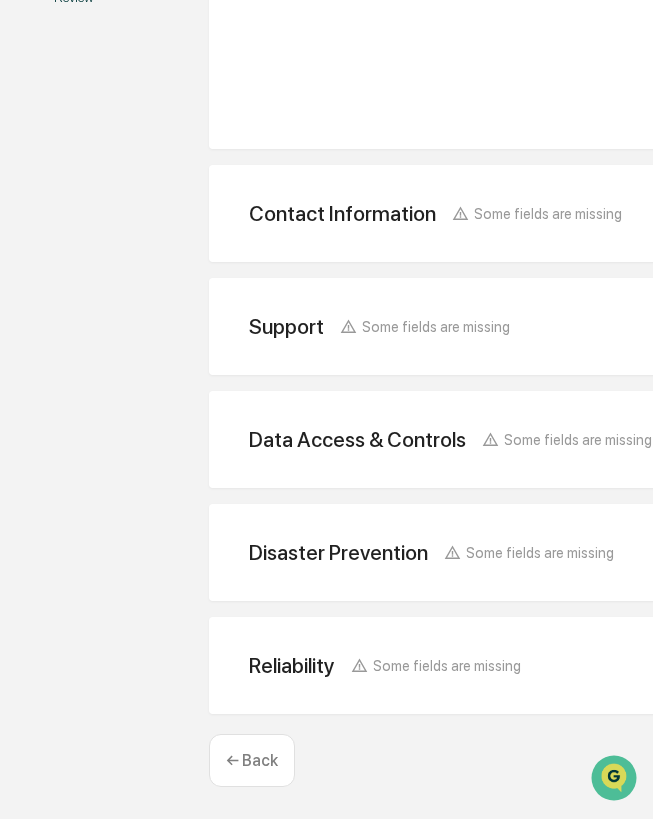 click on "Review the vendor's information and fill in any missing fields. Service Information Some fields are missing Primary nature of the vendor Description of services provided  Edit Looks good Contact Information Some fields are missing Vendor Address Vendor Contact Name Vendor Contact Phone Vendor Contact Email  Edit Looks good Support Some fields are missing Support Phone Support Email Support Chat Link  Edit Looks good Data Access & Controls Some fields are missing Does/will the vendor have access to company data? If yes, please describe the vendor's access to company data. Does/will the vendor have access to company's user data? If yes, please describe the vendor's access to company's user data. Does/will the company have access to employee Personally Identifiable Information (PII)? If yes, please describe the vendor's access to employee PII. Does/will the company have access to client Personally Identifiable Information (PII)? If yes, please describe the vendor's access to client PII.  Edit Looks good  Edit" at bounding box center (704, 212) 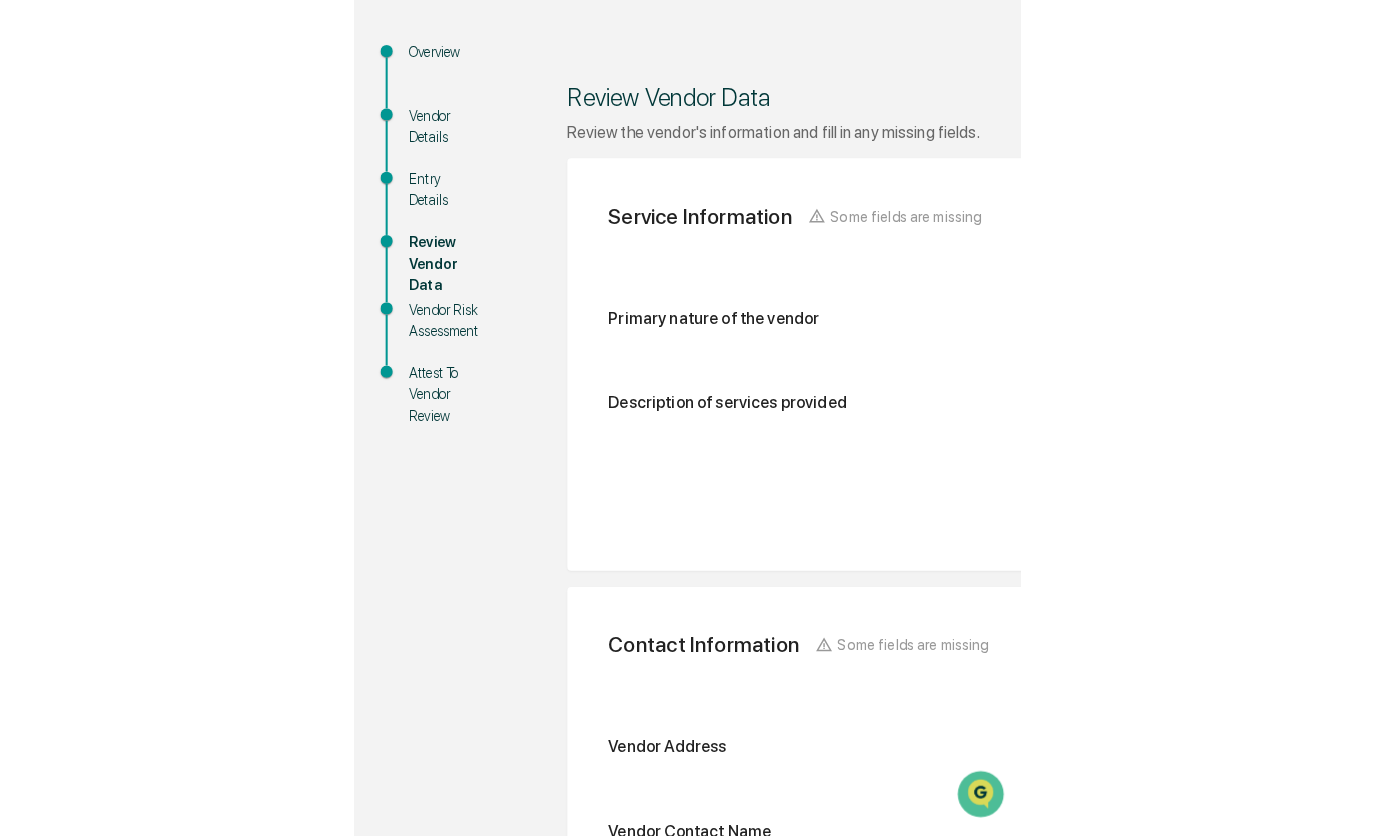 scroll, scrollTop: 0, scrollLeft: 0, axis: both 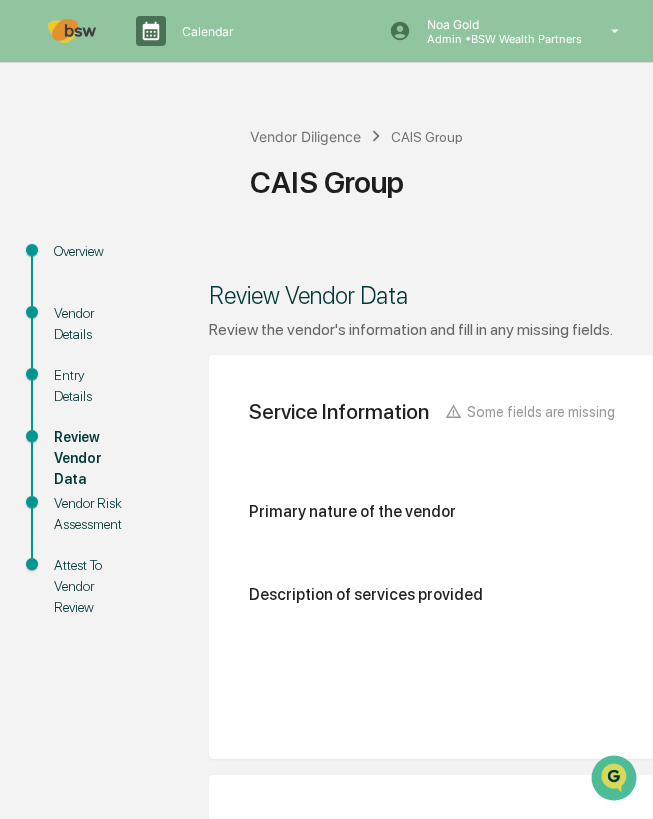 click on "Entry Details" at bounding box center [88, 386] 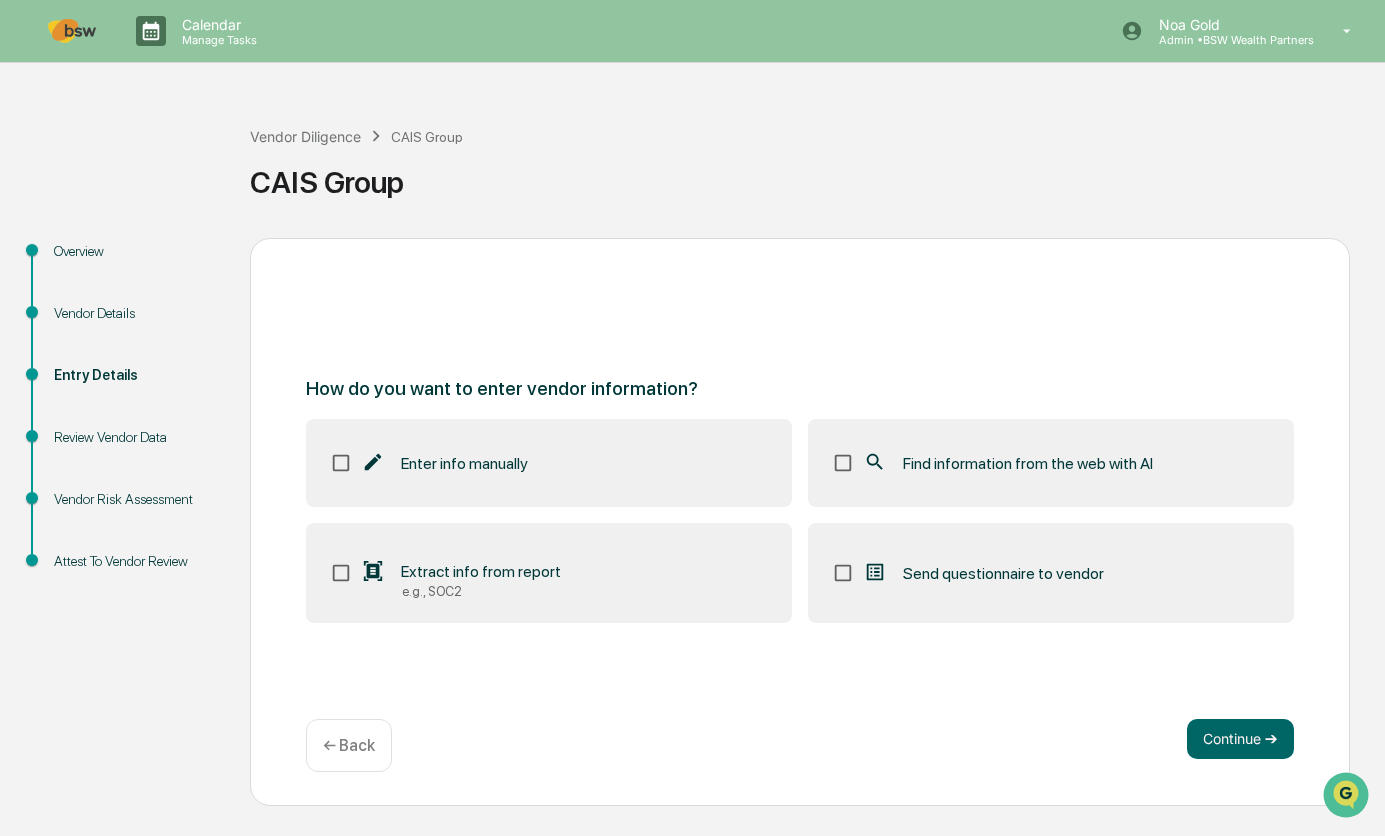 click on "Find information from the web with AI" at bounding box center [1051, 463] 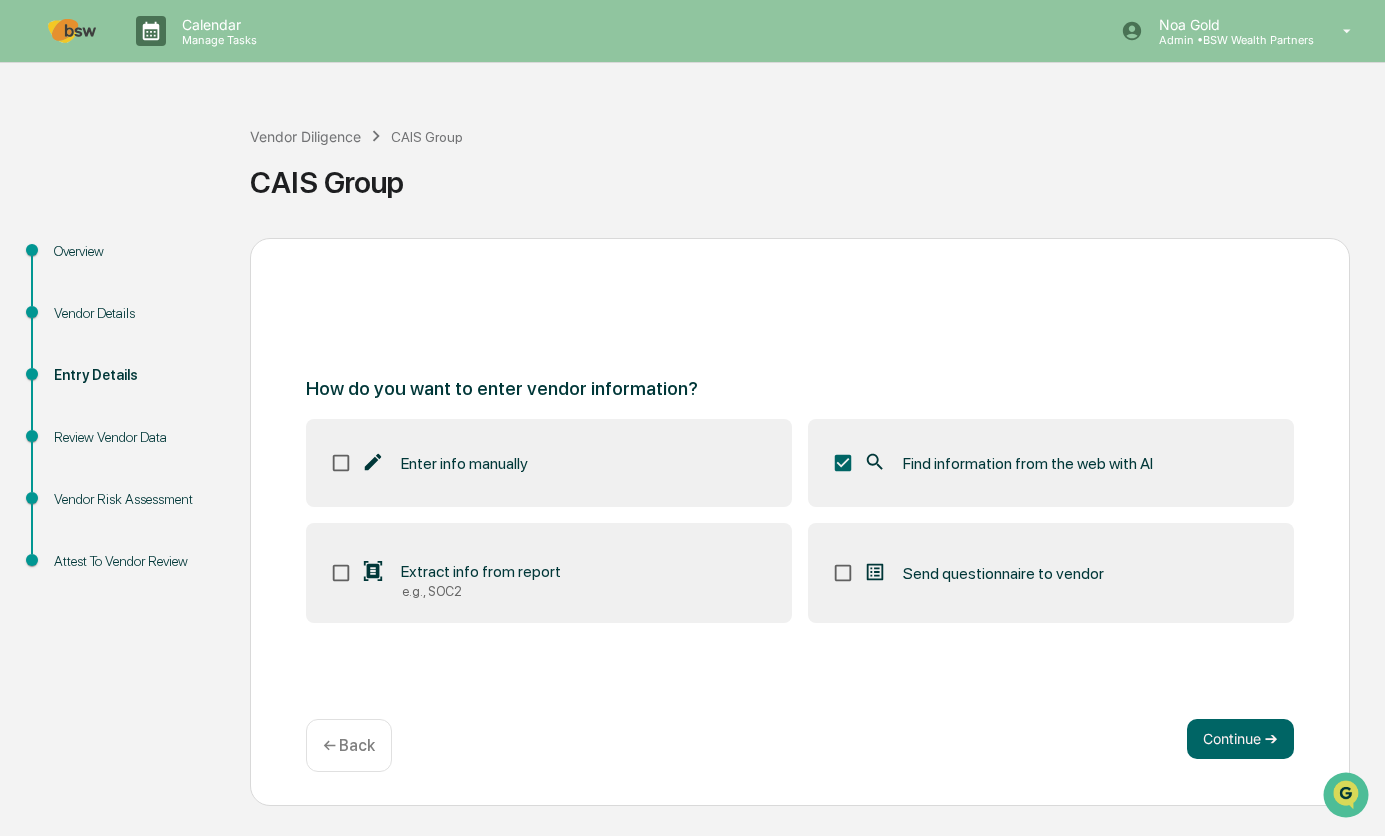 click on "Extract info from report e.g., SOC2" at bounding box center (549, 573) 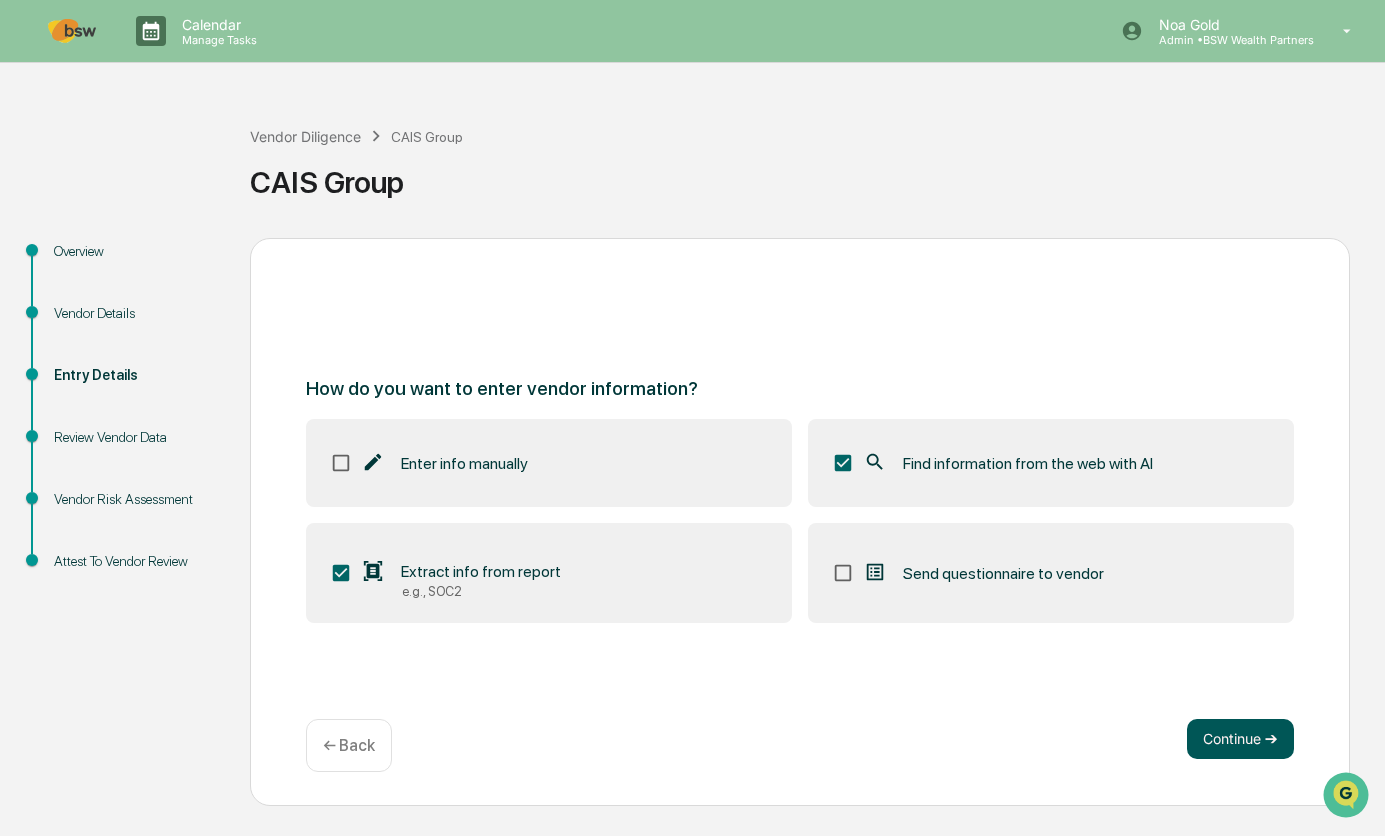 click on "Continue ➔" at bounding box center (1240, 739) 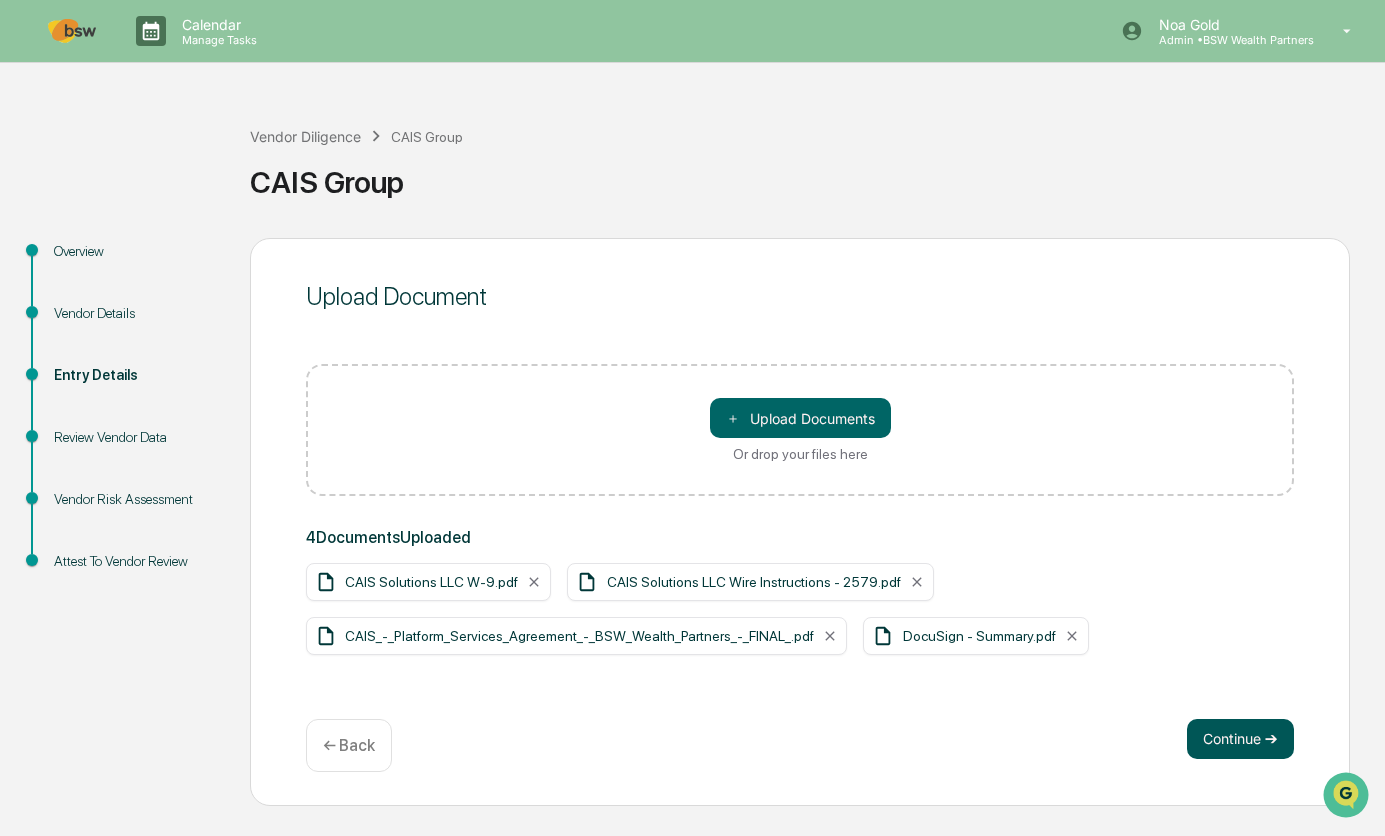 click on "Continue ➔" at bounding box center (1240, 739) 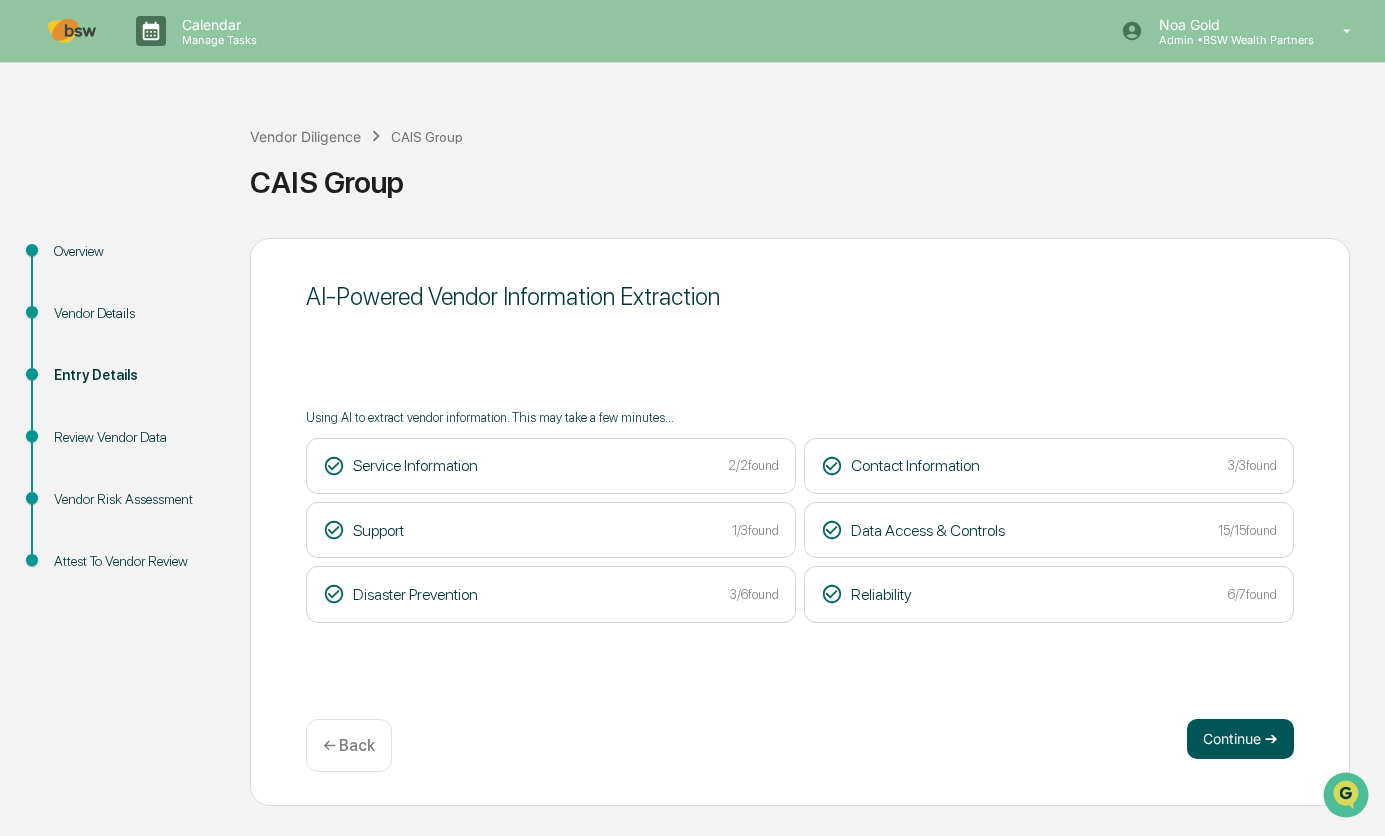 click on "Continue ➔" at bounding box center [1240, 739] 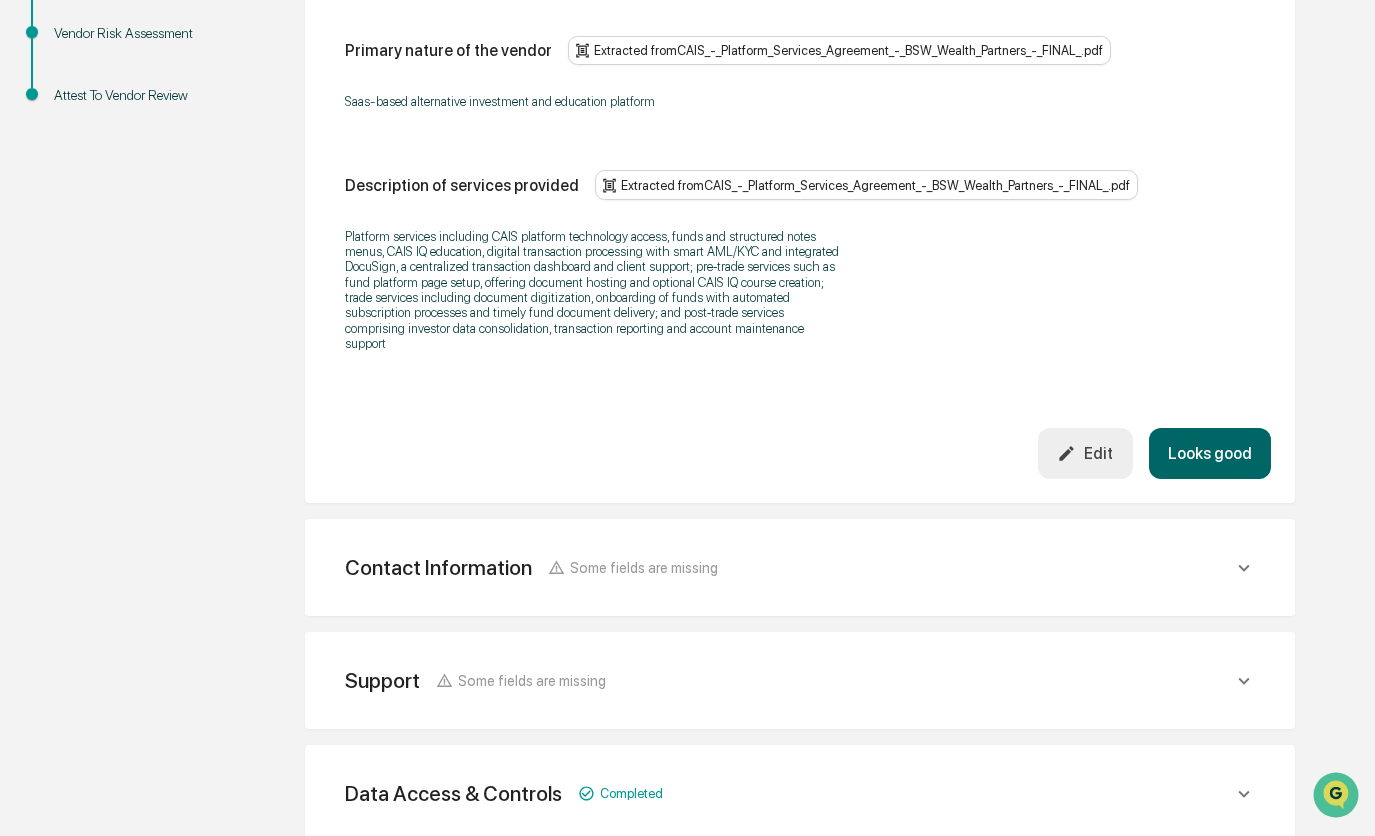 scroll, scrollTop: 500, scrollLeft: 0, axis: vertical 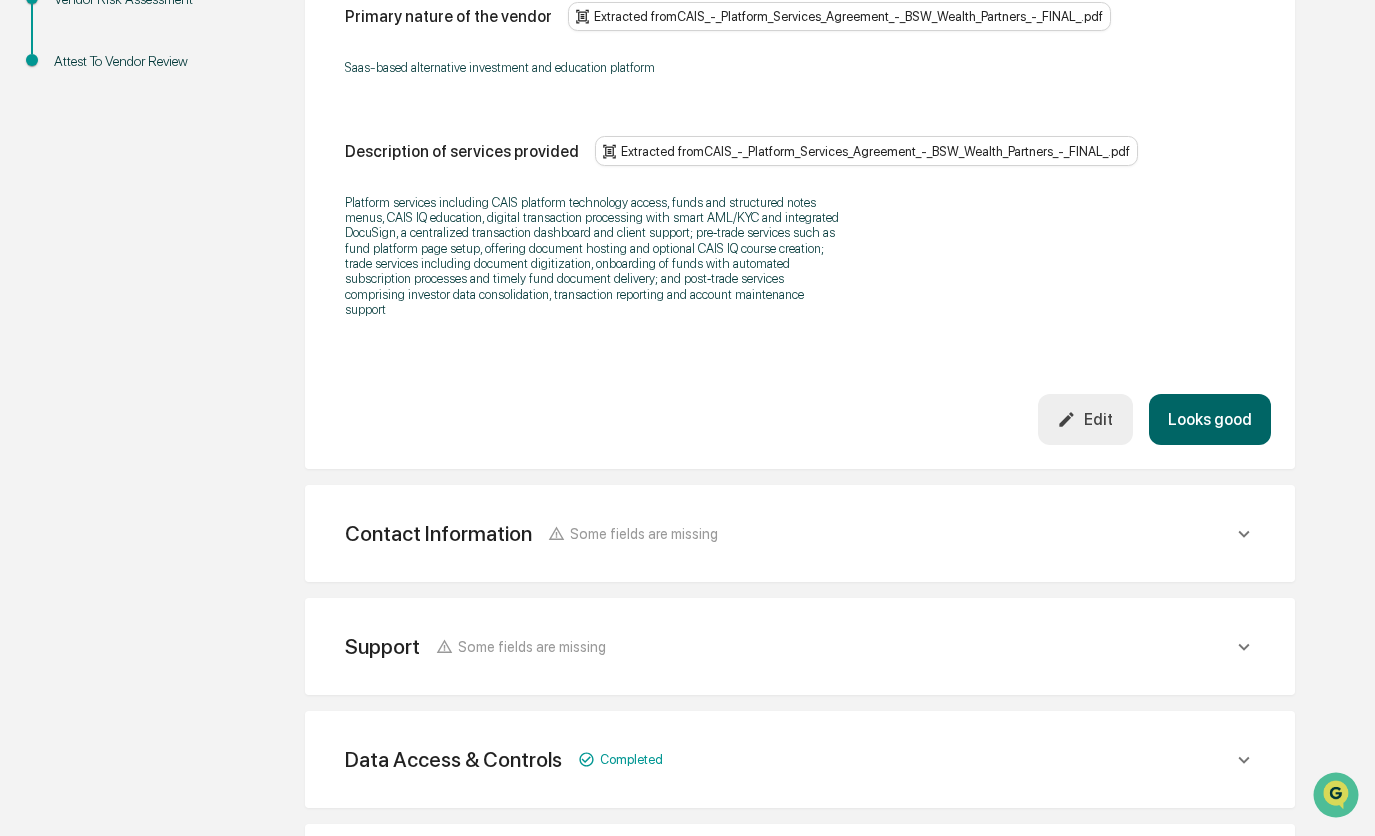 click on "Looks good" at bounding box center (1210, 419) 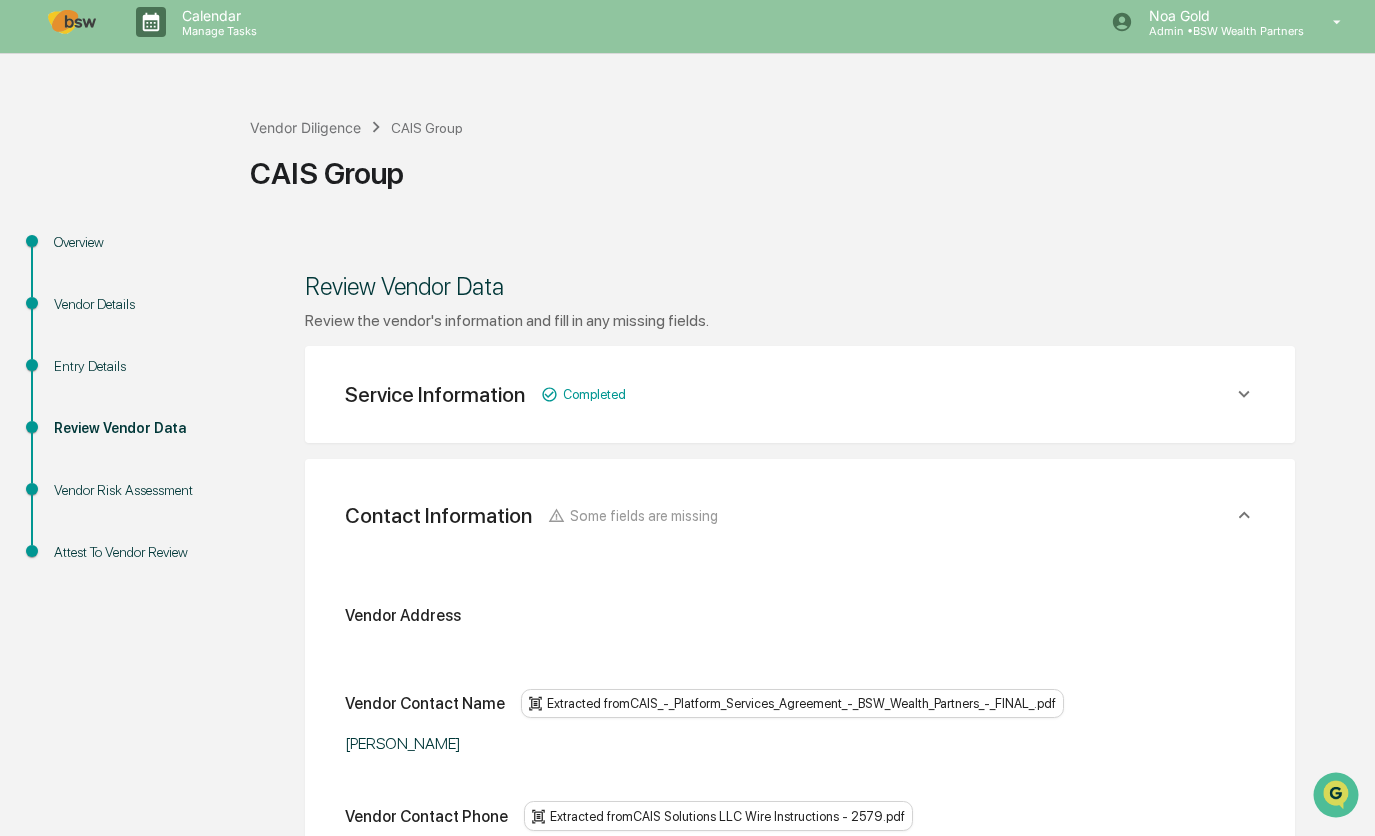 scroll, scrollTop: 0, scrollLeft: 0, axis: both 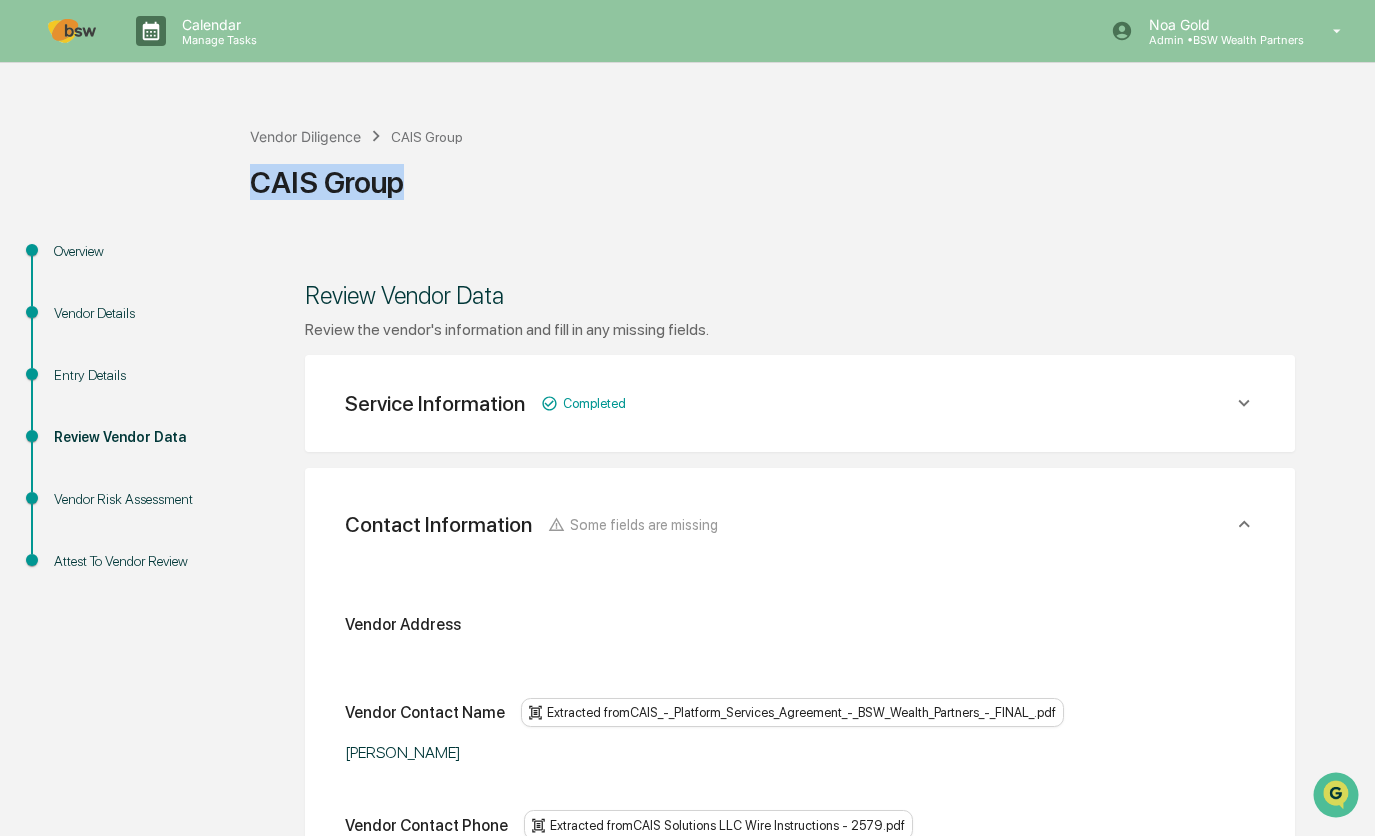 drag, startPoint x: 411, startPoint y: 178, endPoint x: 253, endPoint y: 179, distance: 158.00316 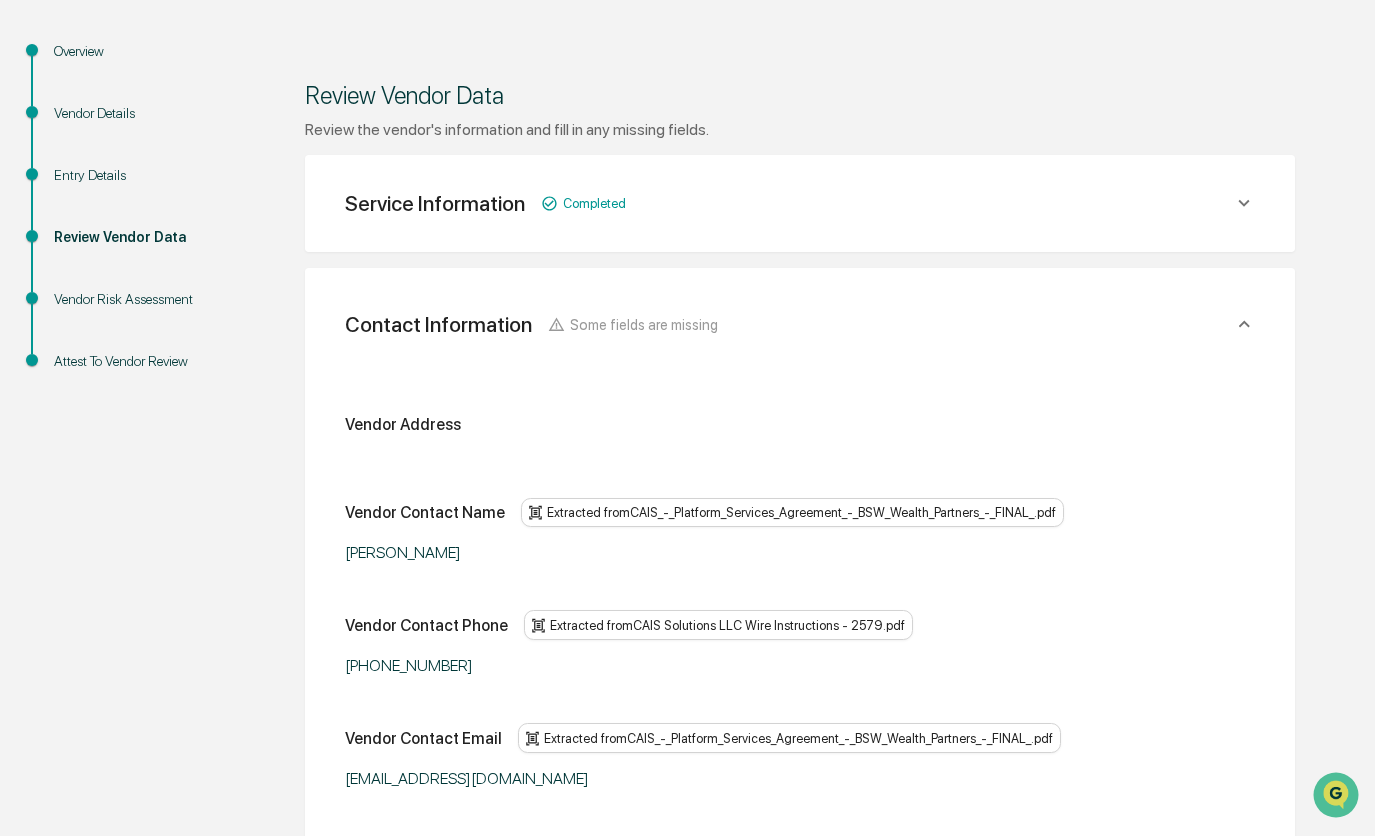 scroll, scrollTop: 300, scrollLeft: 0, axis: vertical 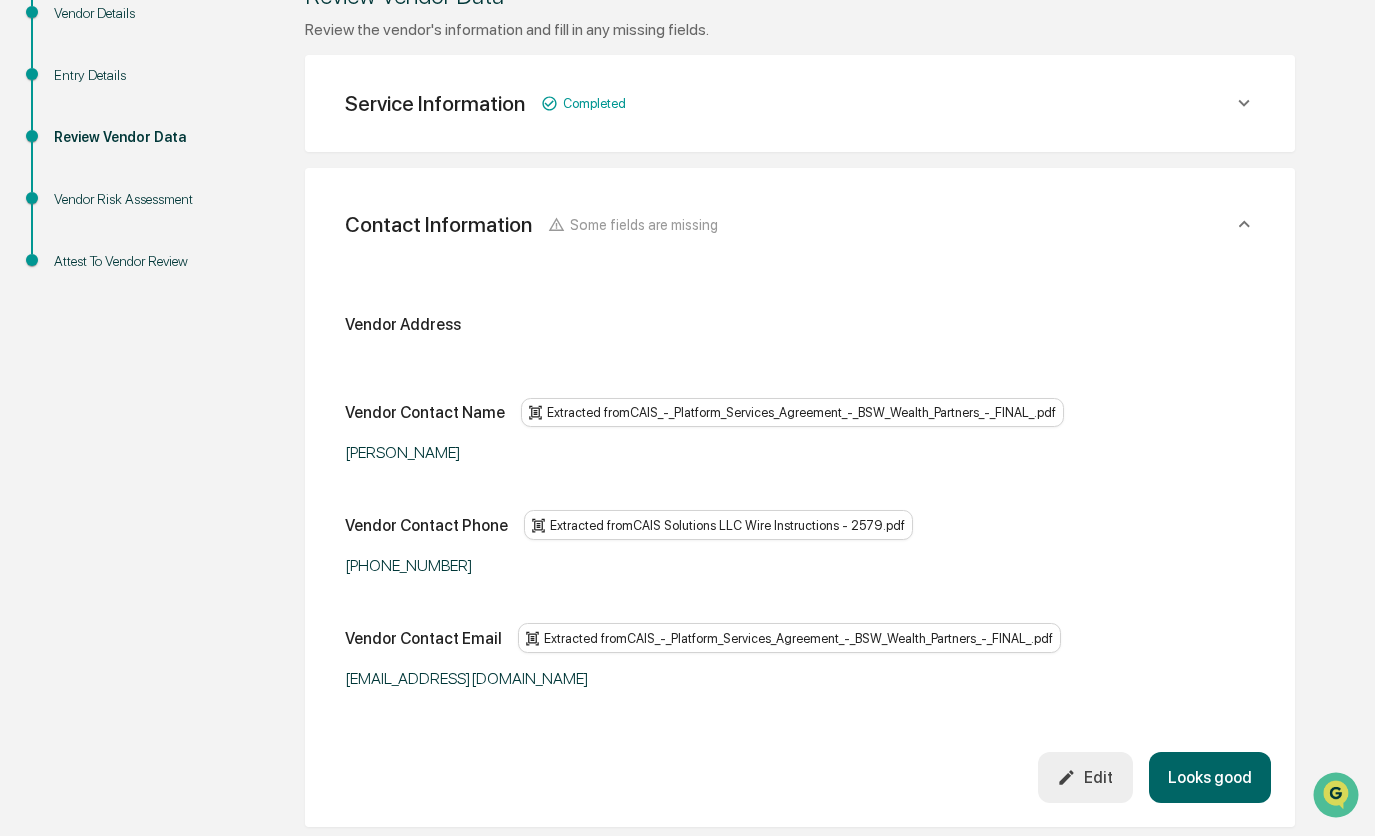 click on "Edit" at bounding box center (1085, 777) 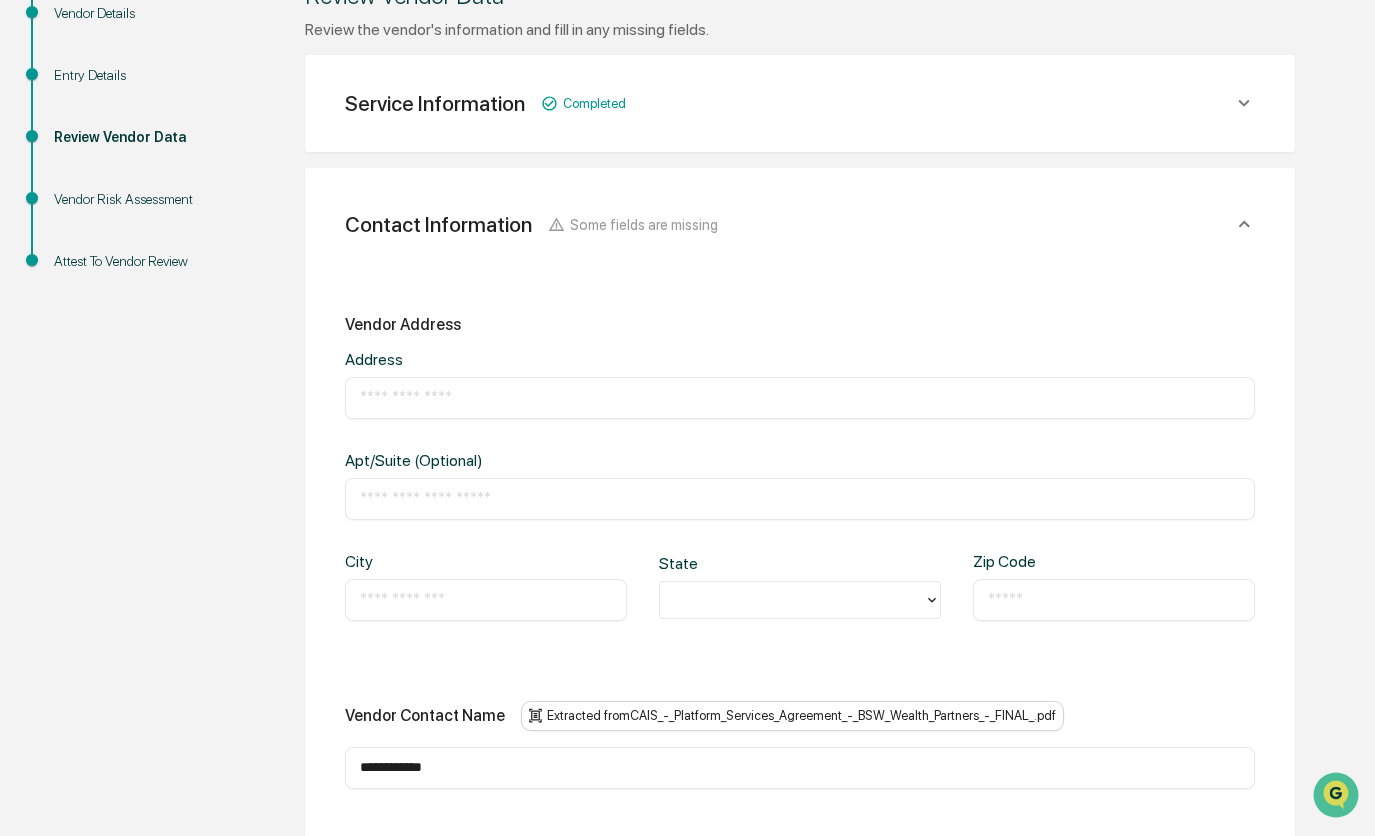 click on "​" at bounding box center [800, 398] 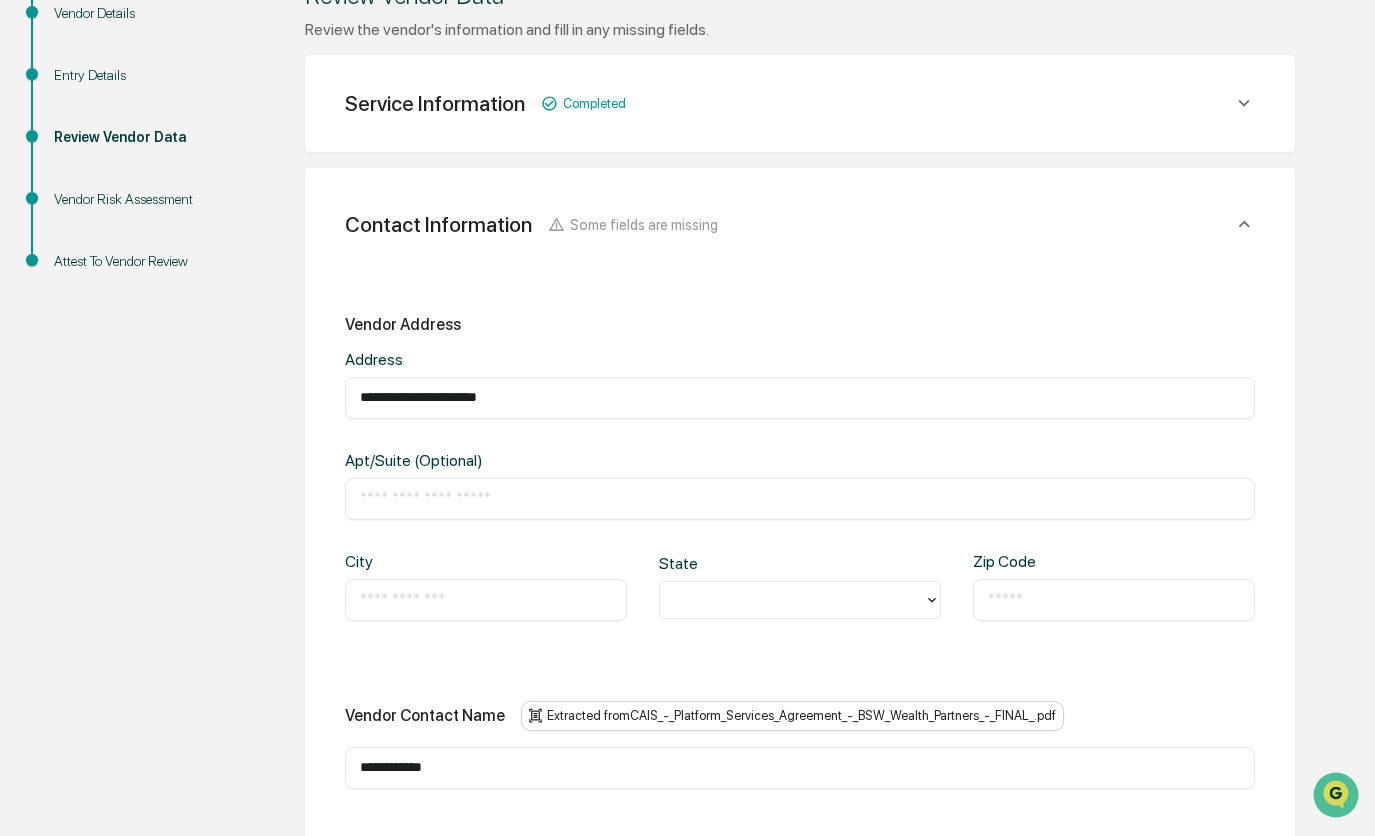 type on "**********" 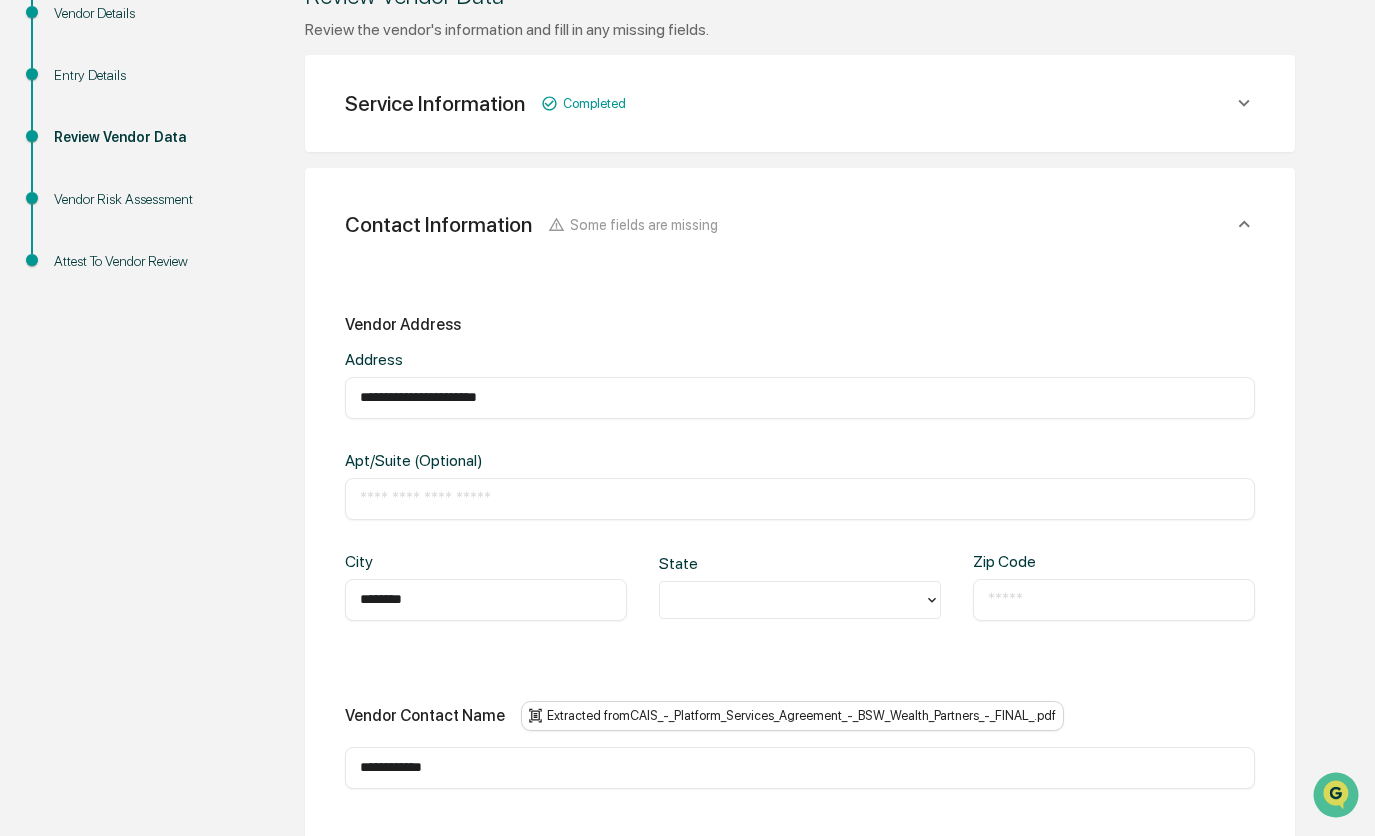 type on "********" 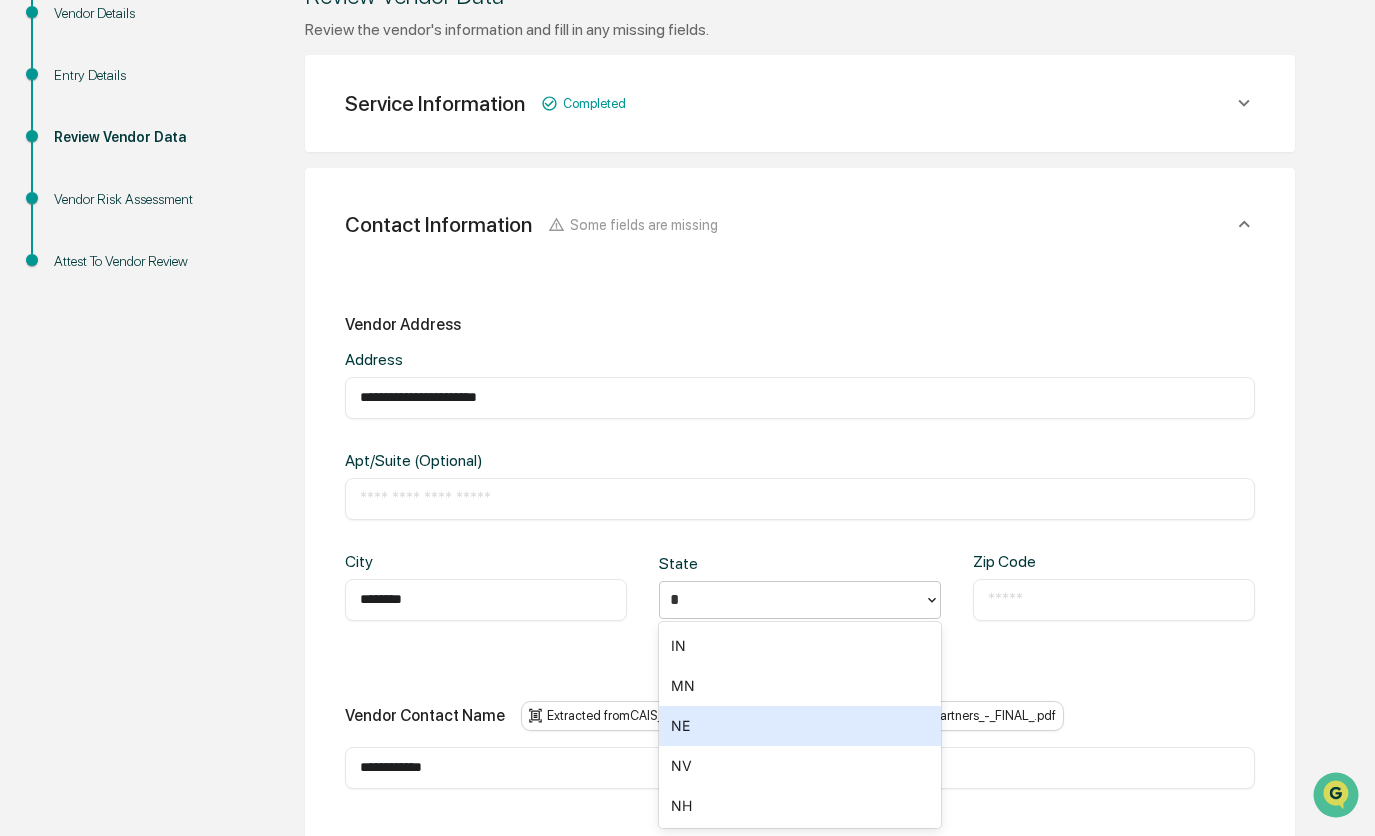 type on "**" 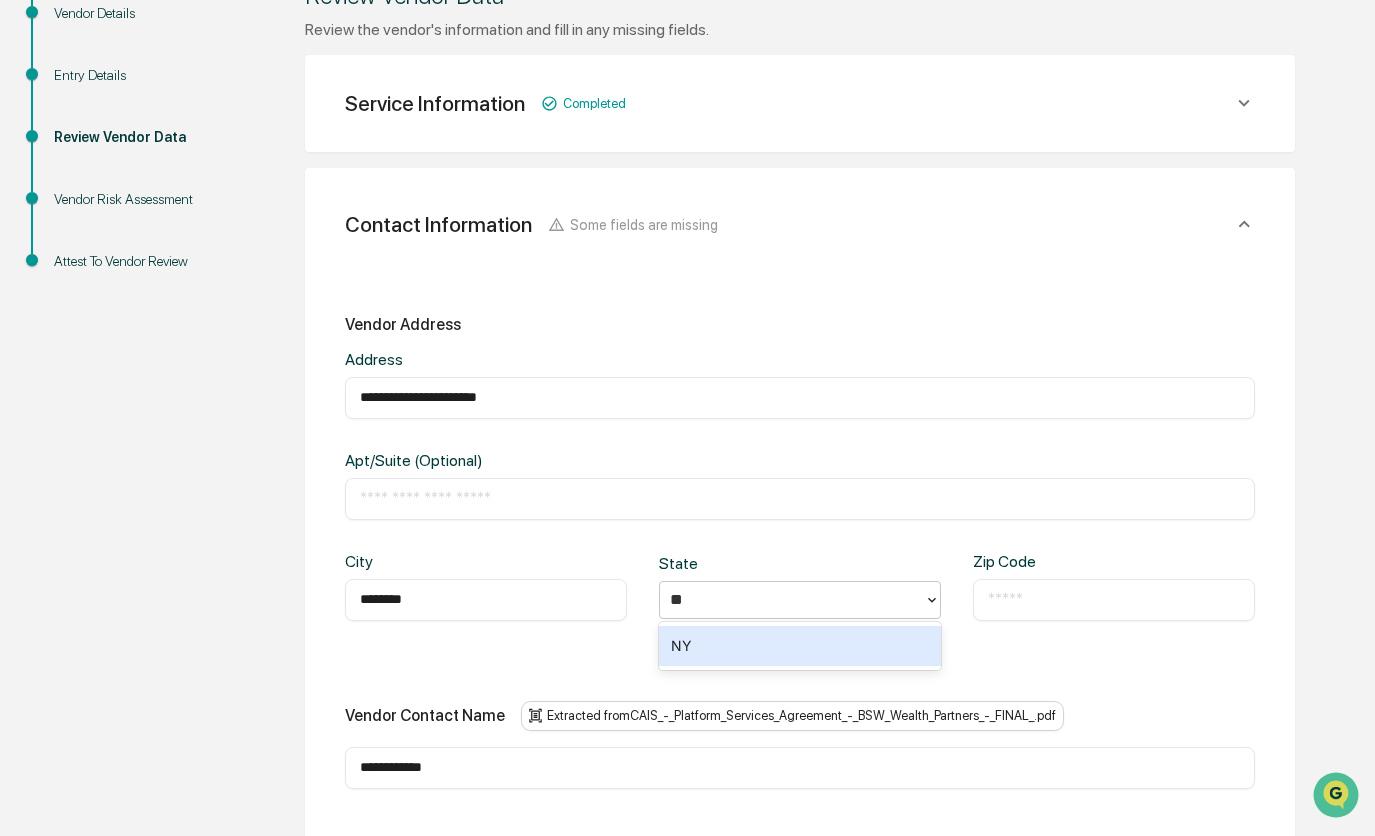 type 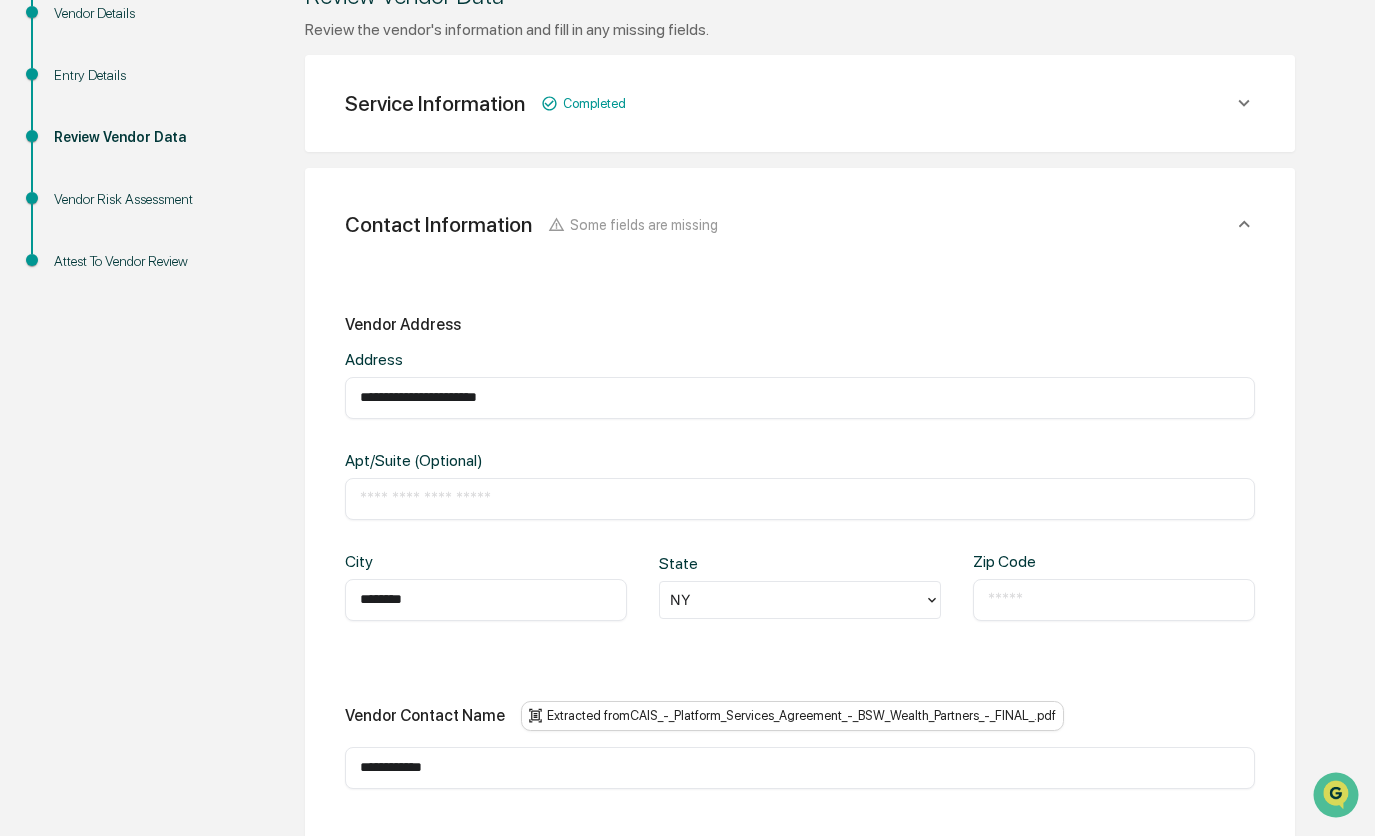 click at bounding box center [1114, 600] 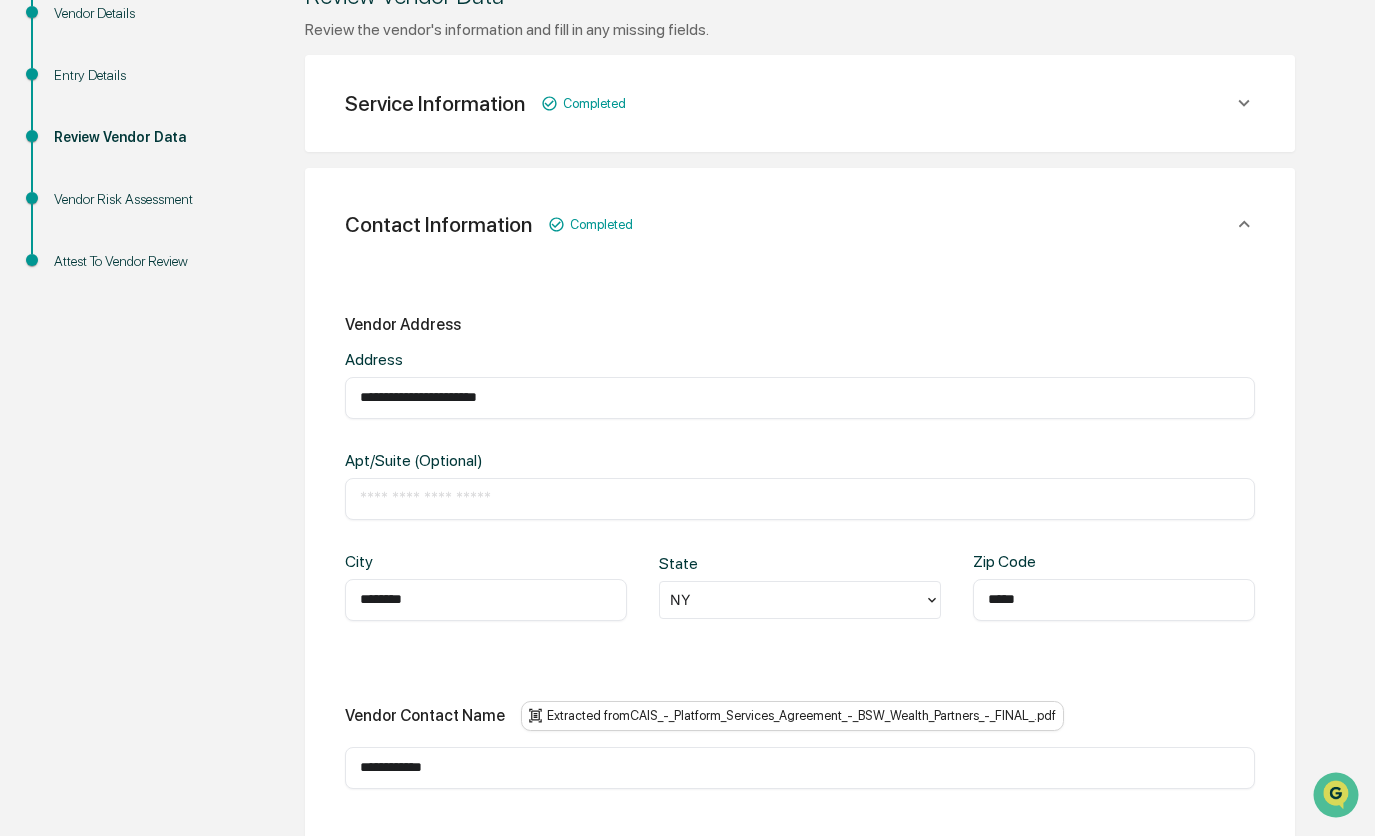 type on "*****" 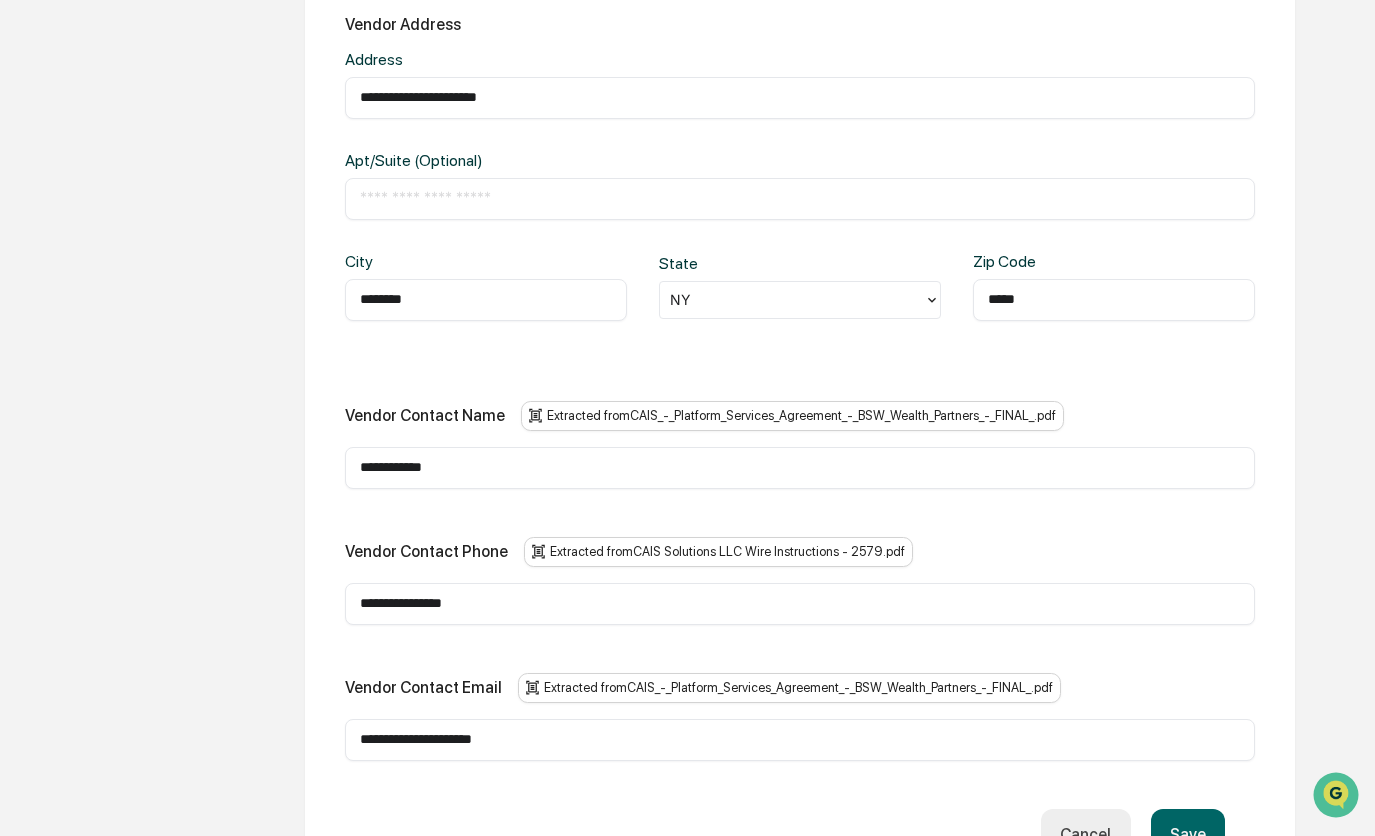 scroll, scrollTop: 700, scrollLeft: 0, axis: vertical 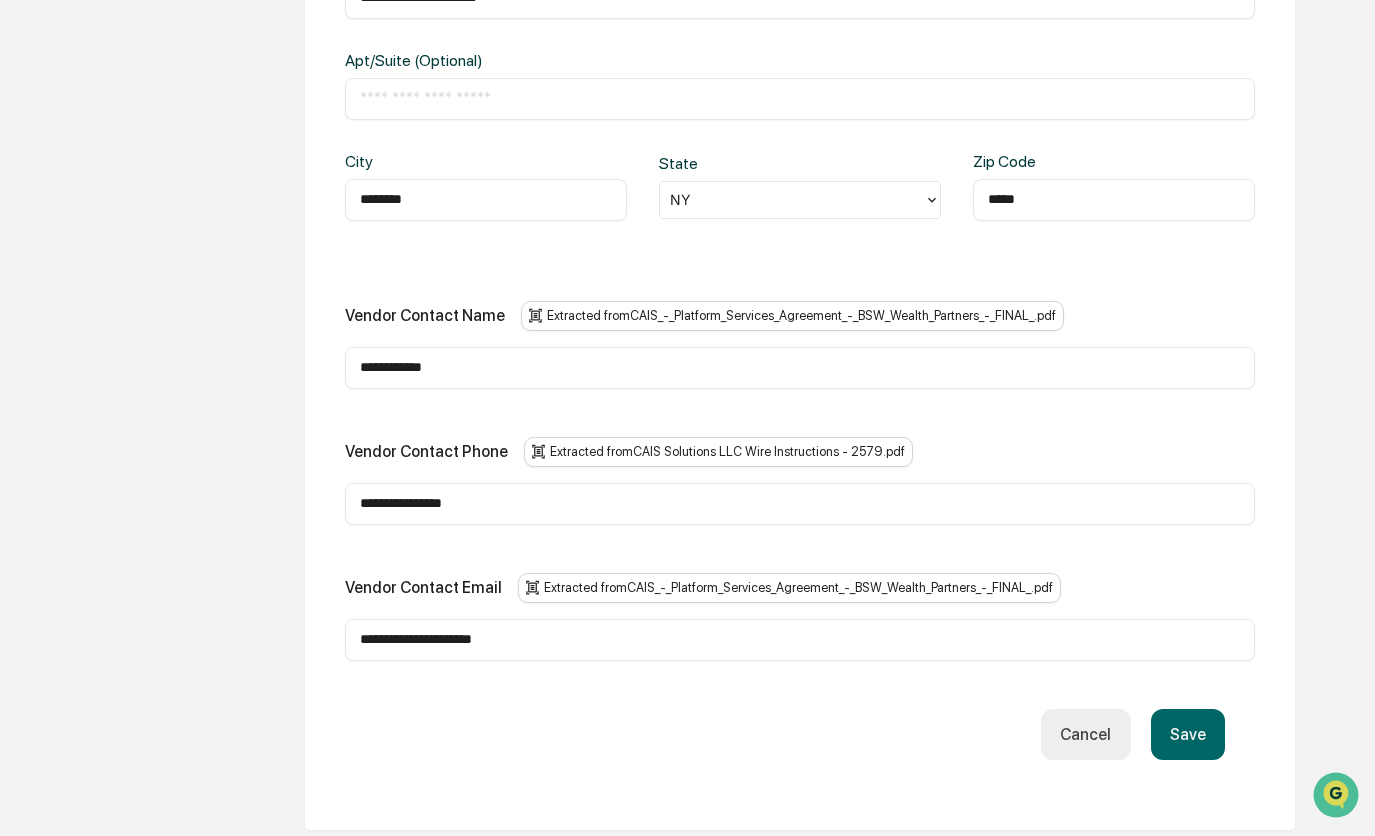click on "Save" at bounding box center (1188, 734) 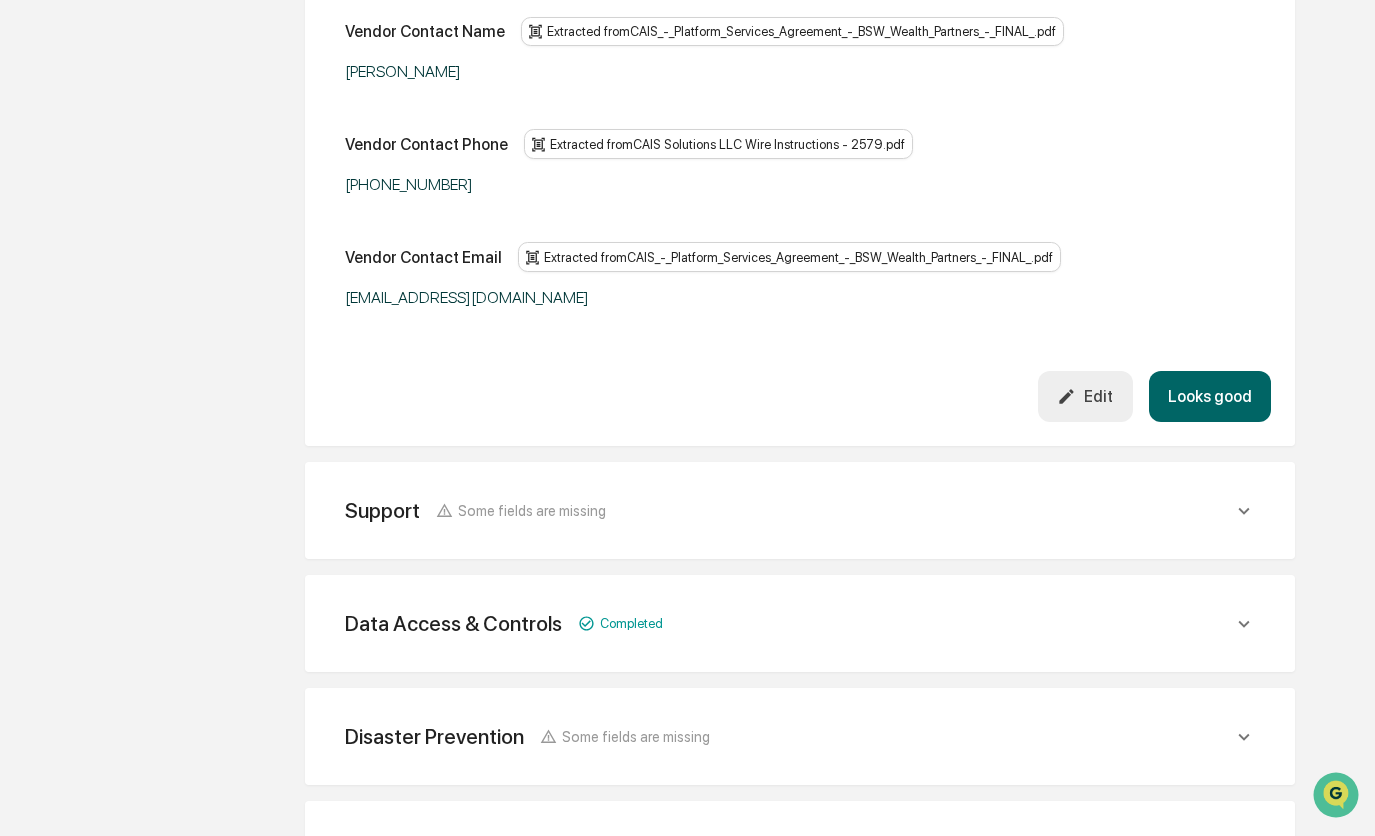 scroll, scrollTop: 400, scrollLeft: 0, axis: vertical 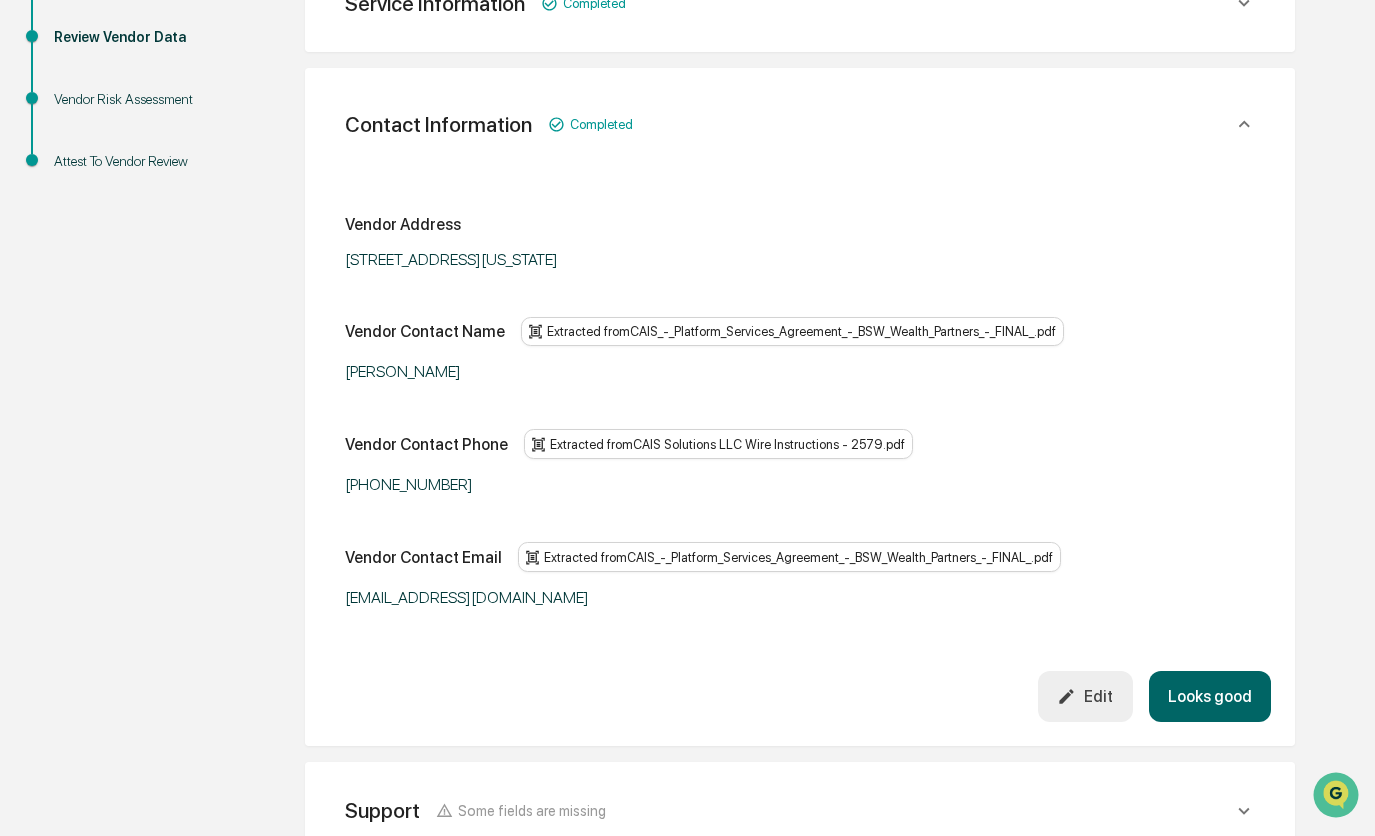 click on "Looks good" at bounding box center (1210, 696) 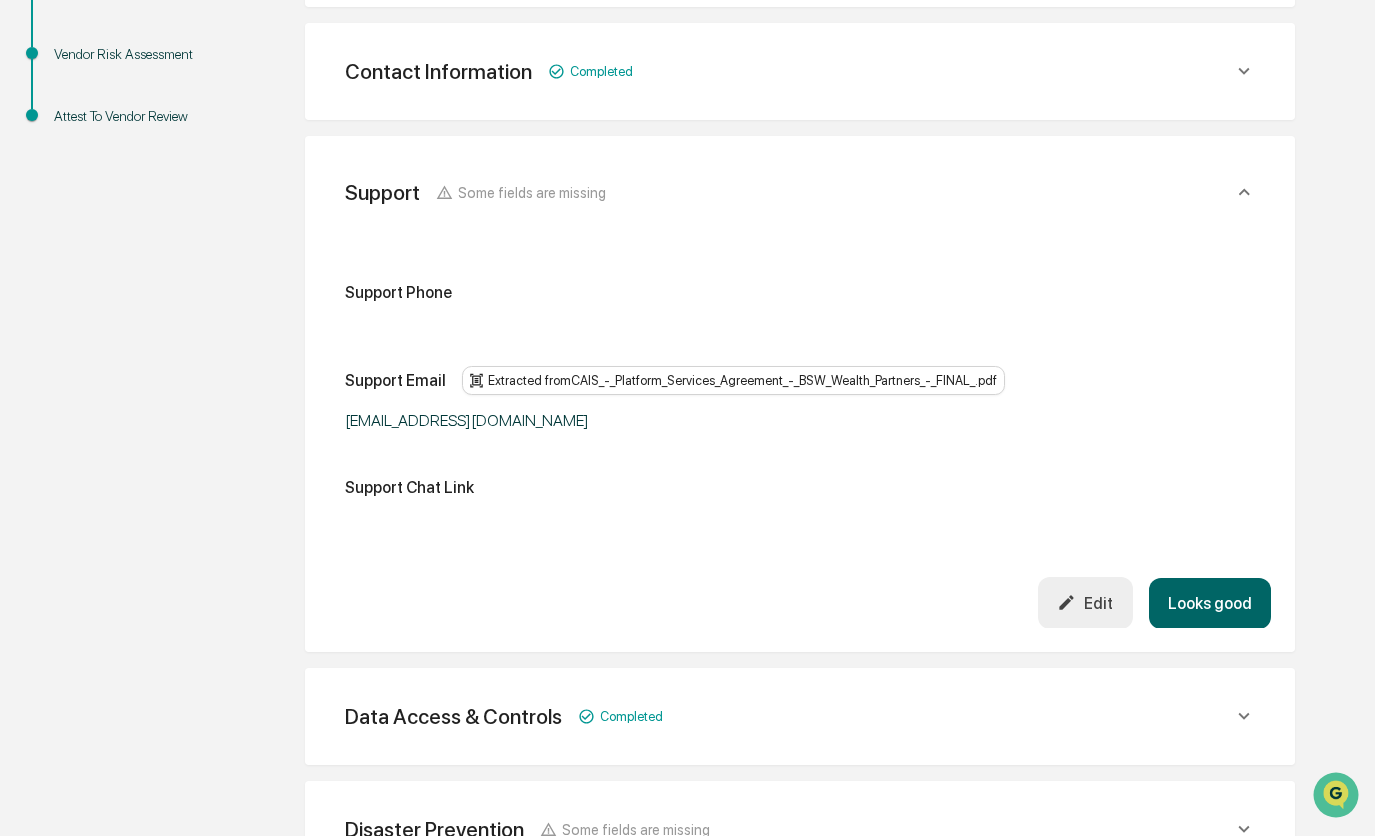 scroll, scrollTop: 467, scrollLeft: 0, axis: vertical 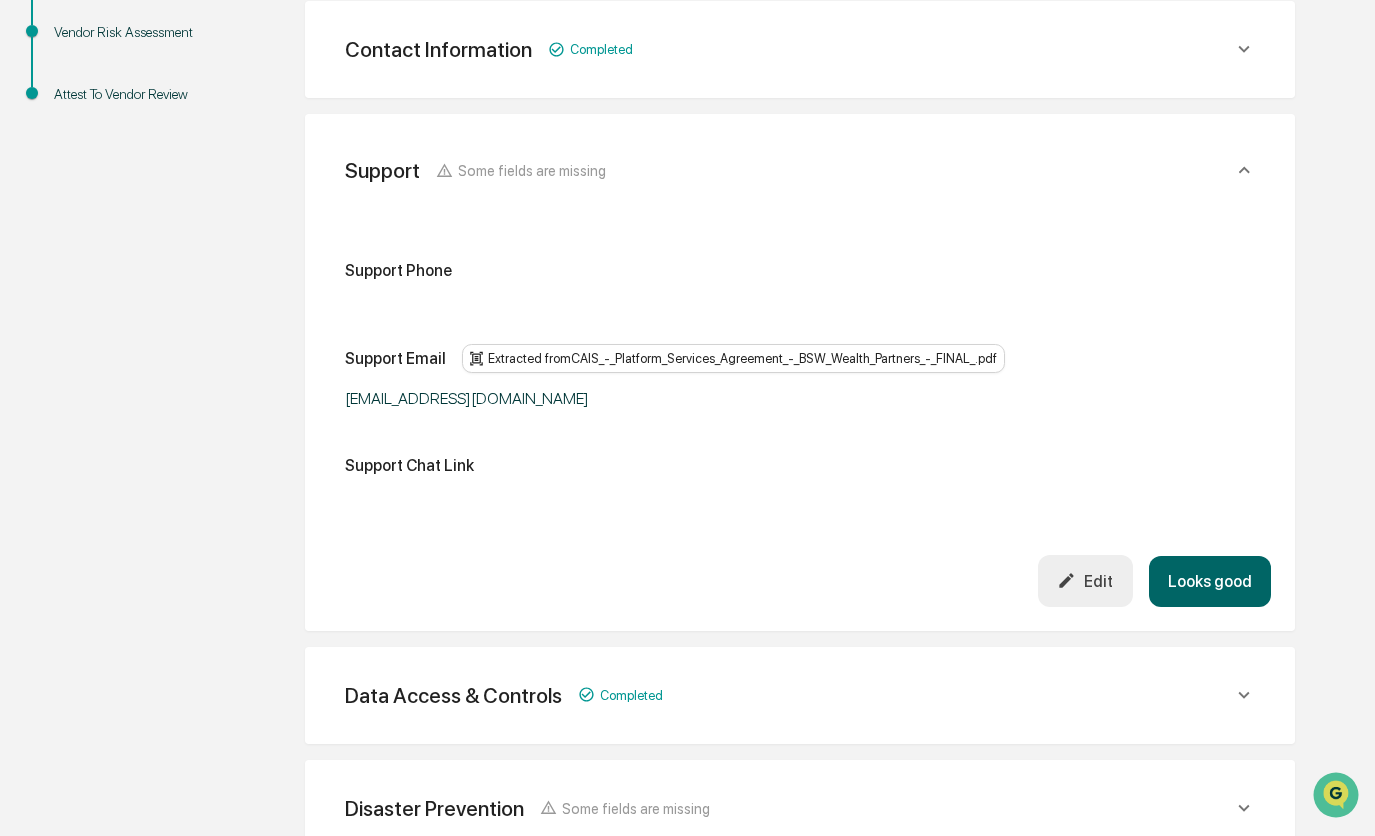 click 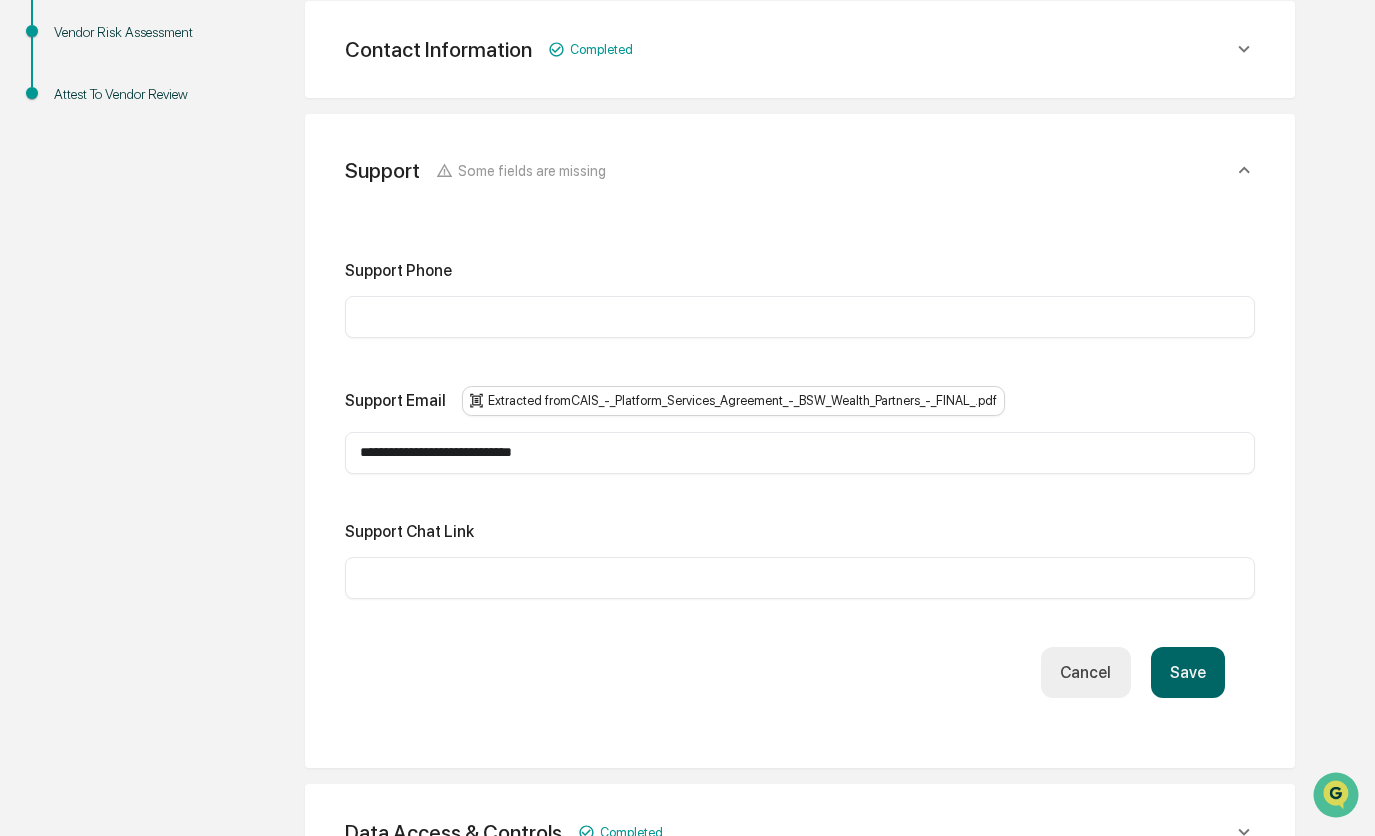 click at bounding box center [800, 317] 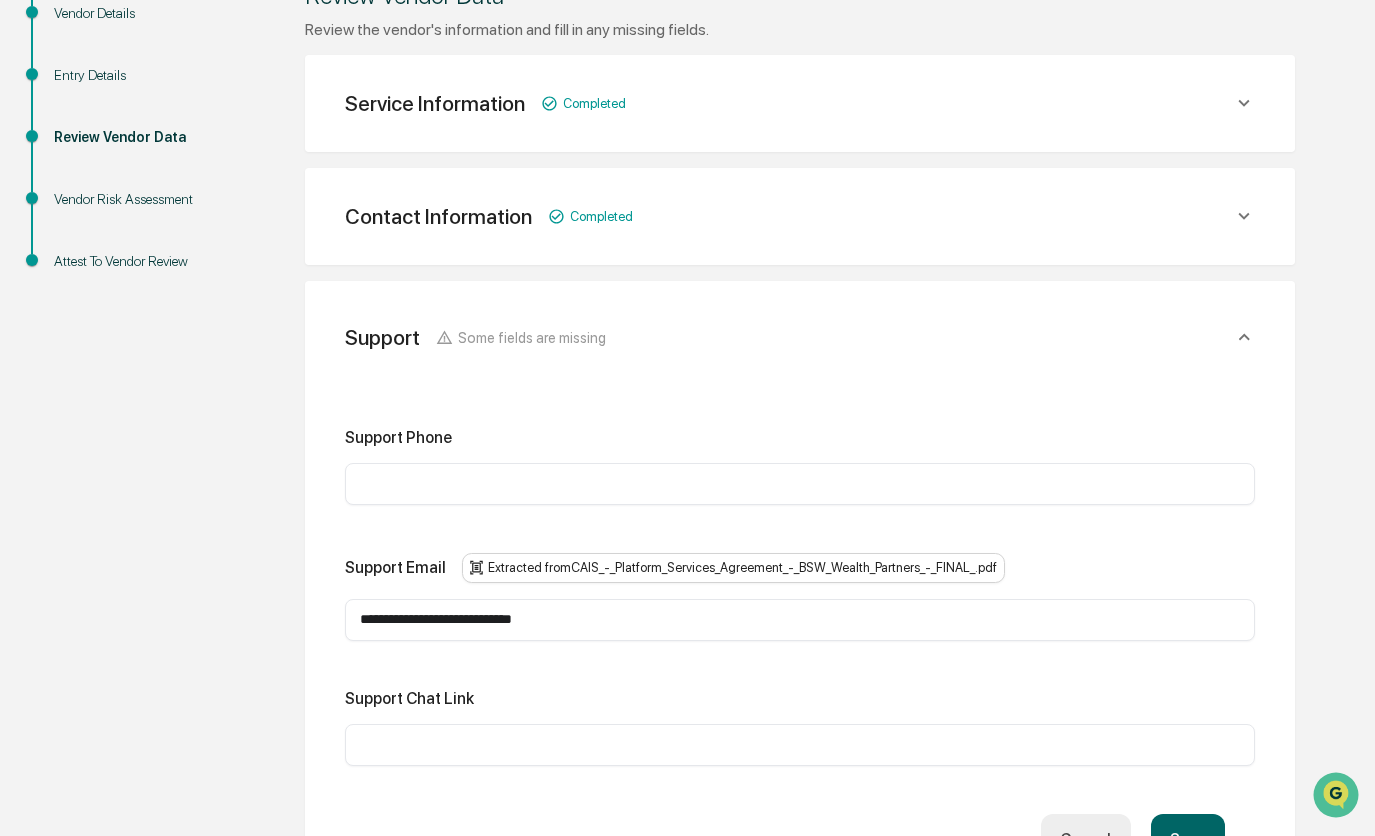 scroll, scrollTop: 0, scrollLeft: 0, axis: both 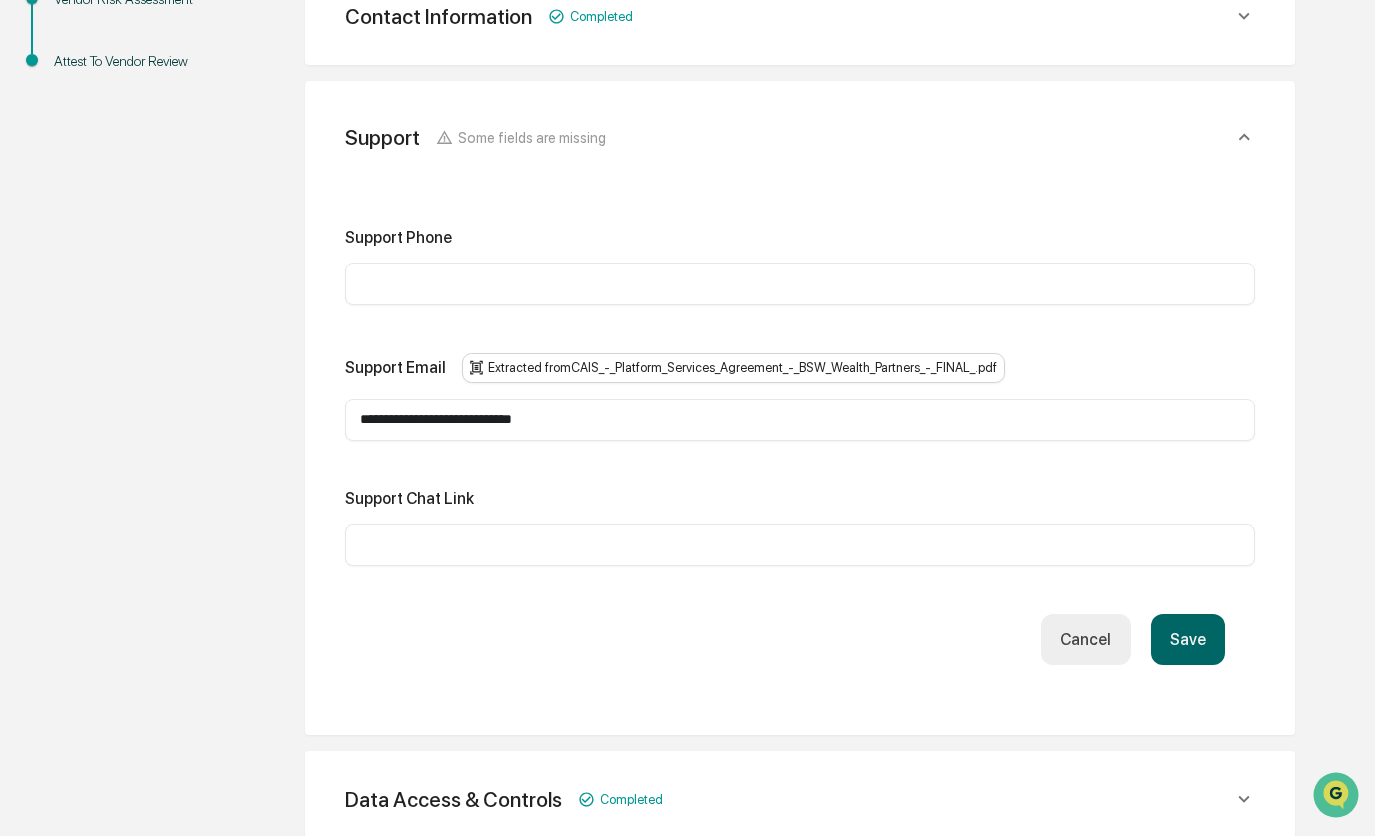 paste on "**********" 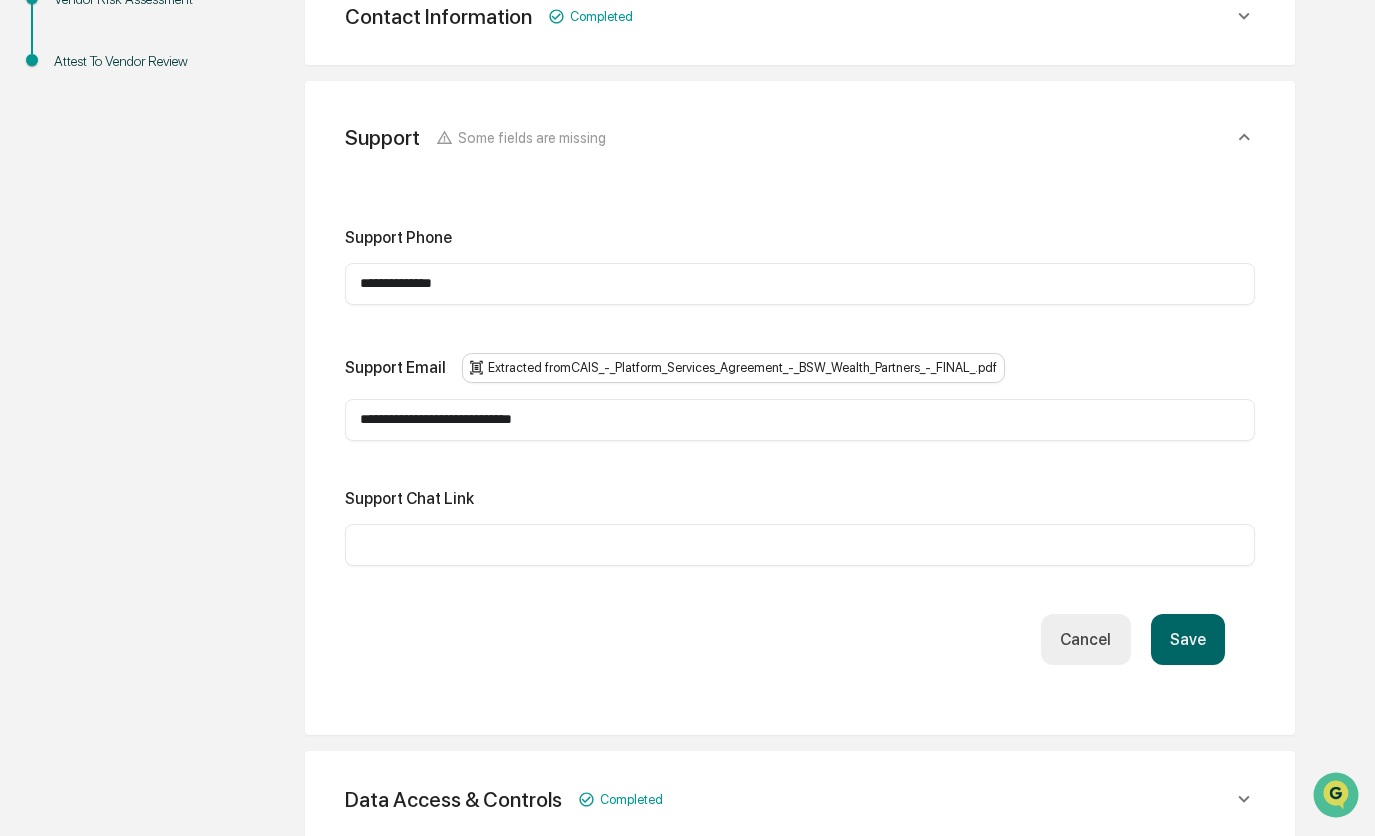 type on "**********" 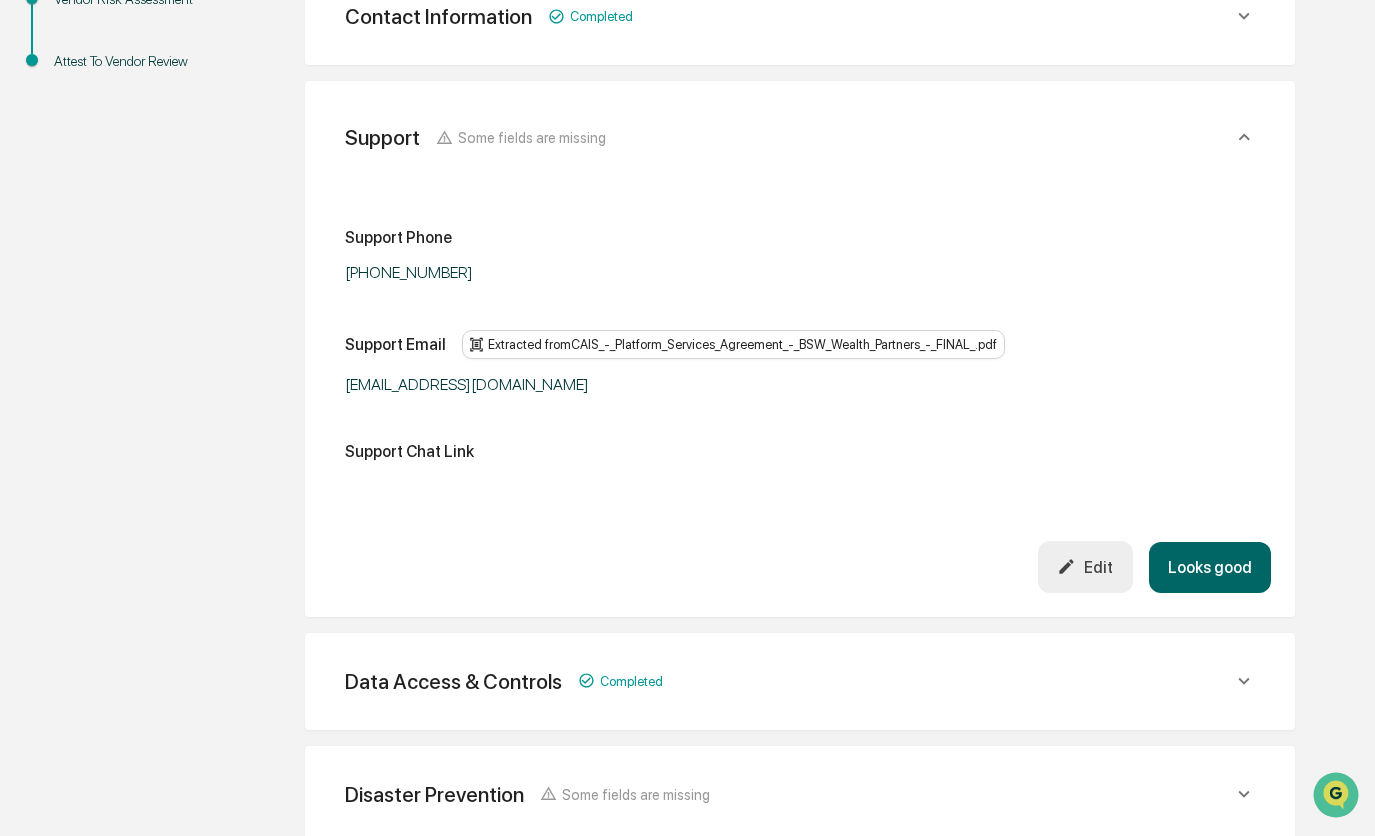 click on "Looks good" at bounding box center [1210, 567] 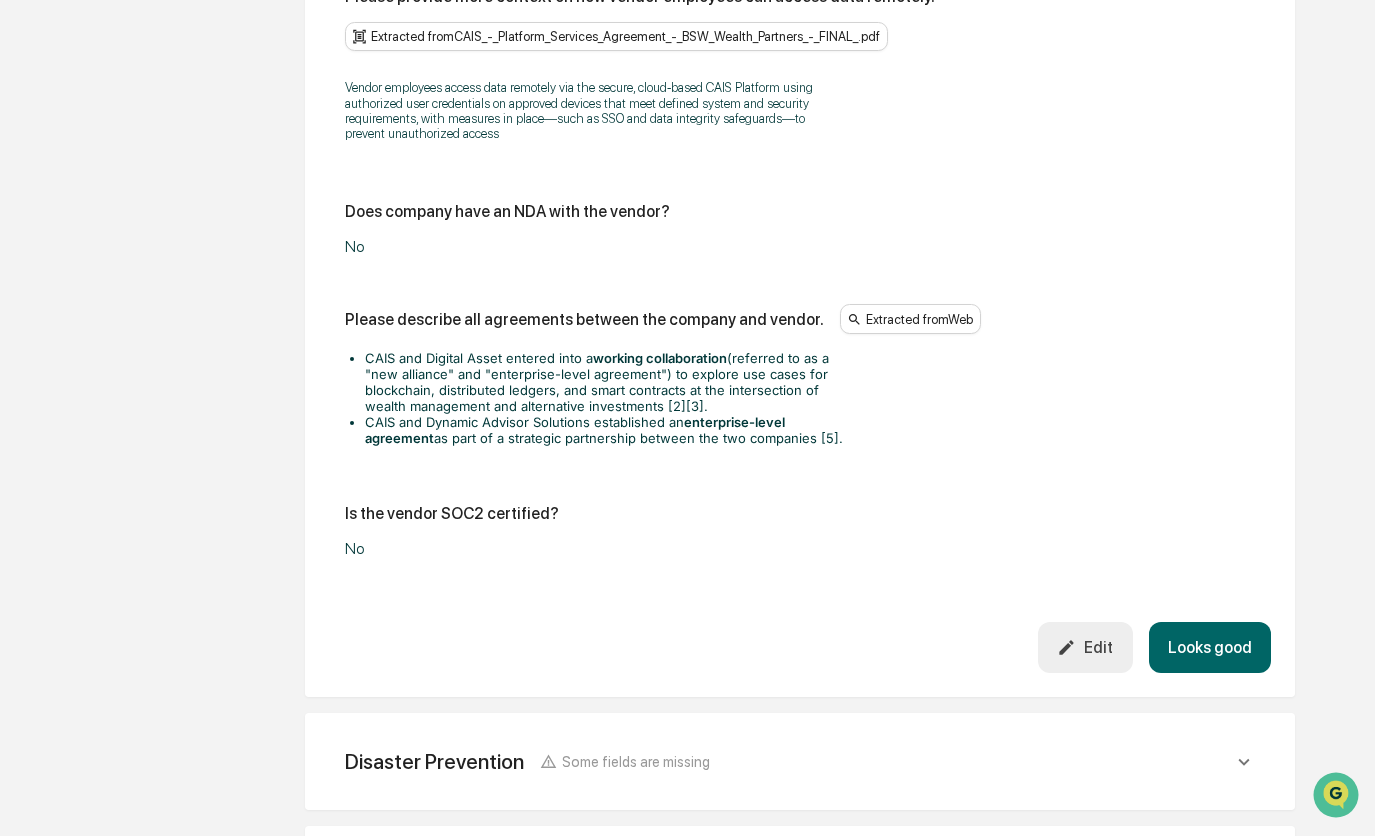 scroll, scrollTop: 2680, scrollLeft: 0, axis: vertical 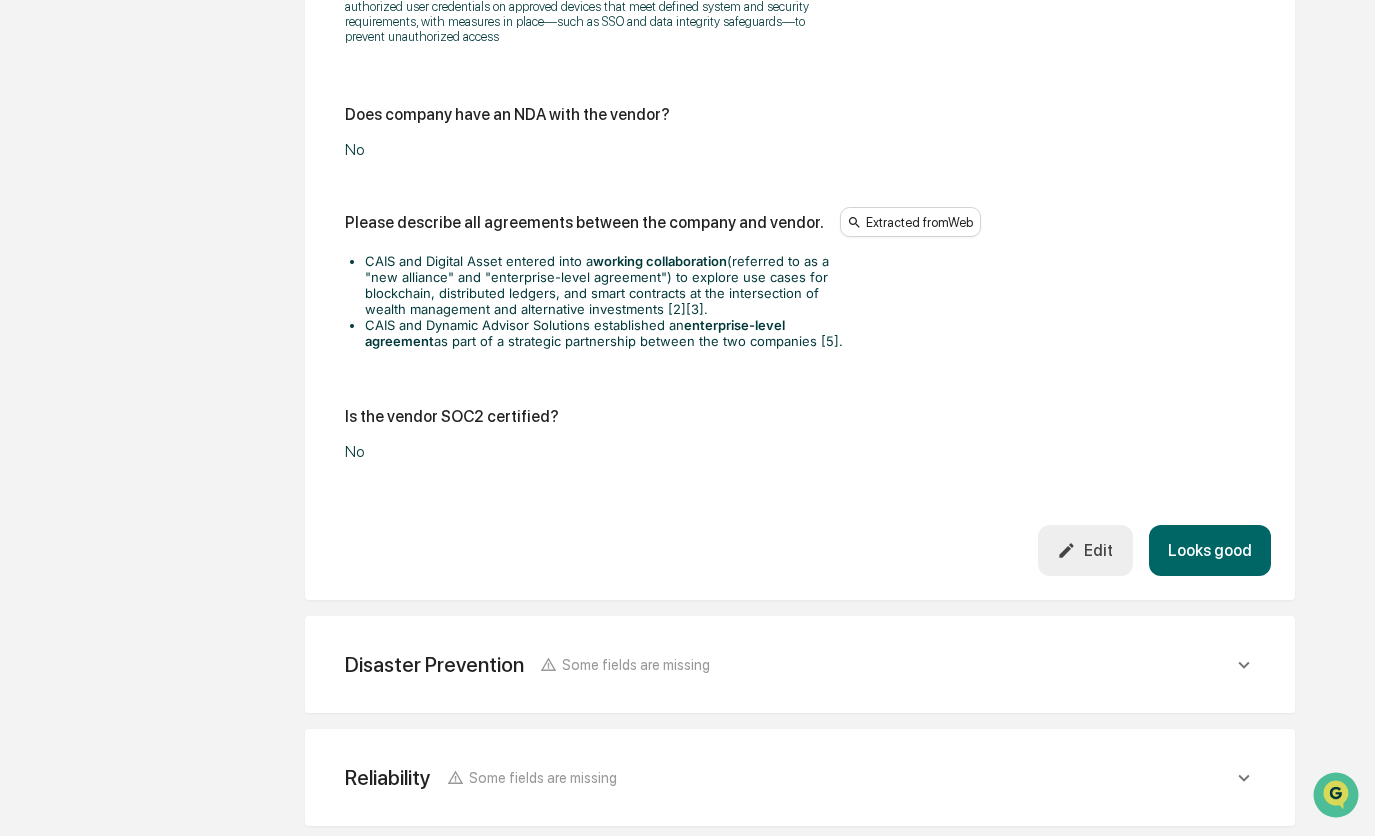click on "Looks good" at bounding box center (1210, 550) 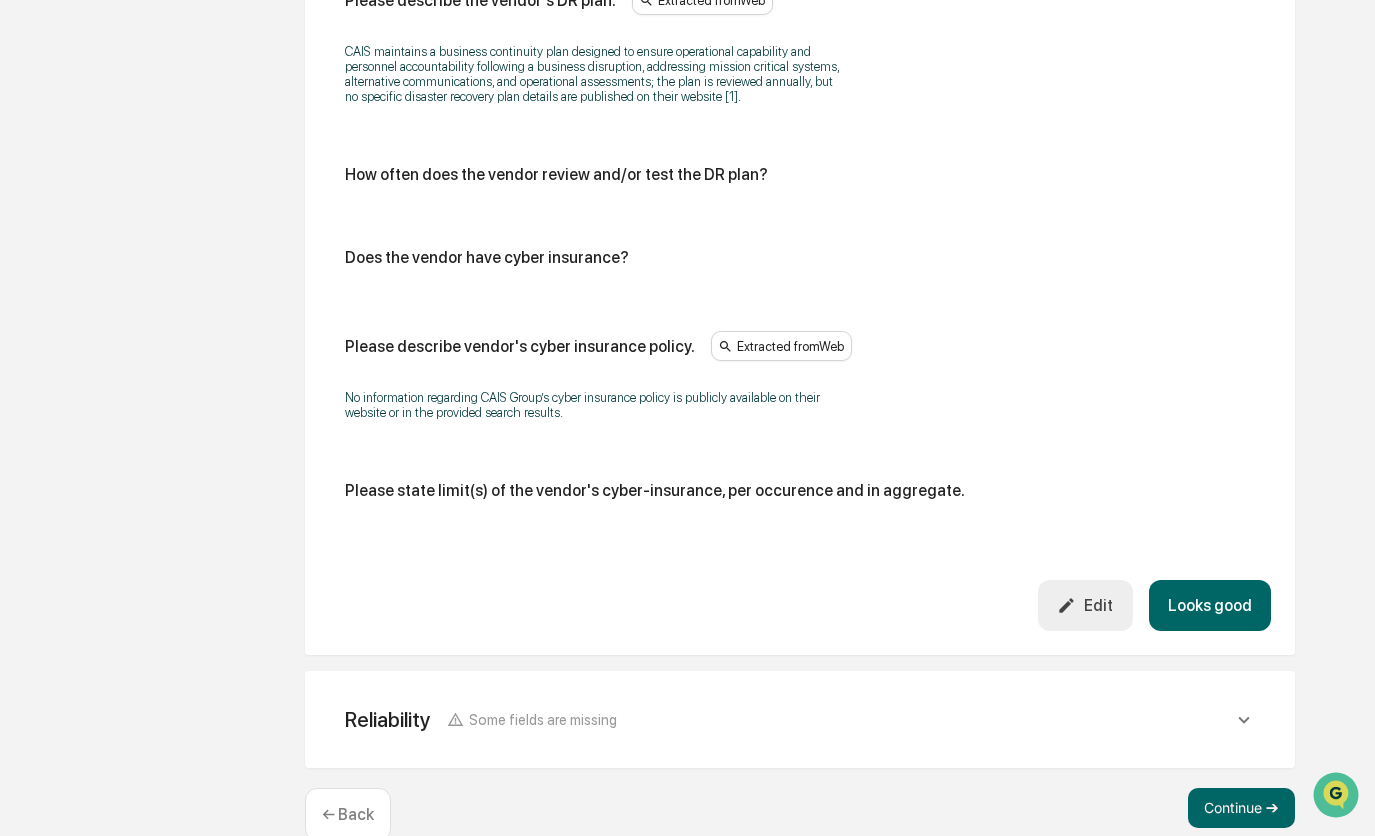 scroll, scrollTop: 1109, scrollLeft: 0, axis: vertical 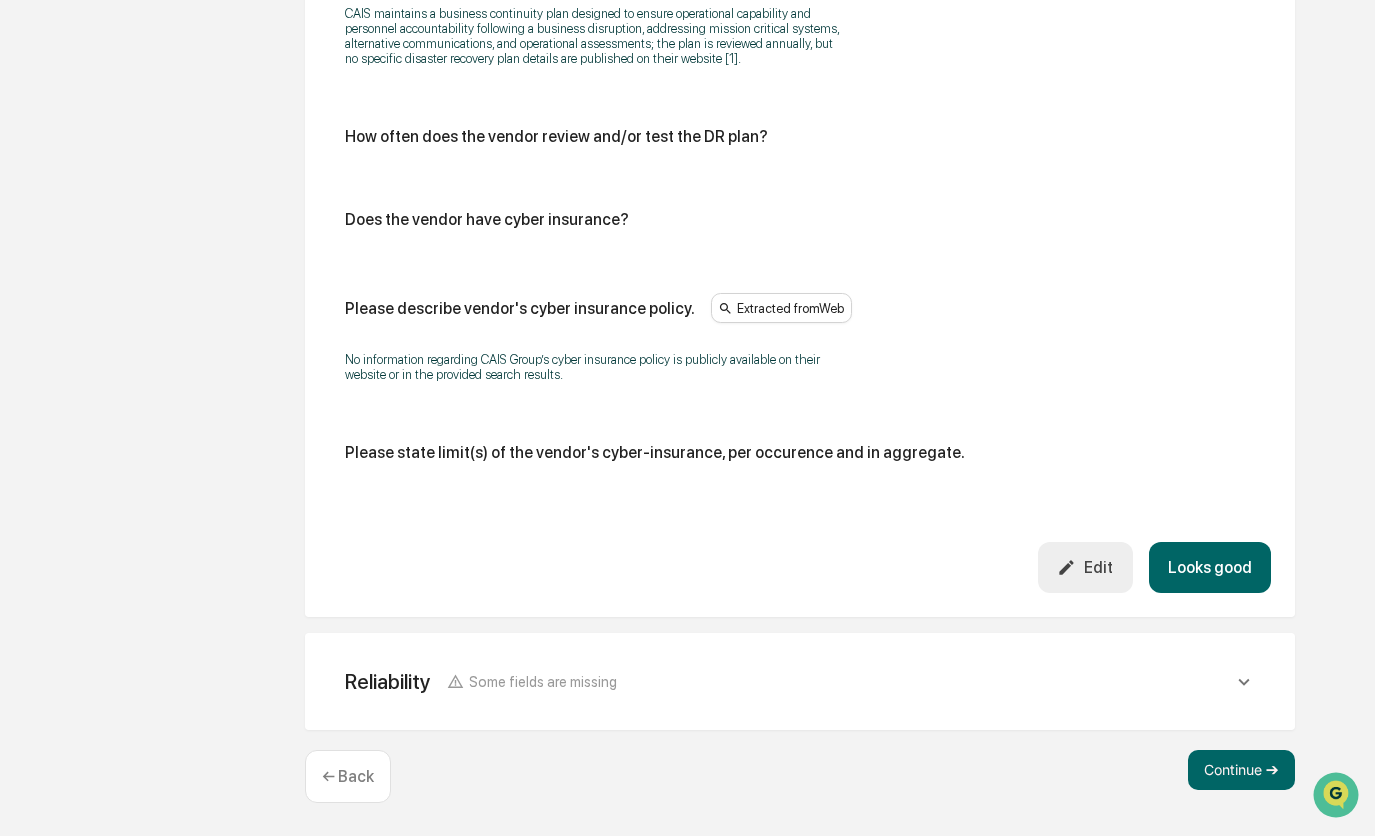 click on "Looks good" at bounding box center (1210, 567) 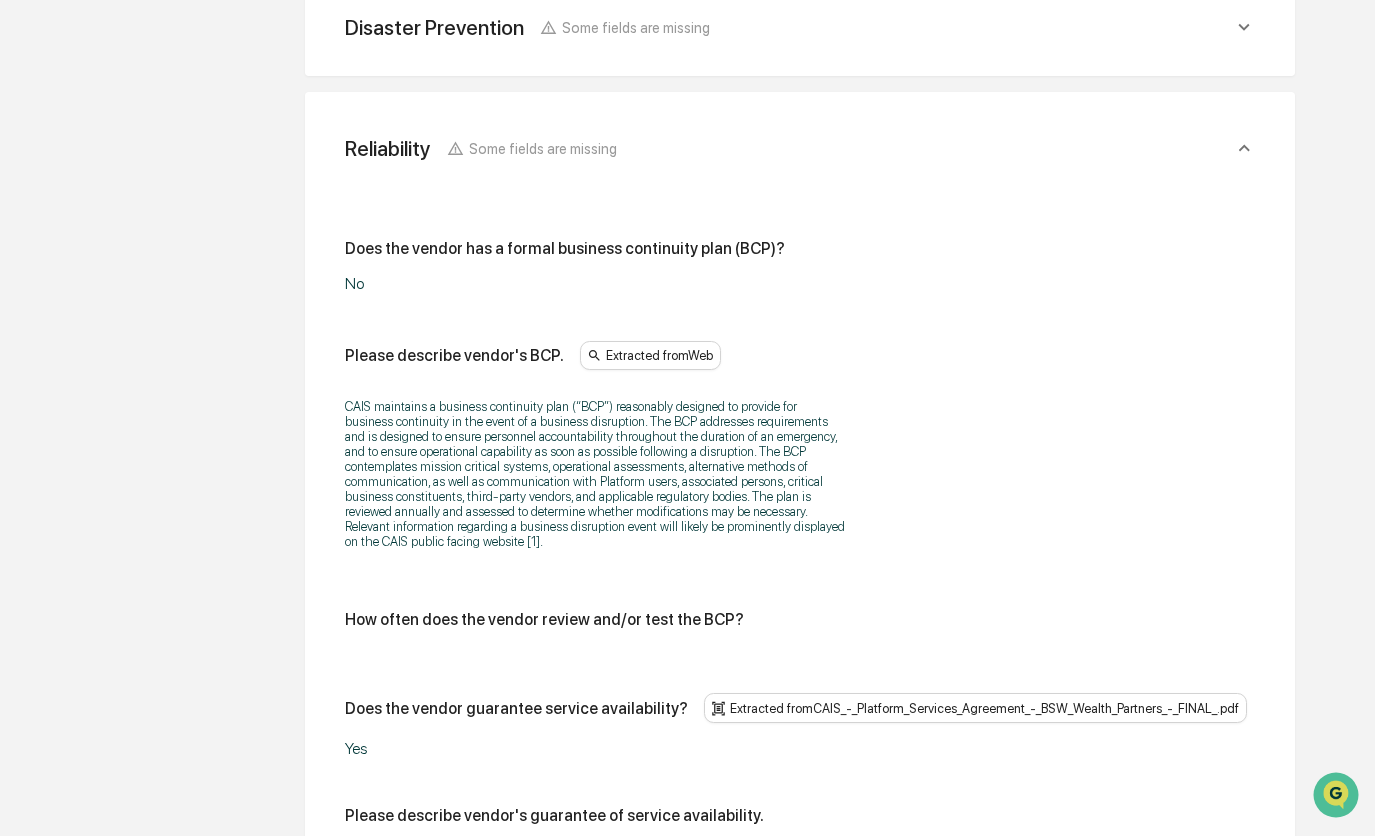 scroll, scrollTop: 806, scrollLeft: 0, axis: vertical 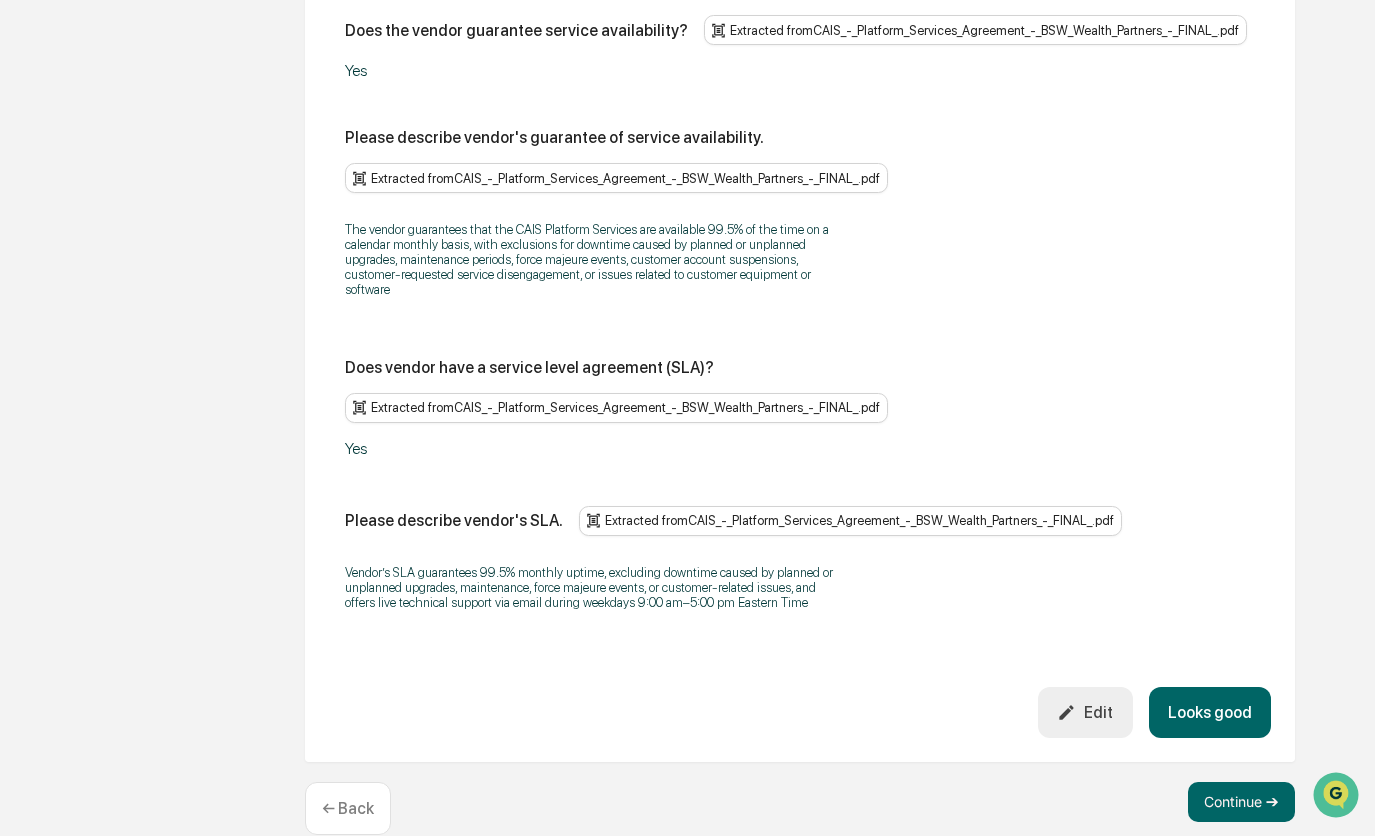 click on "Looks good" at bounding box center [1210, 712] 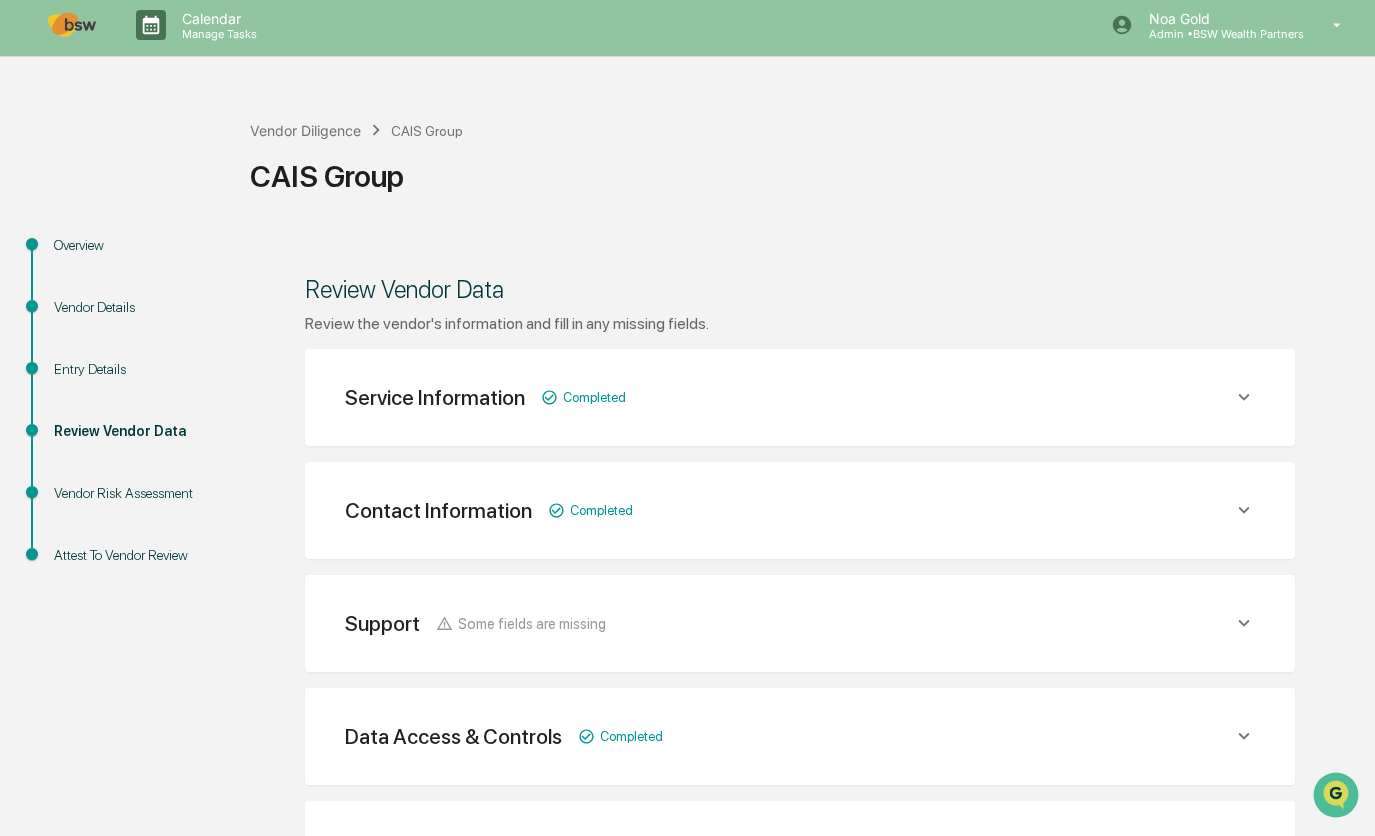 scroll, scrollTop: 0, scrollLeft: 0, axis: both 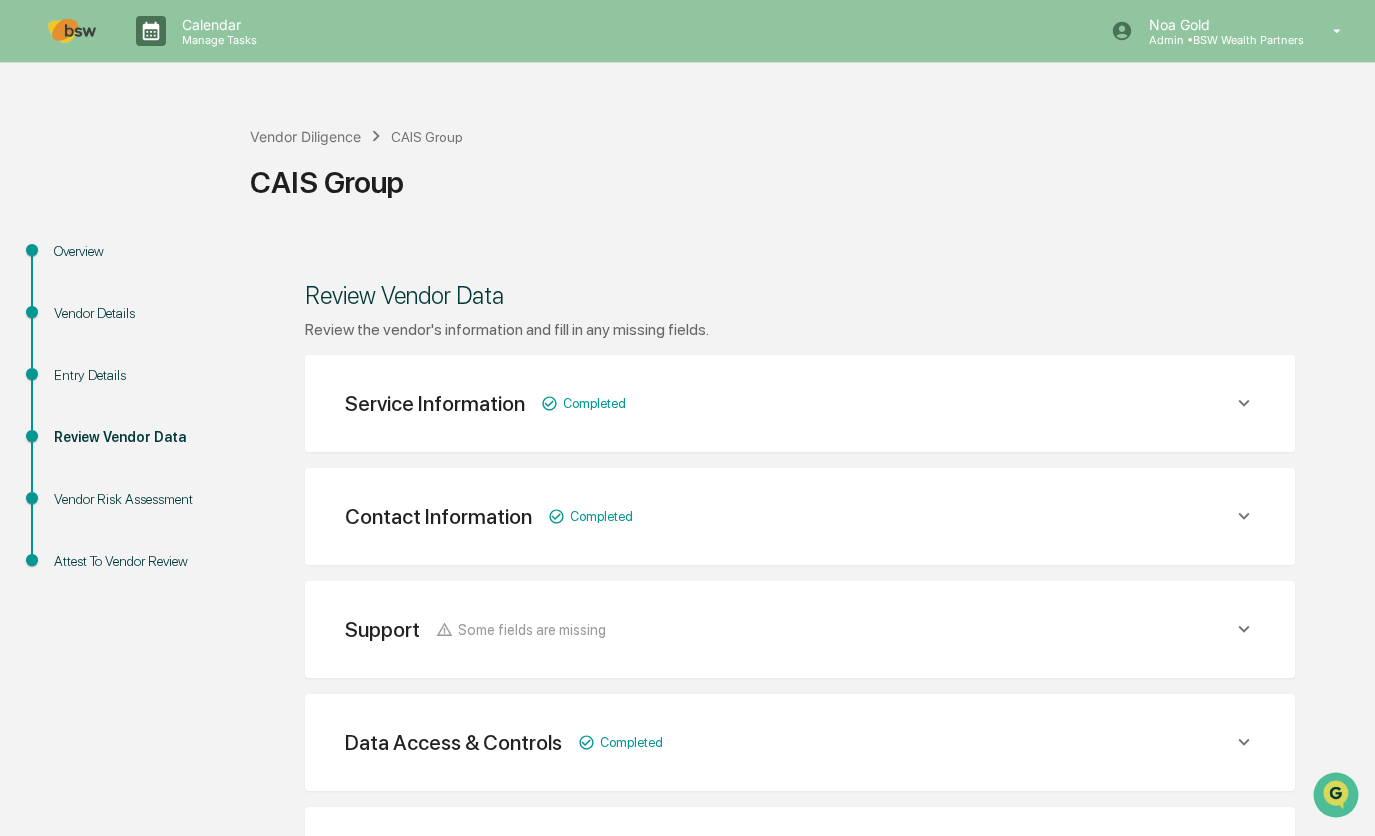 click at bounding box center (72, 31) 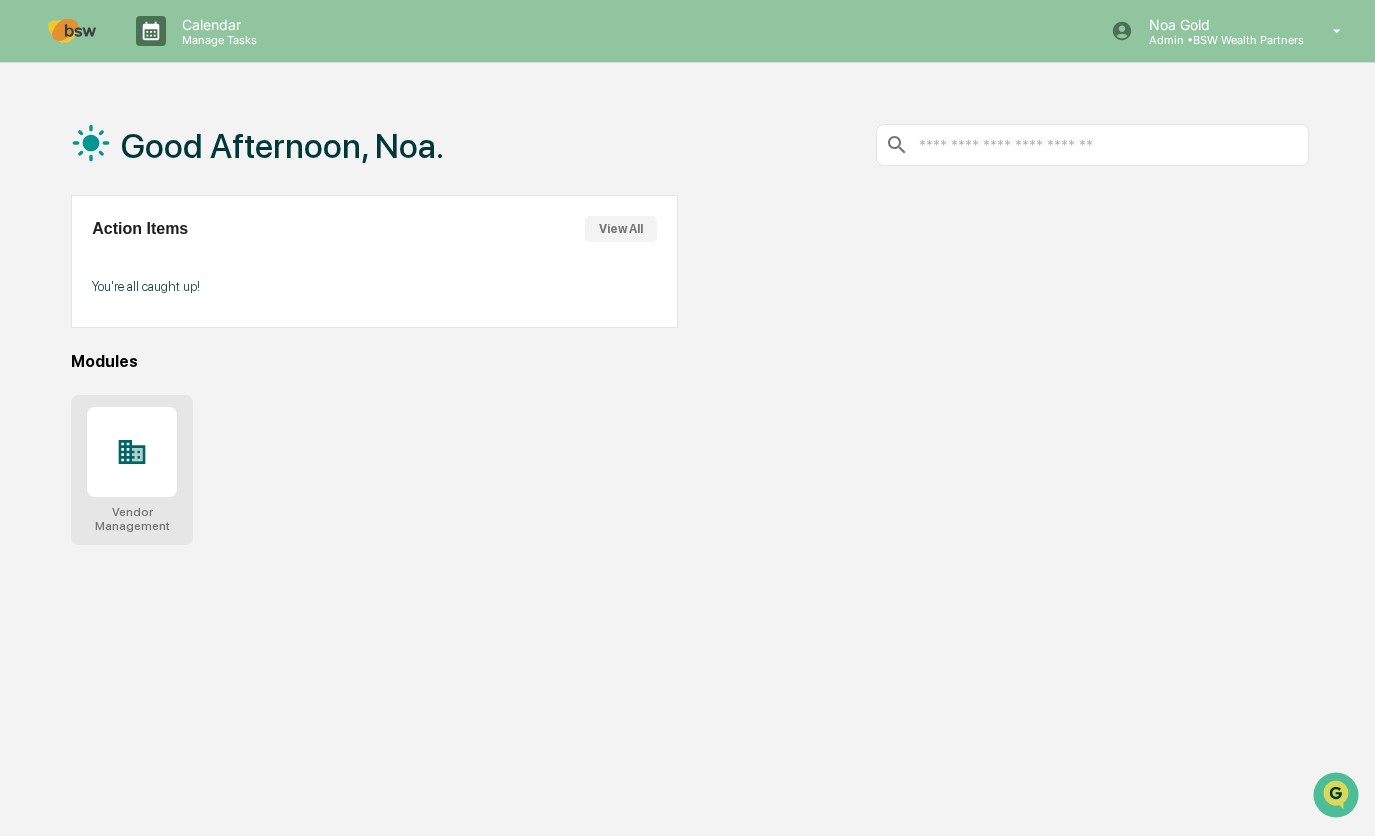 click at bounding box center [132, 452] 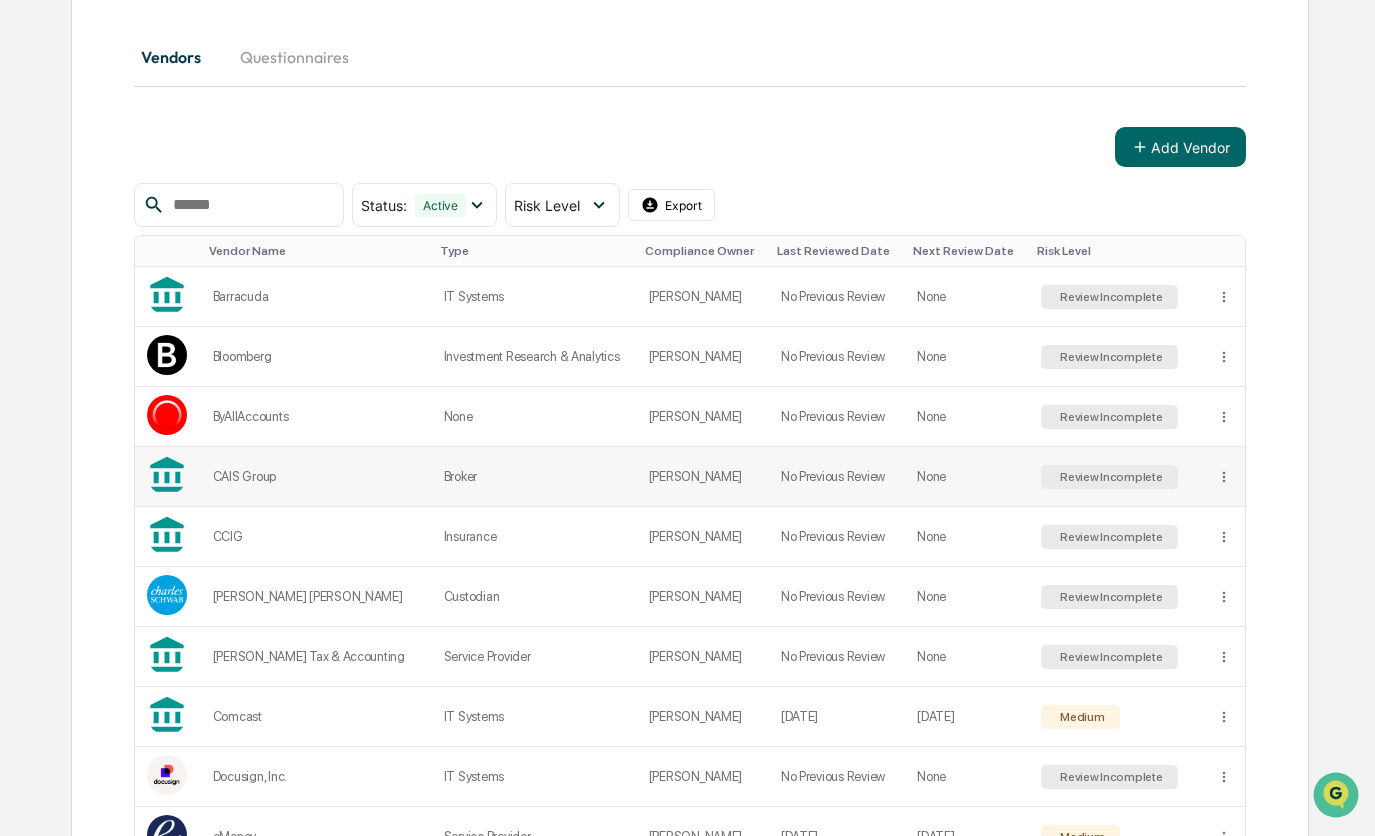 scroll, scrollTop: 0, scrollLeft: 0, axis: both 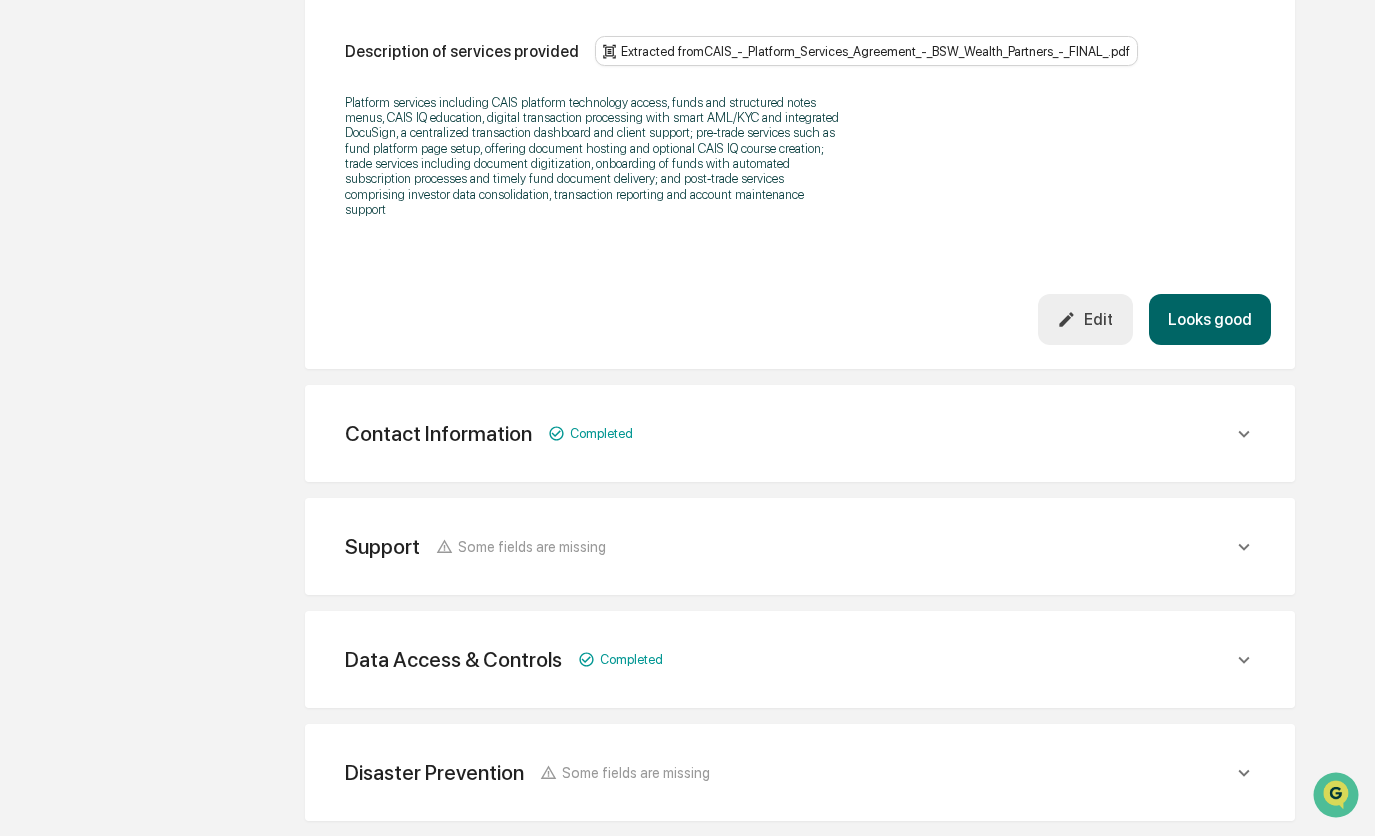 click on "Contact Information Completed" at bounding box center (789, -189) 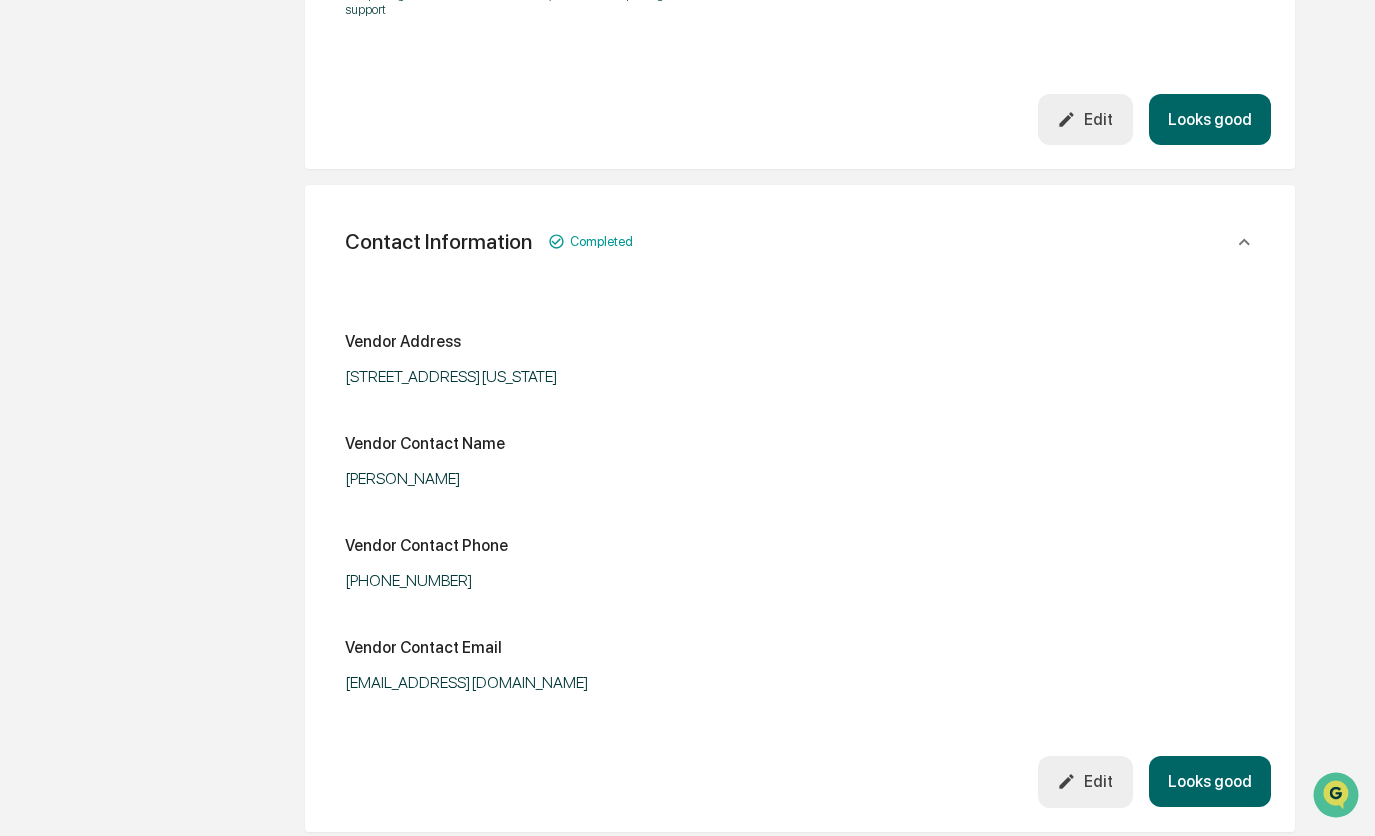 click on "Contact Information Completed" at bounding box center (789, -389) 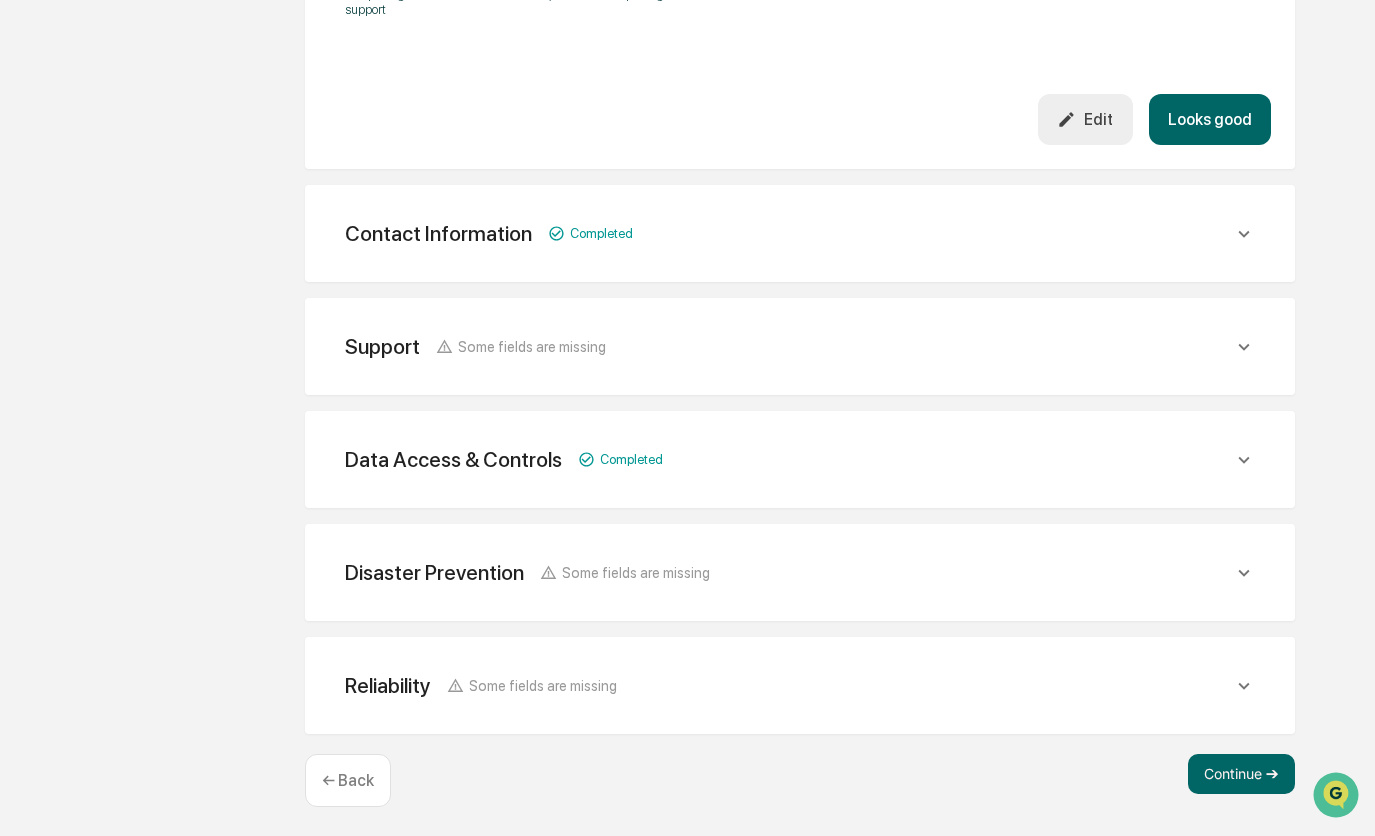 scroll, scrollTop: 790, scrollLeft: 0, axis: vertical 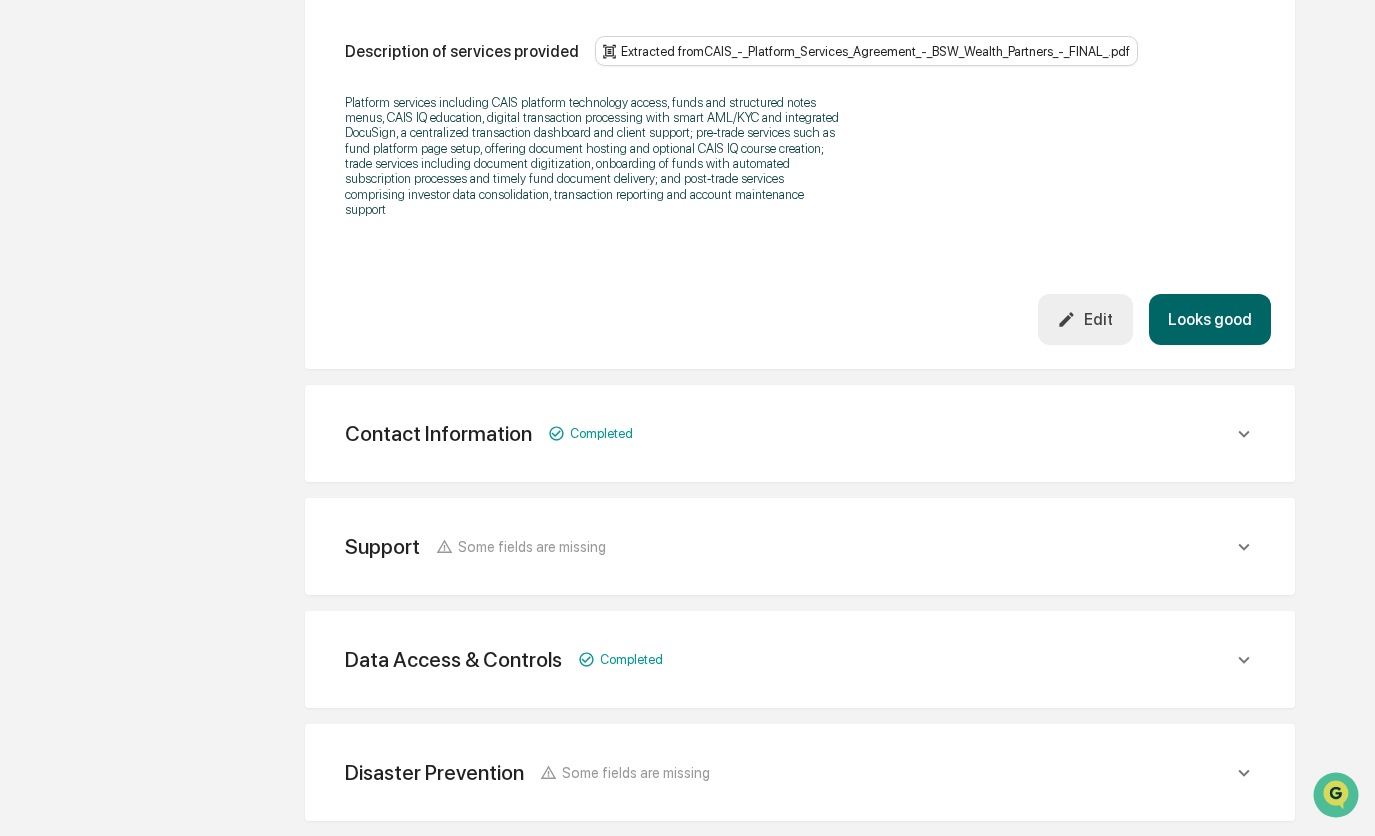 click on "Support Some fields are missing" at bounding box center [800, -189] 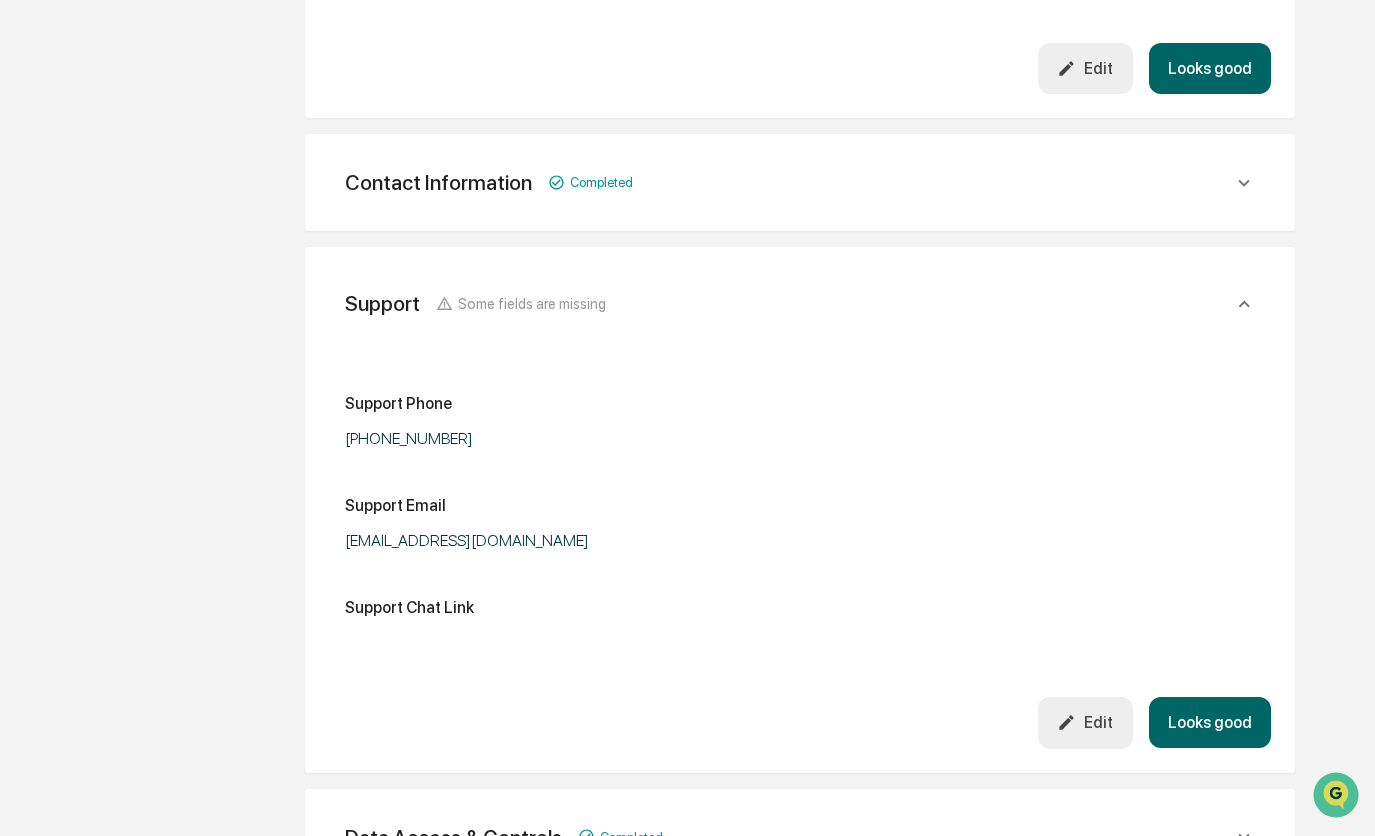 scroll, scrollTop: 900, scrollLeft: 0, axis: vertical 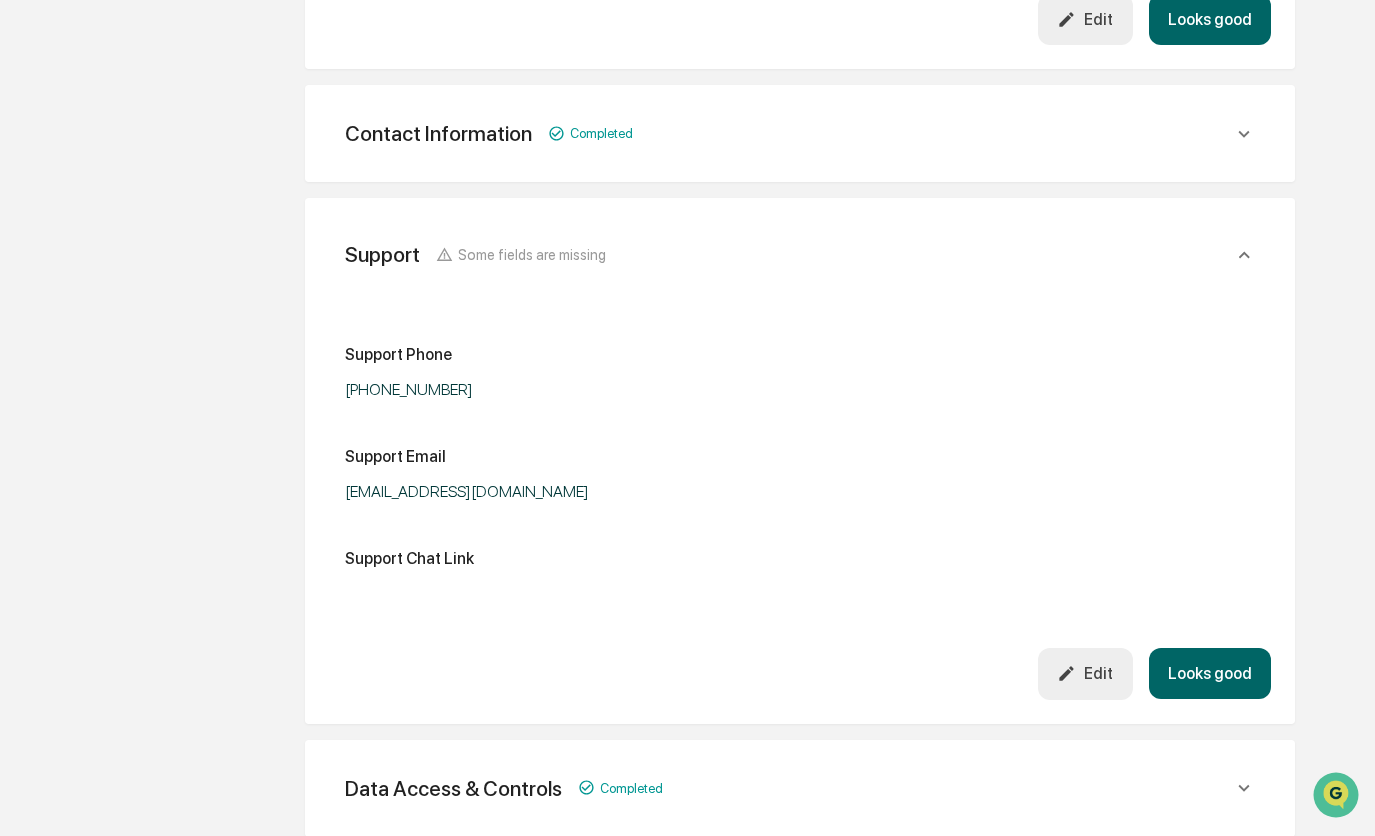 click on "Looks good" at bounding box center (1210, 19) 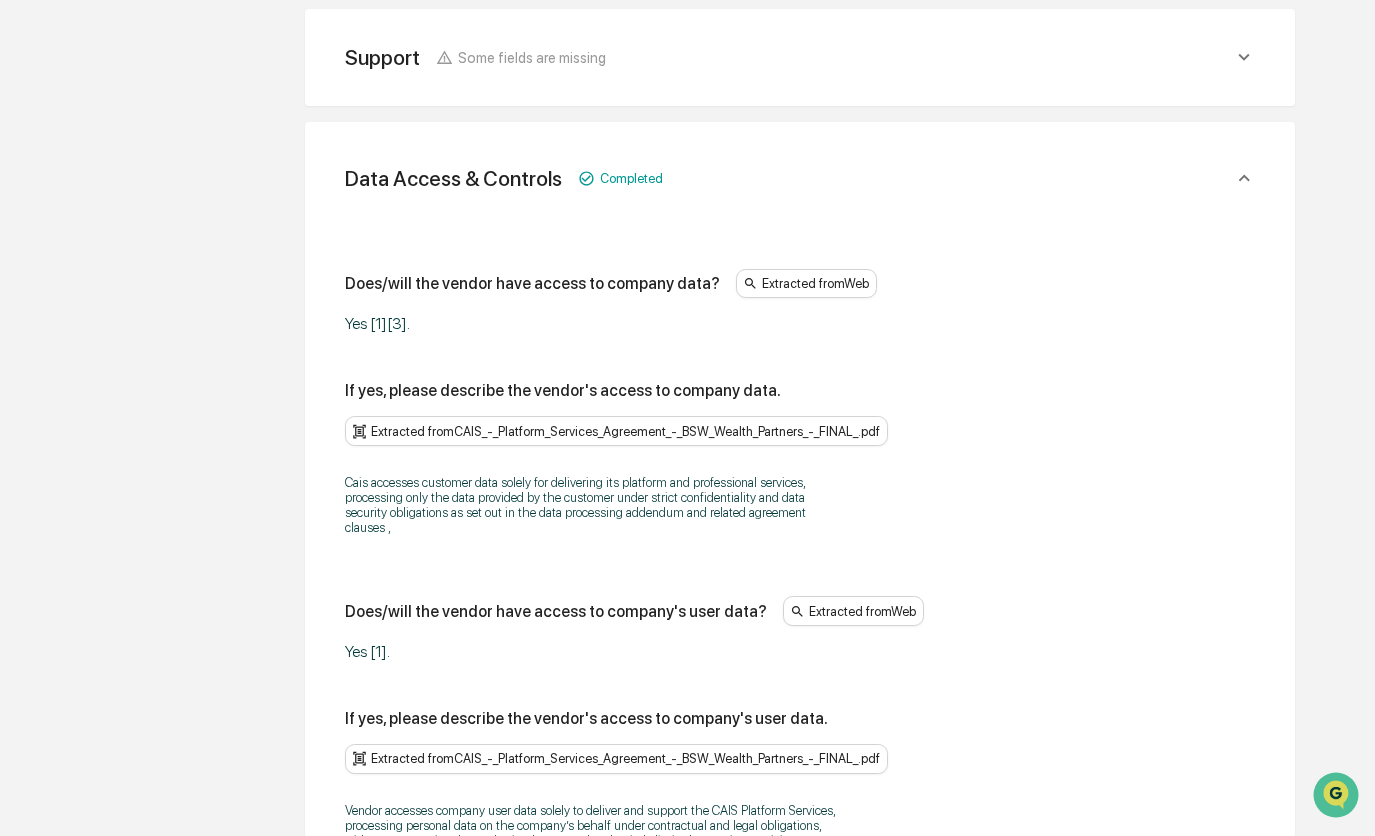 scroll, scrollTop: 571, scrollLeft: 0, axis: vertical 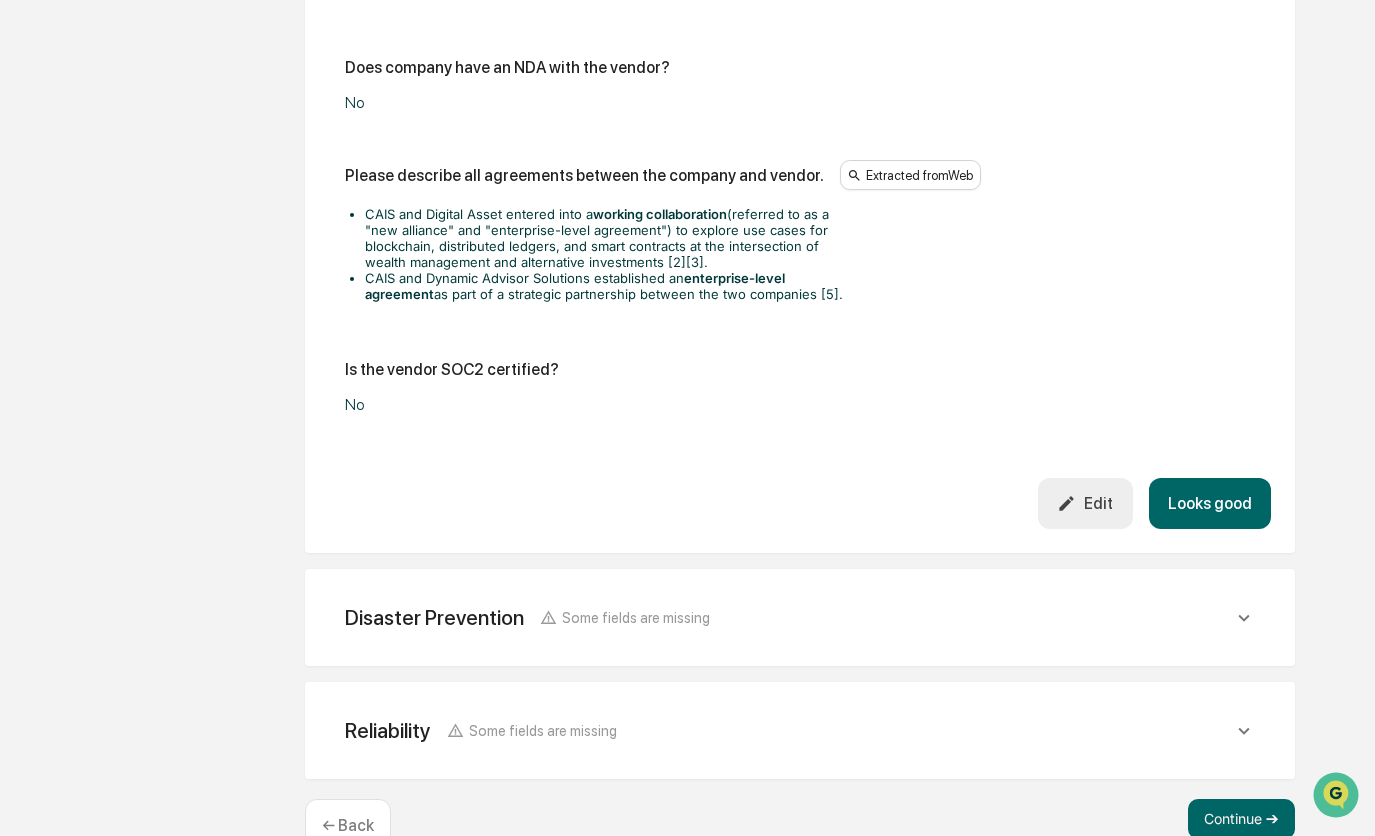 click on "Looks good" at bounding box center [1210, 503] 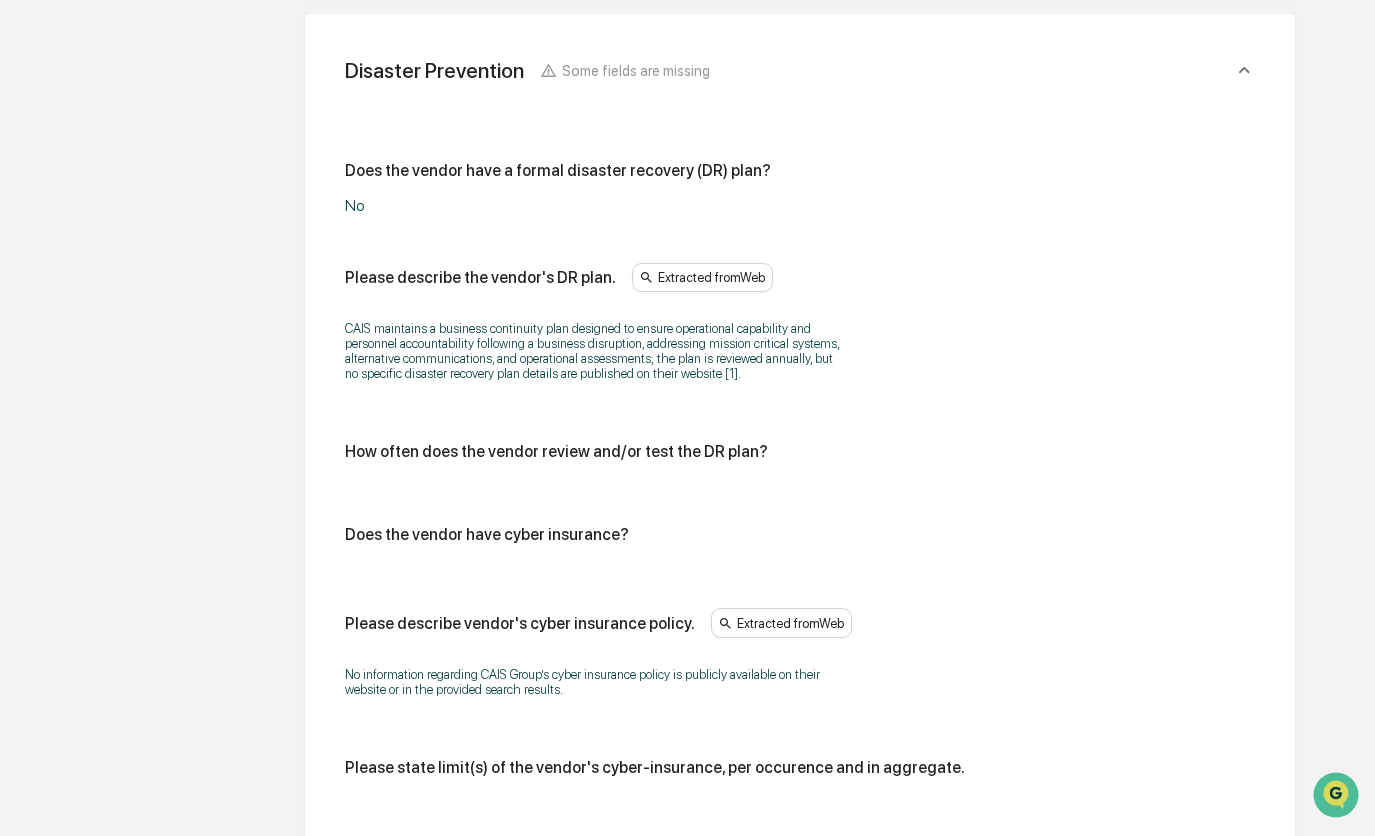 scroll, scrollTop: 893, scrollLeft: 0, axis: vertical 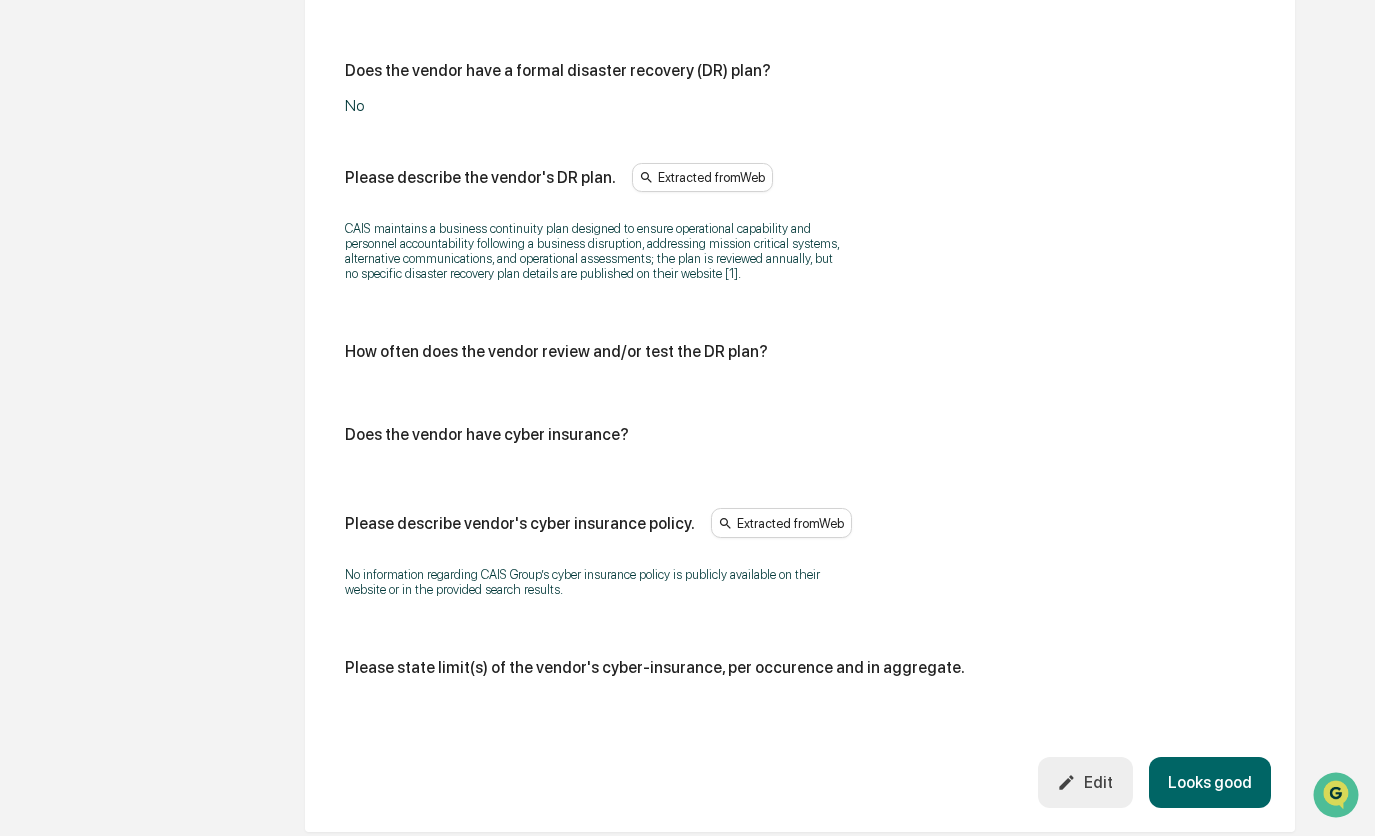 click on "Edit" at bounding box center (1085, 782) 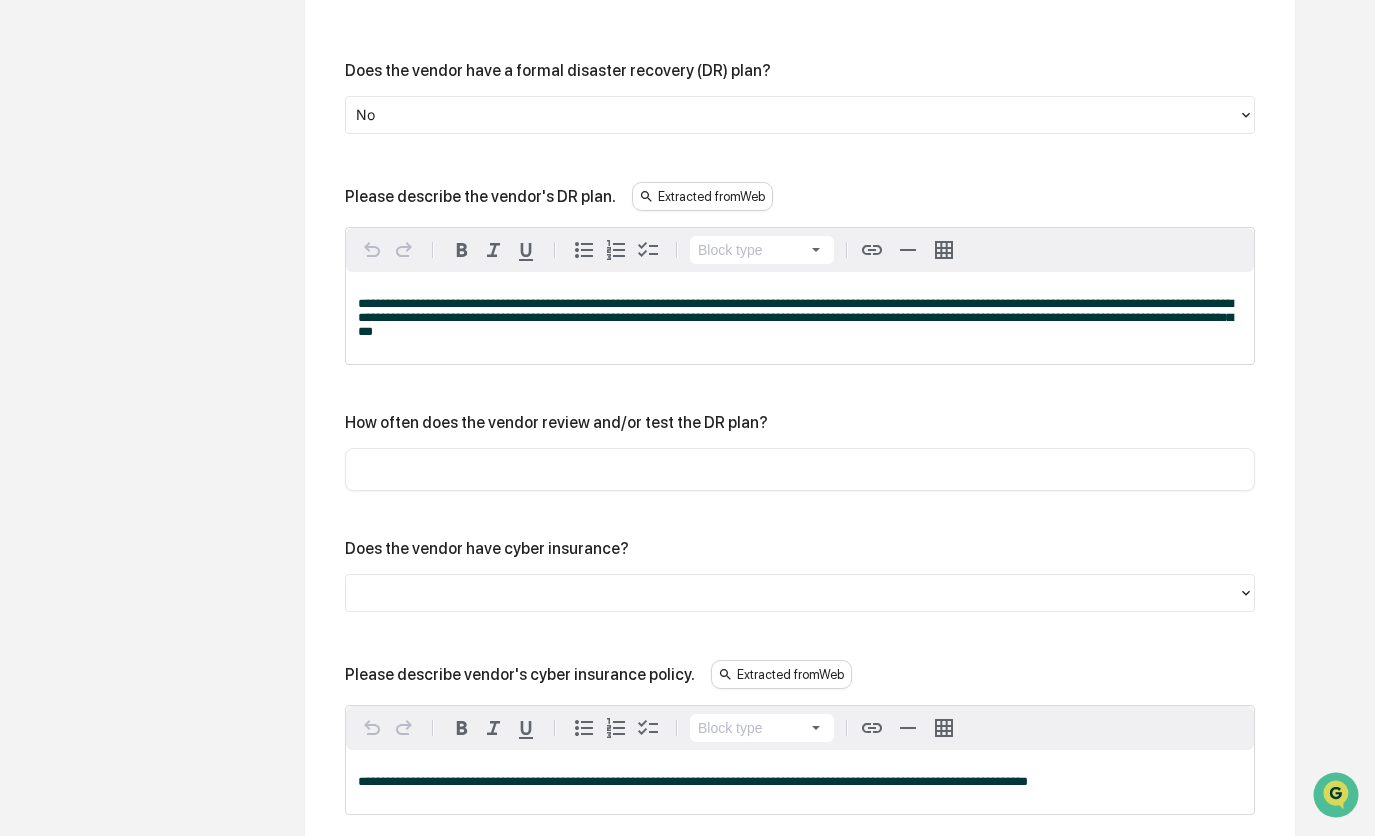 click at bounding box center [800, 469] 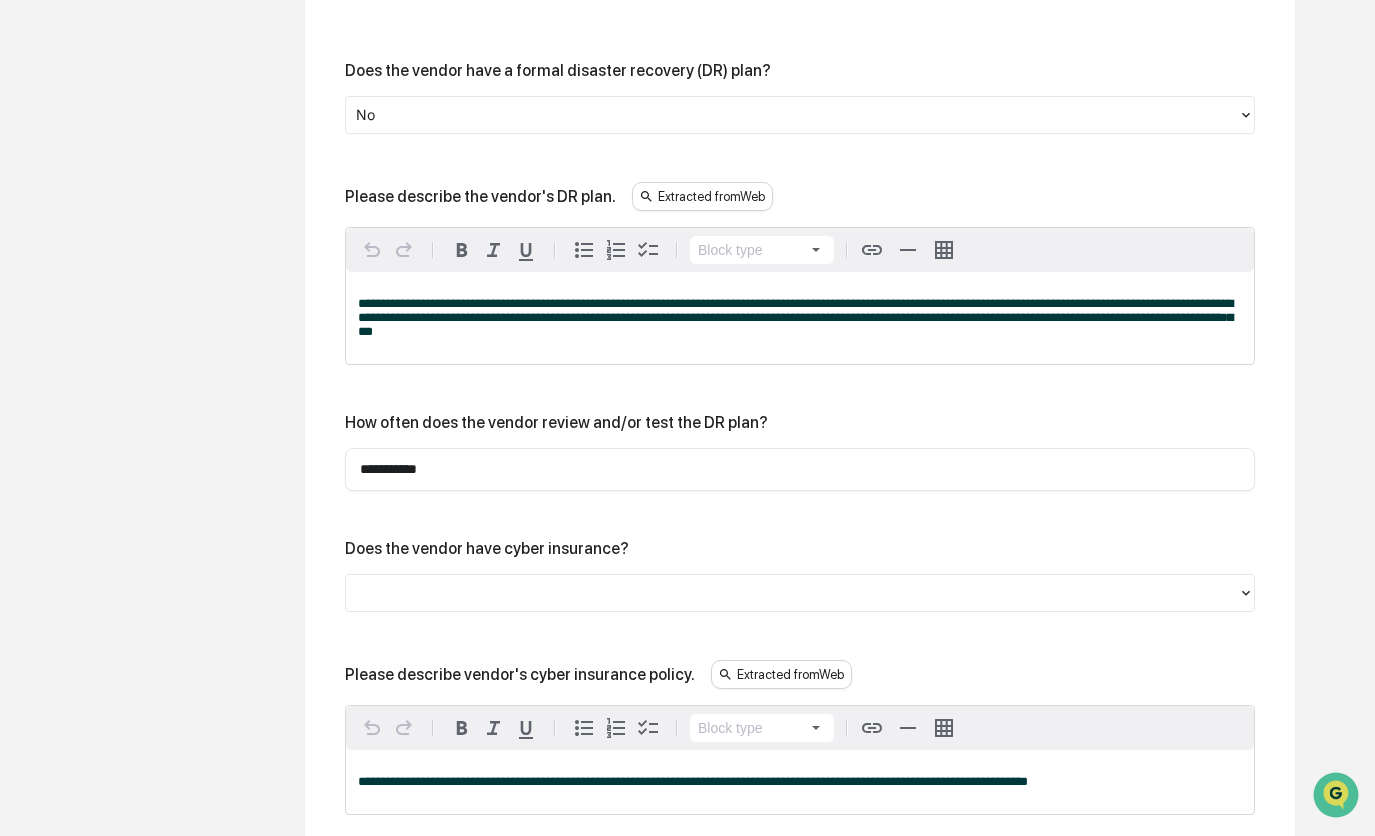 type on "**********" 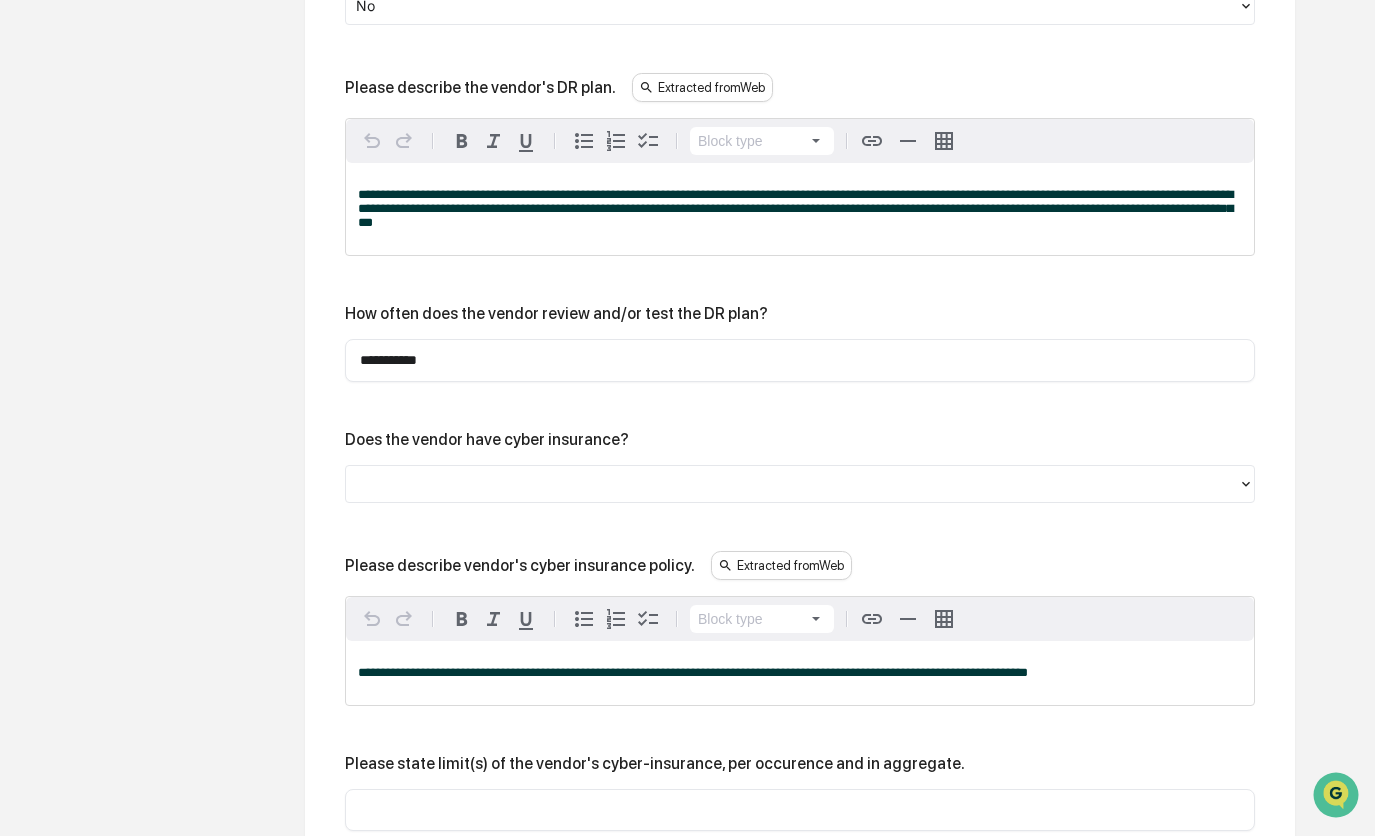 scroll, scrollTop: 1193, scrollLeft: 0, axis: vertical 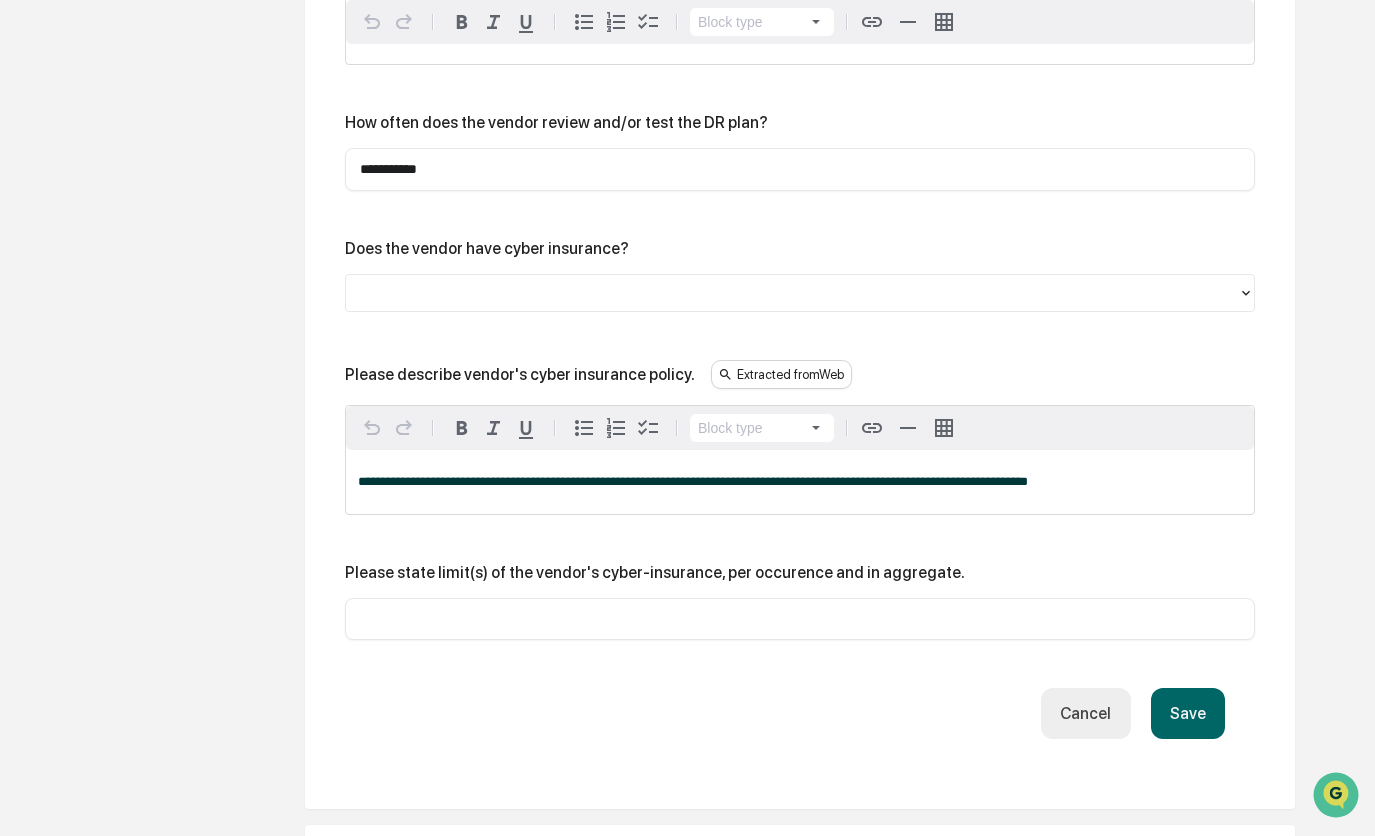 click at bounding box center [792, 292] 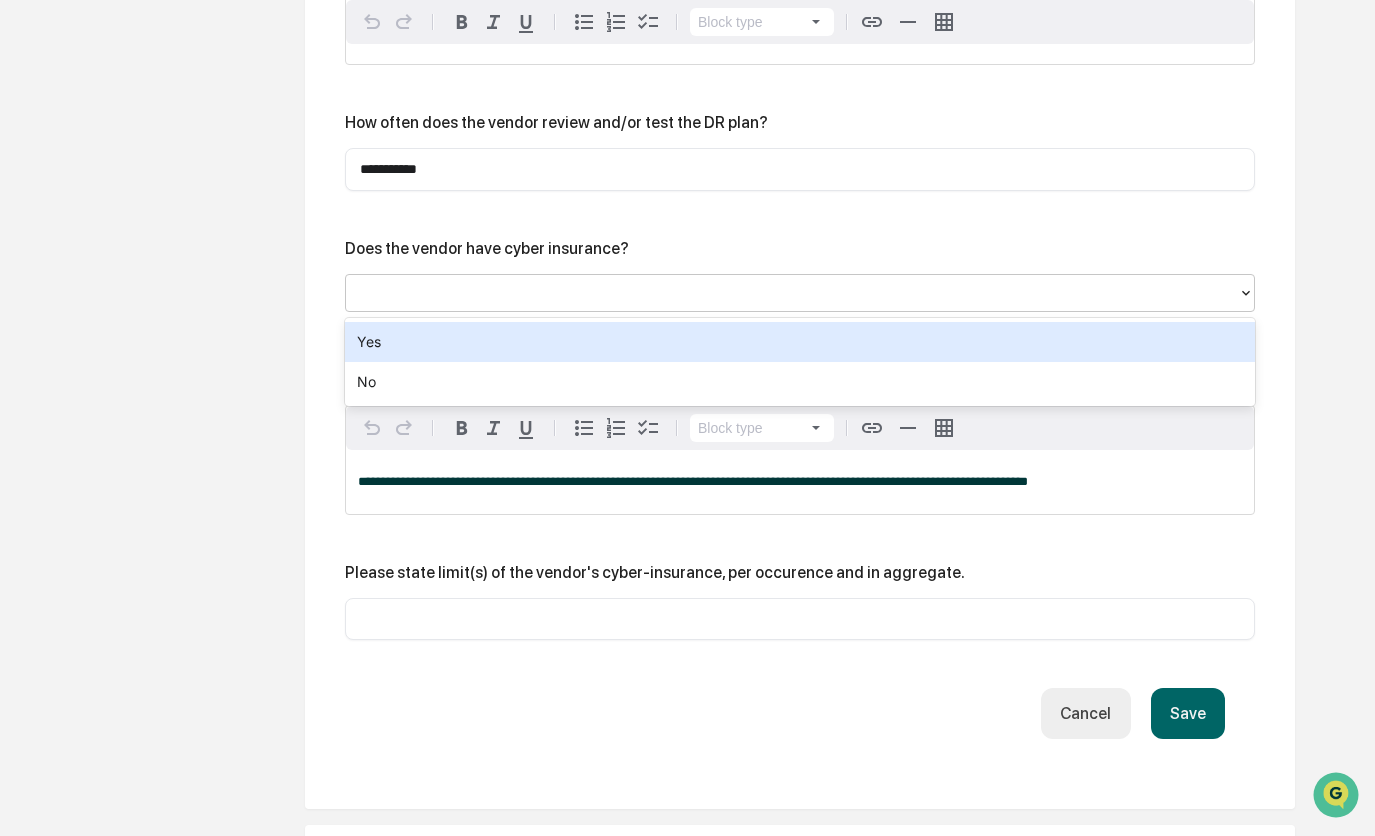 click at bounding box center [792, 292] 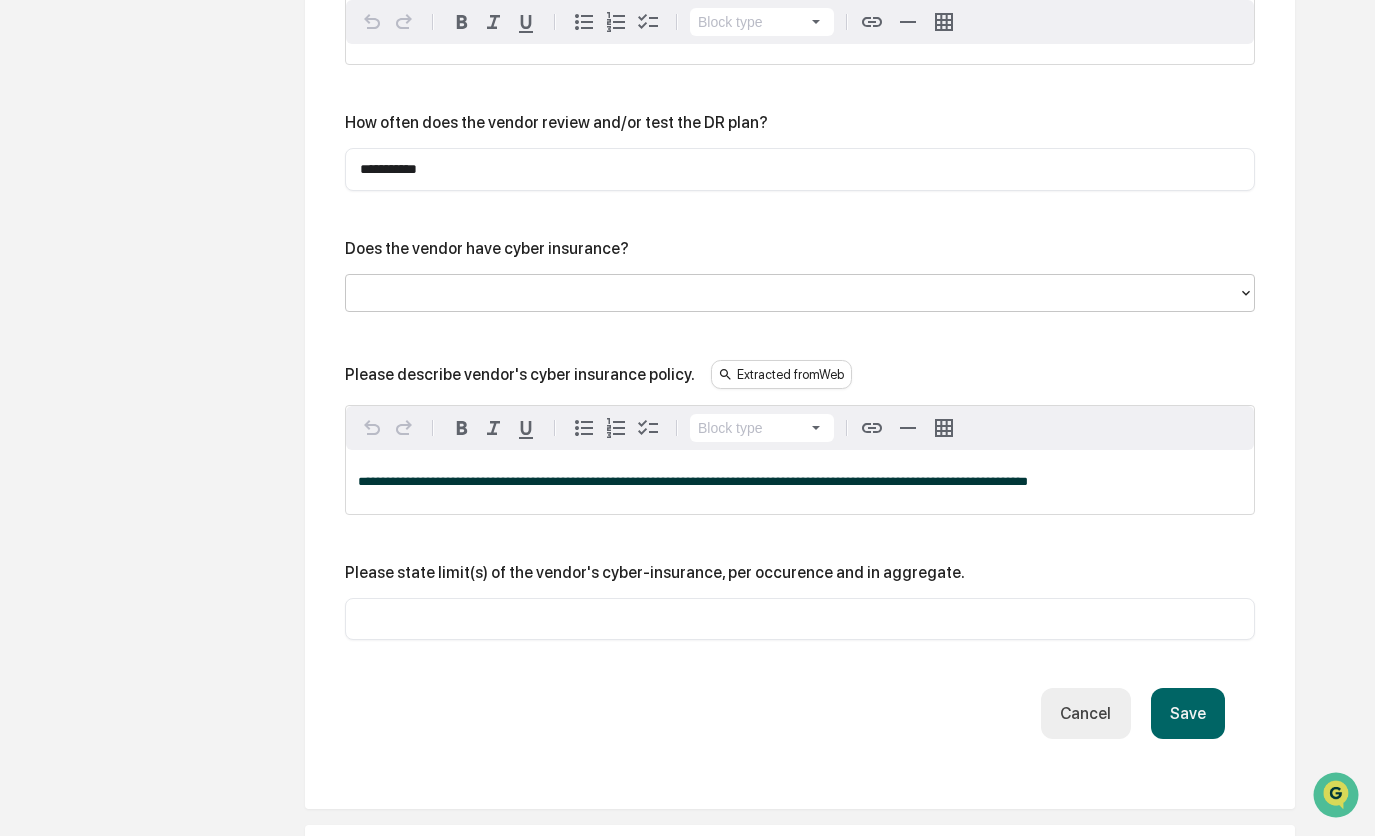 click on "Save" at bounding box center (1188, 713) 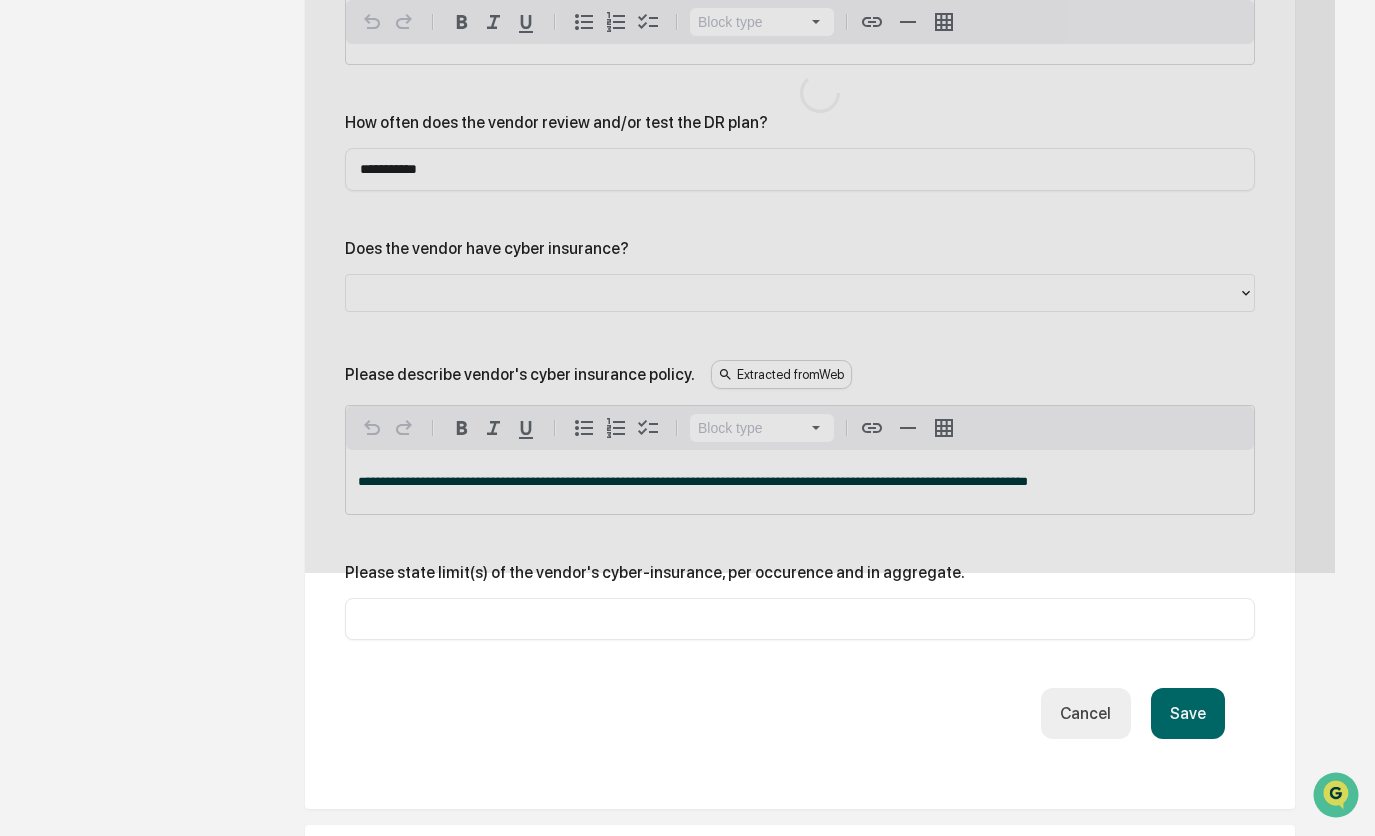 scroll, scrollTop: 1128, scrollLeft: 0, axis: vertical 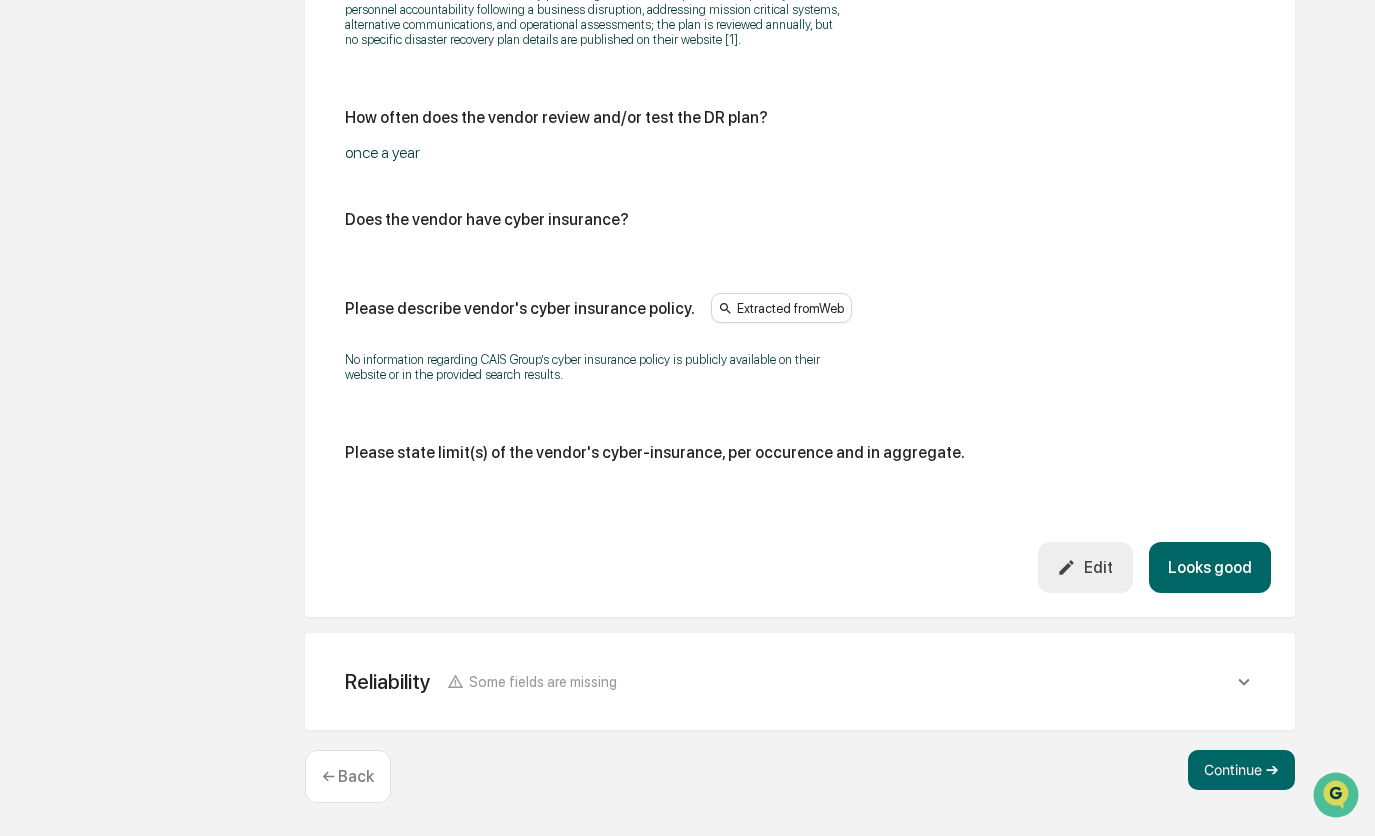 click on "Looks good" at bounding box center [1210, 567] 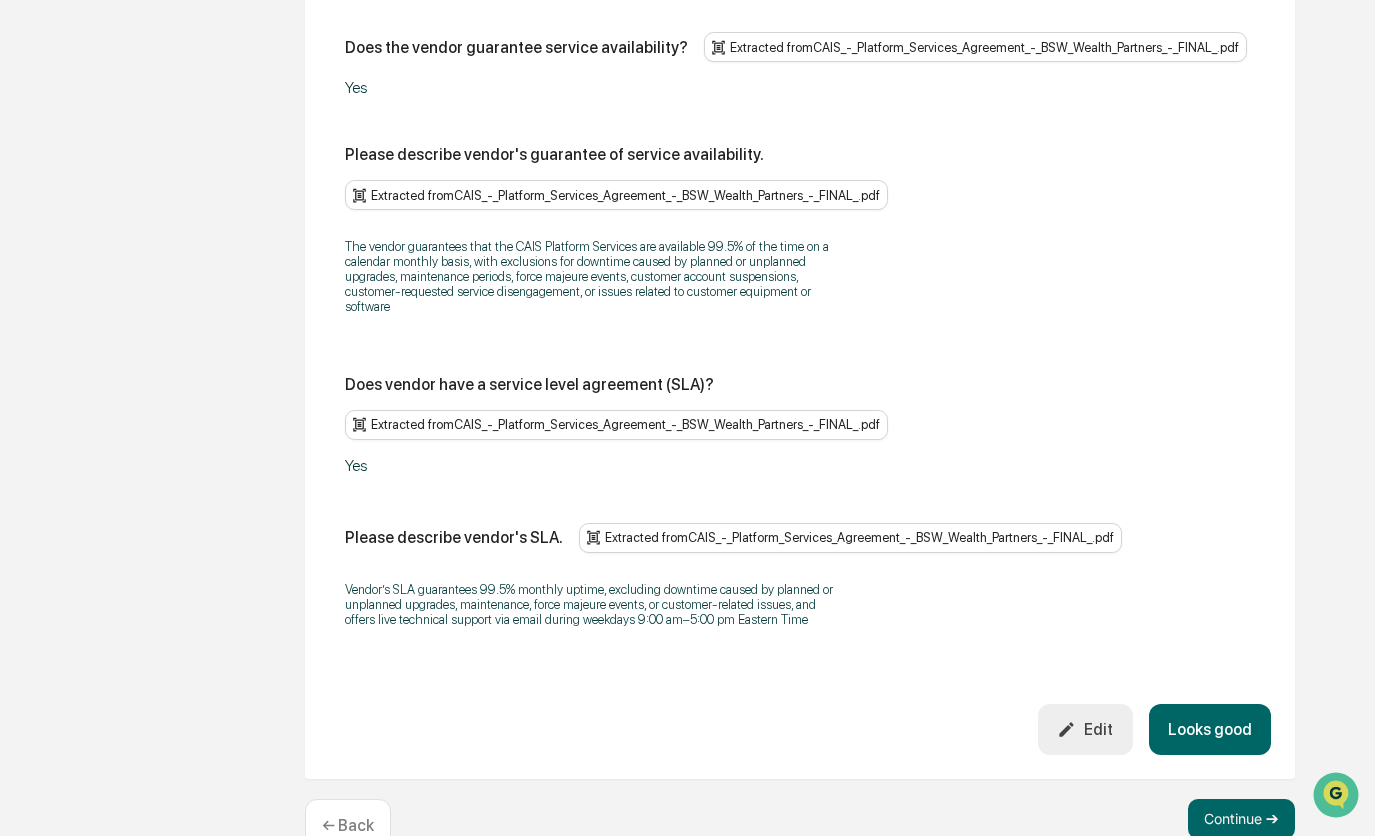scroll, scrollTop: 1506, scrollLeft: 0, axis: vertical 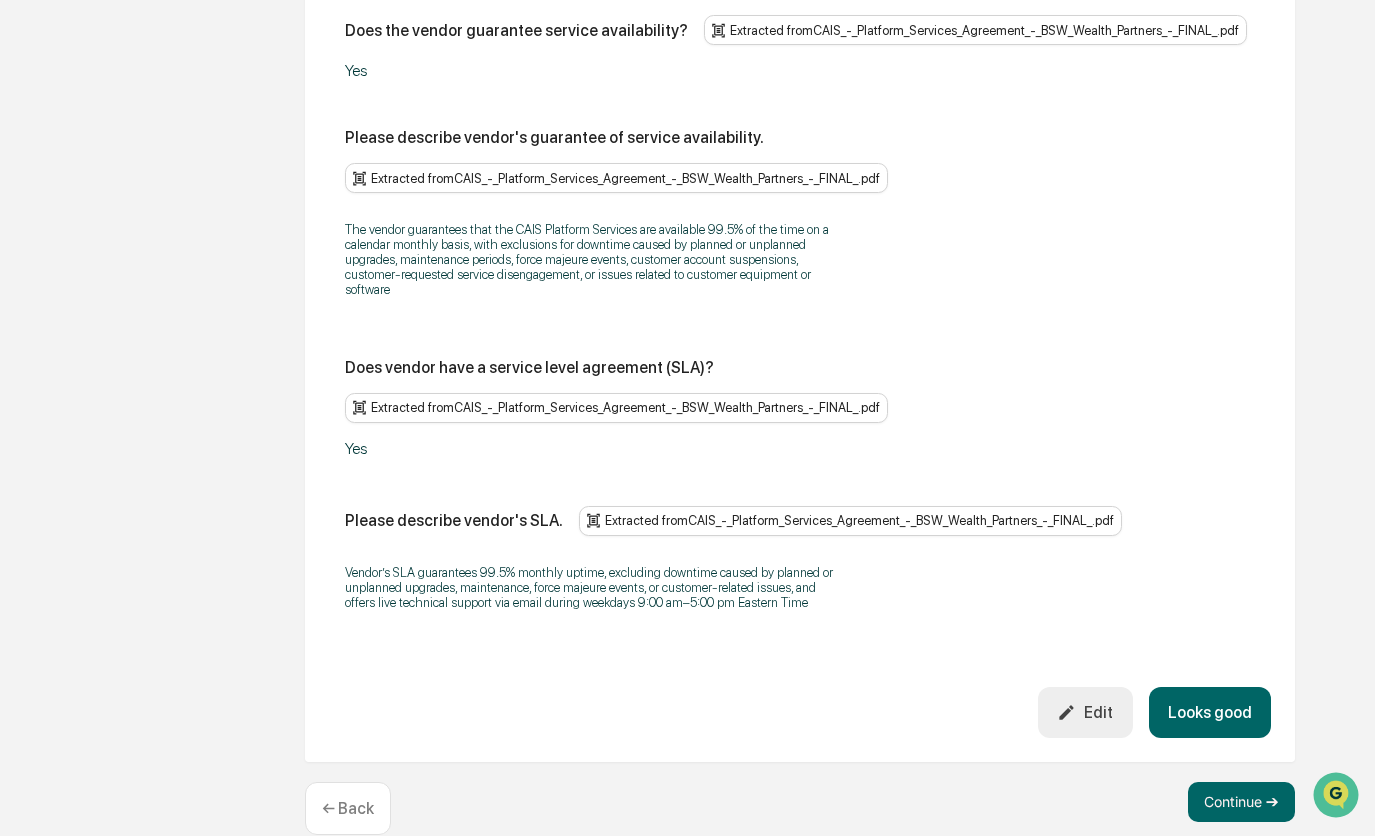 click 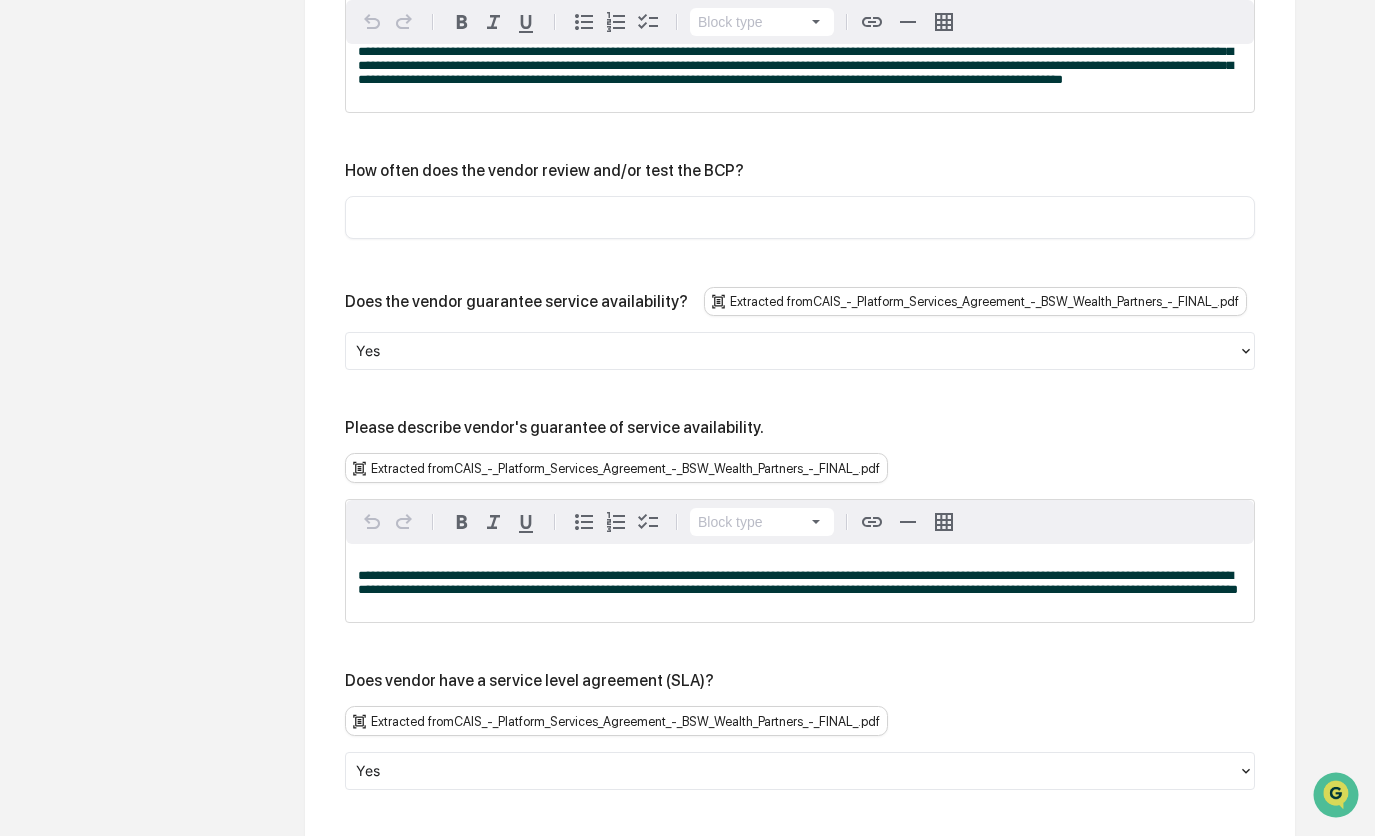 scroll, scrollTop: 1206, scrollLeft: 0, axis: vertical 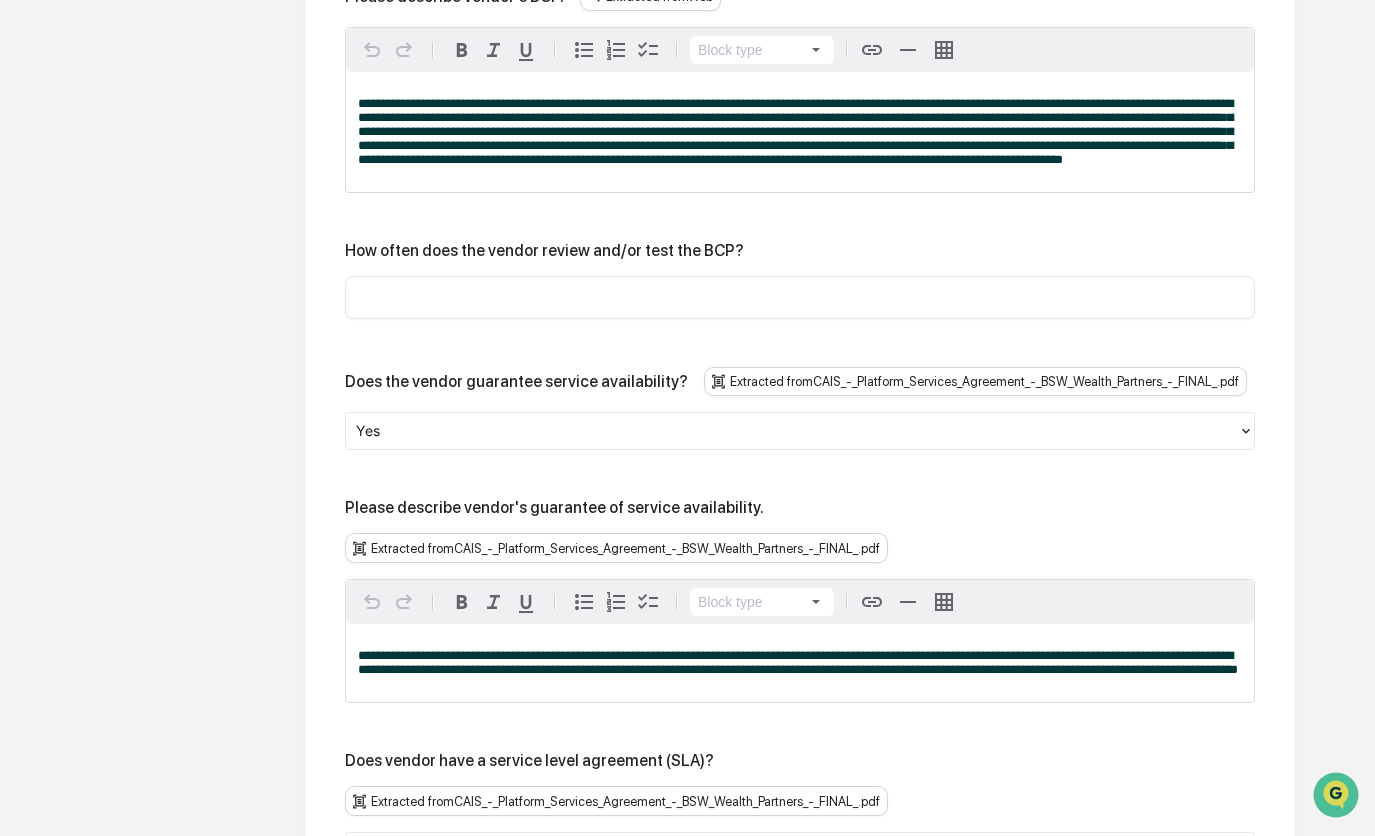 click at bounding box center (800, 297) 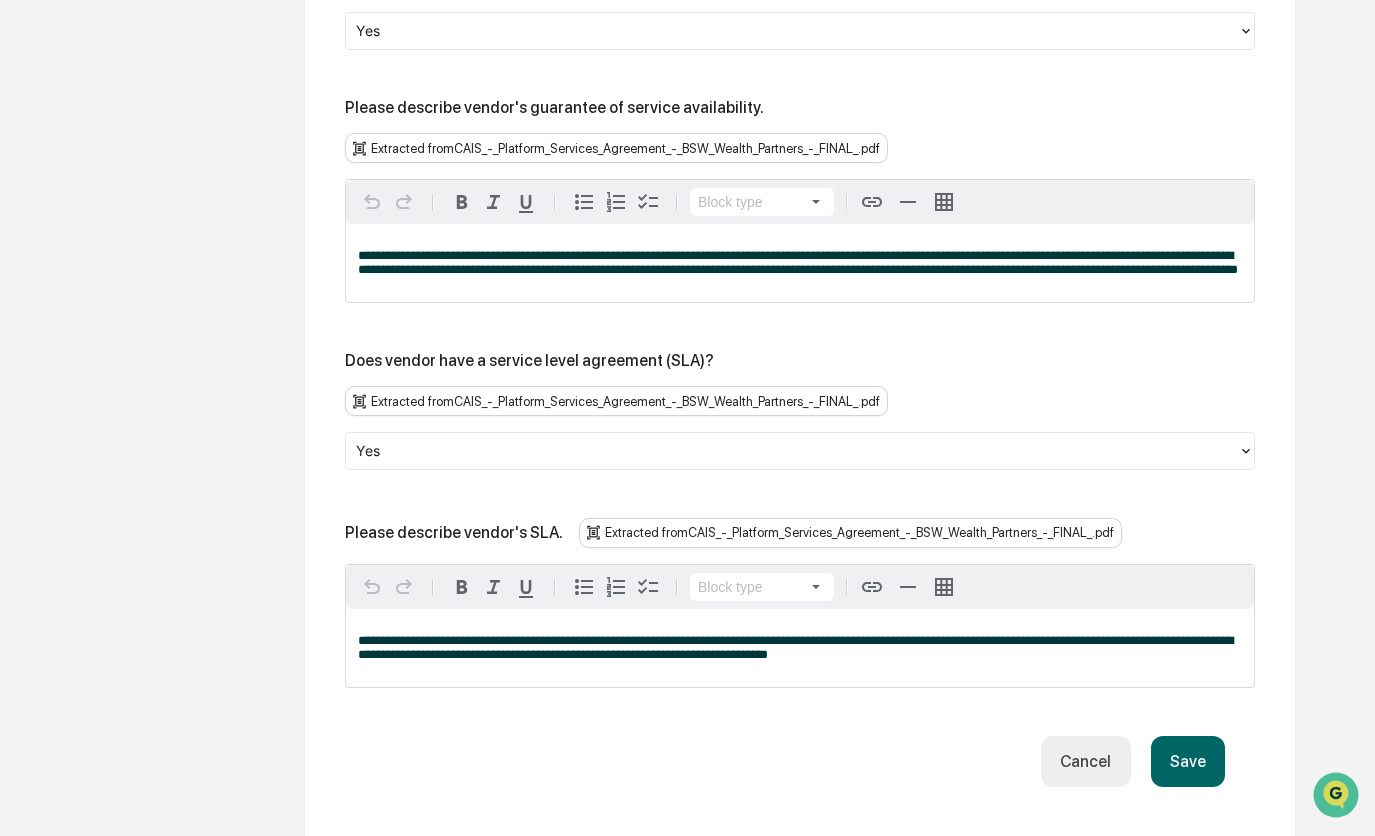 type on "**********" 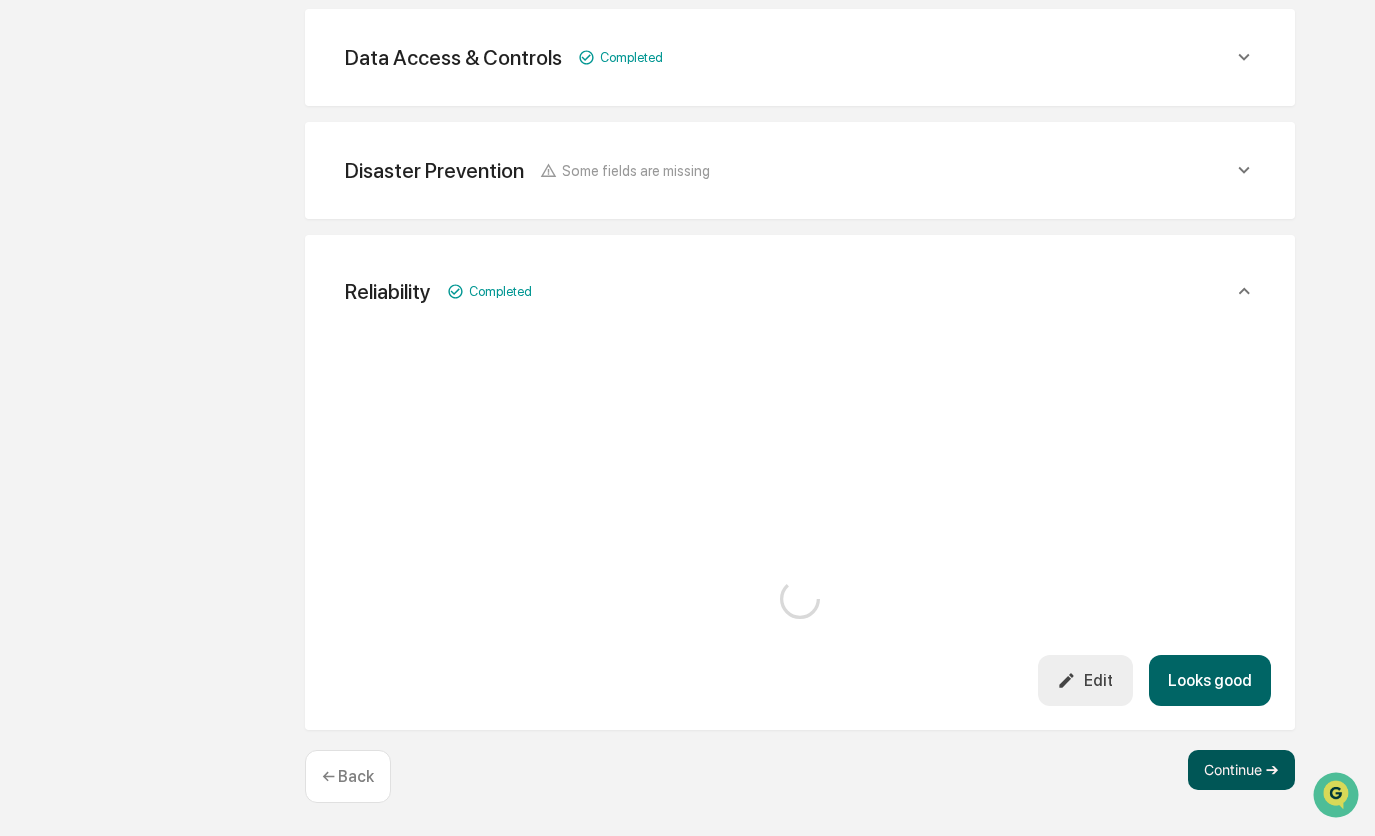 scroll, scrollTop: 1525, scrollLeft: 0, axis: vertical 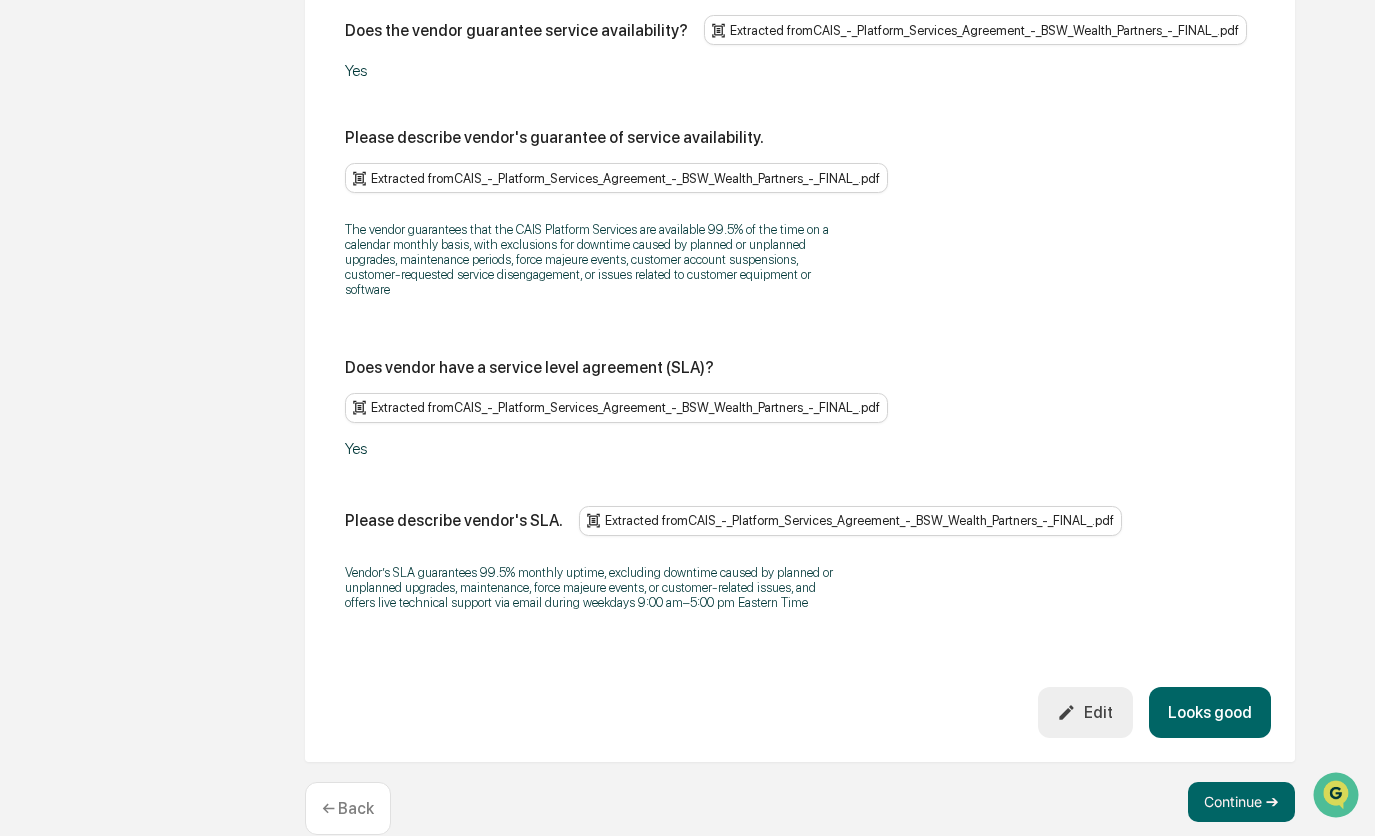 click on "Looks good" at bounding box center [1210, 712] 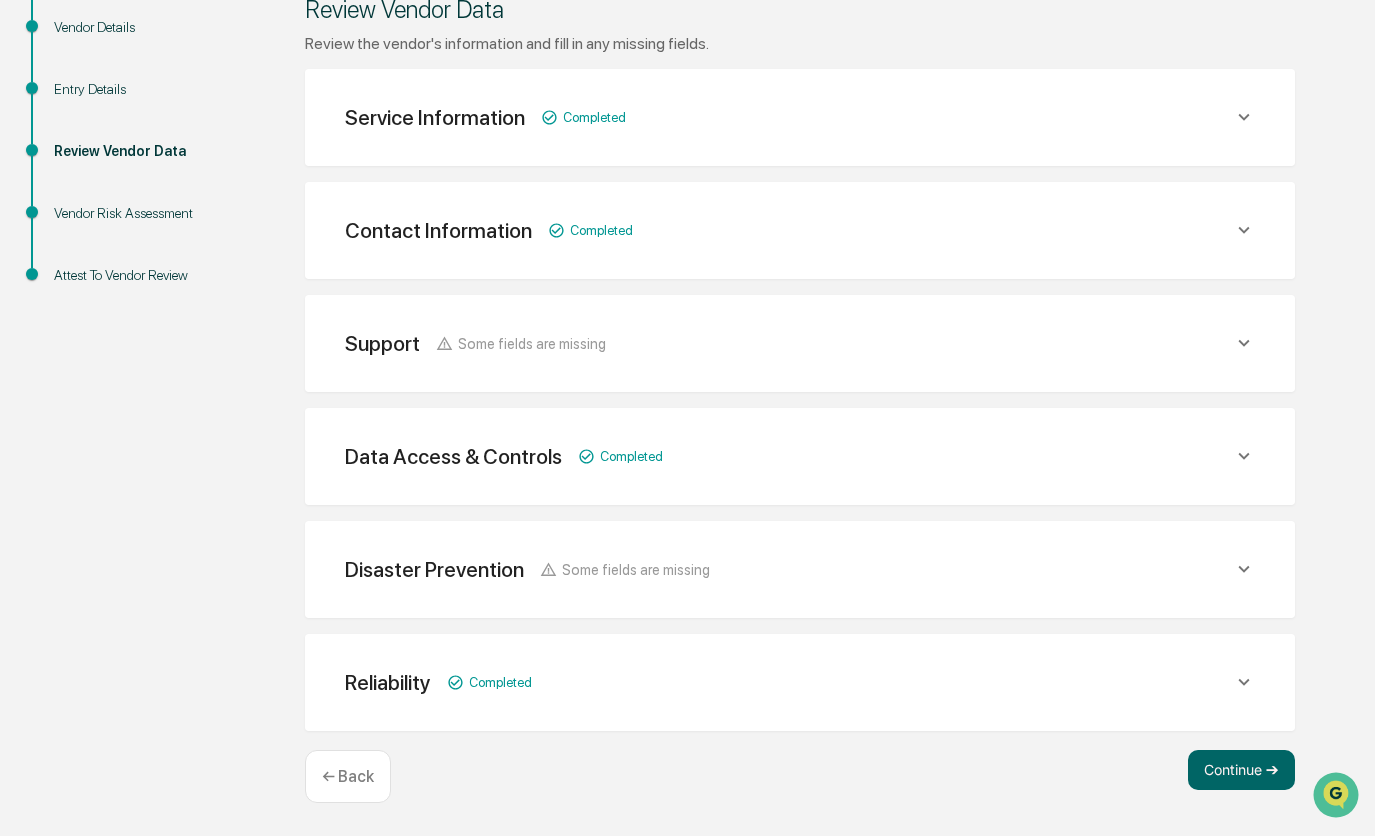 scroll, scrollTop: 286, scrollLeft: 0, axis: vertical 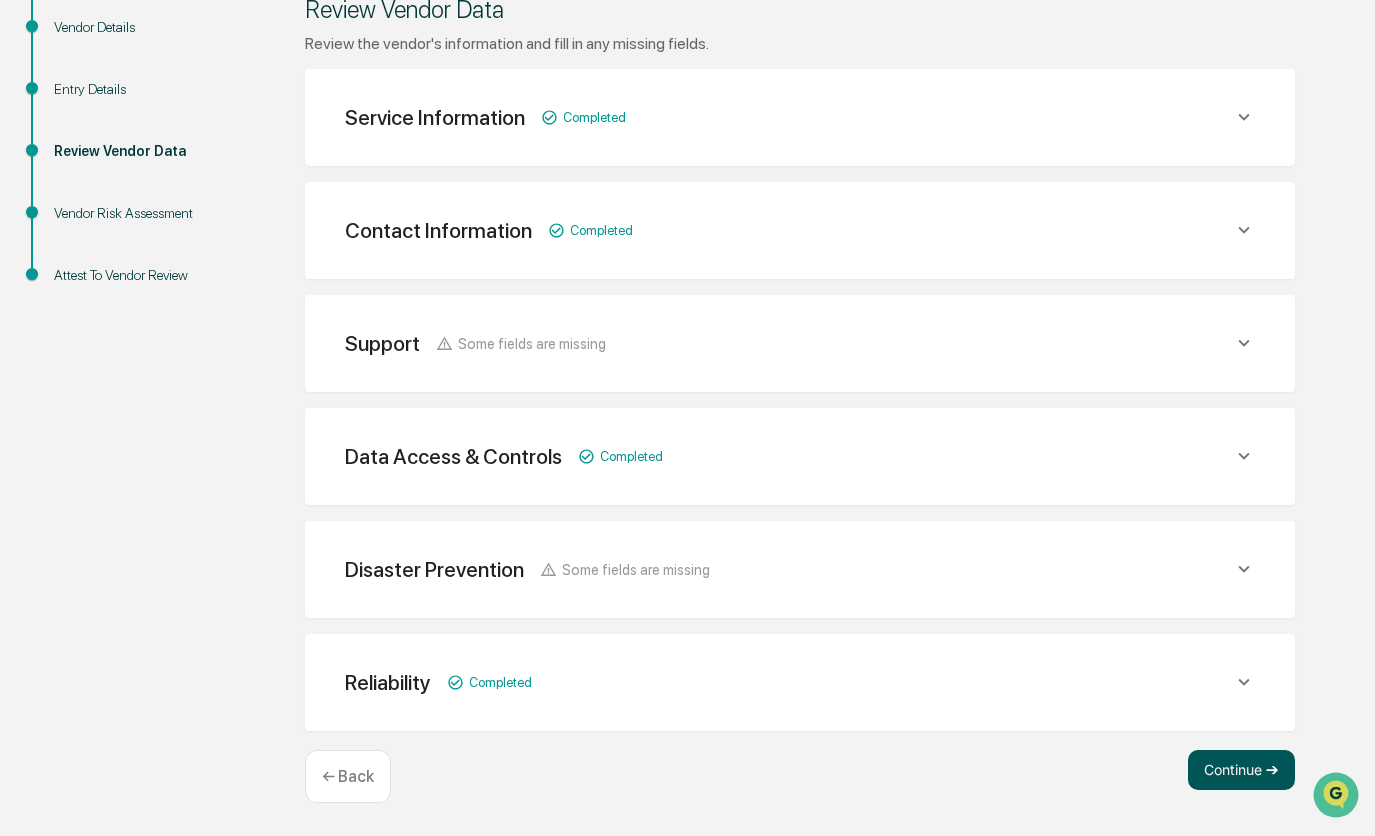 click on "Continue ➔" at bounding box center [1241, 770] 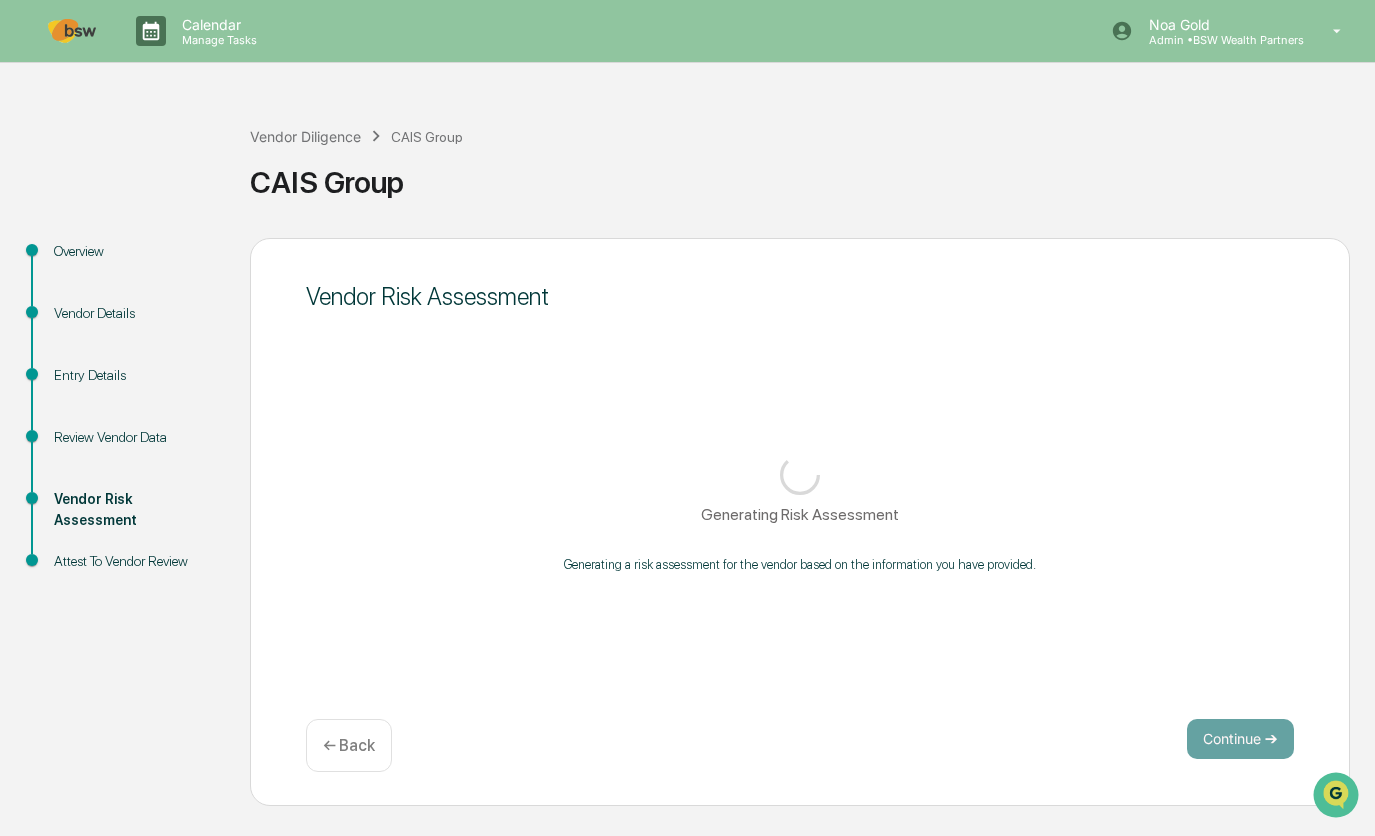 scroll, scrollTop: 0, scrollLeft: 0, axis: both 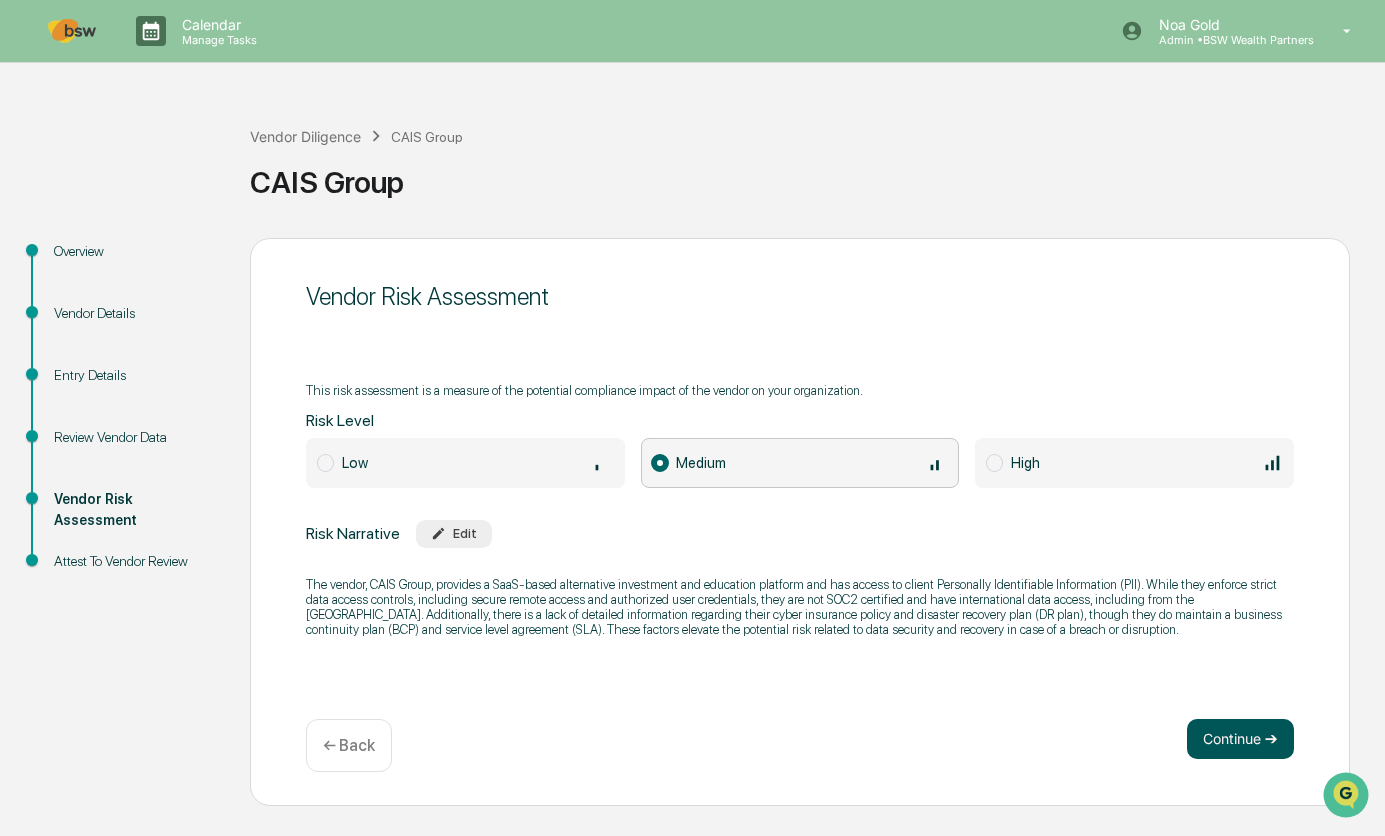 click on "Continue ➔" at bounding box center (1240, 739) 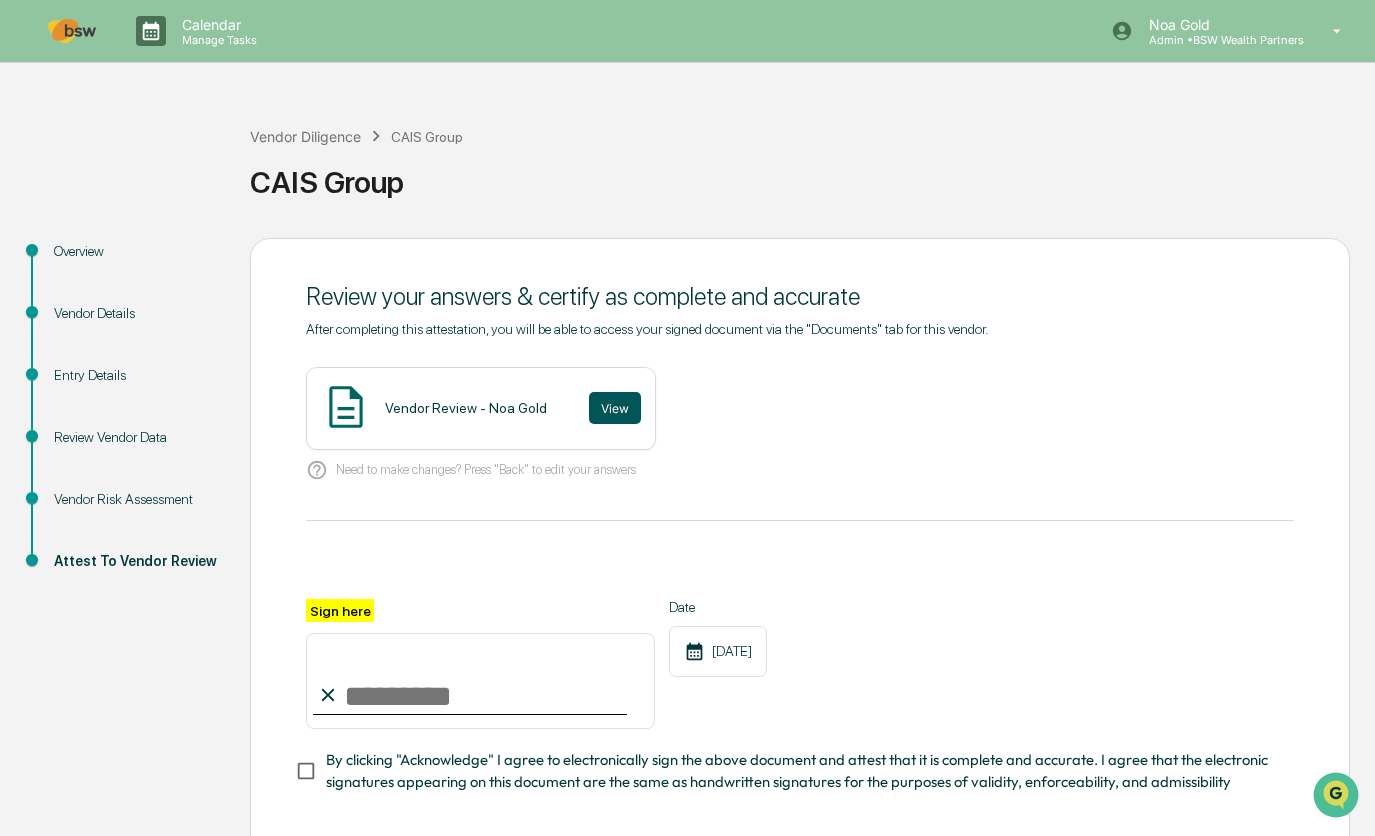 click on "View" at bounding box center [615, 408] 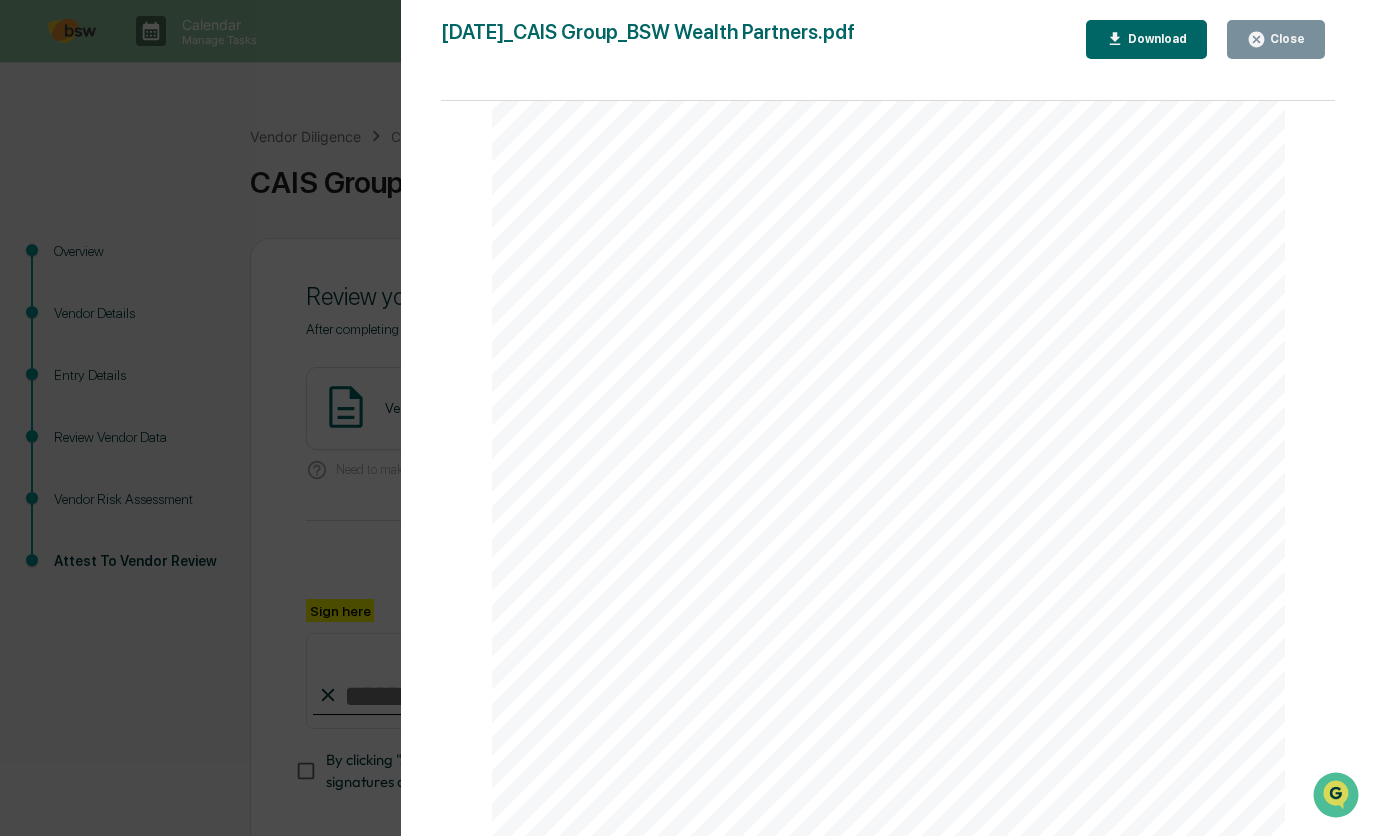 scroll, scrollTop: 2811, scrollLeft: 0, axis: vertical 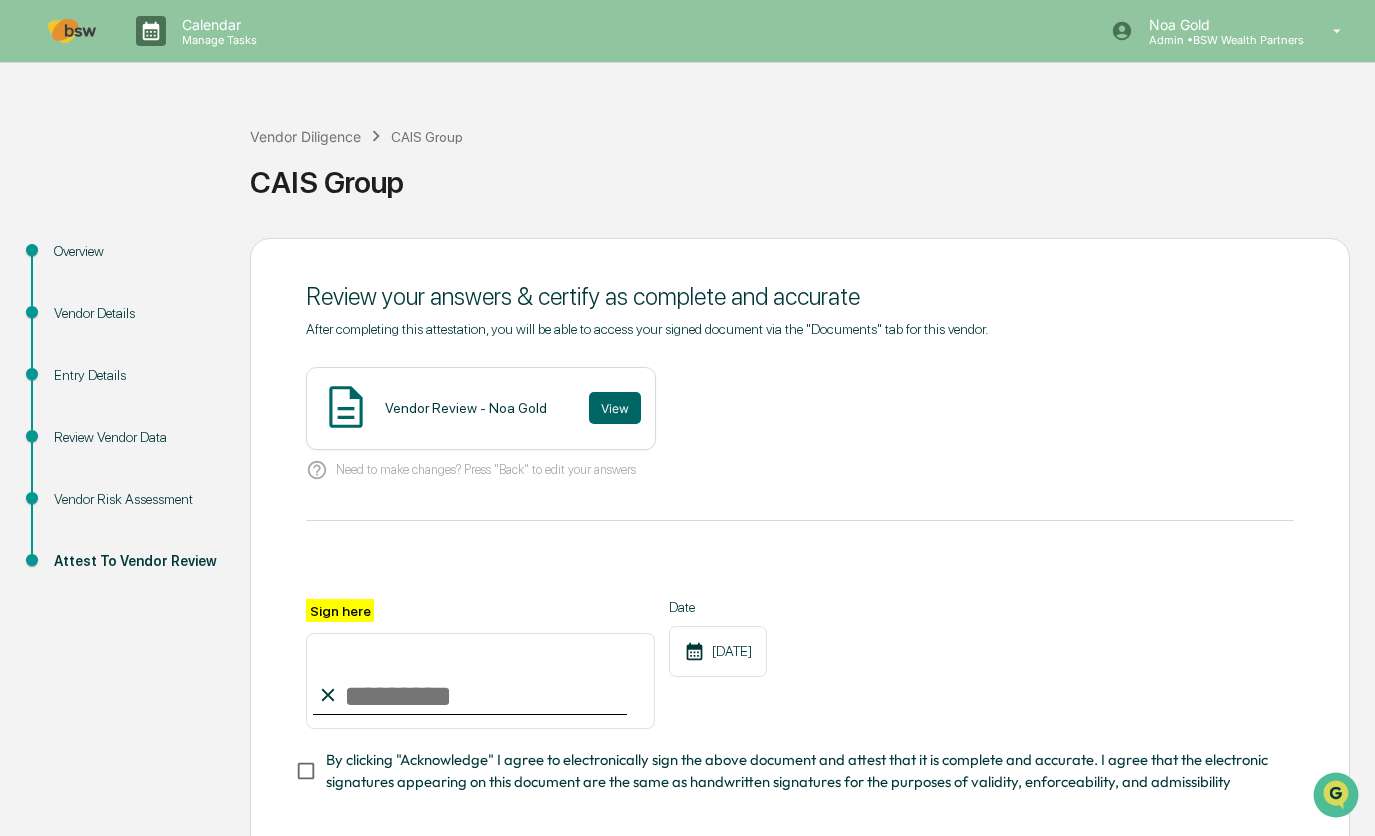 click on "Sign here" at bounding box center [480, 681] 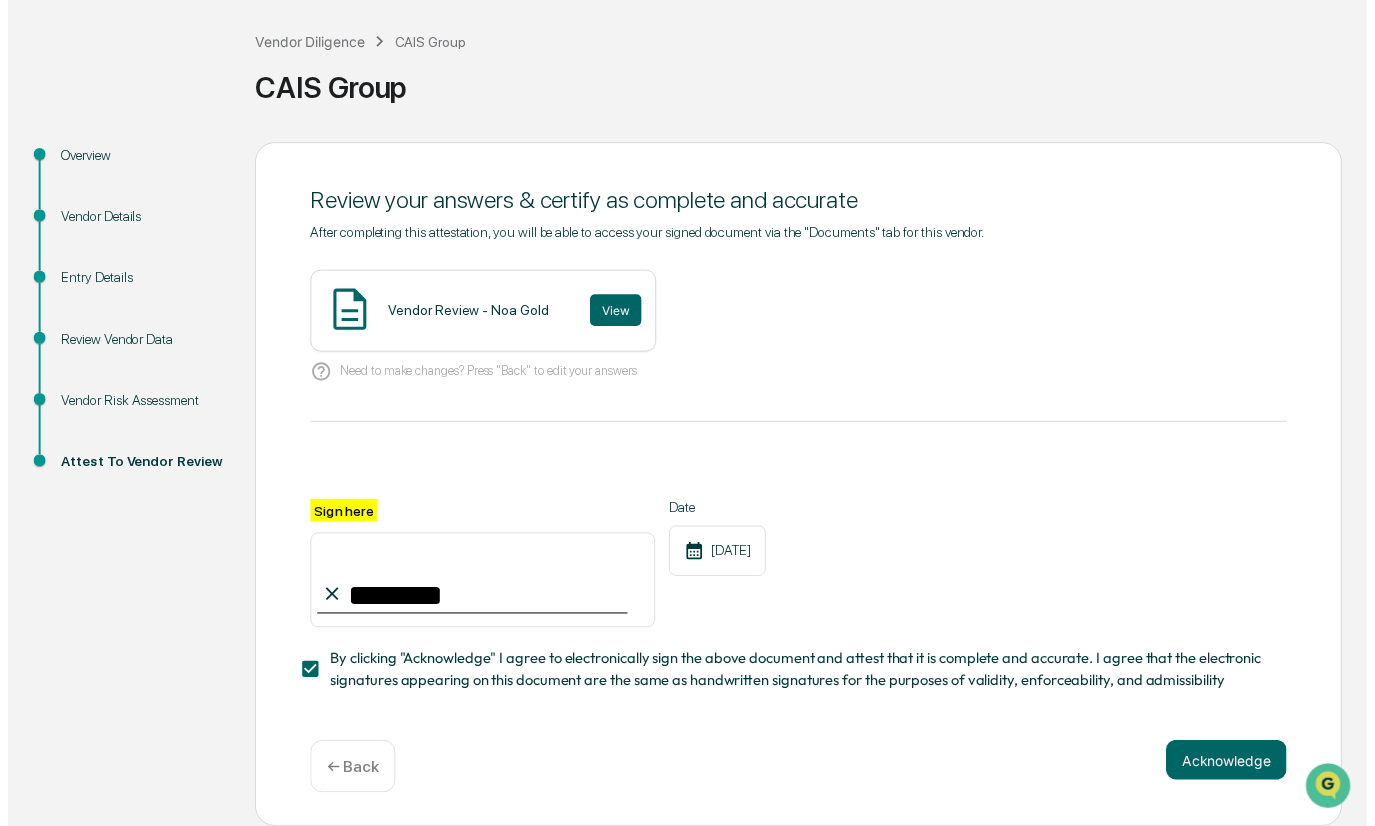 scroll, scrollTop: 103, scrollLeft: 0, axis: vertical 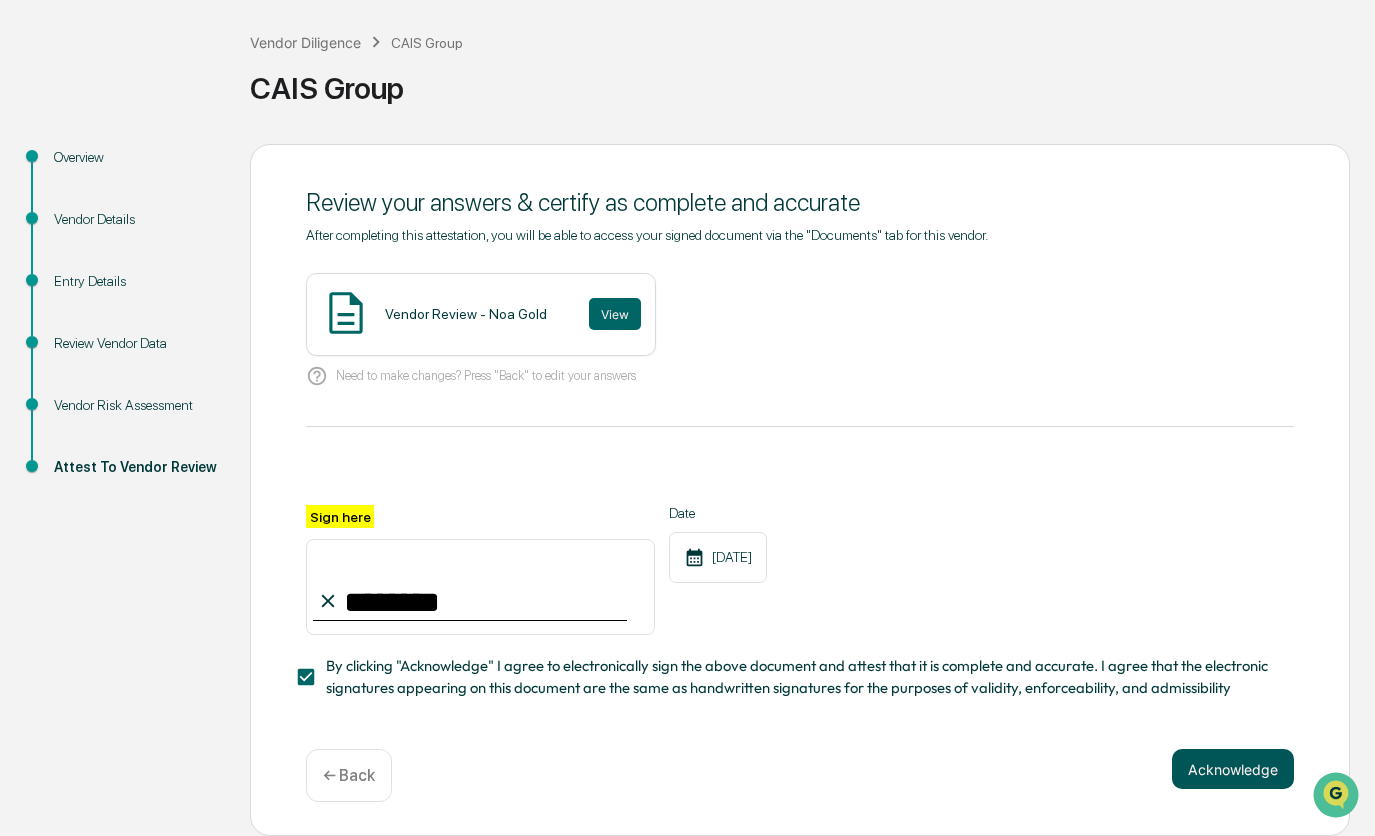 click on "Acknowledge" at bounding box center [1233, 769] 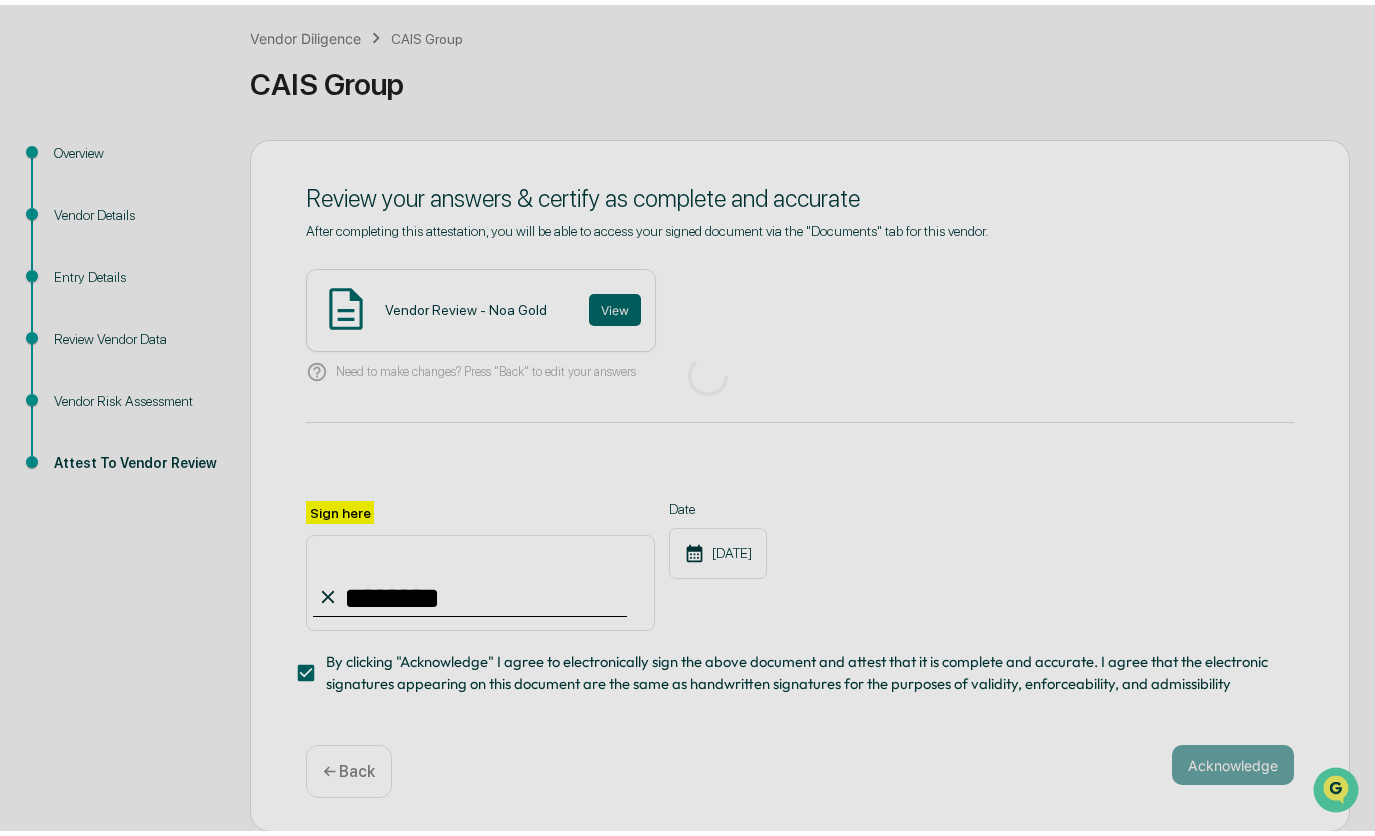 scroll, scrollTop: 0, scrollLeft: 0, axis: both 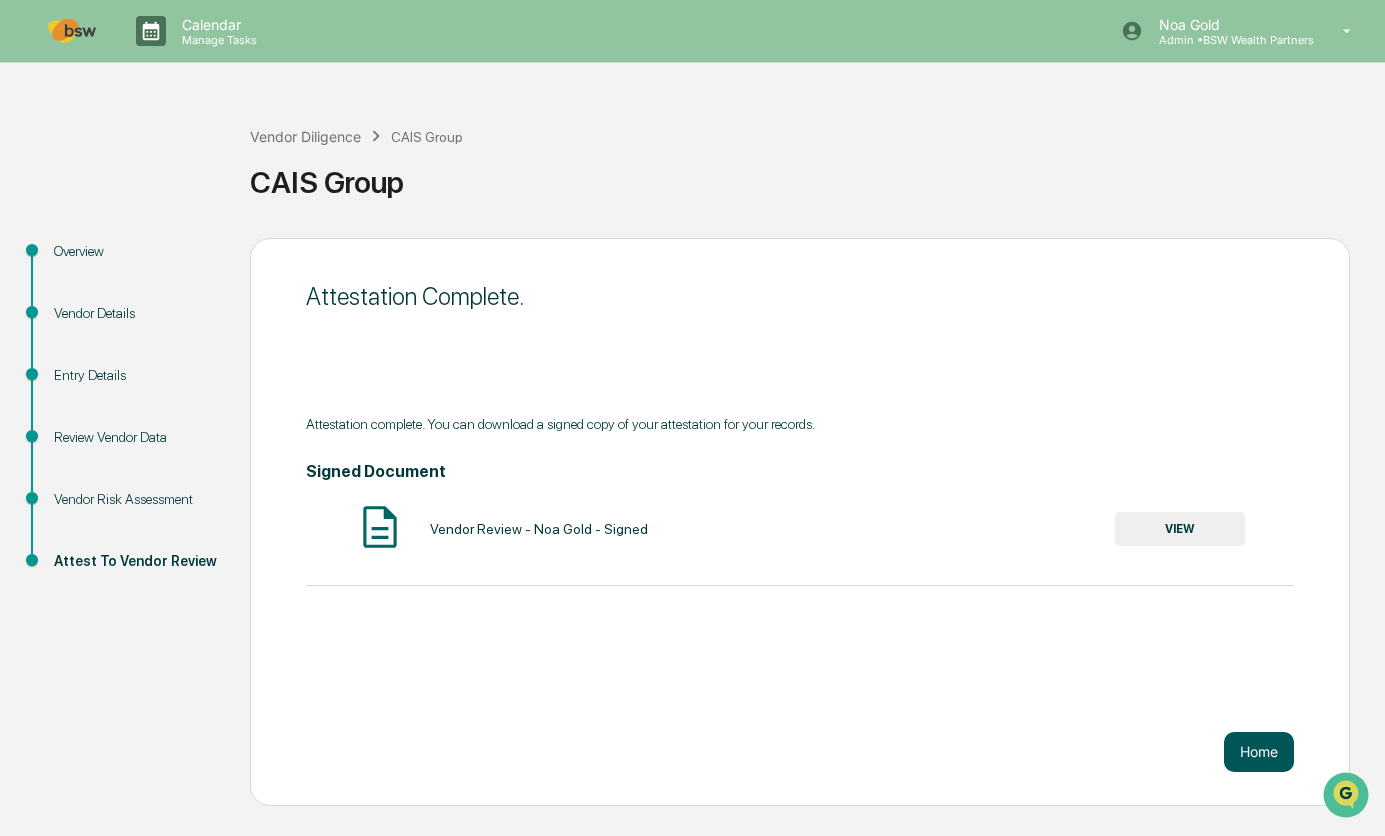 click on "Home" at bounding box center [1259, 752] 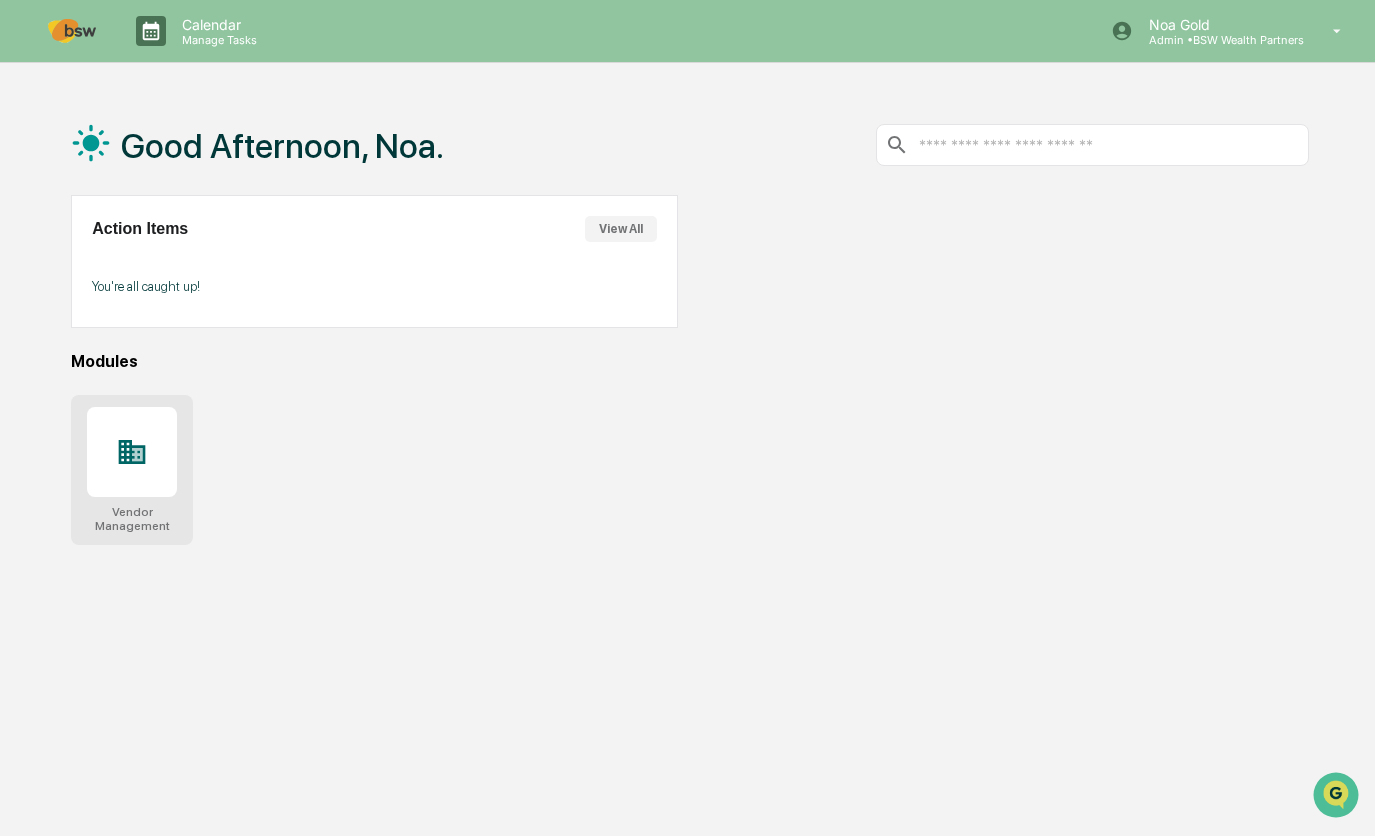 click at bounding box center (132, 452) 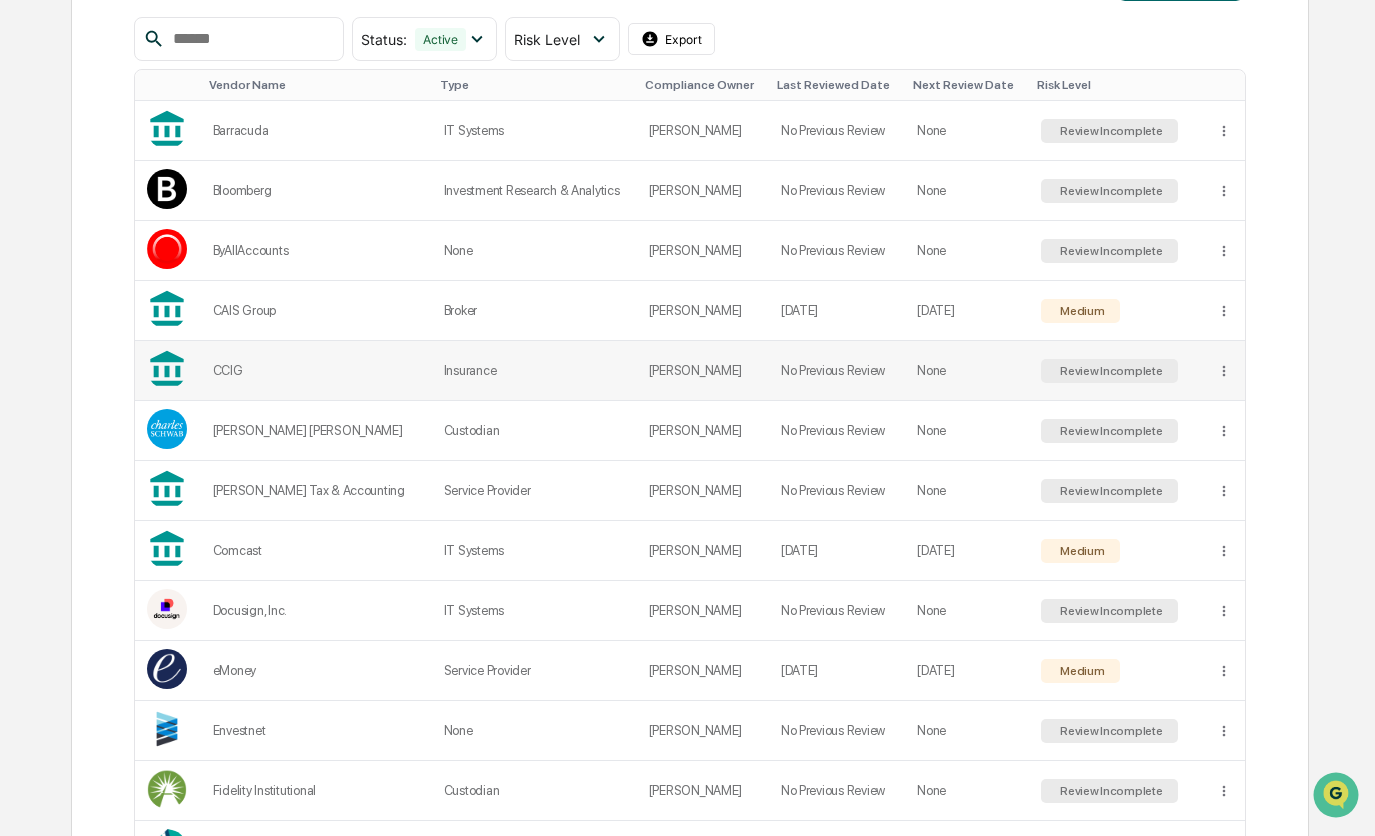 scroll, scrollTop: 400, scrollLeft: 0, axis: vertical 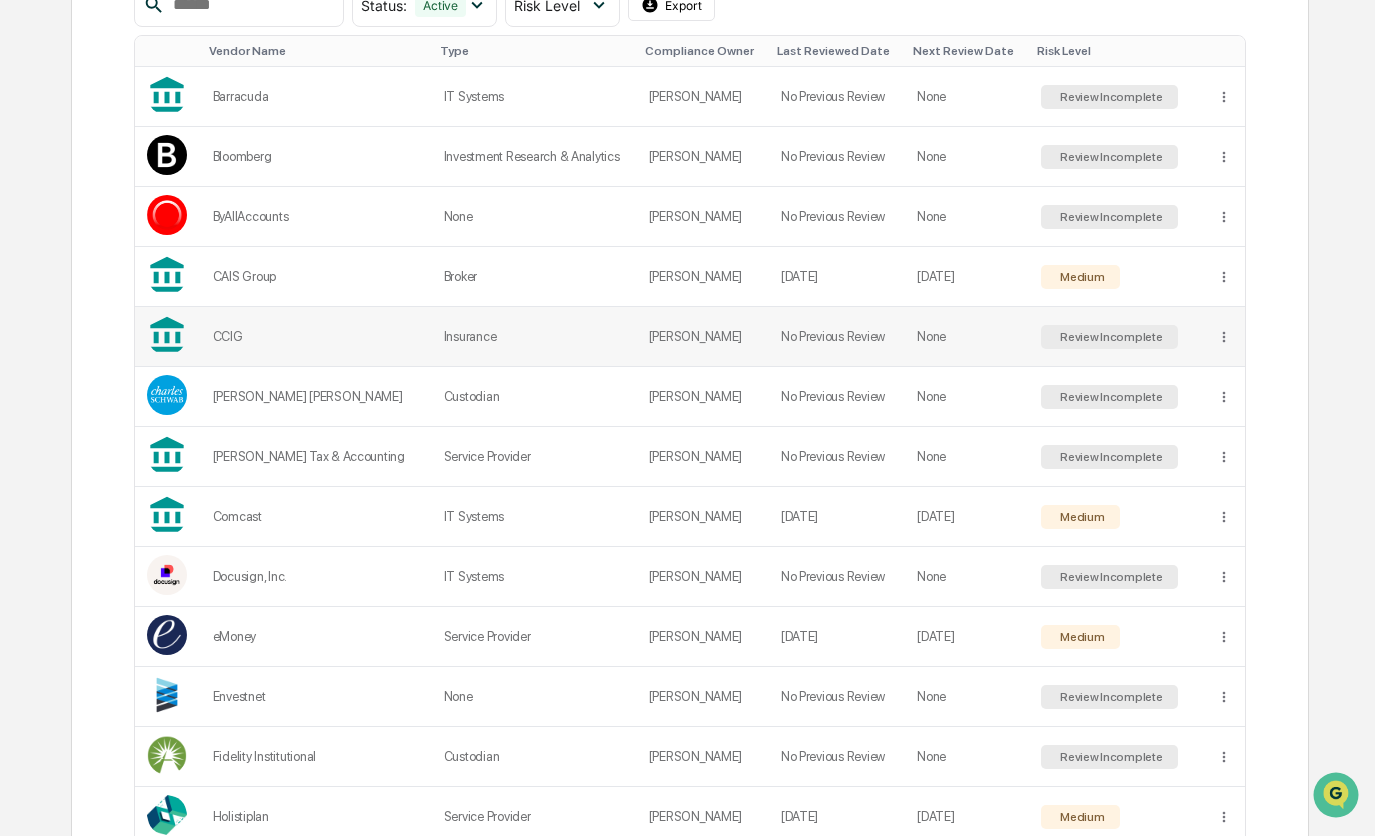 click on "Insurance" at bounding box center [534, 337] 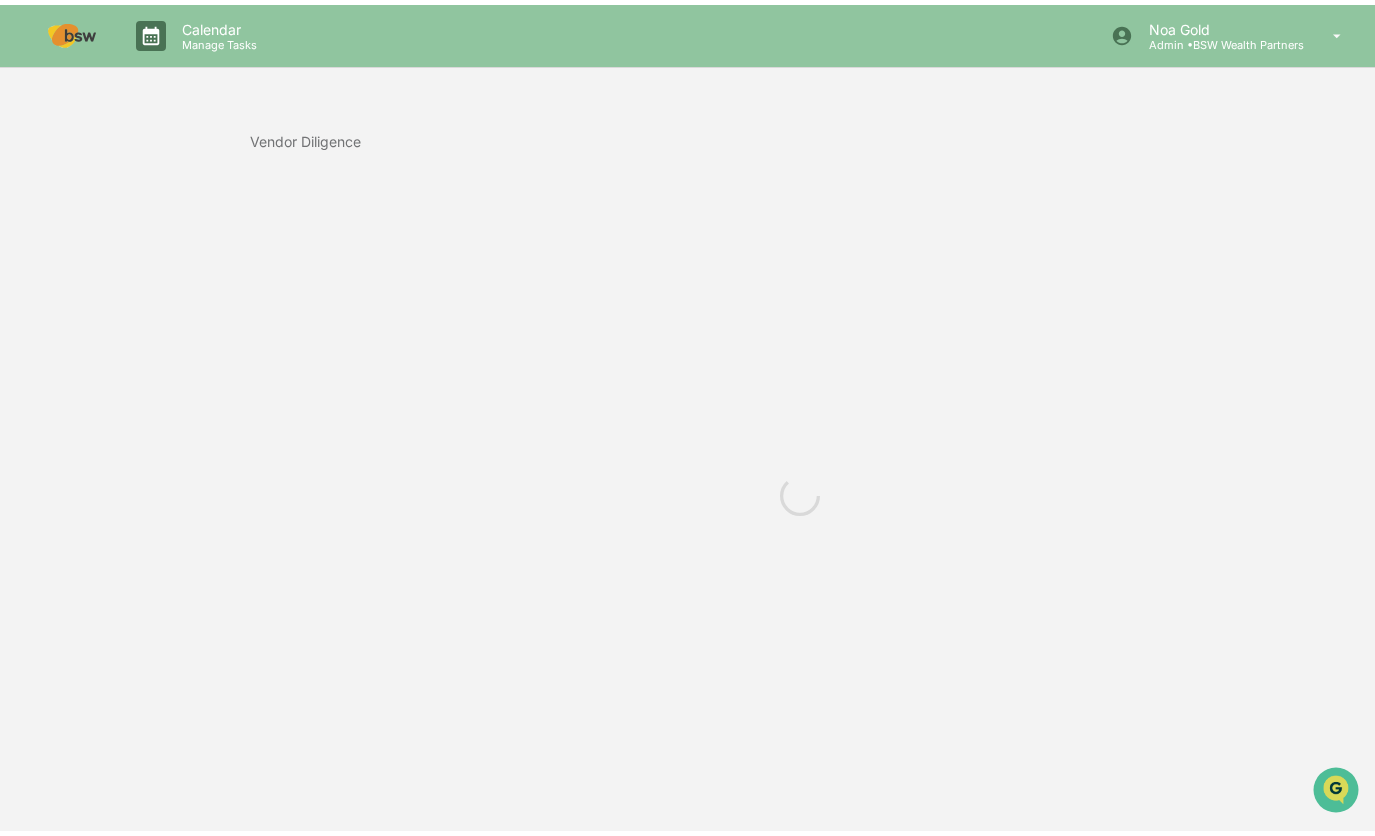 scroll, scrollTop: 0, scrollLeft: 0, axis: both 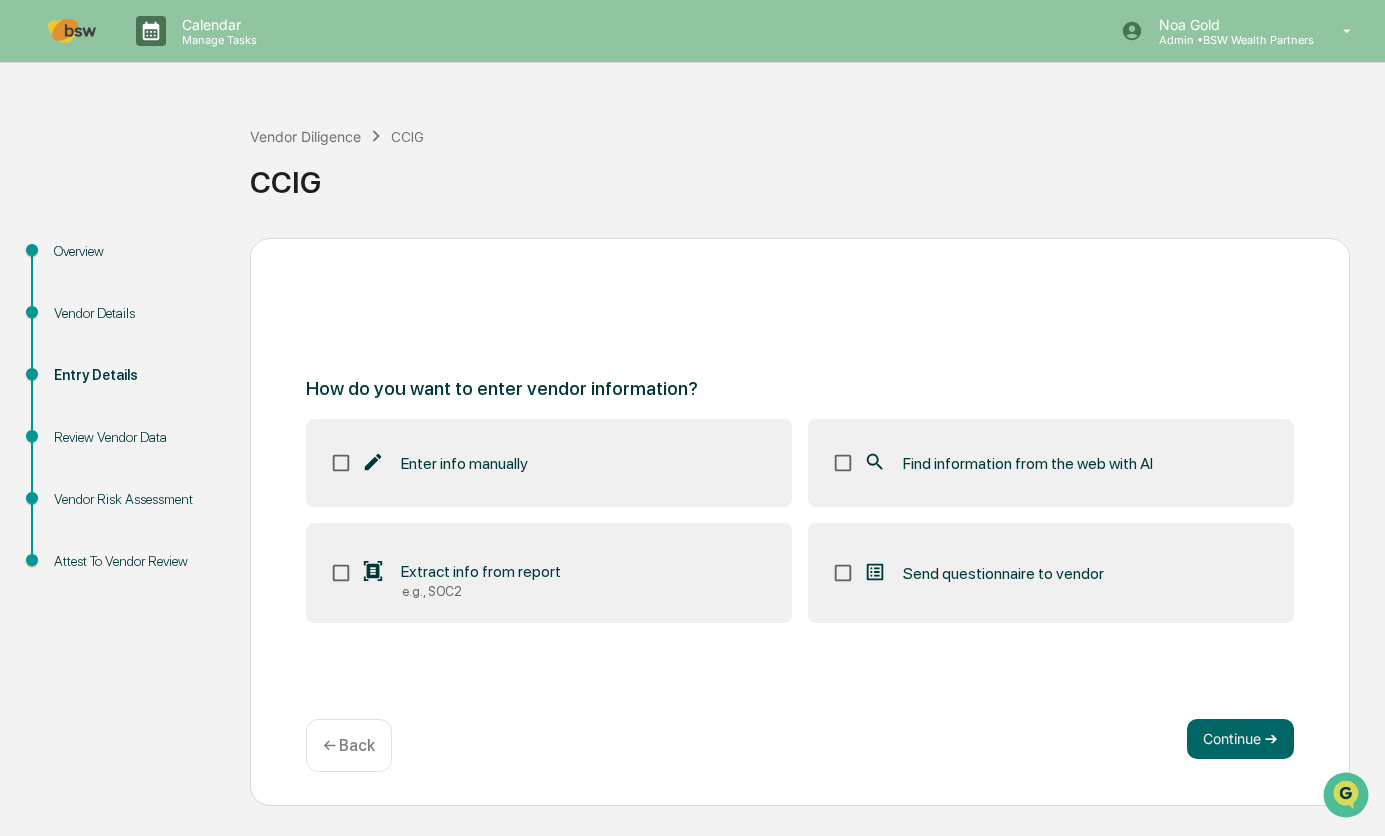click on "Review Vendor Data" at bounding box center [136, 437] 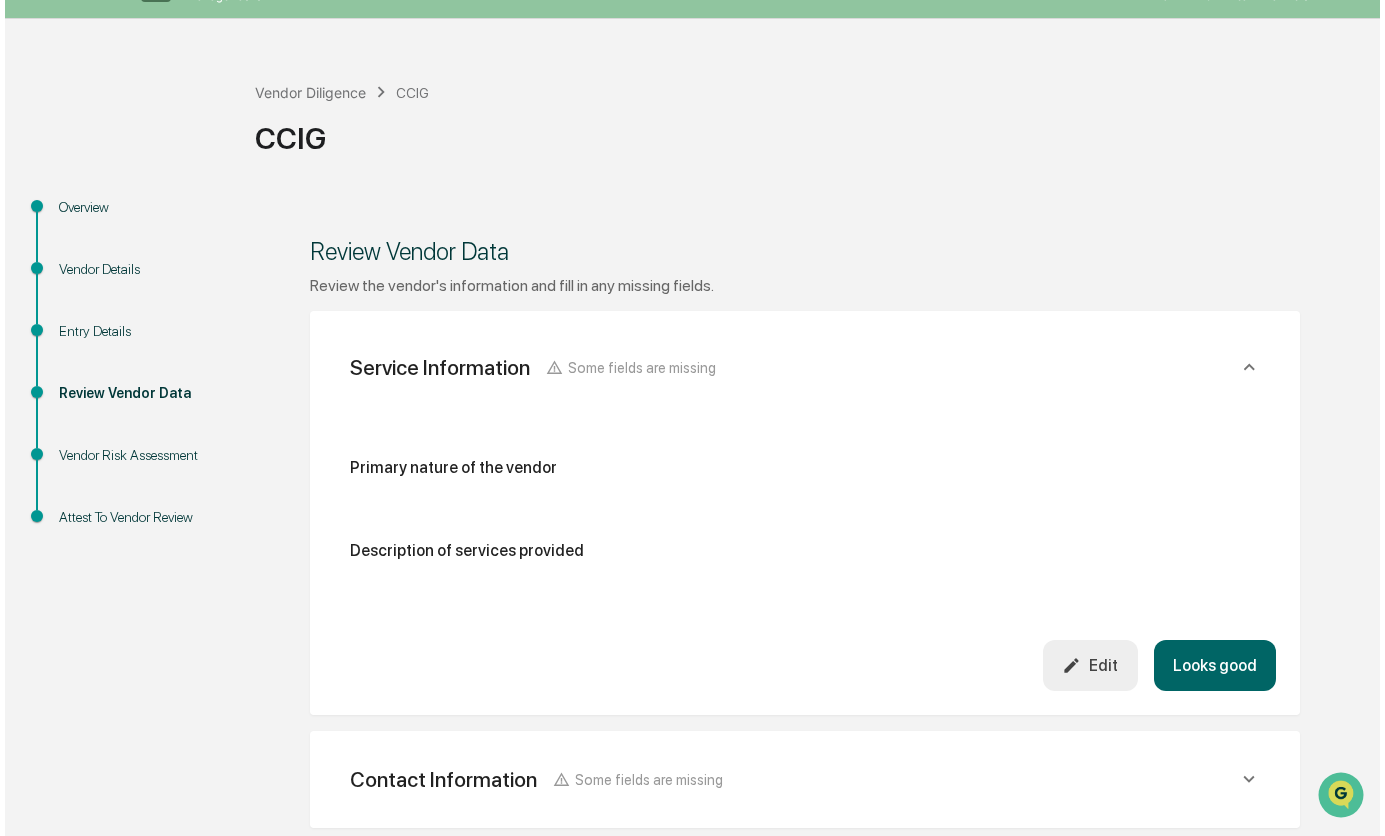 scroll, scrollTop: 0, scrollLeft: 0, axis: both 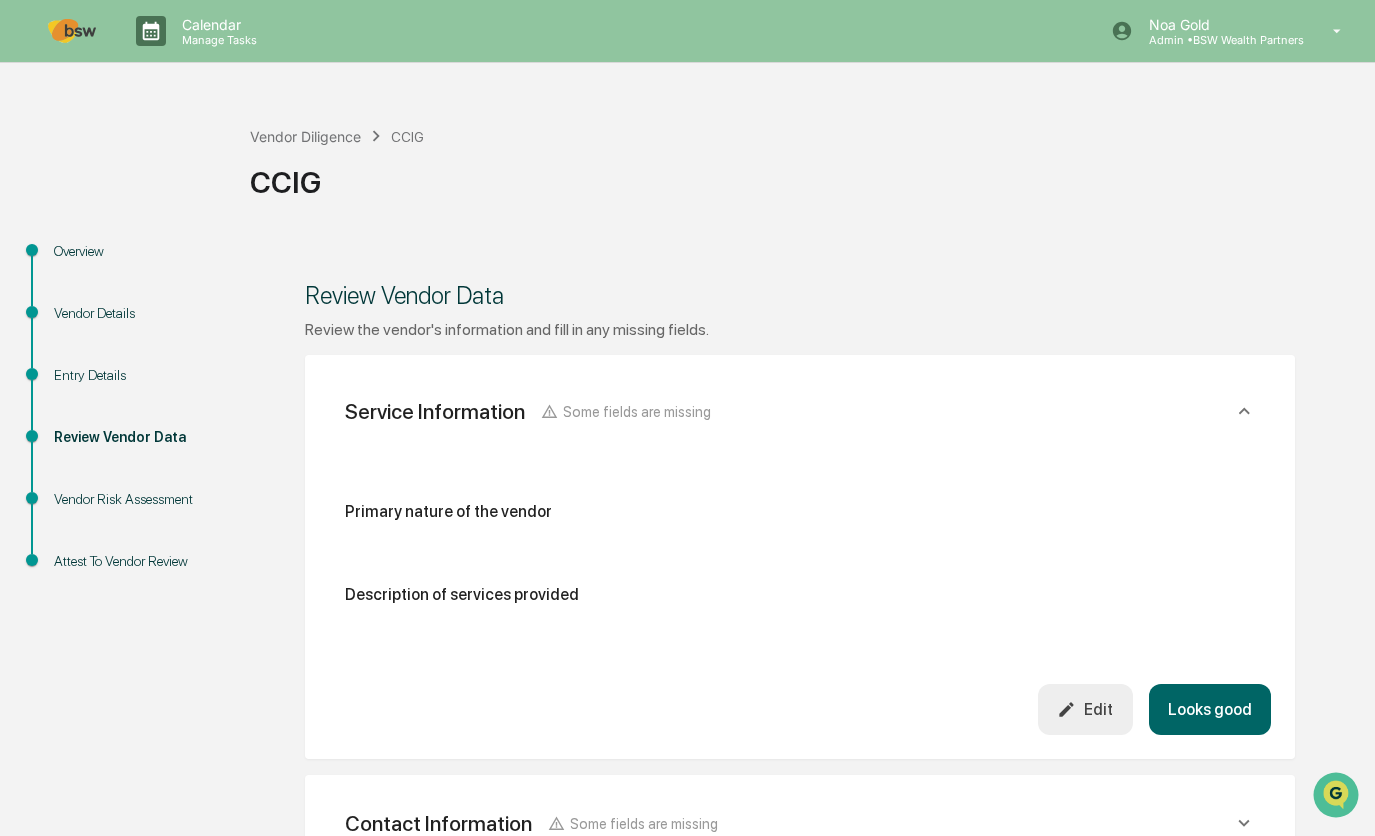 click on "Entry Details" at bounding box center [136, 375] 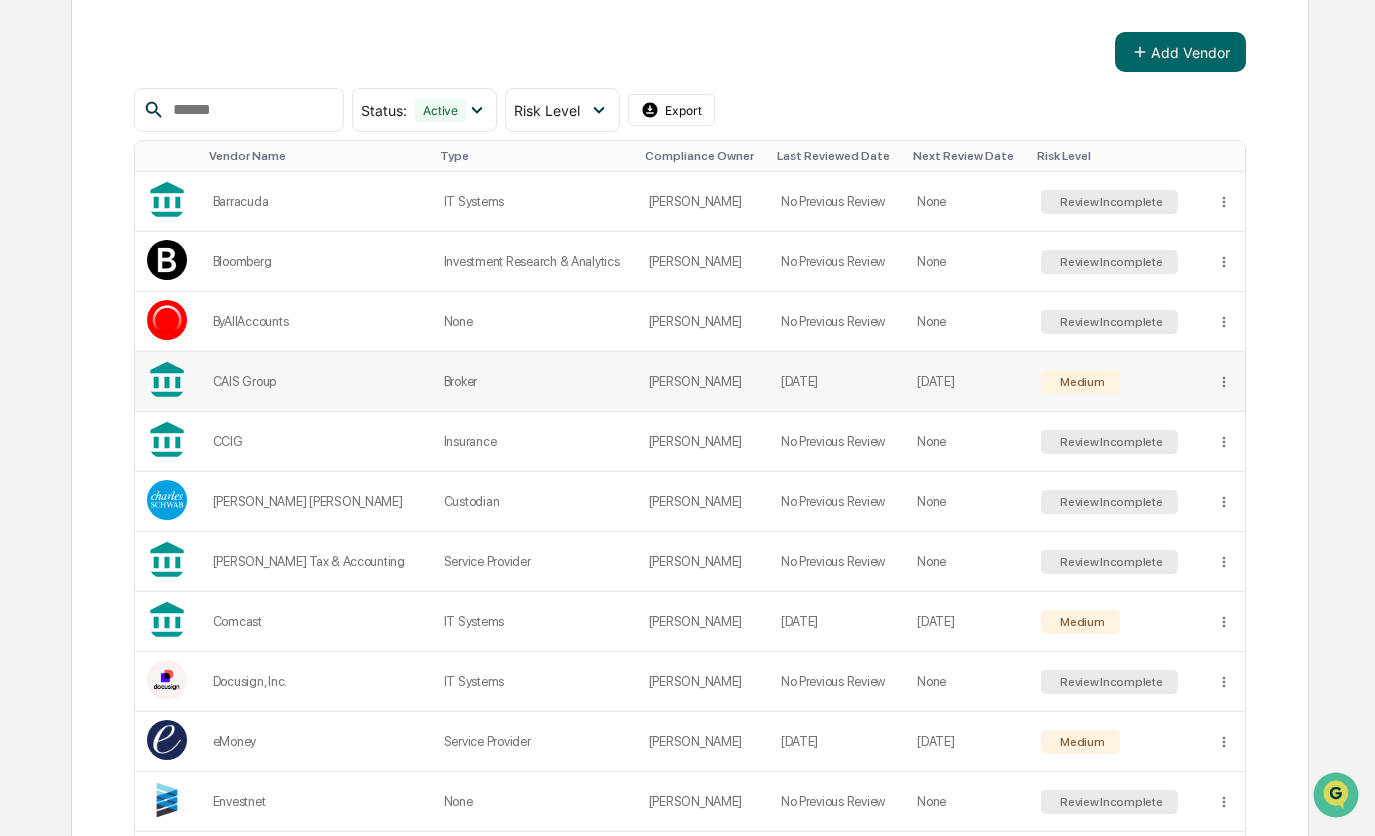 scroll, scrollTop: 395, scrollLeft: 0, axis: vertical 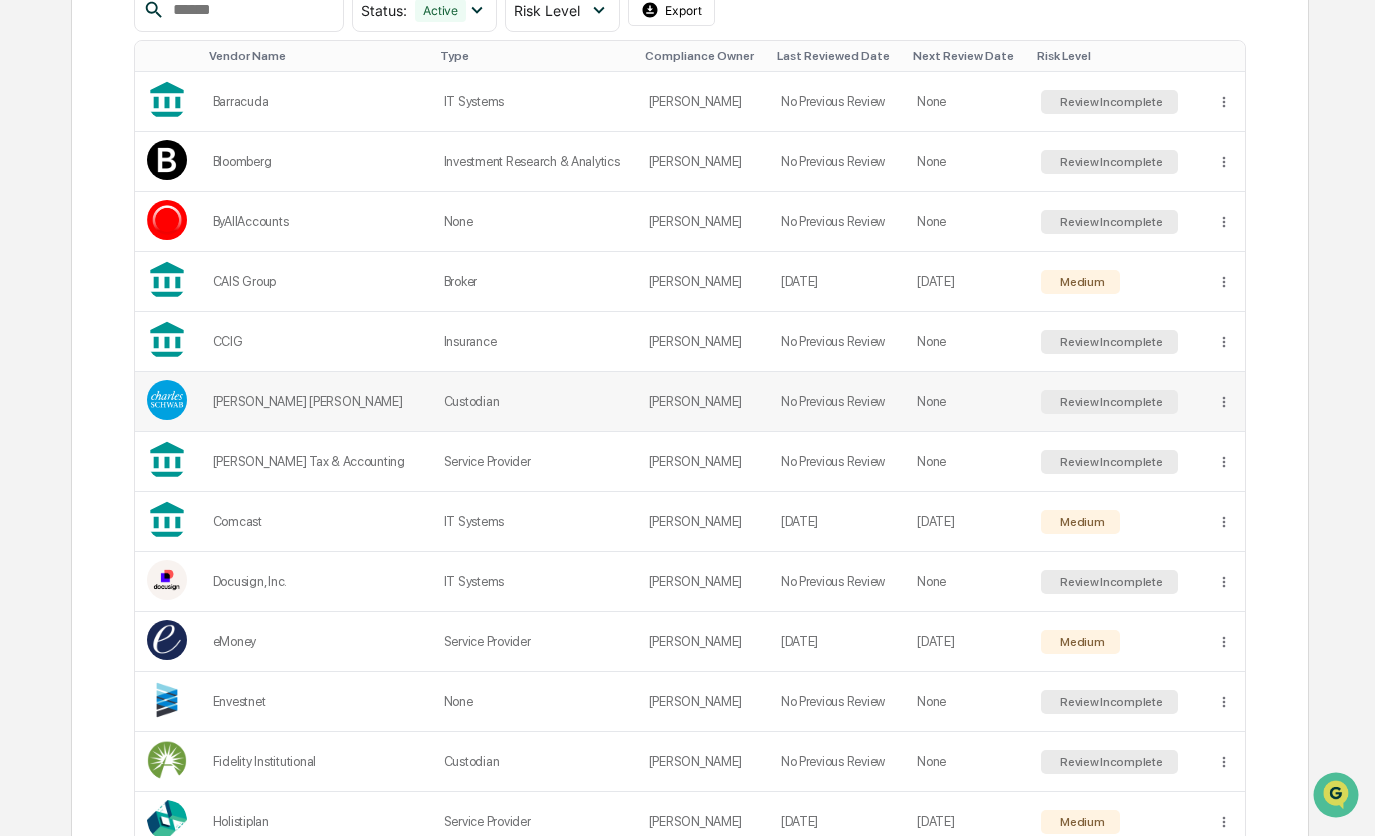 click on "Custodian" at bounding box center (534, 402) 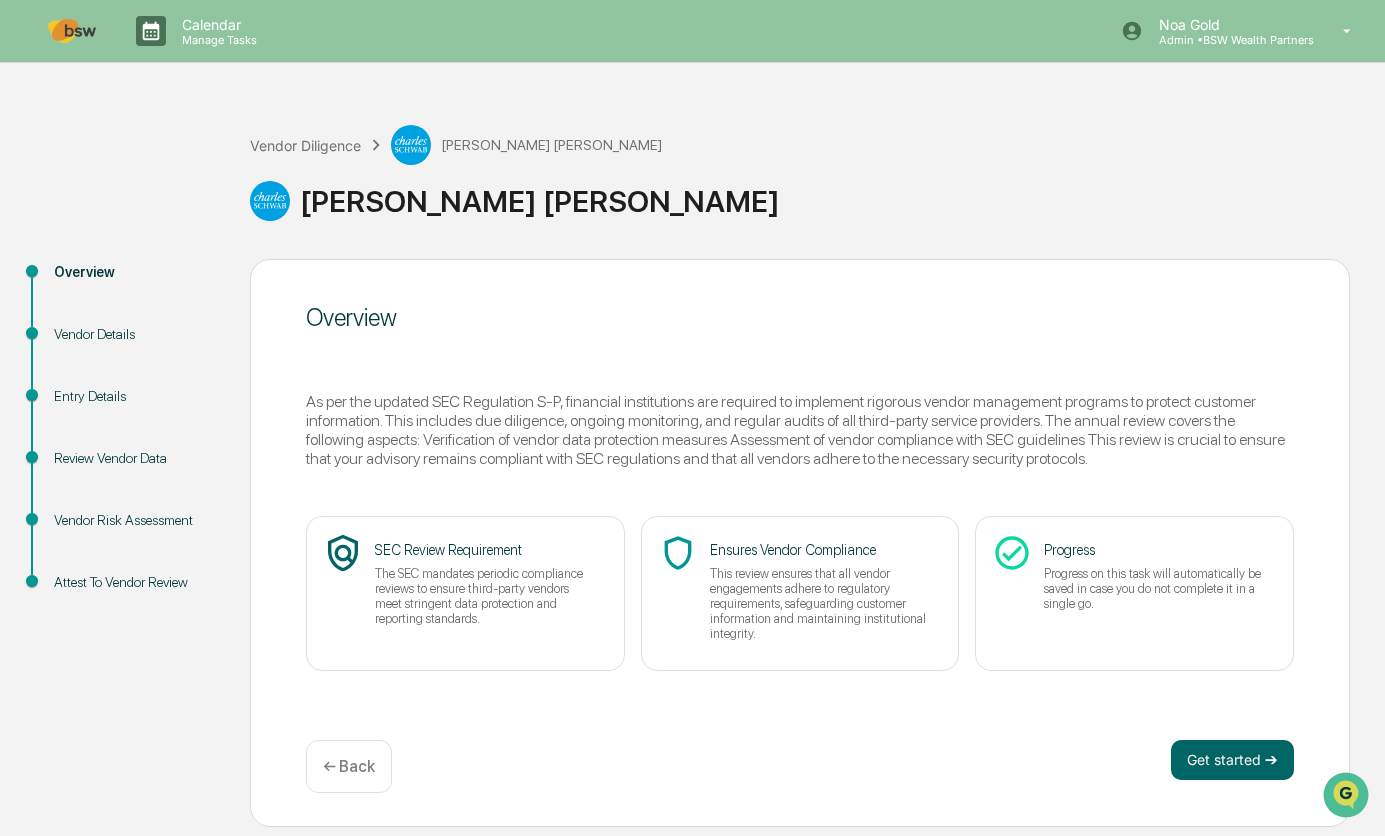 click on "Review Vendor Data" at bounding box center [136, 458] 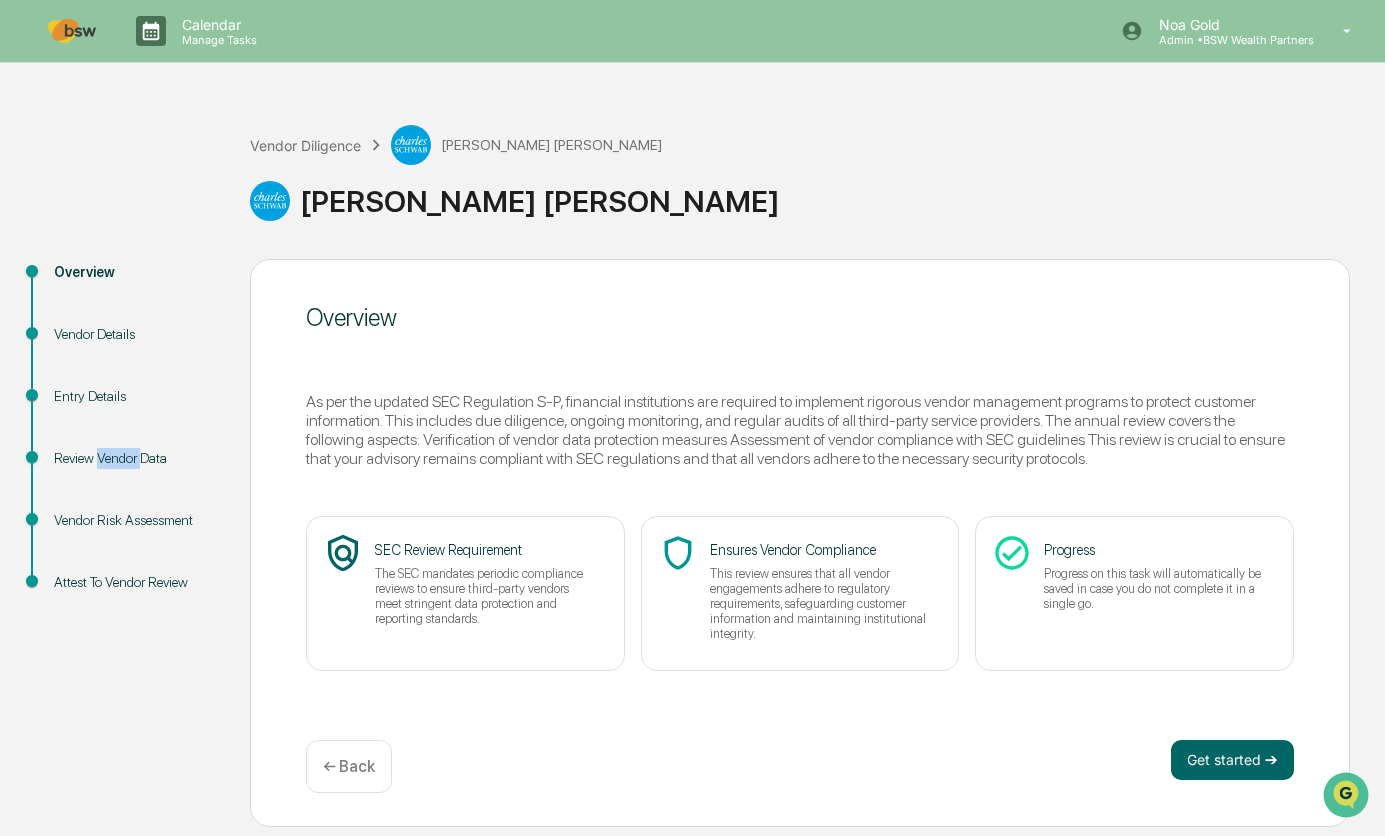 click on "Review Vendor Data" at bounding box center (136, 458) 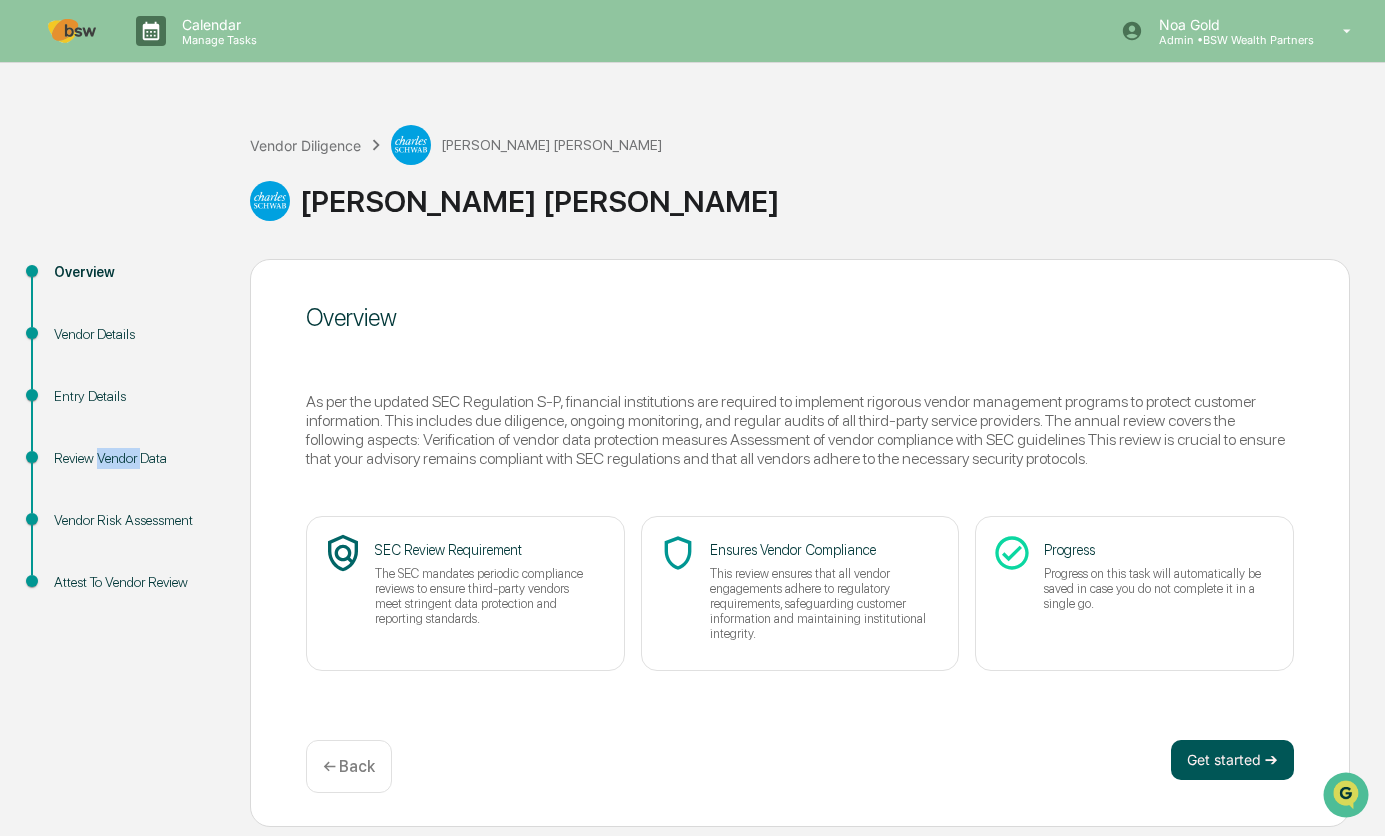 click on "Get started ➔" at bounding box center (1232, 760) 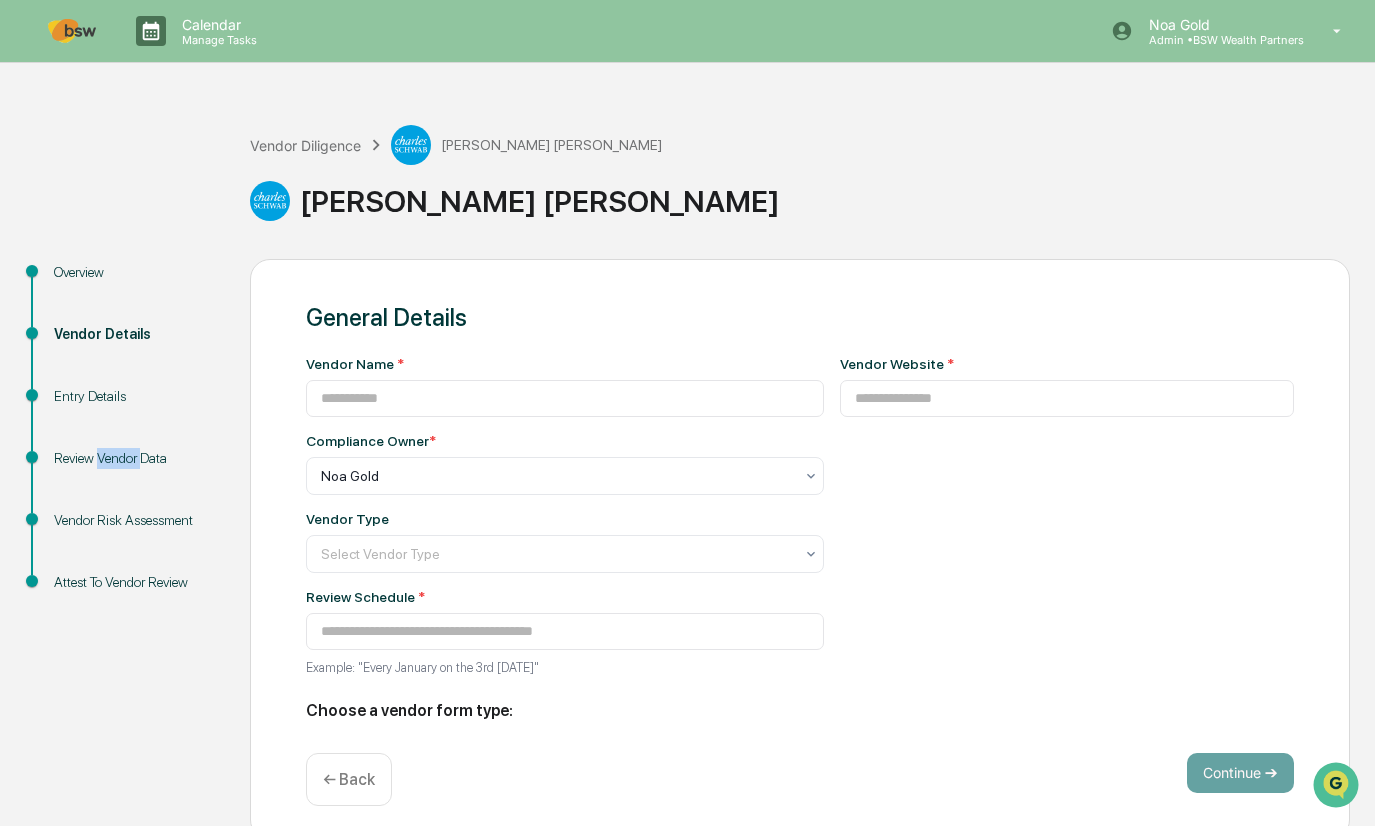 type on "**********" 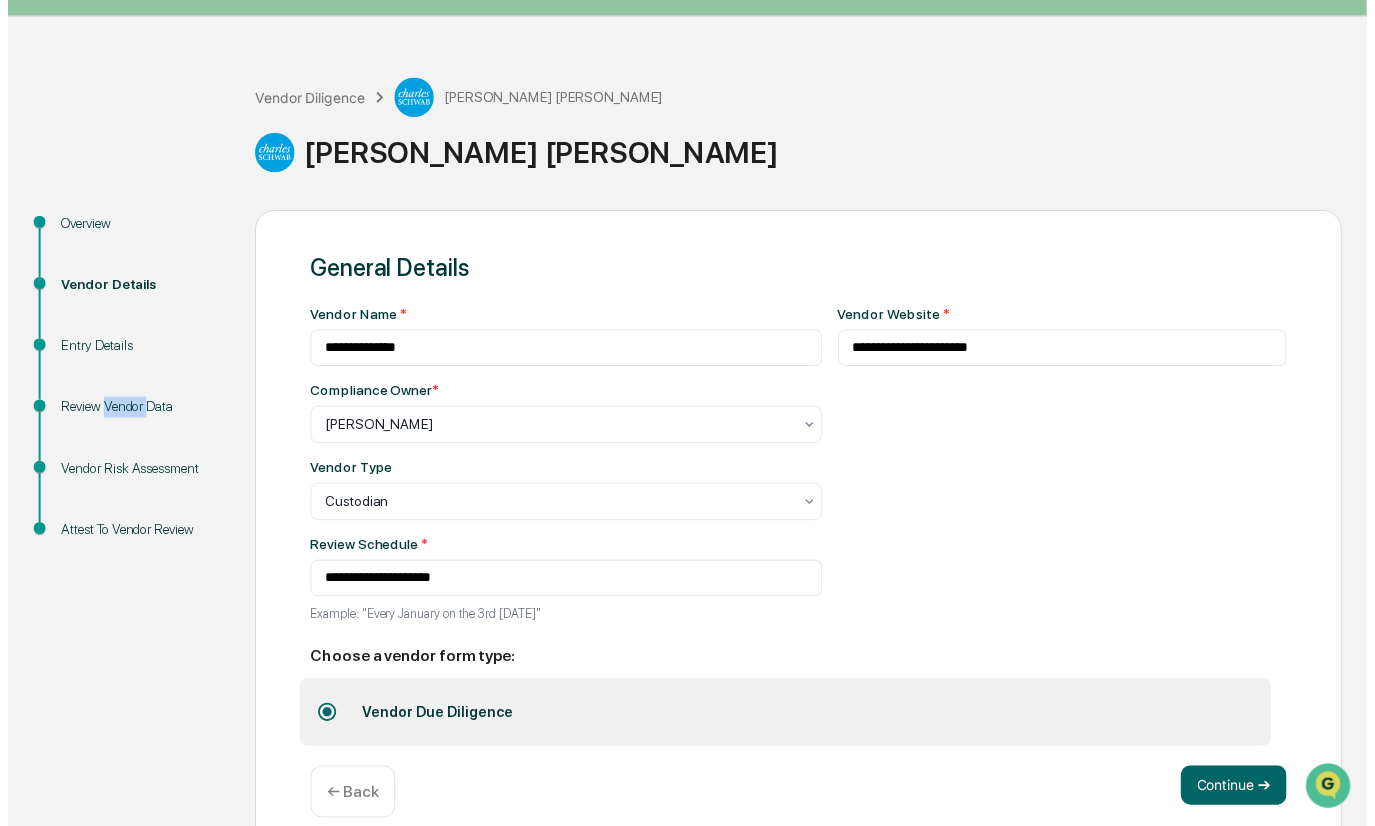 scroll, scrollTop: 77, scrollLeft: 0, axis: vertical 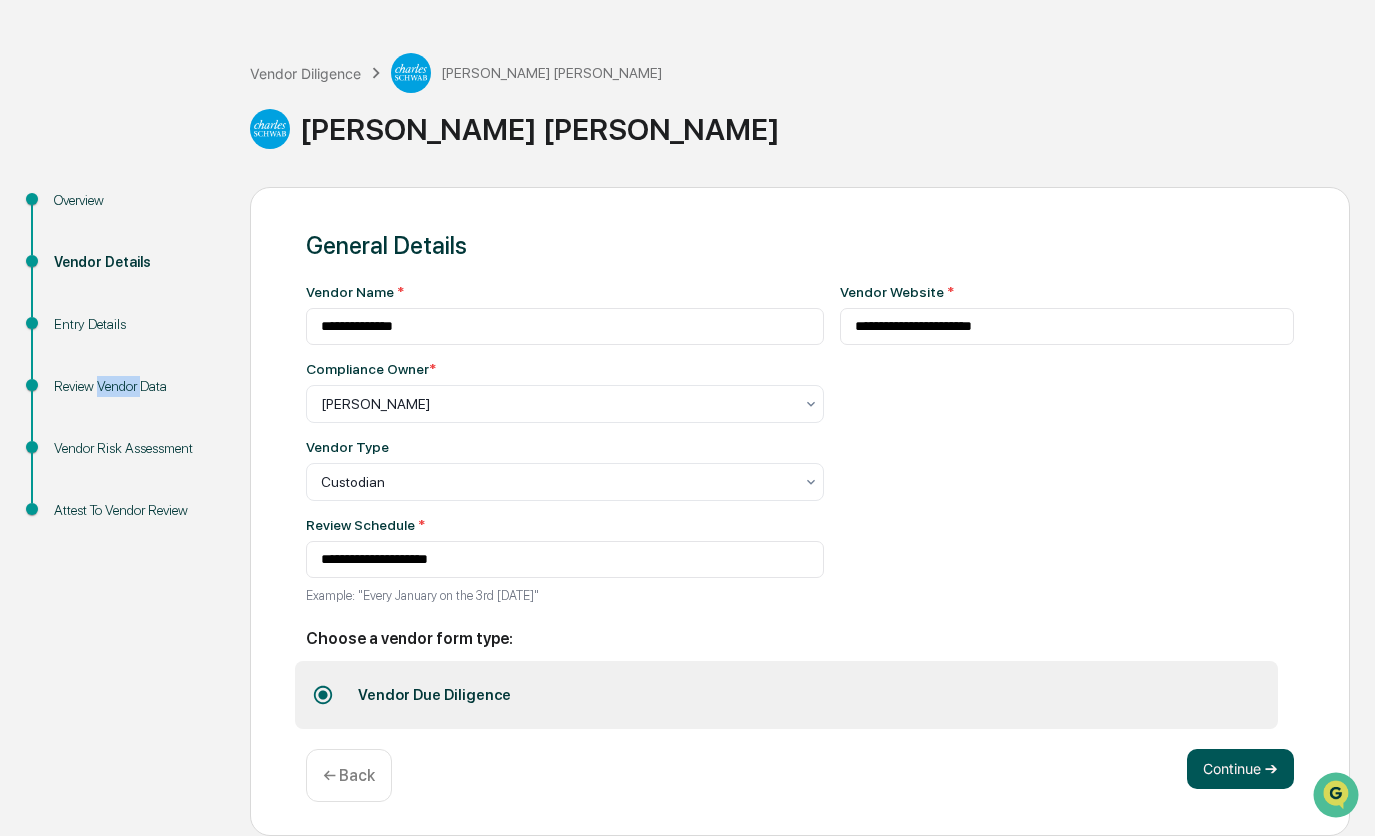click on "Continue ➔" at bounding box center (1240, 769) 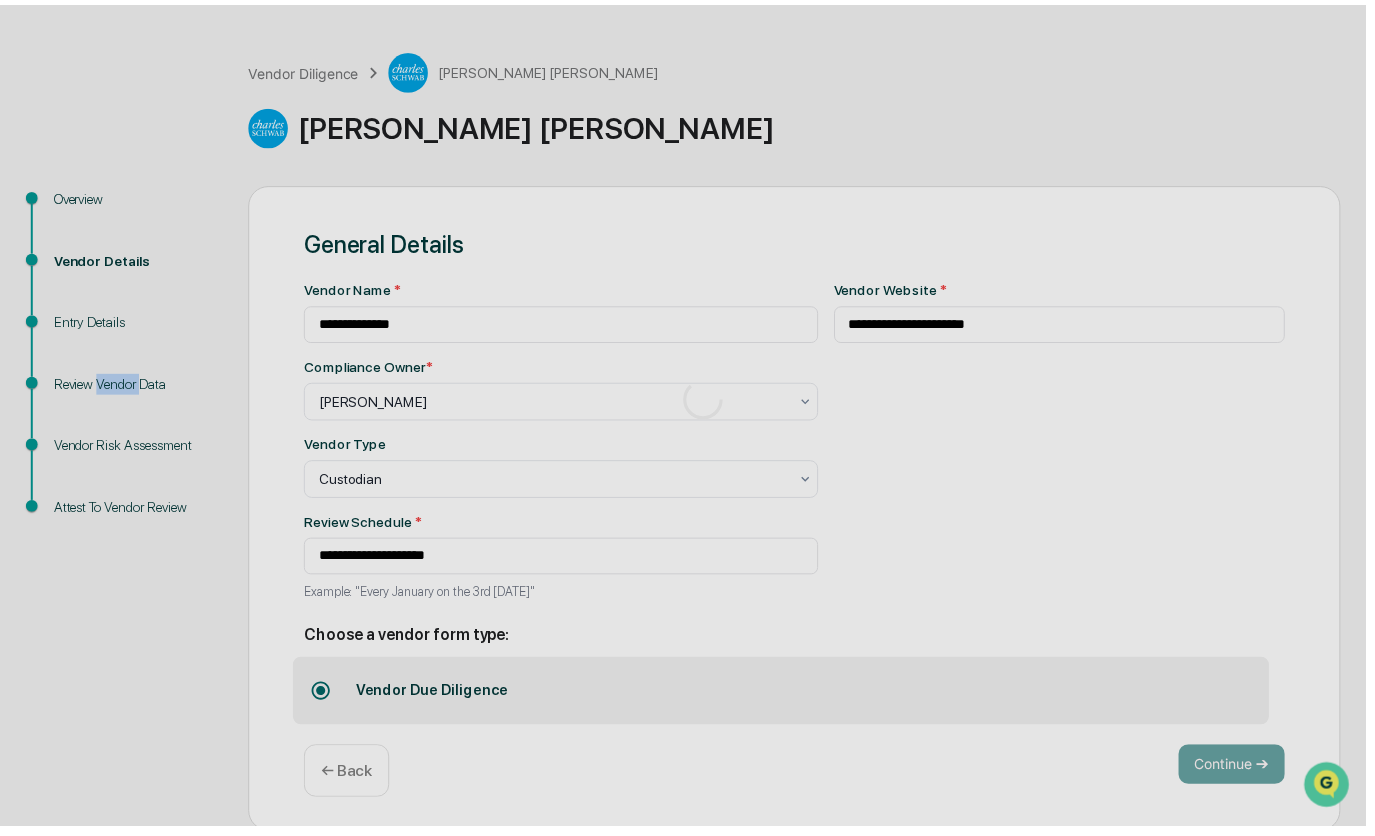 scroll, scrollTop: 0, scrollLeft: 0, axis: both 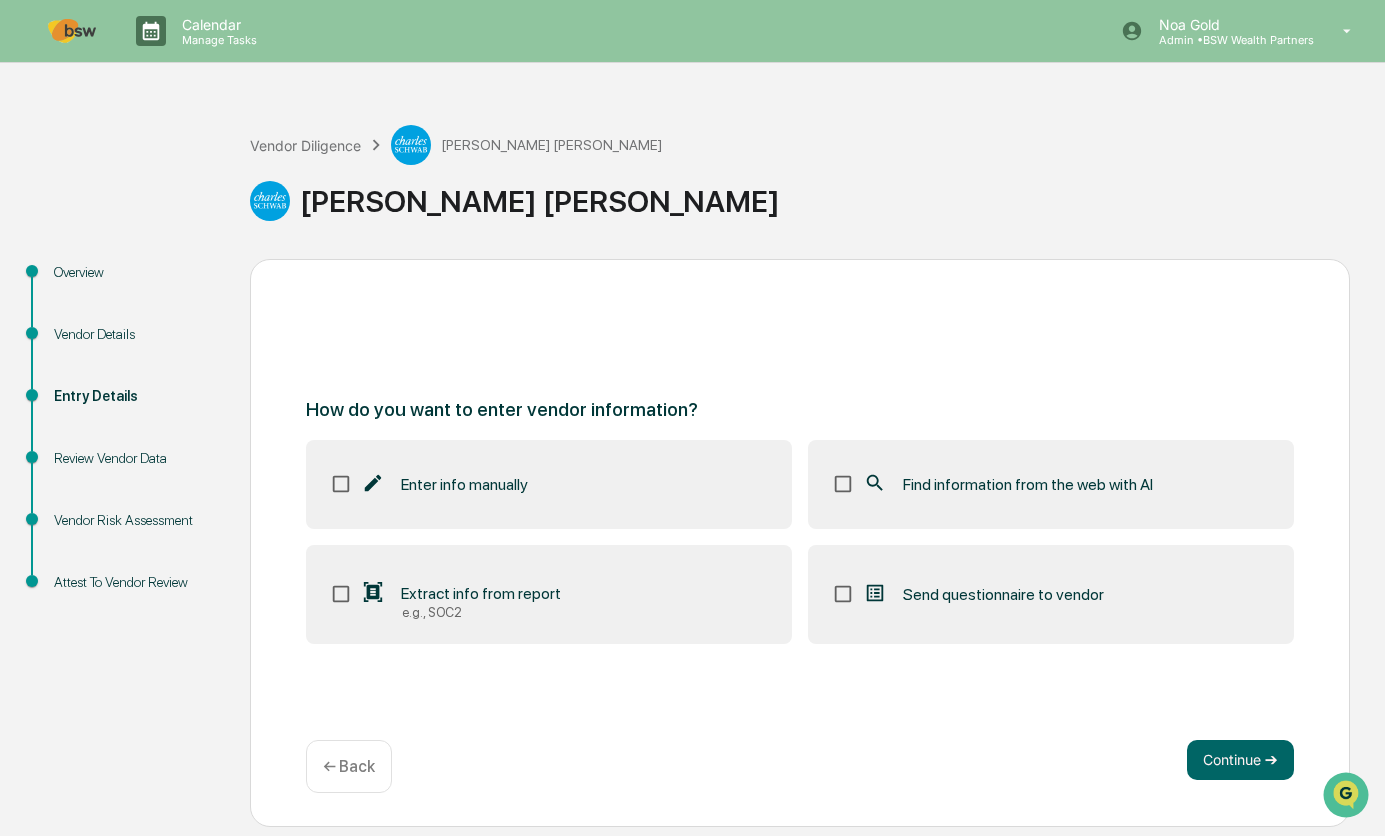 click on "Extract info from report e.g., SOC2" at bounding box center [549, 595] 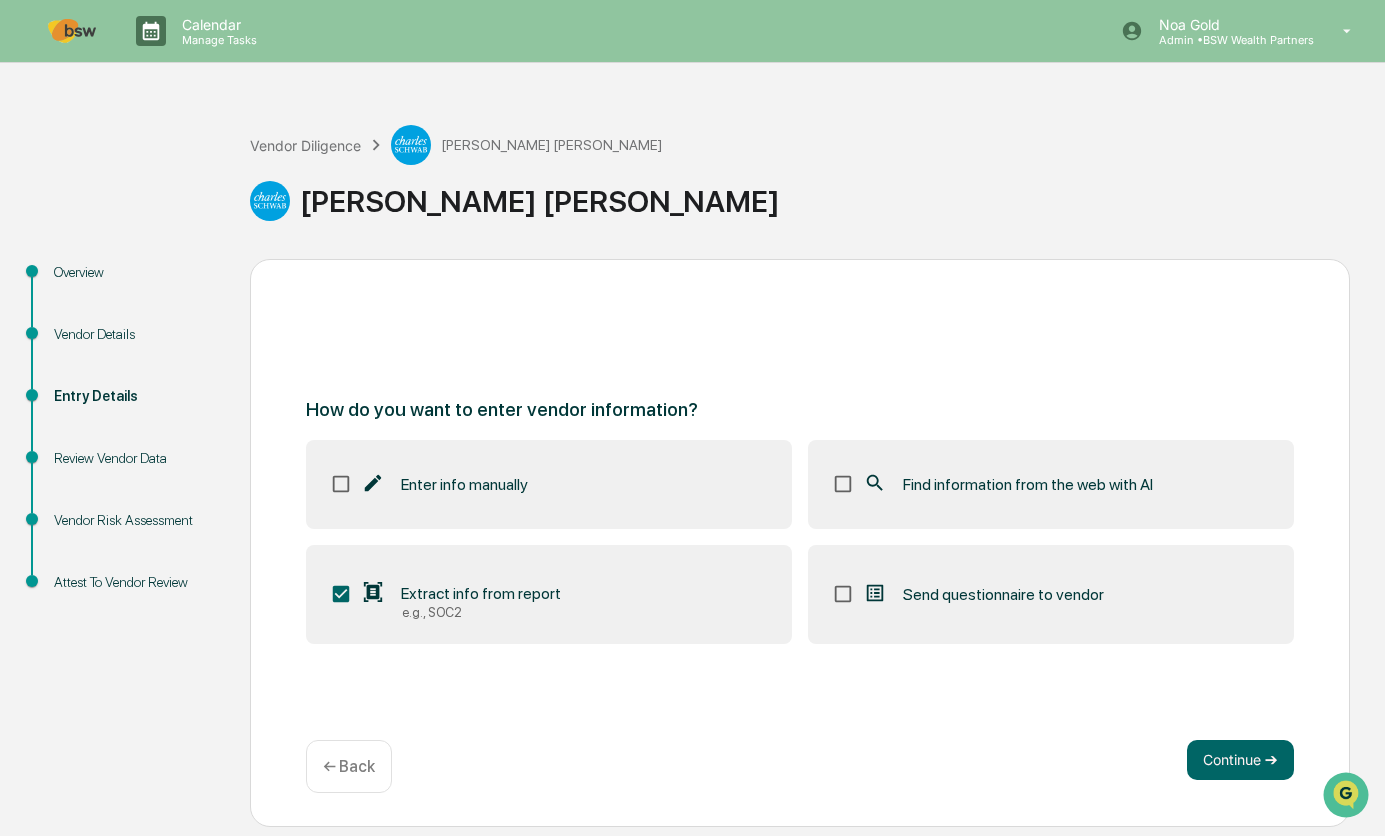 click on "Find information from the web with AI" at bounding box center (1028, 484) 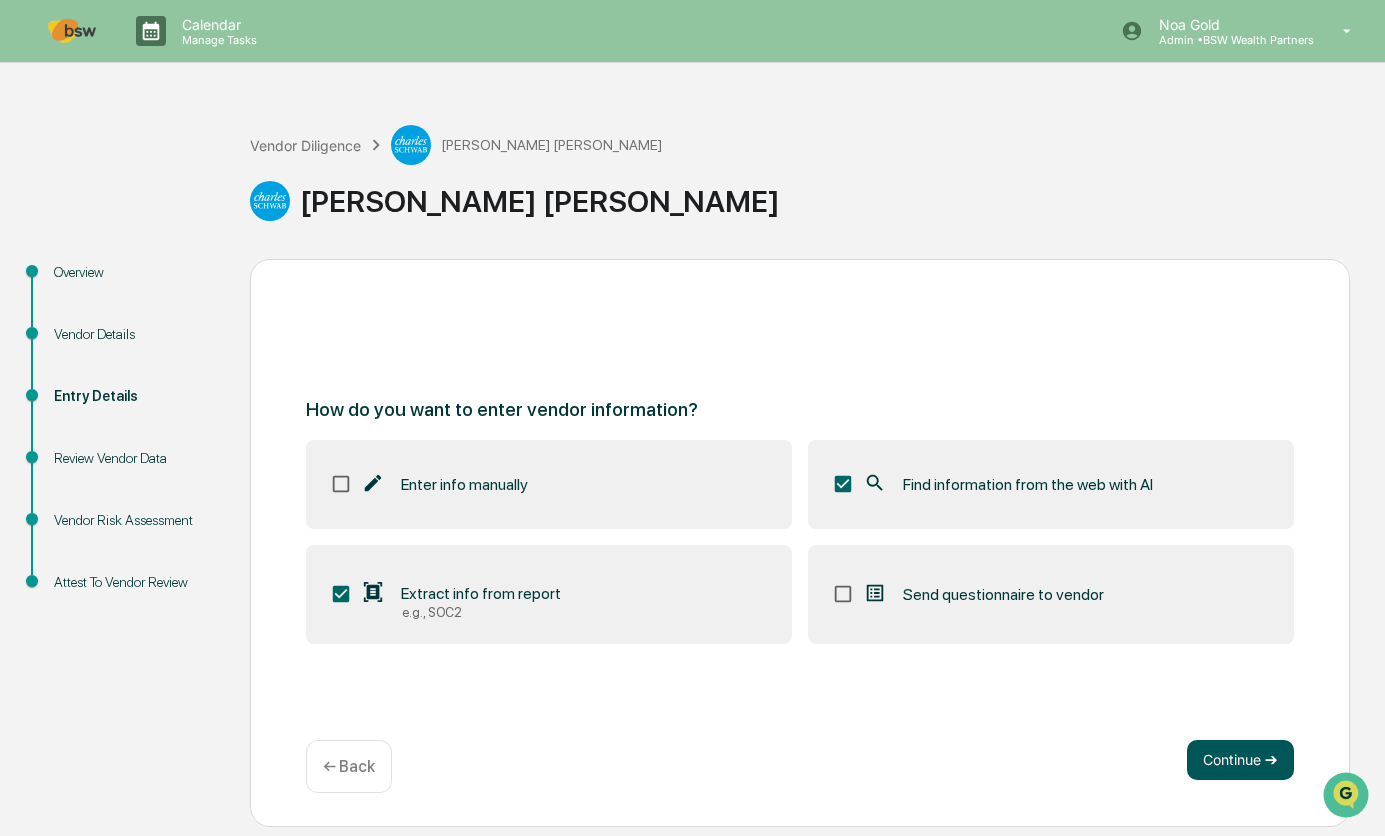click on "Continue ➔" at bounding box center [1240, 760] 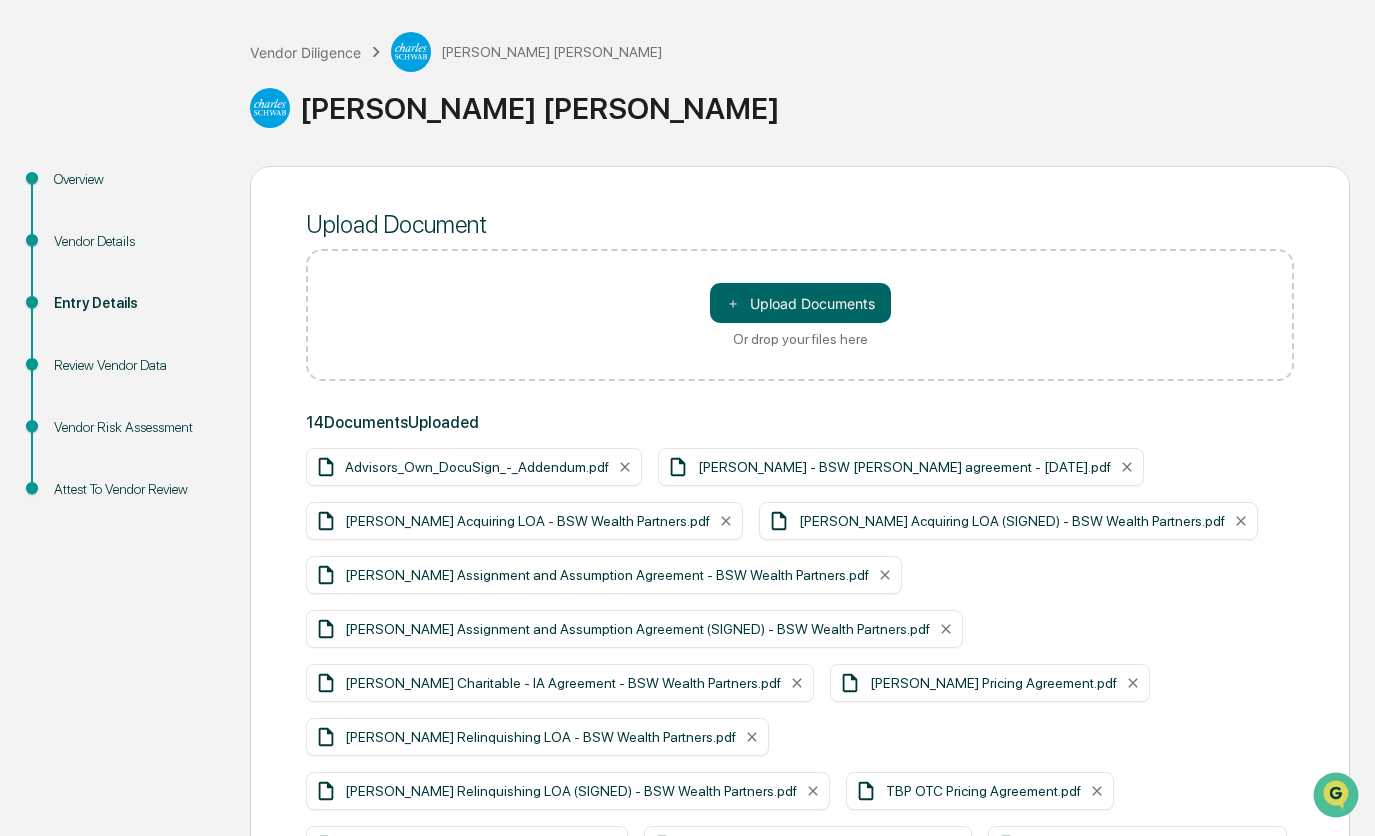 scroll, scrollTop: 229, scrollLeft: 0, axis: vertical 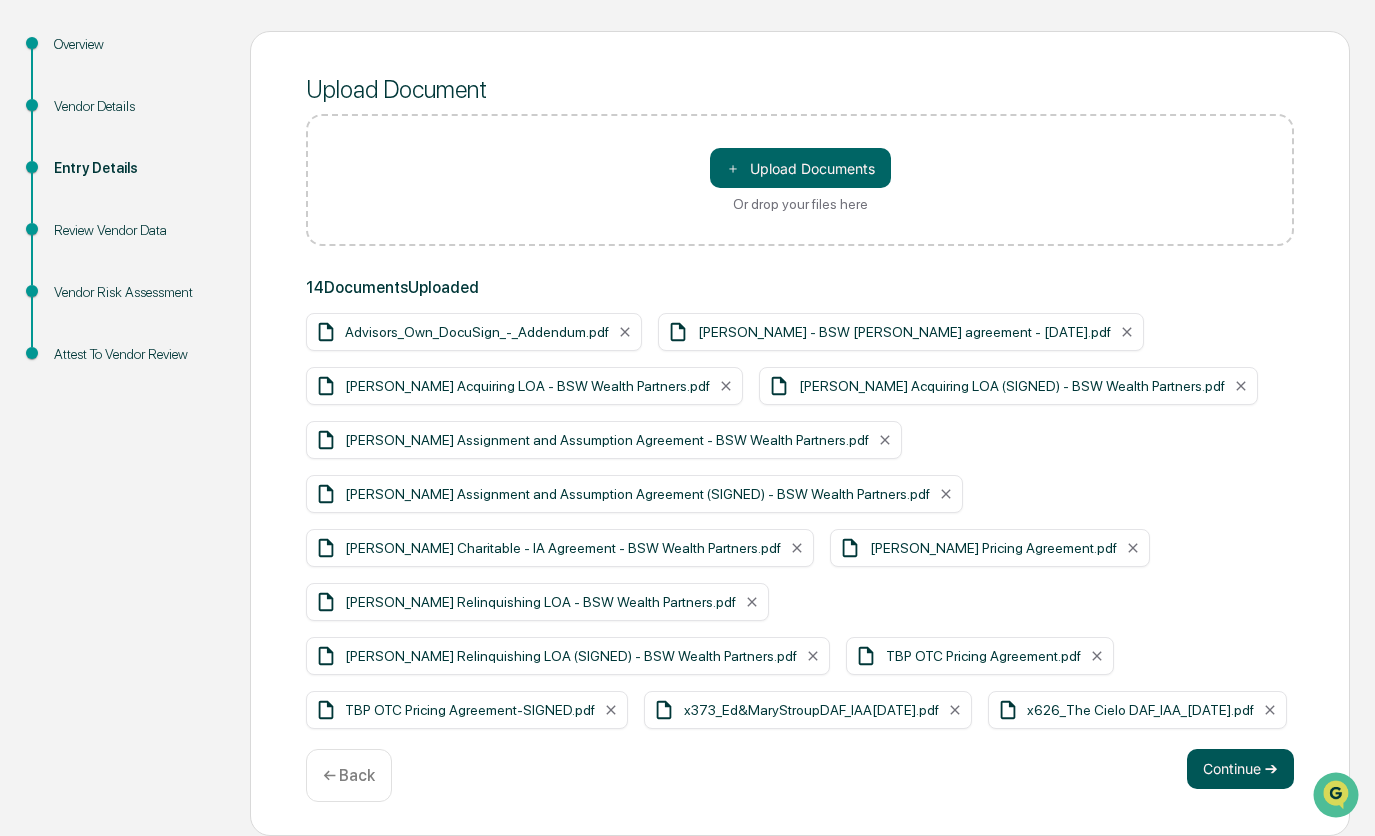 click on "Continue ➔" at bounding box center (1240, 769) 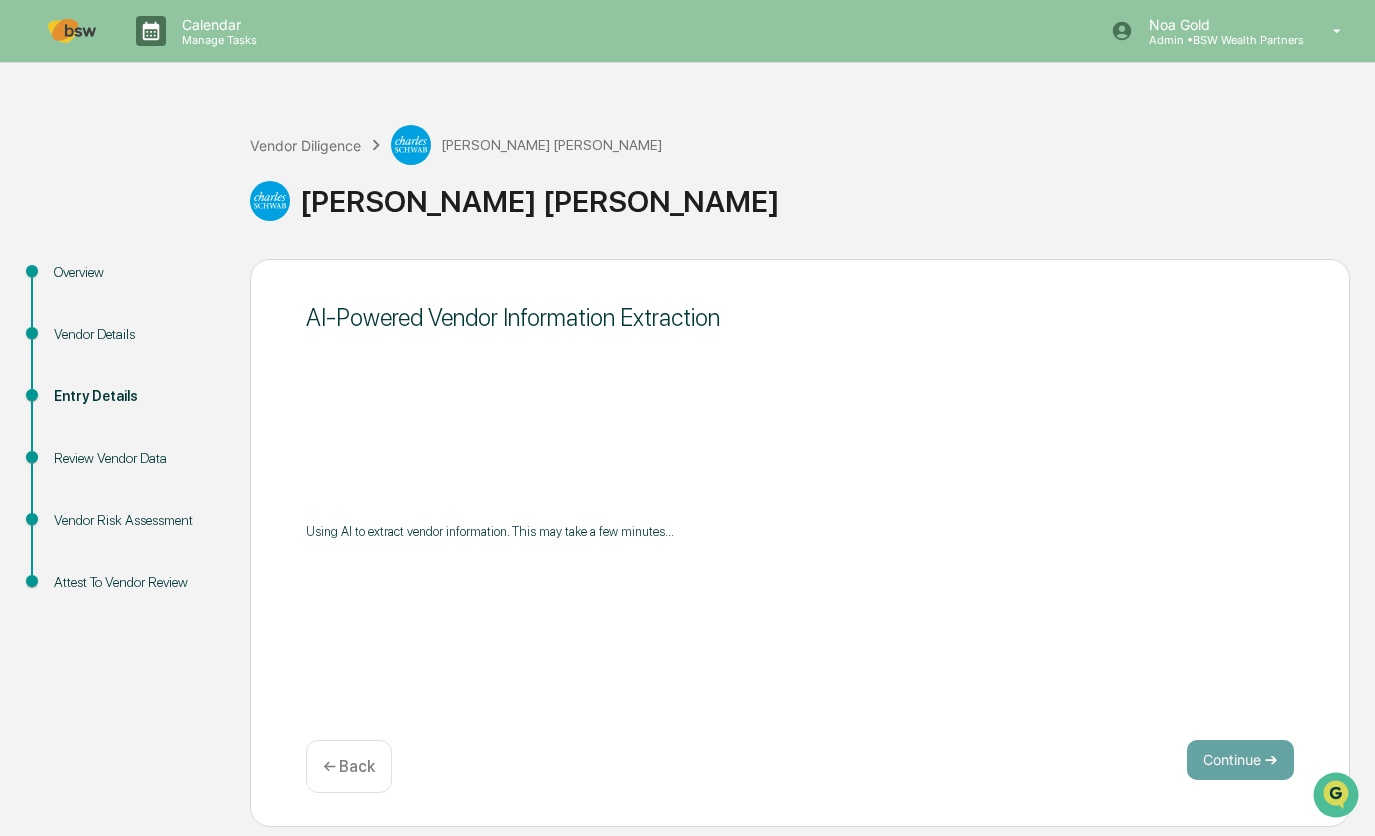 scroll, scrollTop: 0, scrollLeft: 0, axis: both 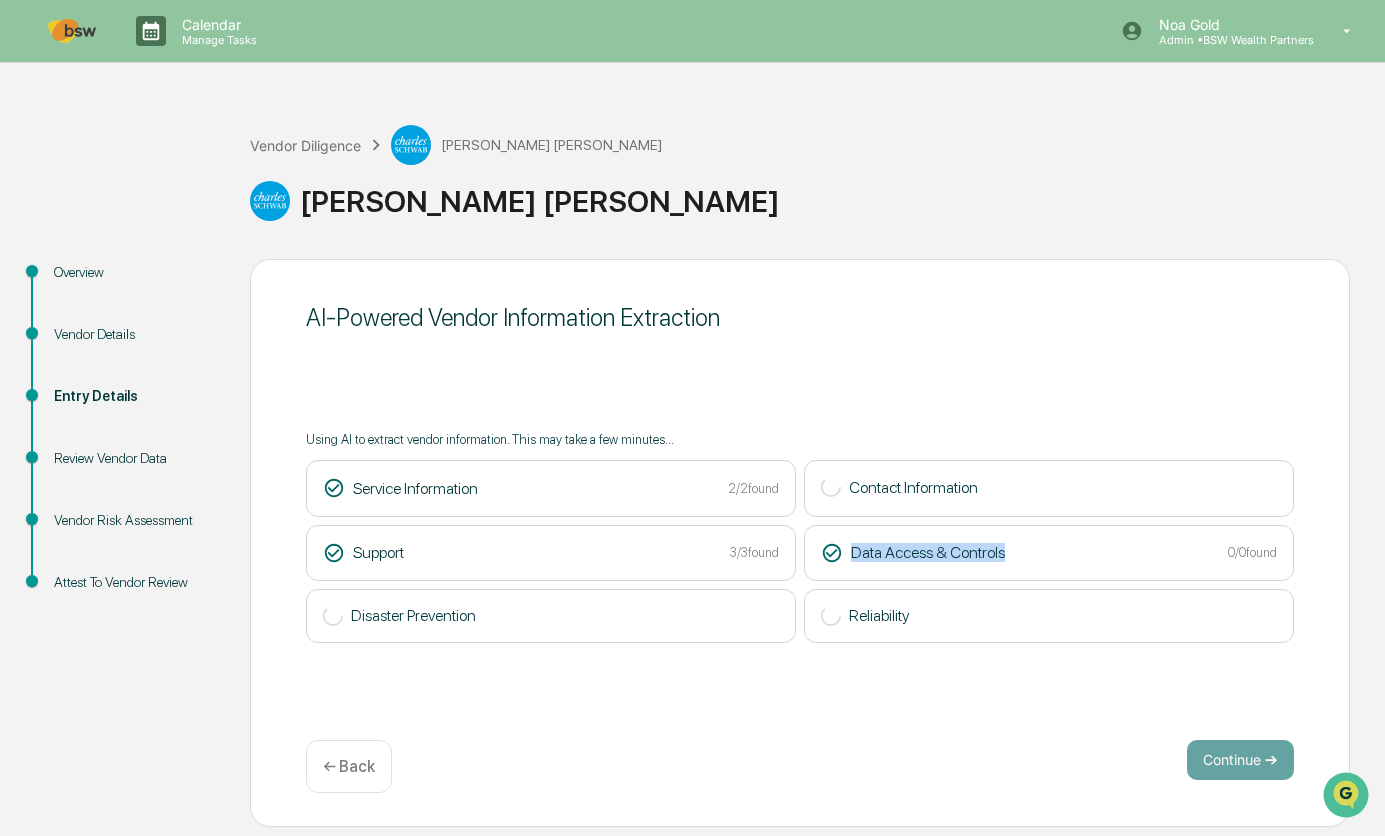 drag, startPoint x: 1002, startPoint y: 552, endPoint x: 854, endPoint y: 556, distance: 148.05405 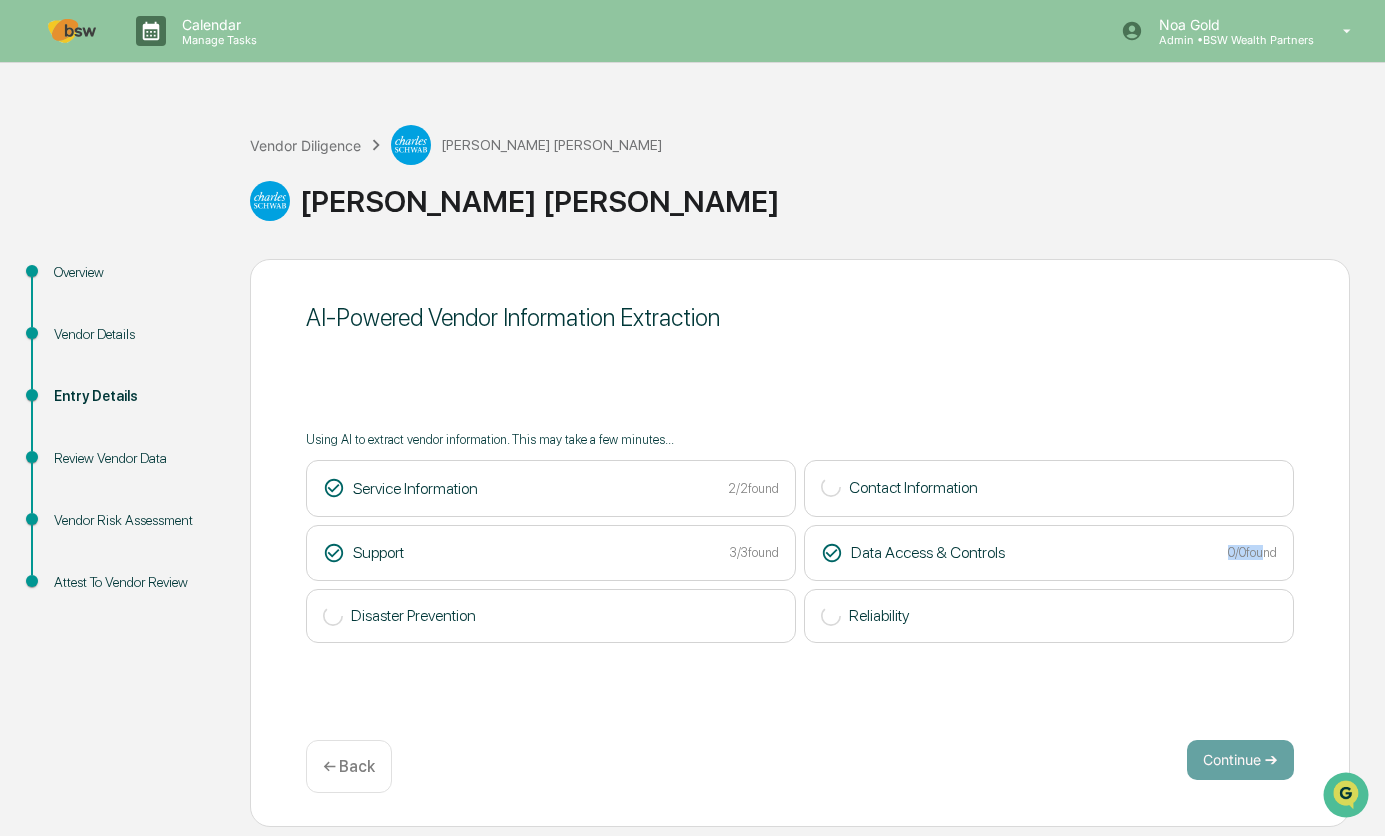 drag, startPoint x: 1228, startPoint y: 548, endPoint x: 1259, endPoint y: 551, distance: 31.144823 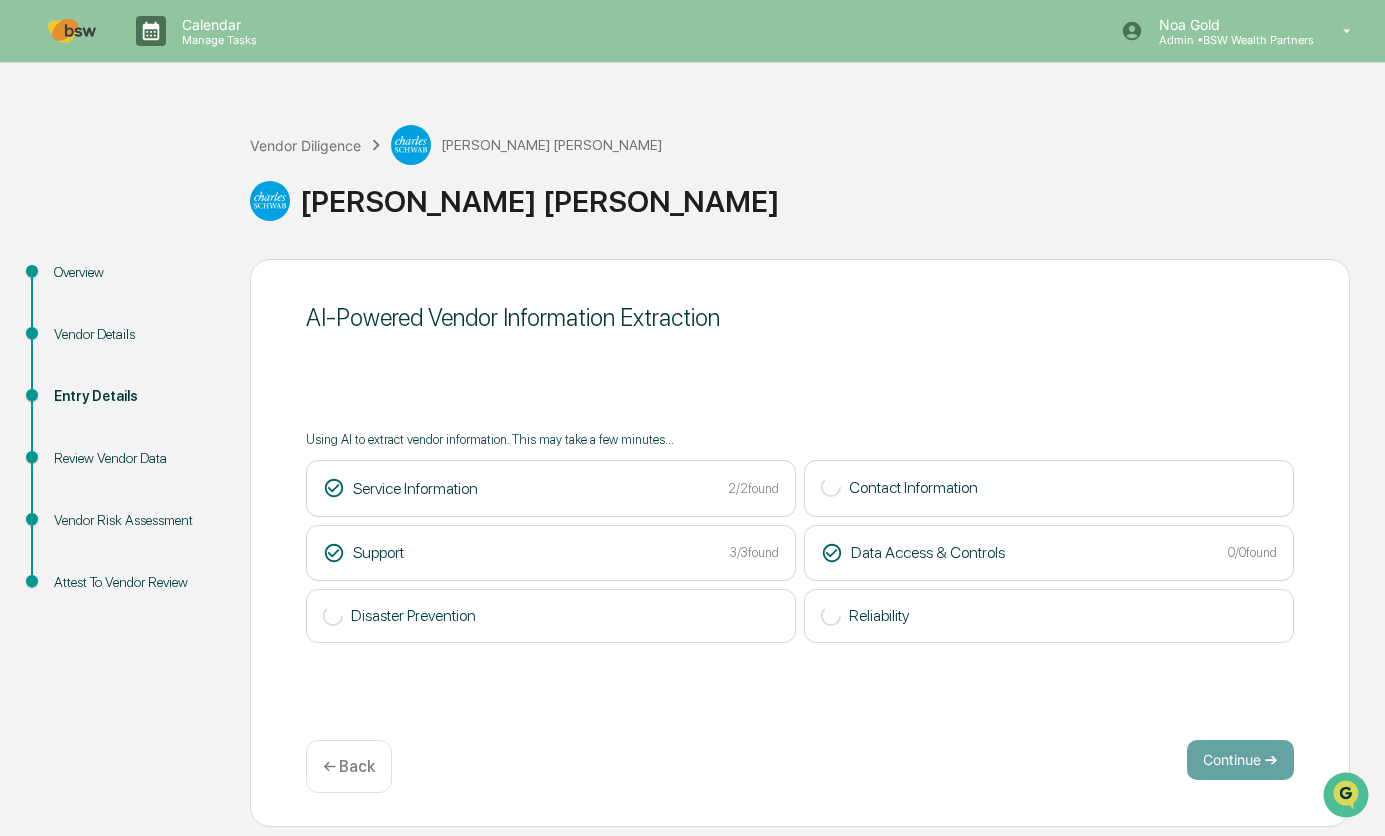 click on "Data Access & Controls 0/0  found" at bounding box center [1049, 553] 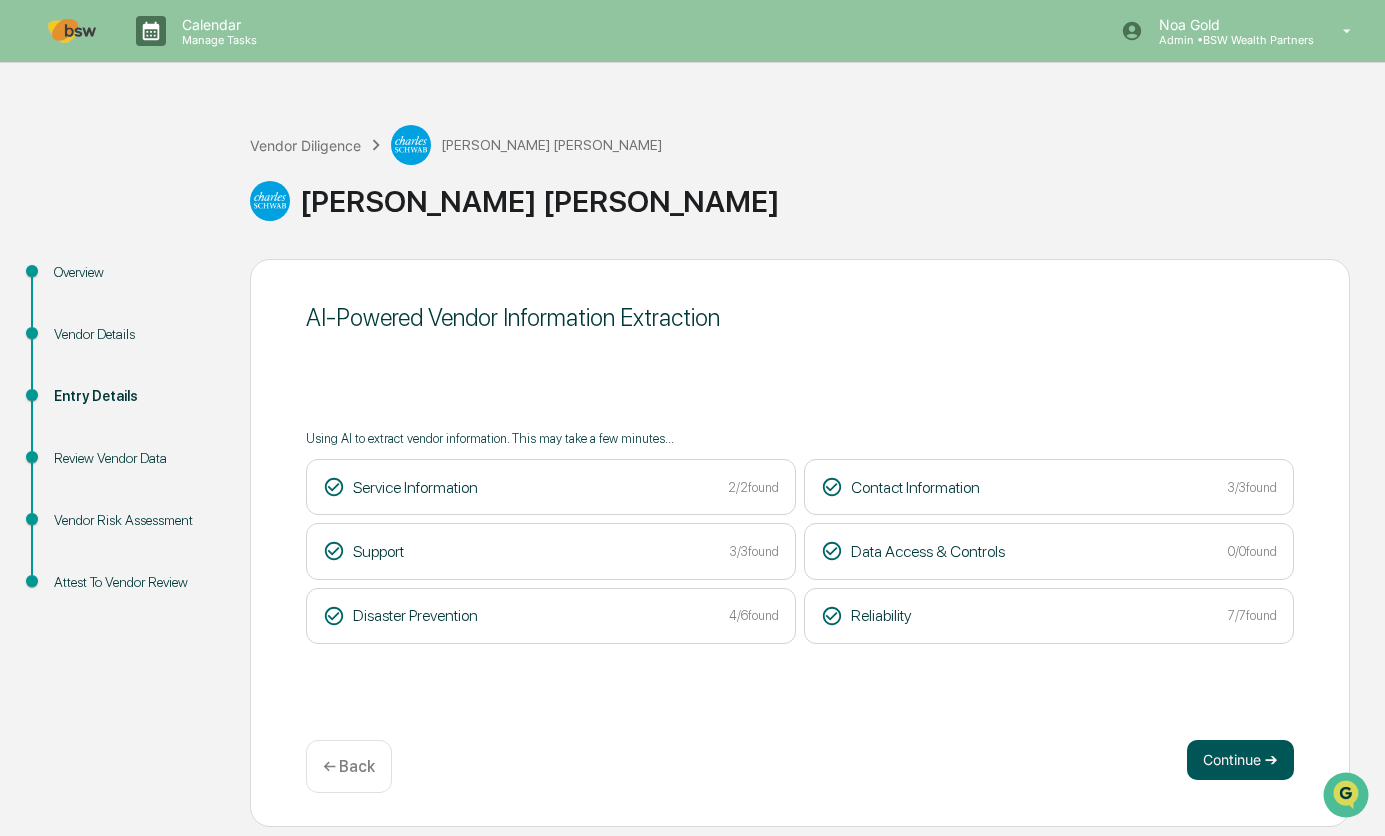 click on "Continue ➔" at bounding box center (1240, 760) 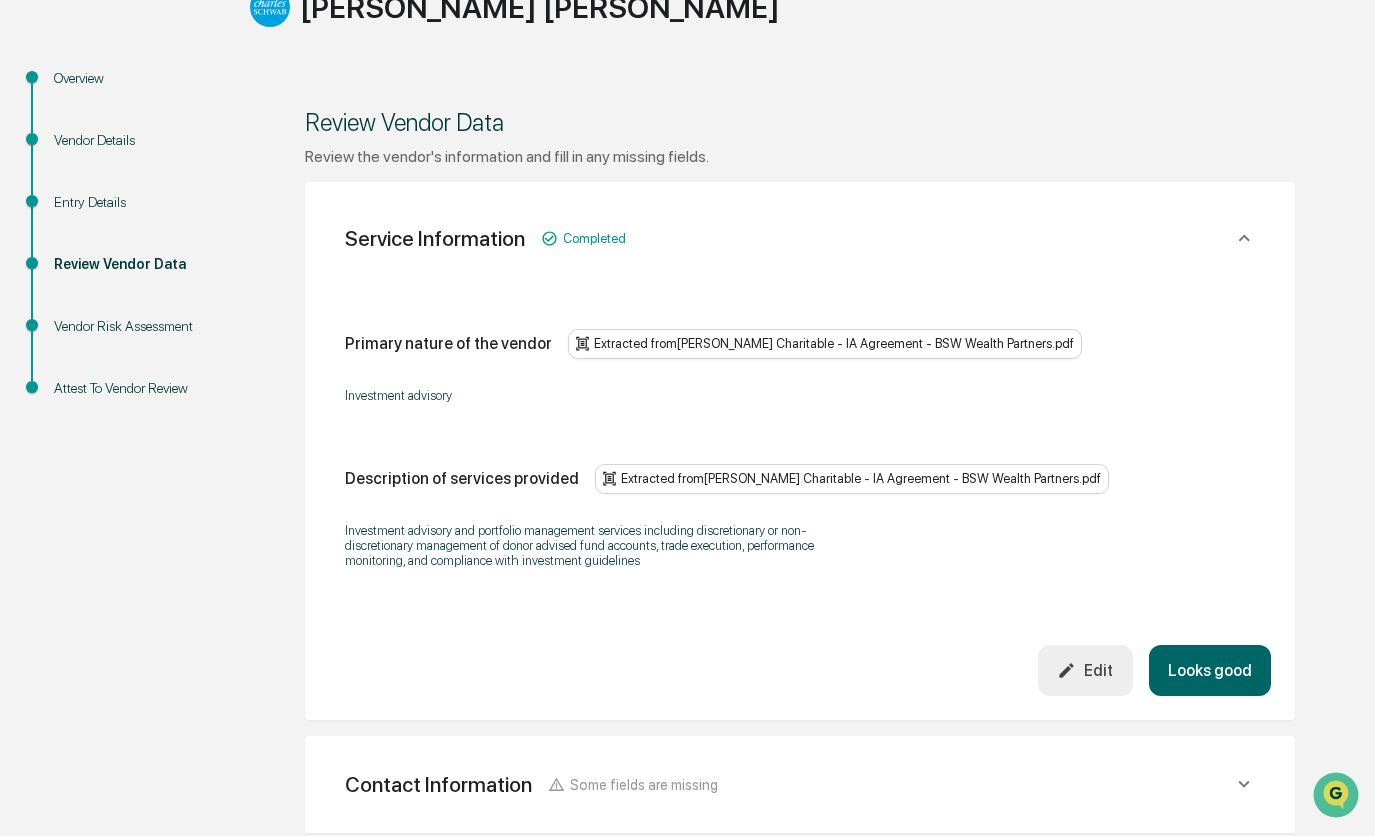 scroll, scrollTop: 200, scrollLeft: 0, axis: vertical 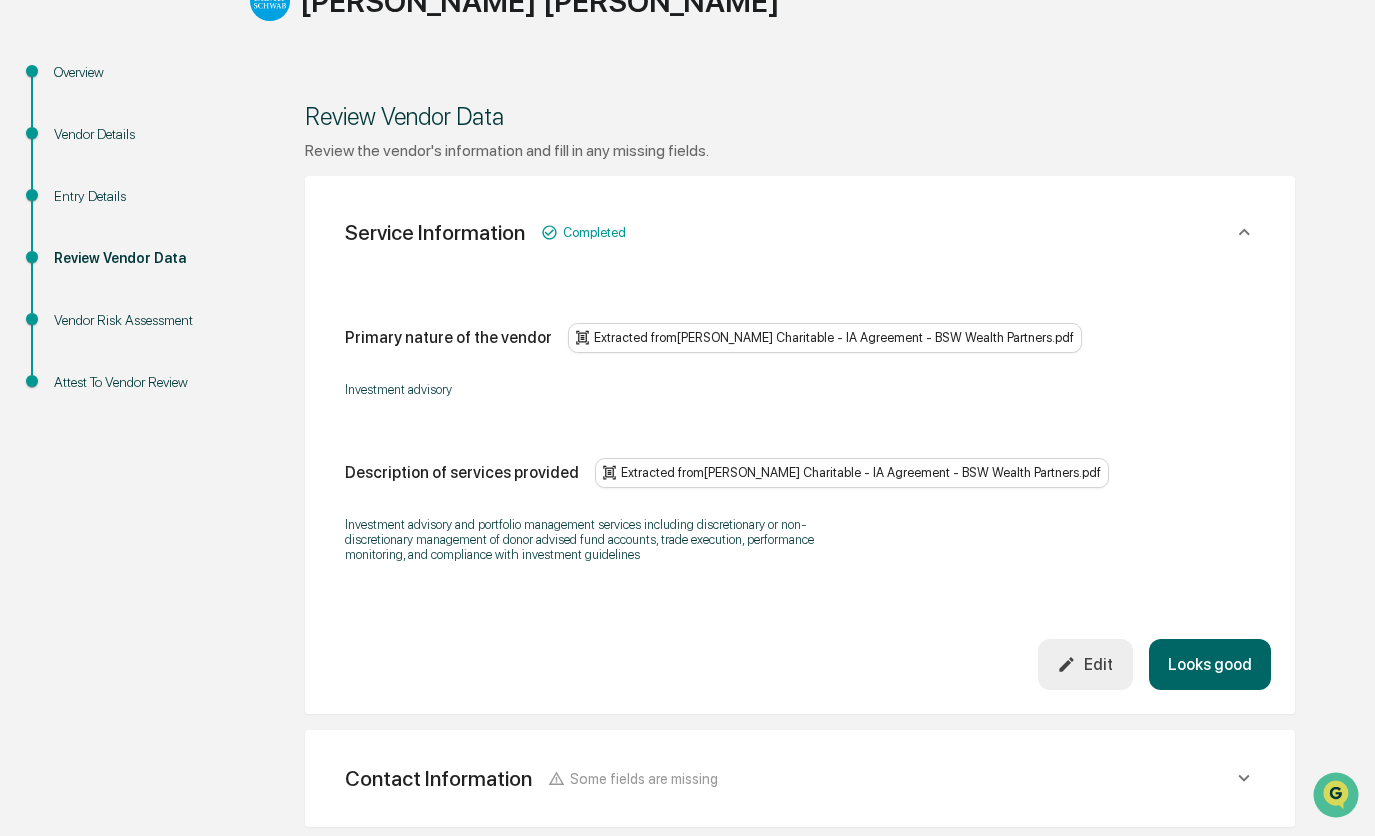 click on "Looks good" at bounding box center [1210, 664] 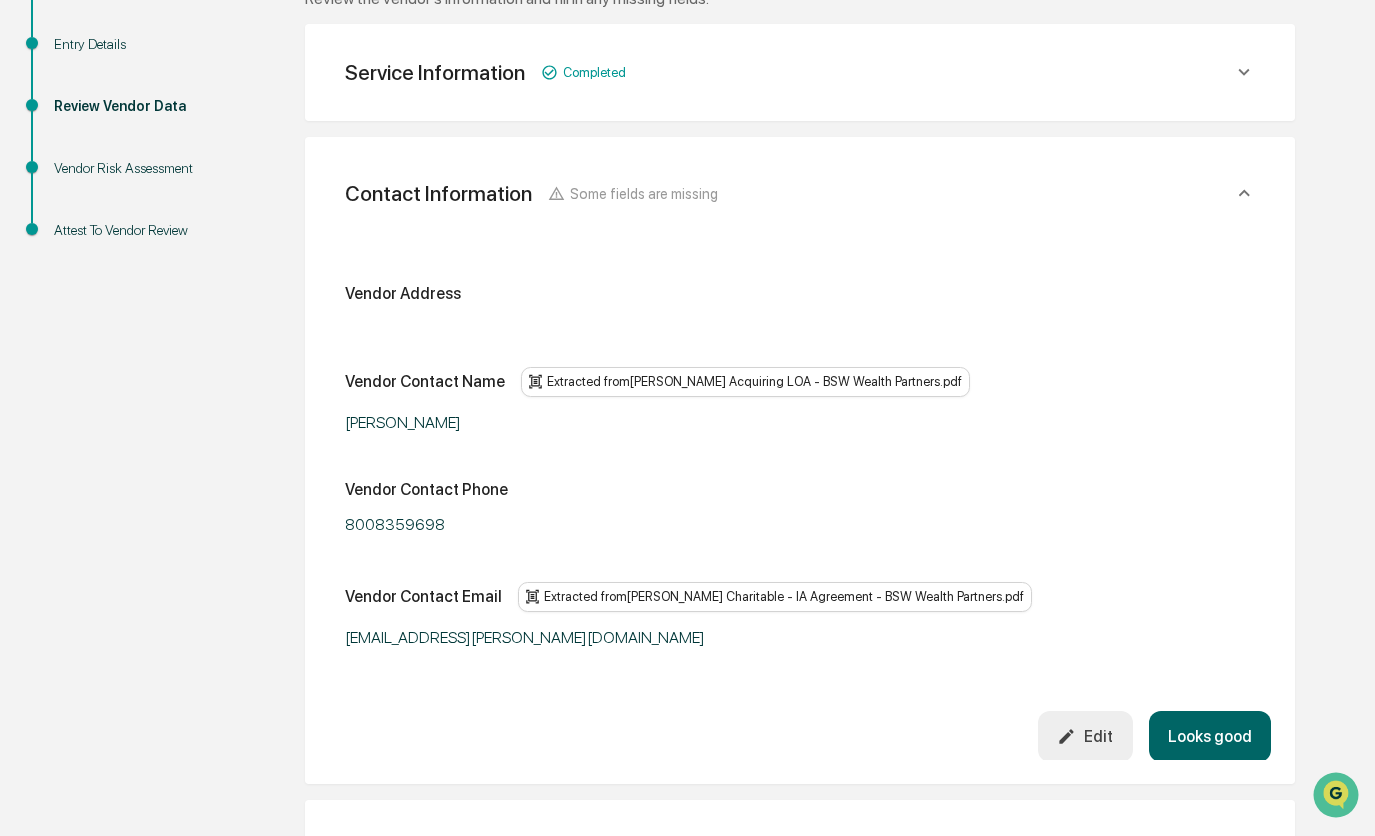 scroll, scrollTop: 376, scrollLeft: 0, axis: vertical 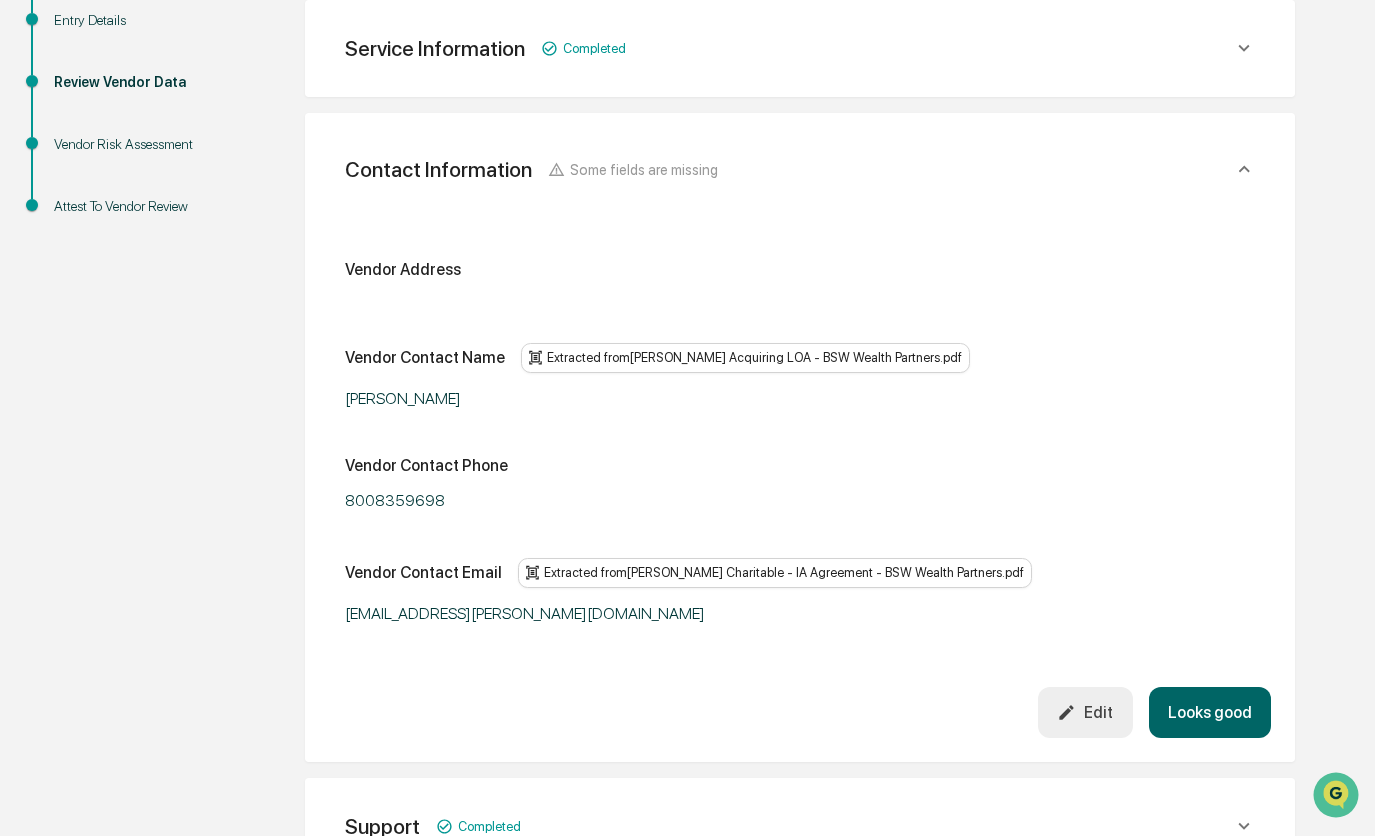 click on "Vendor Address" at bounding box center [403, 269] 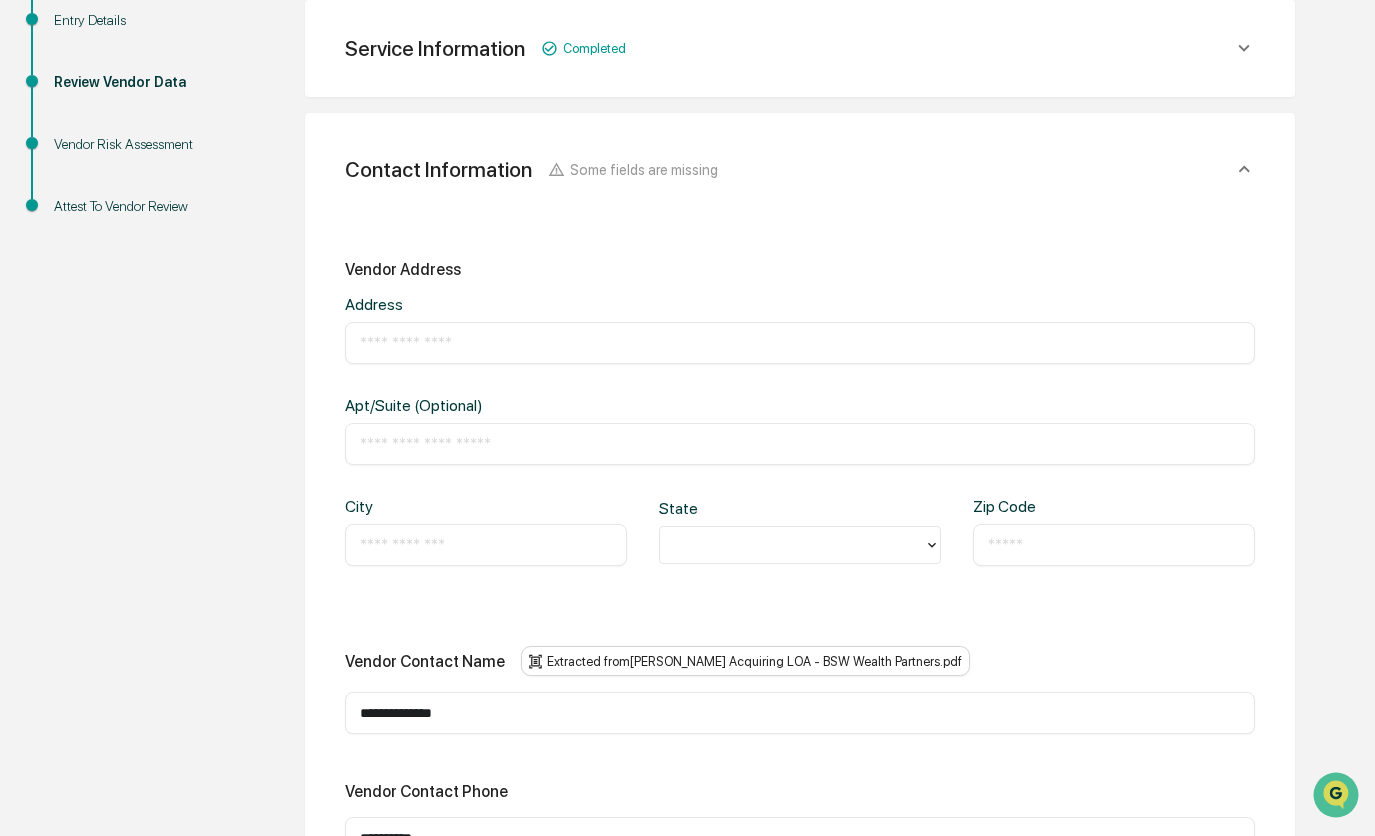 click on "​" at bounding box center [800, 343] 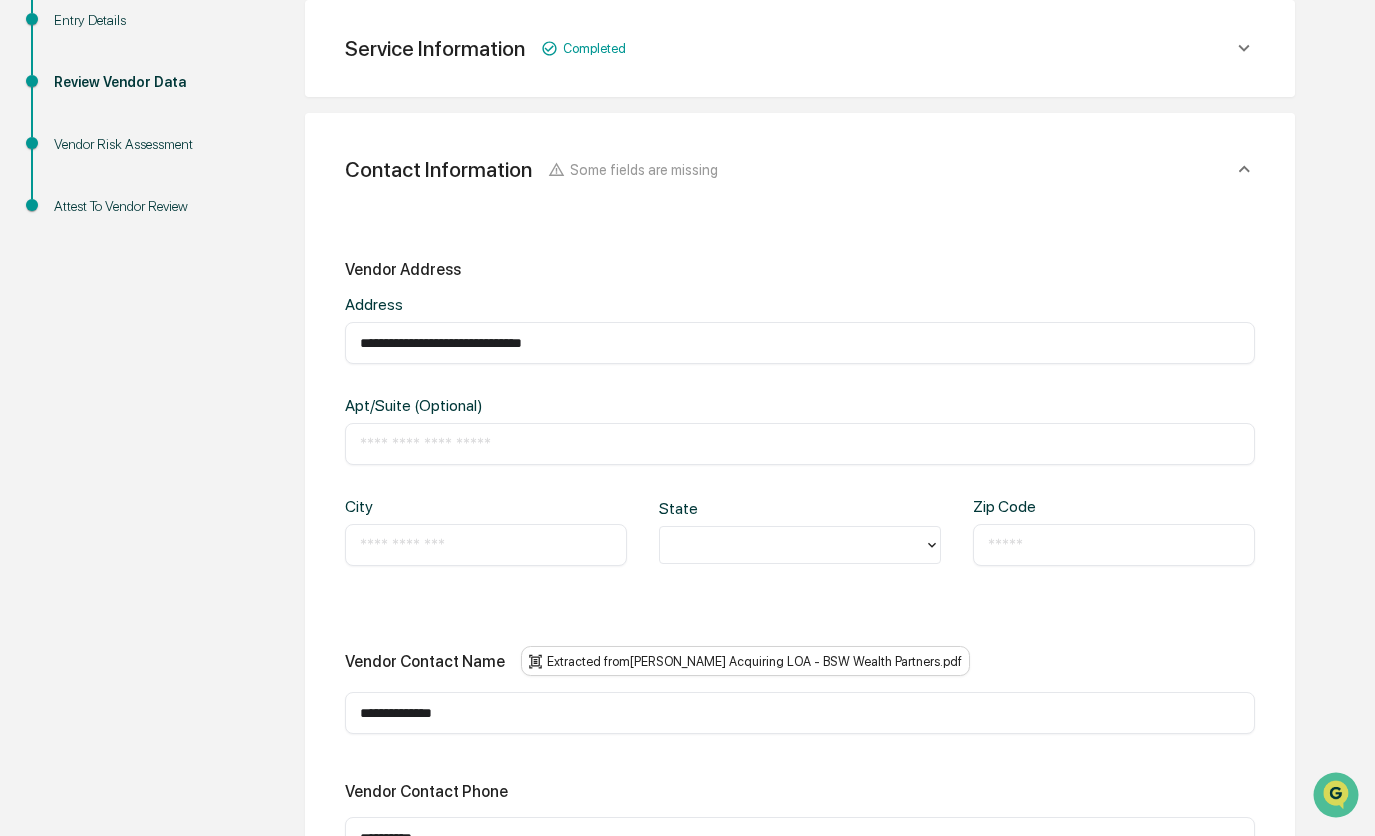 drag, startPoint x: 615, startPoint y: 344, endPoint x: 483, endPoint y: 343, distance: 132.00378 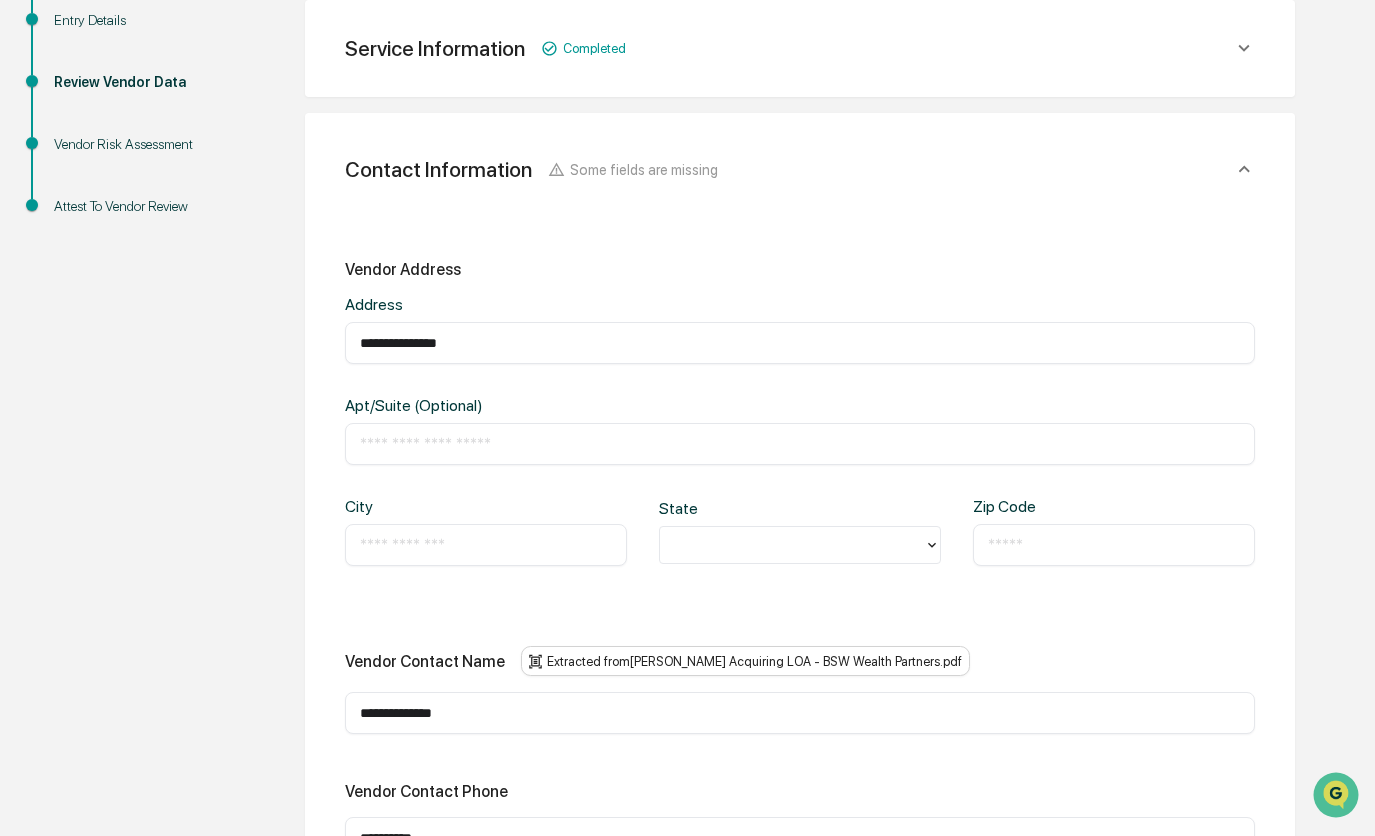 type on "**********" 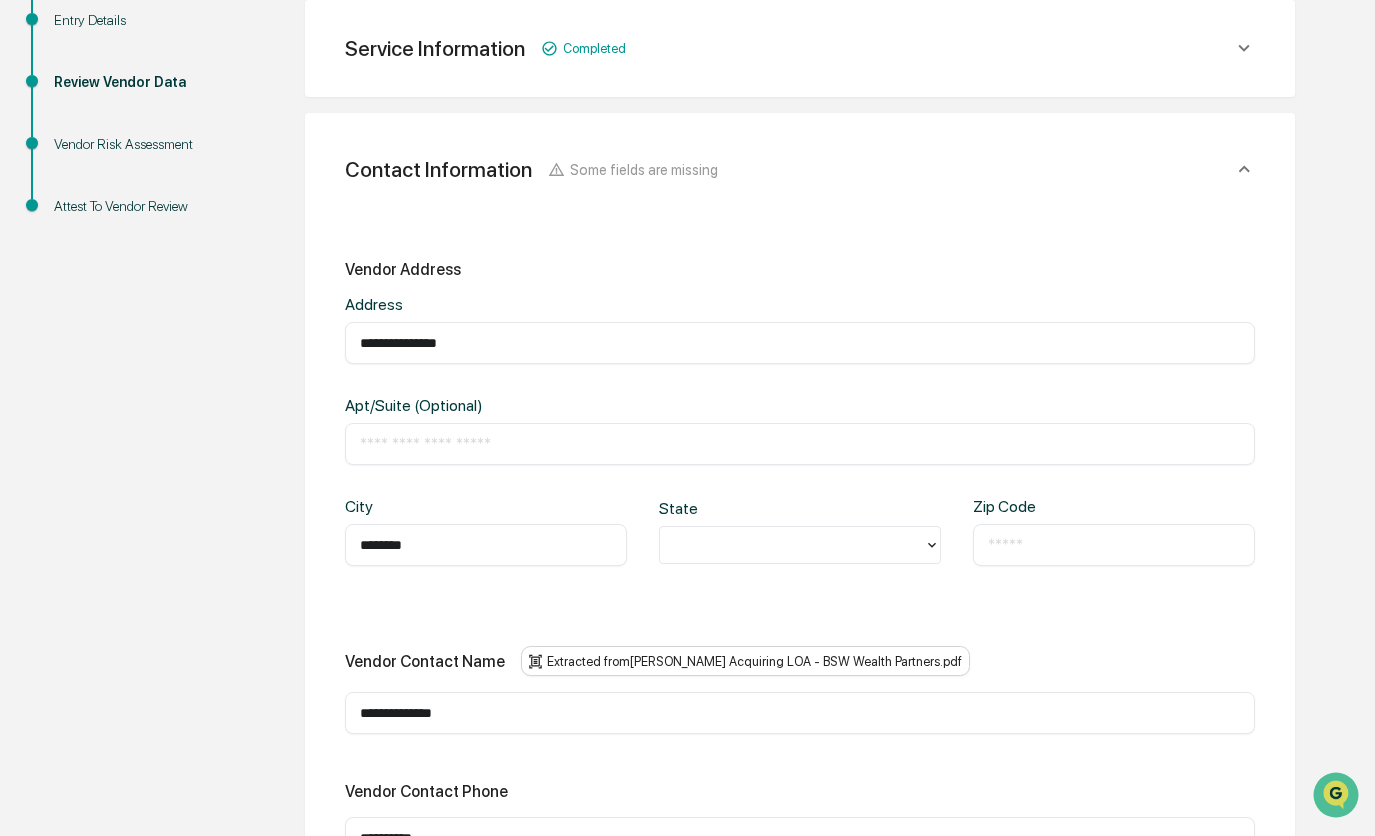 type on "********" 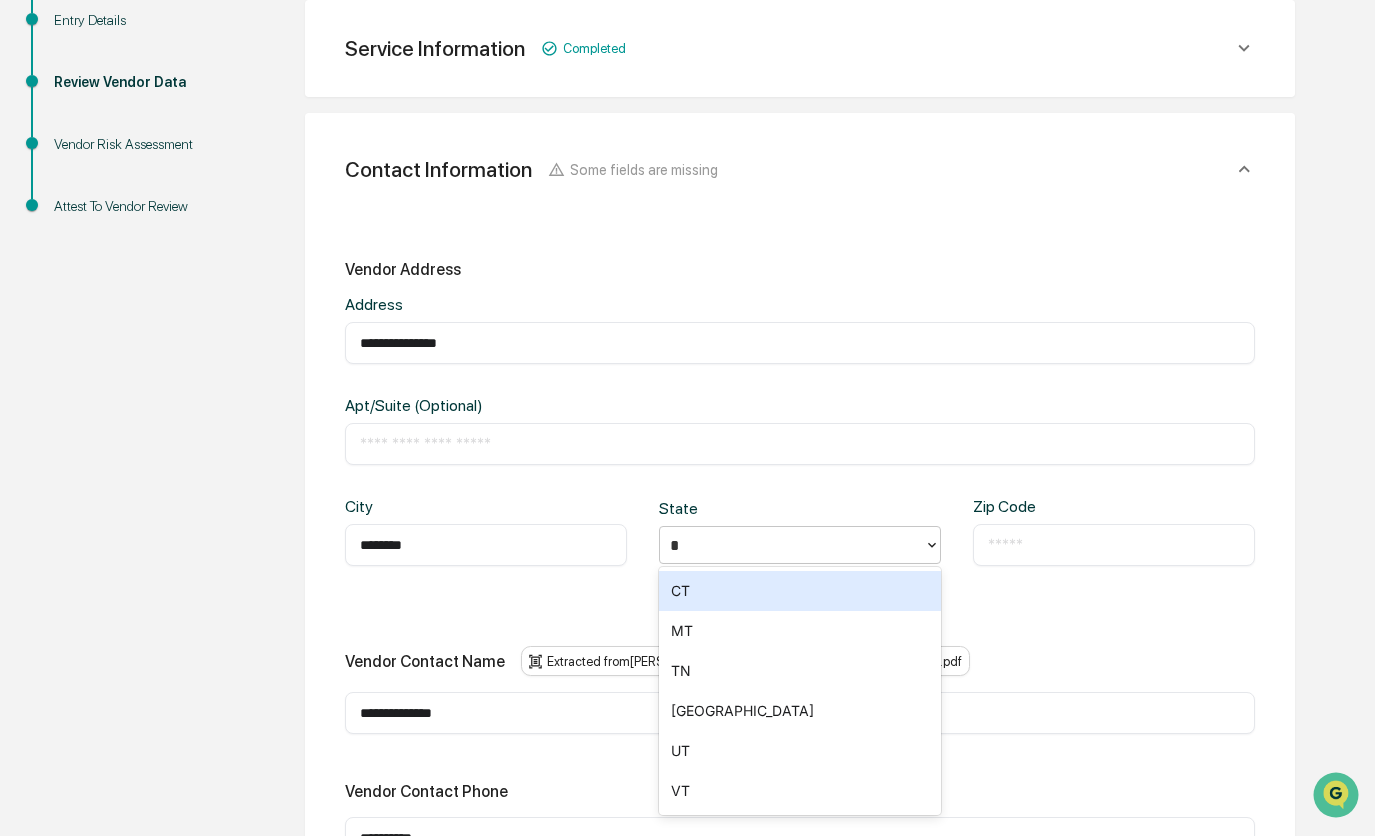 type on "**" 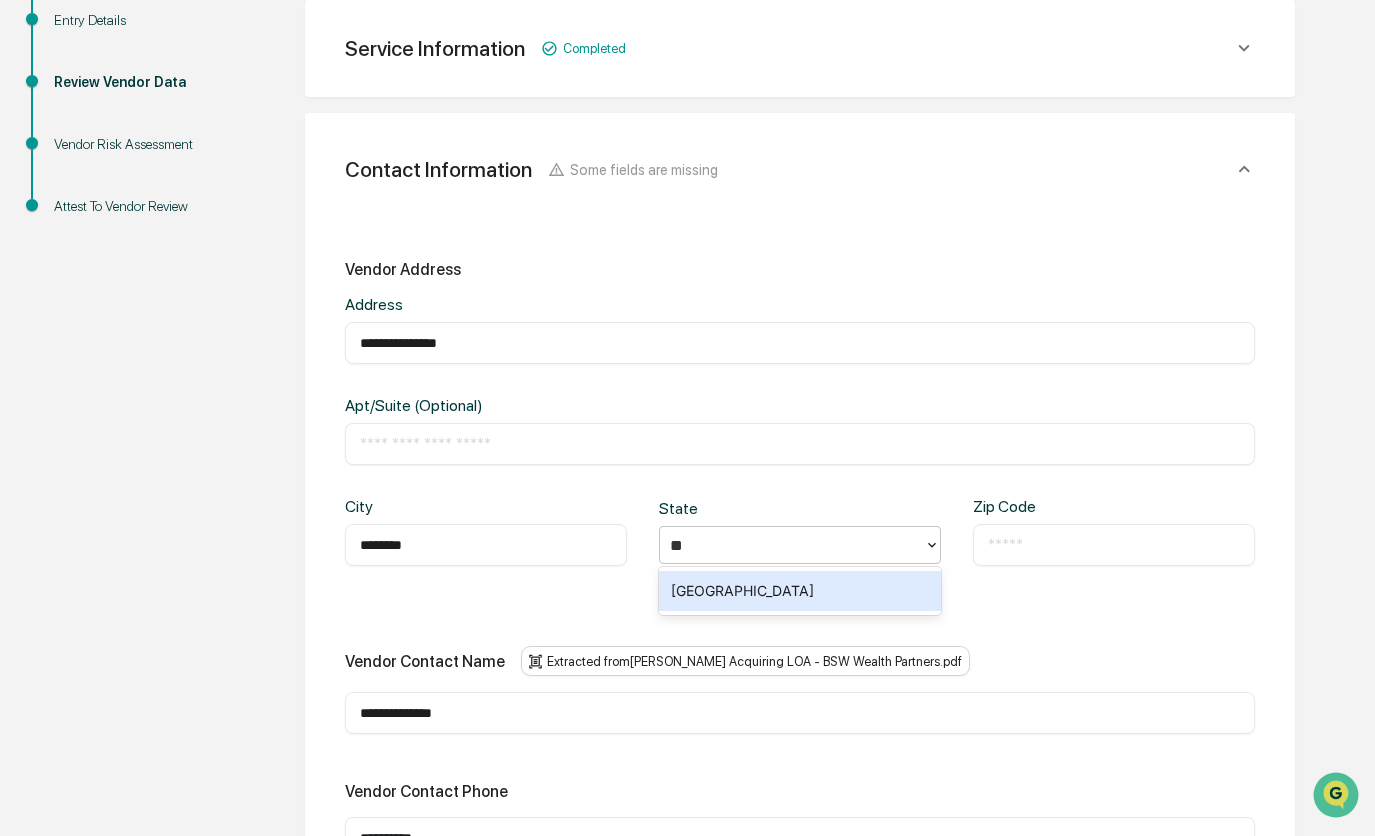 type 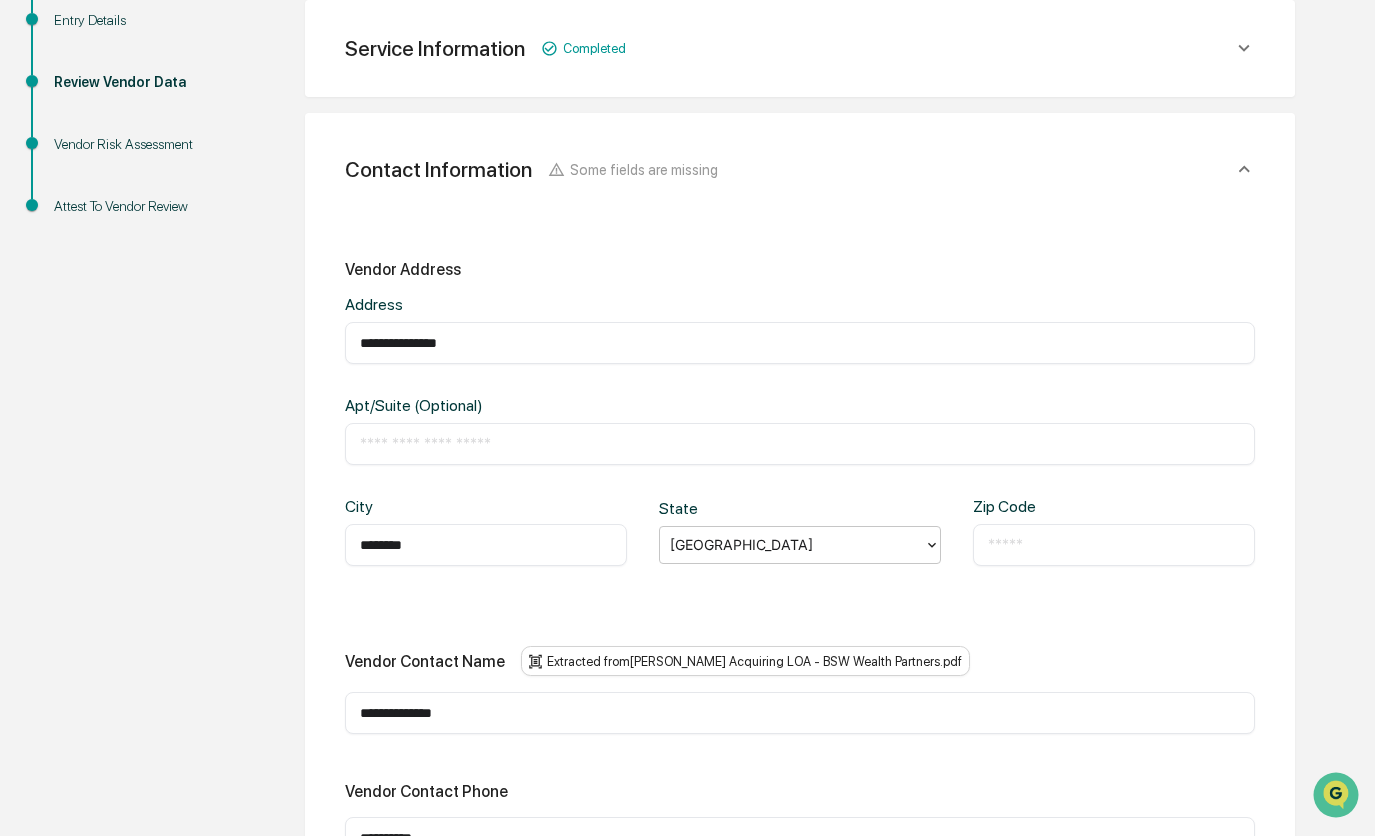 click on "​" at bounding box center [1114, 545] 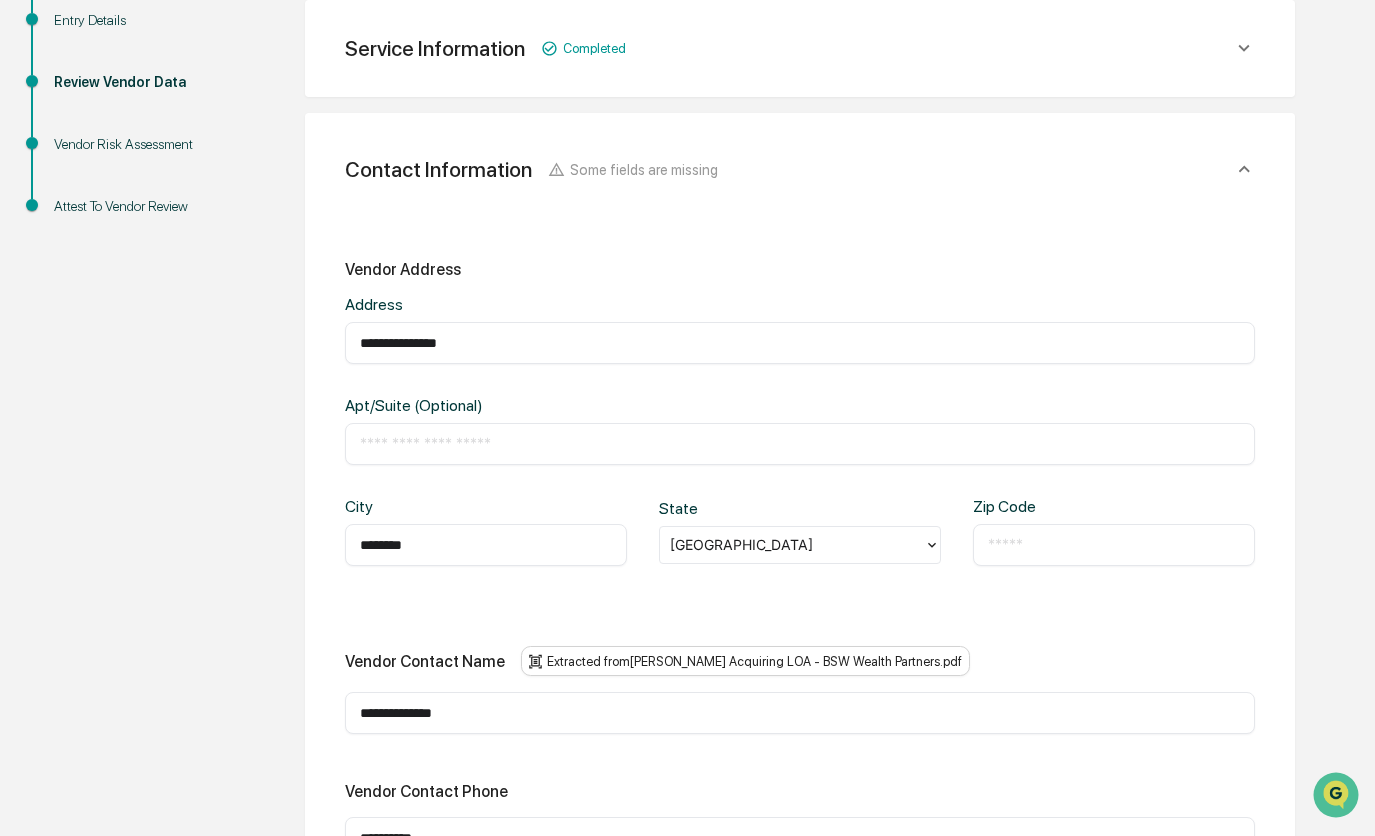 click at bounding box center [1114, 545] 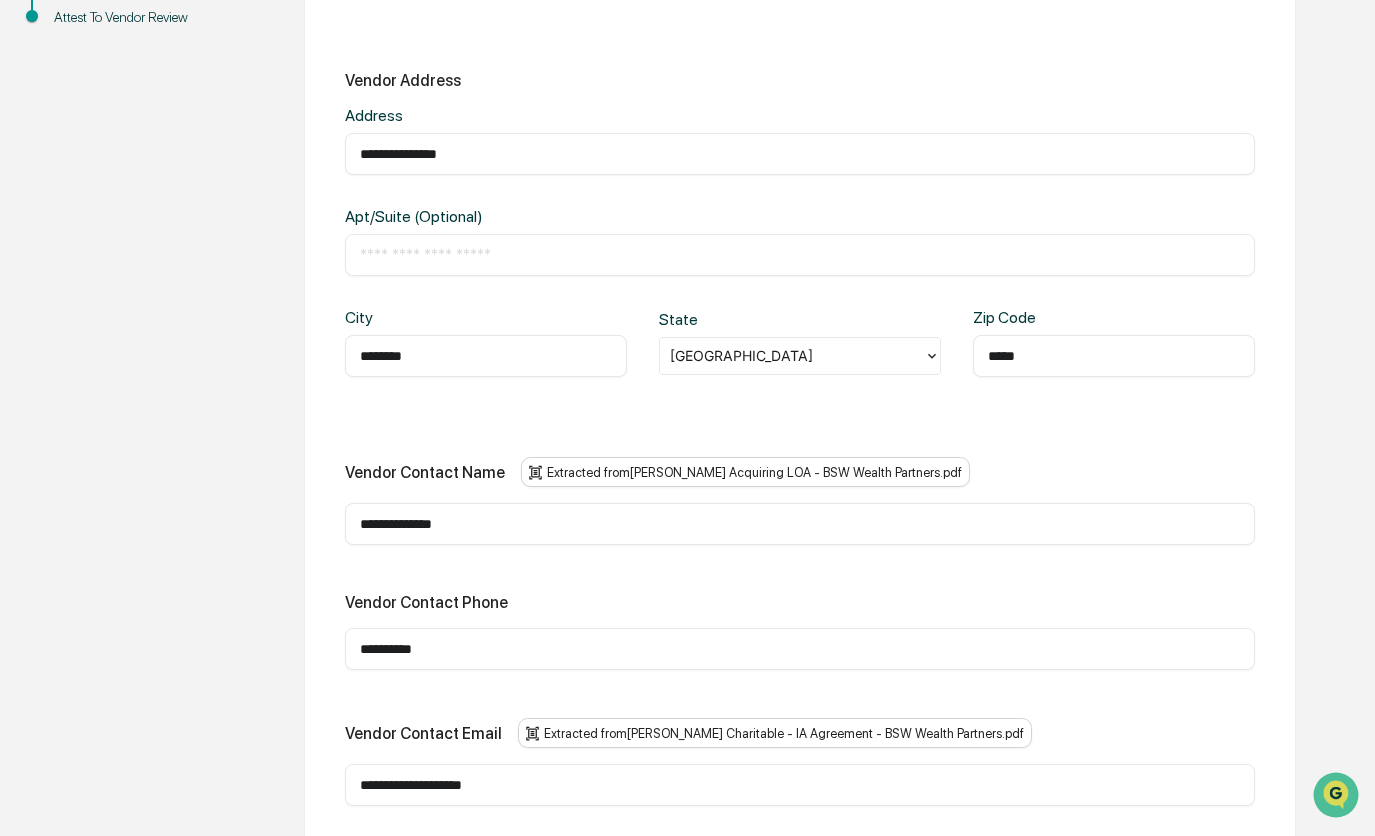 scroll, scrollTop: 776, scrollLeft: 0, axis: vertical 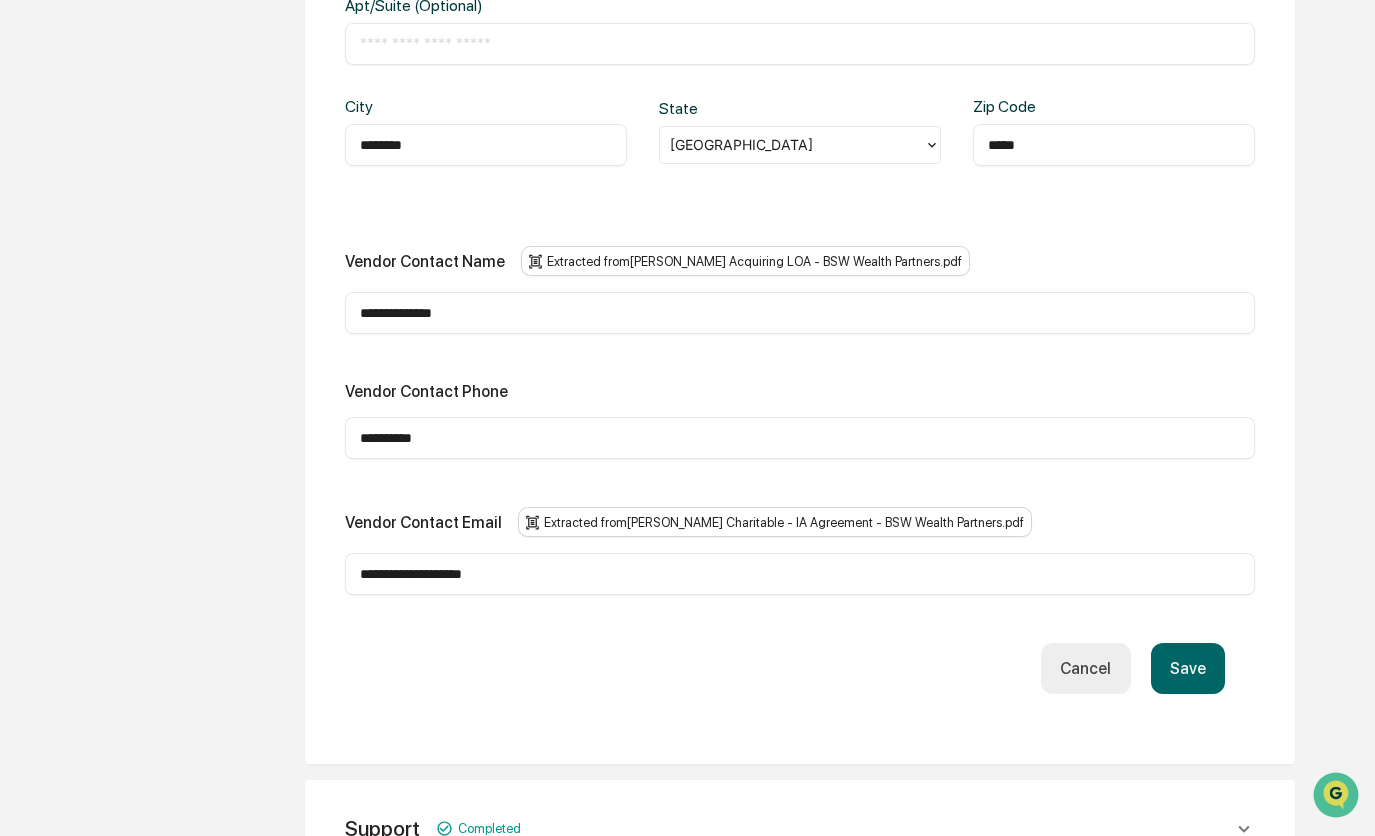 type on "*****" 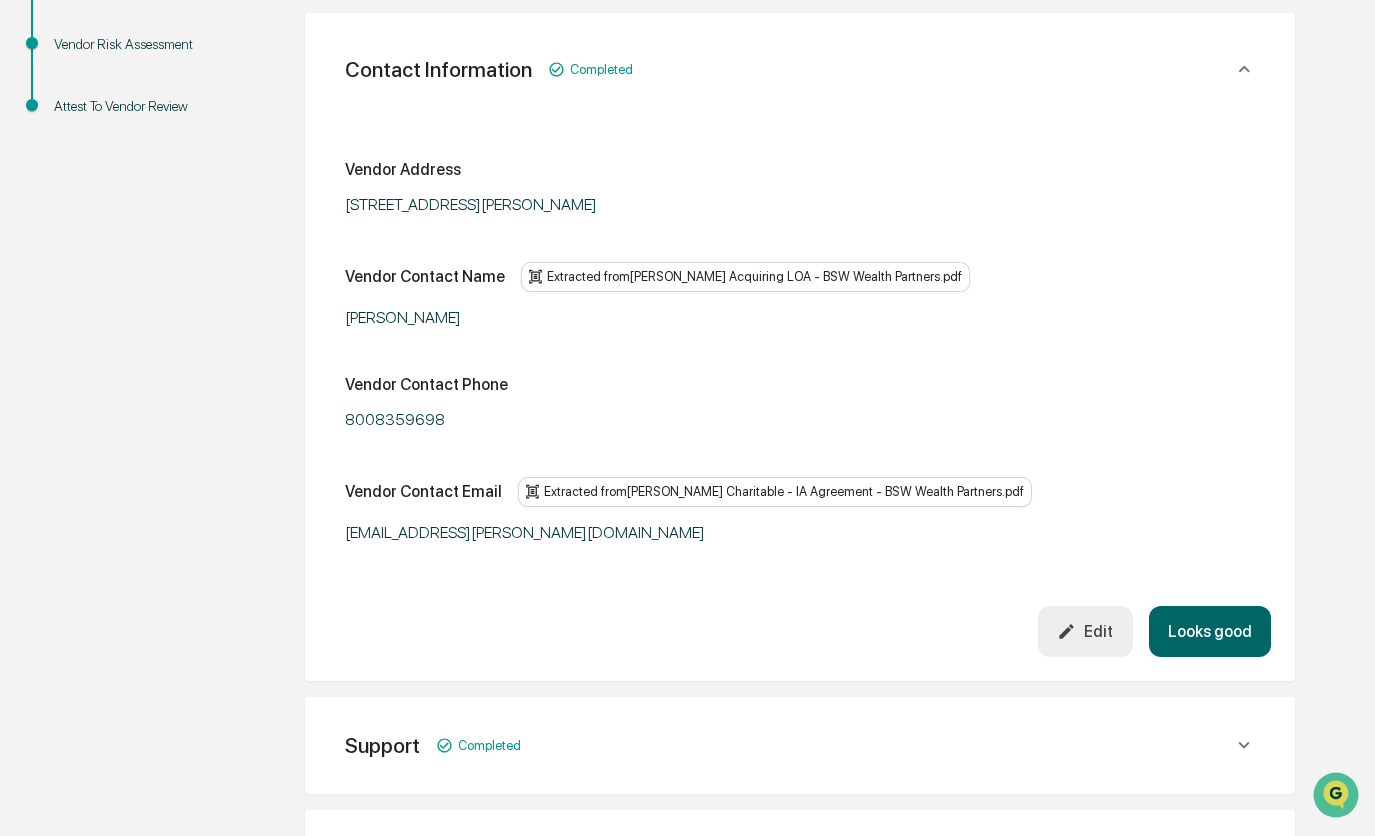 scroll, scrollTop: 376, scrollLeft: 0, axis: vertical 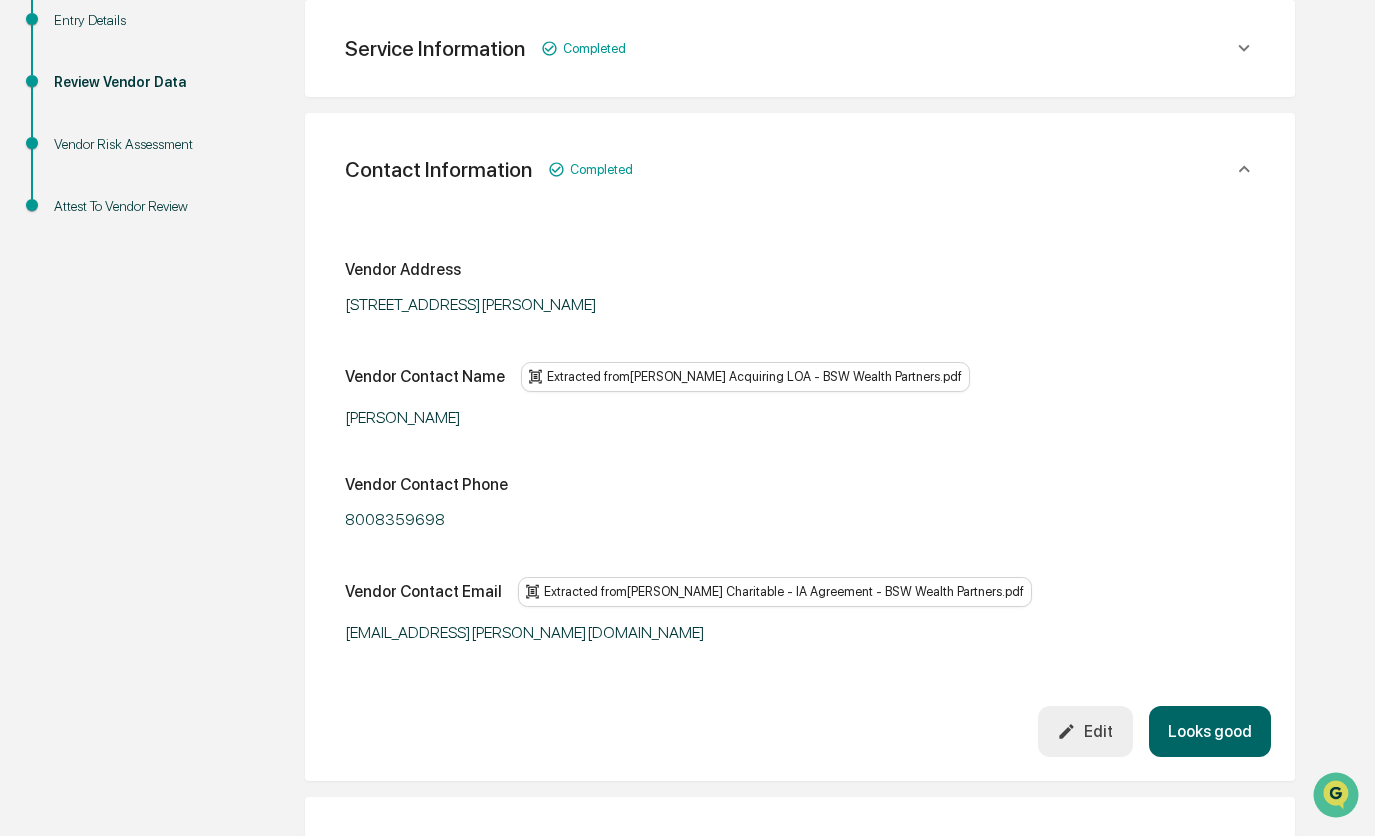 click on "Looks good" at bounding box center [1210, 731] 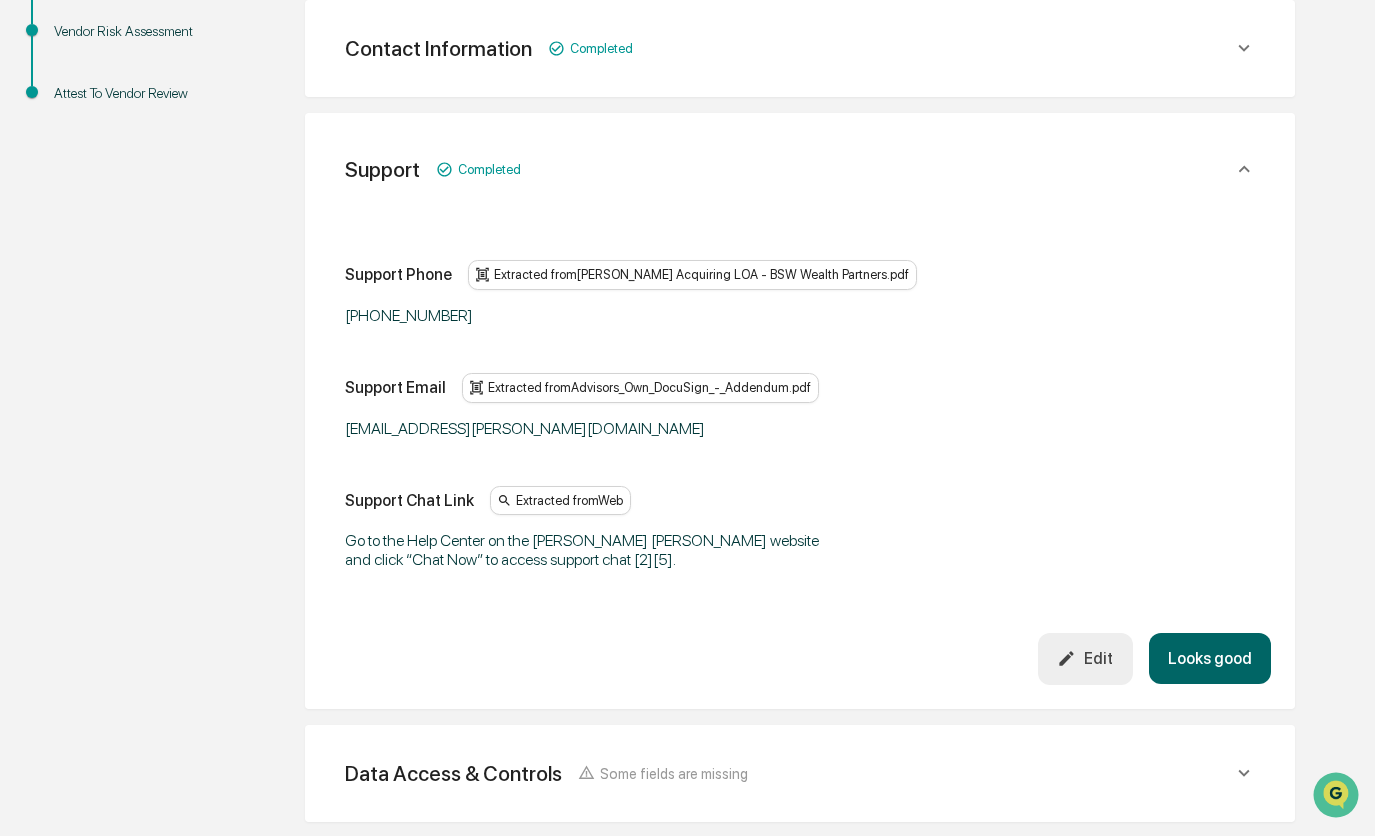 scroll, scrollTop: 589, scrollLeft: 0, axis: vertical 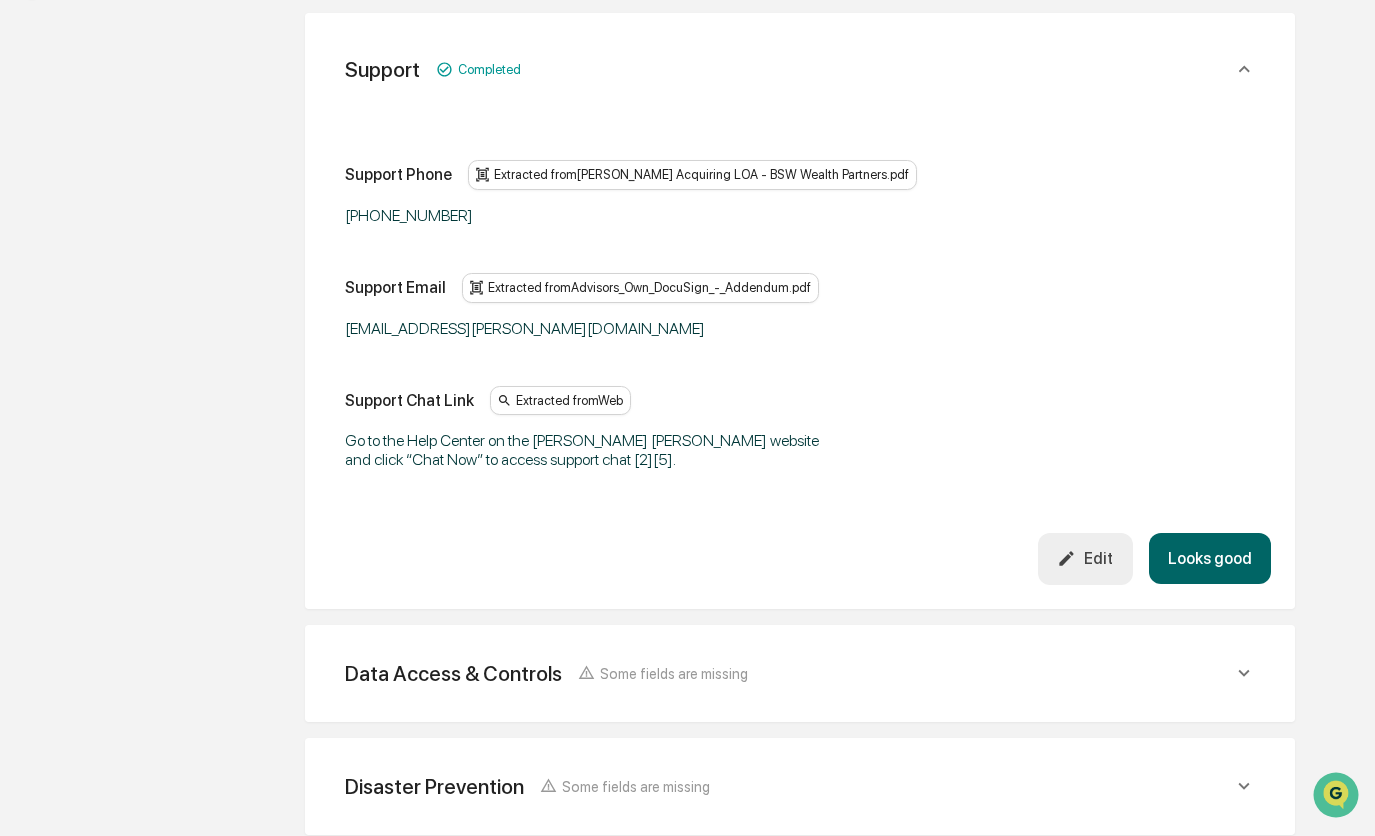 click on "Looks good" at bounding box center (1210, 558) 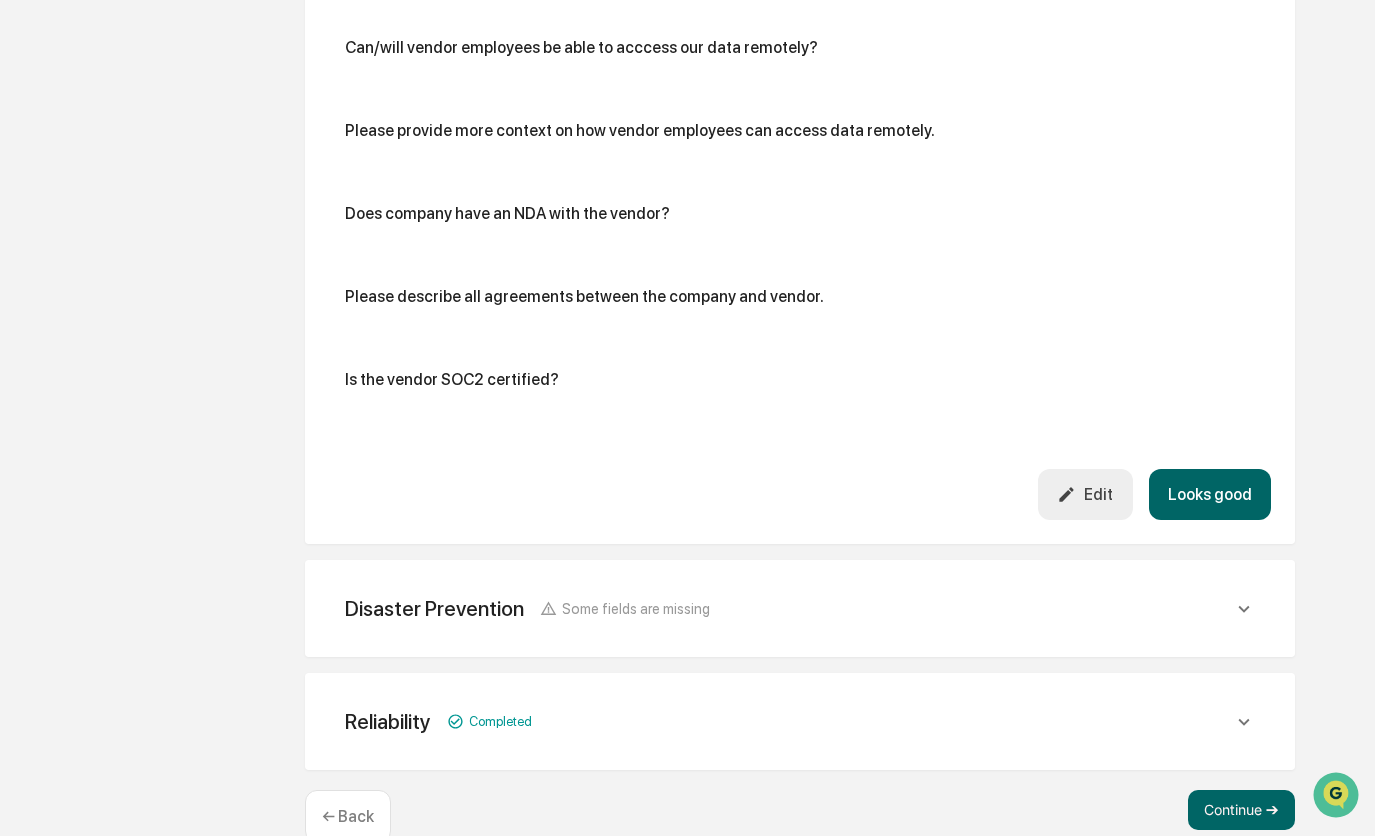 scroll, scrollTop: 1694, scrollLeft: 0, axis: vertical 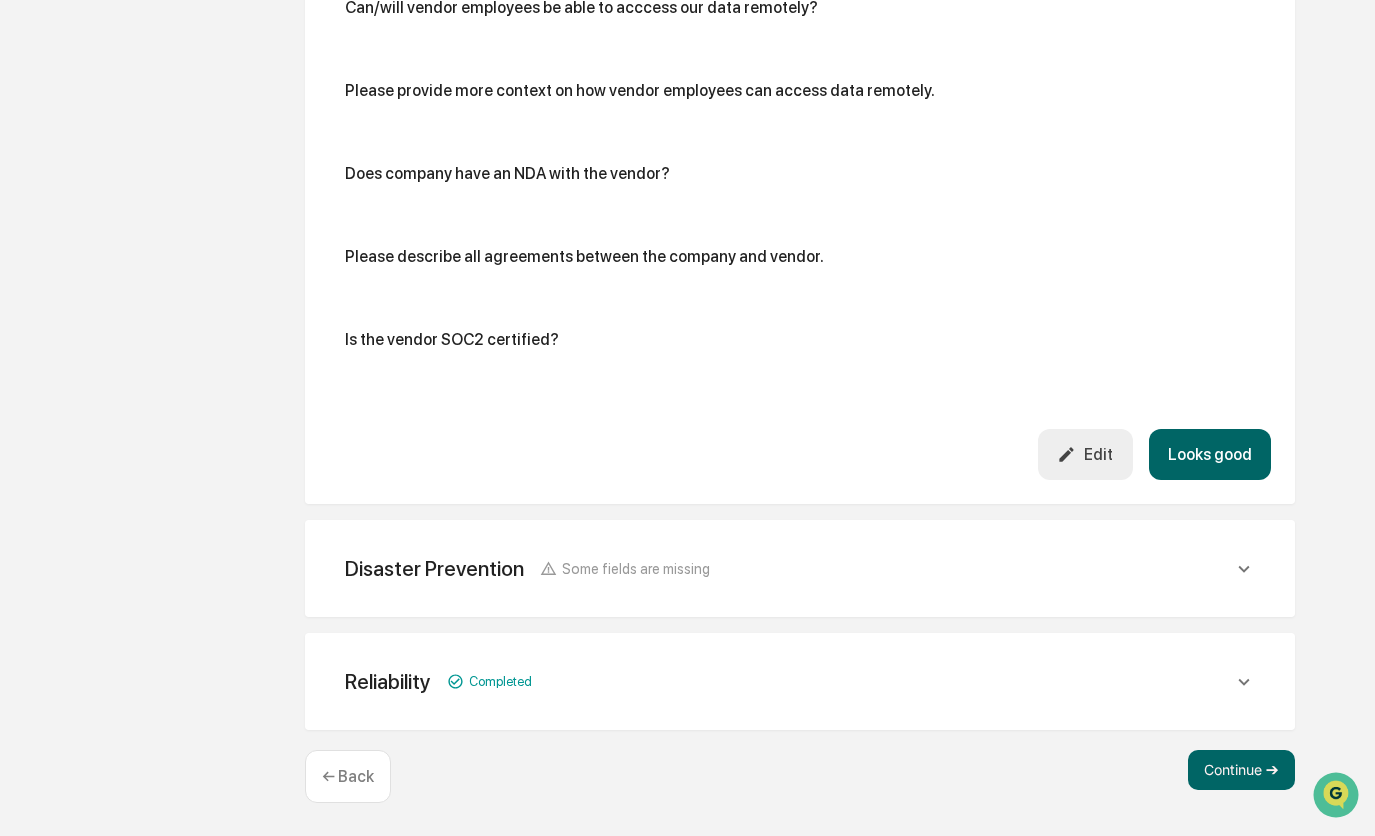click on "Disaster Prevention Some fields are missing" at bounding box center [789, -1270] 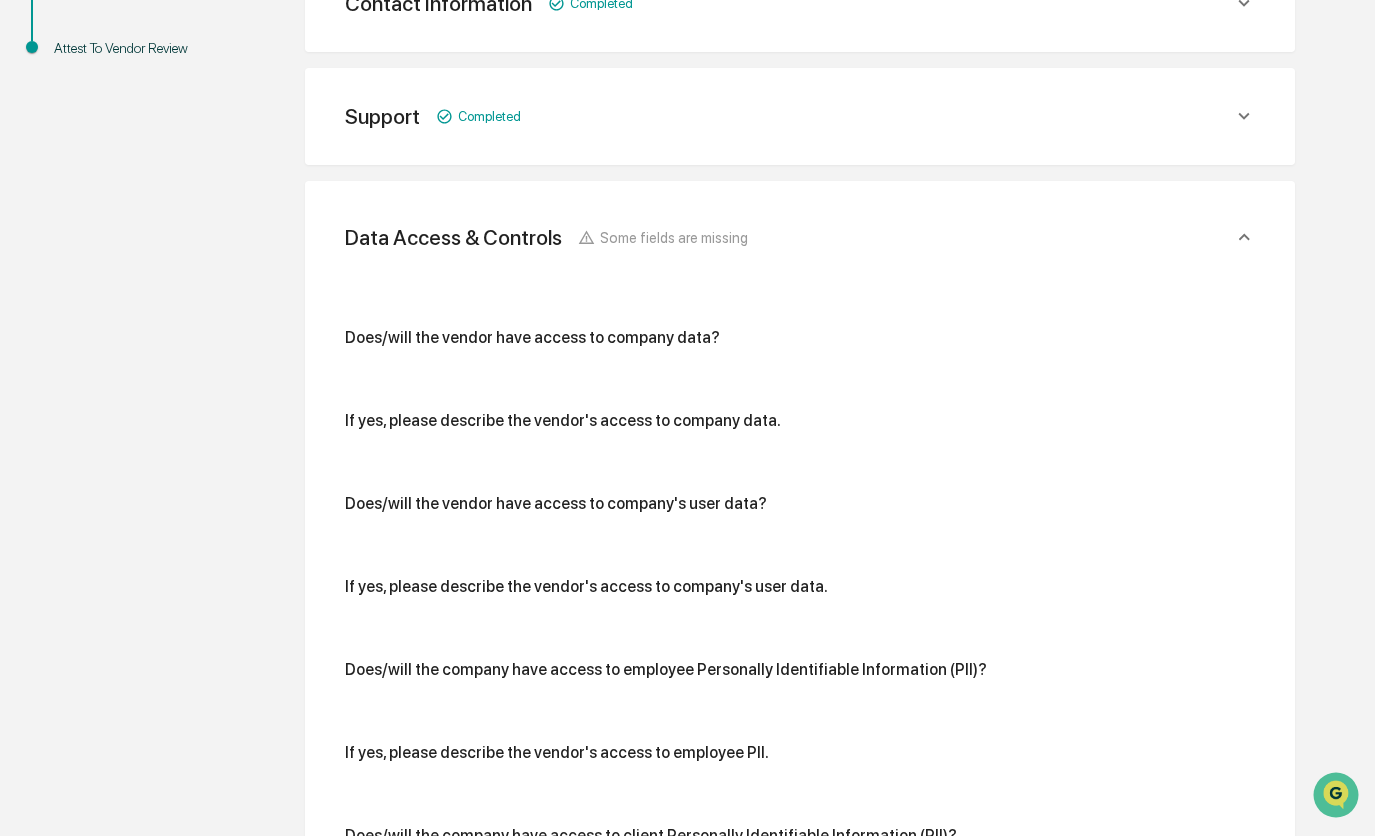 scroll, scrollTop: 494, scrollLeft: 0, axis: vertical 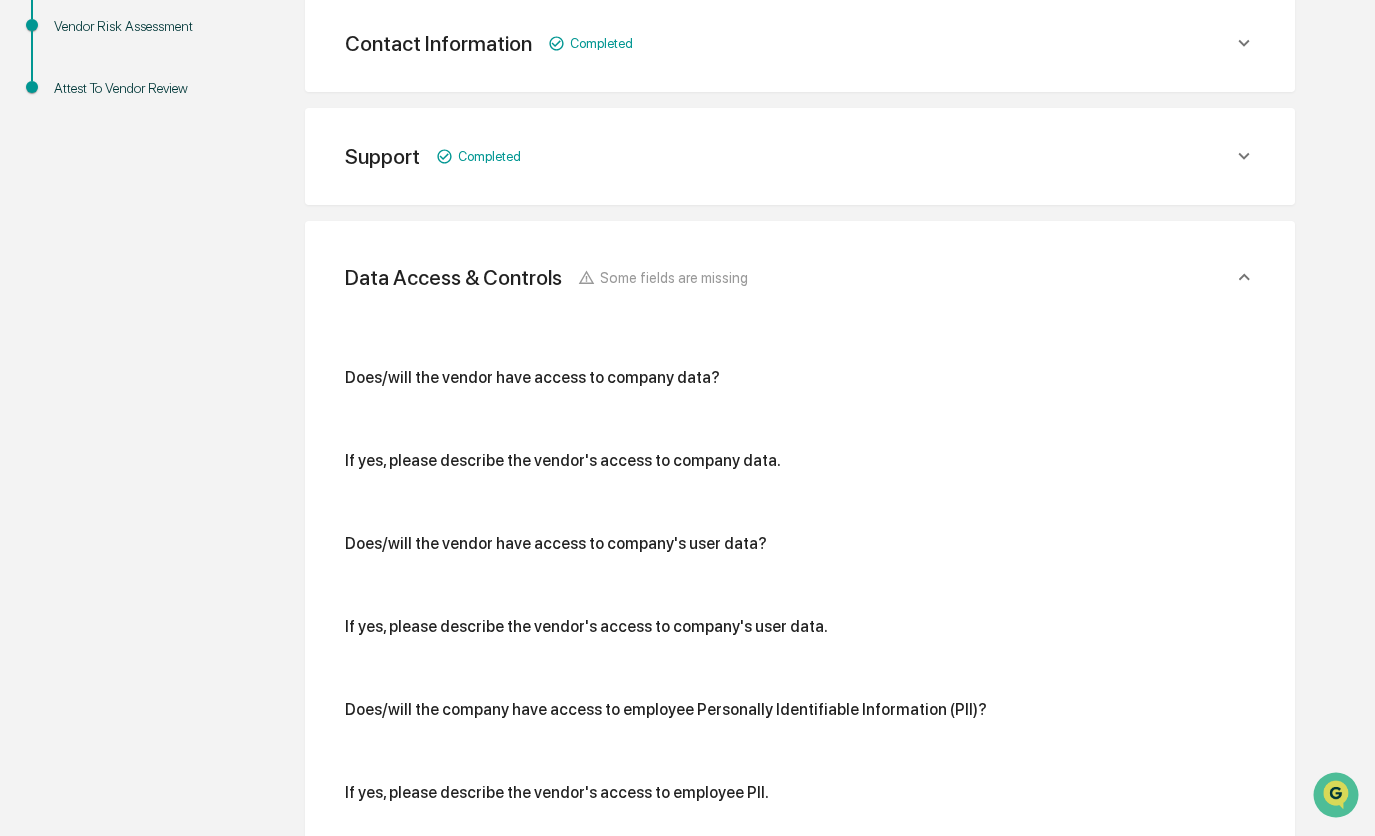 click 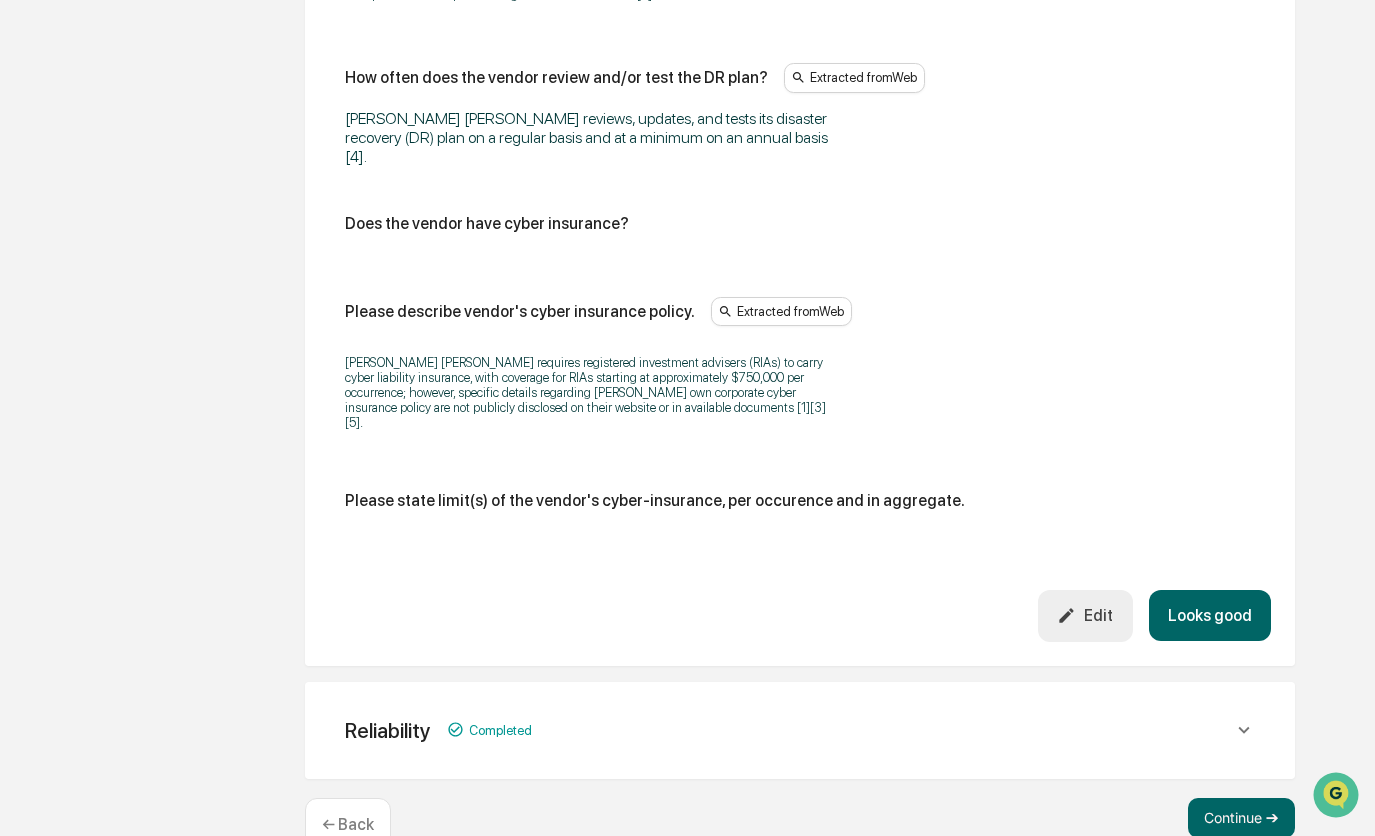 scroll, scrollTop: 1209, scrollLeft: 0, axis: vertical 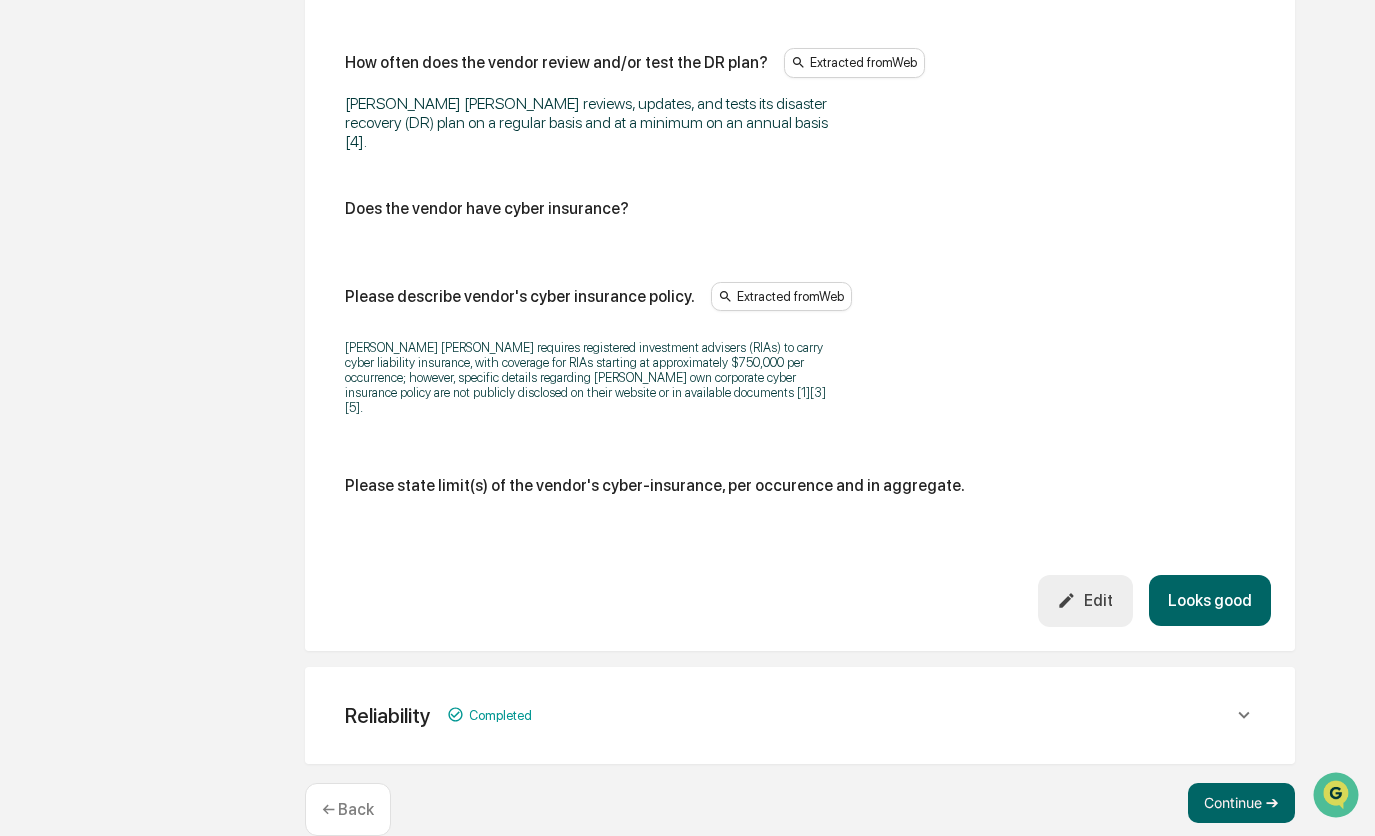 click on "Reliability Completed" at bounding box center [789, -785] 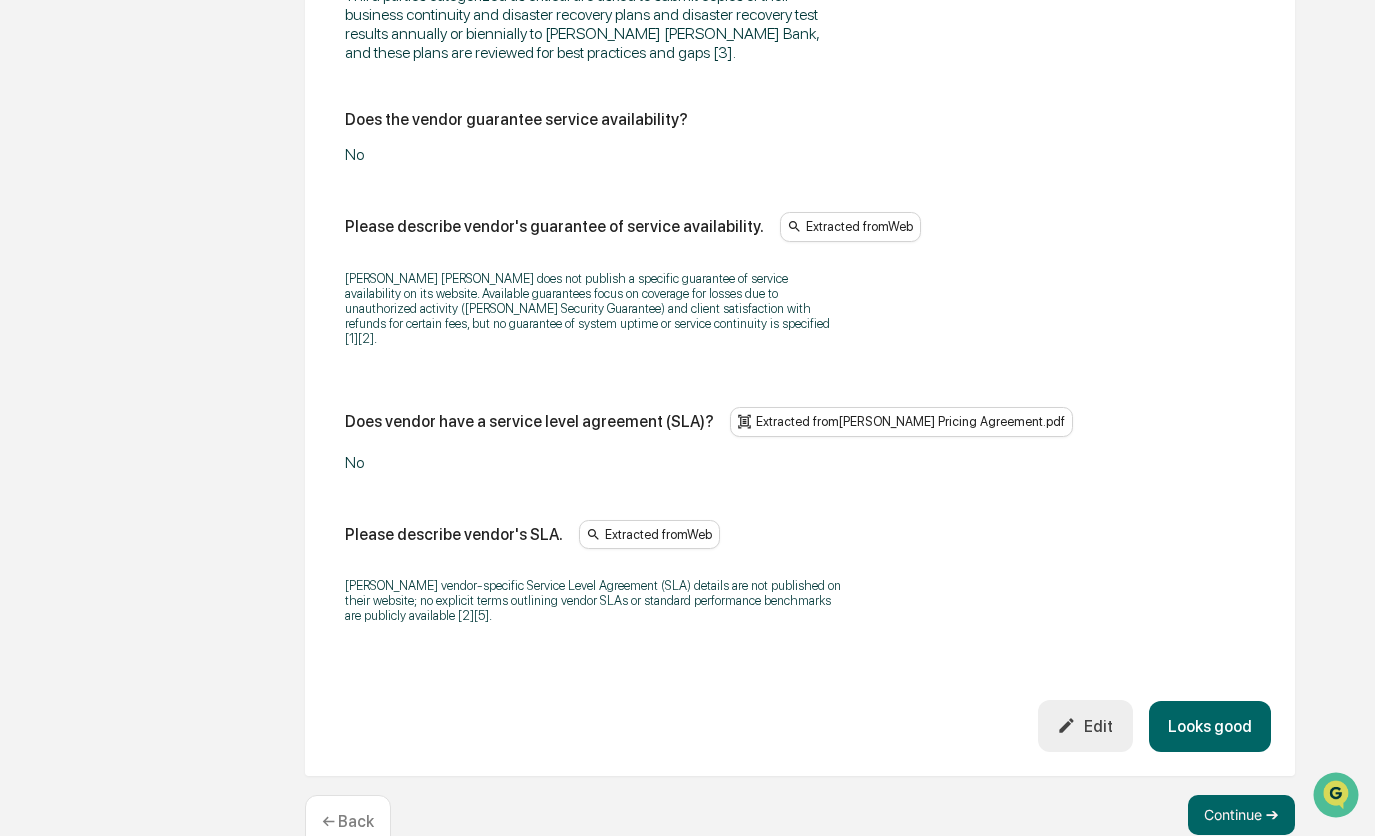 click on "Looks good" at bounding box center (1210, -630) 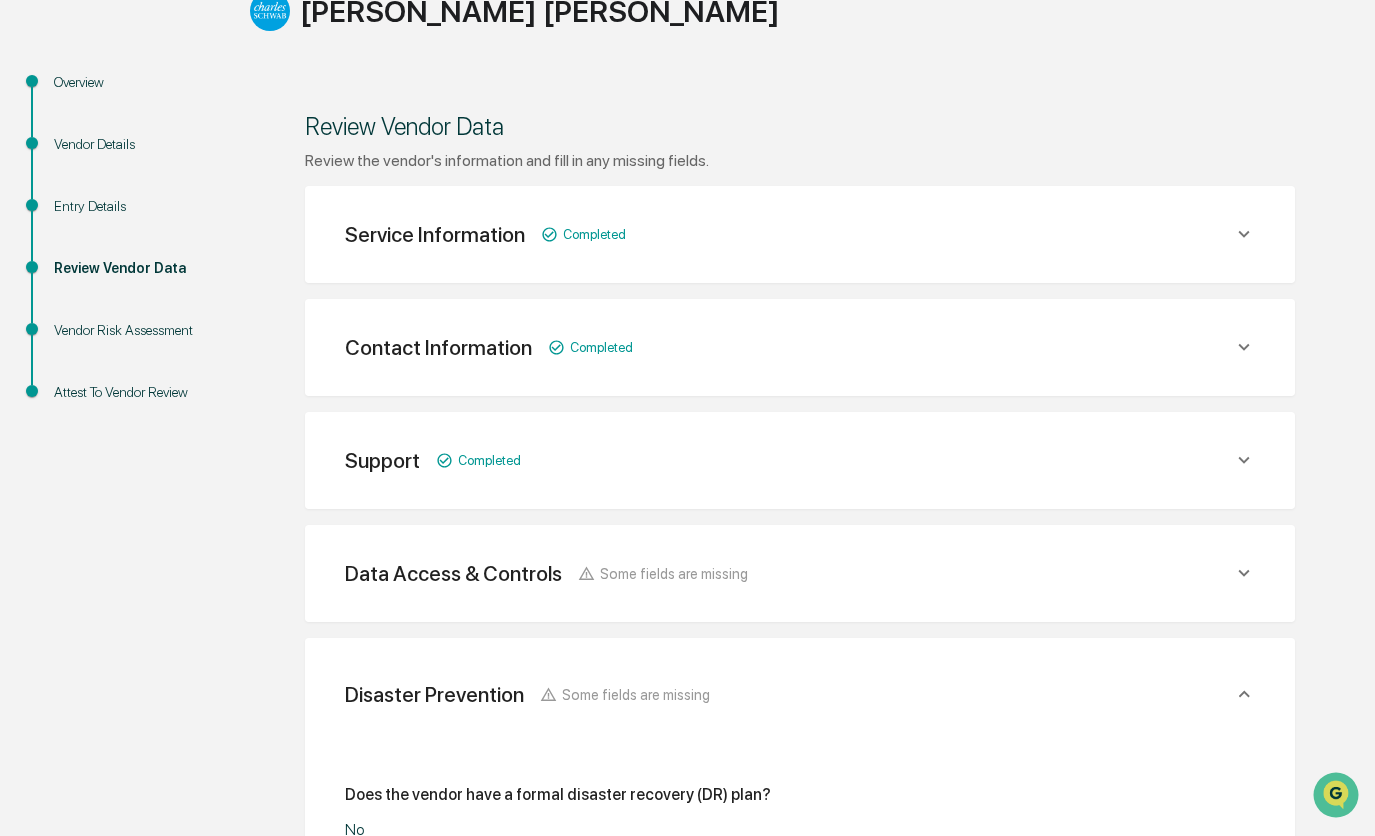 scroll, scrollTop: 400, scrollLeft: 0, axis: vertical 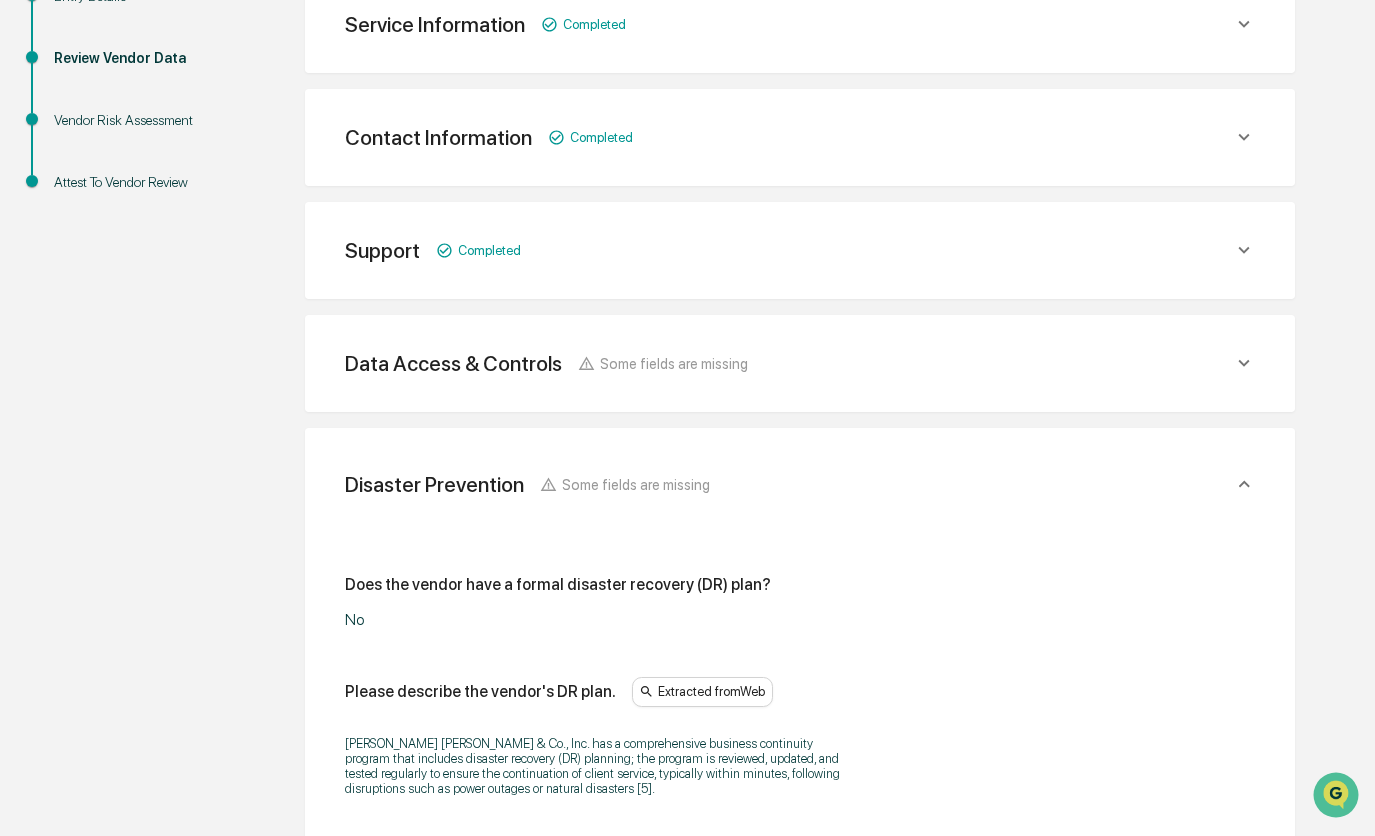 click on "Data Access & Controls Some fields are missing" at bounding box center (789, 24) 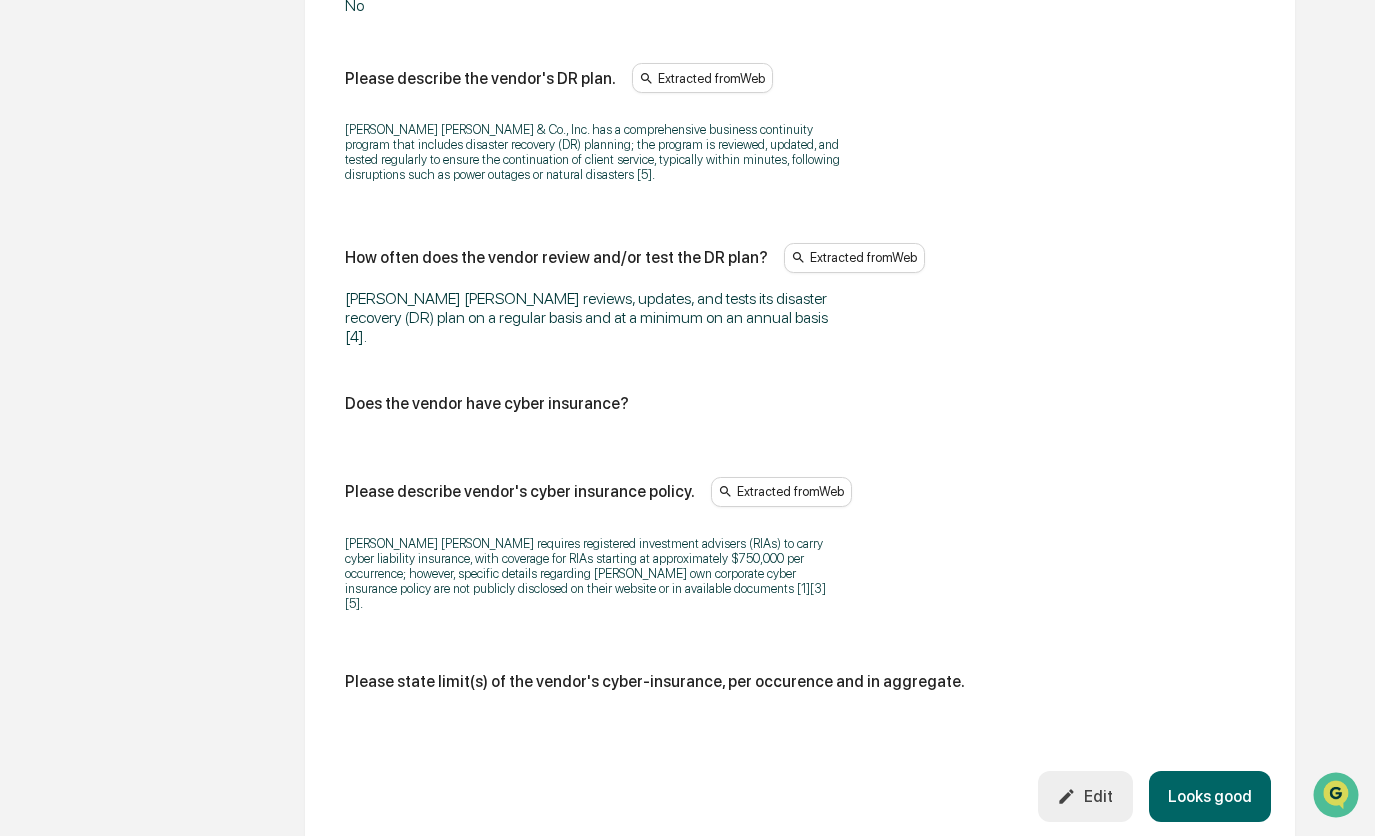 scroll, scrollTop: 2500, scrollLeft: 0, axis: vertical 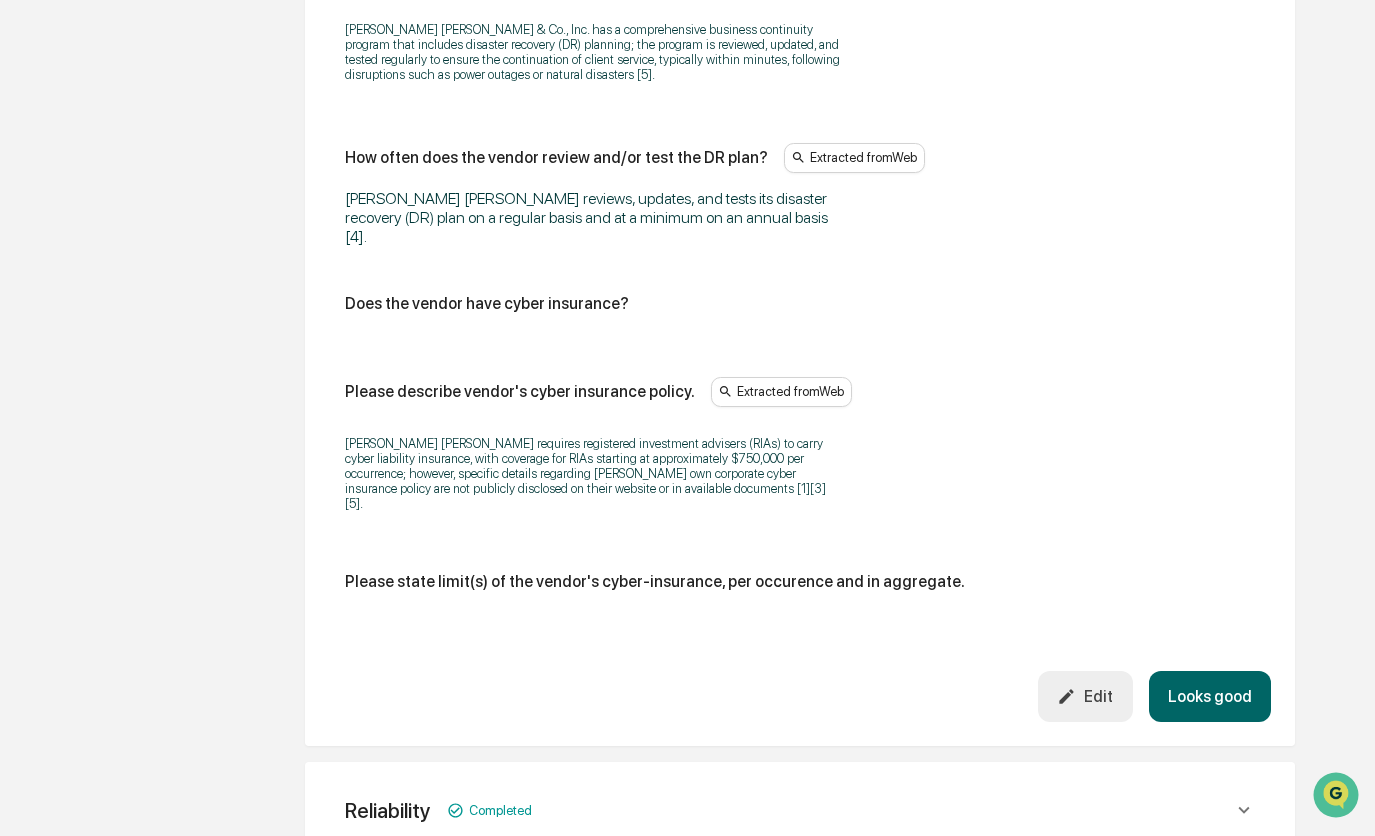 click on "Looks good" at bounding box center [1210, -352] 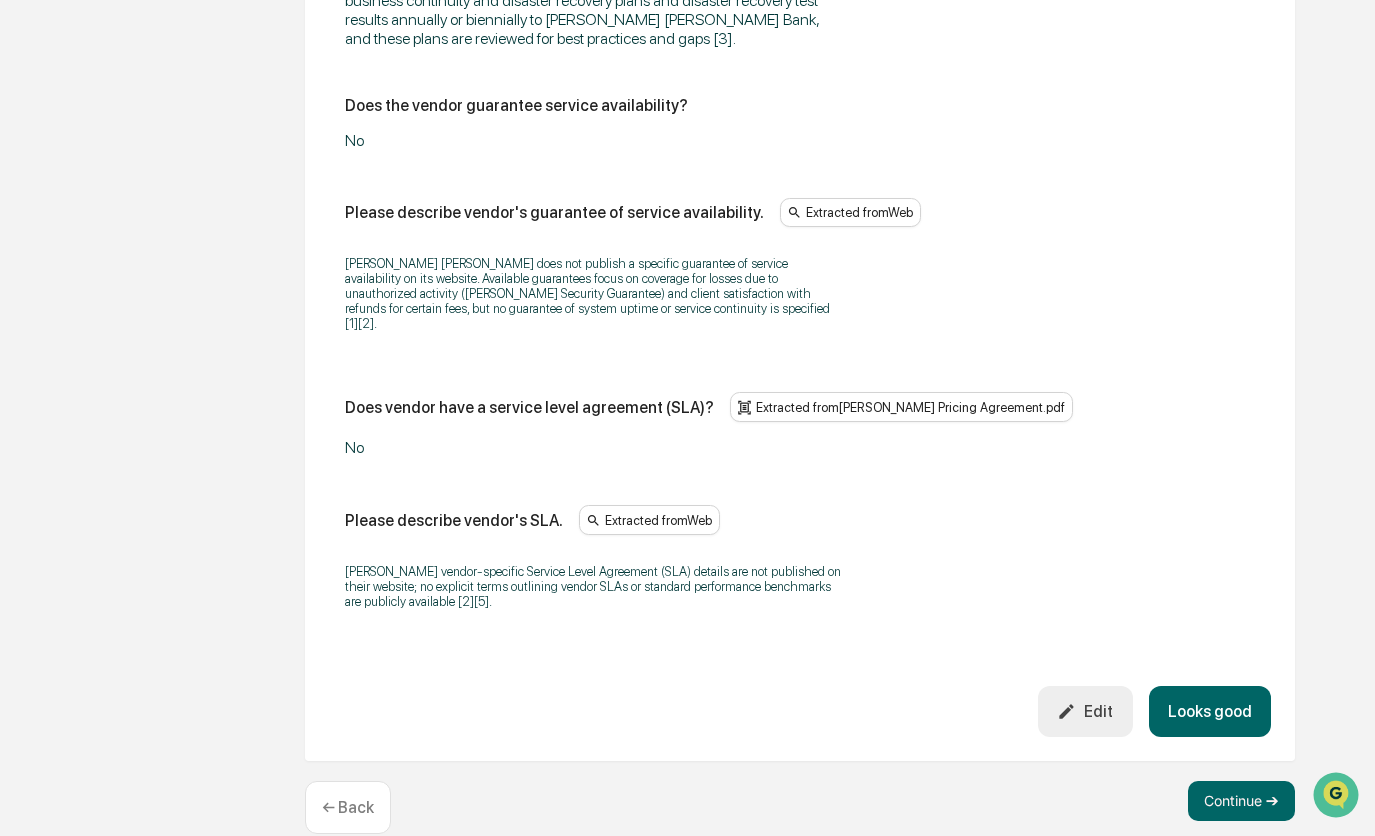 scroll, scrollTop: 1501, scrollLeft: 0, axis: vertical 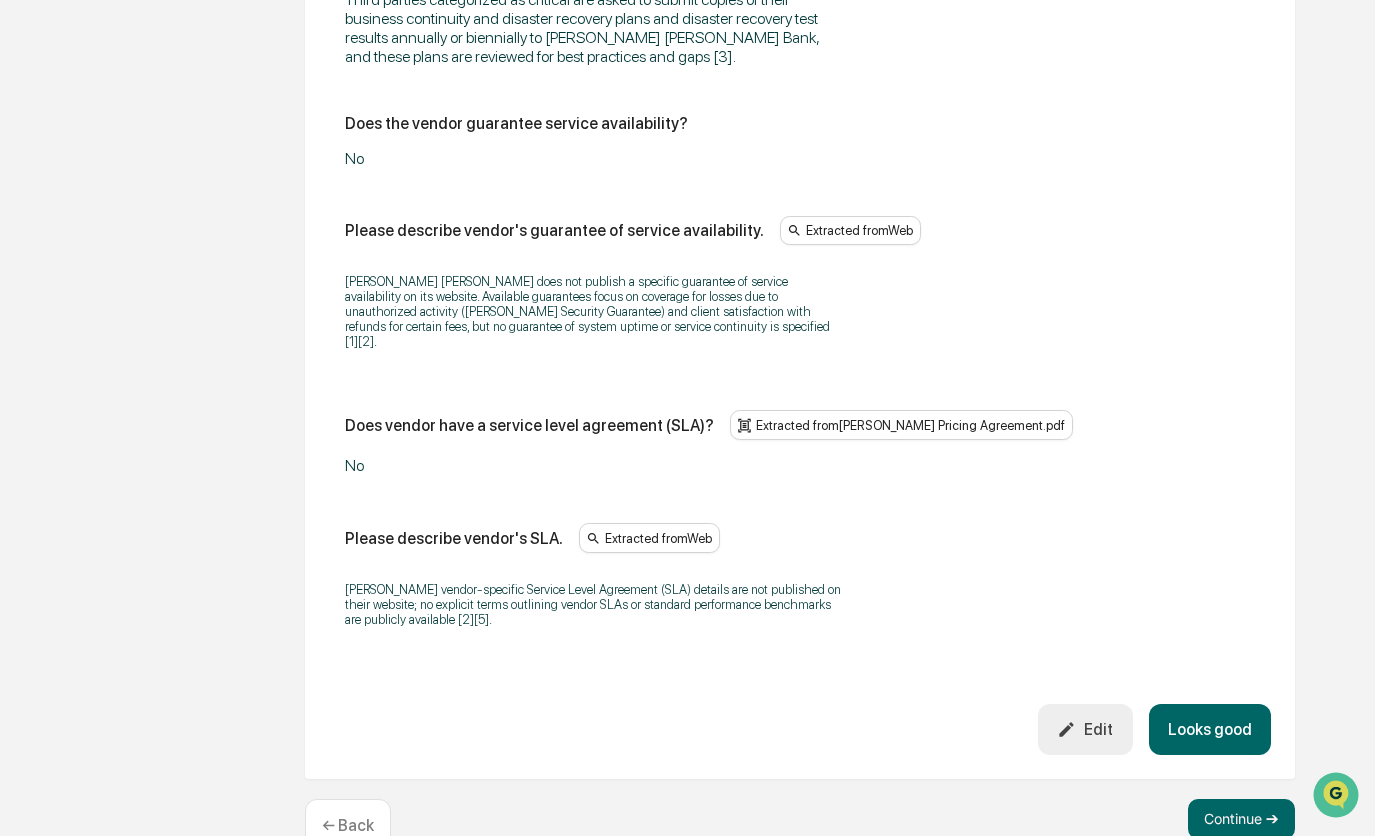 click on "Looks good" at bounding box center (1210, 729) 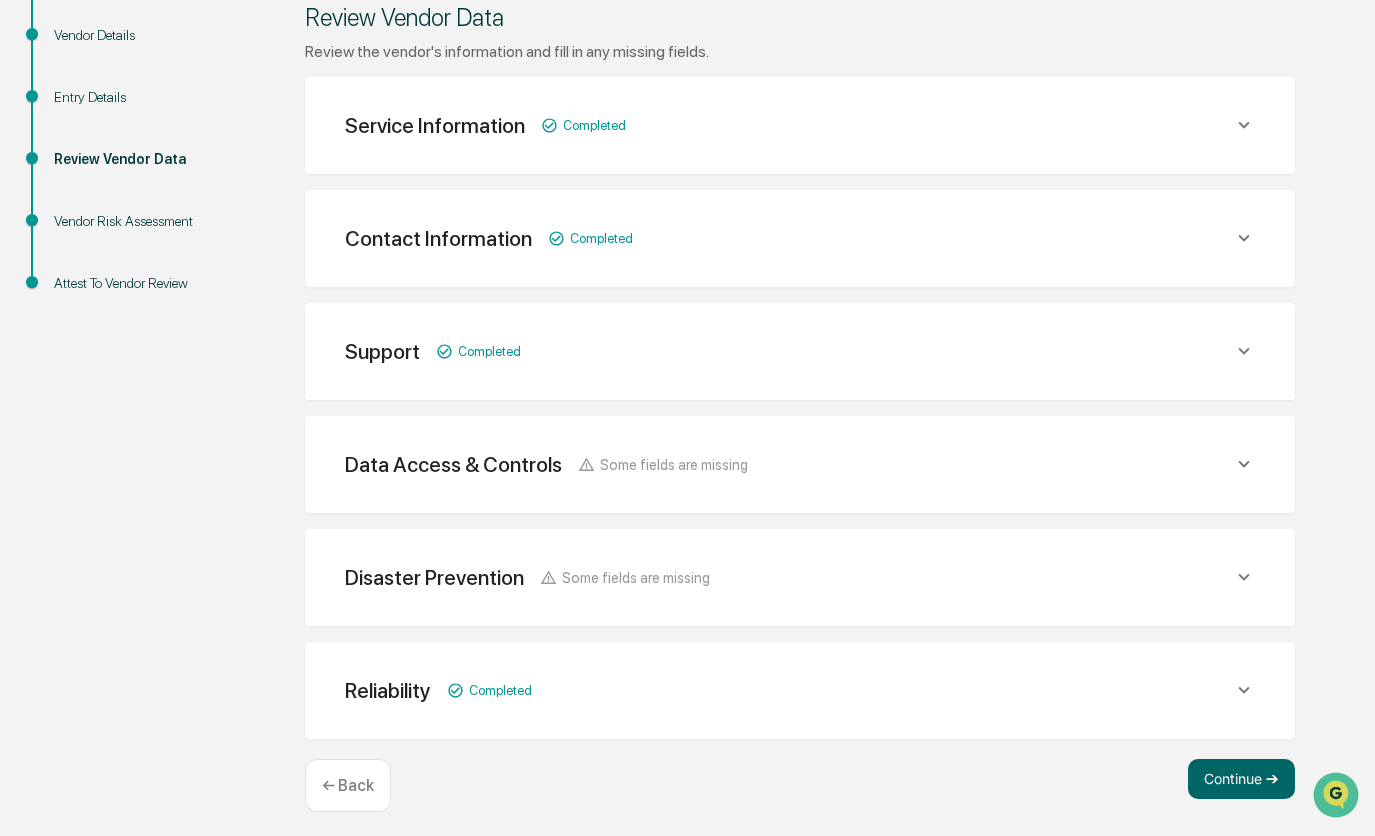 scroll, scrollTop: 308, scrollLeft: 0, axis: vertical 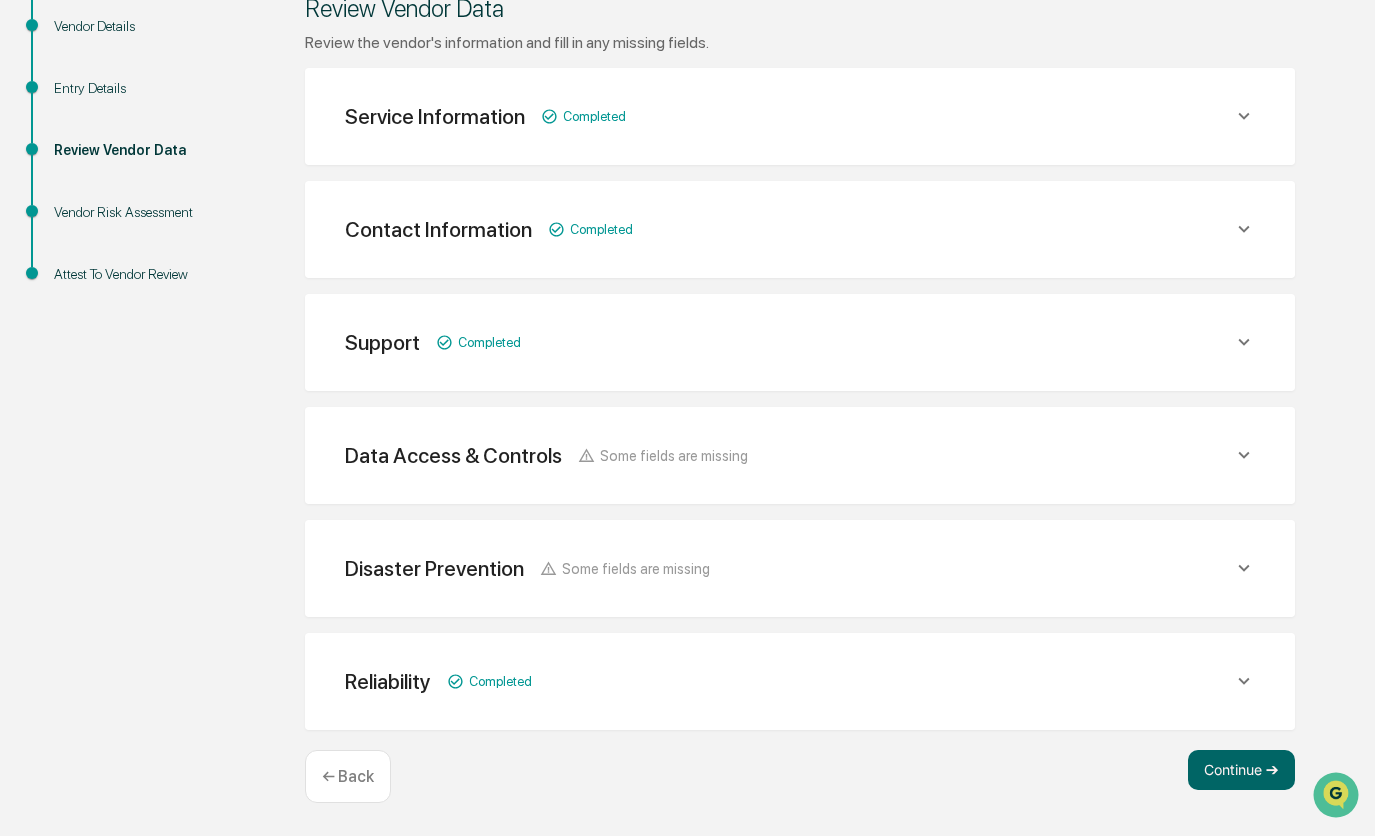 click on "Disaster Prevention Some fields are missing" at bounding box center [800, 116] 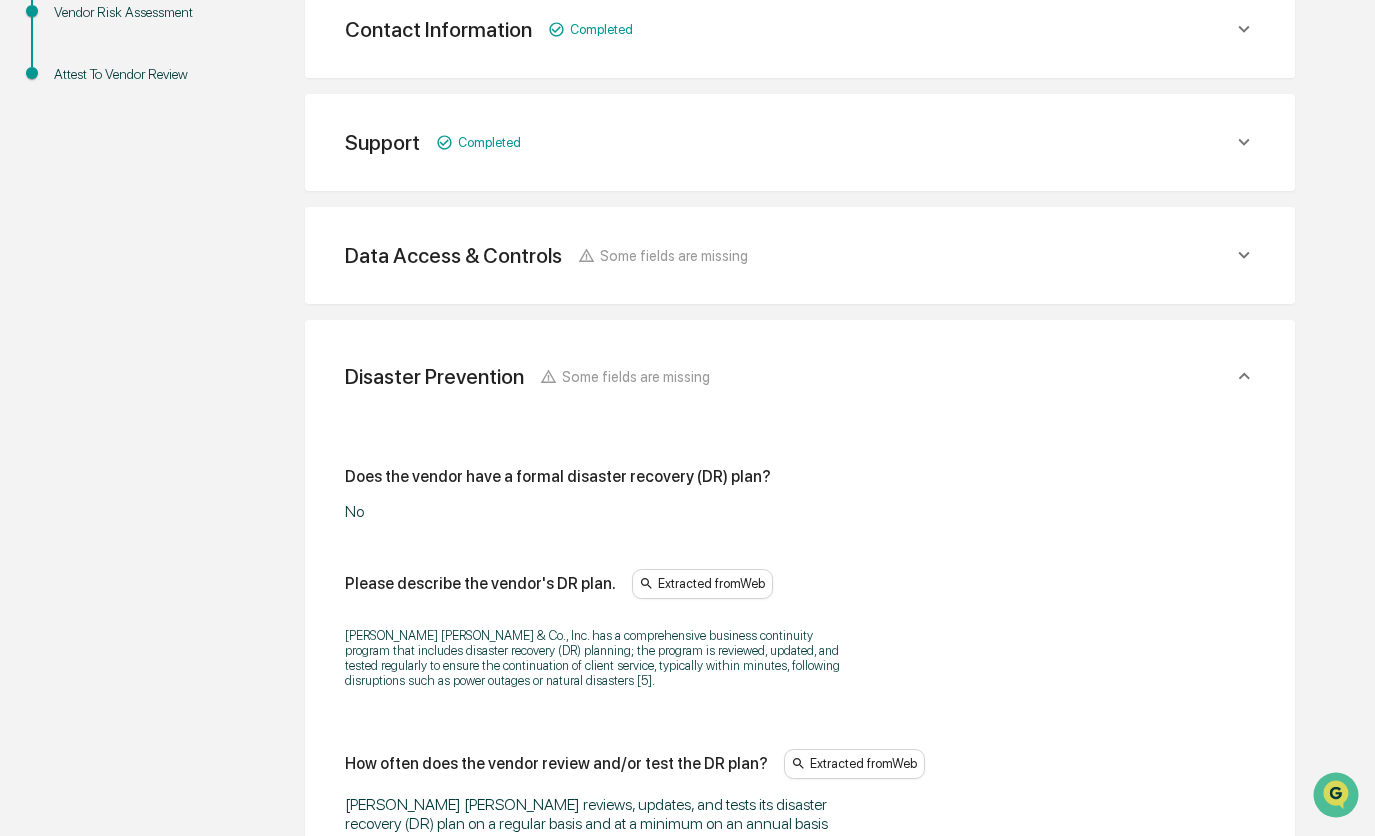 click on "Disaster Prevention Some fields are missing" at bounding box center [527, 376] 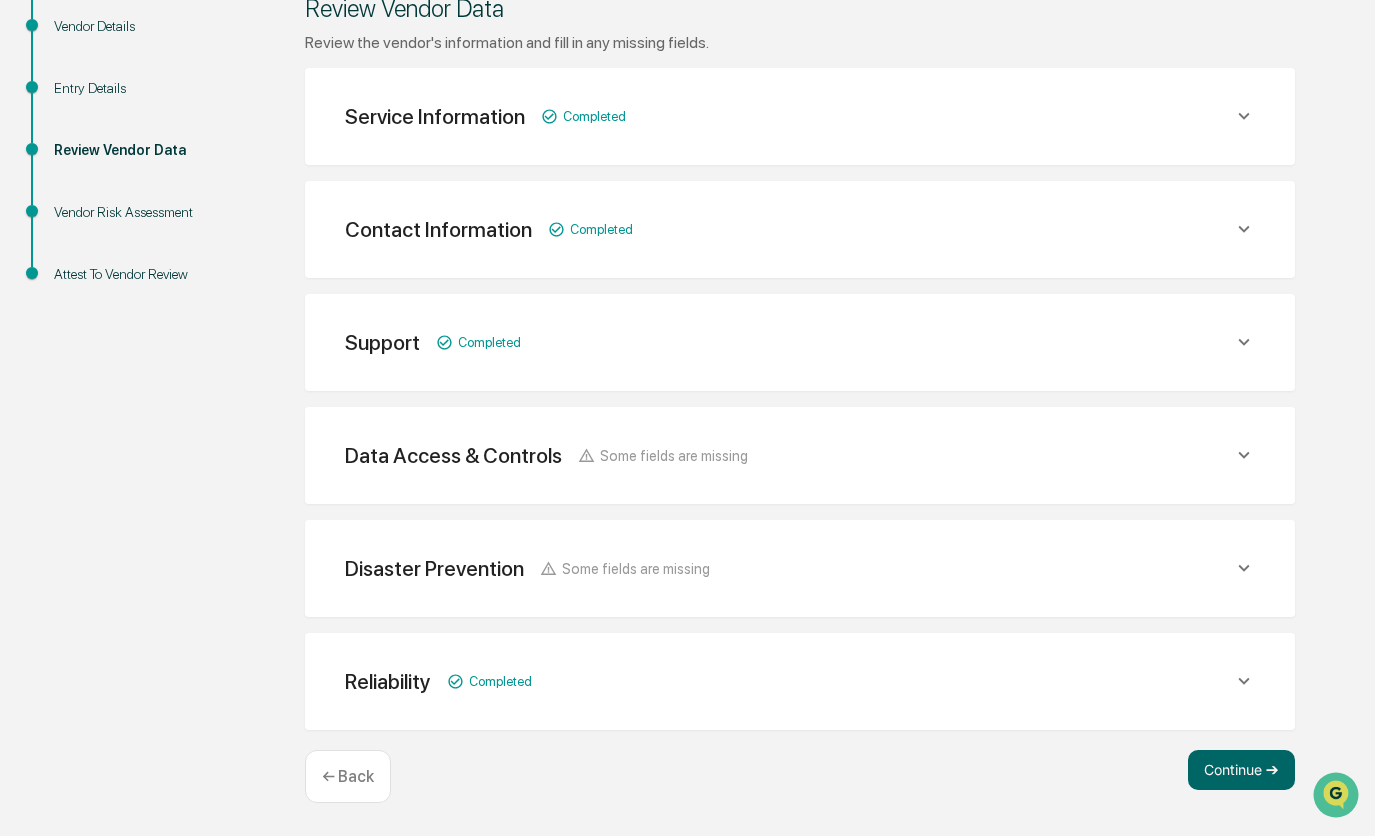 scroll, scrollTop: 308, scrollLeft: 0, axis: vertical 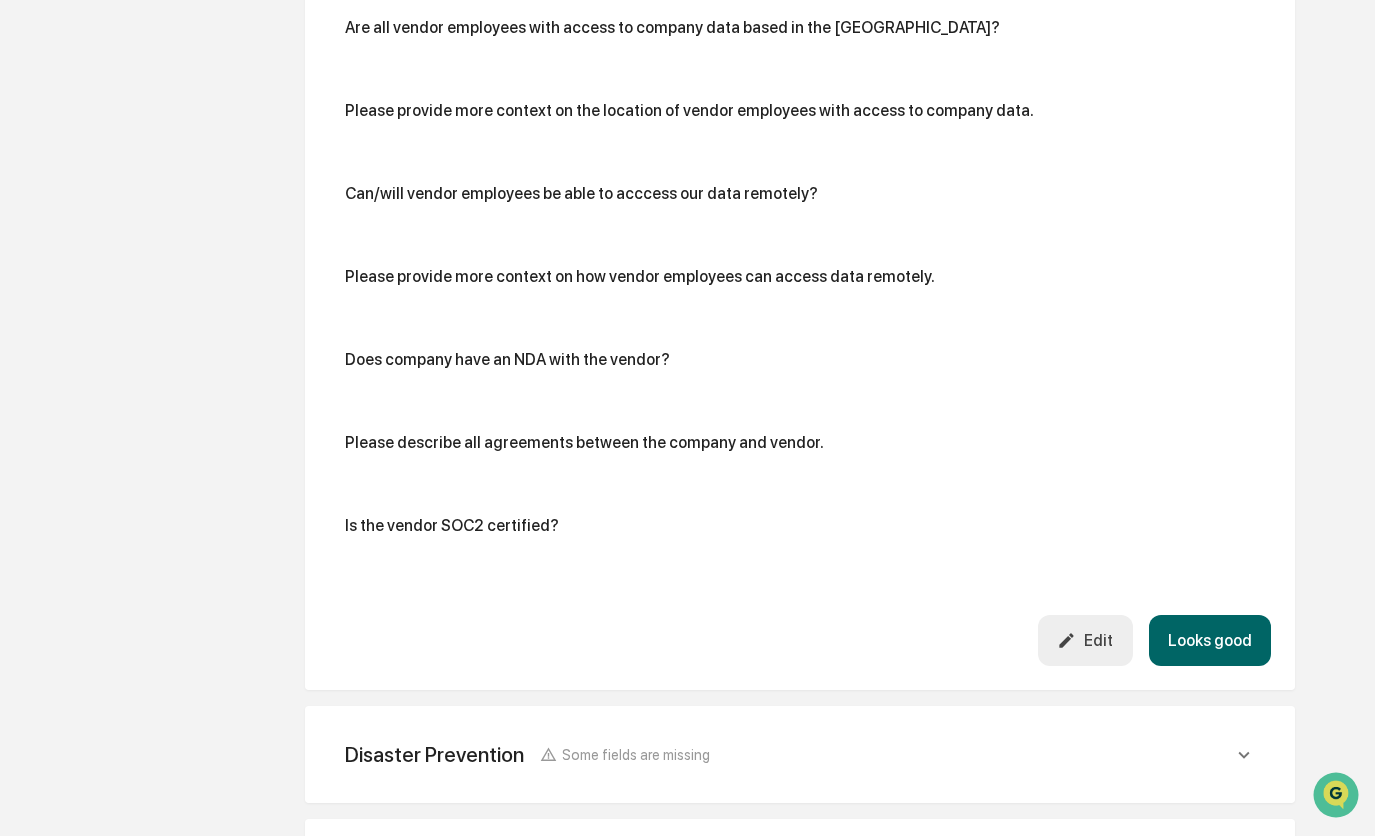 click on "Edit" at bounding box center [1085, 640] 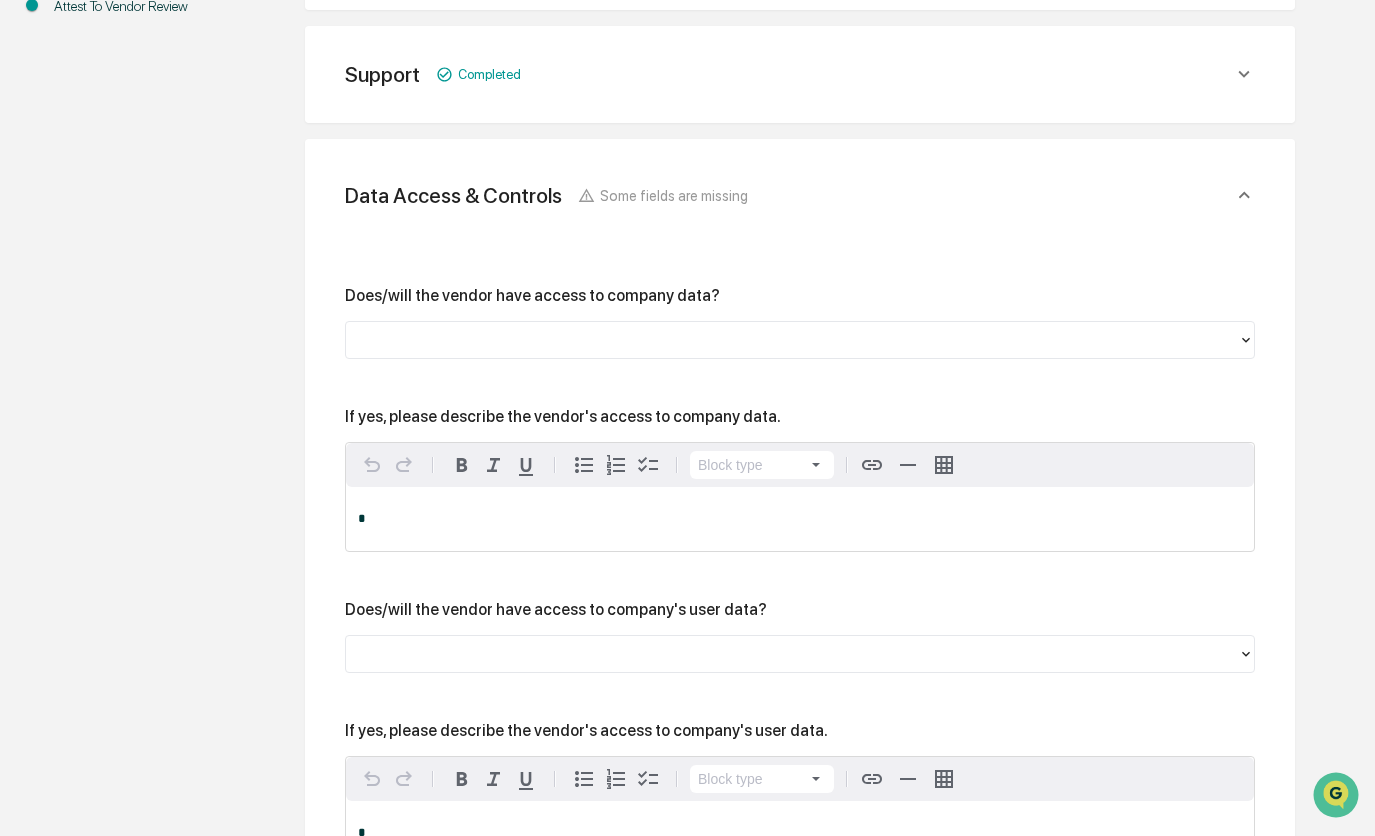 scroll, scrollTop: 700, scrollLeft: 0, axis: vertical 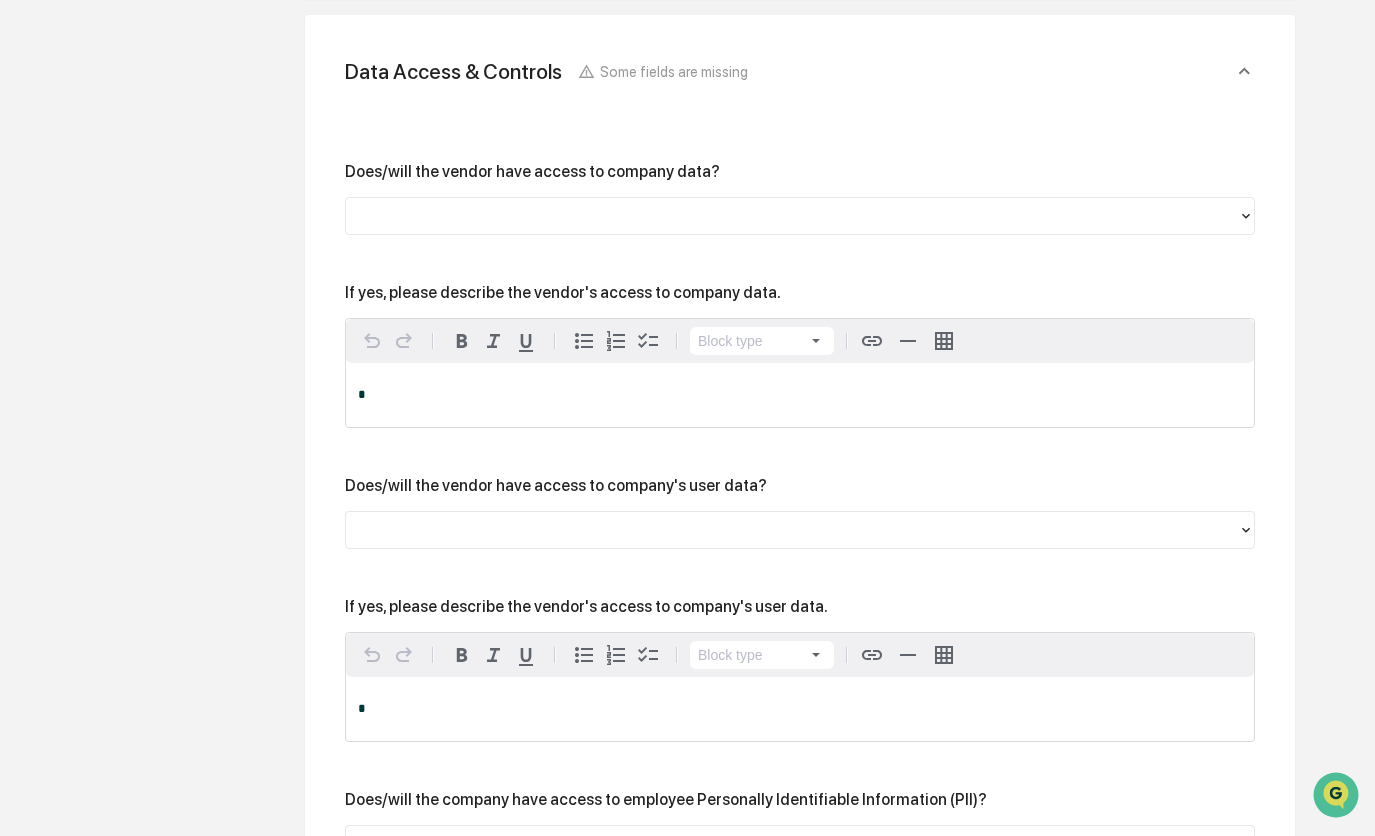 click 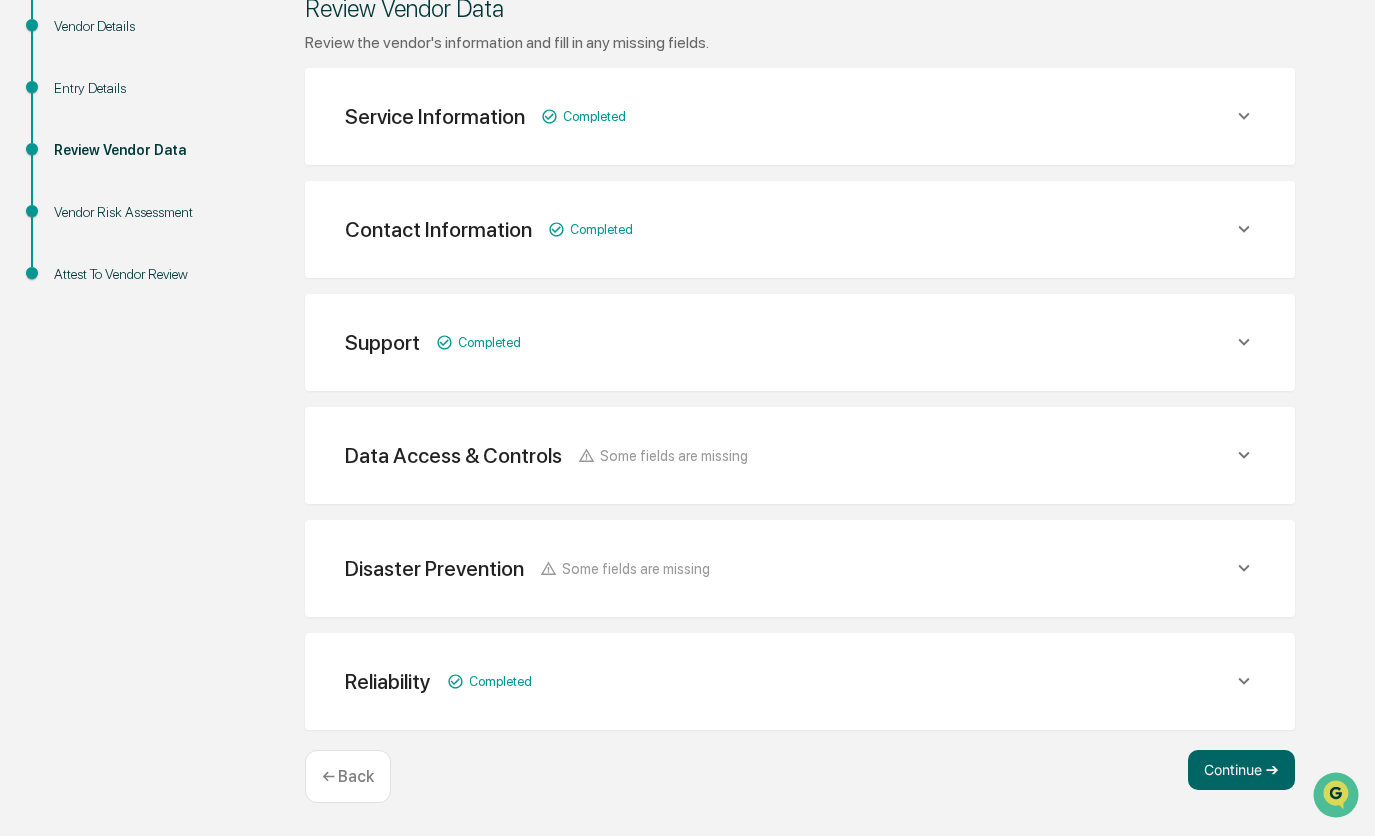 scroll, scrollTop: 308, scrollLeft: 0, axis: vertical 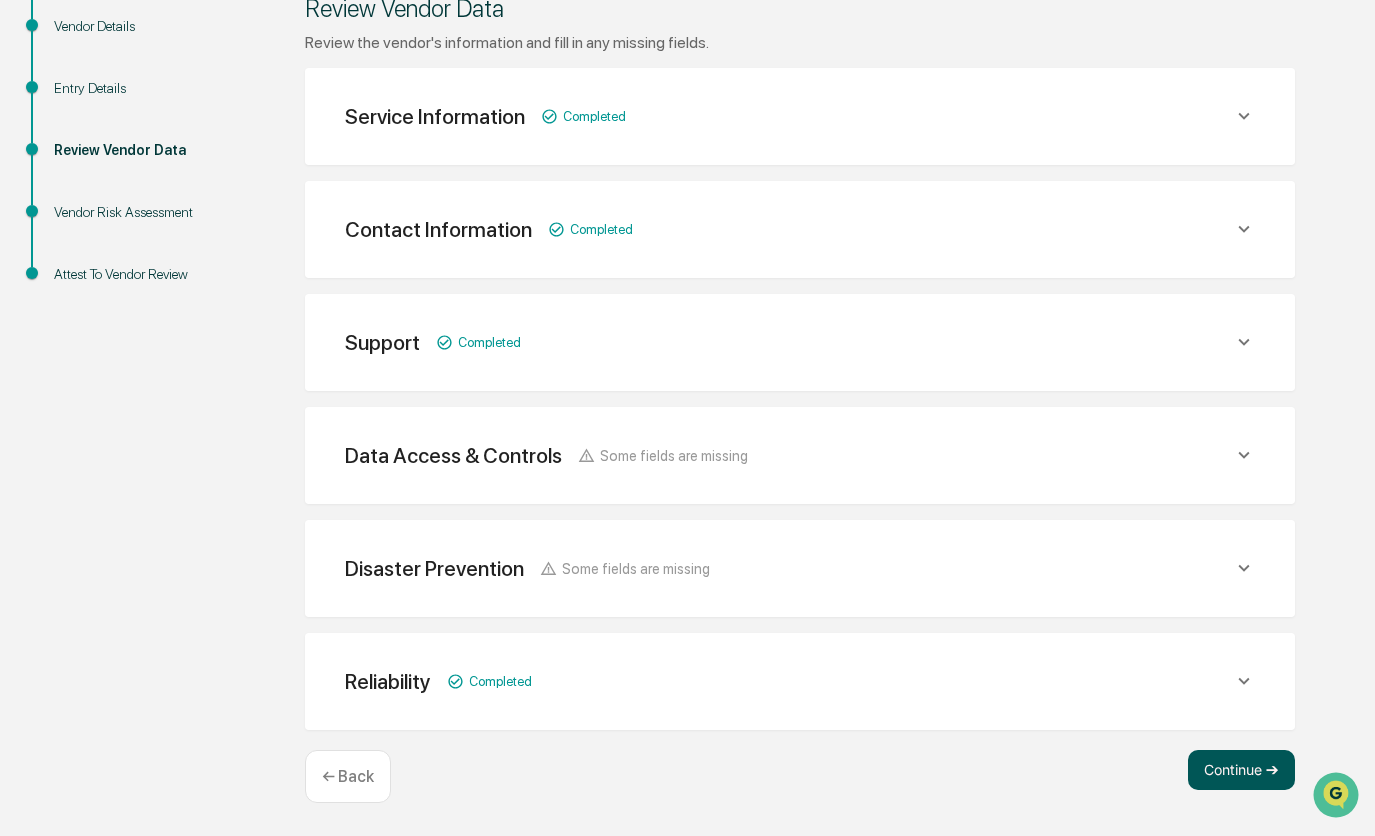 click on "Continue ➔" at bounding box center (1241, 770) 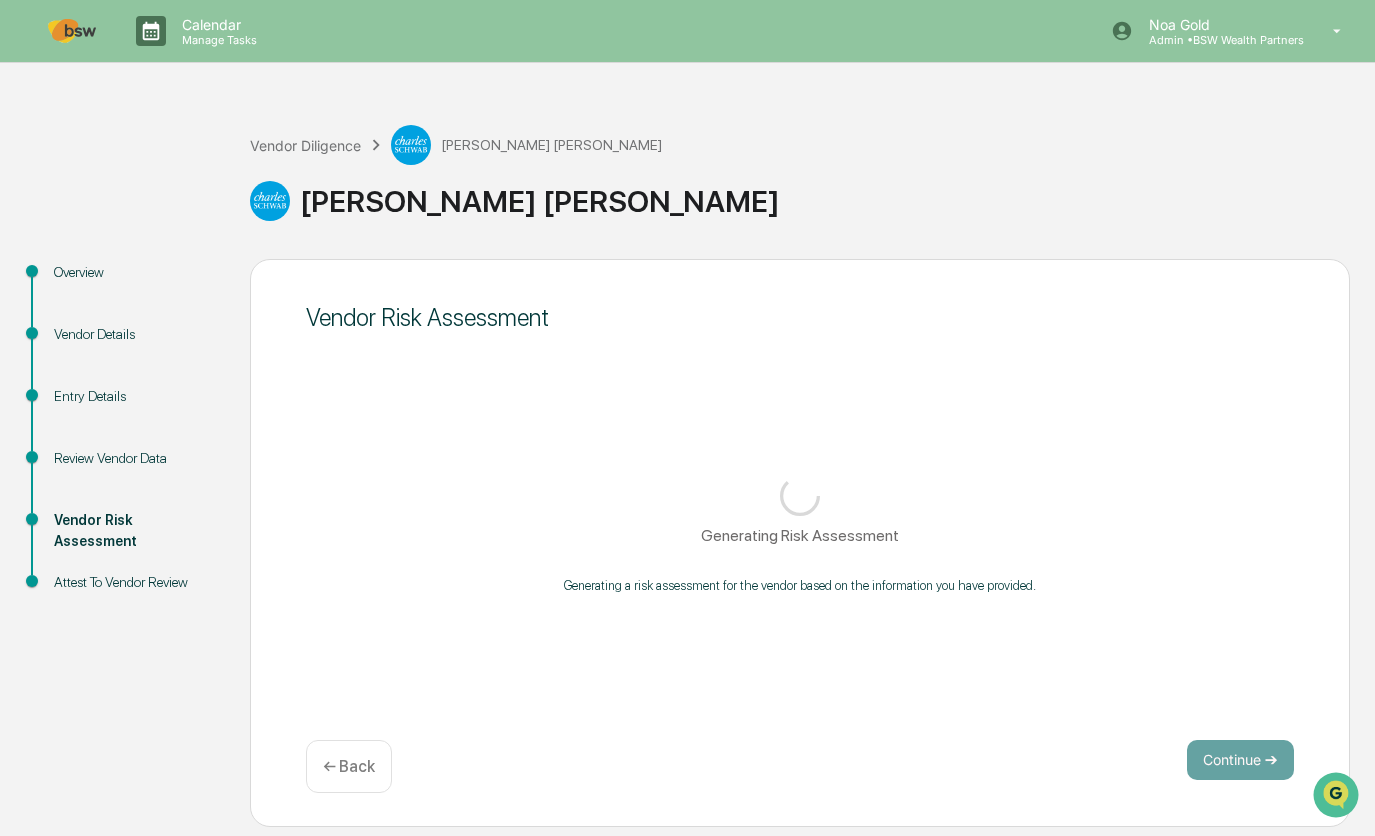 scroll, scrollTop: 0, scrollLeft: 0, axis: both 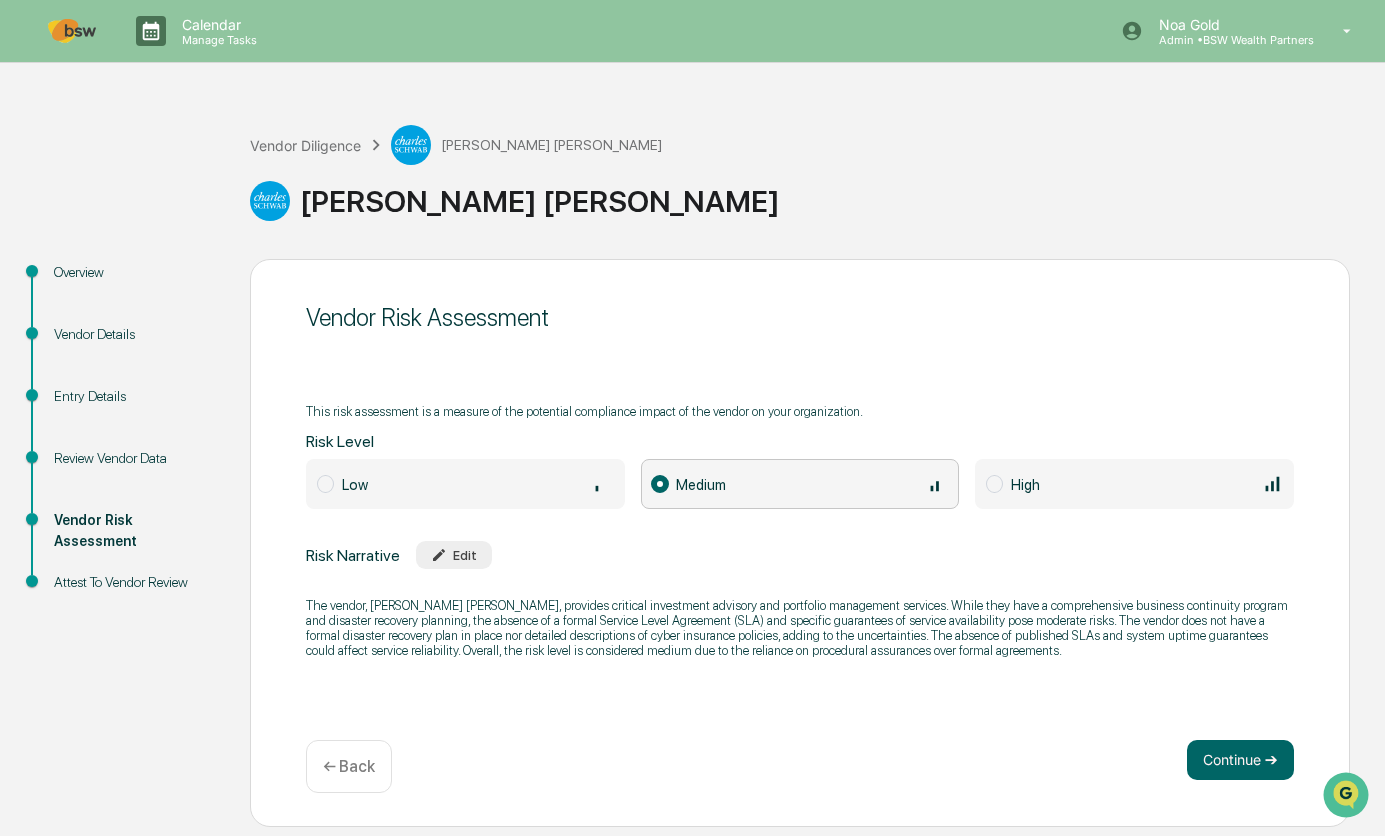 click on "← Back" at bounding box center [349, 766] 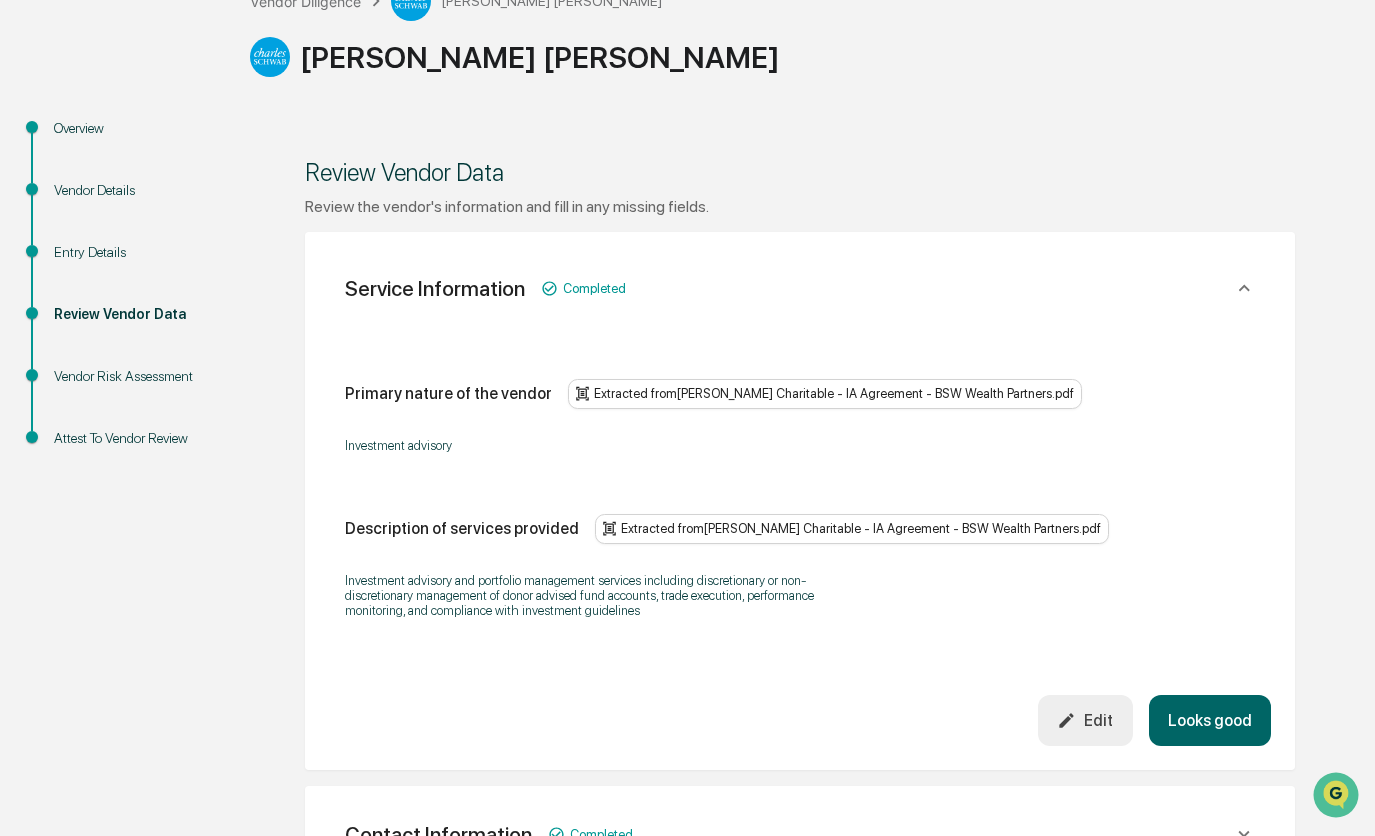 scroll, scrollTop: 0, scrollLeft: 0, axis: both 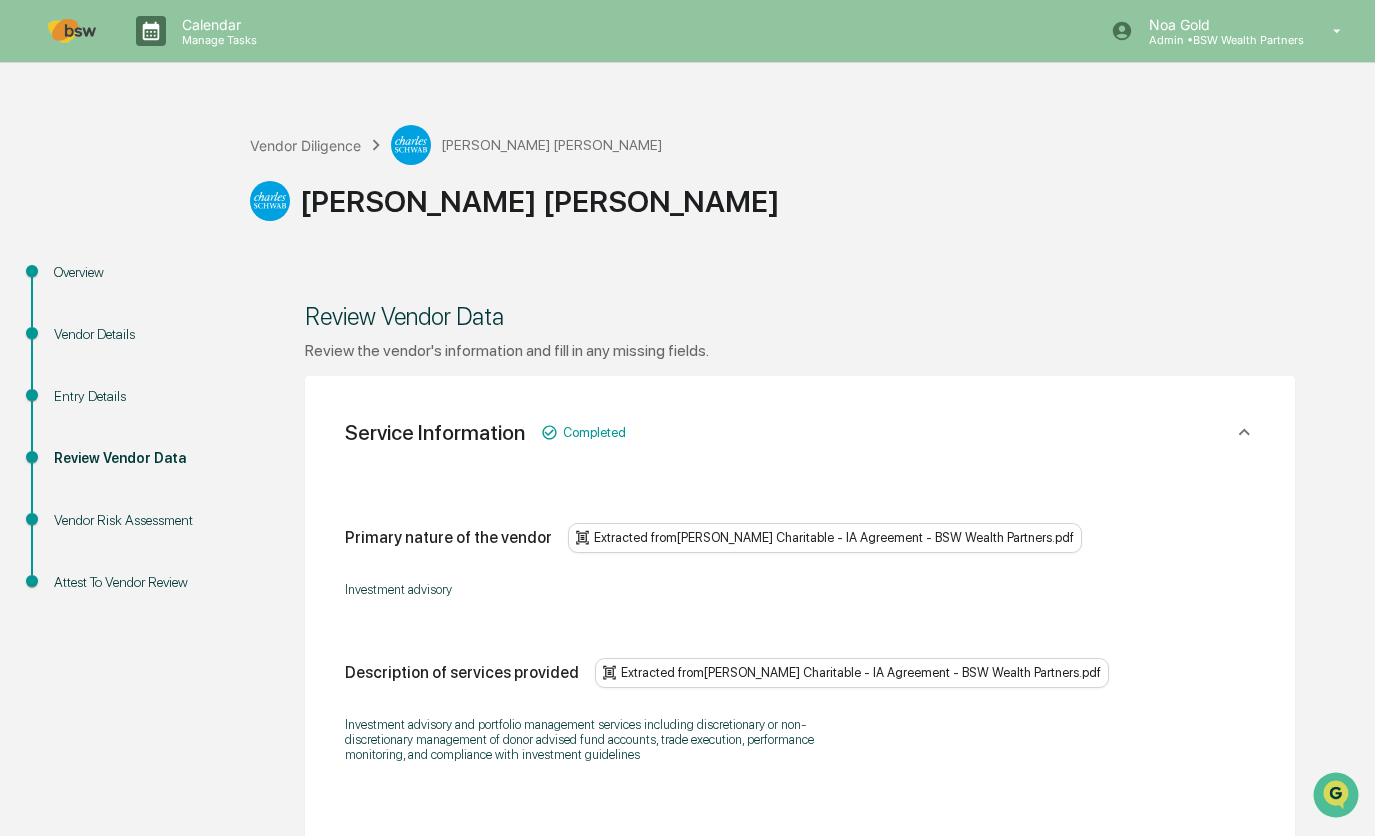 click on "Overview" at bounding box center (136, 272) 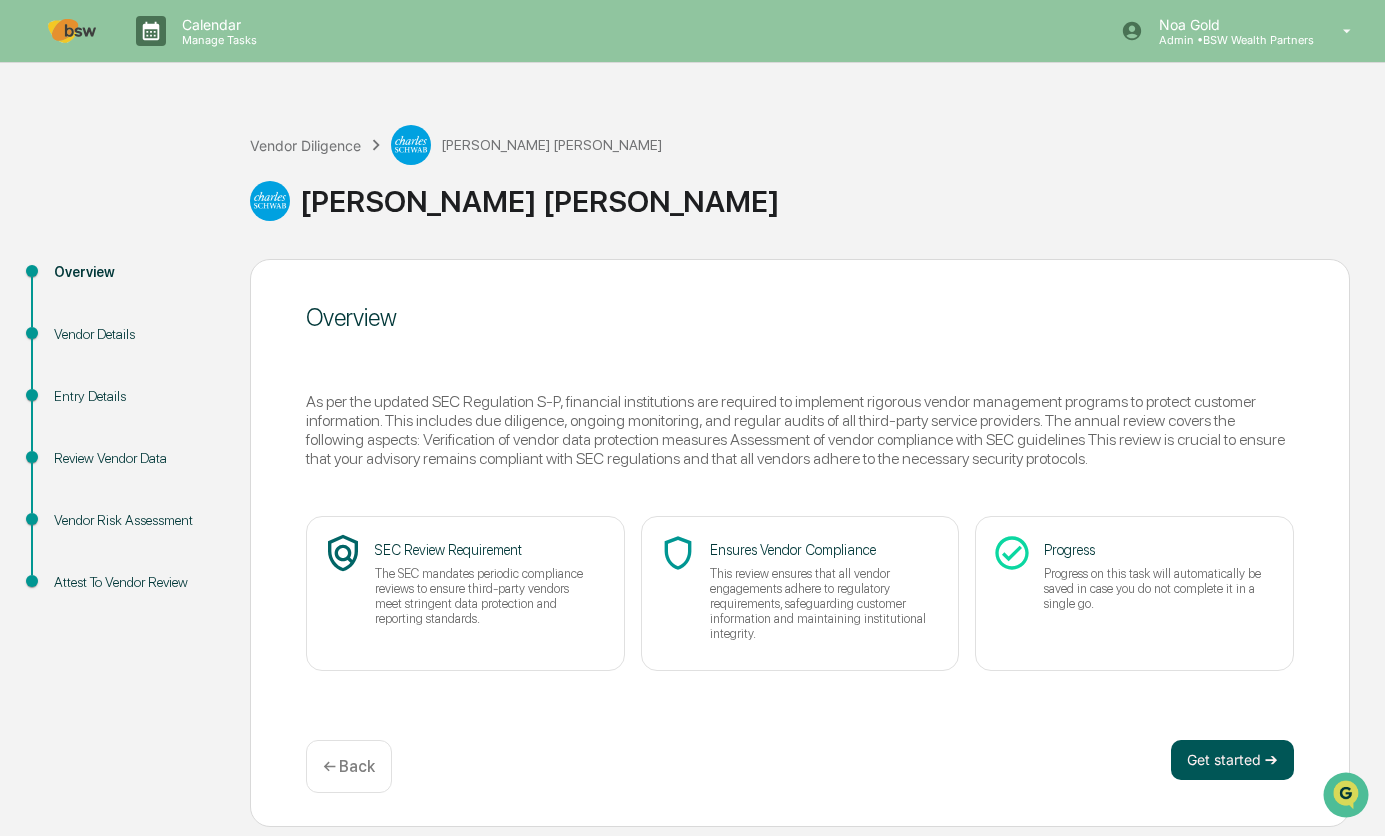 click on "Get started ➔" at bounding box center (1232, 760) 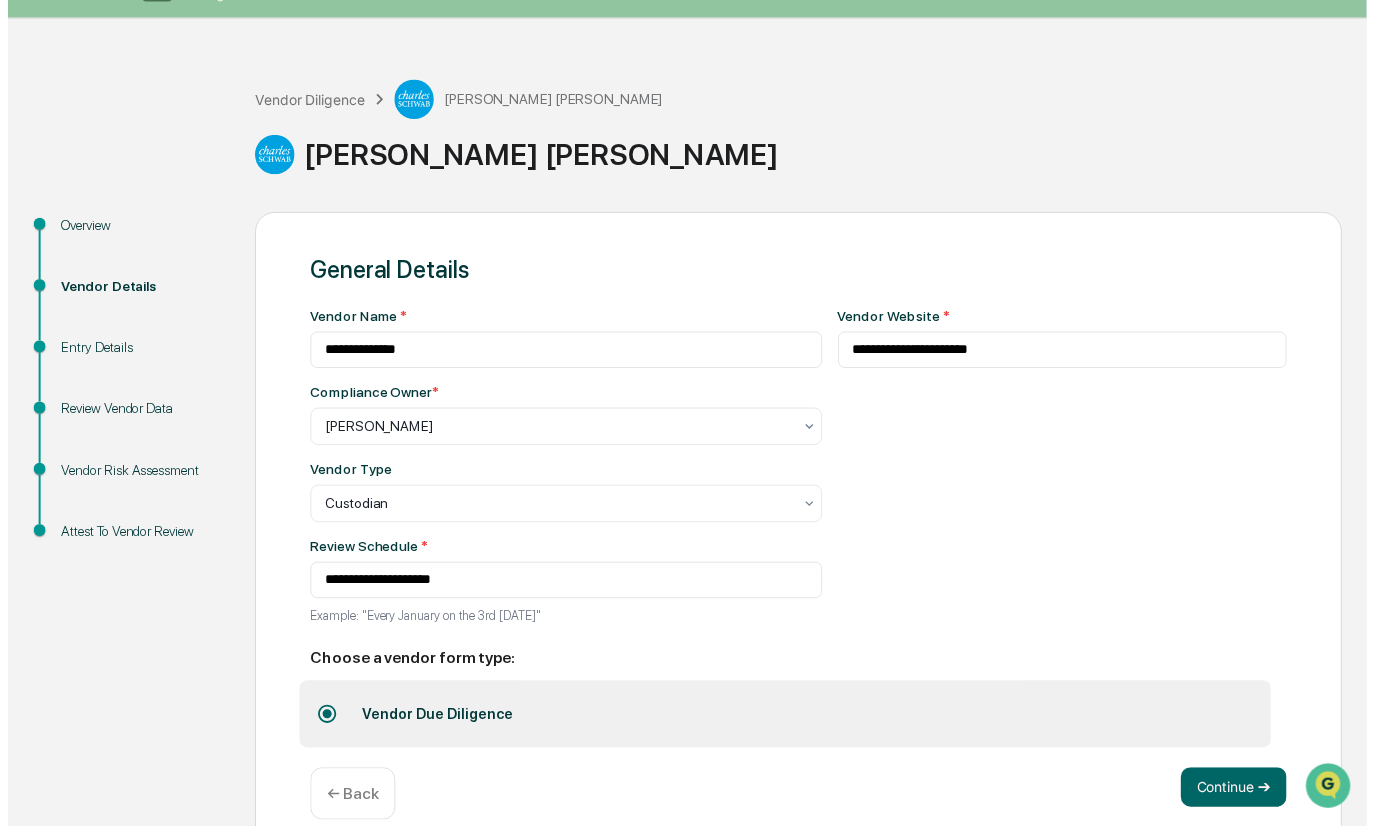 scroll, scrollTop: 77, scrollLeft: 0, axis: vertical 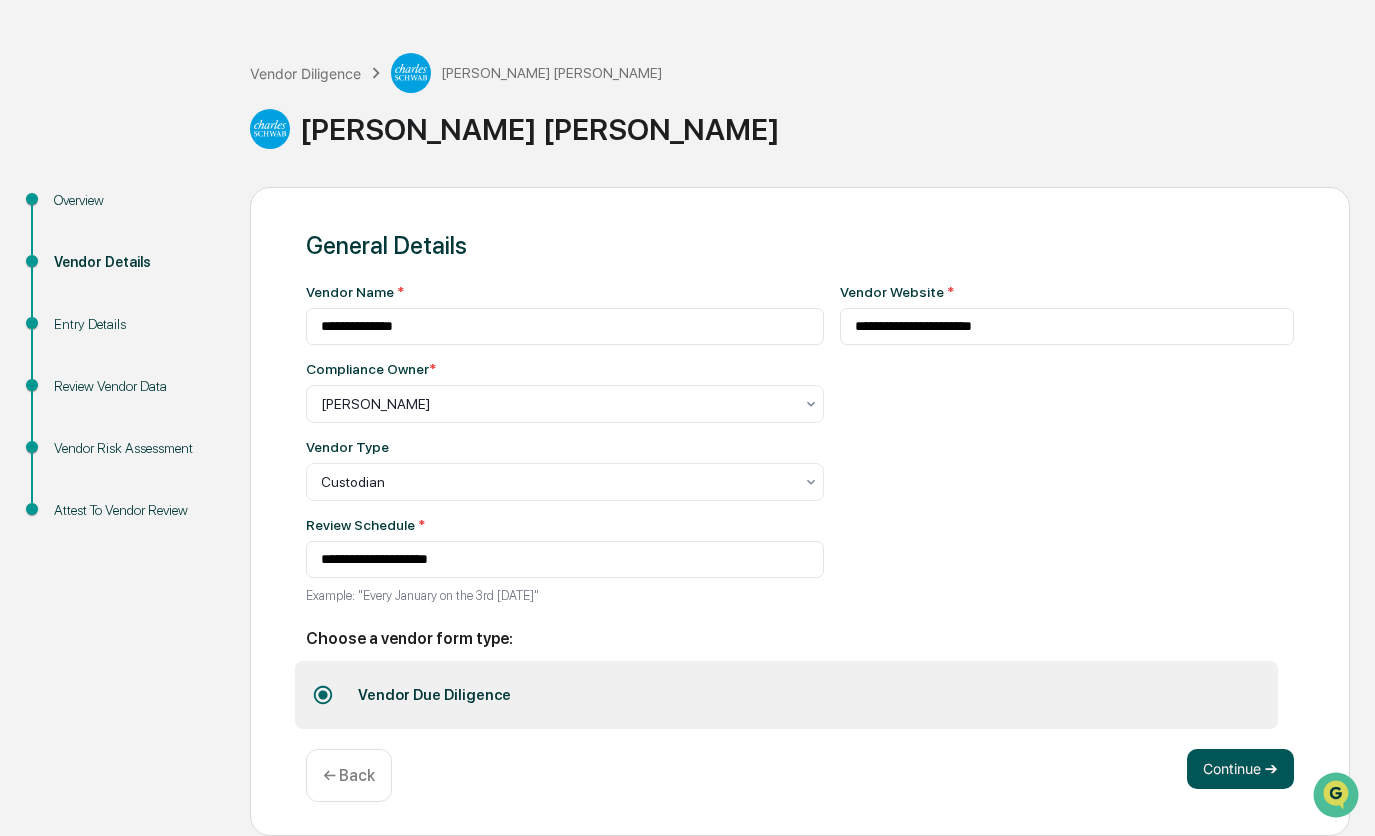 click on "Continue ➔" at bounding box center [1240, 769] 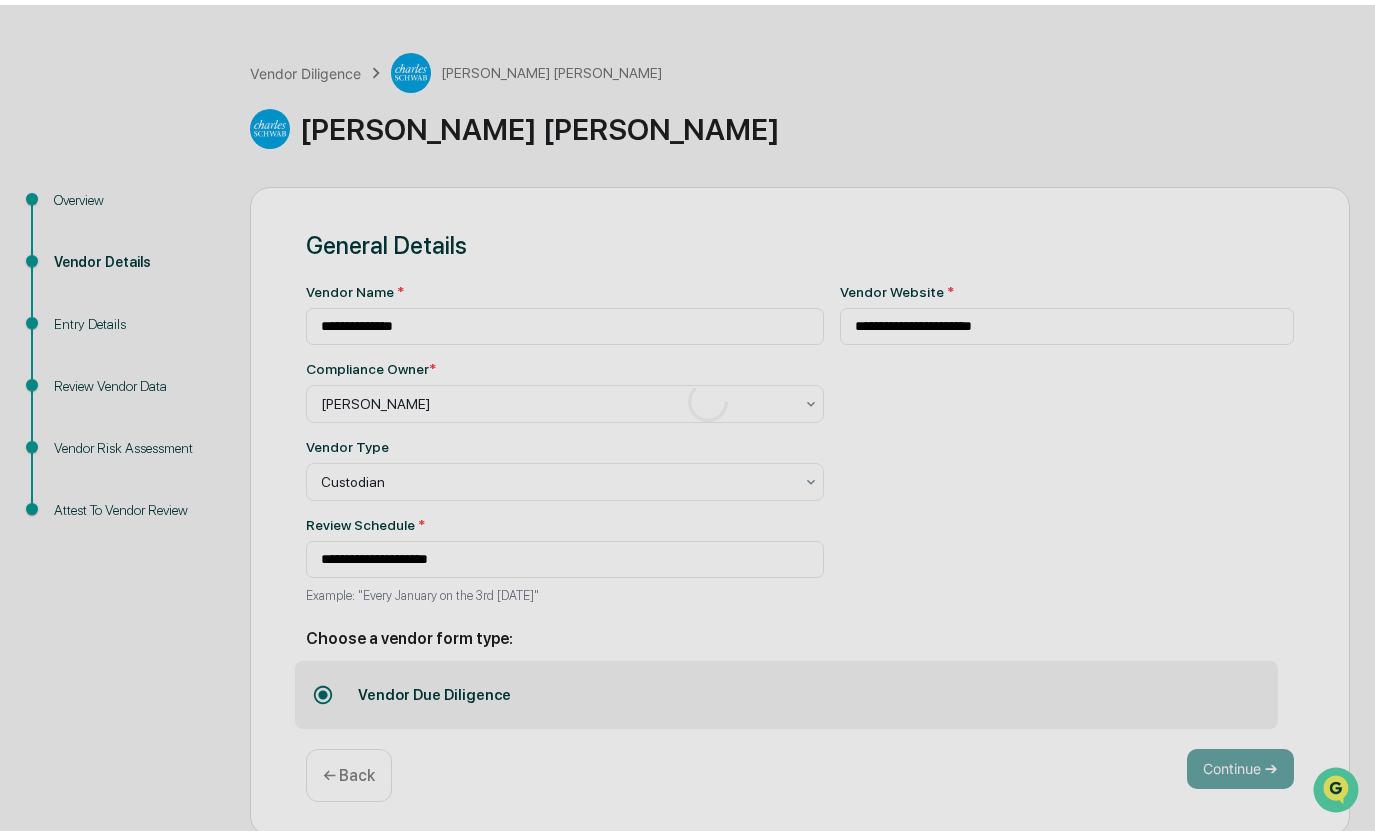 scroll, scrollTop: 0, scrollLeft: 0, axis: both 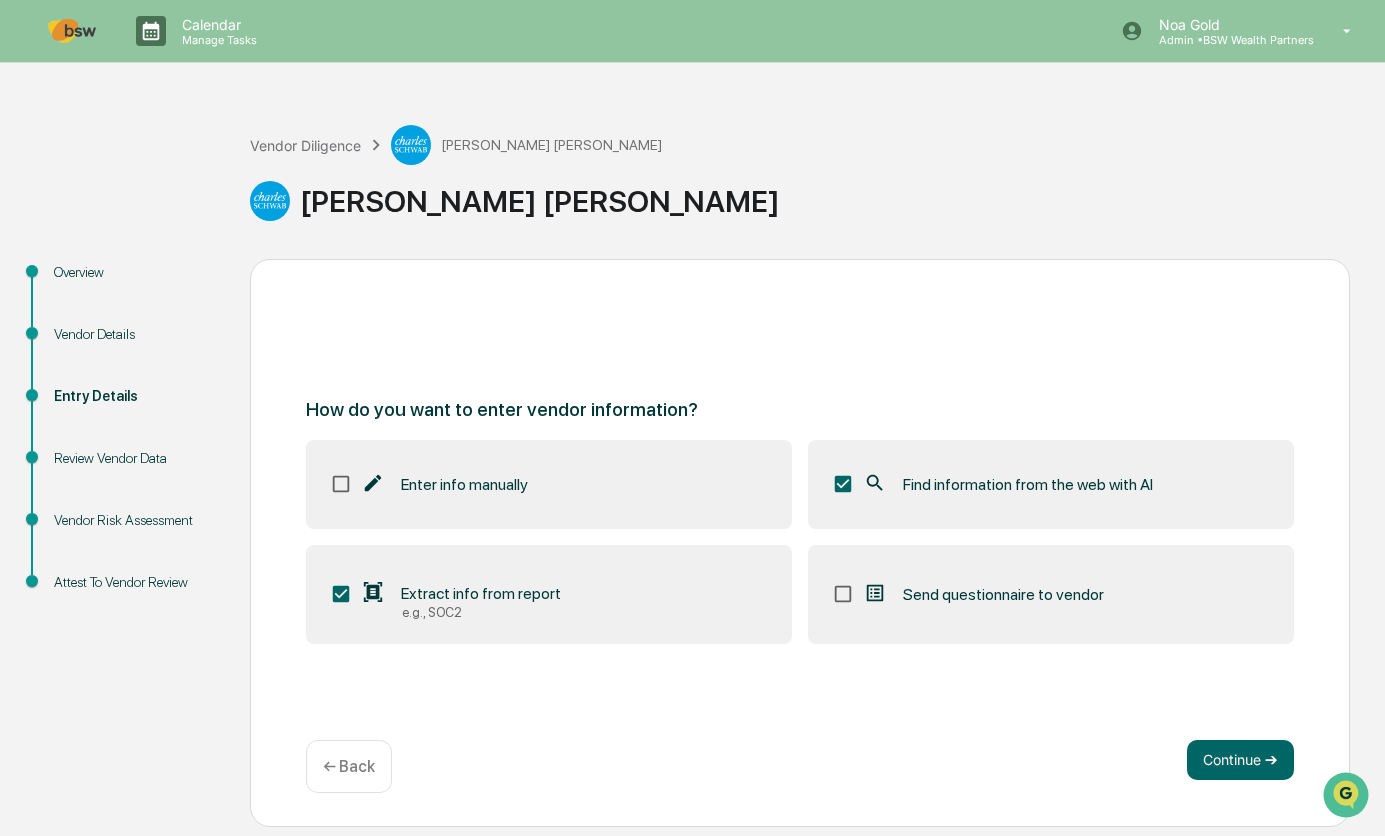 click on "Continue ➔ ← Back" at bounding box center [800, 766] 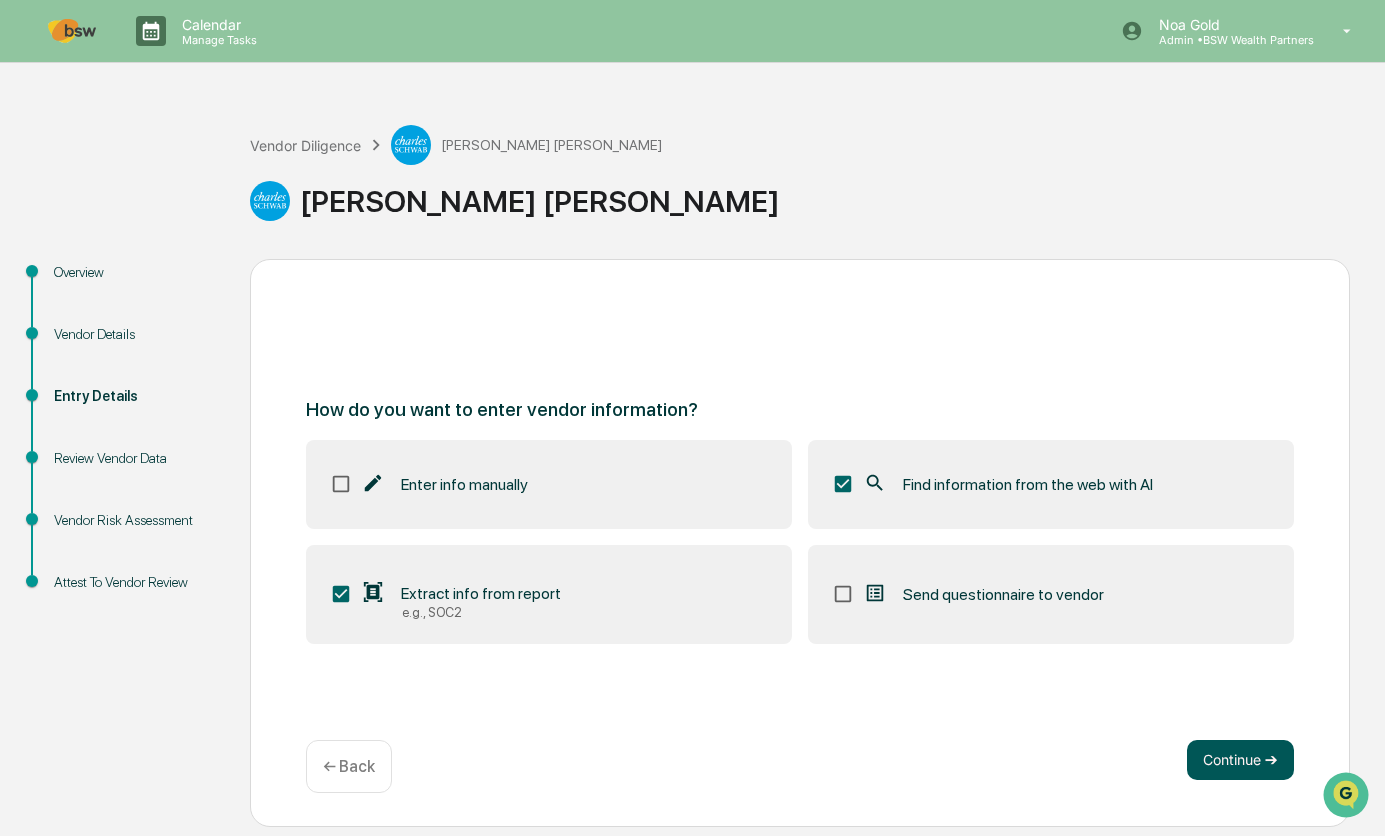 click on "Continue ➔" at bounding box center [1240, 760] 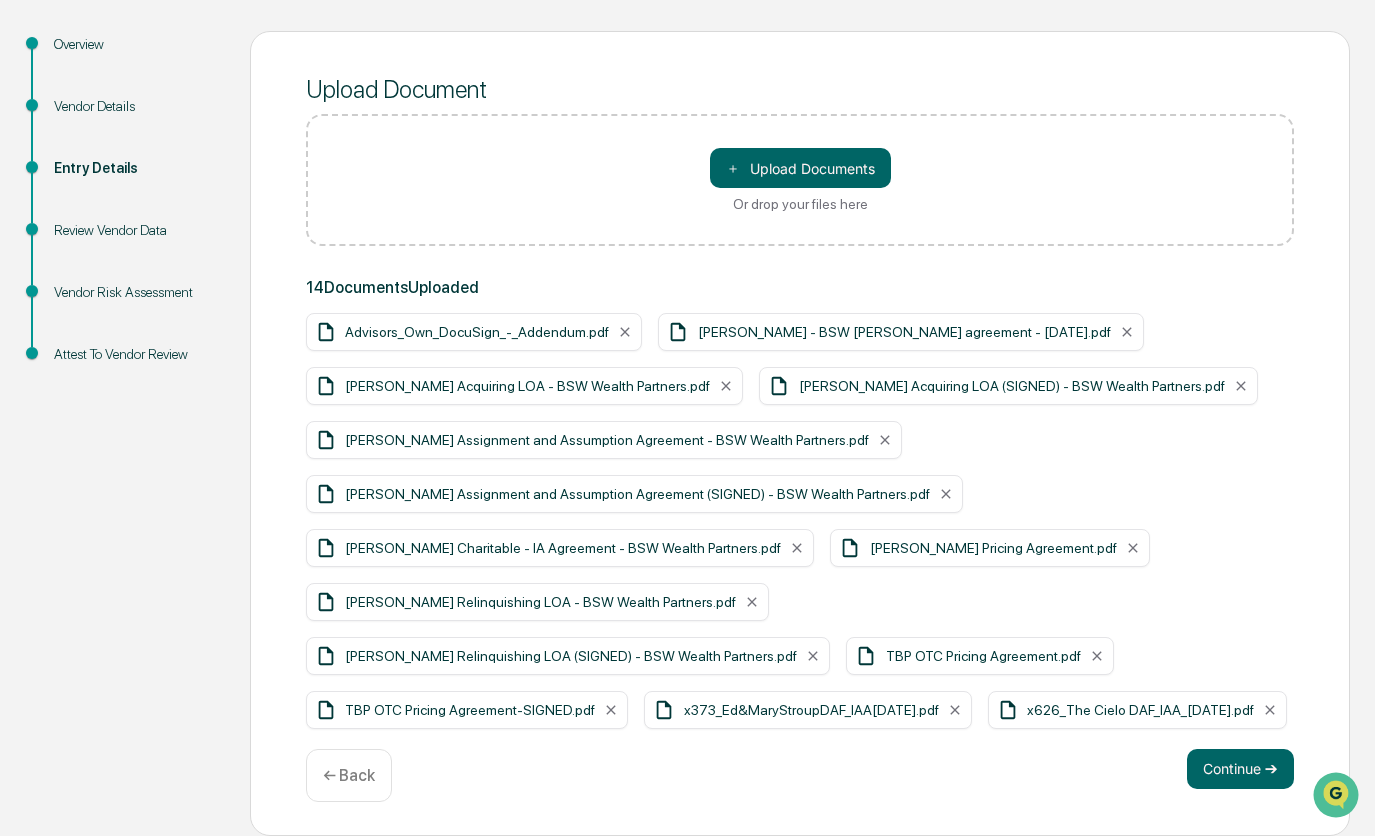 scroll, scrollTop: 229, scrollLeft: 0, axis: vertical 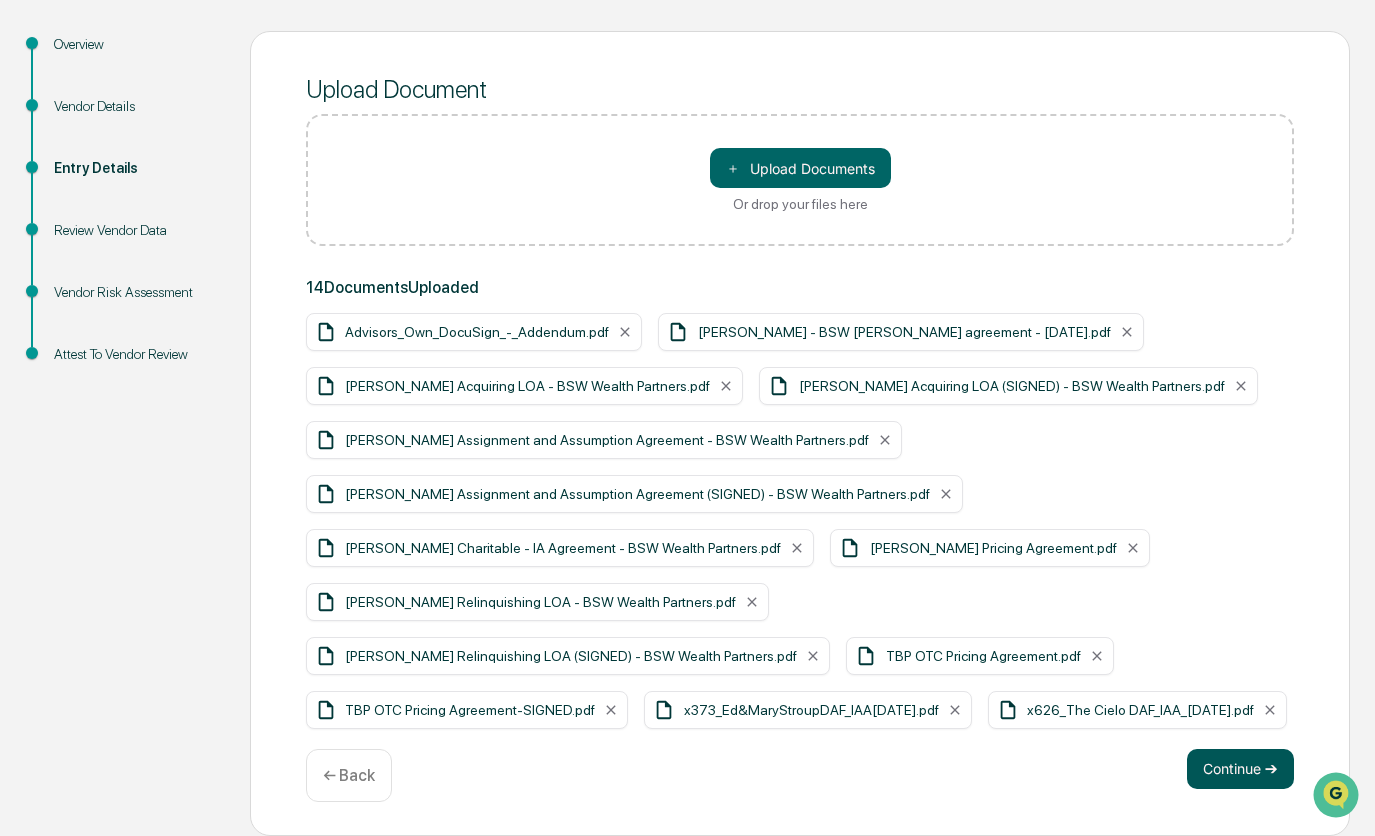 click on "Continue ➔" at bounding box center [1240, 769] 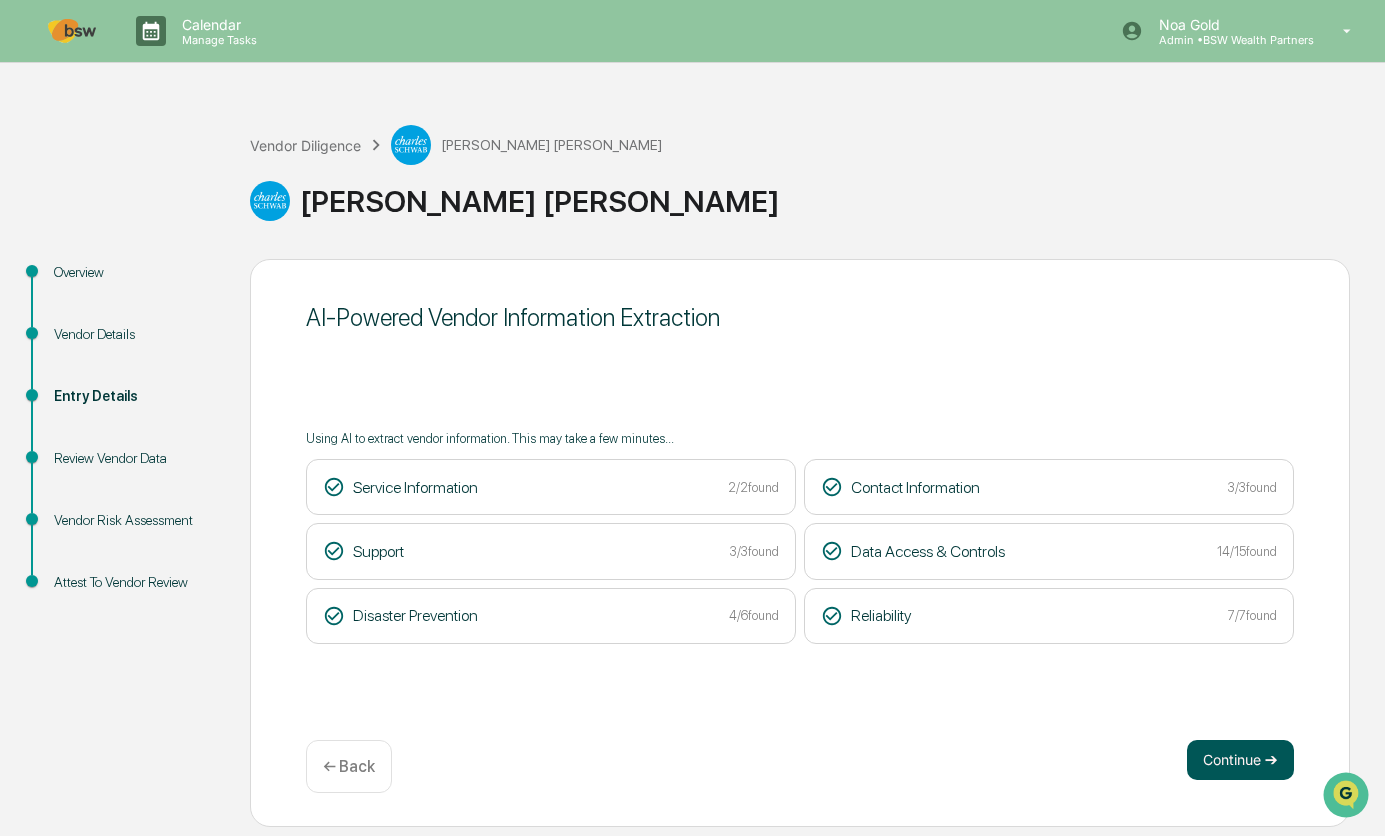 click on "Continue ➔" at bounding box center [1240, 760] 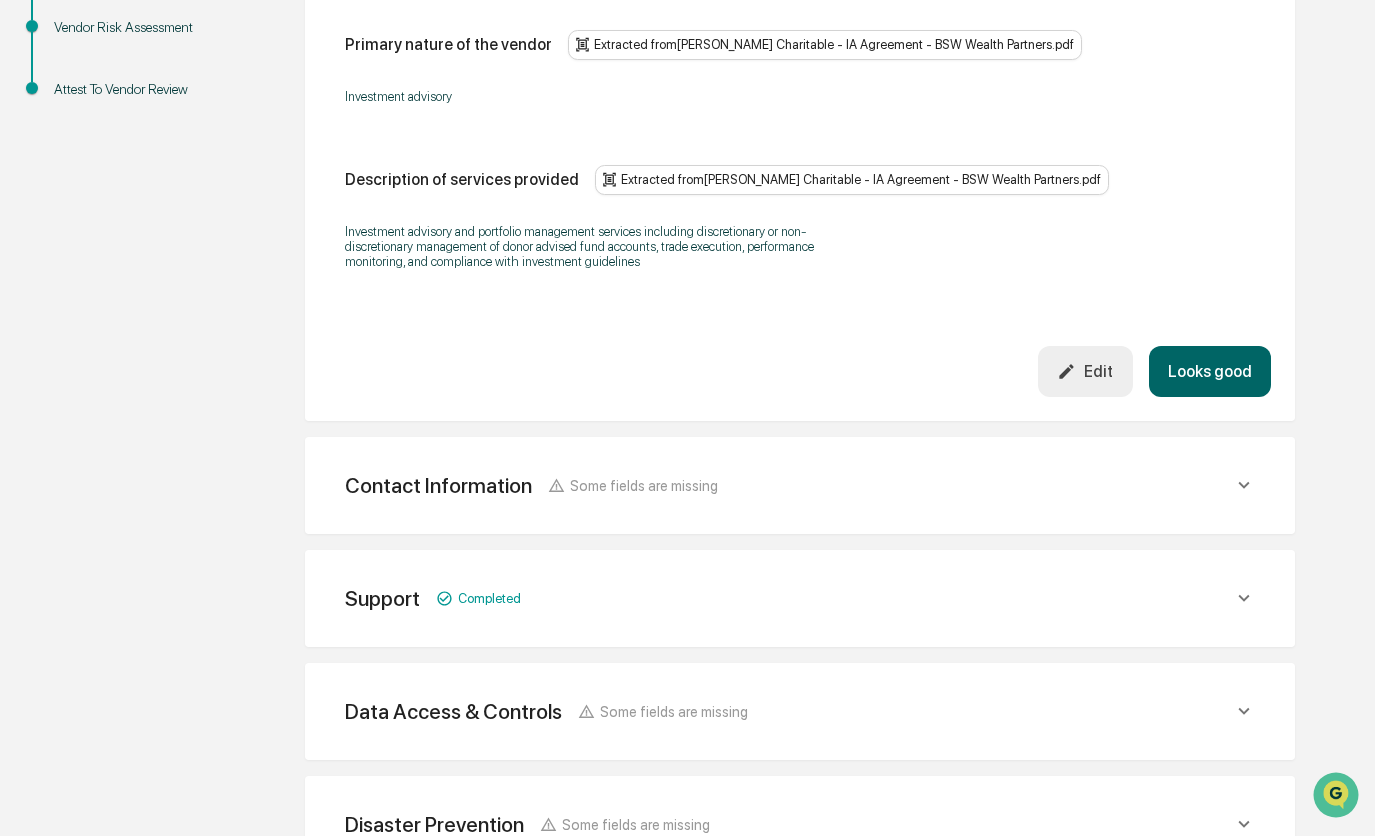 scroll, scrollTop: 500, scrollLeft: 0, axis: vertical 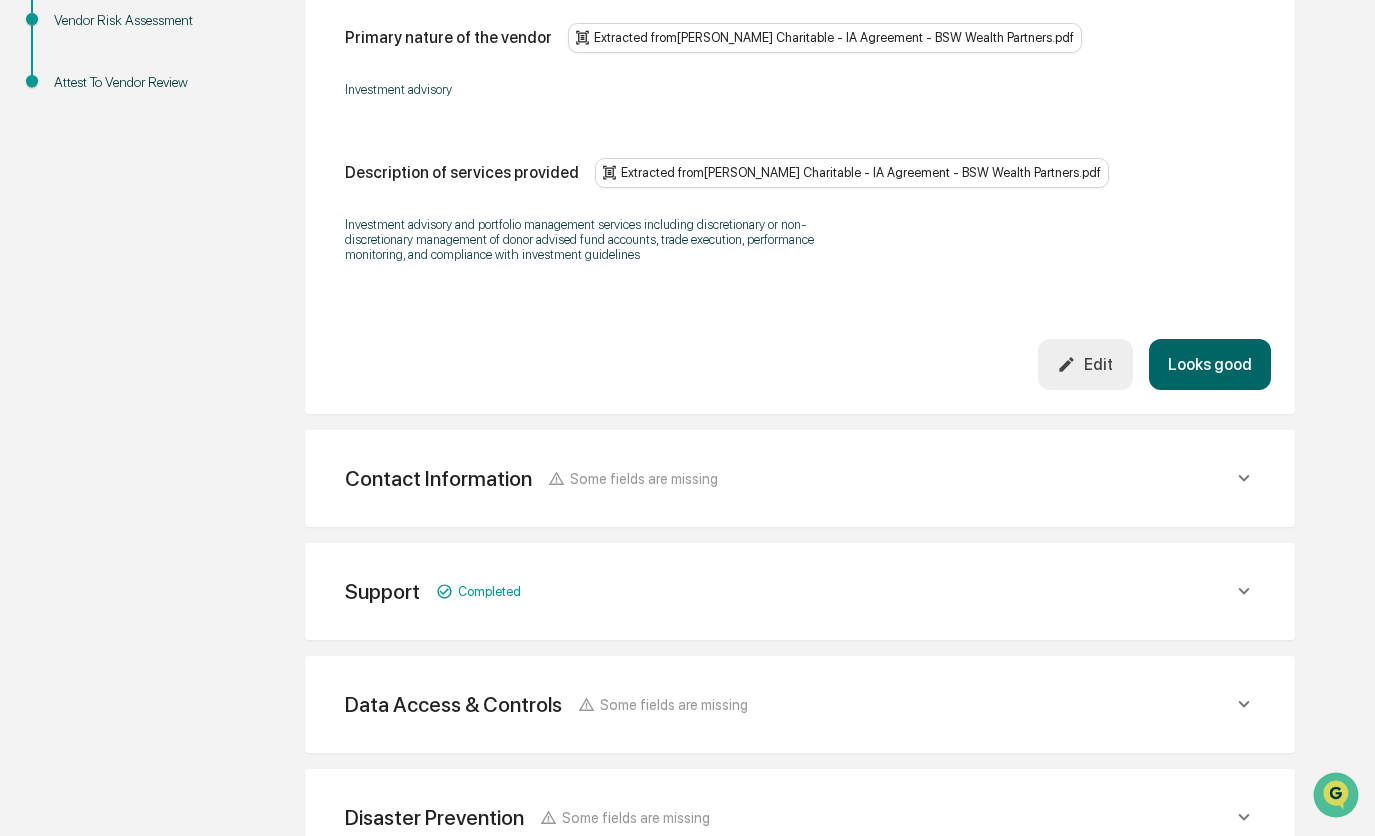 click on "Looks good" at bounding box center (1210, 364) 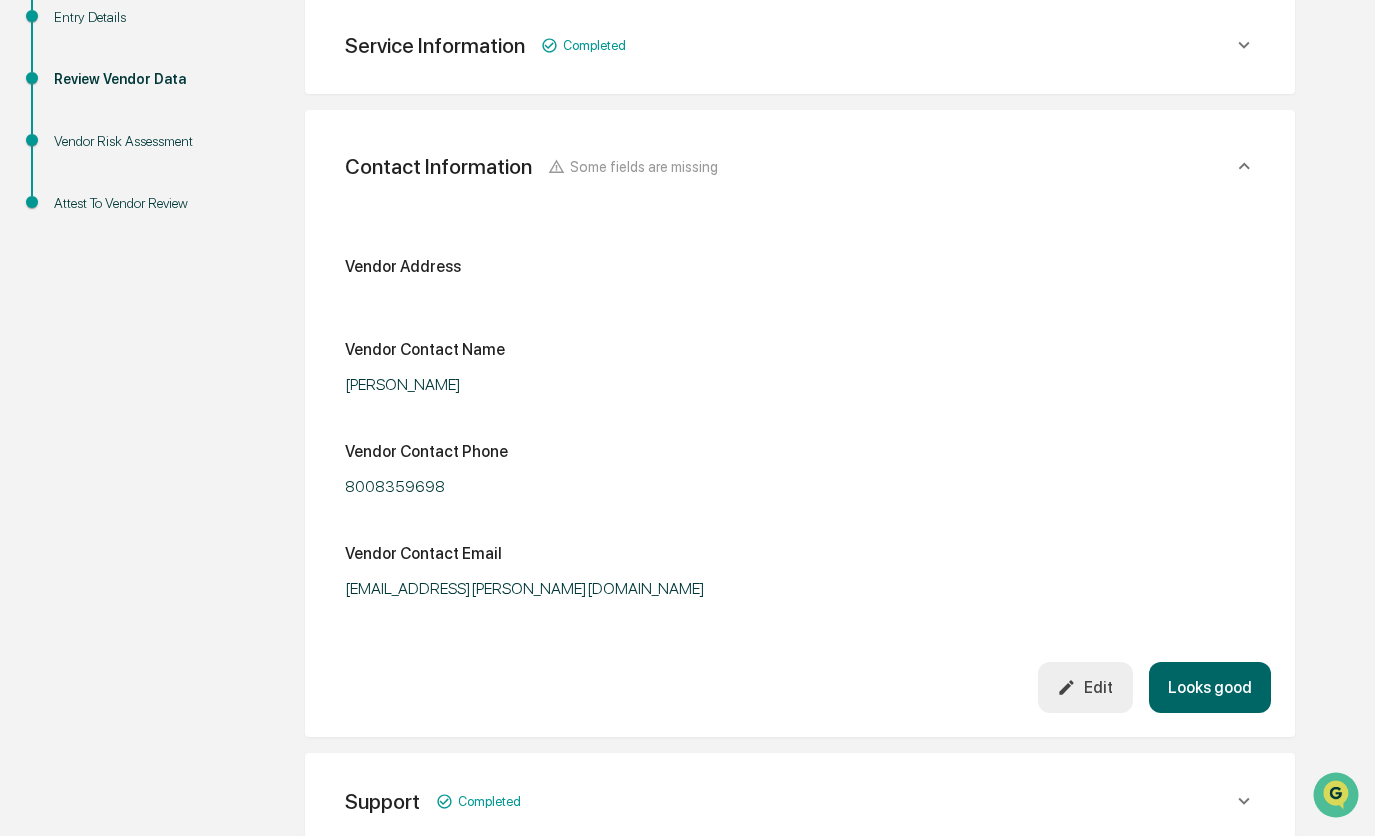 scroll, scrollTop: 376, scrollLeft: 0, axis: vertical 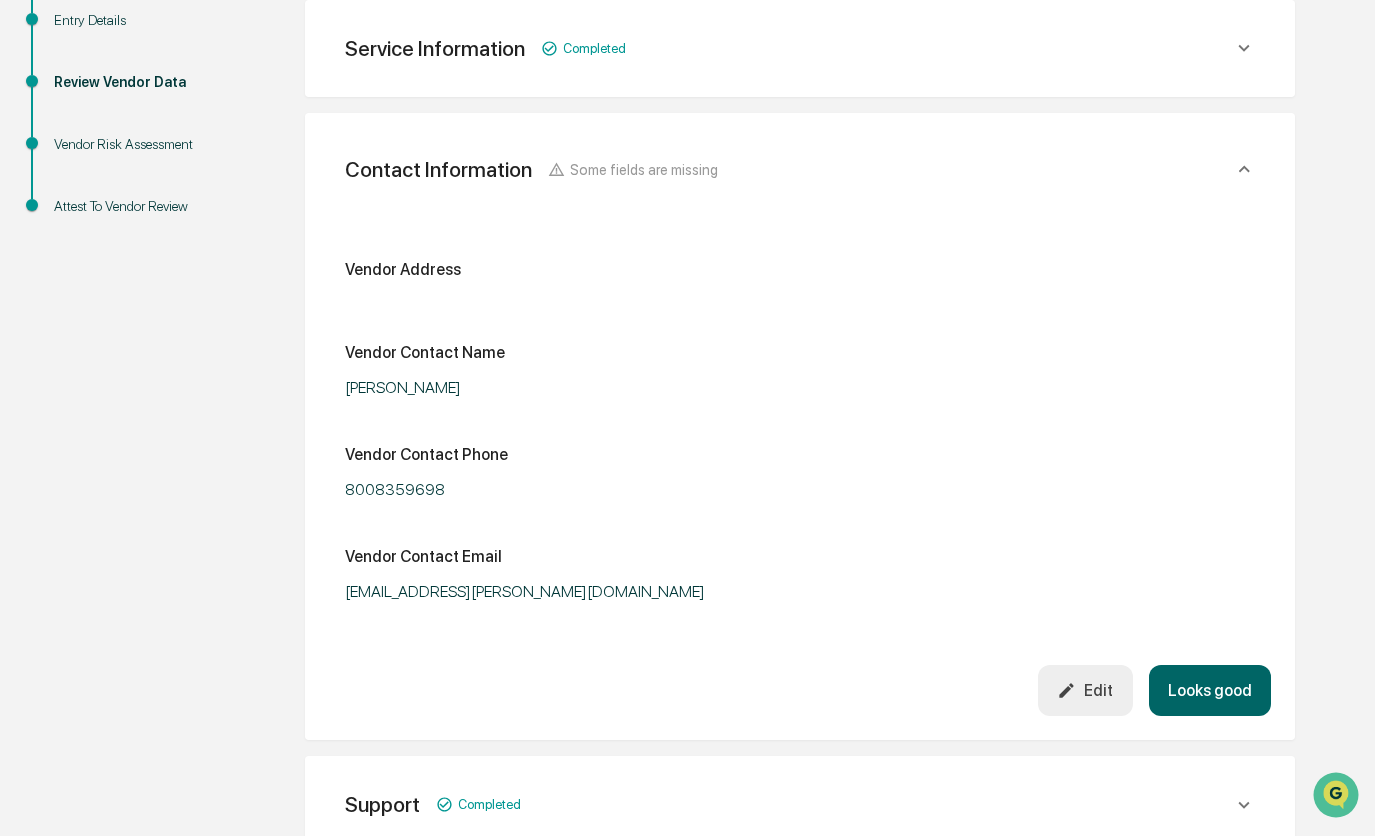 click on "Edit" at bounding box center [1085, 690] 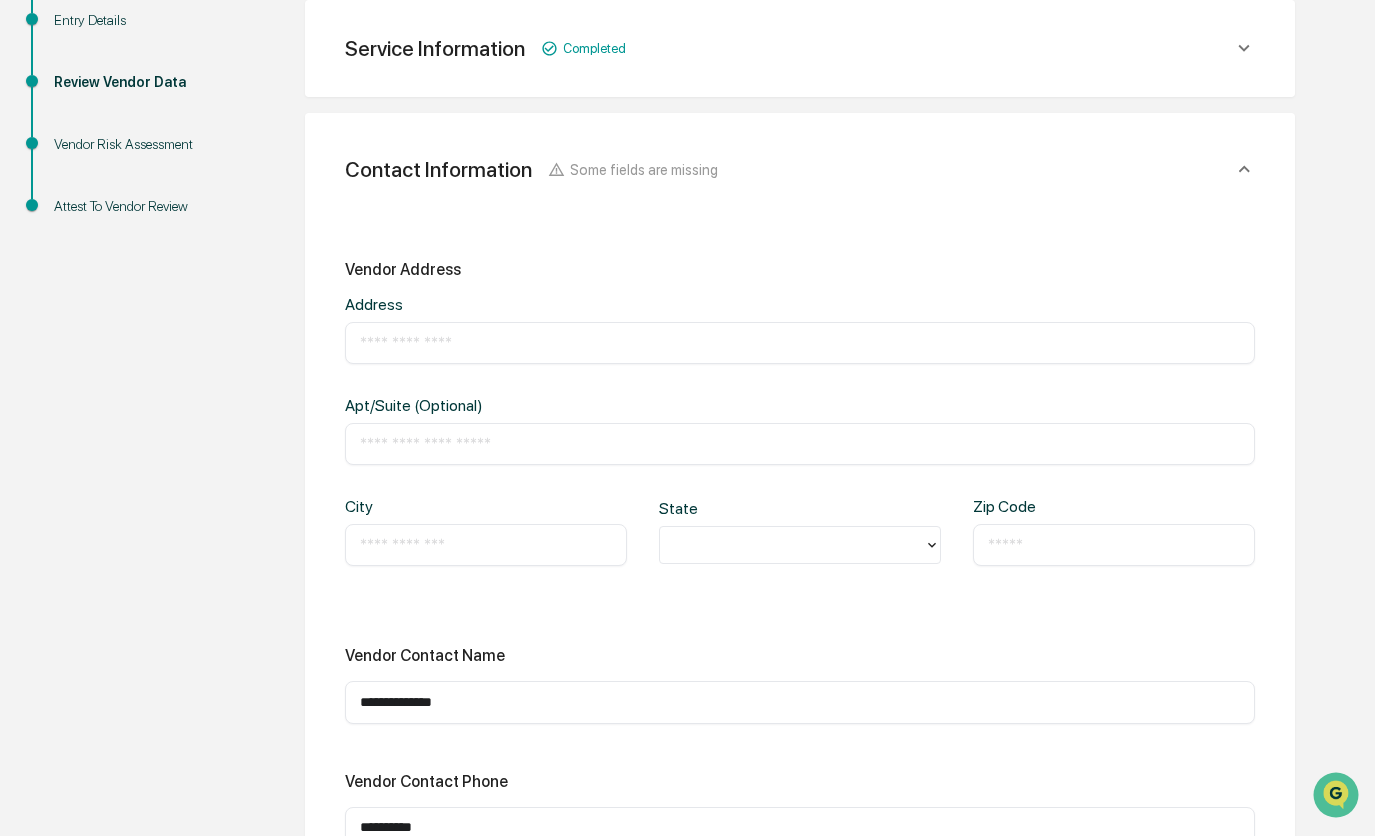 click at bounding box center (800, 343) 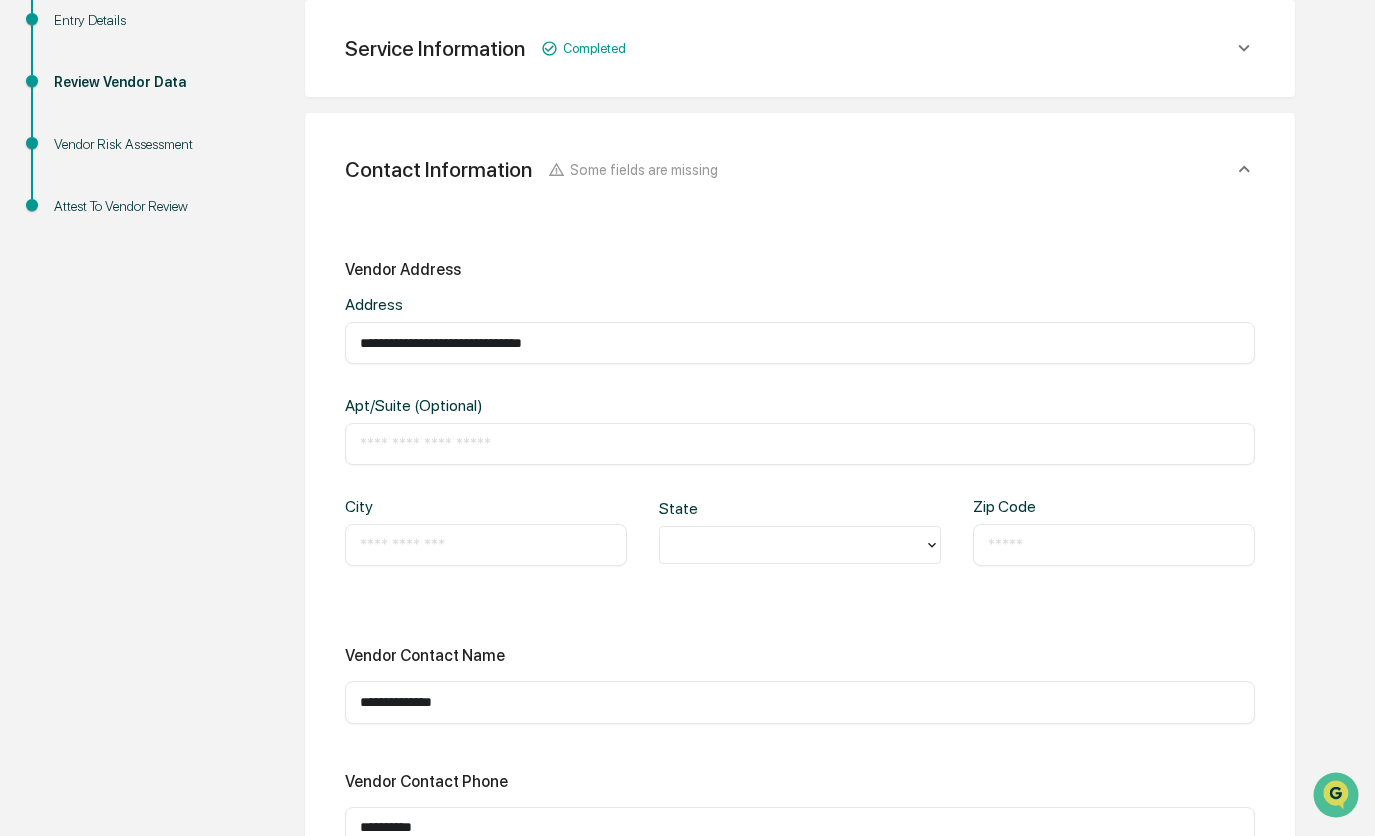 drag, startPoint x: 607, startPoint y: 346, endPoint x: 486, endPoint y: 340, distance: 121.14867 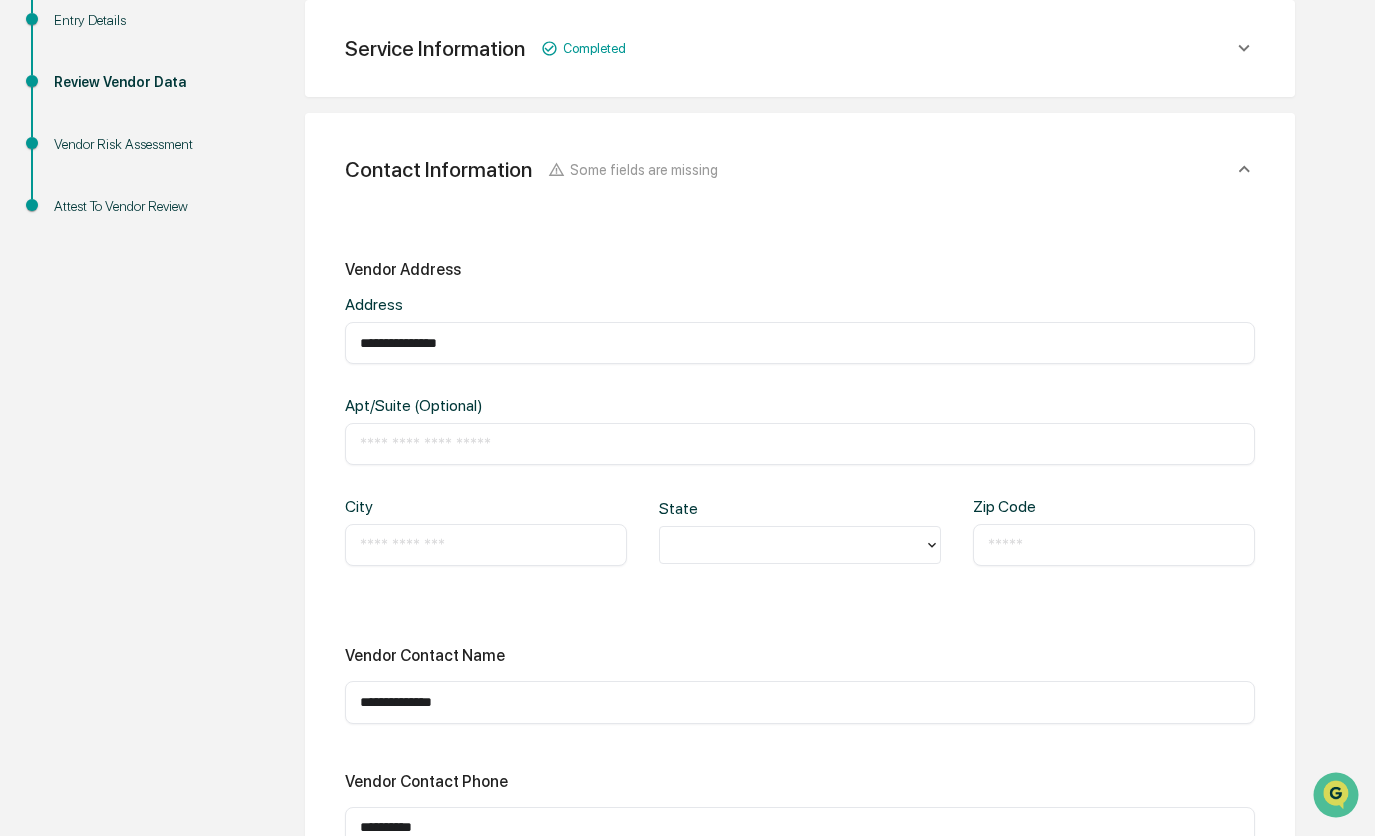 type on "**********" 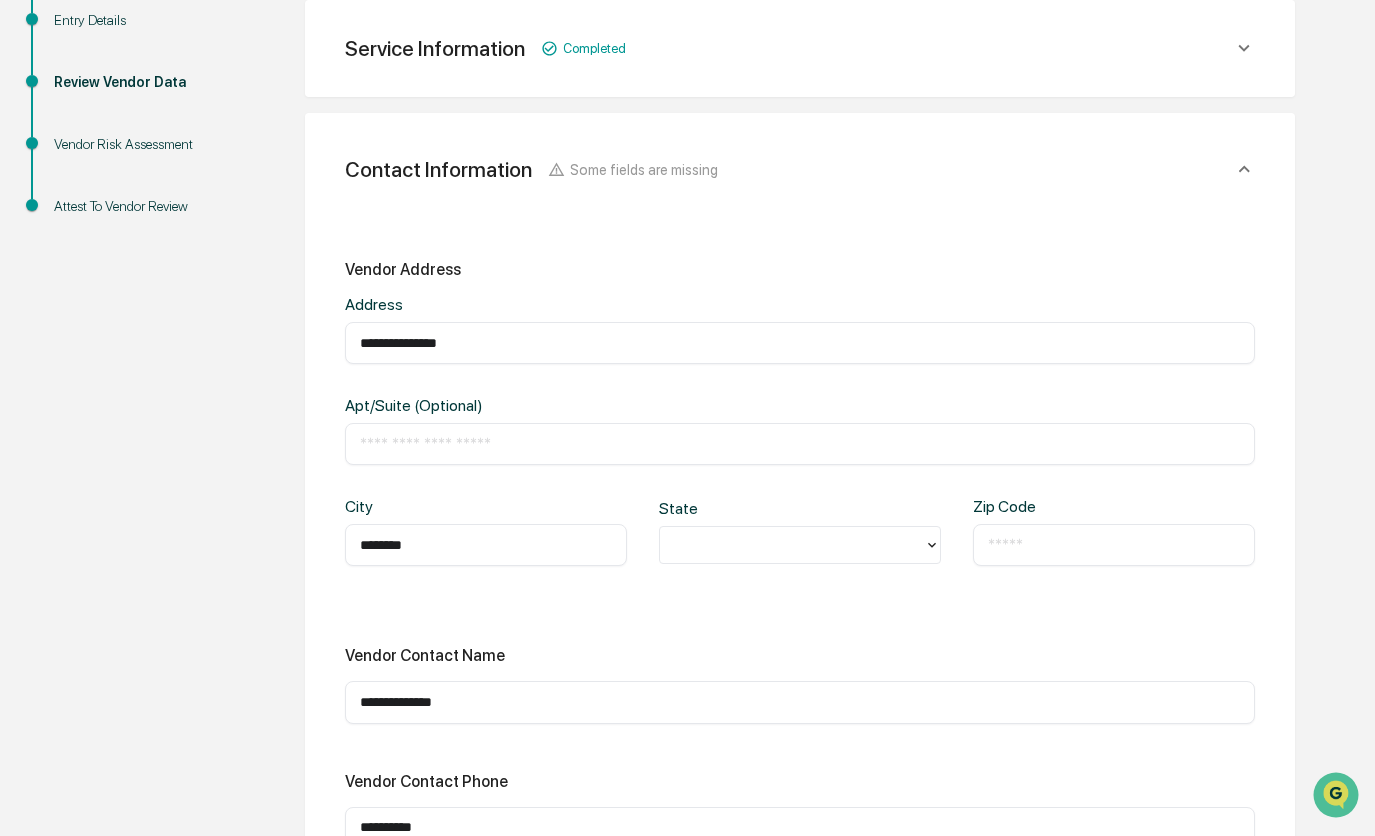 type on "********" 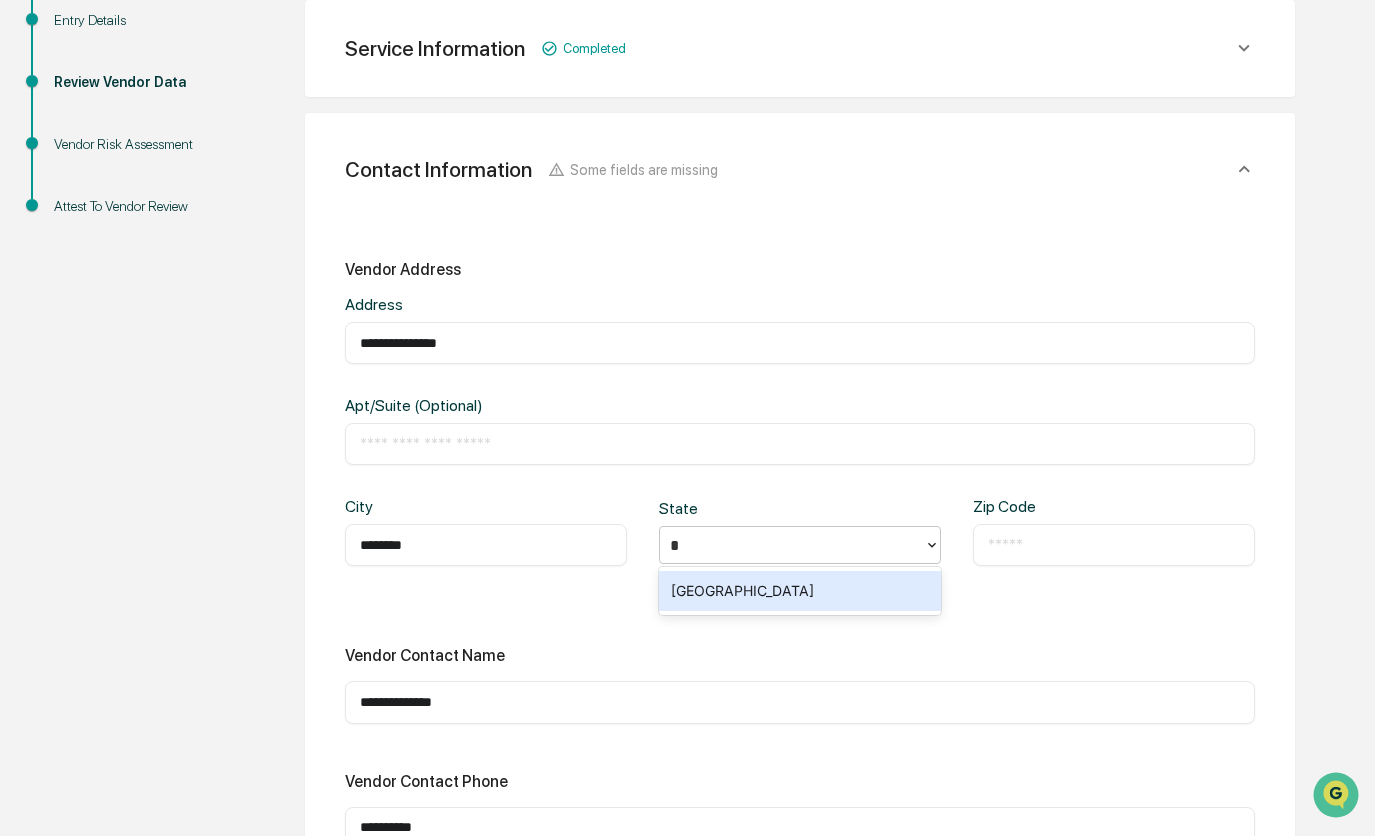 type on "**" 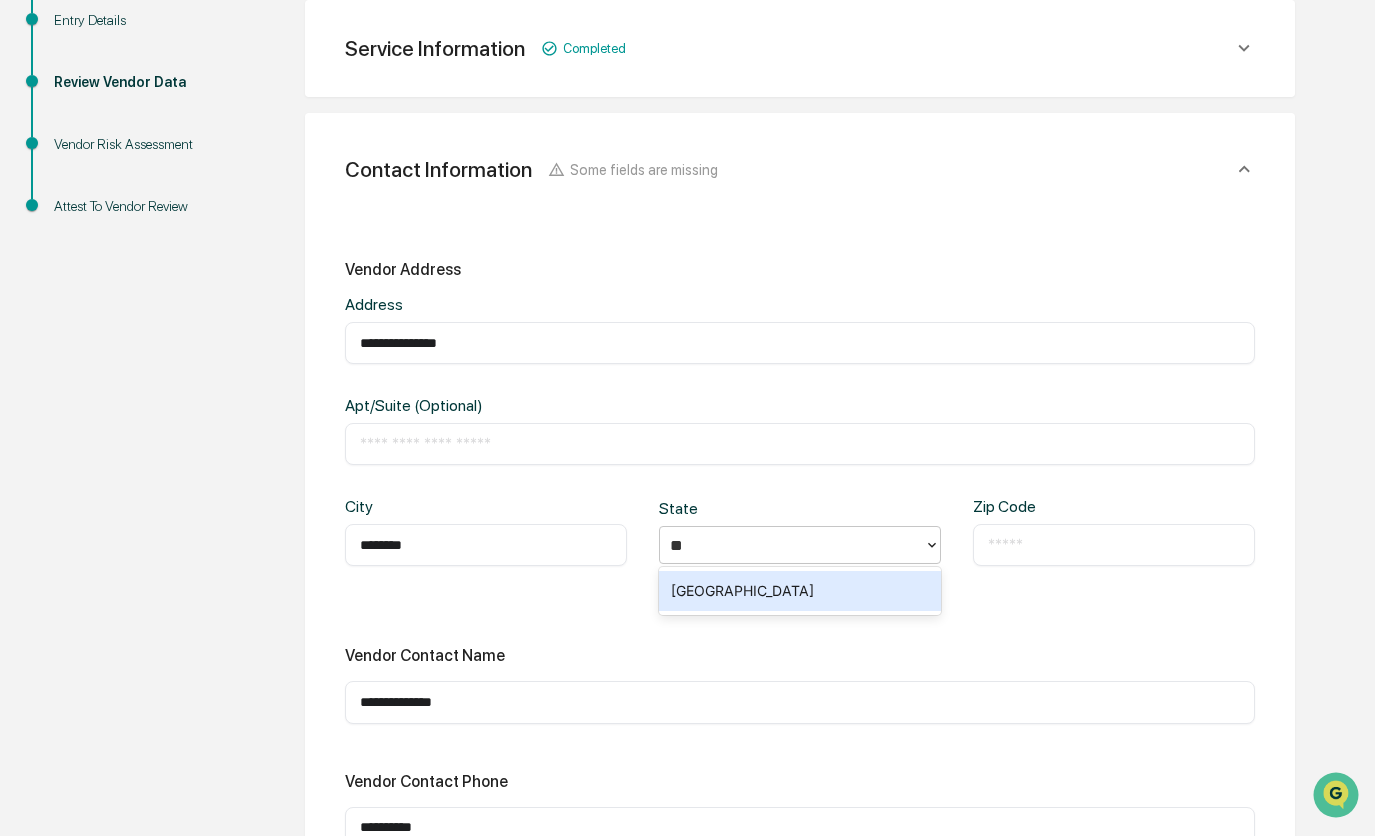 type 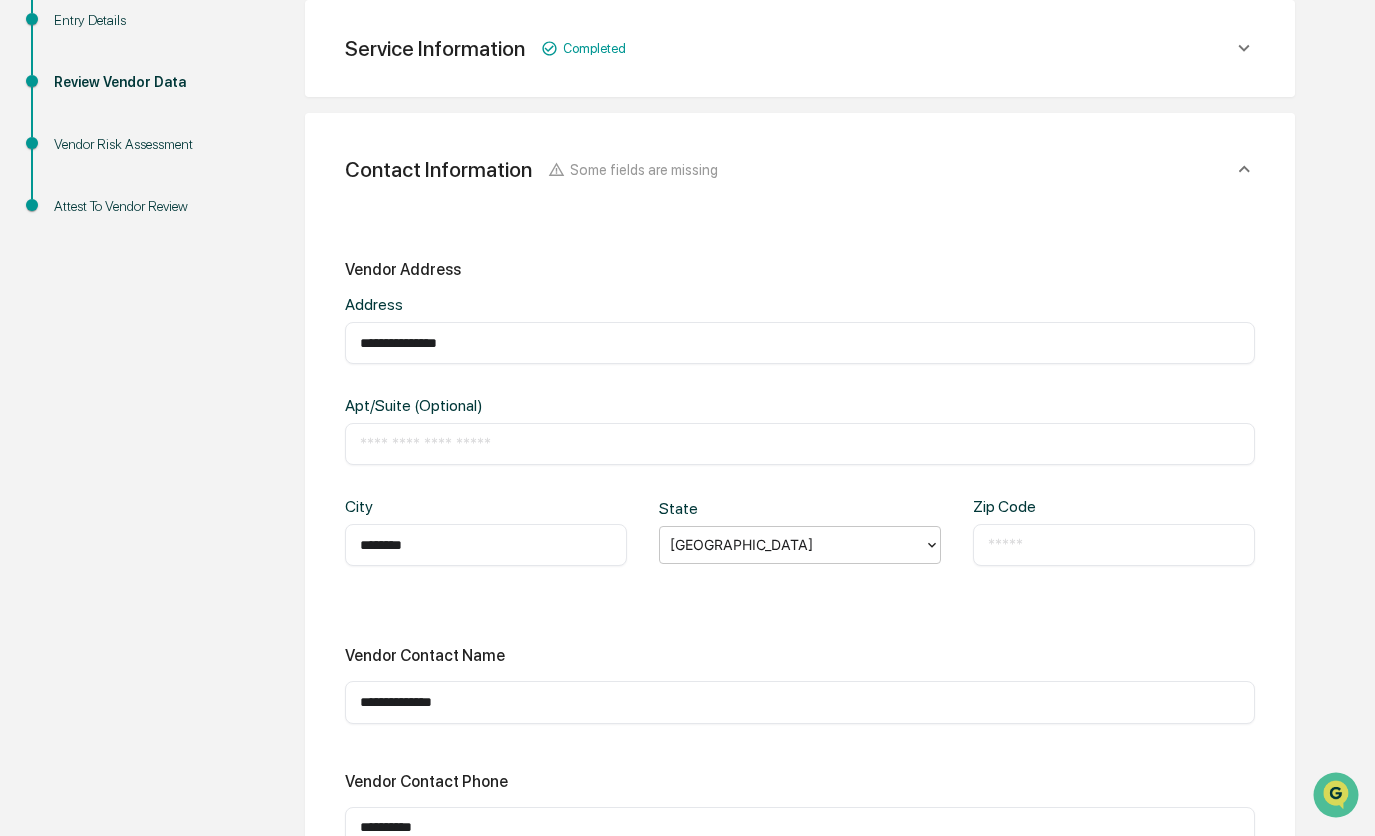 click at bounding box center (1114, 545) 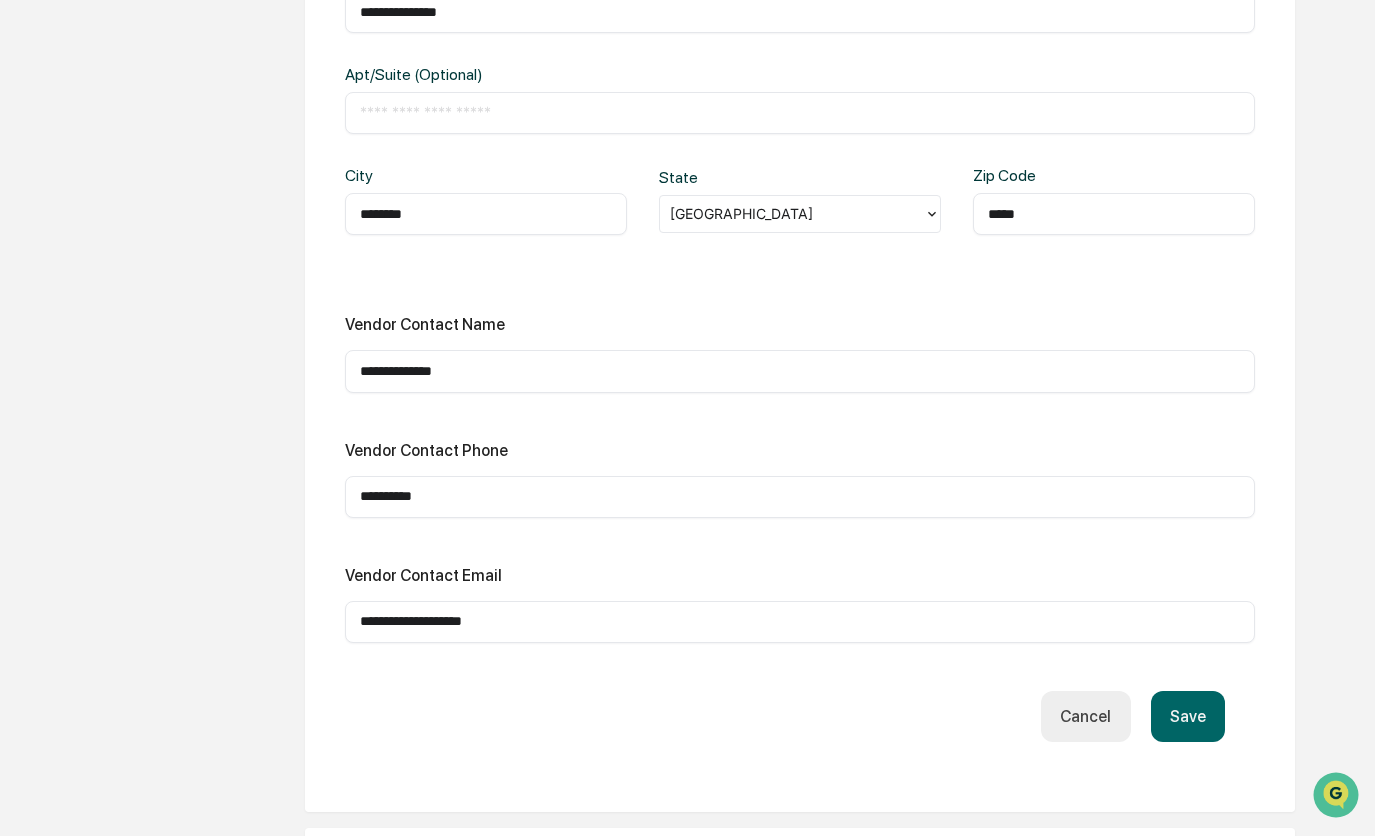 scroll, scrollTop: 776, scrollLeft: 0, axis: vertical 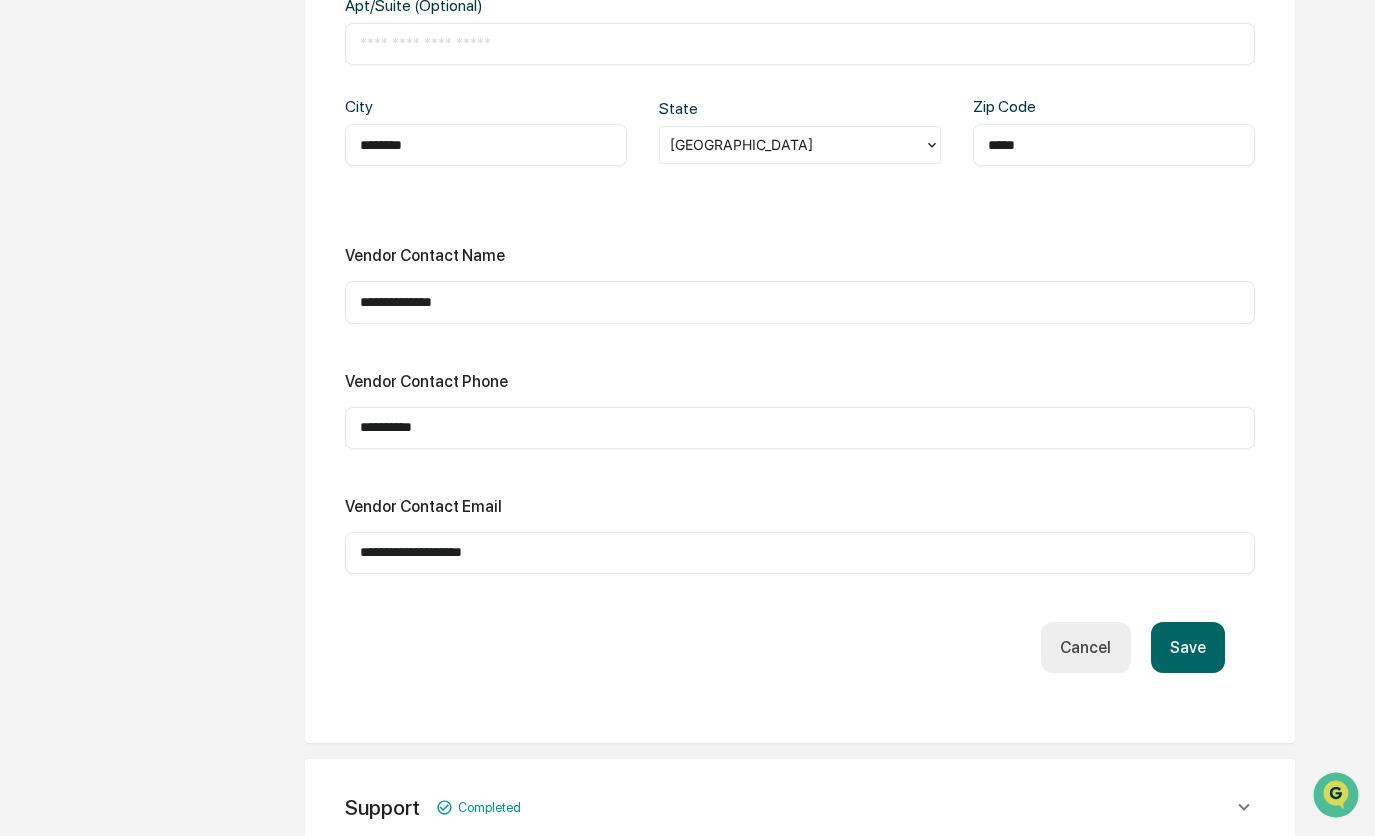 type on "*****" 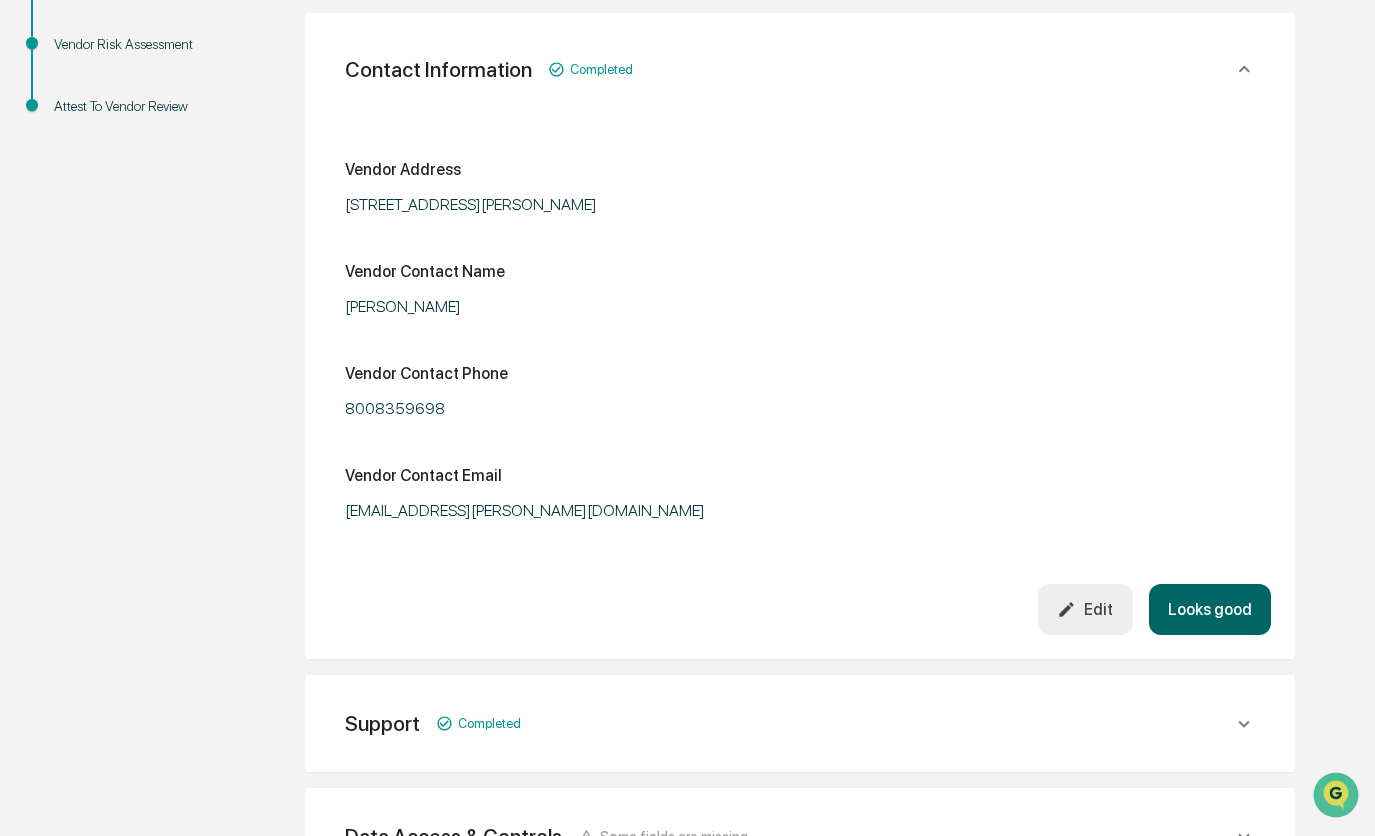 scroll, scrollTop: 276, scrollLeft: 0, axis: vertical 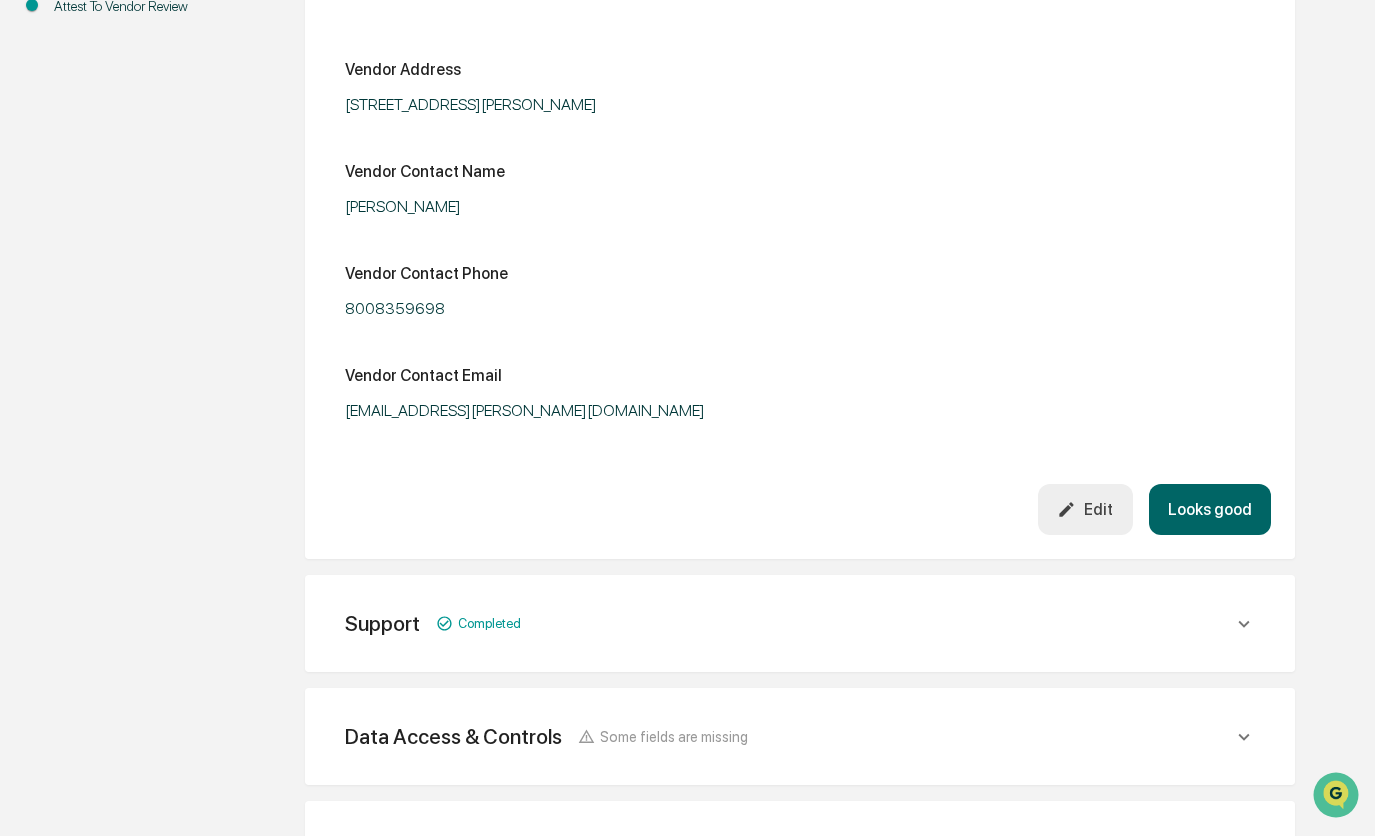 click on "Looks good" at bounding box center (1210, 509) 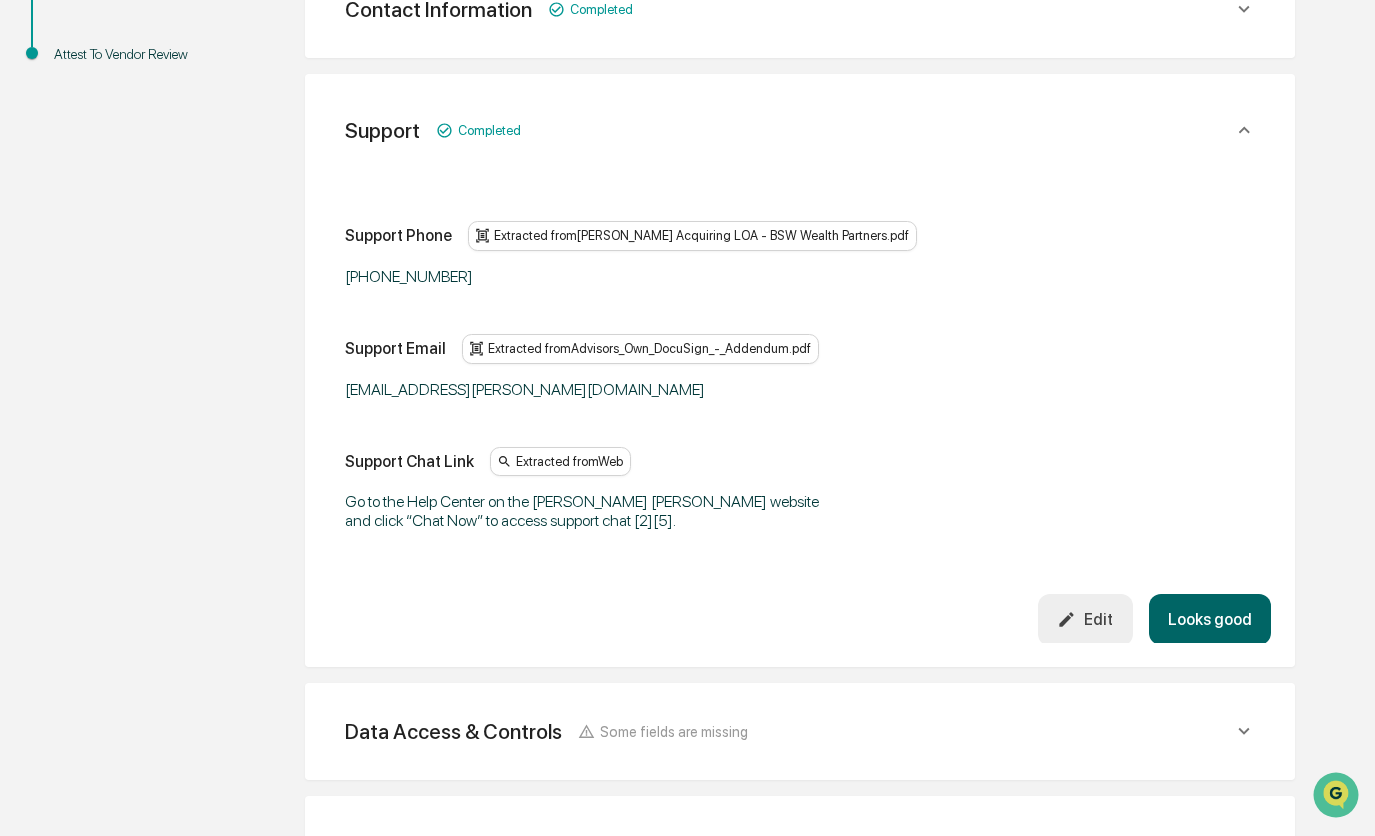 scroll, scrollTop: 489, scrollLeft: 0, axis: vertical 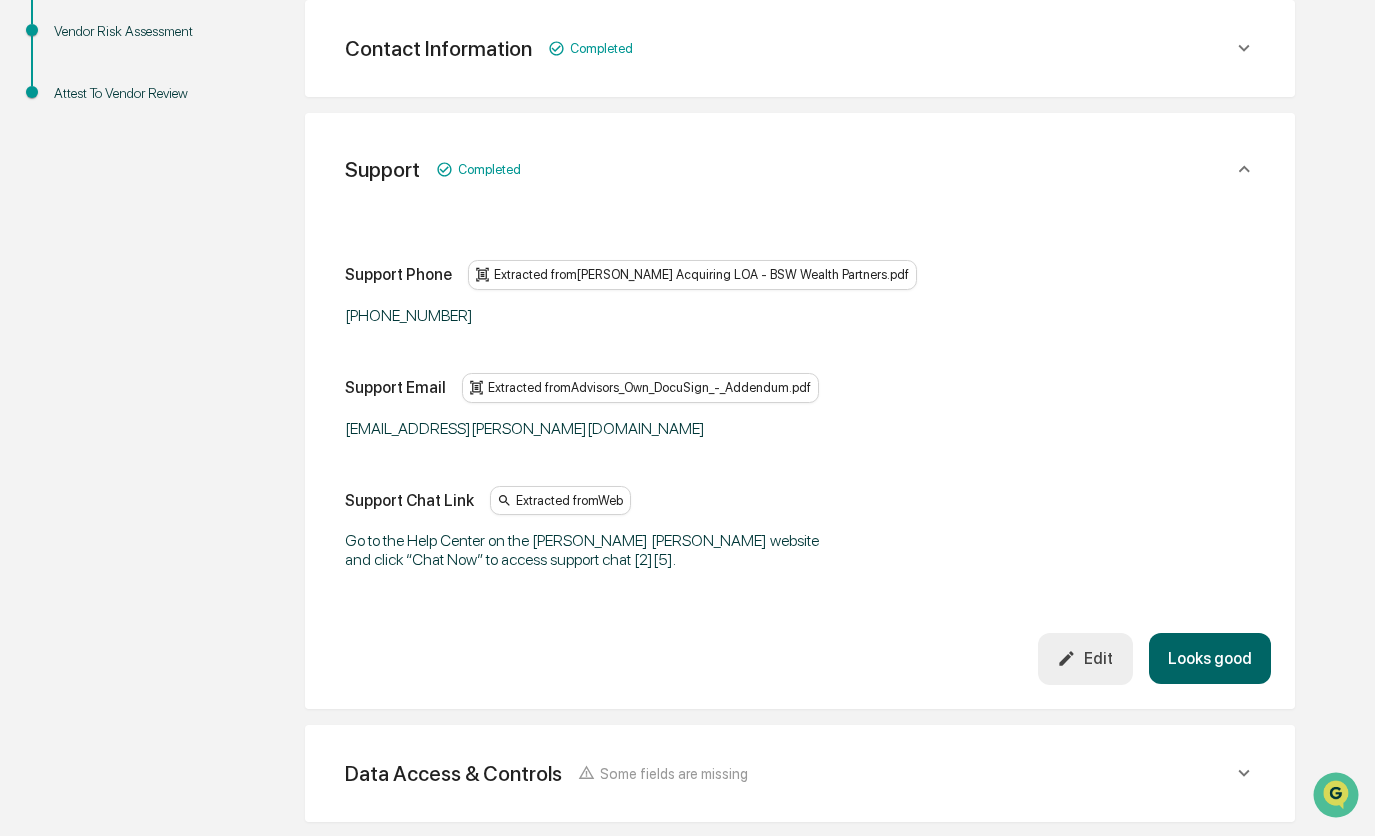 click on "Looks good" at bounding box center (1210, 658) 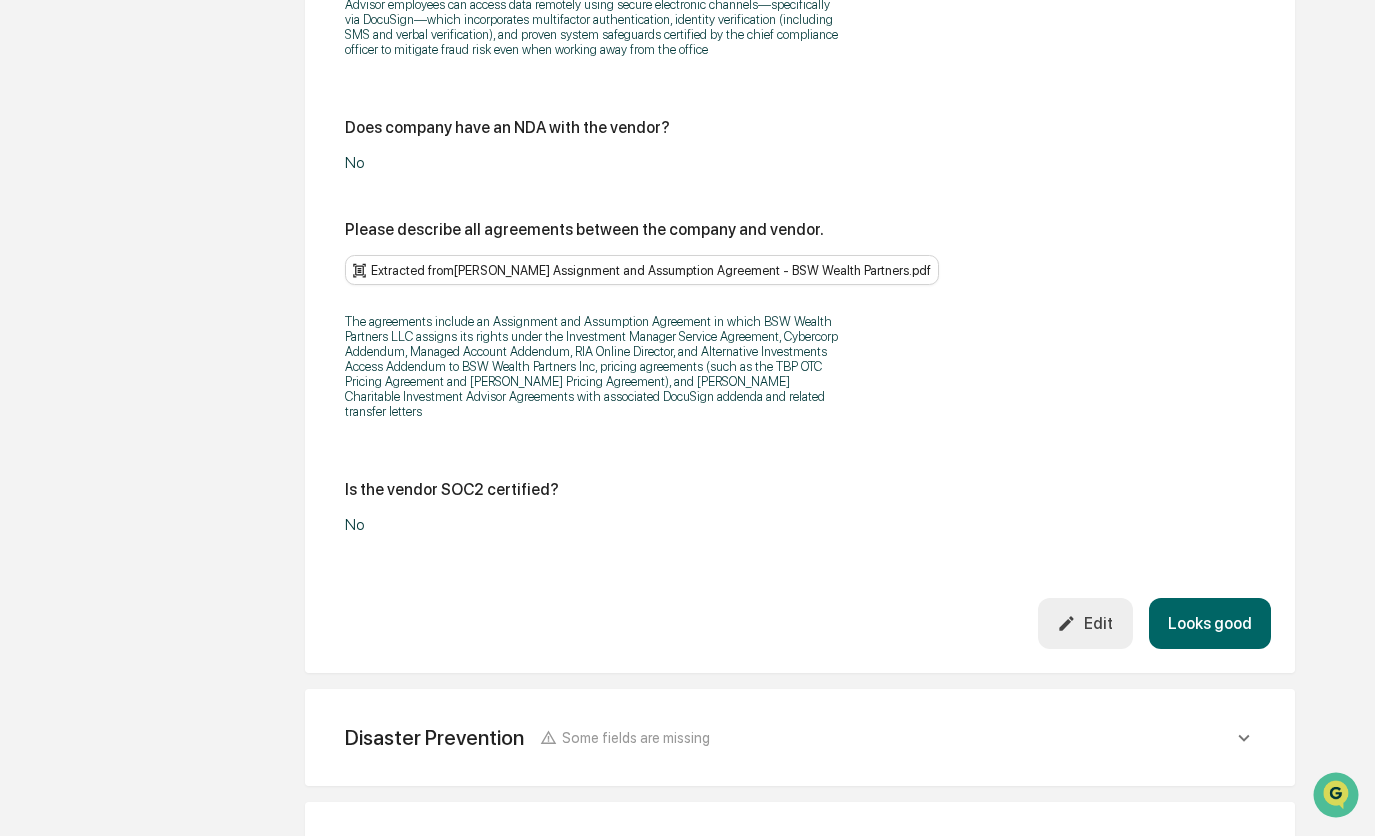 scroll, scrollTop: 2602, scrollLeft: 0, axis: vertical 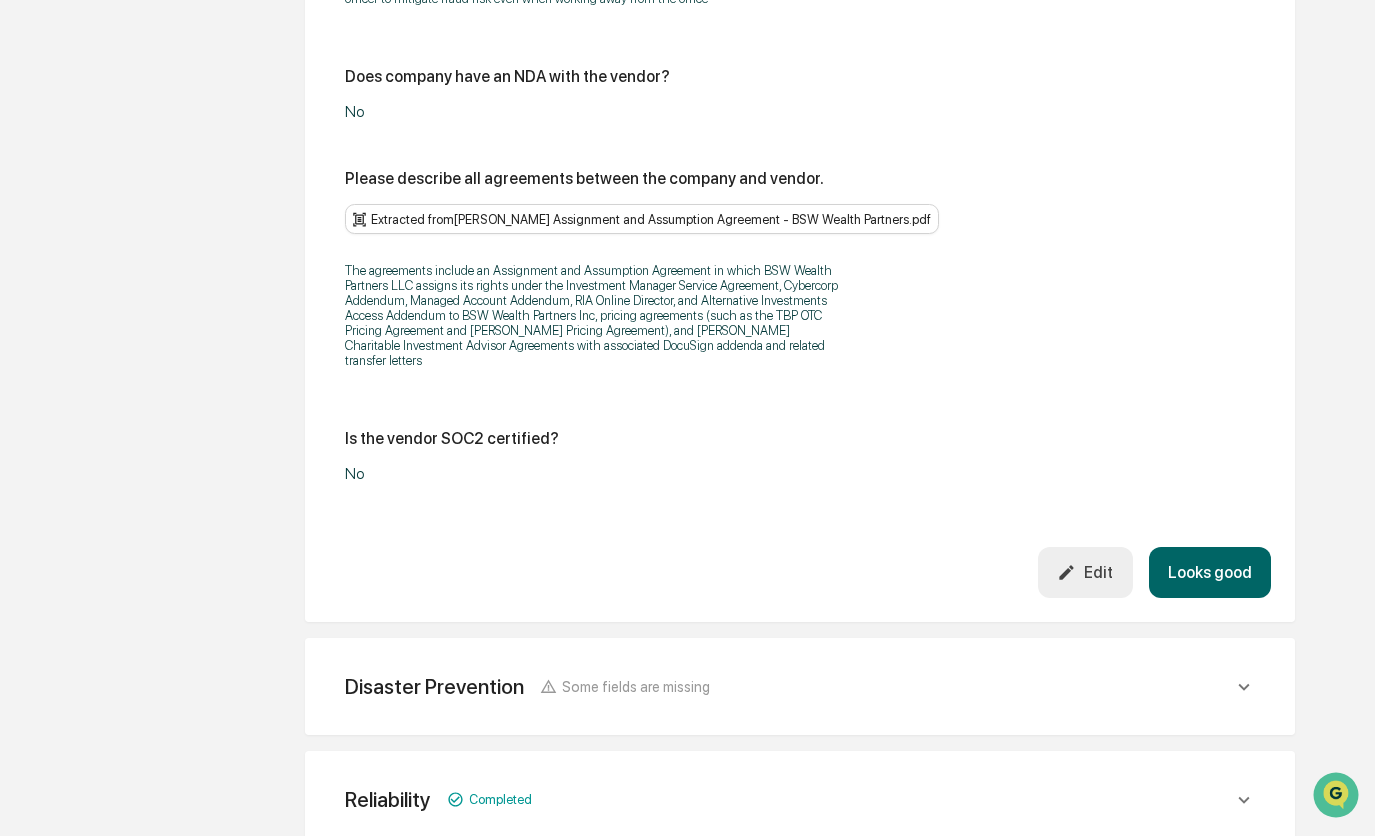click on "Looks good" at bounding box center [1210, 572] 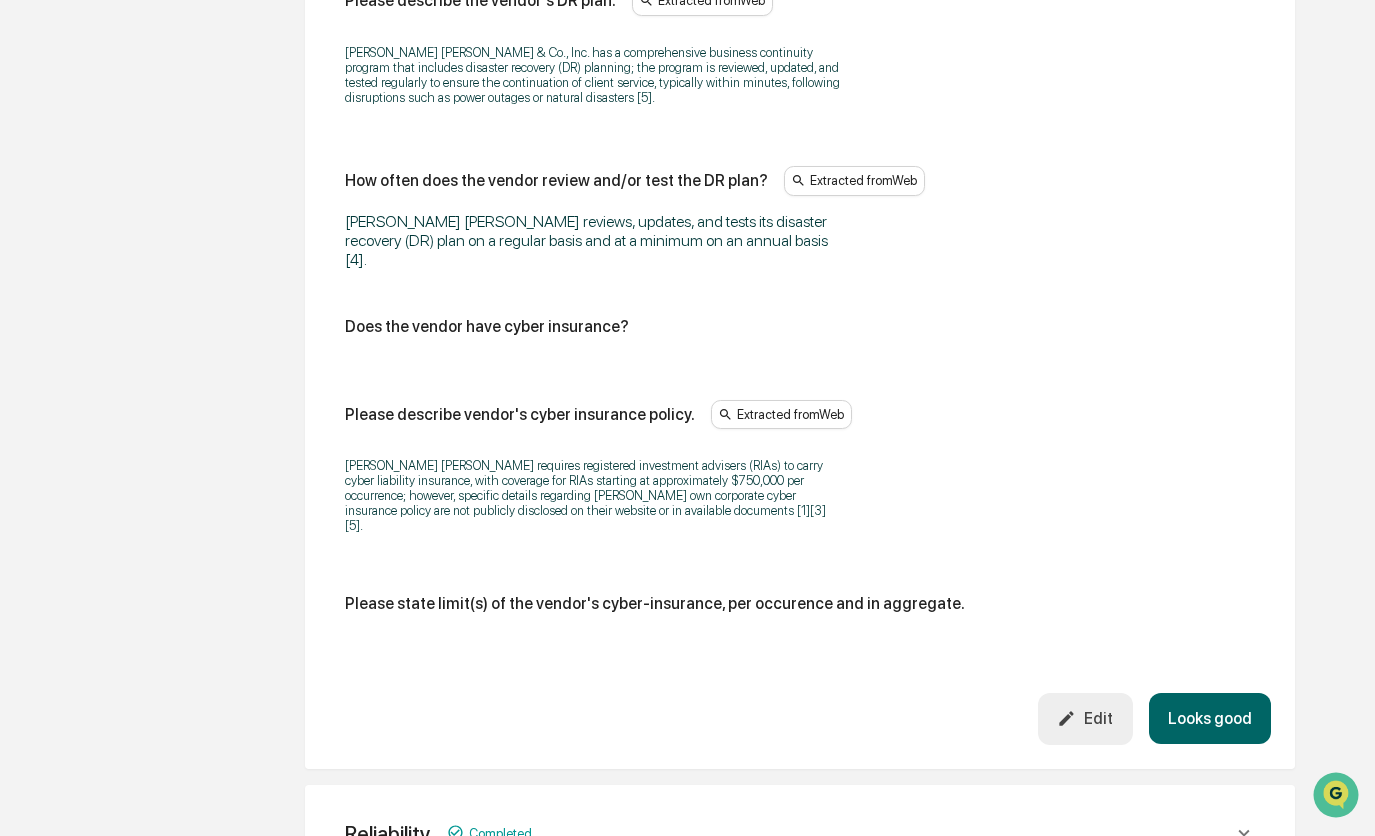 scroll, scrollTop: 1115, scrollLeft: 0, axis: vertical 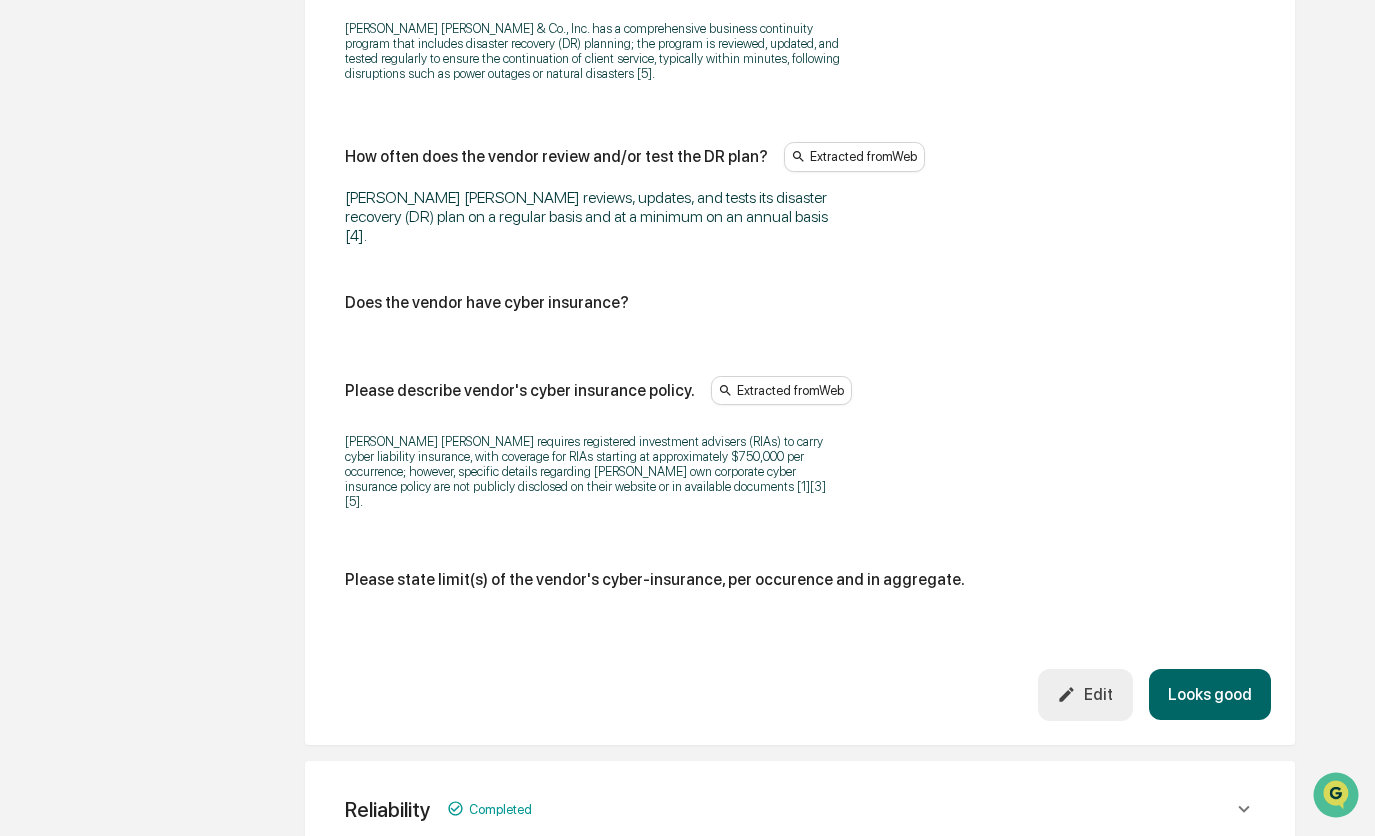 click on "Looks good" at bounding box center (1210, 694) 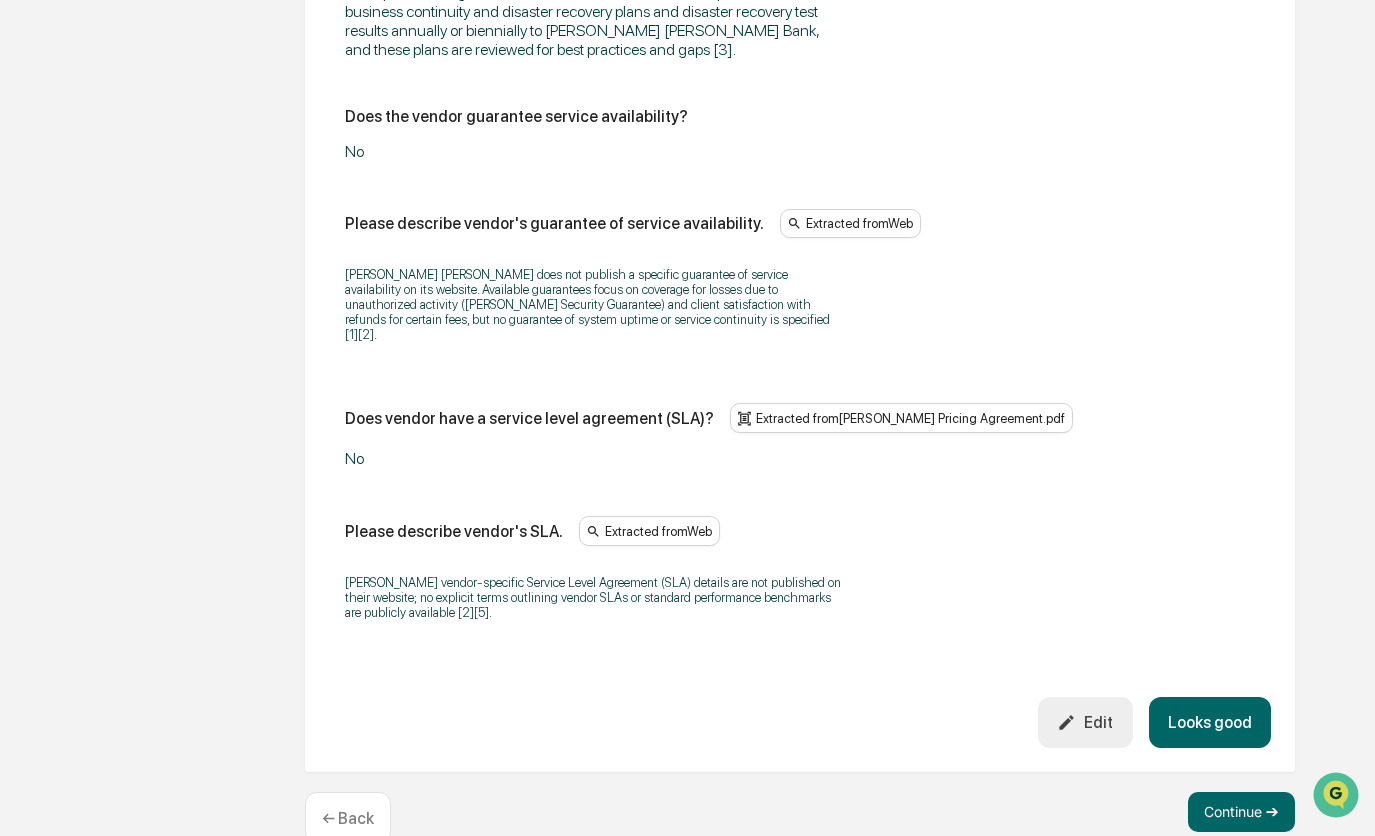 scroll, scrollTop: 1528, scrollLeft: 0, axis: vertical 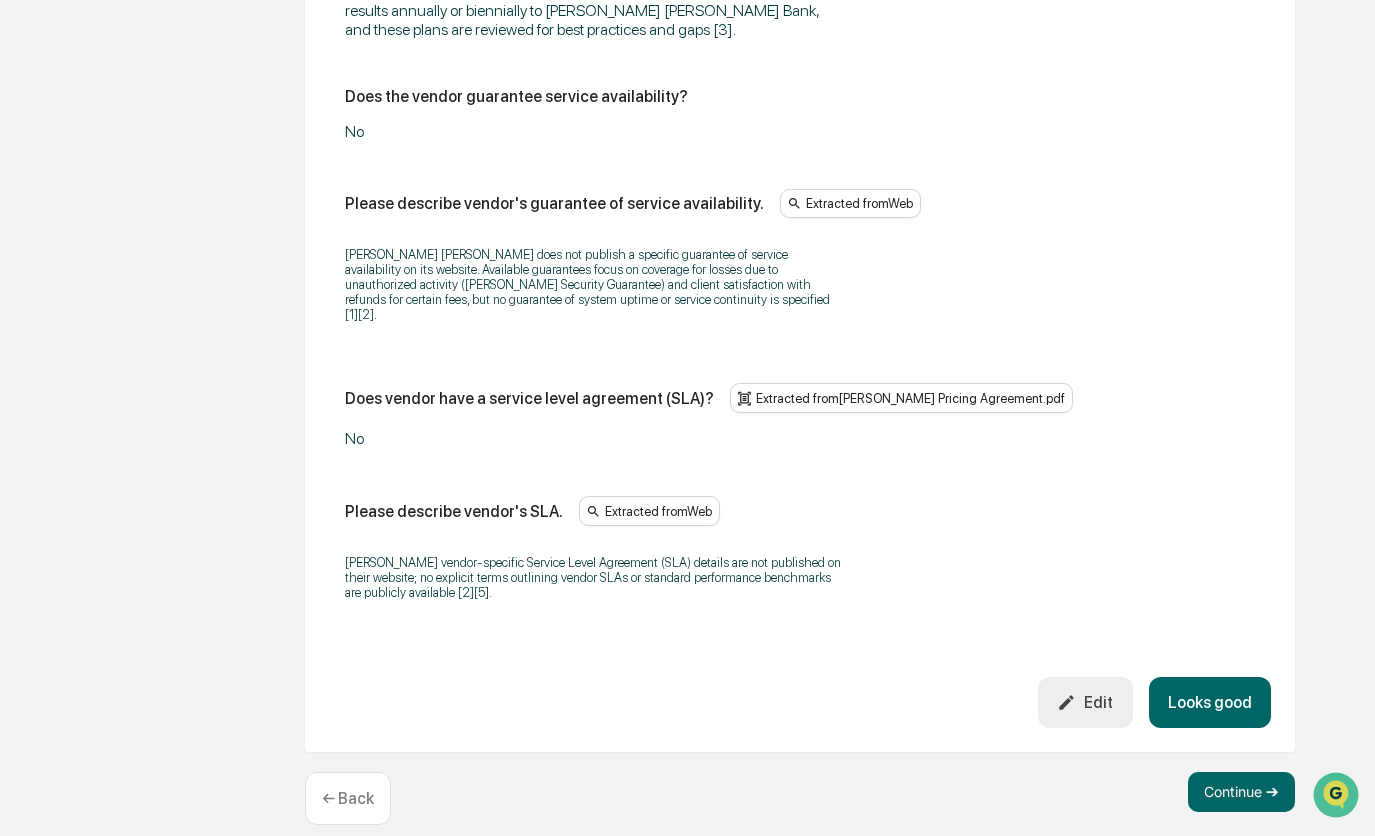 click on "Looks good" at bounding box center [1210, 702] 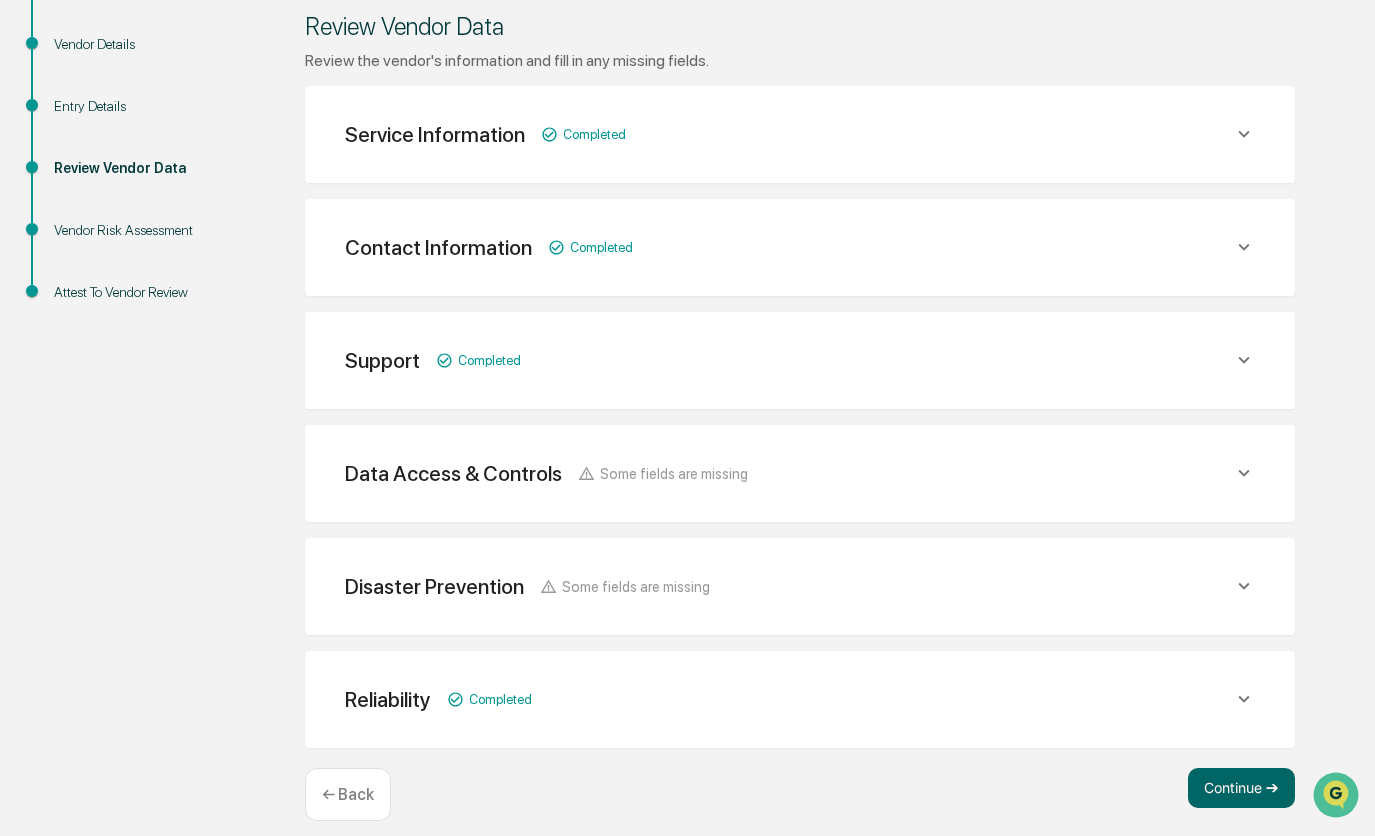 scroll, scrollTop: 308, scrollLeft: 0, axis: vertical 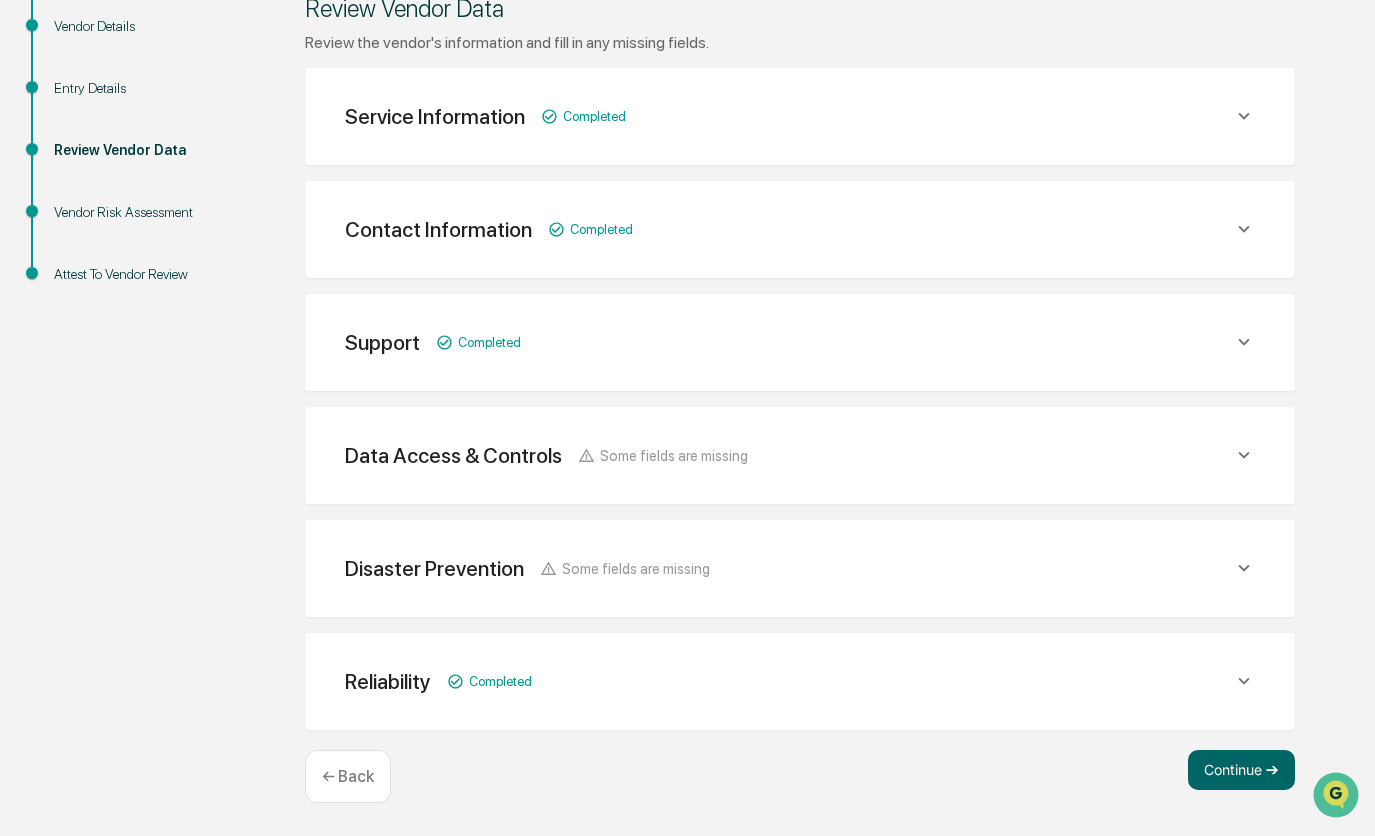 click on "Data Access & Controls Some fields are missing" at bounding box center [789, 116] 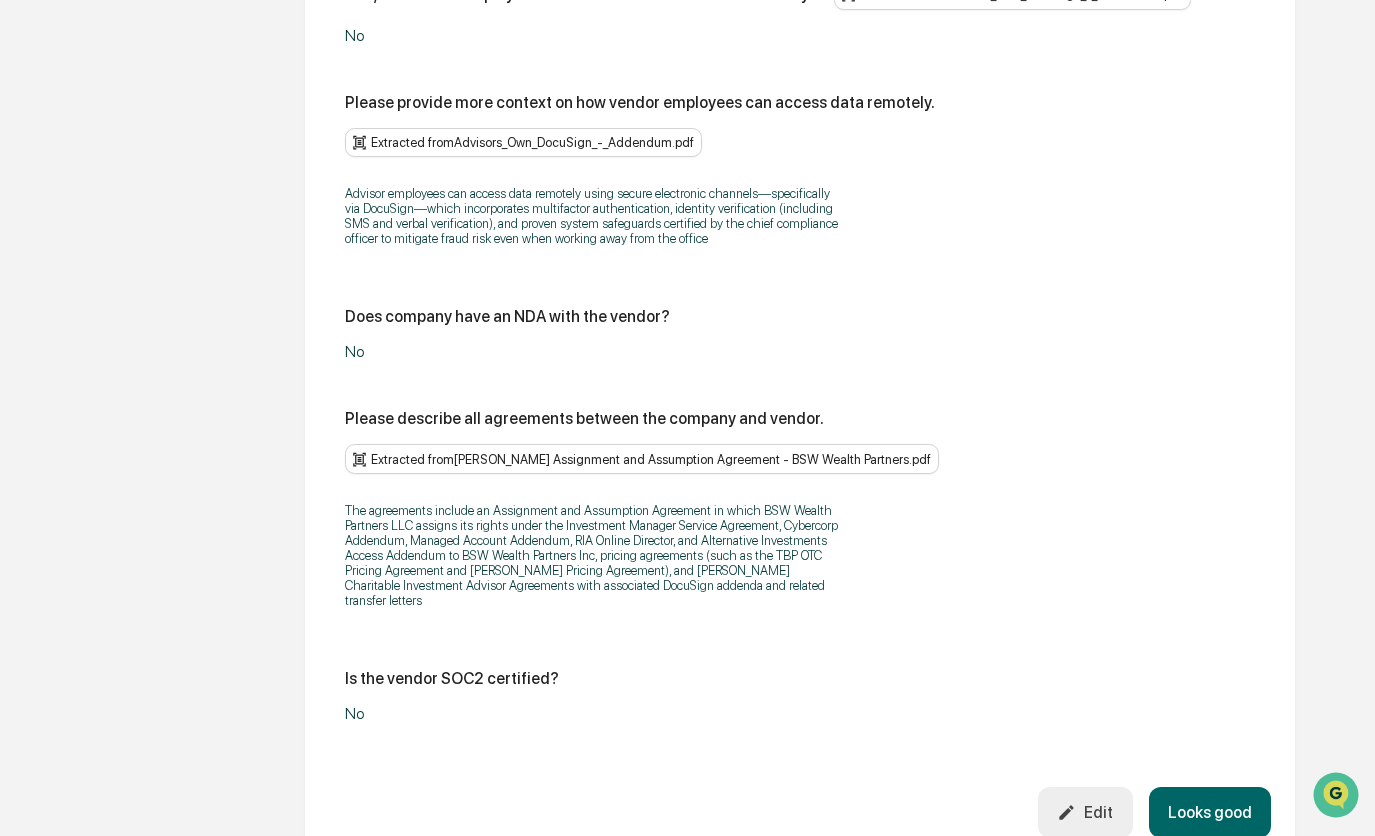 scroll, scrollTop: 2408, scrollLeft: 0, axis: vertical 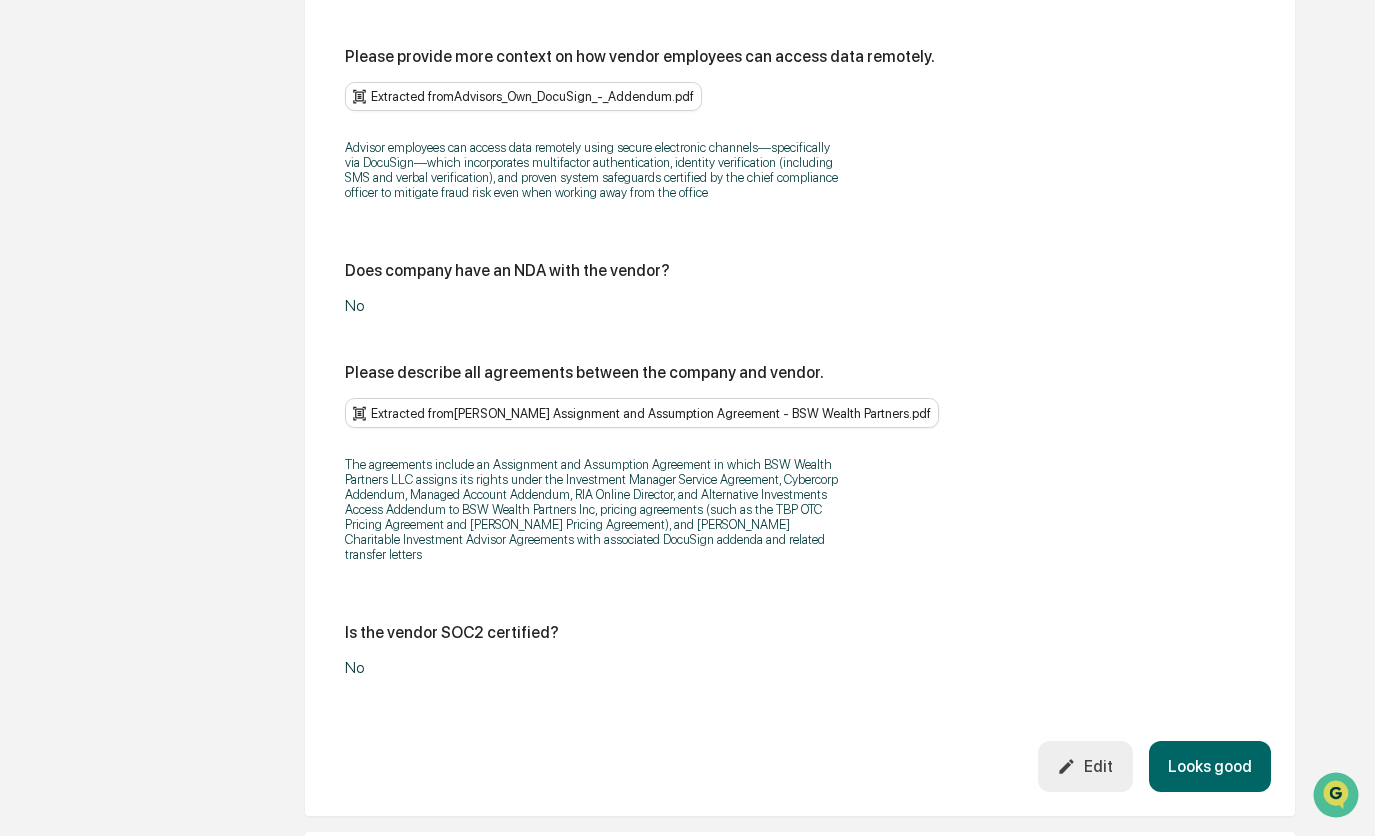 click 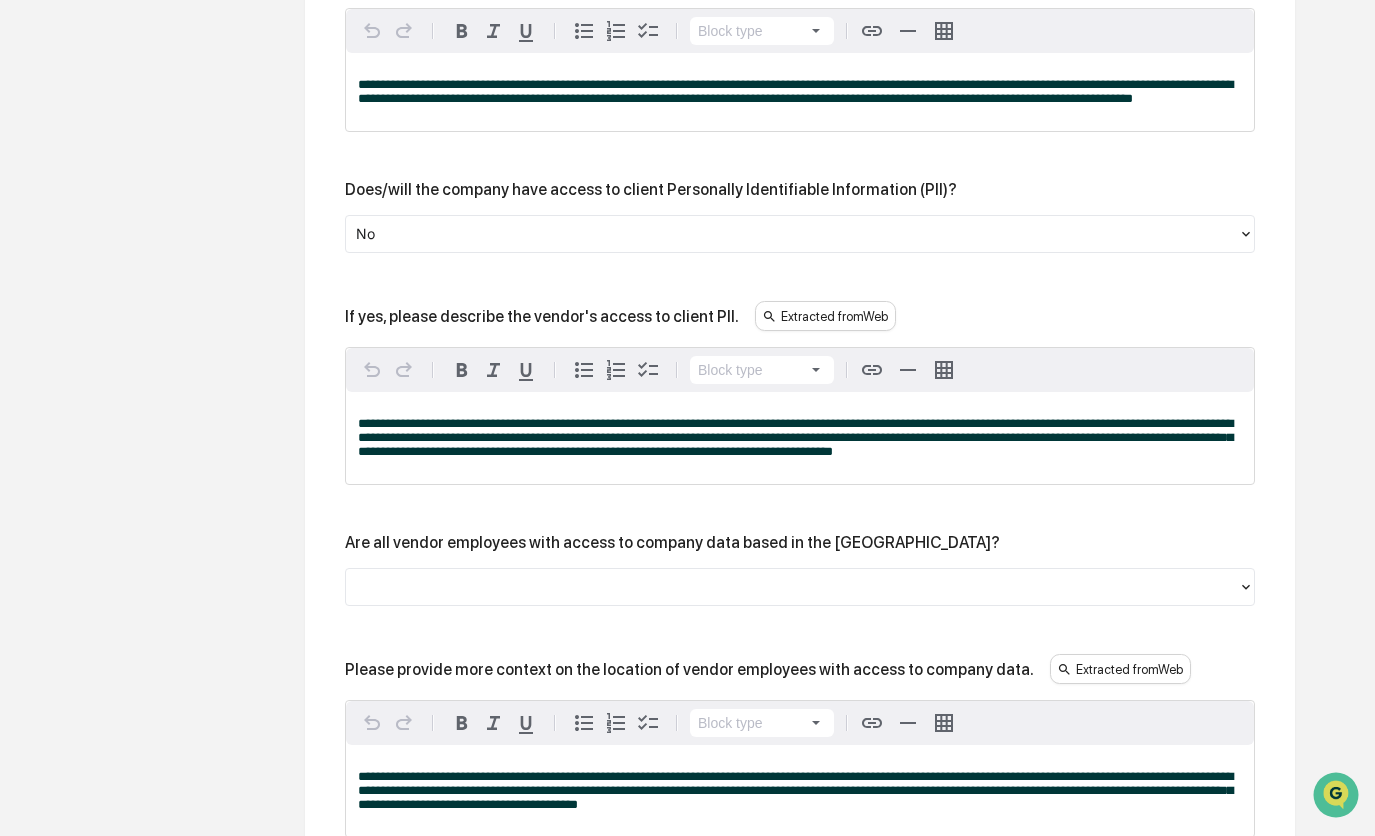 scroll, scrollTop: 1708, scrollLeft: 0, axis: vertical 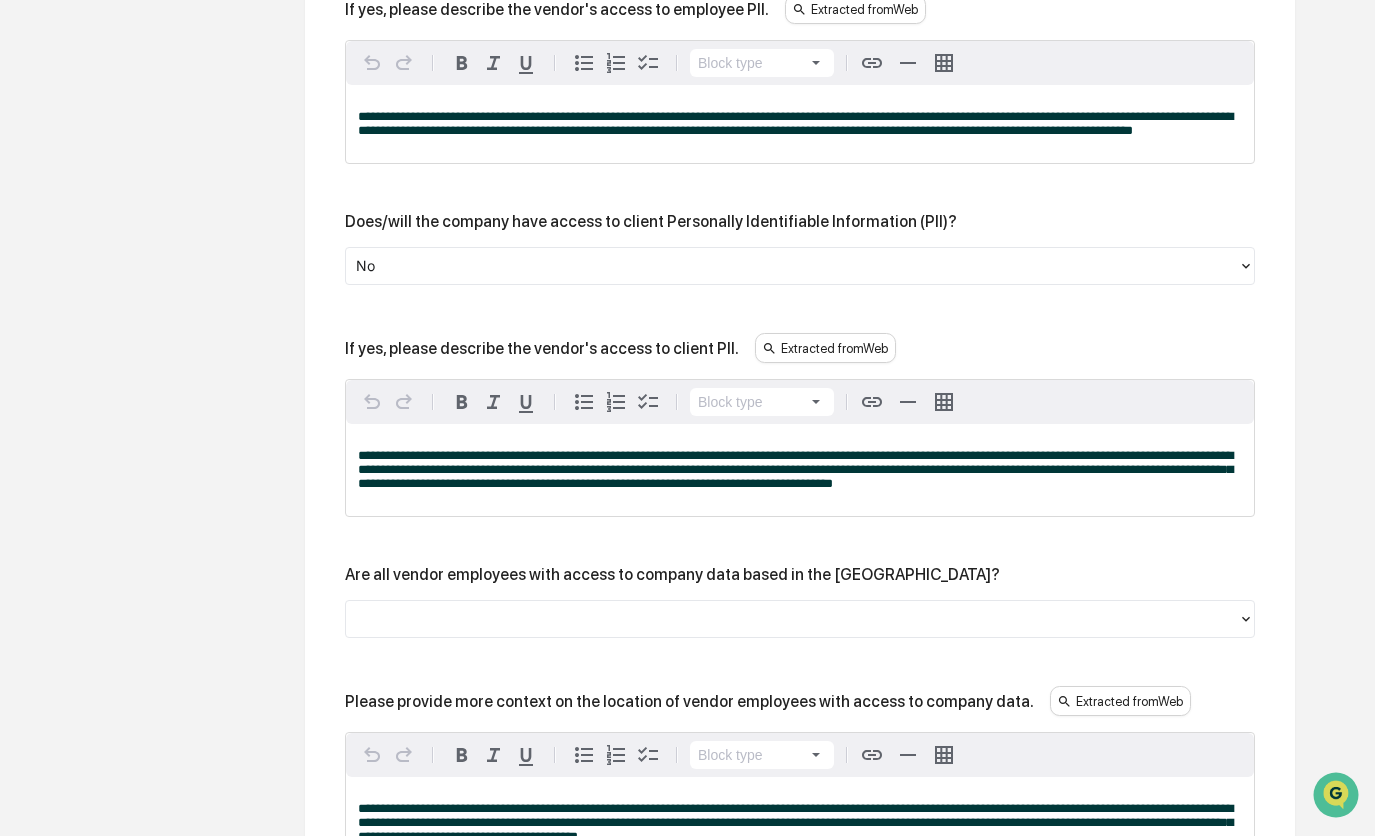 click at bounding box center [792, 619] 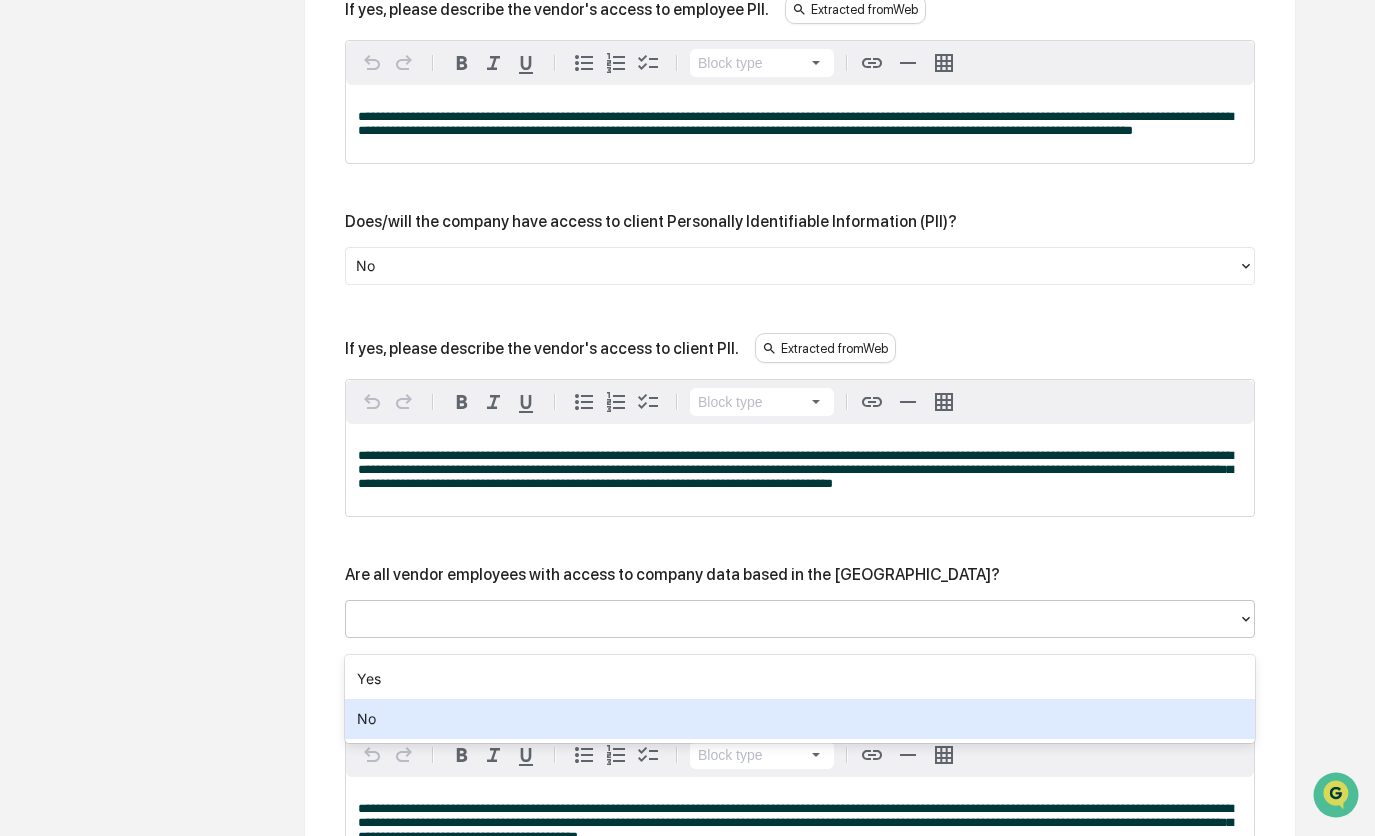 click on "No" at bounding box center [800, 719] 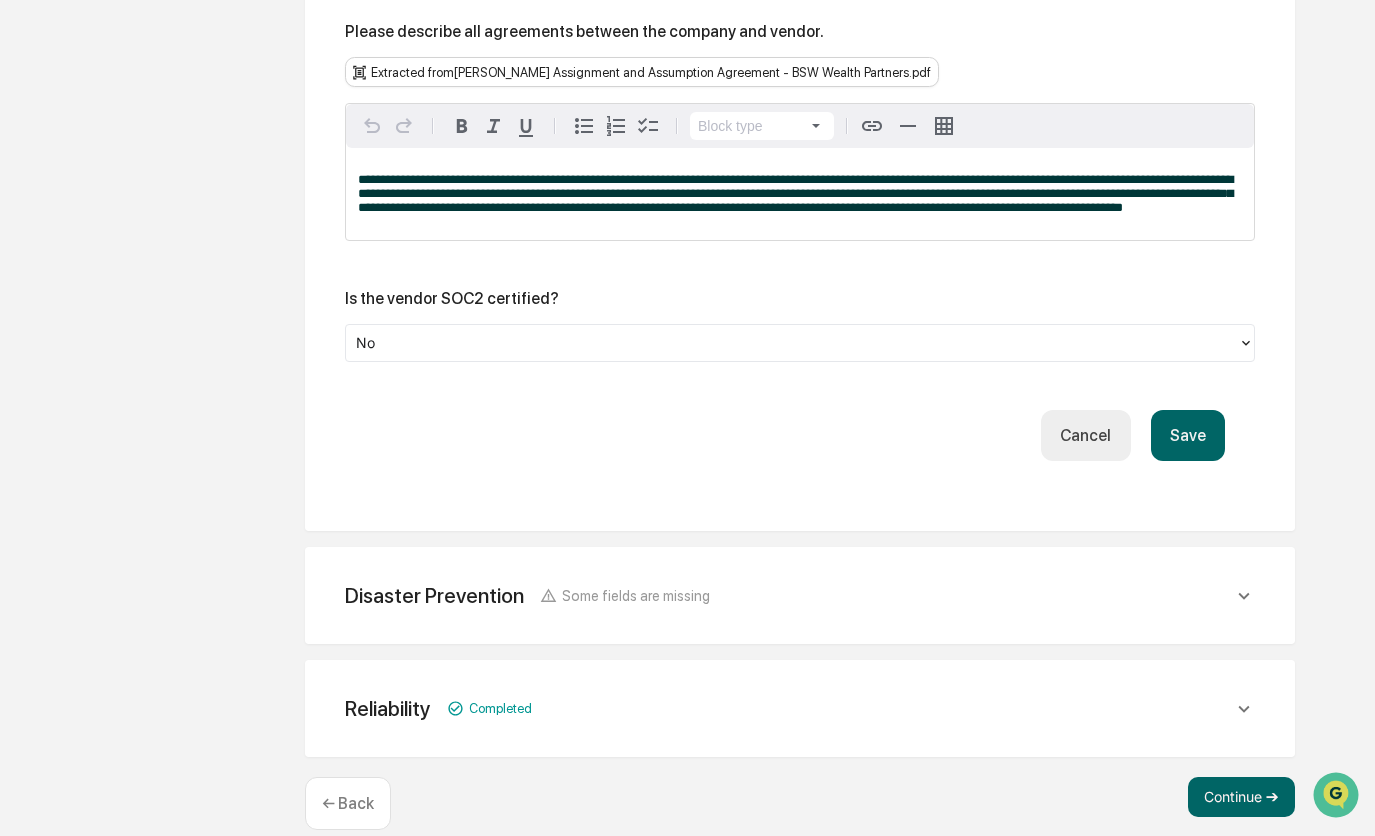 scroll, scrollTop: 3189, scrollLeft: 0, axis: vertical 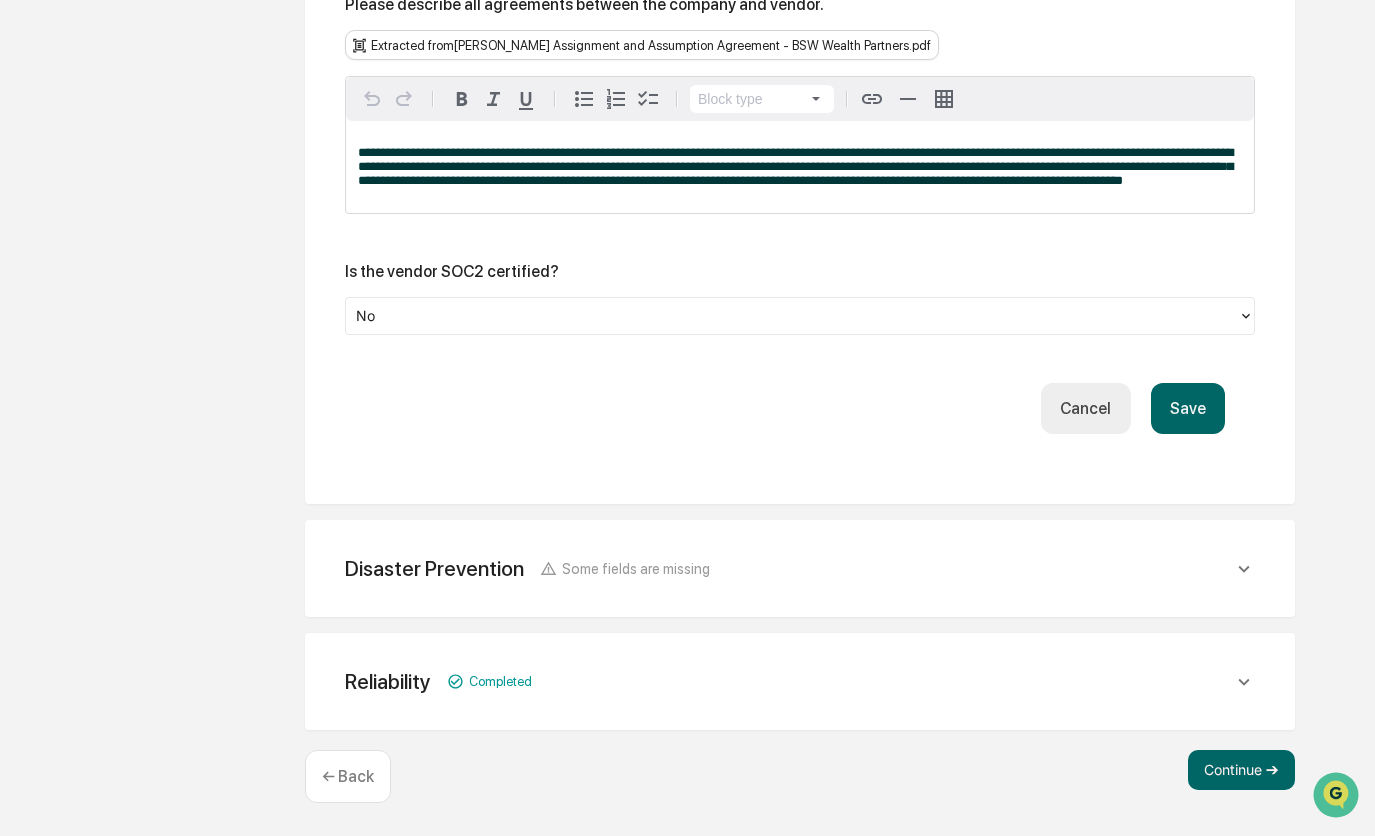 click on "Save" at bounding box center [1188, 408] 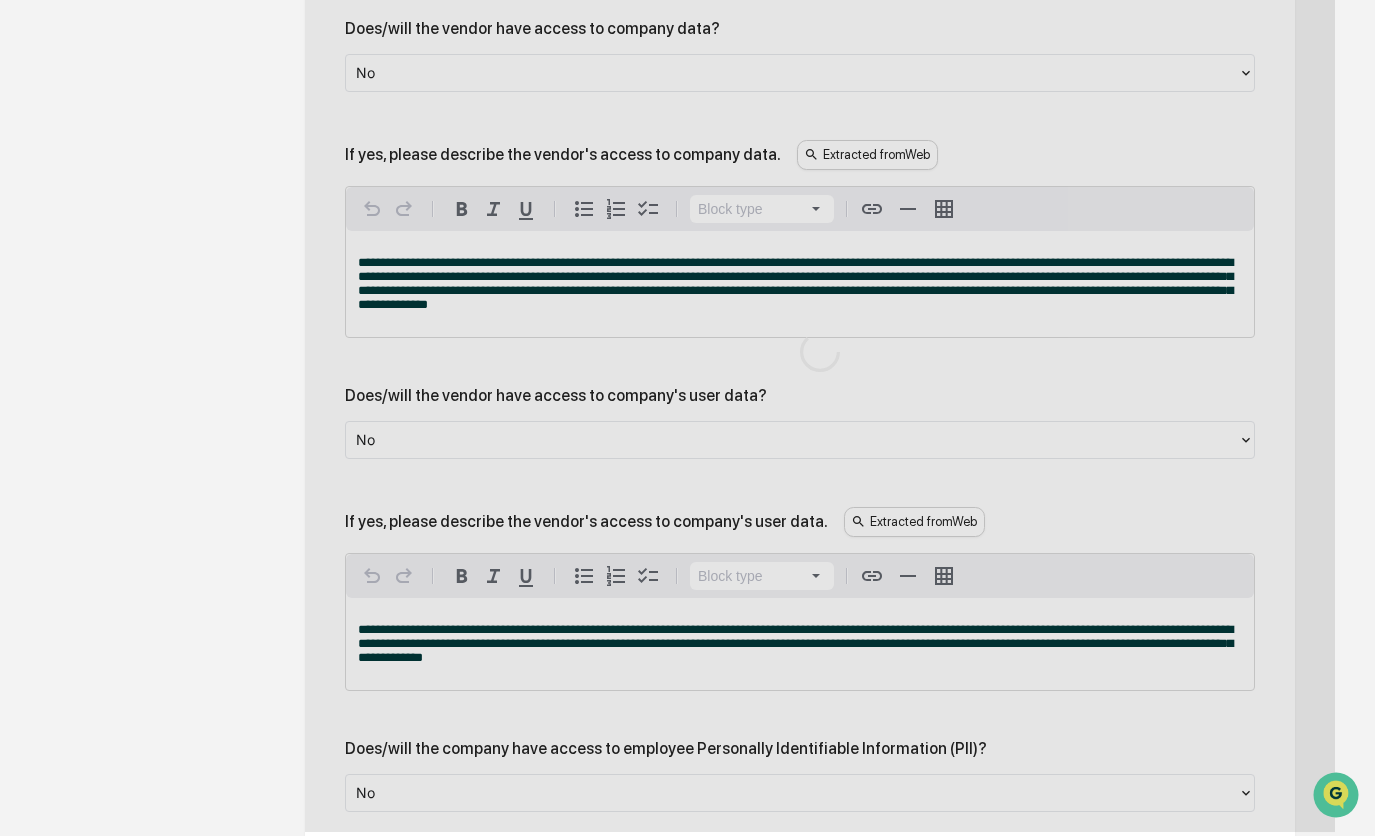 scroll, scrollTop: 989, scrollLeft: 0, axis: vertical 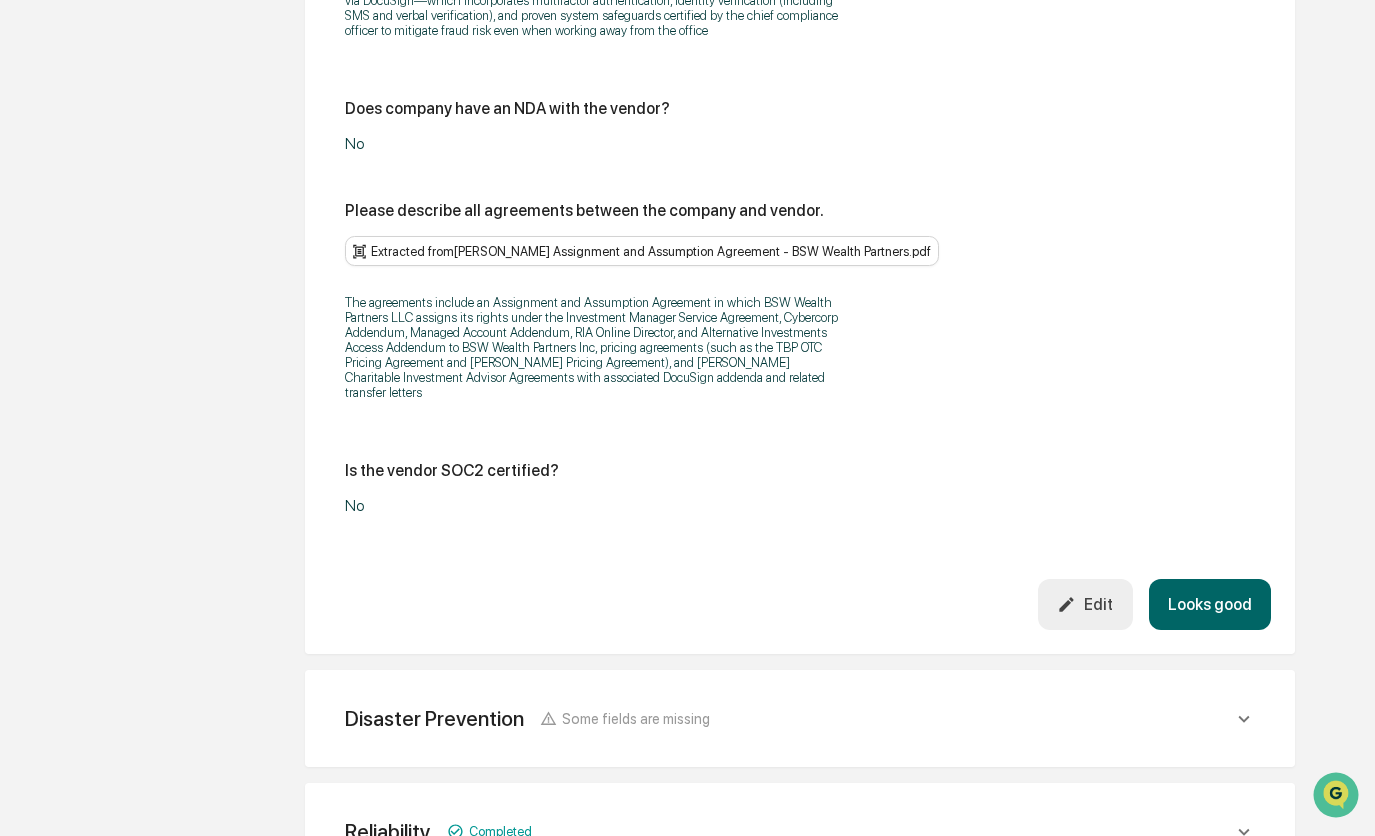 click on "Looks good" at bounding box center [1210, 604] 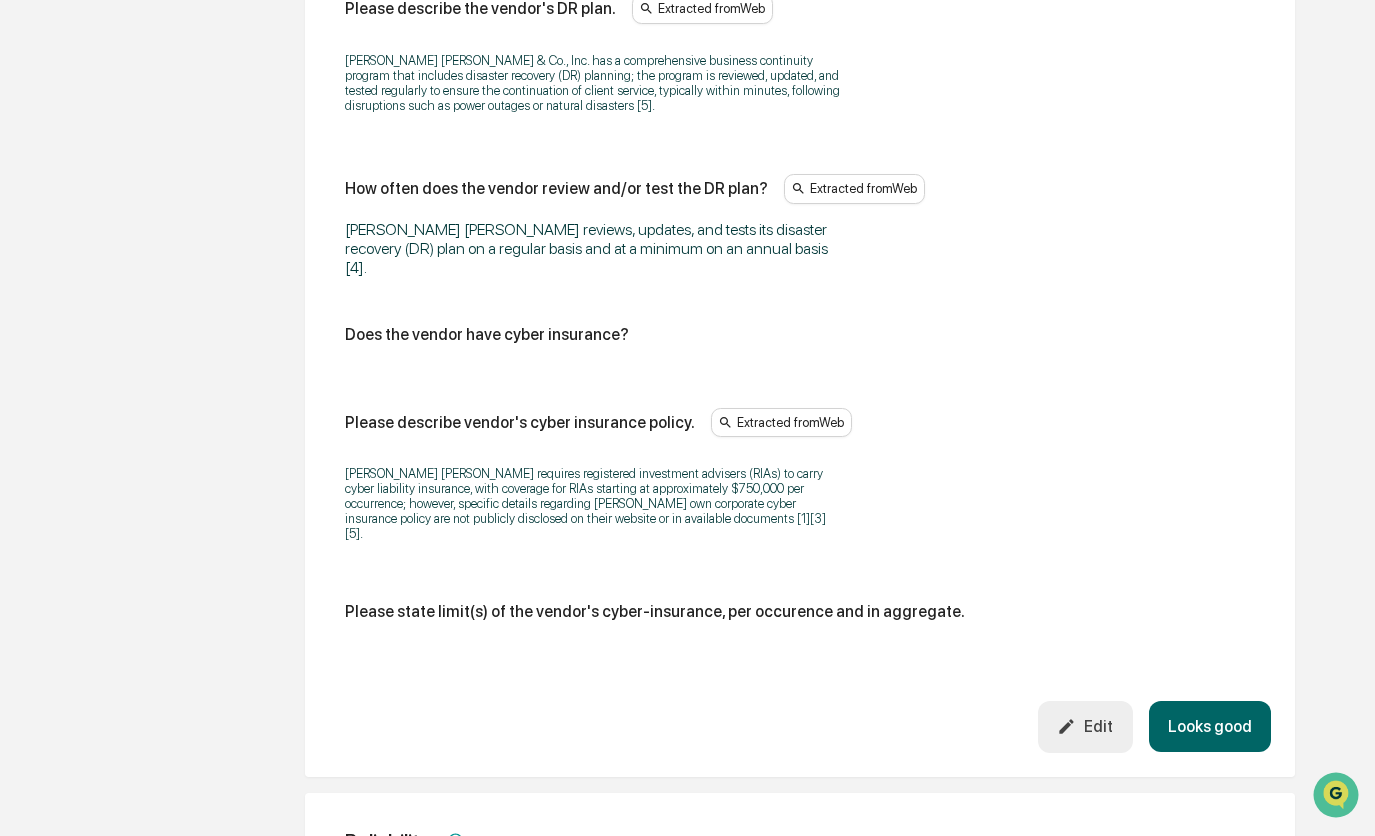 scroll, scrollTop: 1123, scrollLeft: 0, axis: vertical 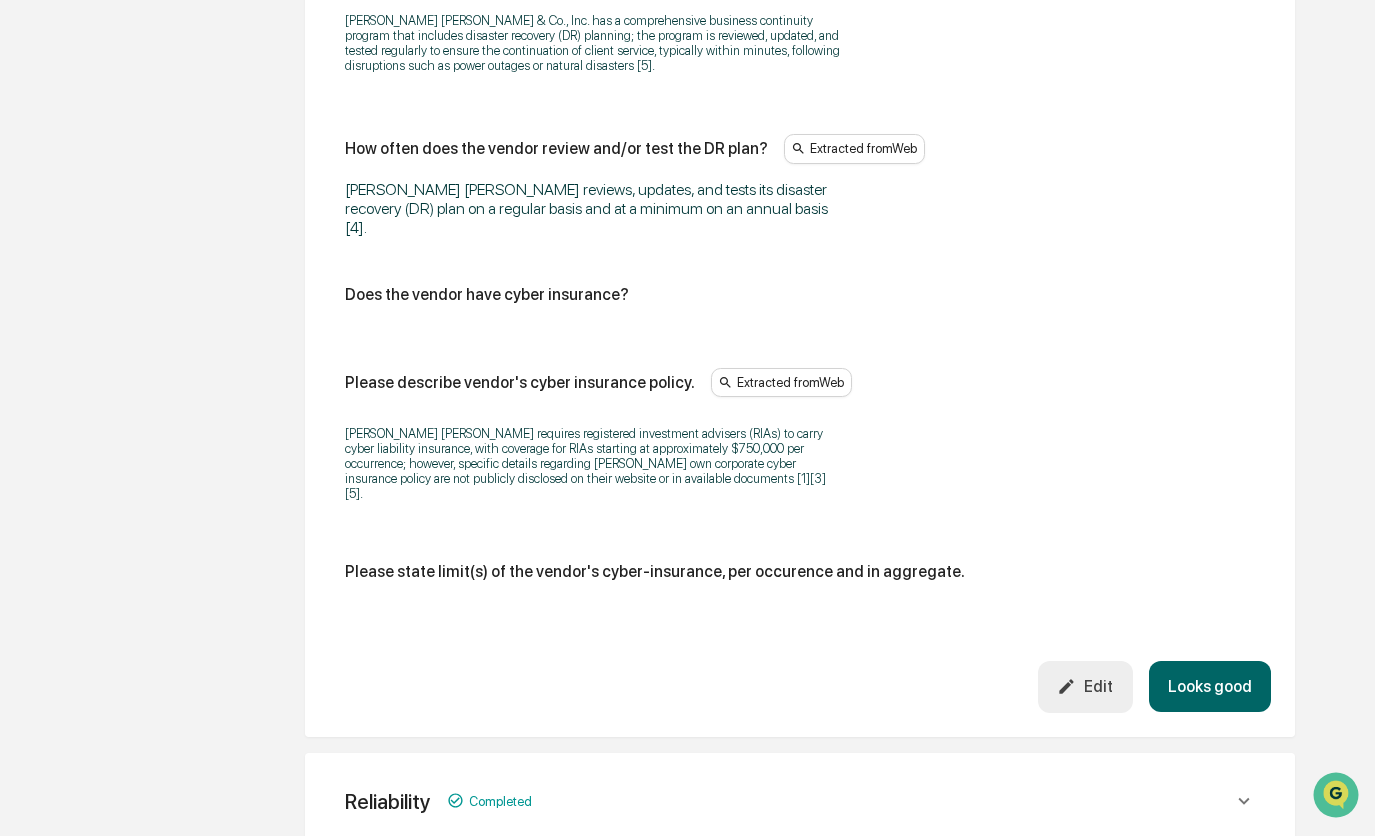 click on "Edit" at bounding box center [1085, 686] 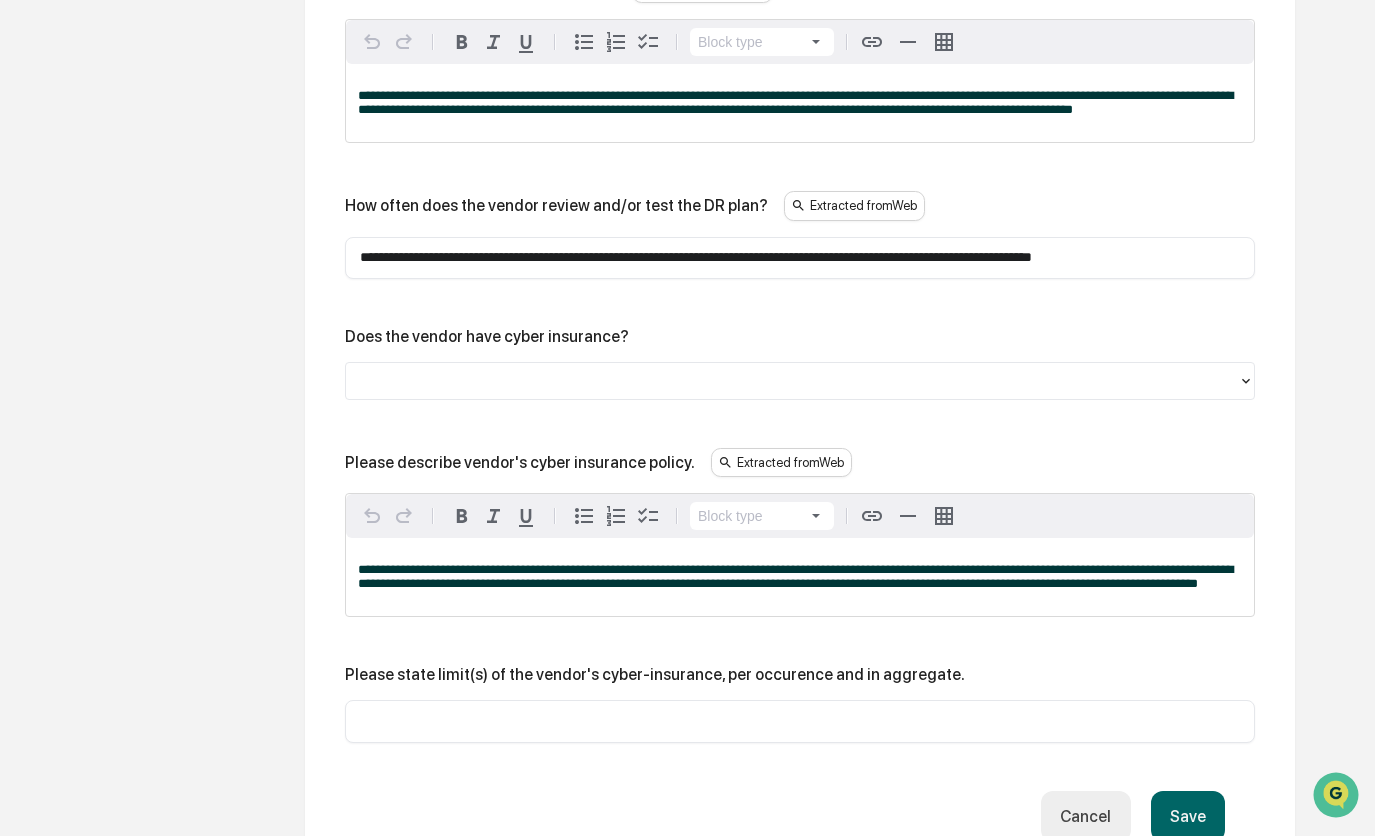 click at bounding box center [792, 380] 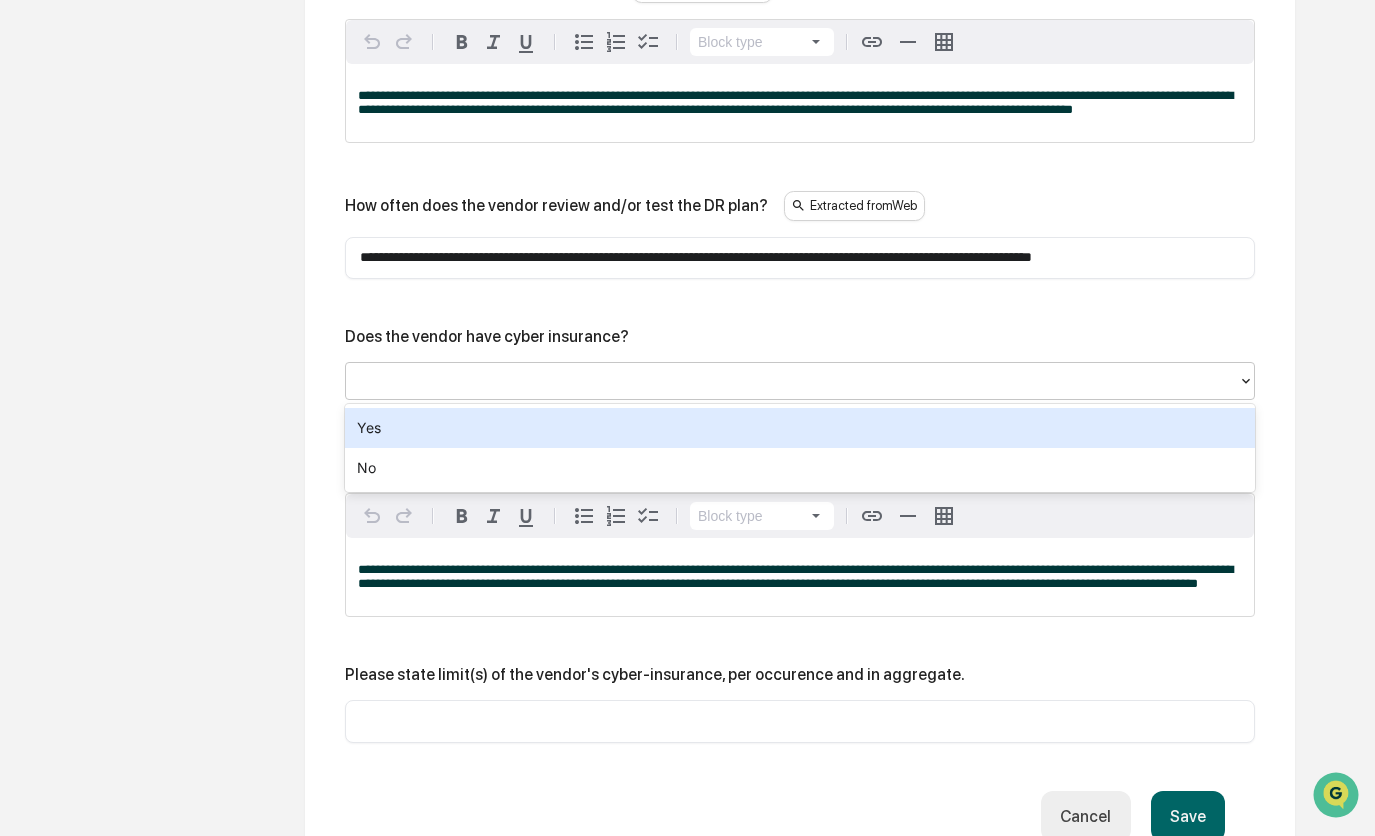 click on "Yes" at bounding box center (800, 428) 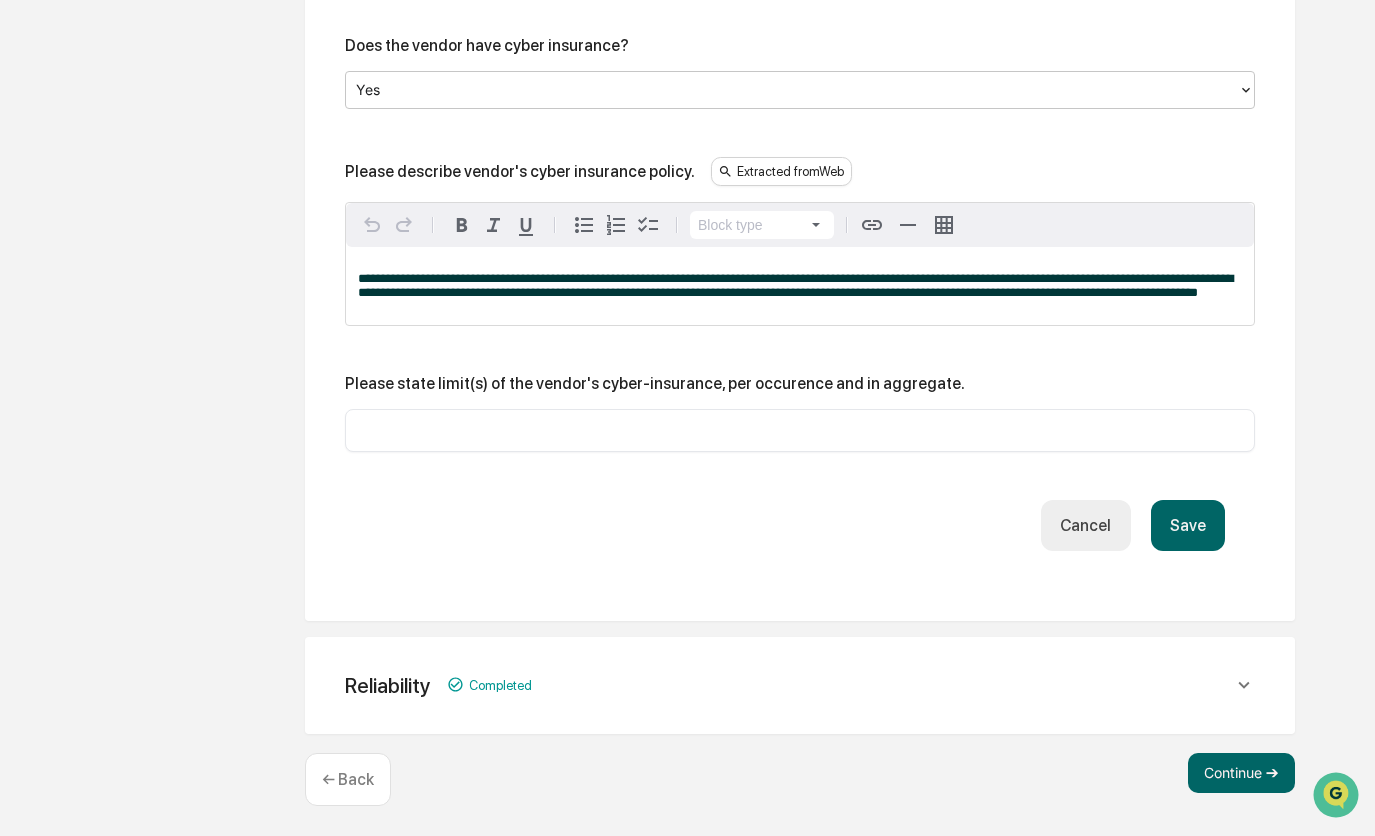 scroll, scrollTop: 1423, scrollLeft: 0, axis: vertical 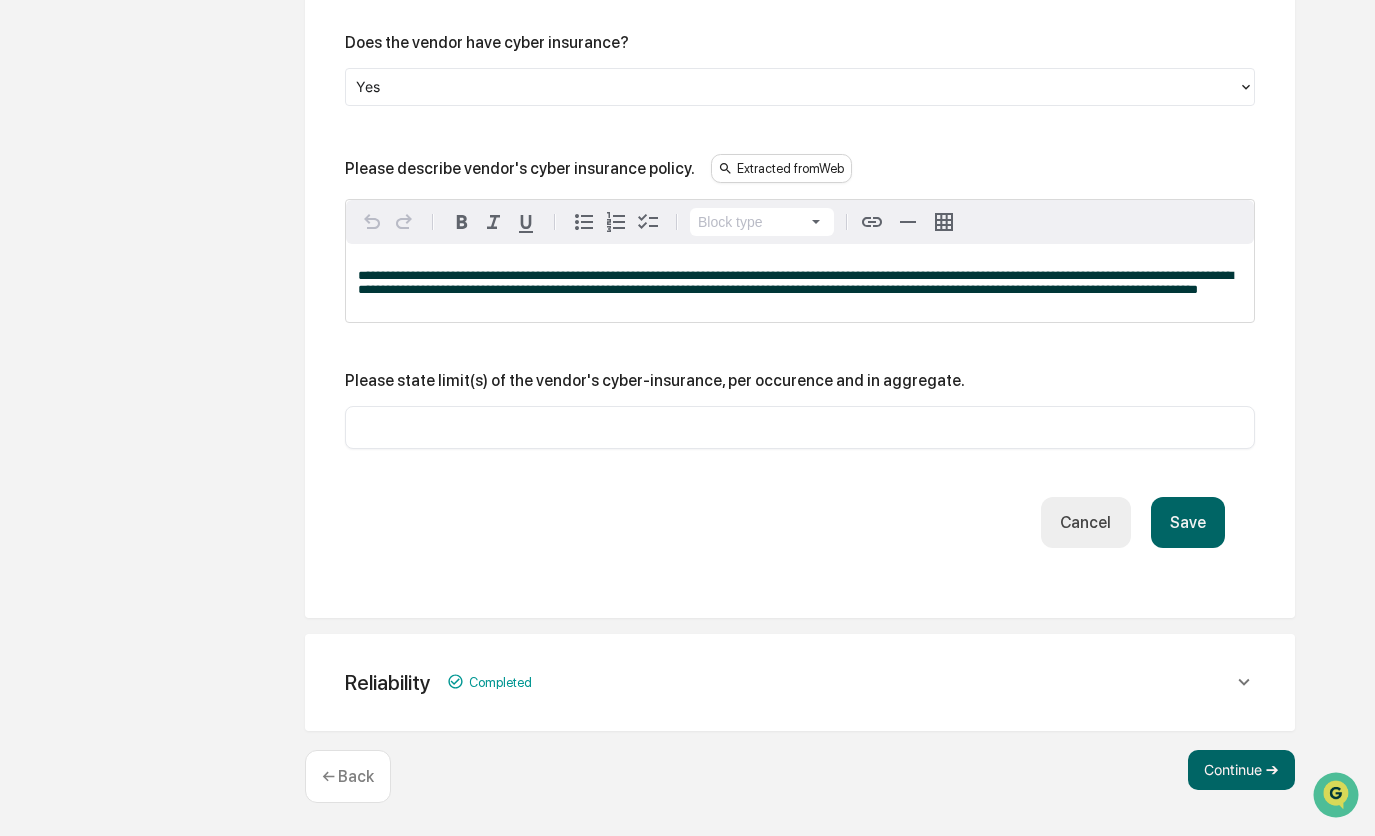 click on "Save" at bounding box center [1188, 522] 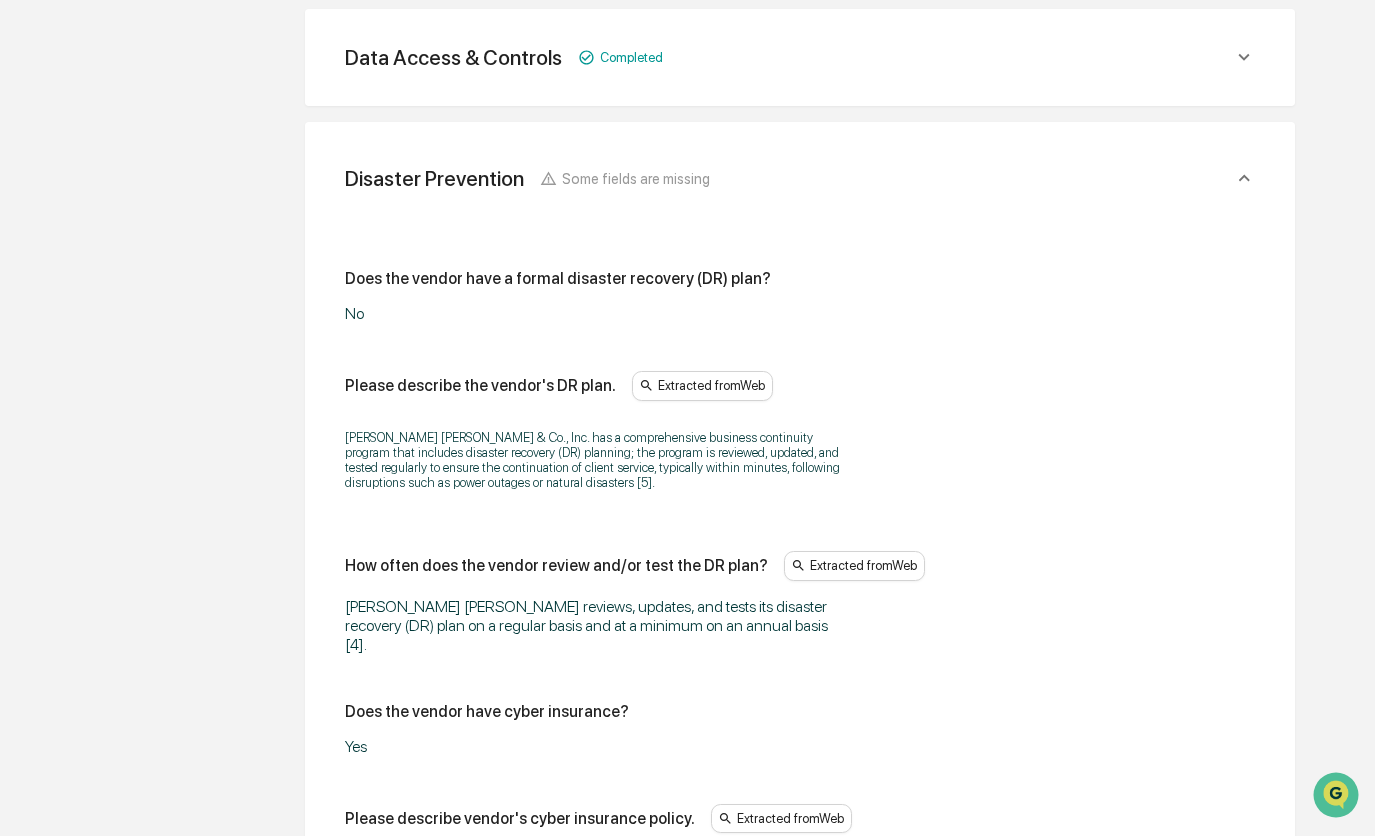 scroll, scrollTop: 1228, scrollLeft: 0, axis: vertical 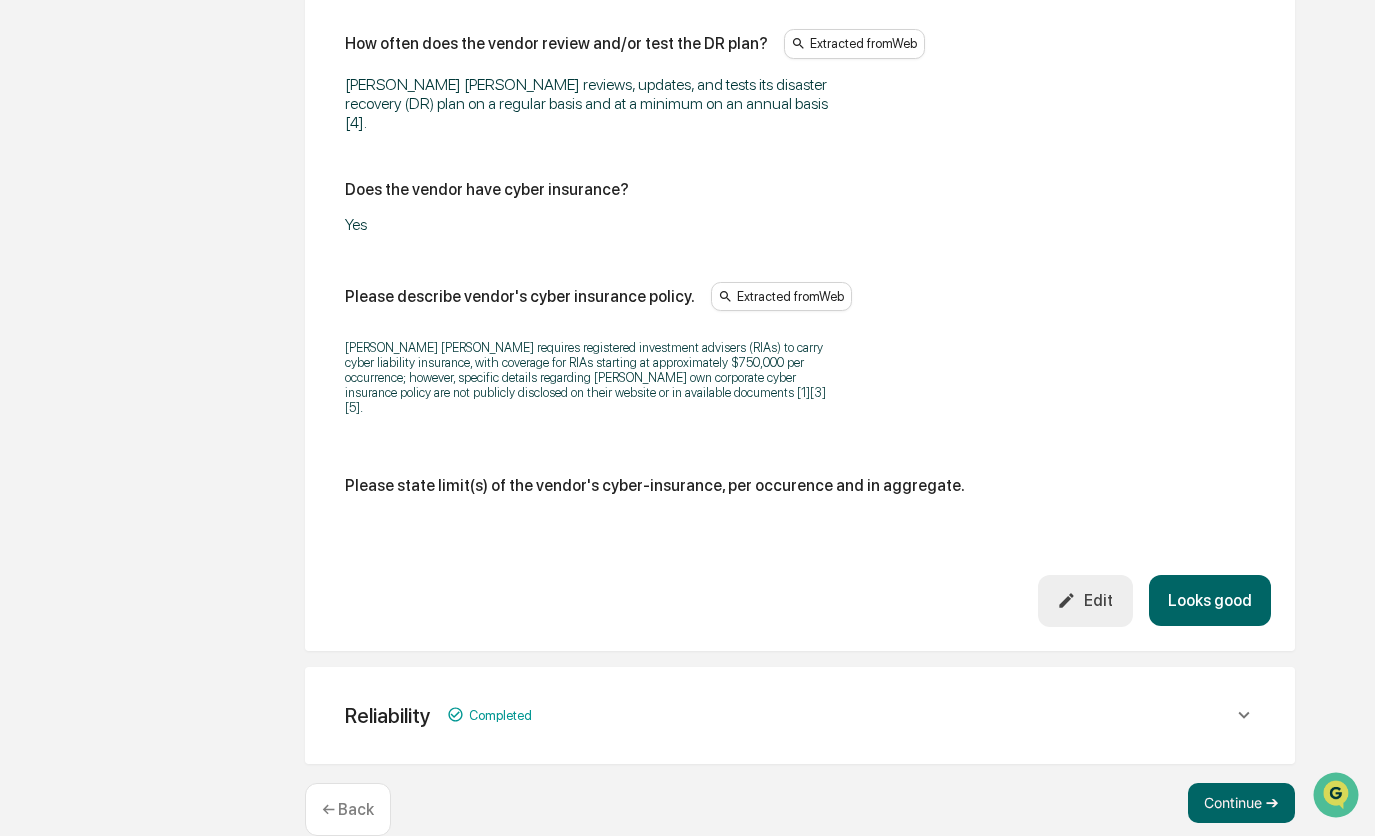 click on "Looks good" at bounding box center (1210, 600) 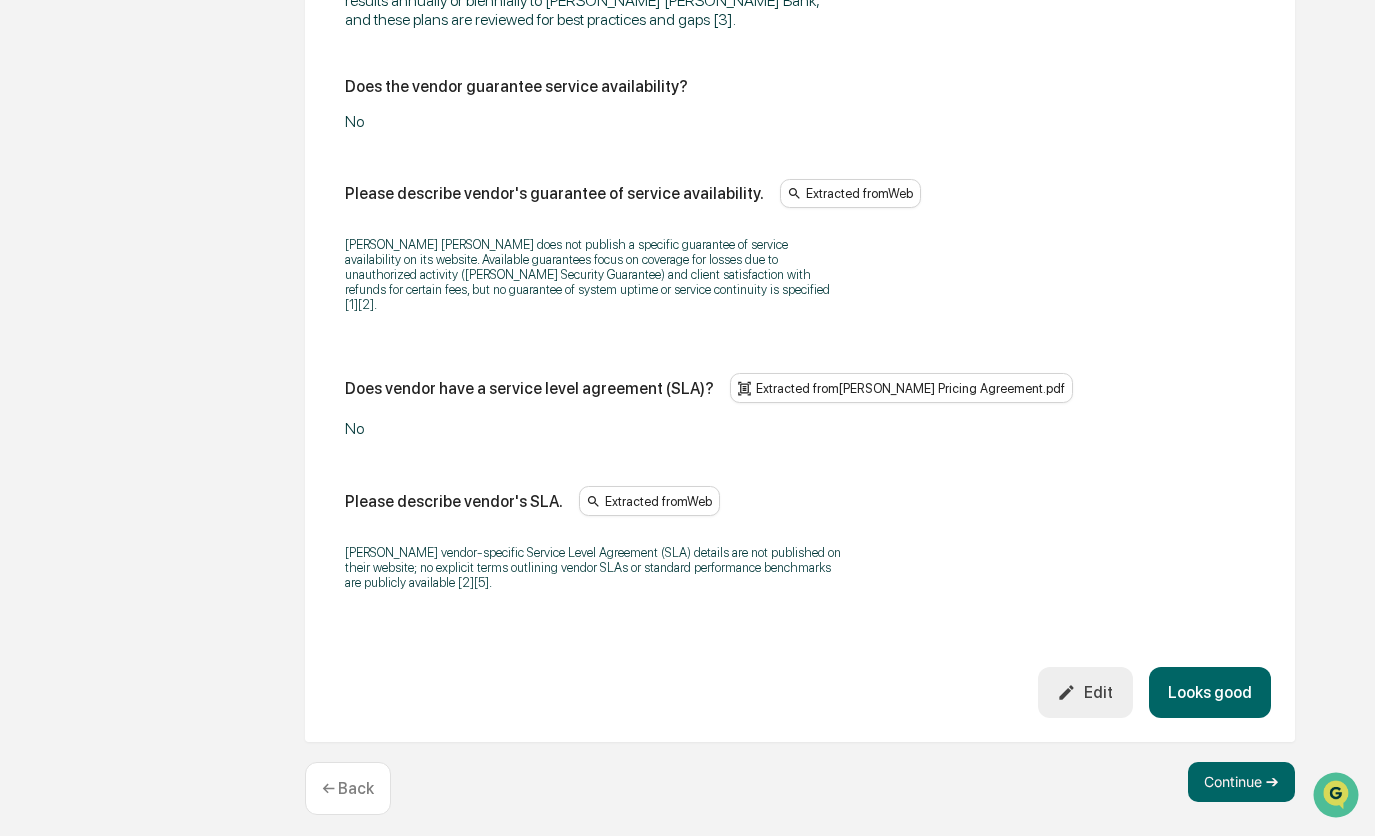click on "Looks good" at bounding box center [1210, 692] 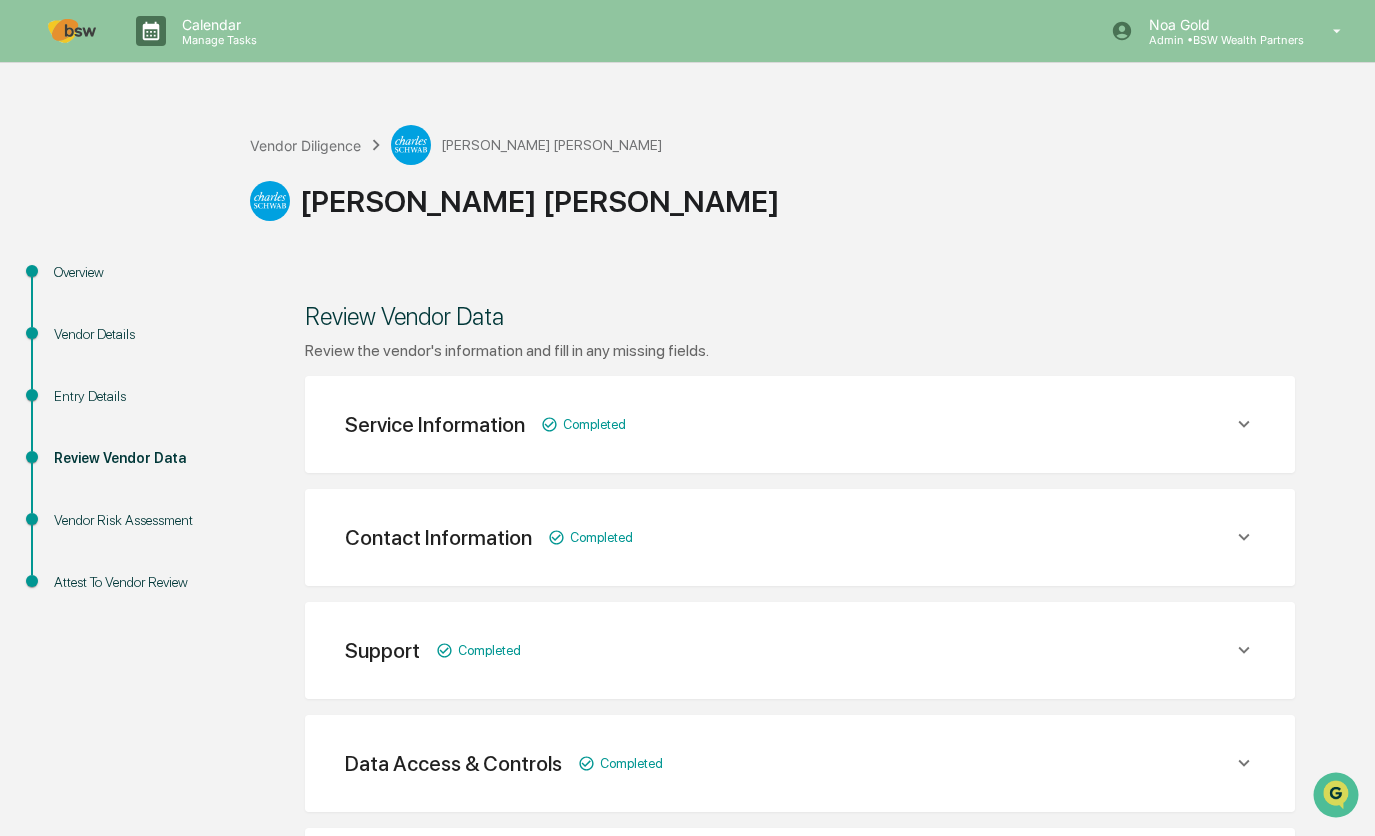 scroll, scrollTop: 308, scrollLeft: 0, axis: vertical 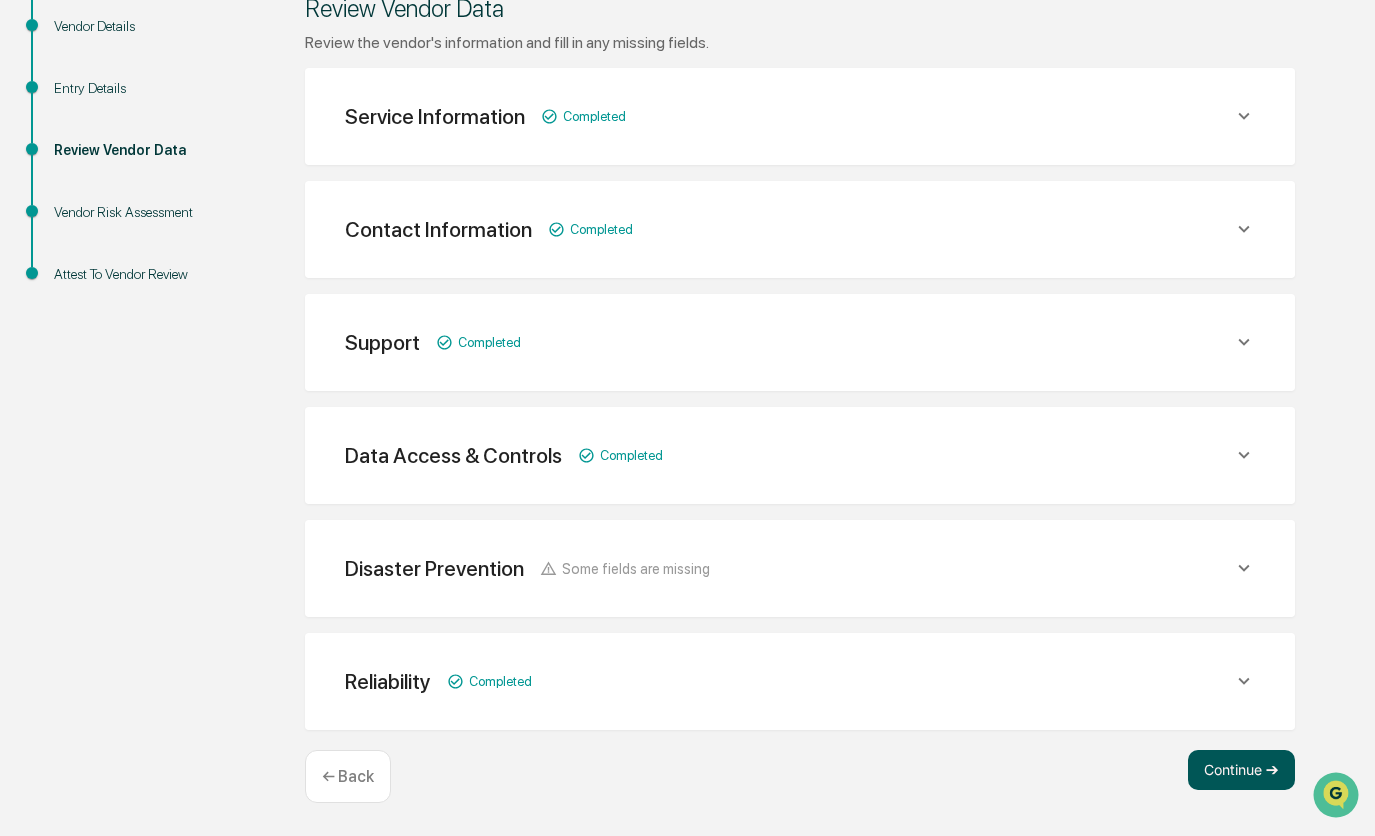 click on "Continue ➔" at bounding box center (1241, 770) 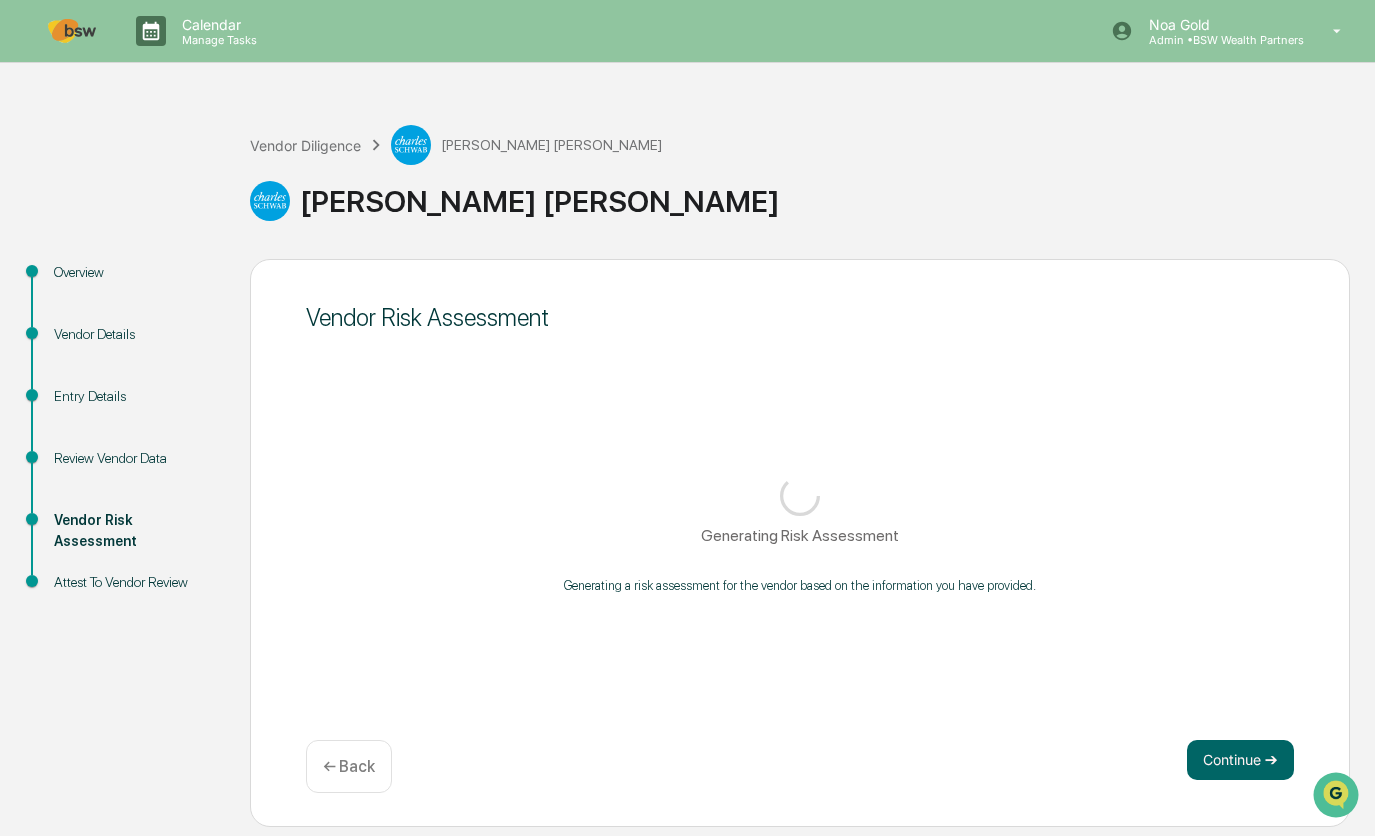 scroll, scrollTop: 0, scrollLeft: 0, axis: both 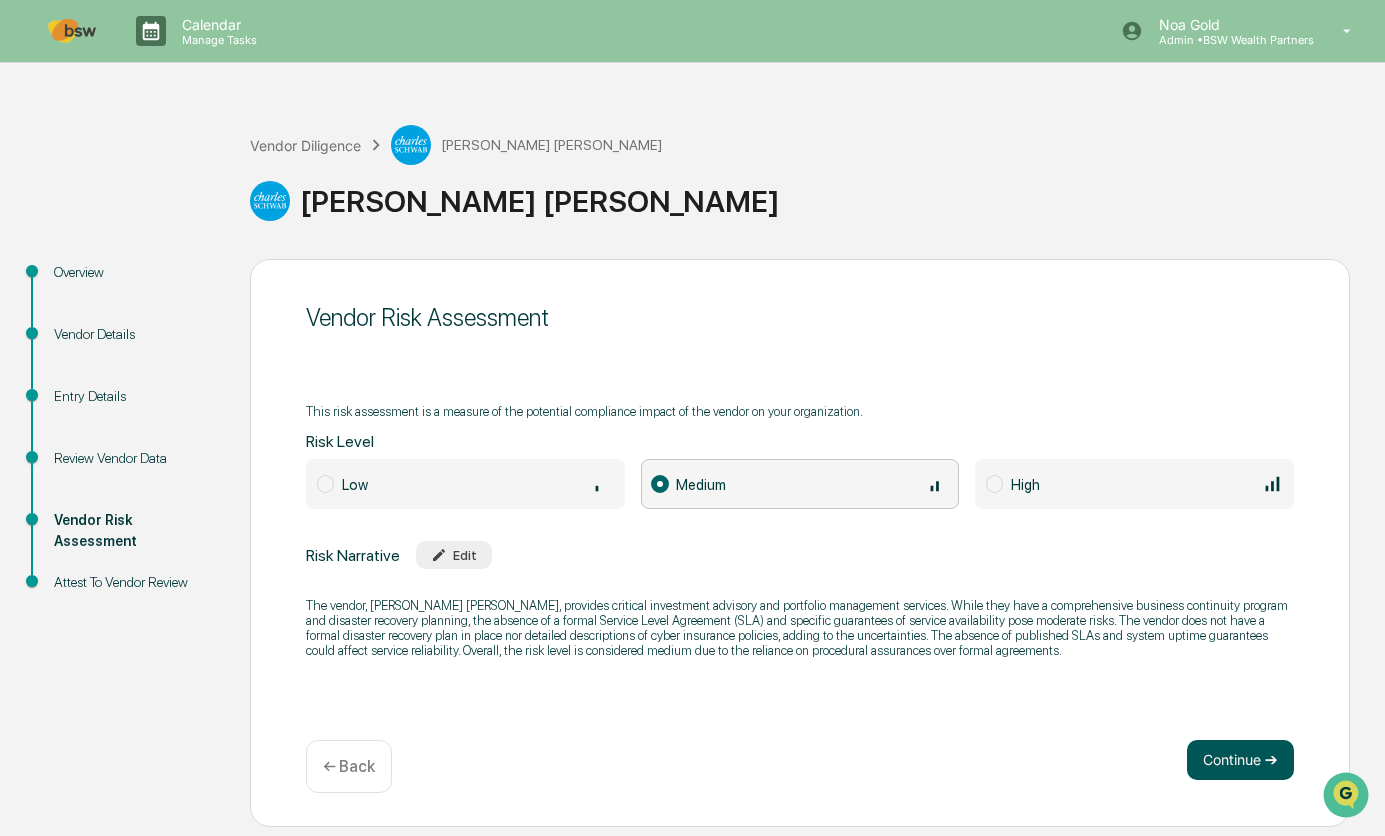 click on "Continue ➔" at bounding box center [1240, 760] 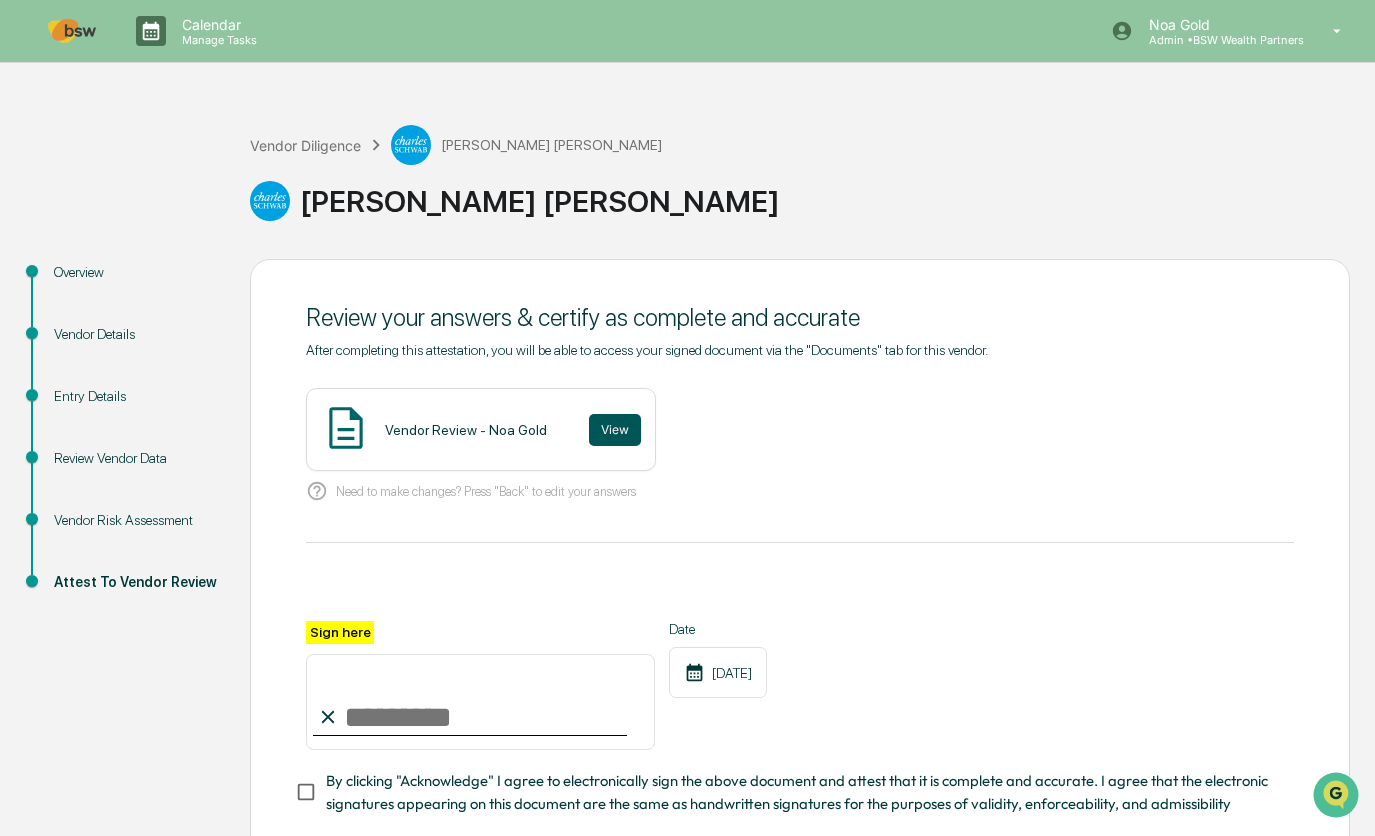 click on "View" at bounding box center (615, 430) 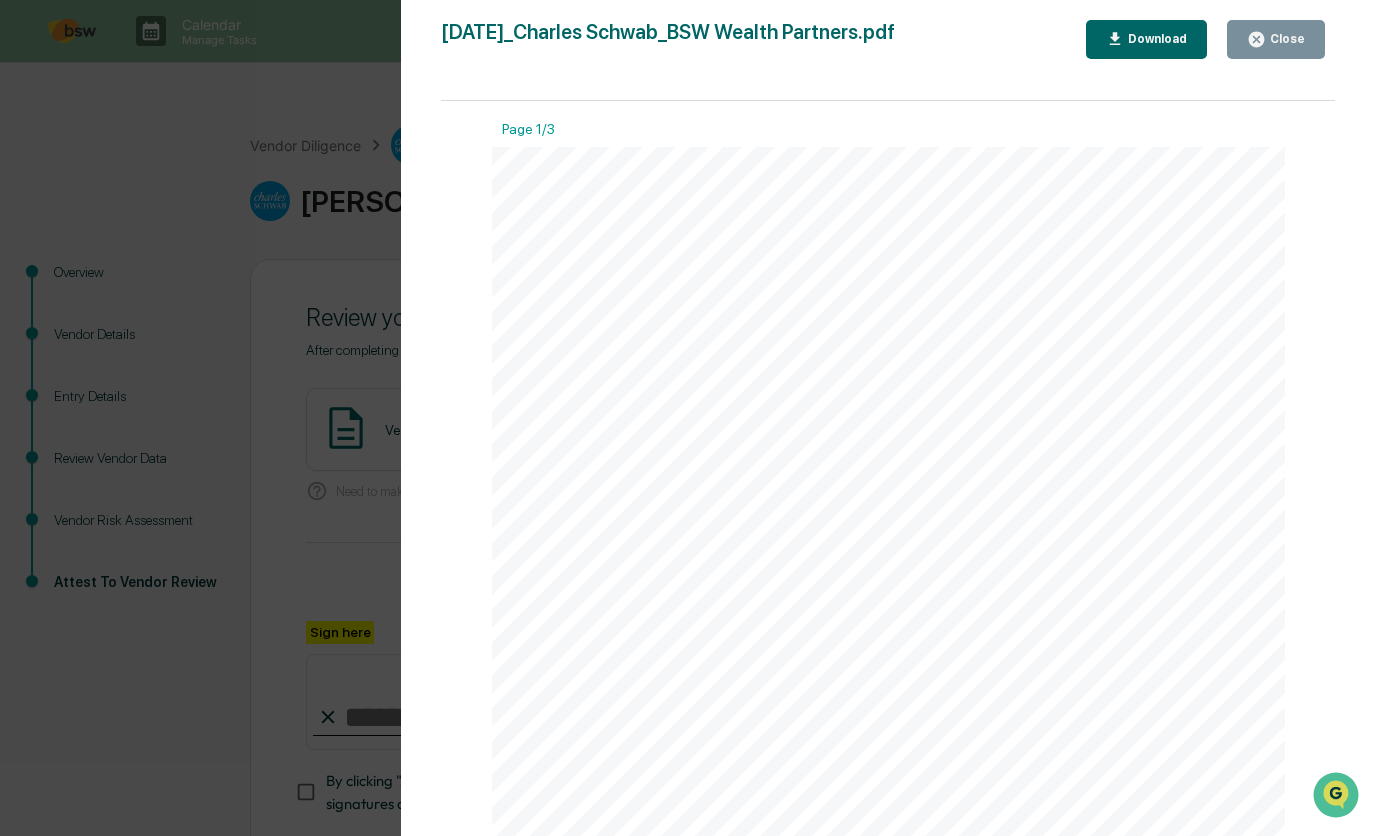 scroll, scrollTop: 124, scrollLeft: 0, axis: vertical 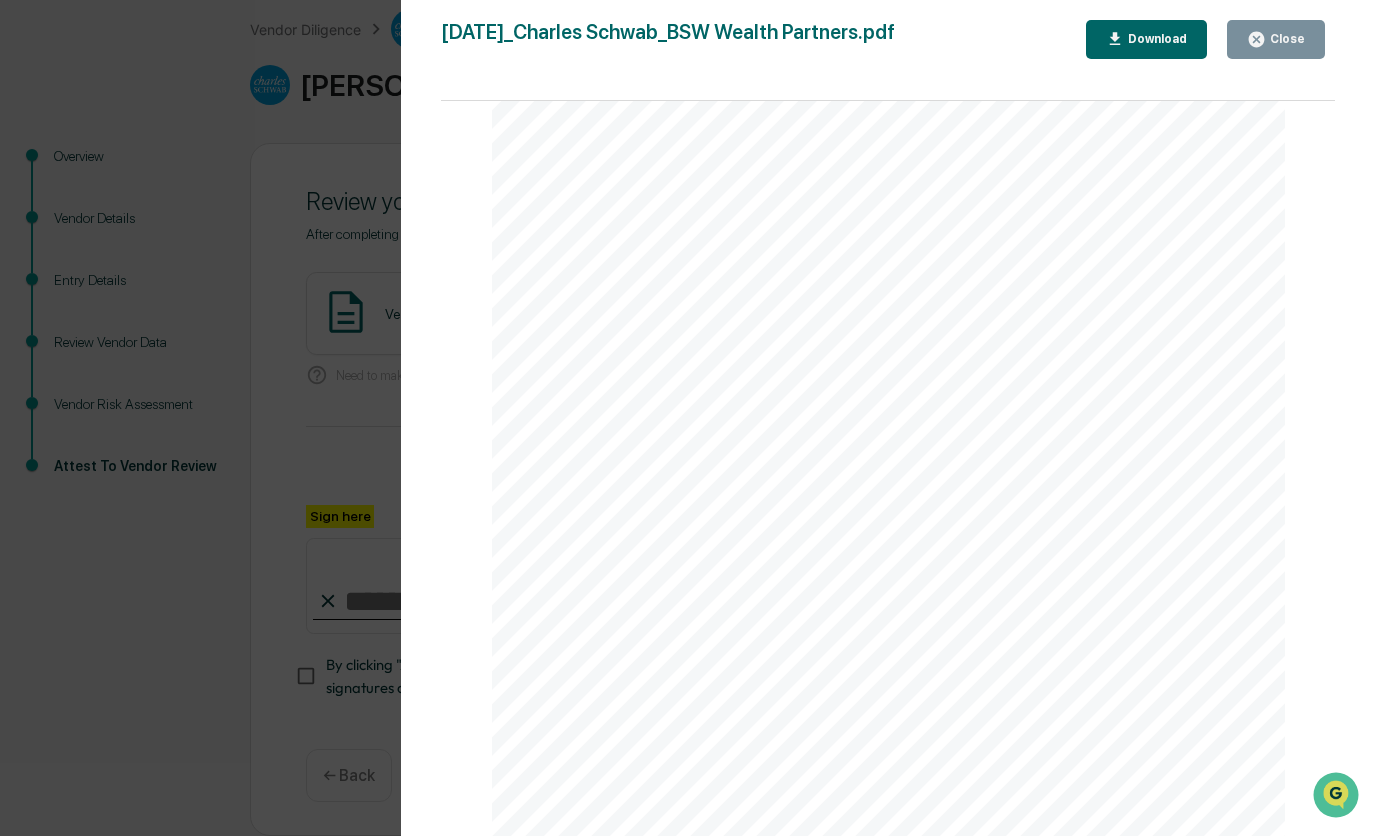 click on "Close" at bounding box center [1276, 39] 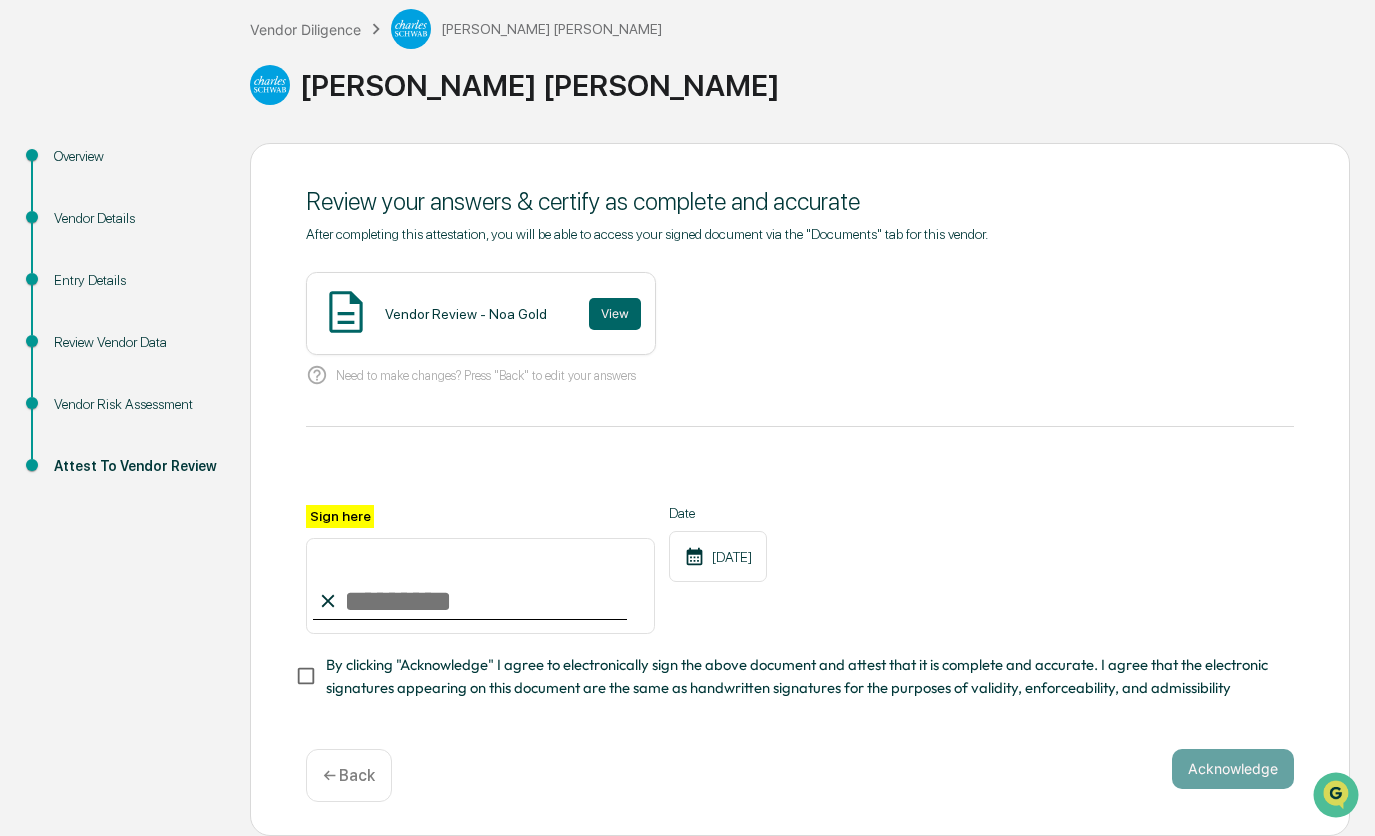 click on "Sign here" at bounding box center (480, 586) 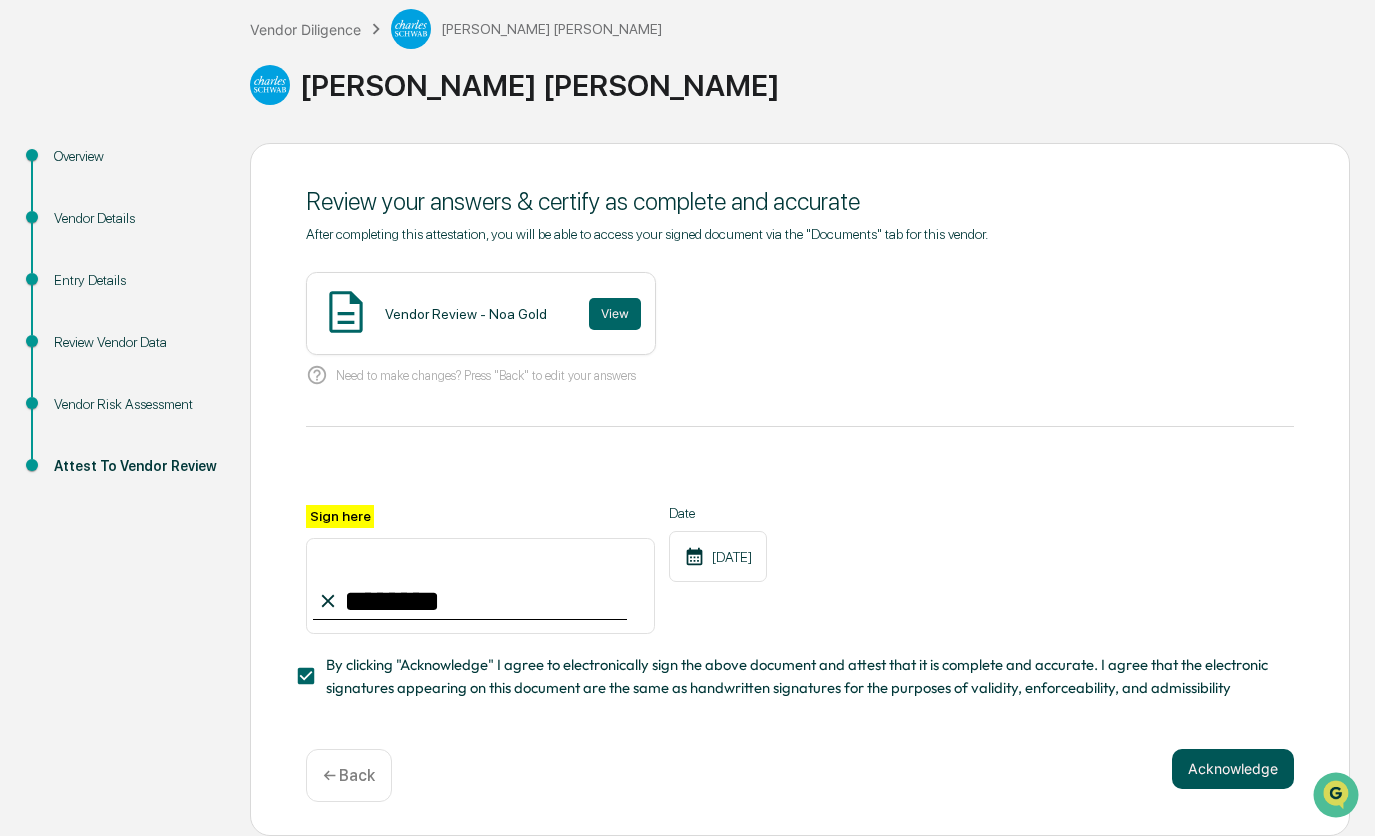 click on "Acknowledge" at bounding box center [1233, 769] 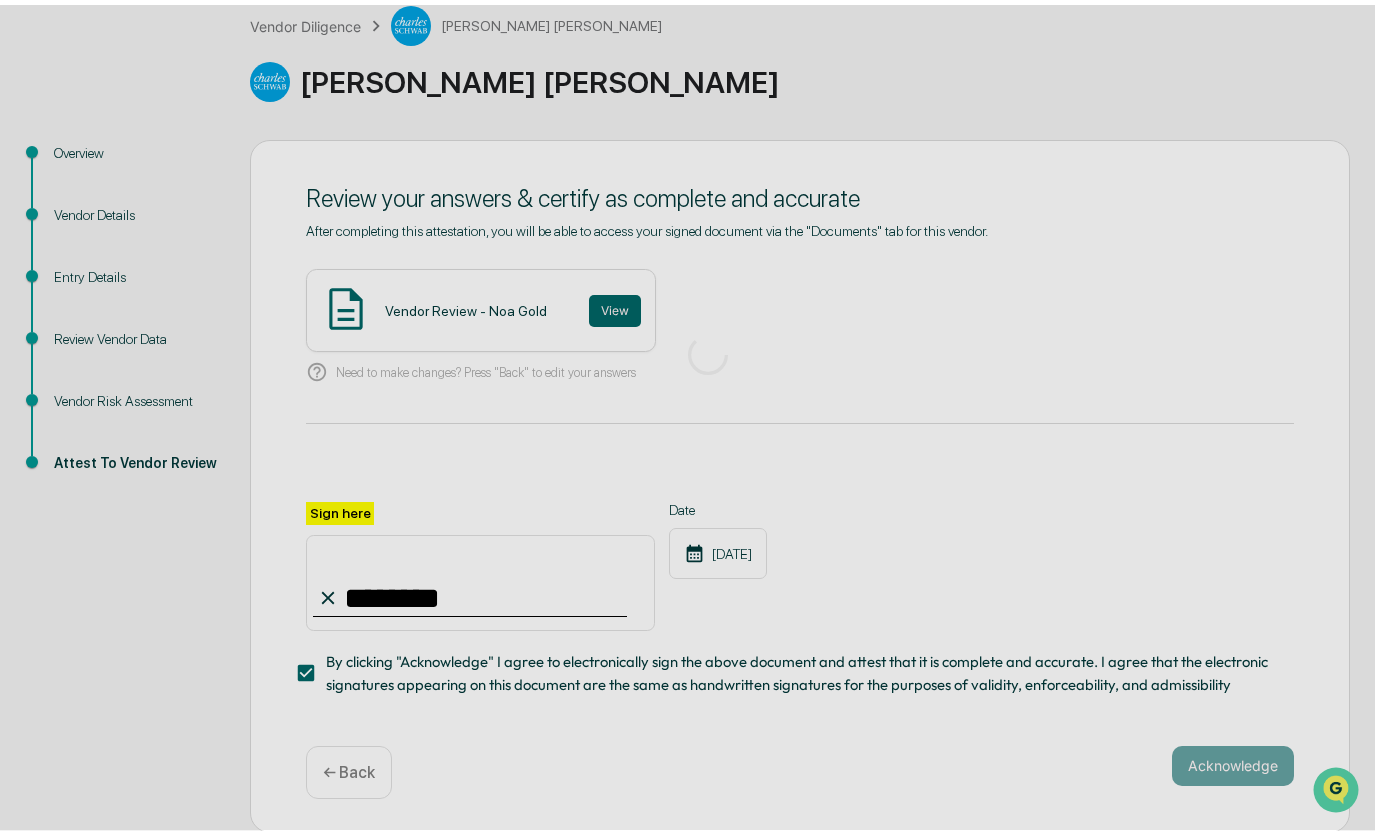 scroll, scrollTop: 0, scrollLeft: 0, axis: both 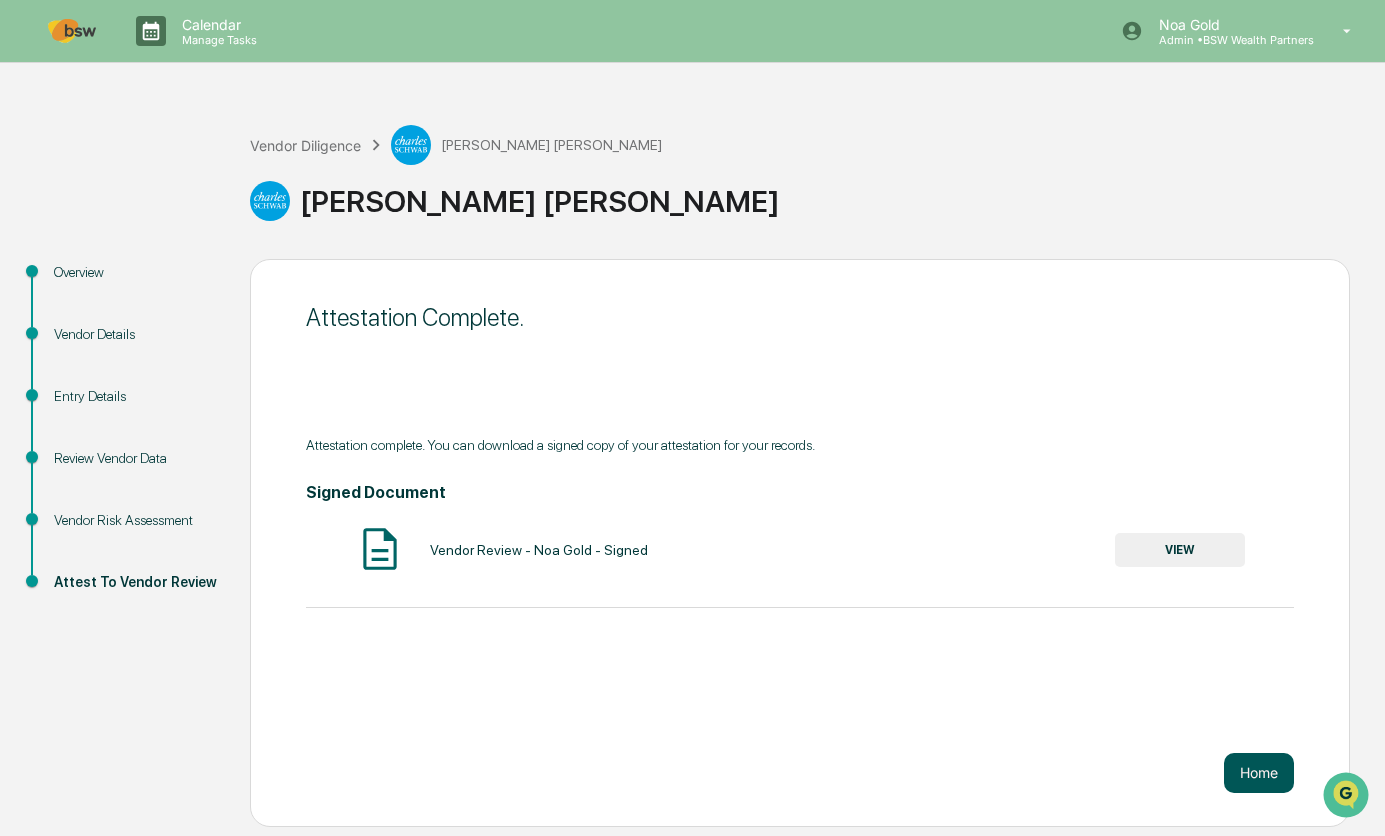 click on "Home" at bounding box center (1259, 773) 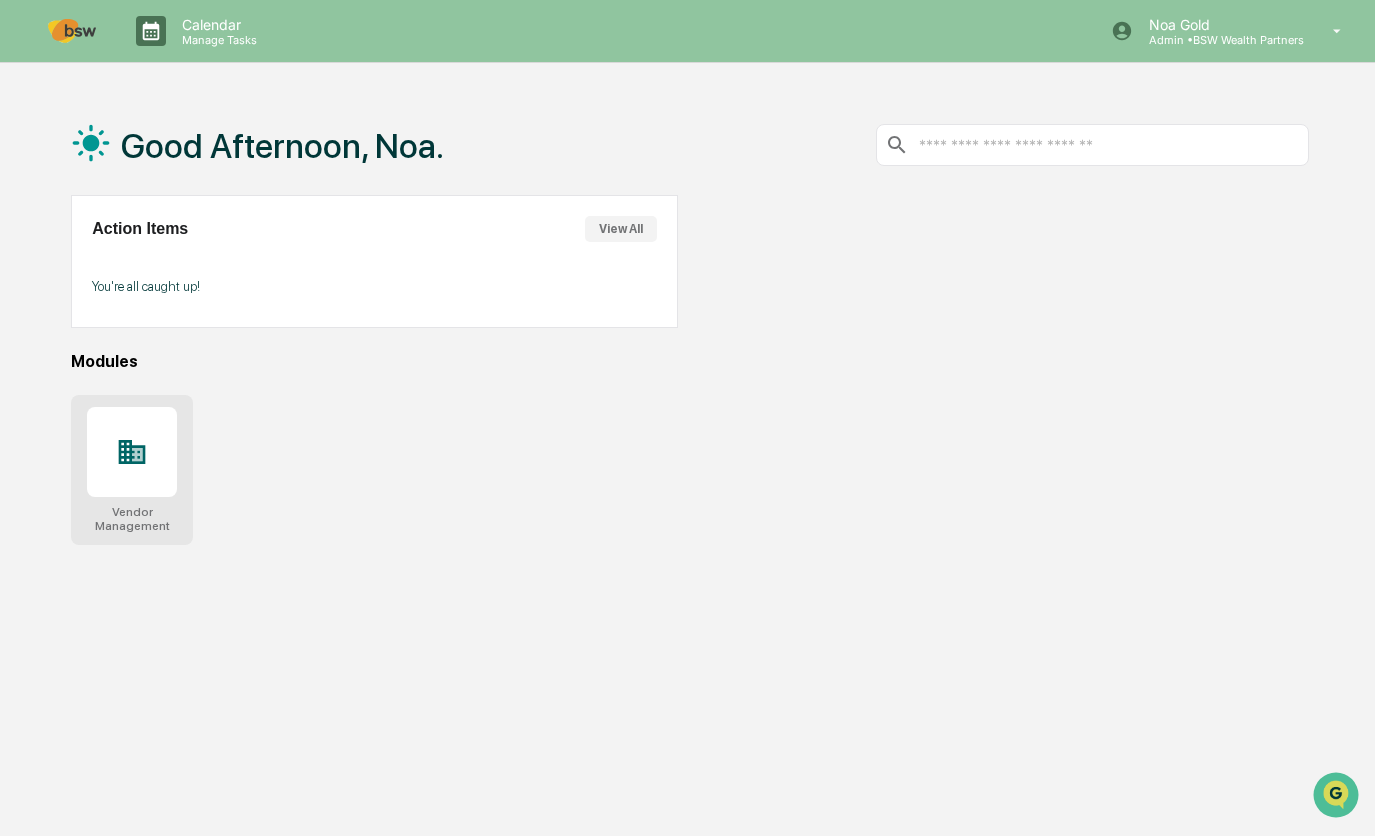 click at bounding box center [132, 452] 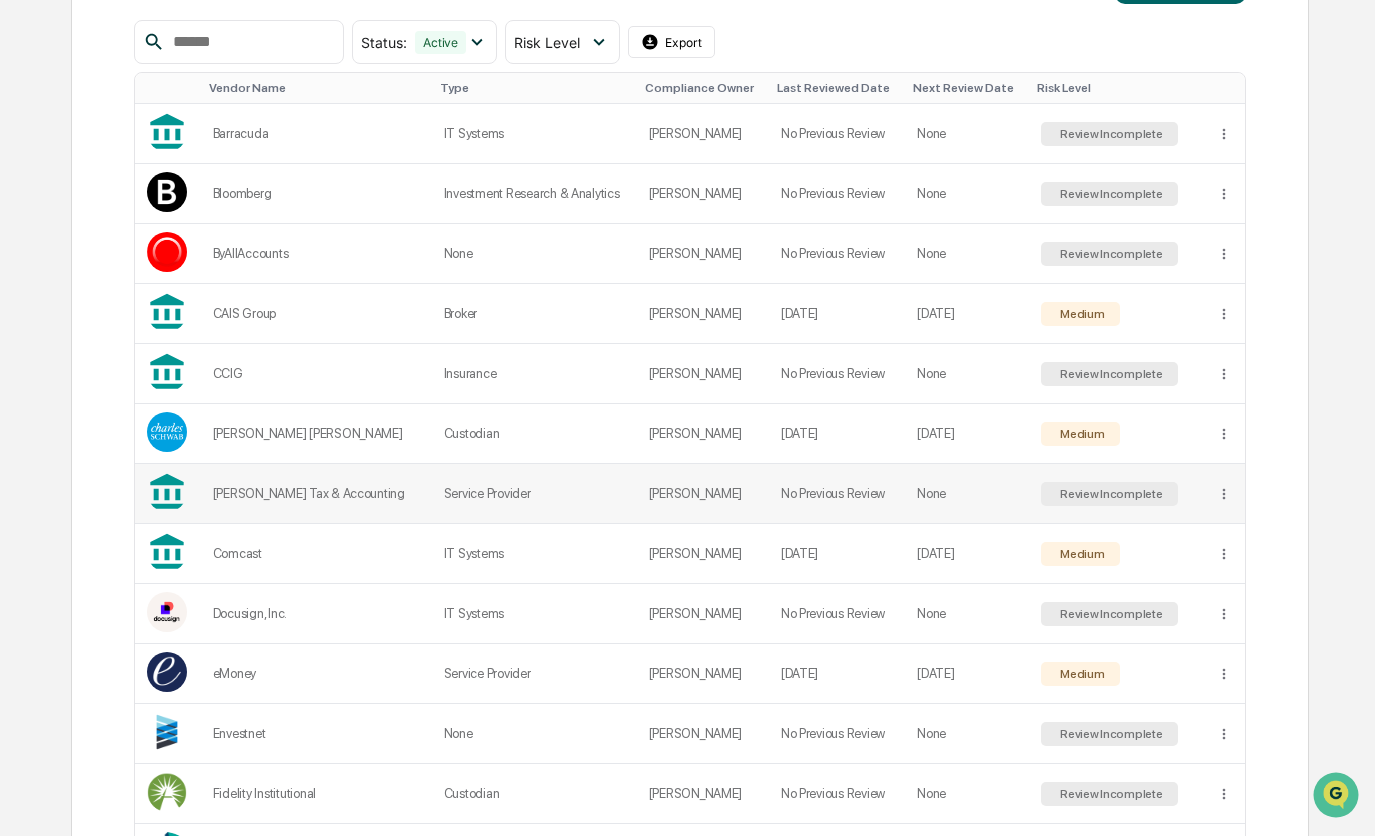 scroll, scrollTop: 400, scrollLeft: 0, axis: vertical 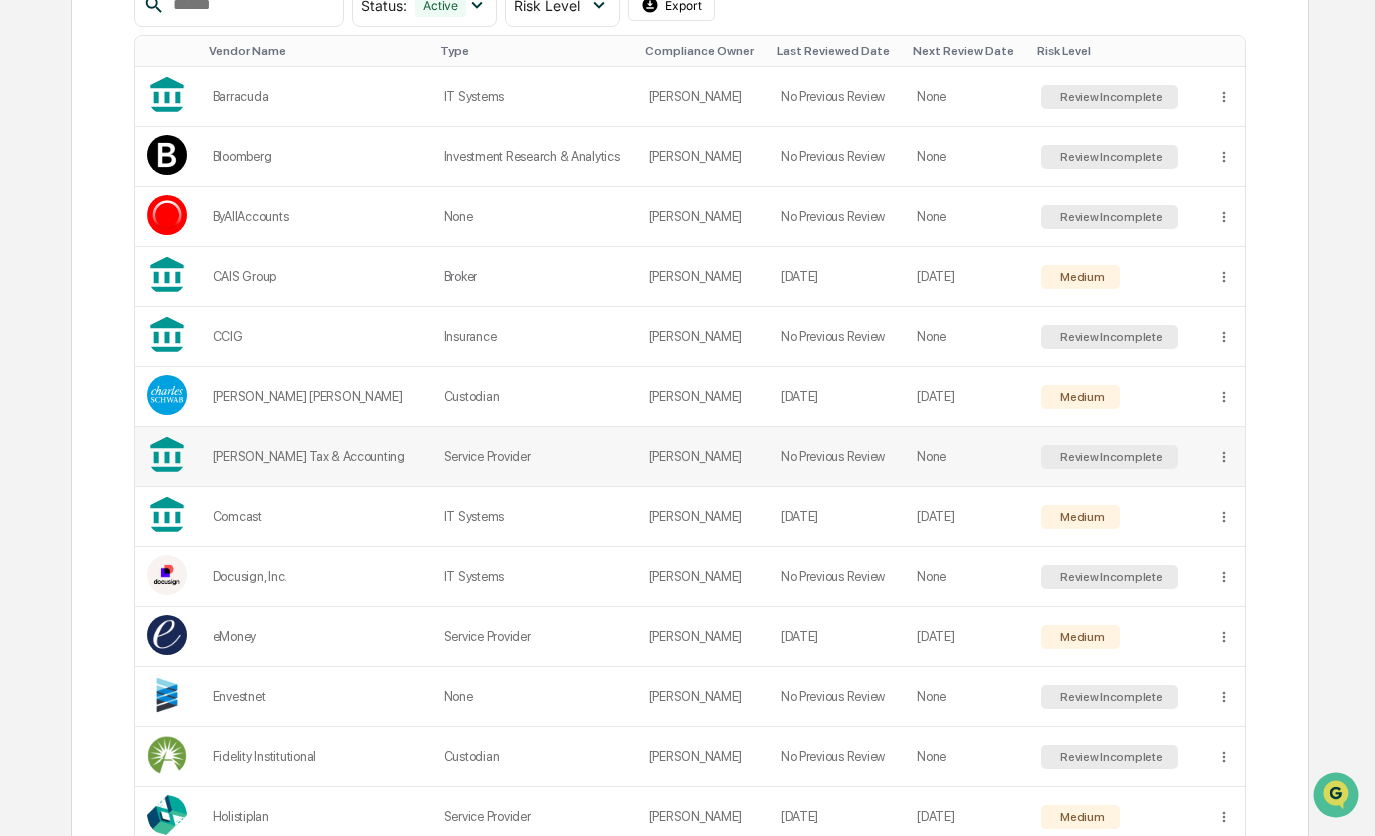 click on "Service Provider" at bounding box center [534, 457] 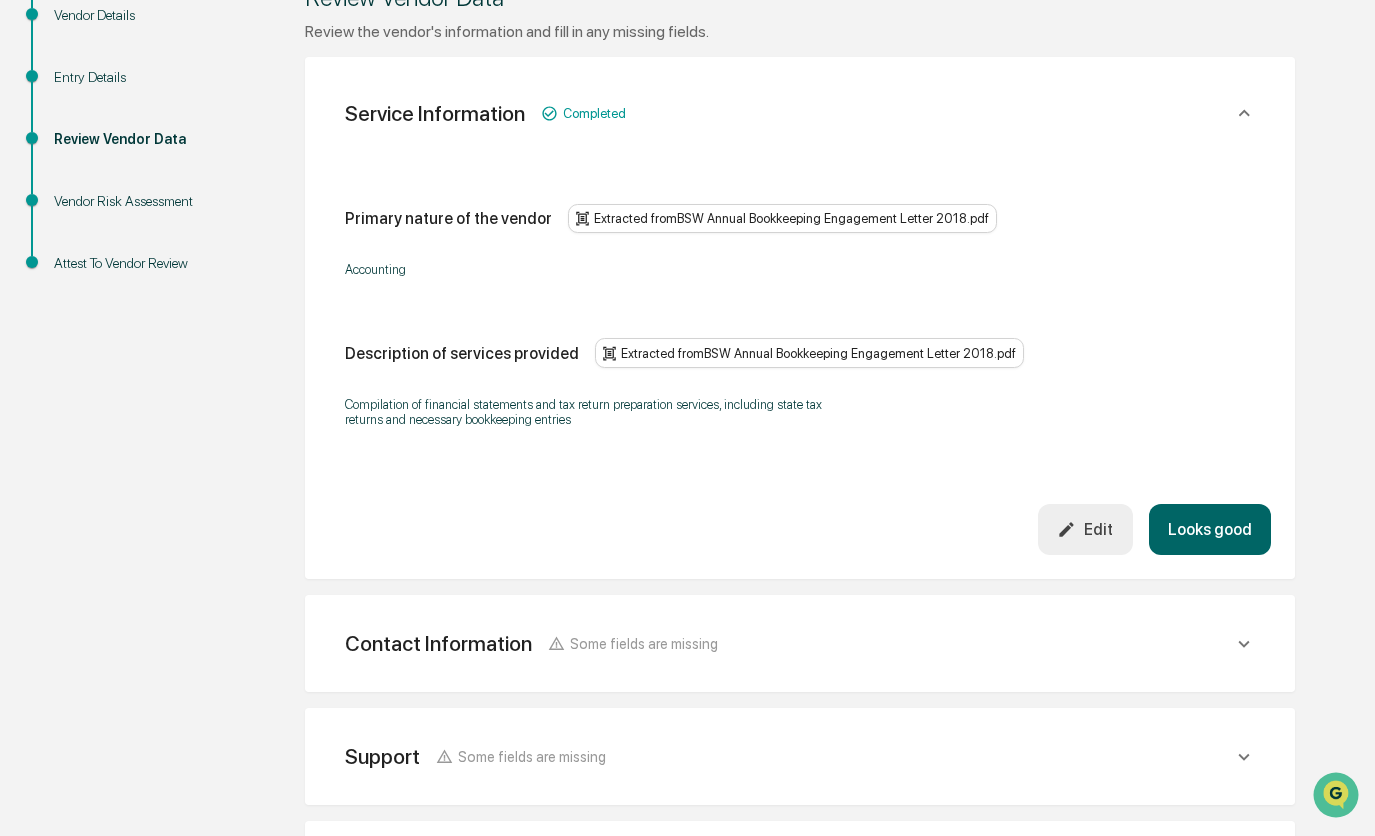 scroll, scrollTop: 300, scrollLeft: 0, axis: vertical 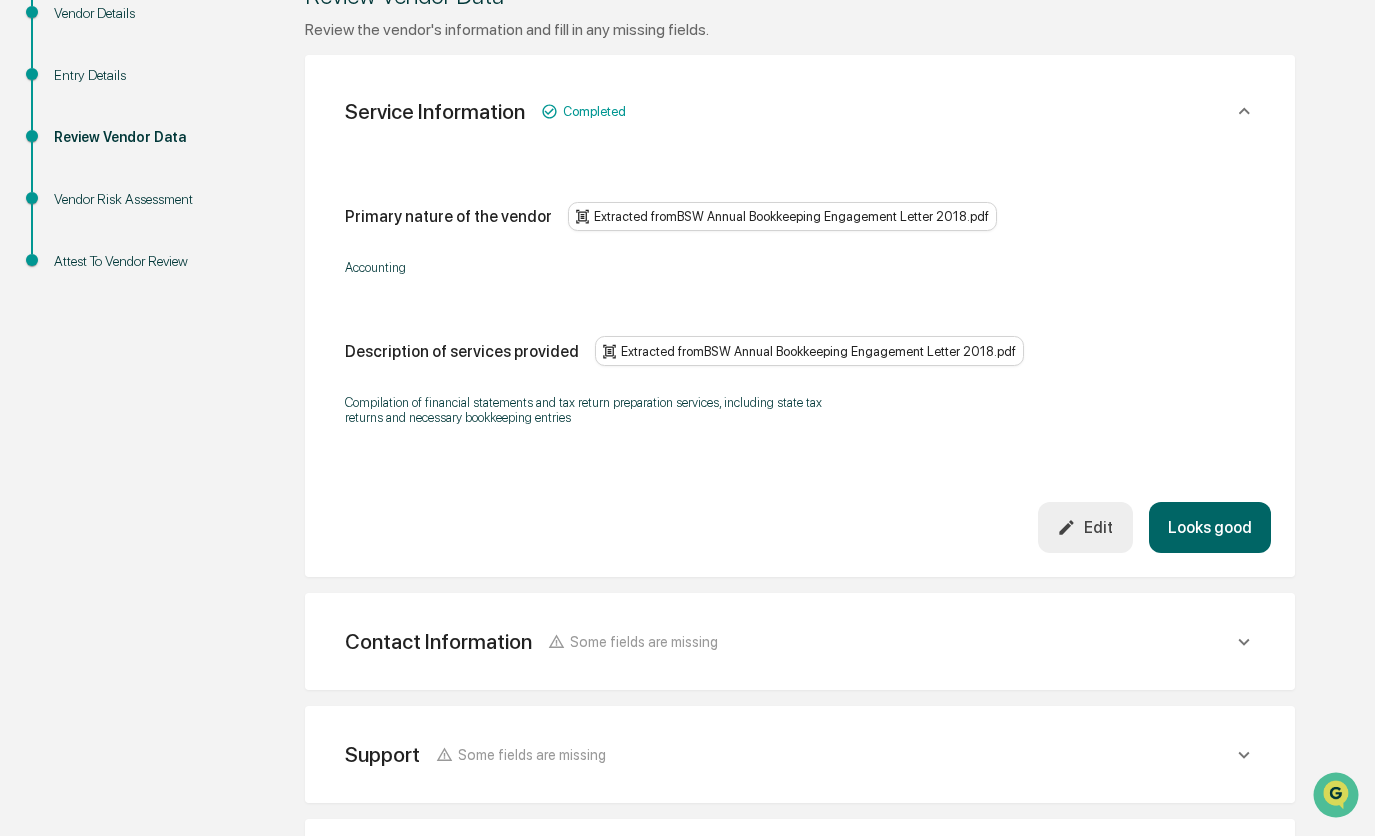 click on "Looks good" at bounding box center (1210, 527) 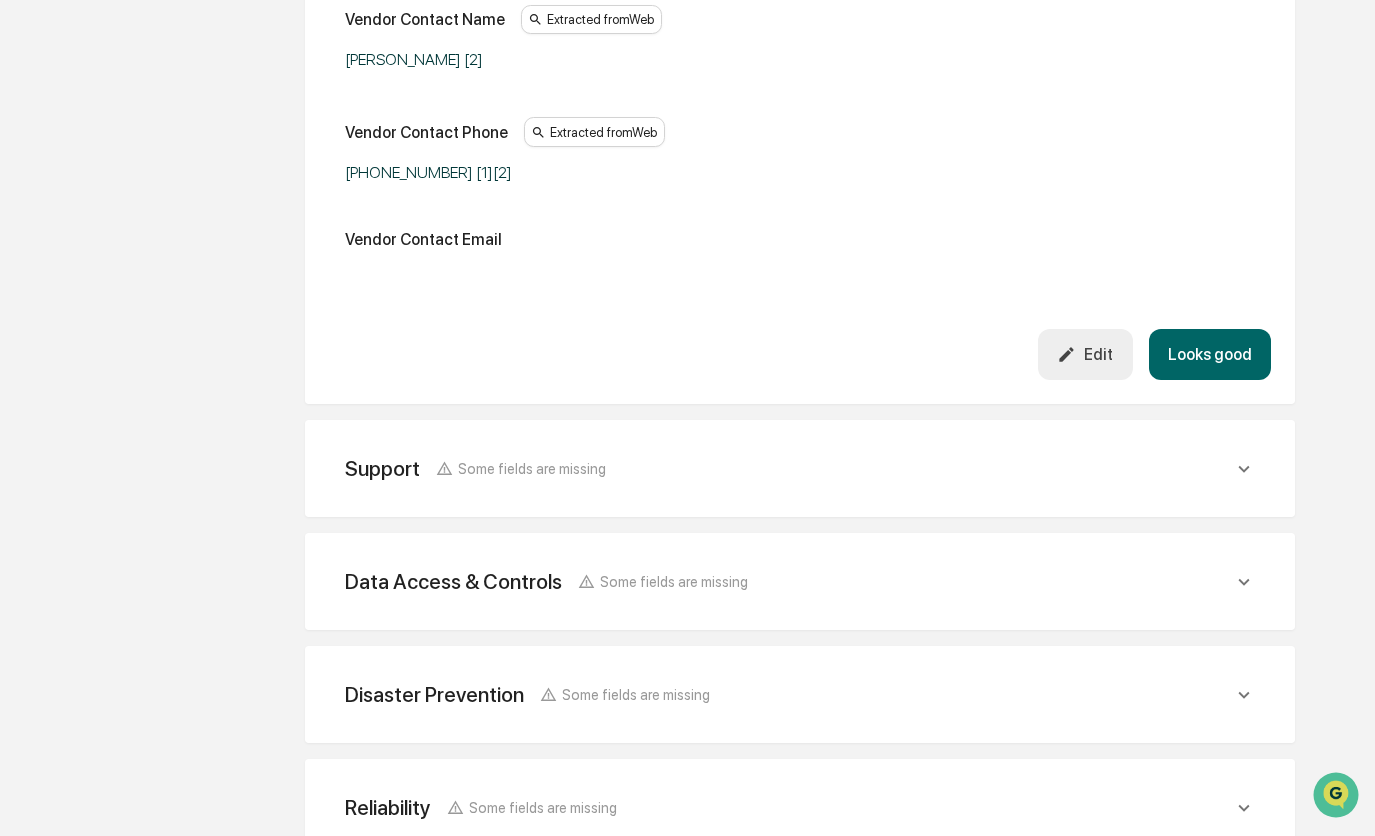 scroll, scrollTop: 754, scrollLeft: 0, axis: vertical 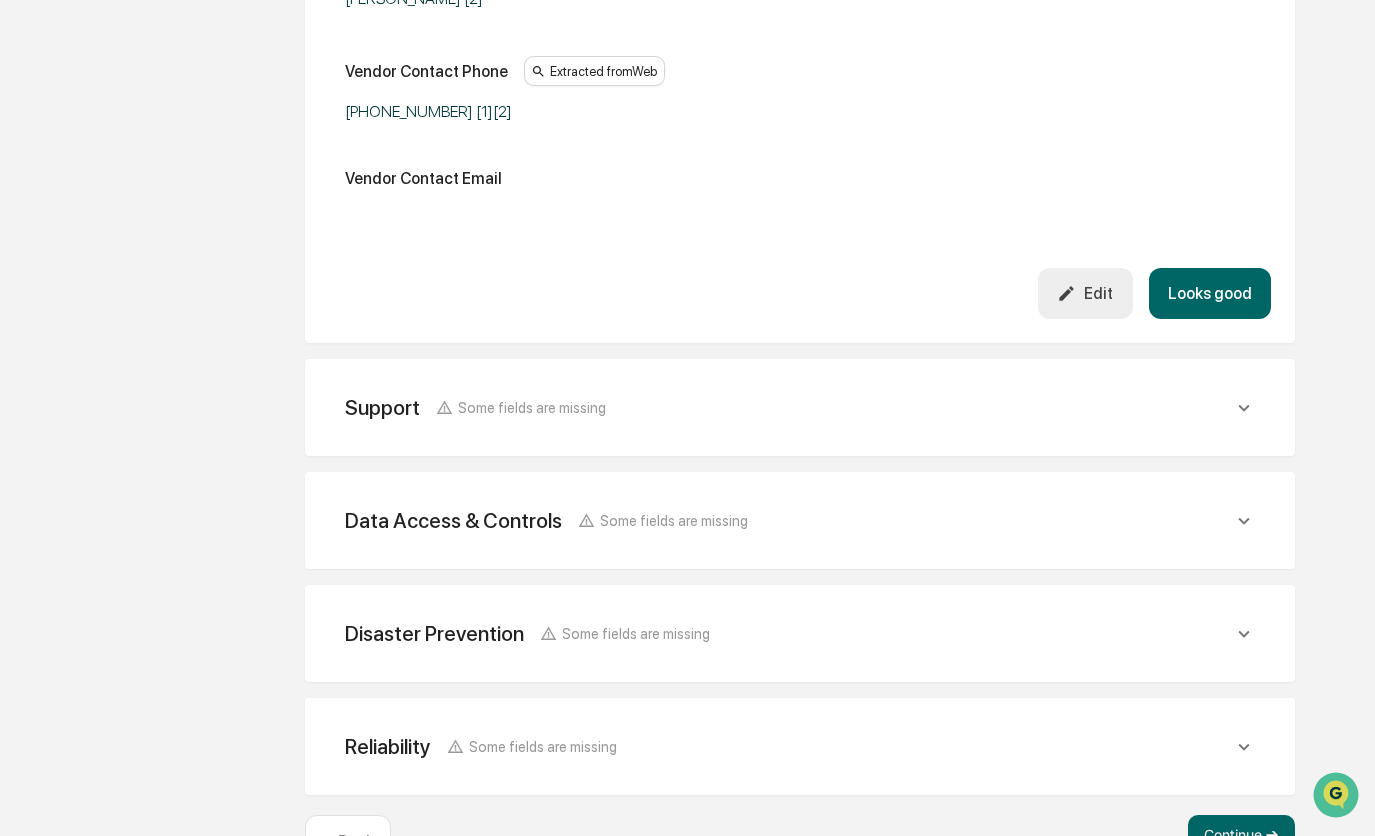 click on "Support Some fields are missing" at bounding box center (789, -351) 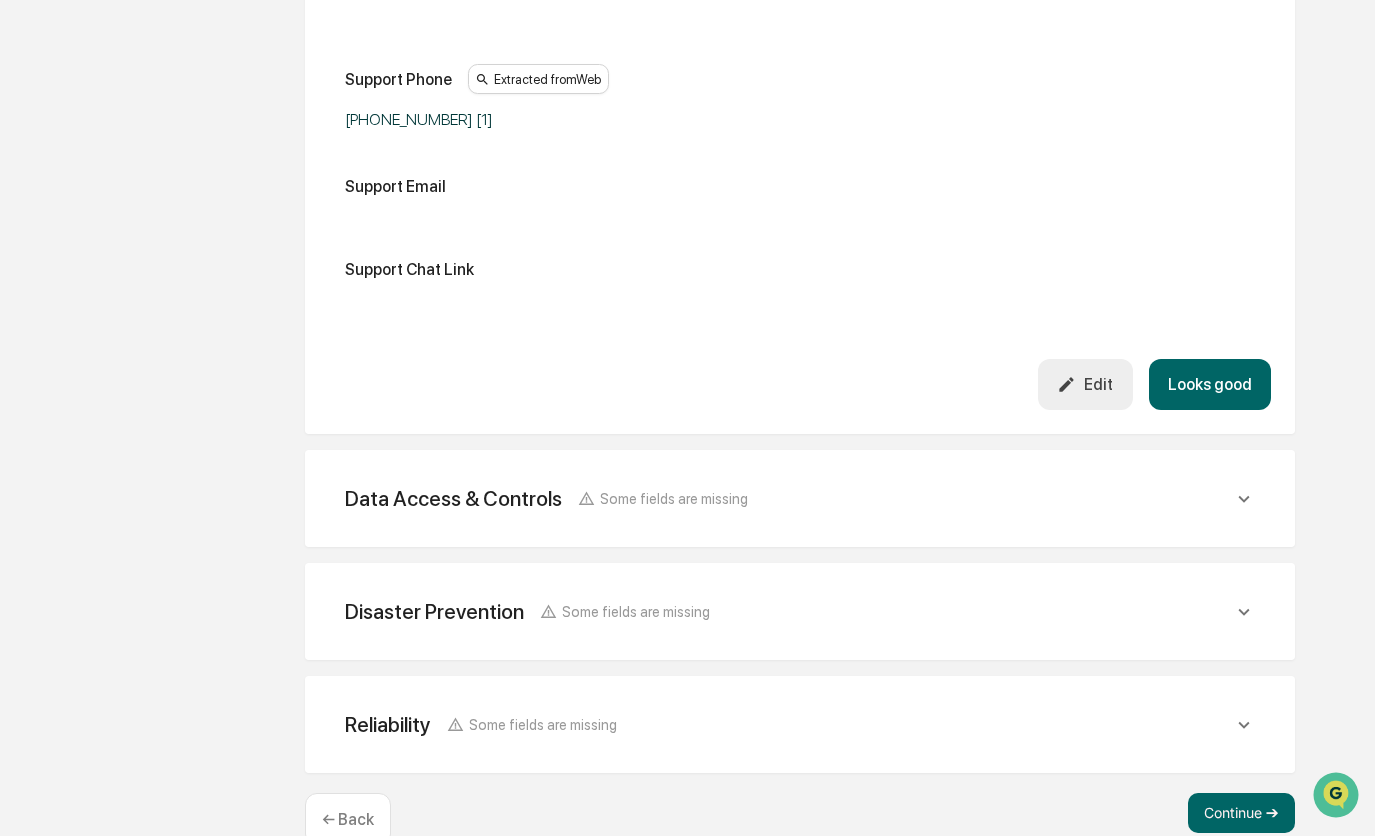 scroll, scrollTop: 1236, scrollLeft: 0, axis: vertical 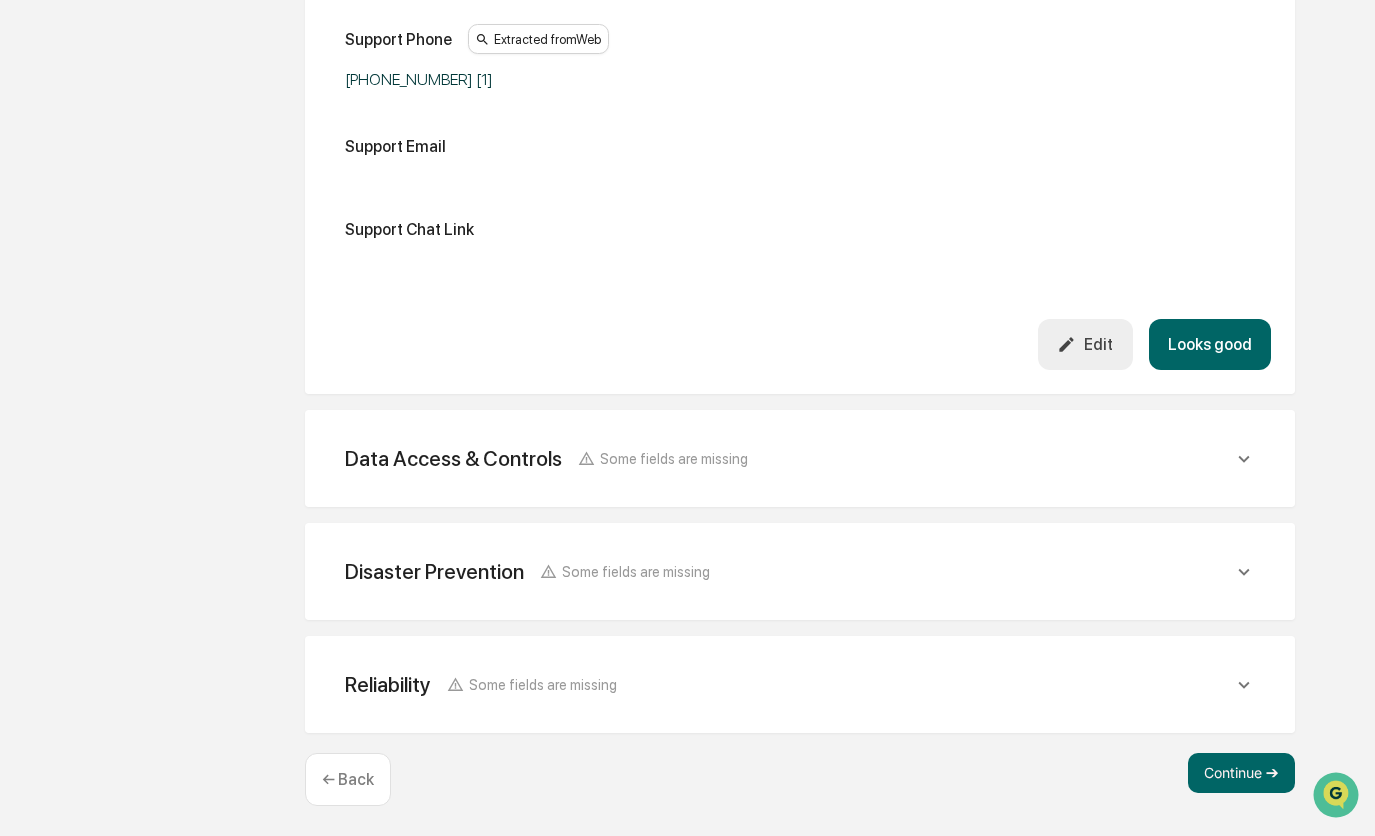 click on "Data Access & Controls Some fields are missing" at bounding box center [800, -833] 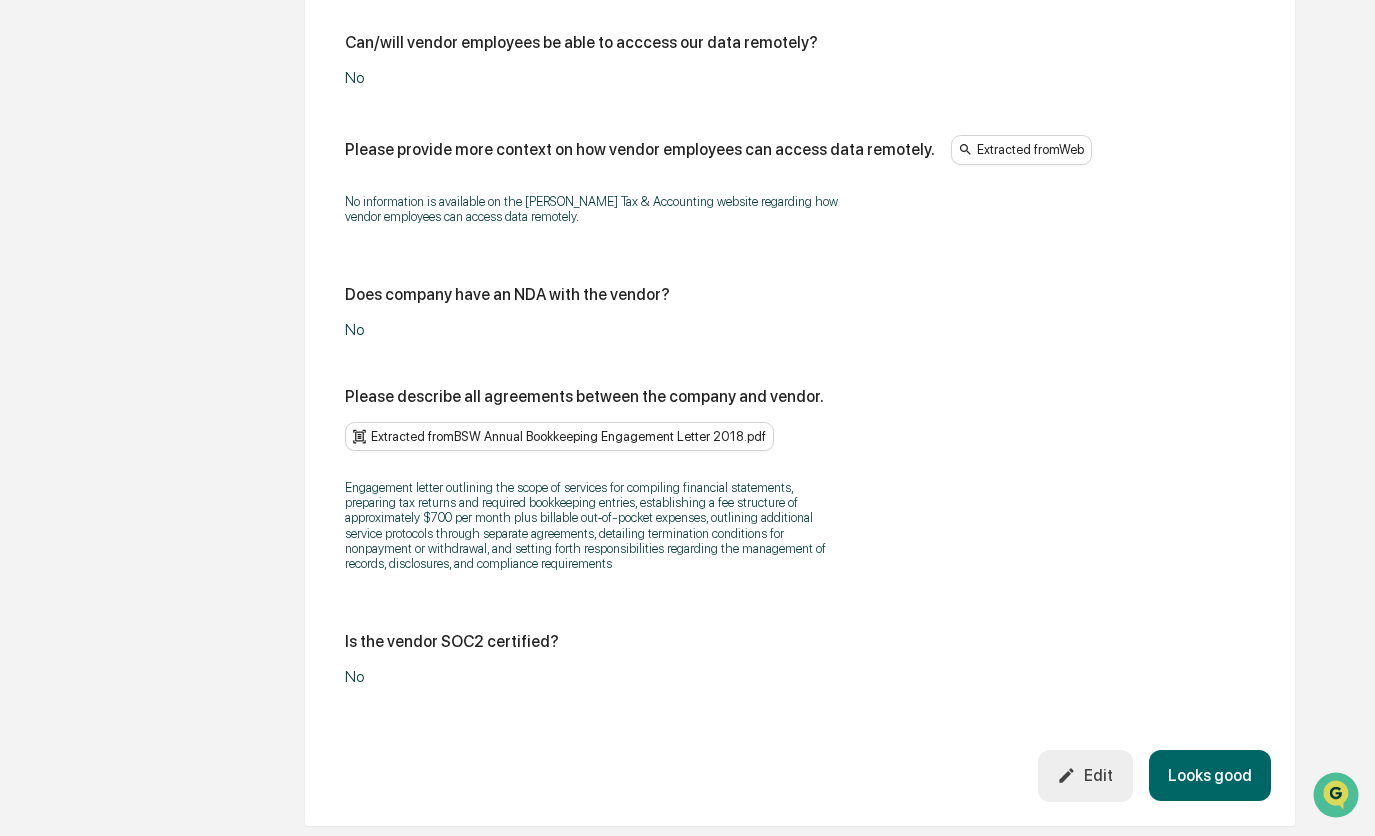 scroll, scrollTop: 3136, scrollLeft: 0, axis: vertical 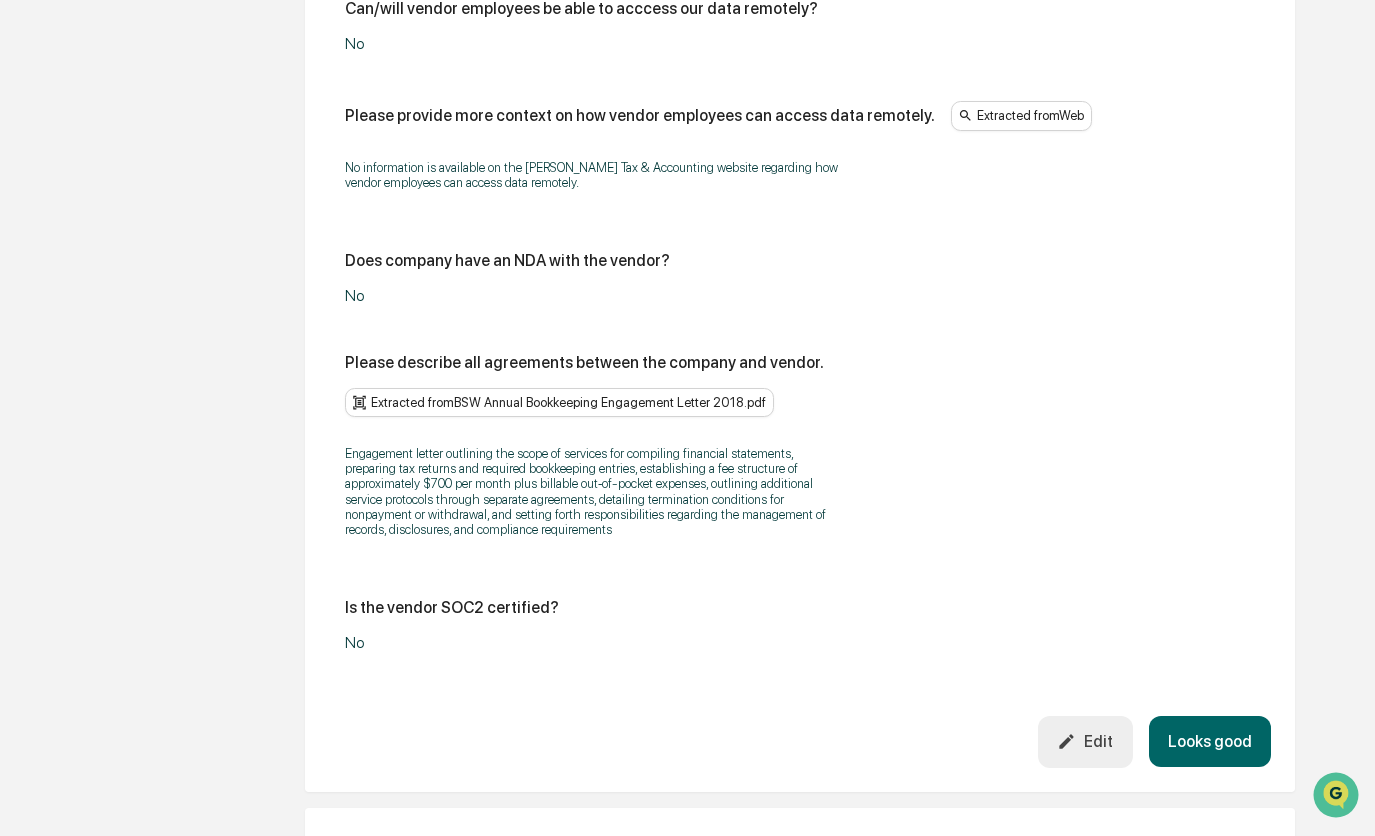 click on "Edit" at bounding box center (1085, -2089) 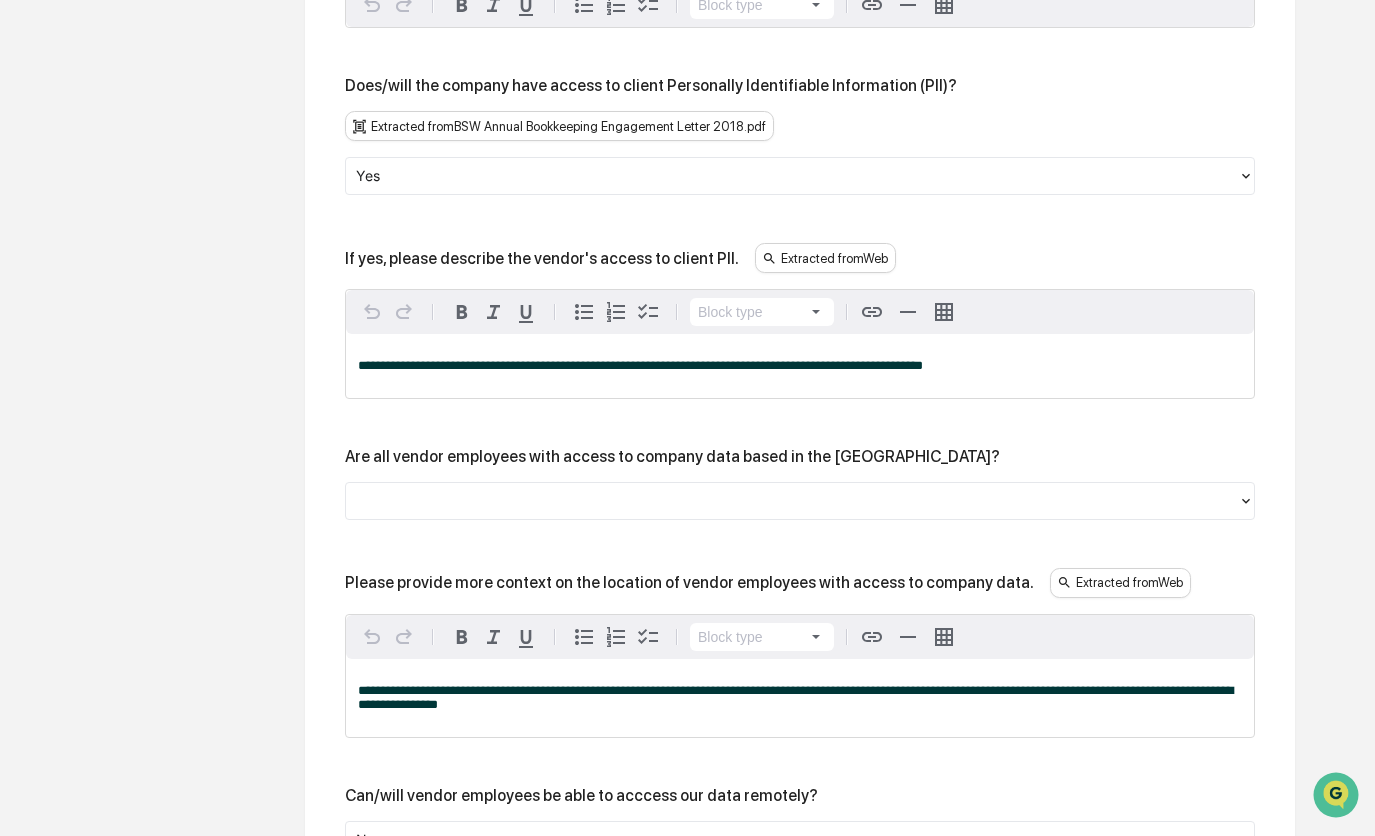 scroll, scrollTop: 2636, scrollLeft: 0, axis: vertical 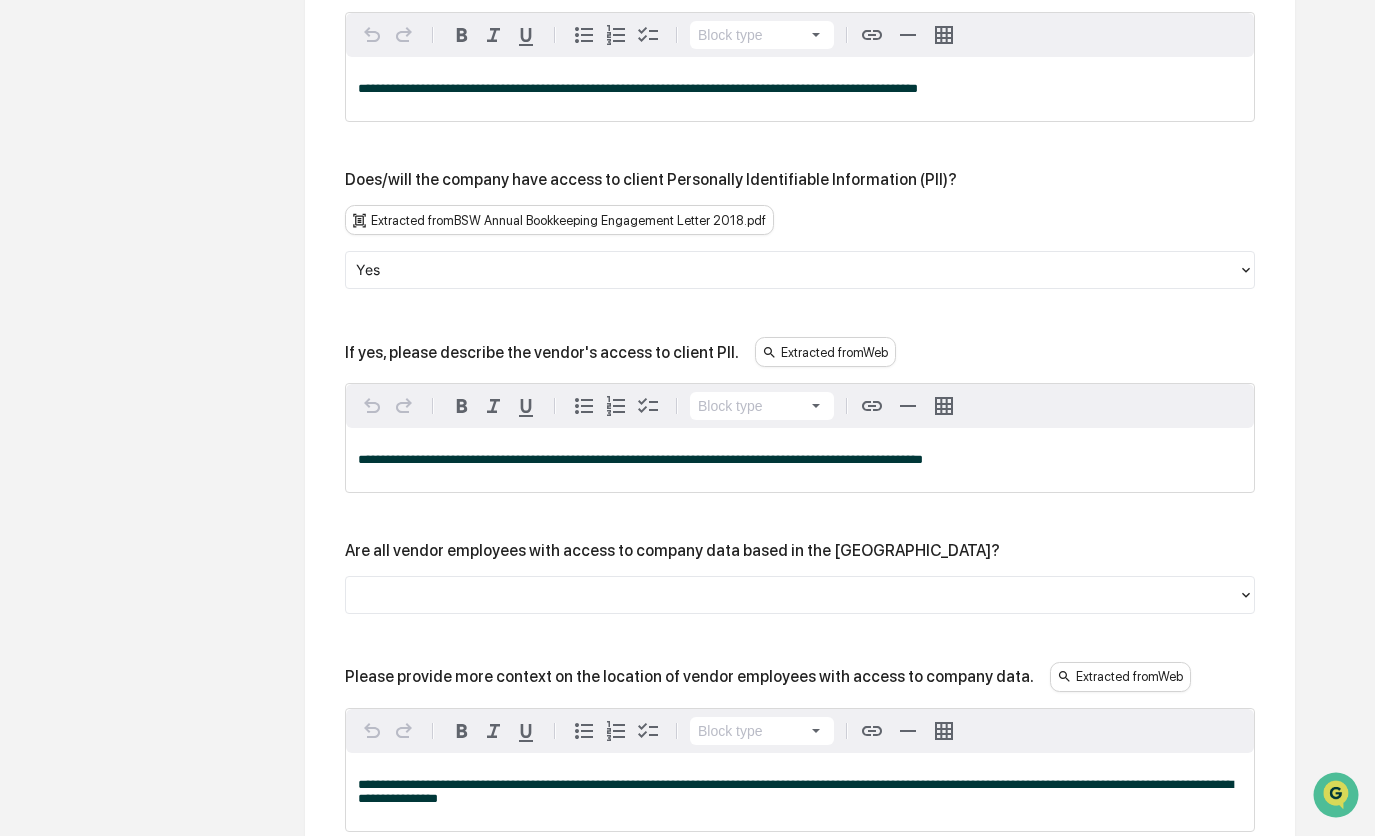 click at bounding box center (792, 595) 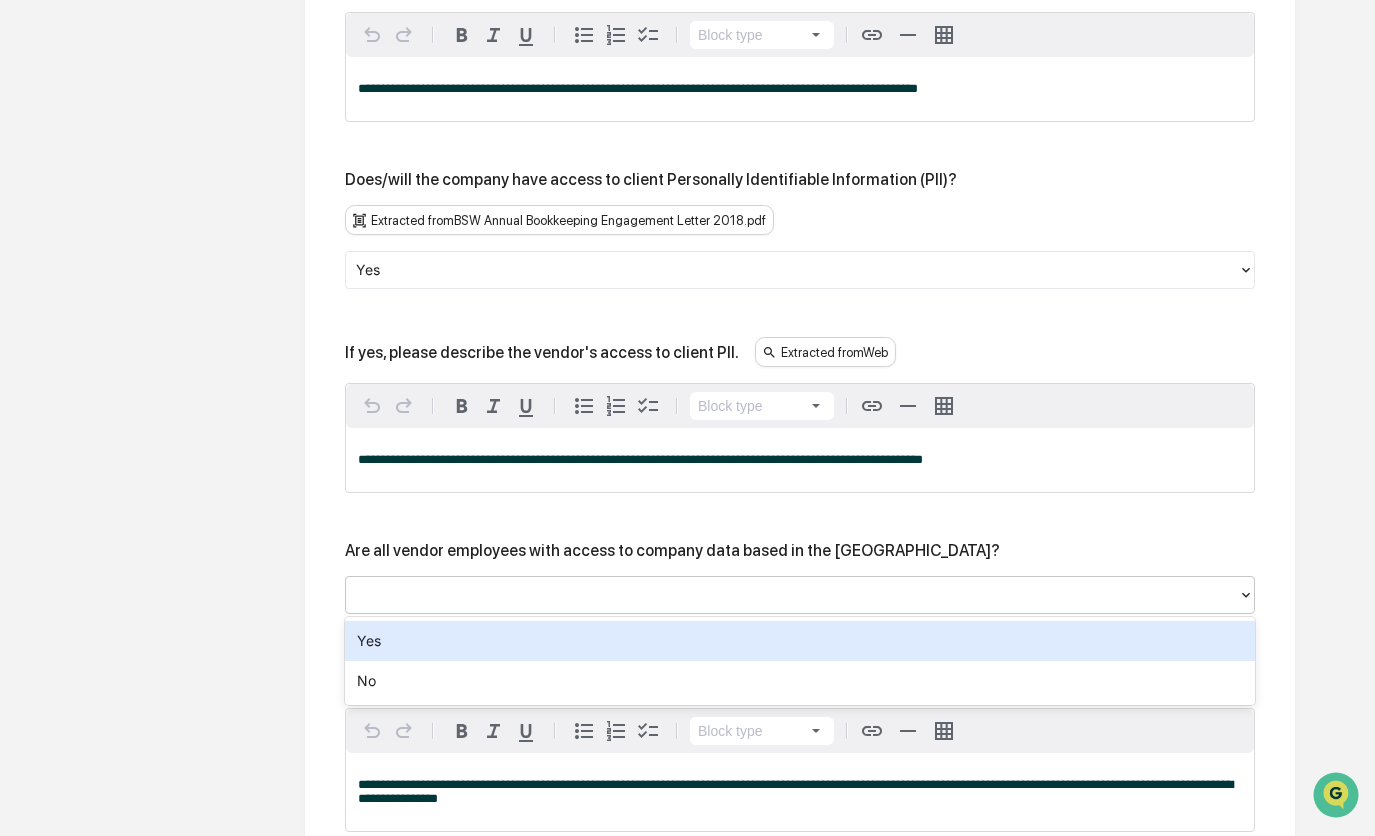 click on "Yes" at bounding box center (800, 641) 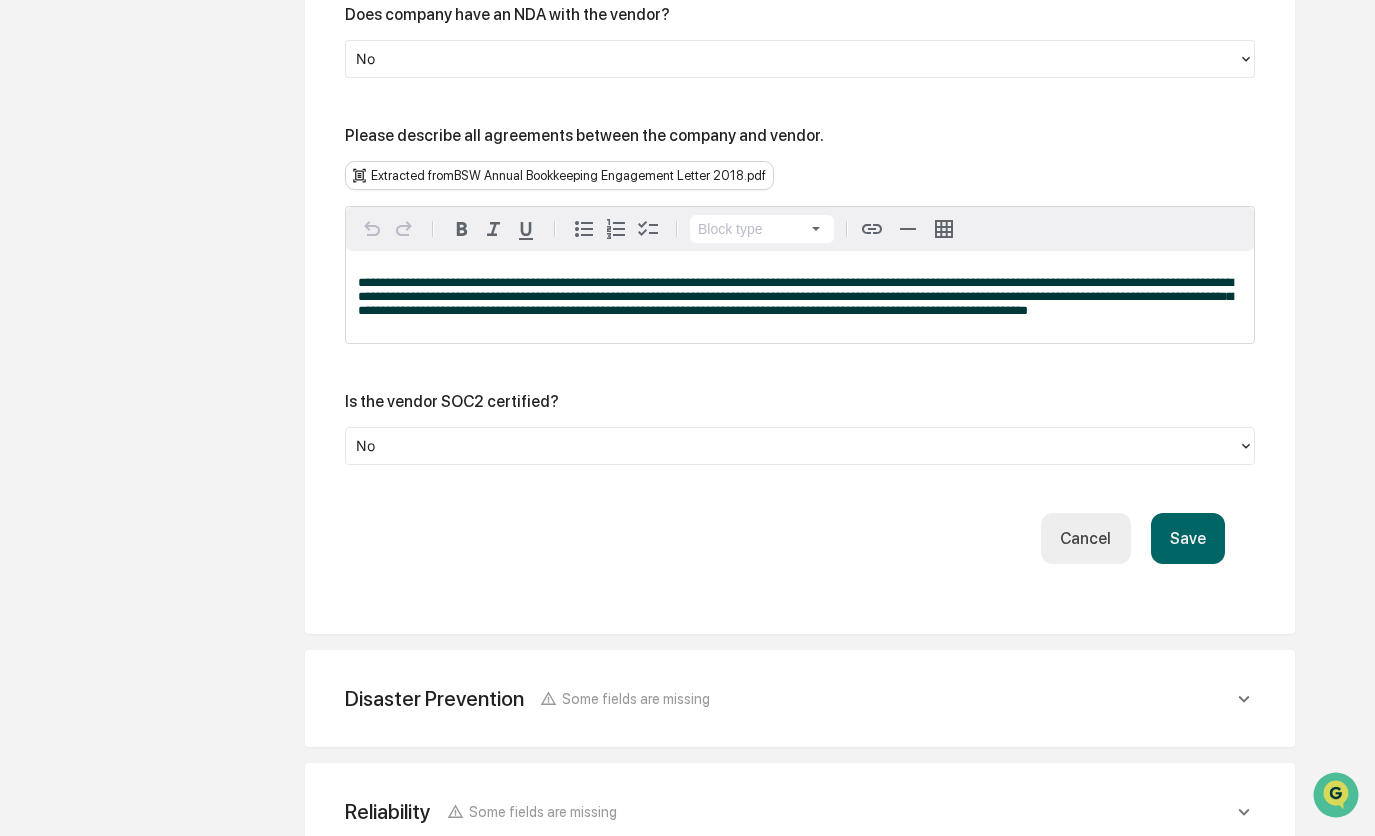 click on "Save" at bounding box center [1188, 538] 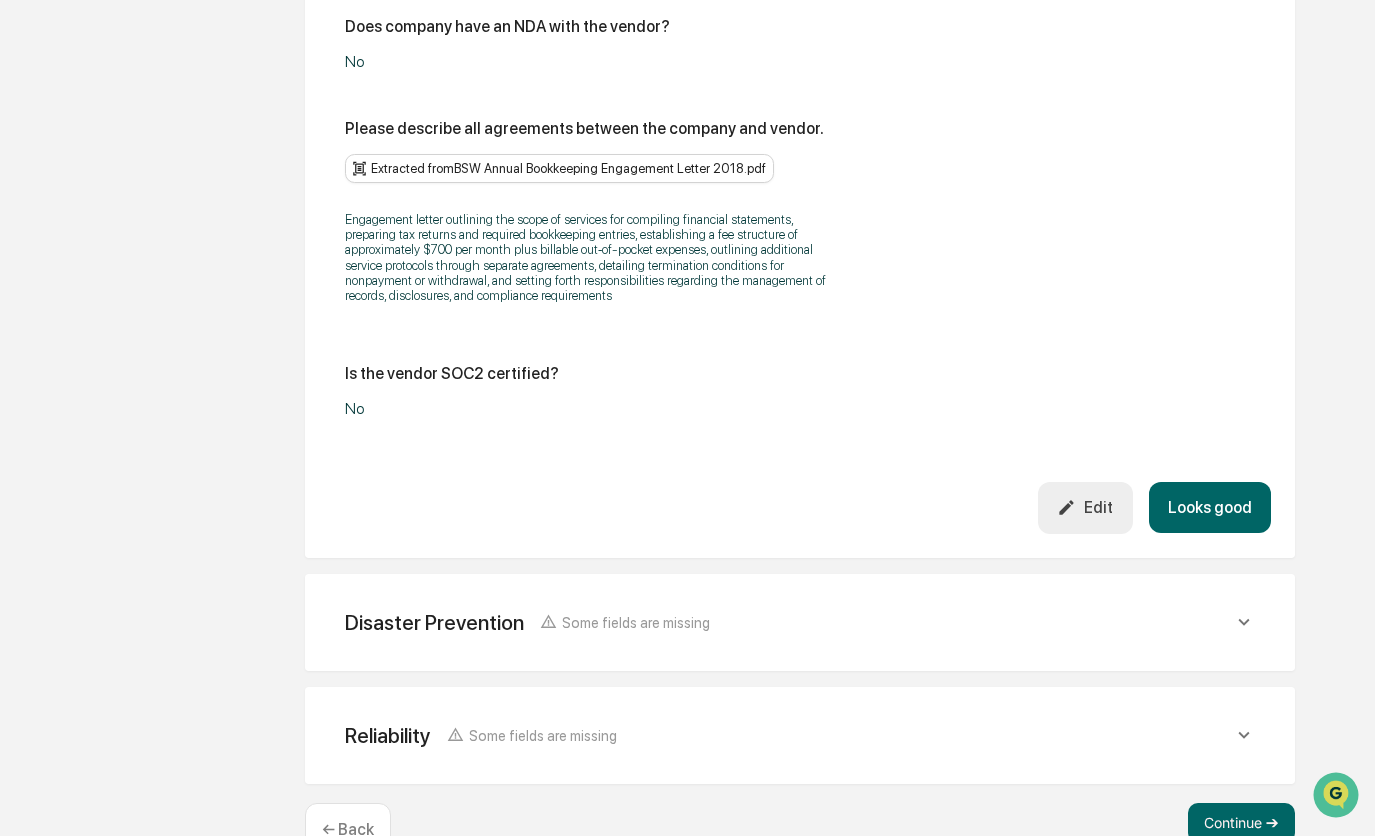 scroll, scrollTop: 3421, scrollLeft: 0, axis: vertical 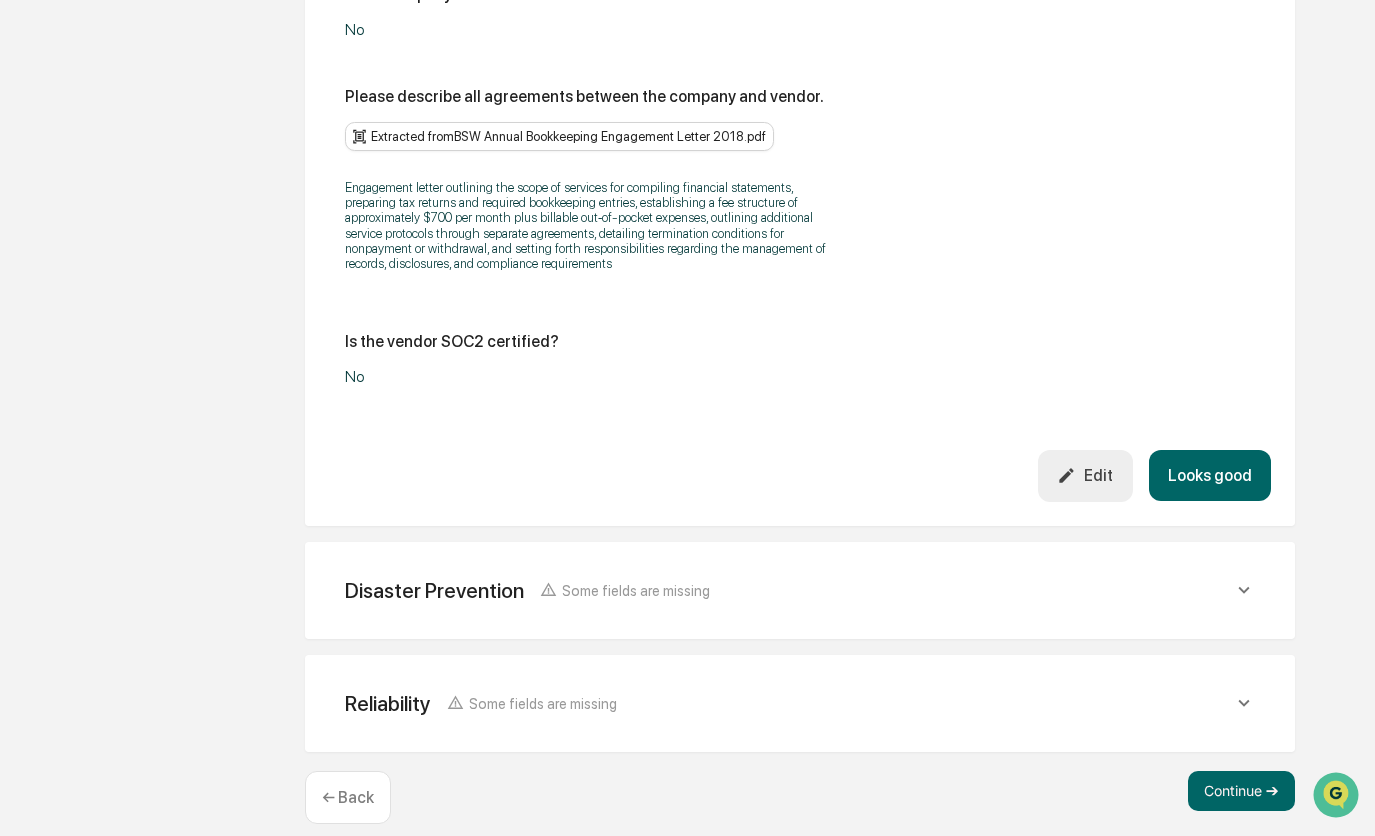 click on "Disaster Prevention Some fields are missing" at bounding box center (485, -3018) 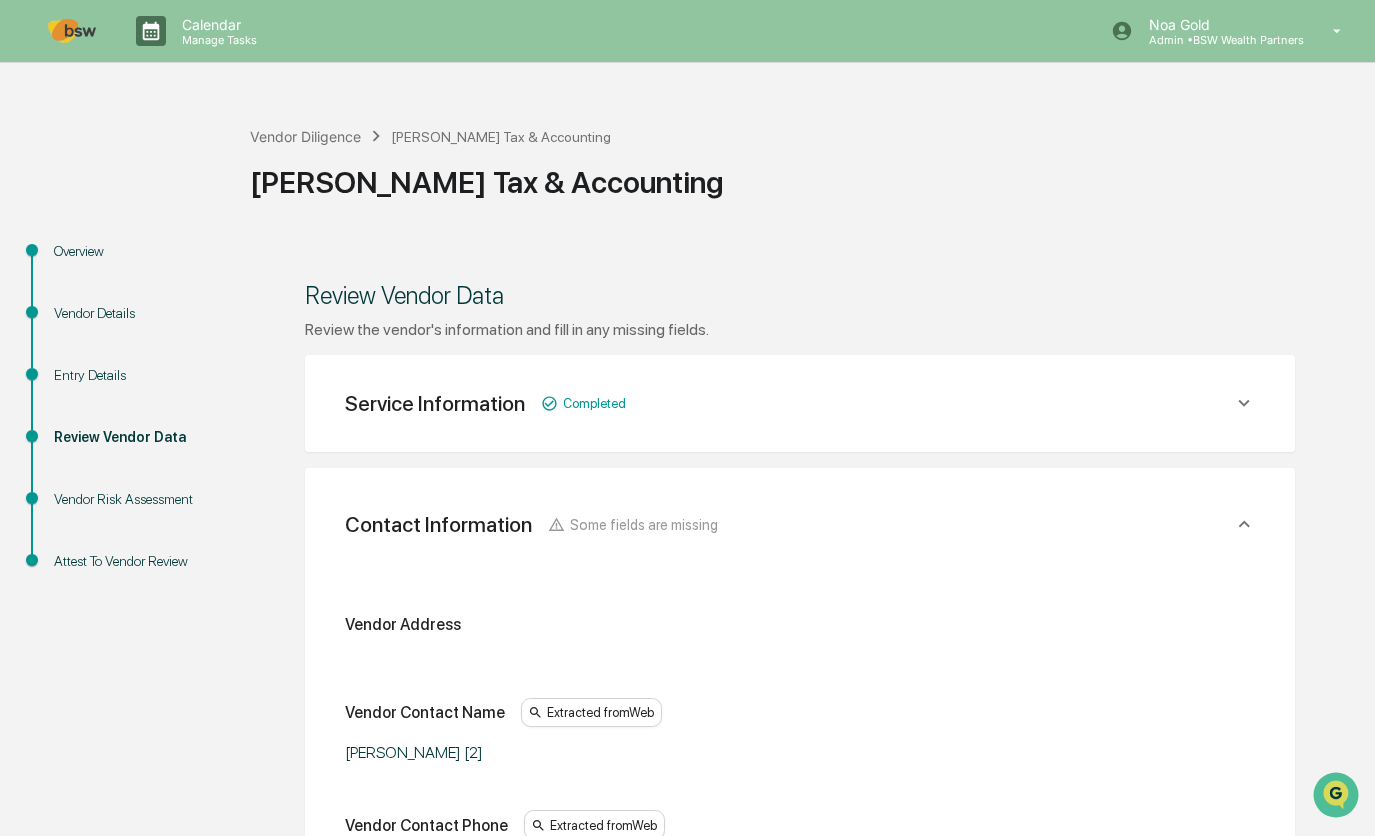 scroll, scrollTop: 400, scrollLeft: 0, axis: vertical 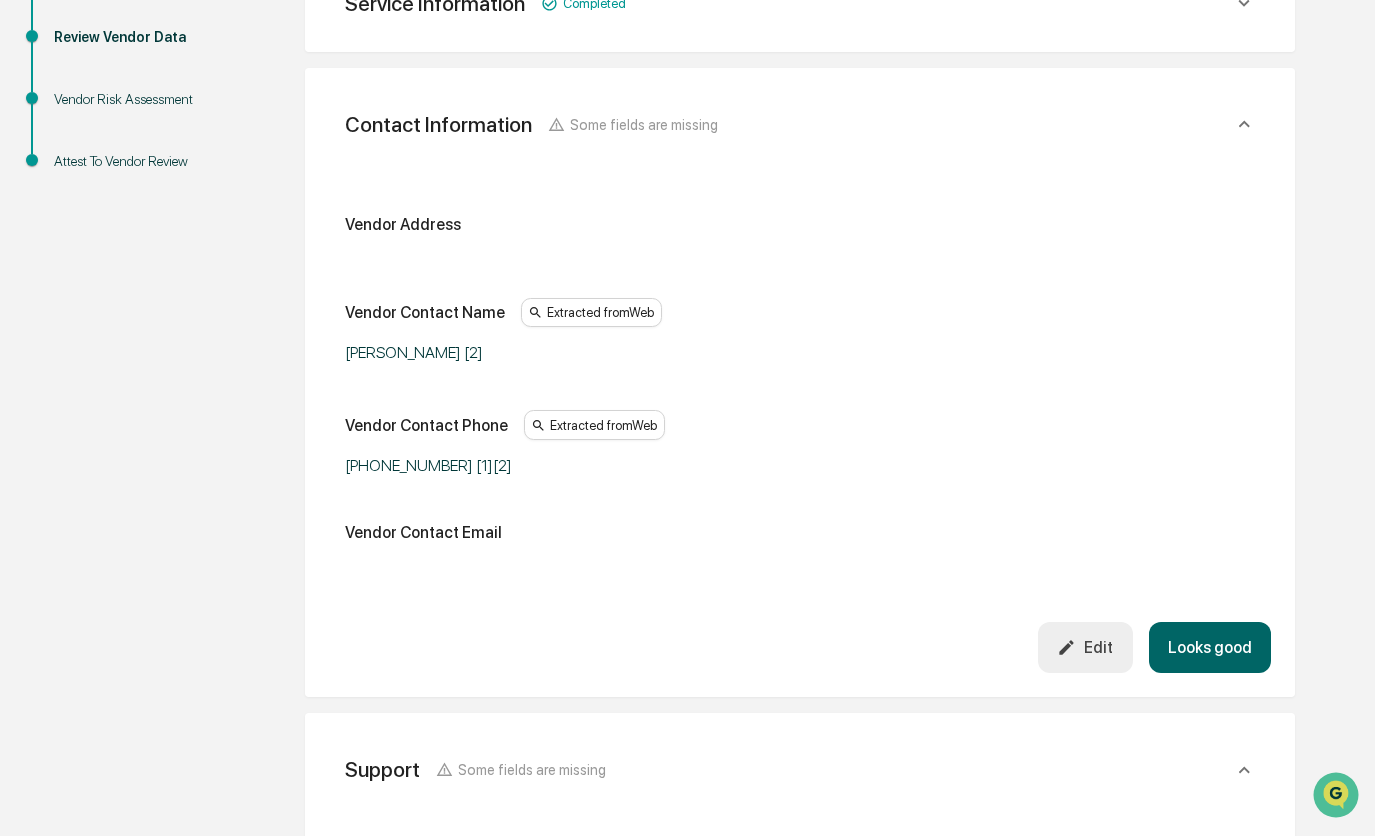 drag, startPoint x: 1076, startPoint y: 643, endPoint x: 1047, endPoint y: 578, distance: 71.17584 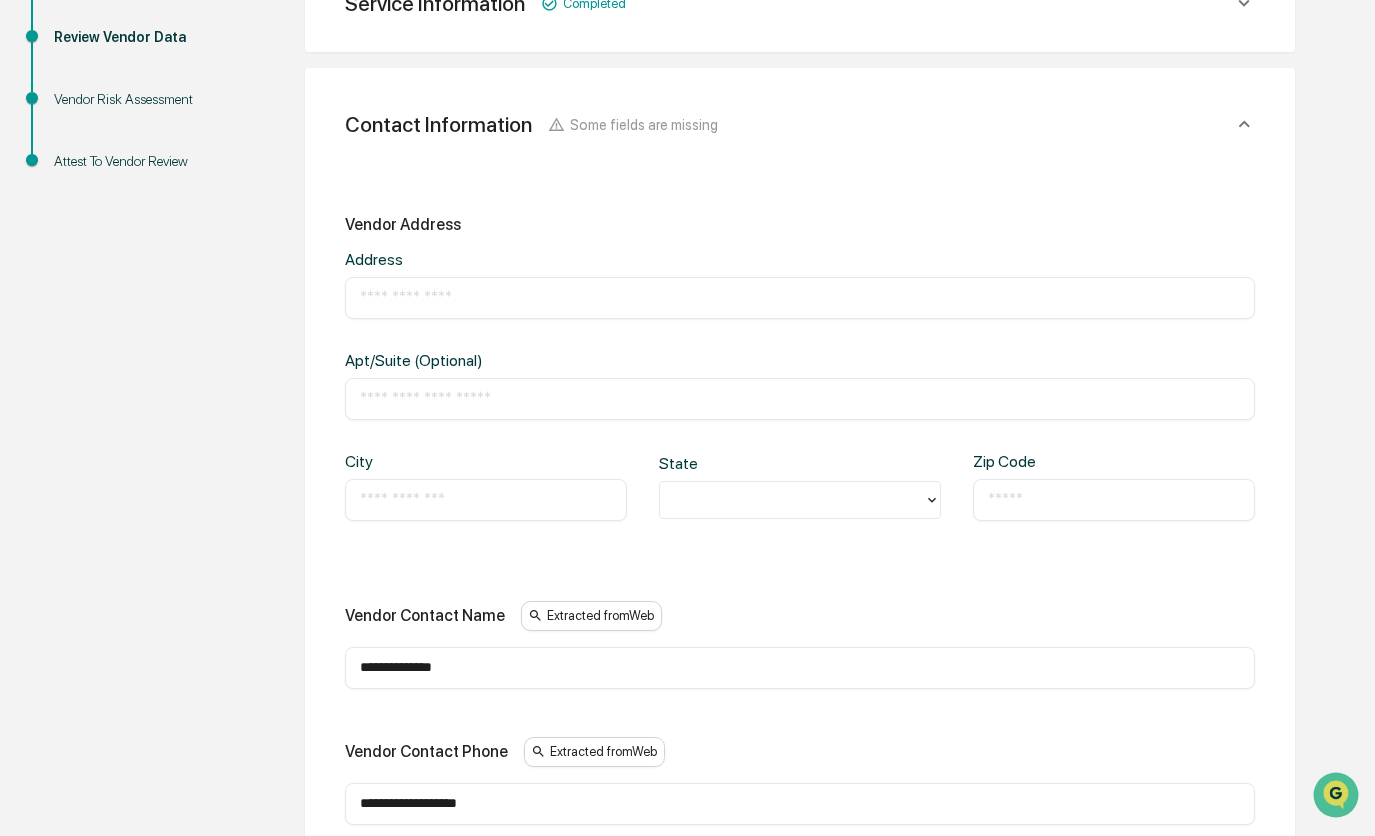 click at bounding box center [800, 298] 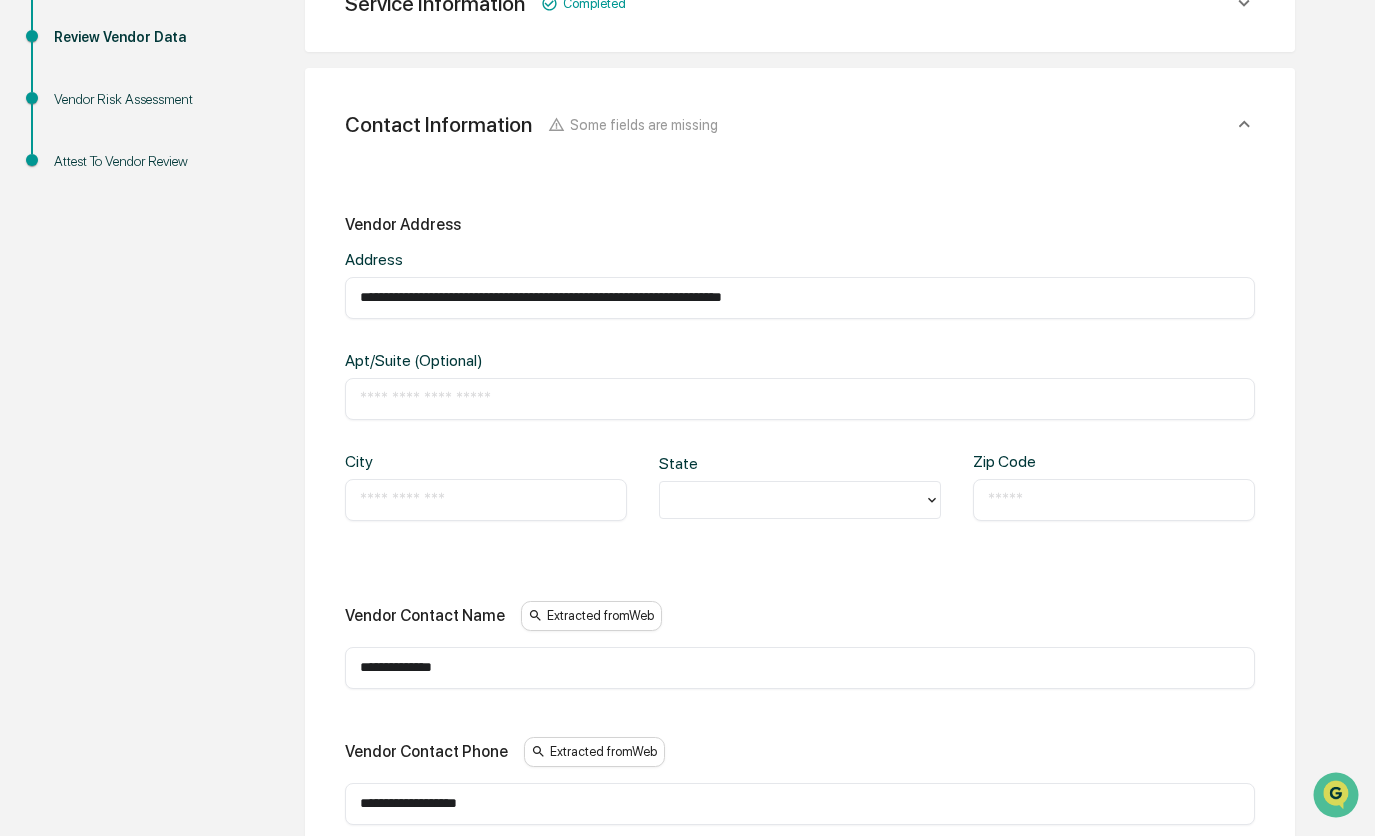 drag, startPoint x: 497, startPoint y: 295, endPoint x: 273, endPoint y: 307, distance: 224.3212 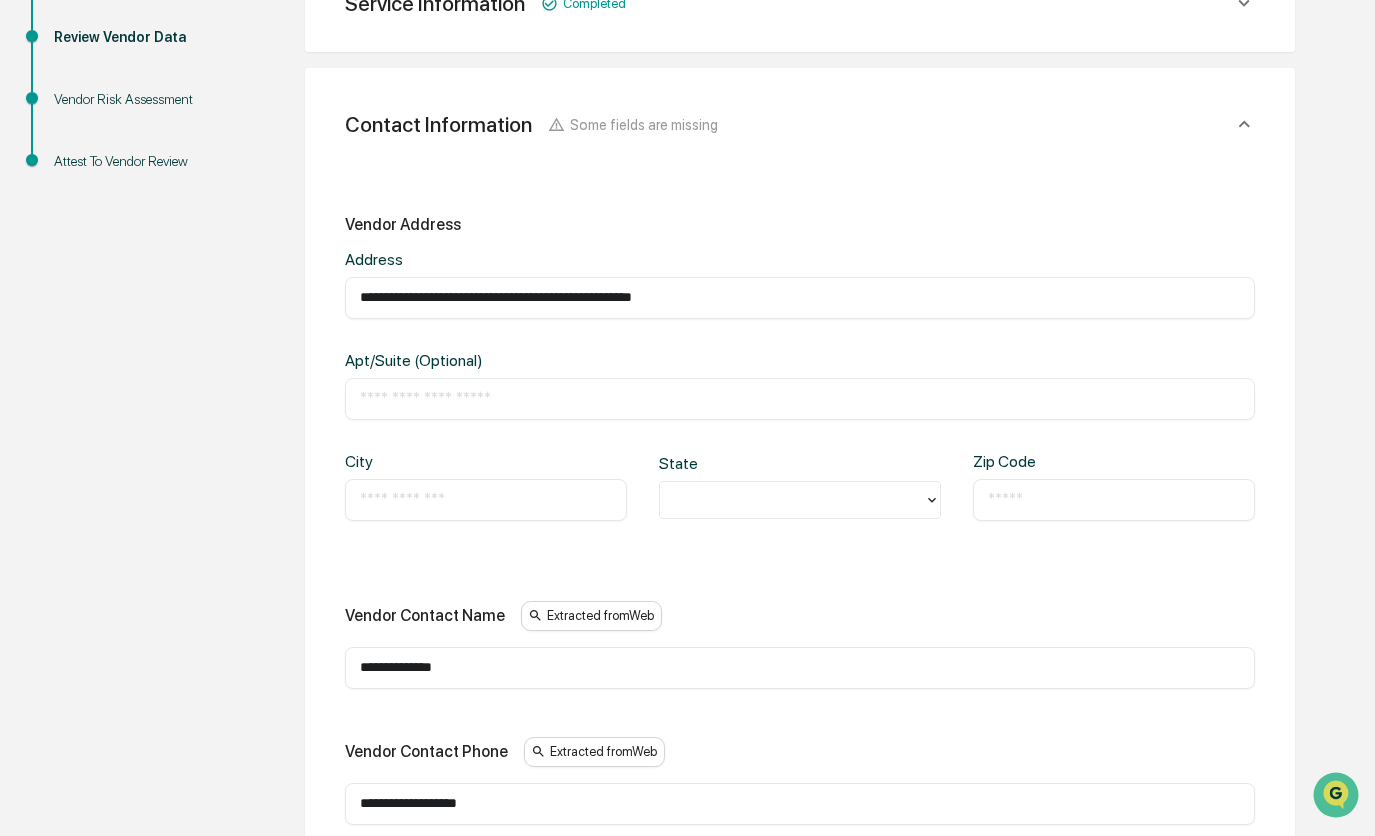 drag, startPoint x: 449, startPoint y: 296, endPoint x: 230, endPoint y: 286, distance: 219.2282 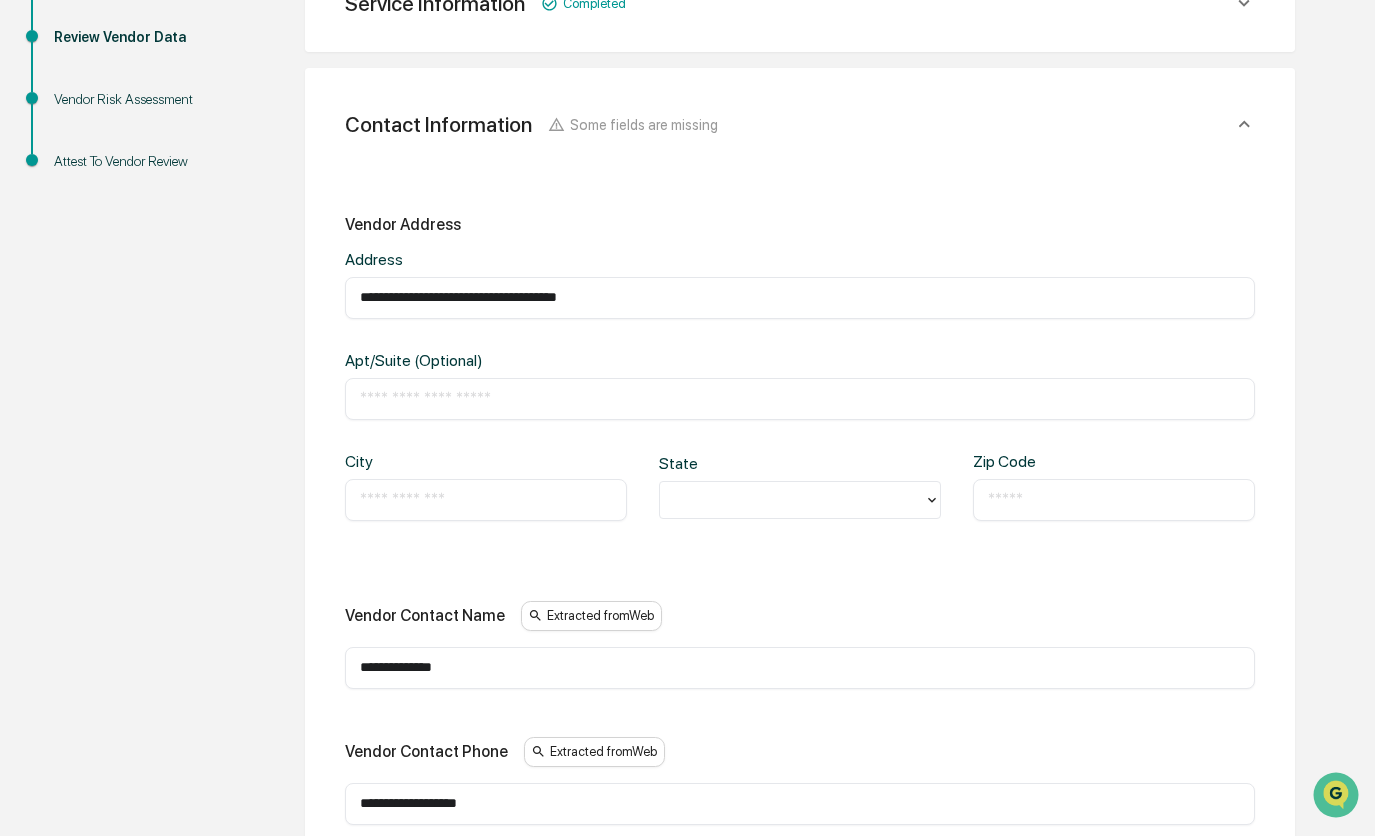 type on "**********" 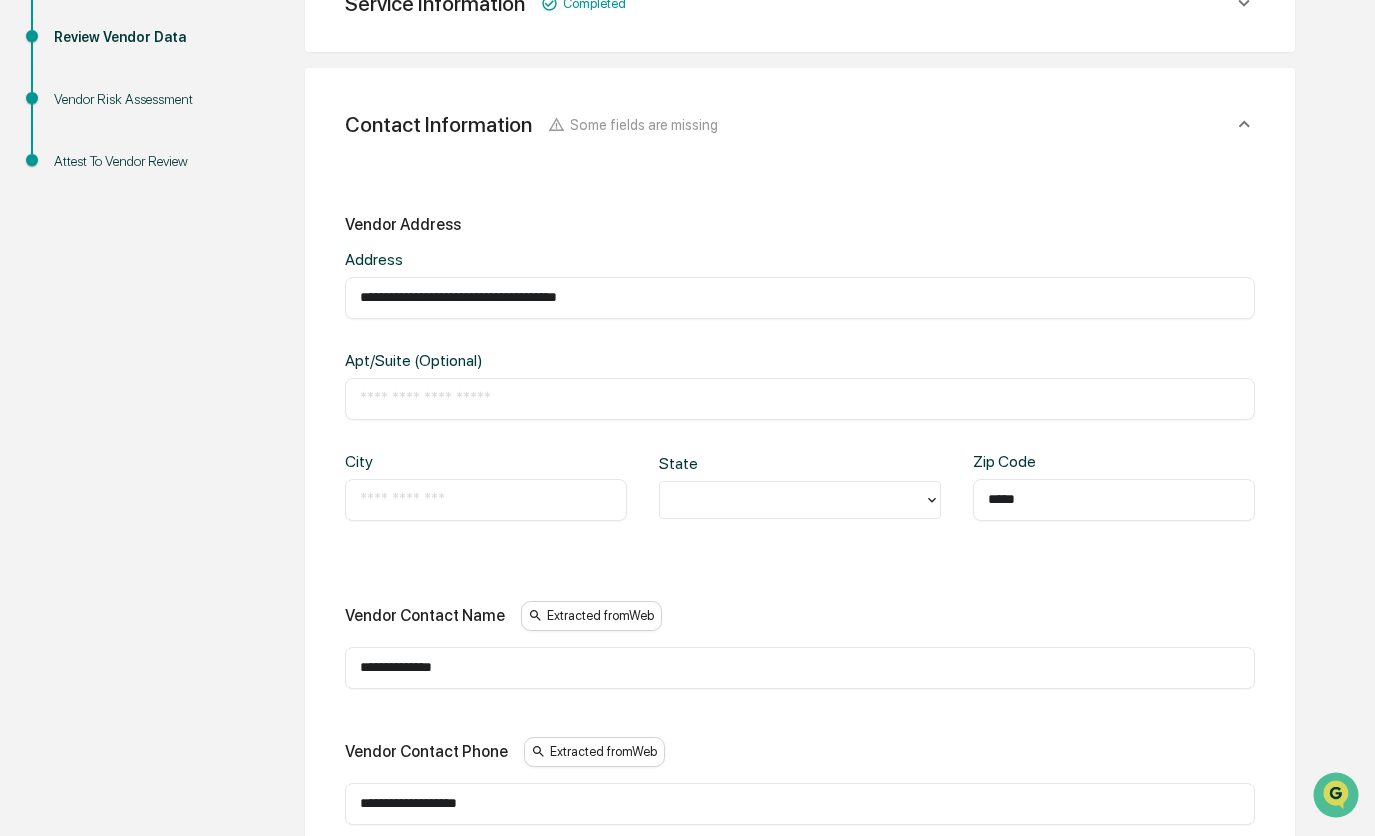 type on "*****" 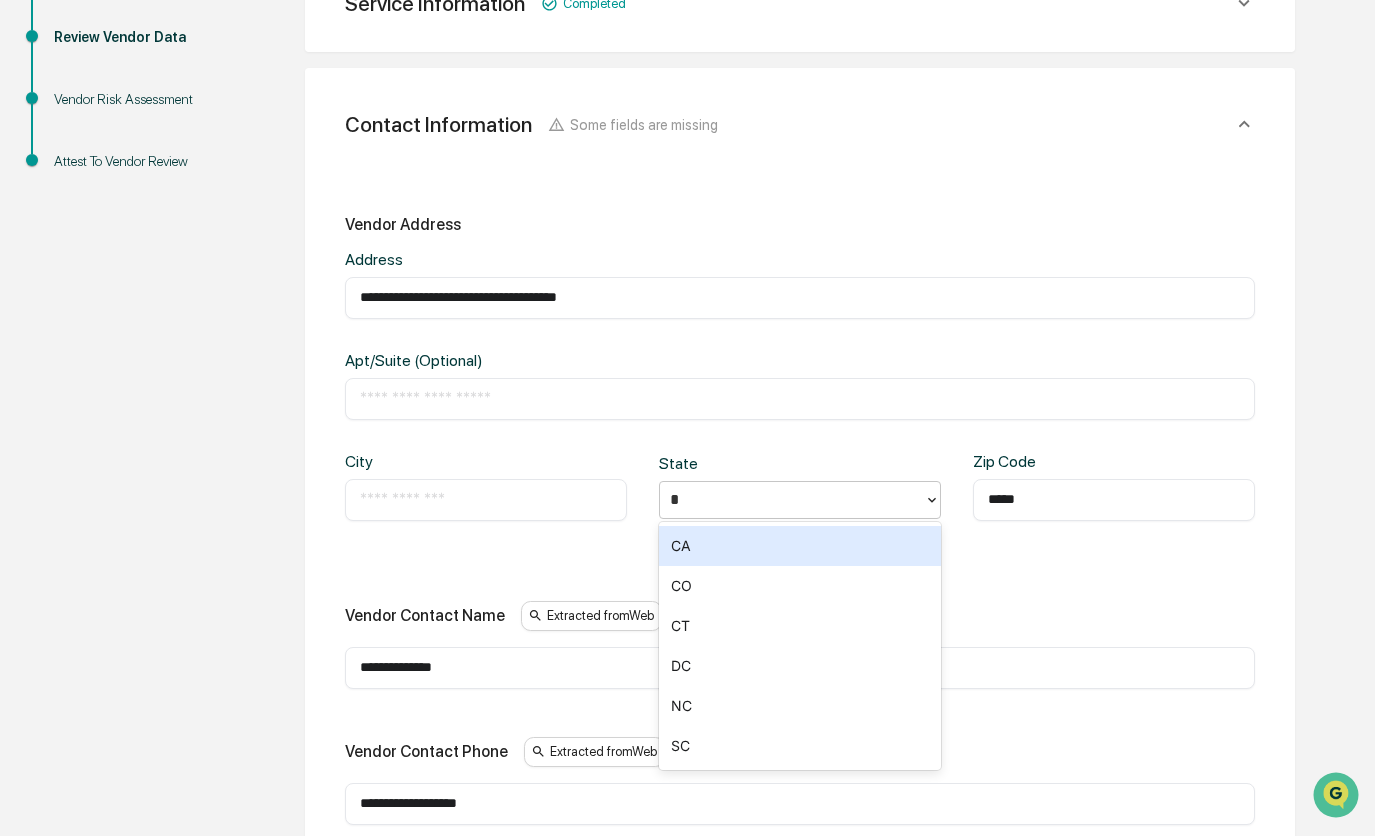 type on "**" 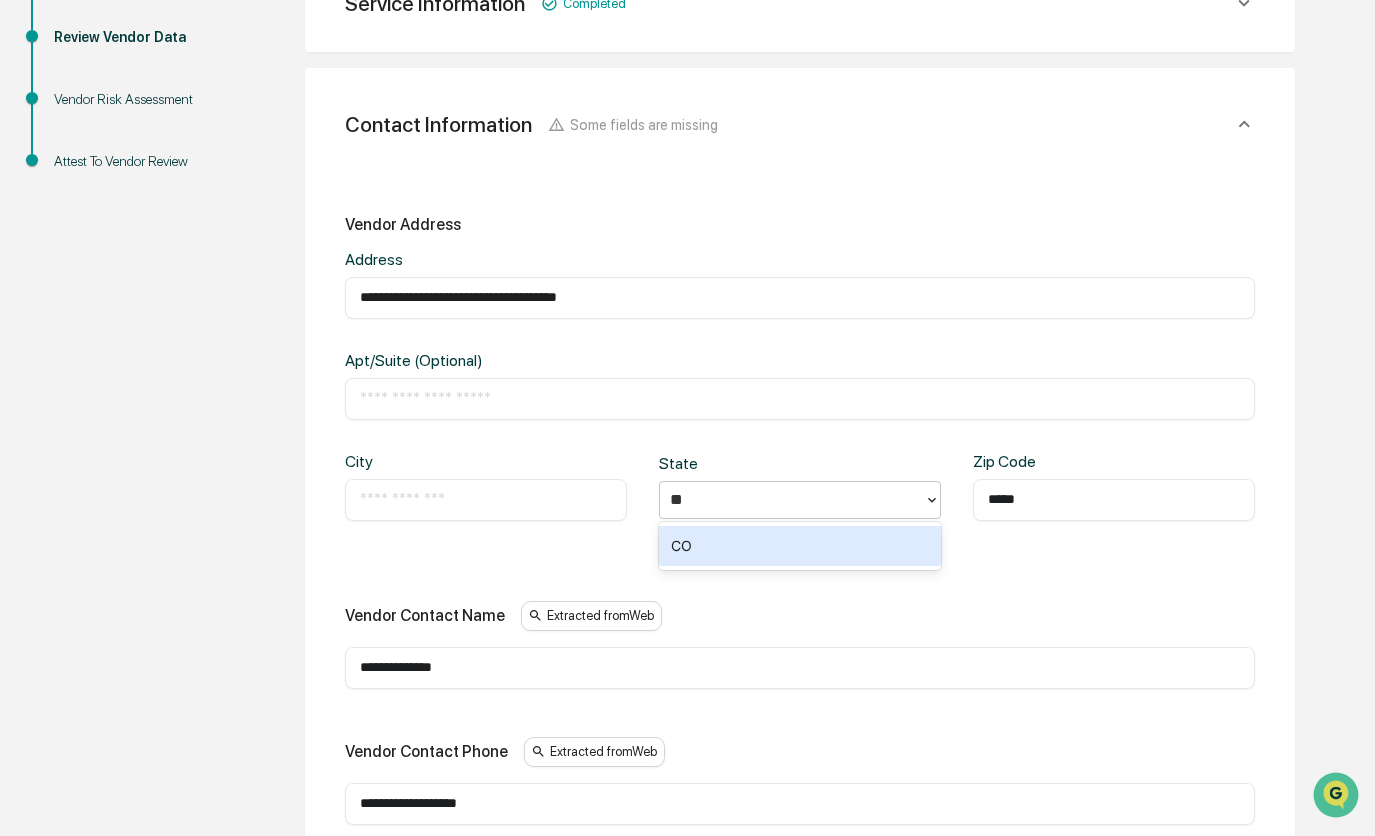 type 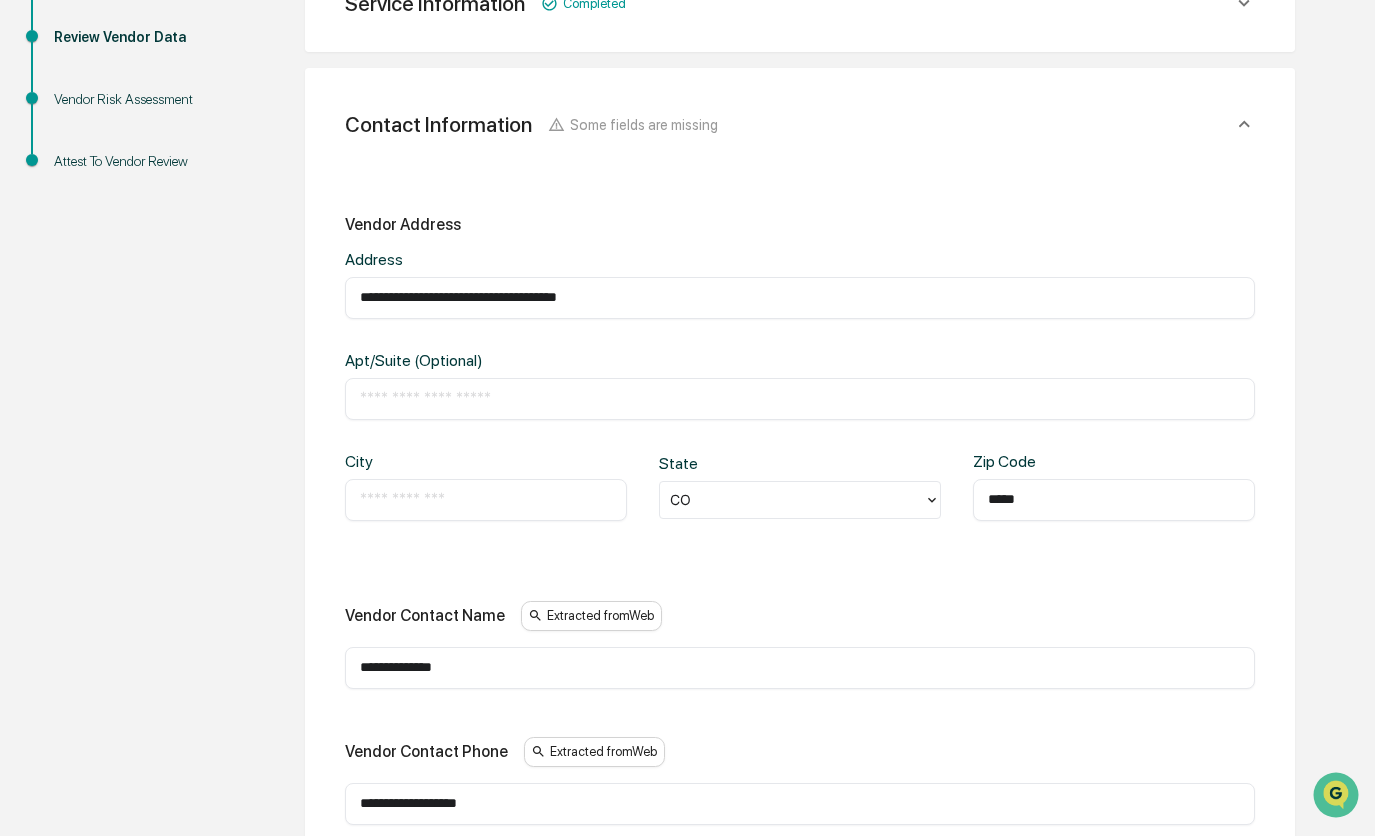 click on "​" at bounding box center (486, 500) 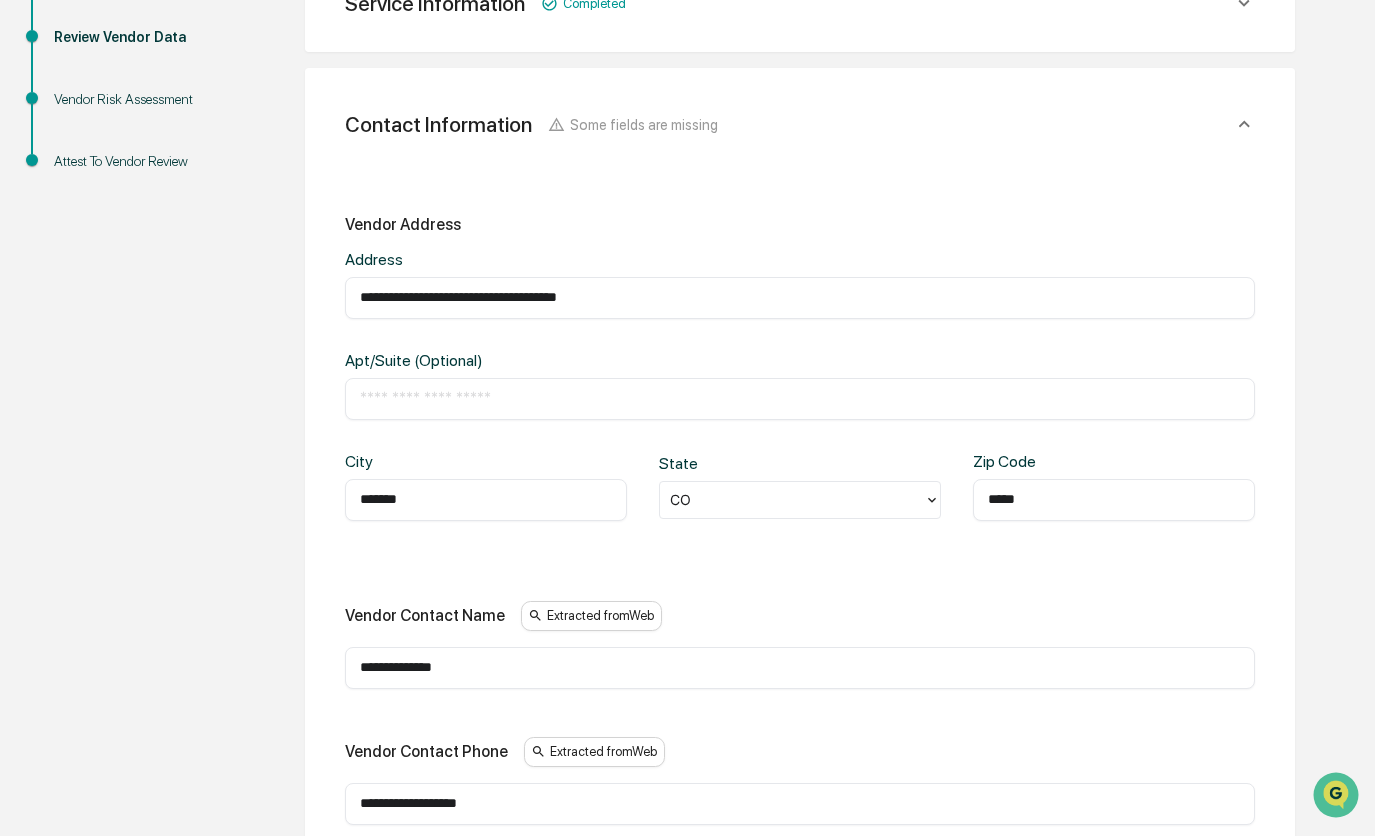 type on "*******" 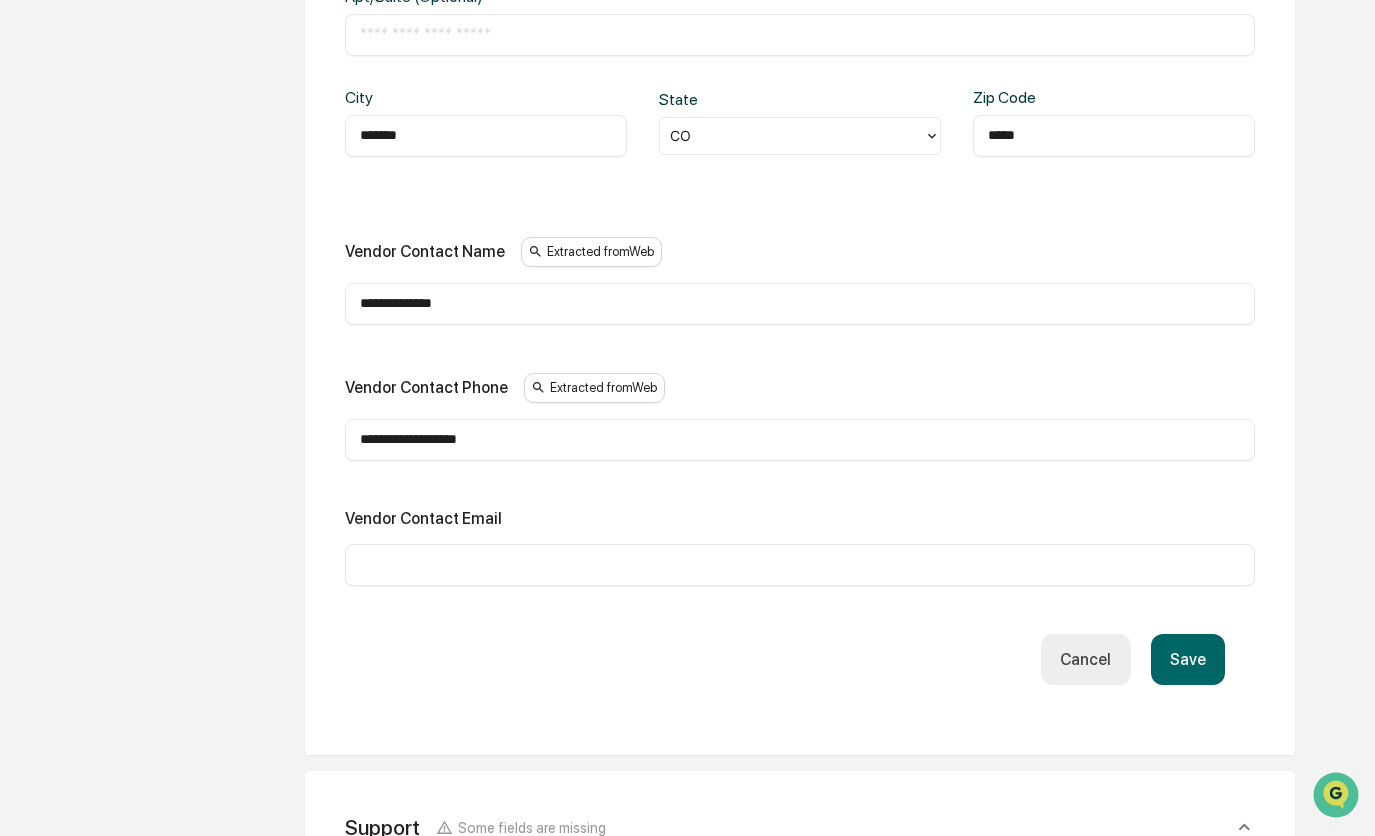 scroll, scrollTop: 800, scrollLeft: 0, axis: vertical 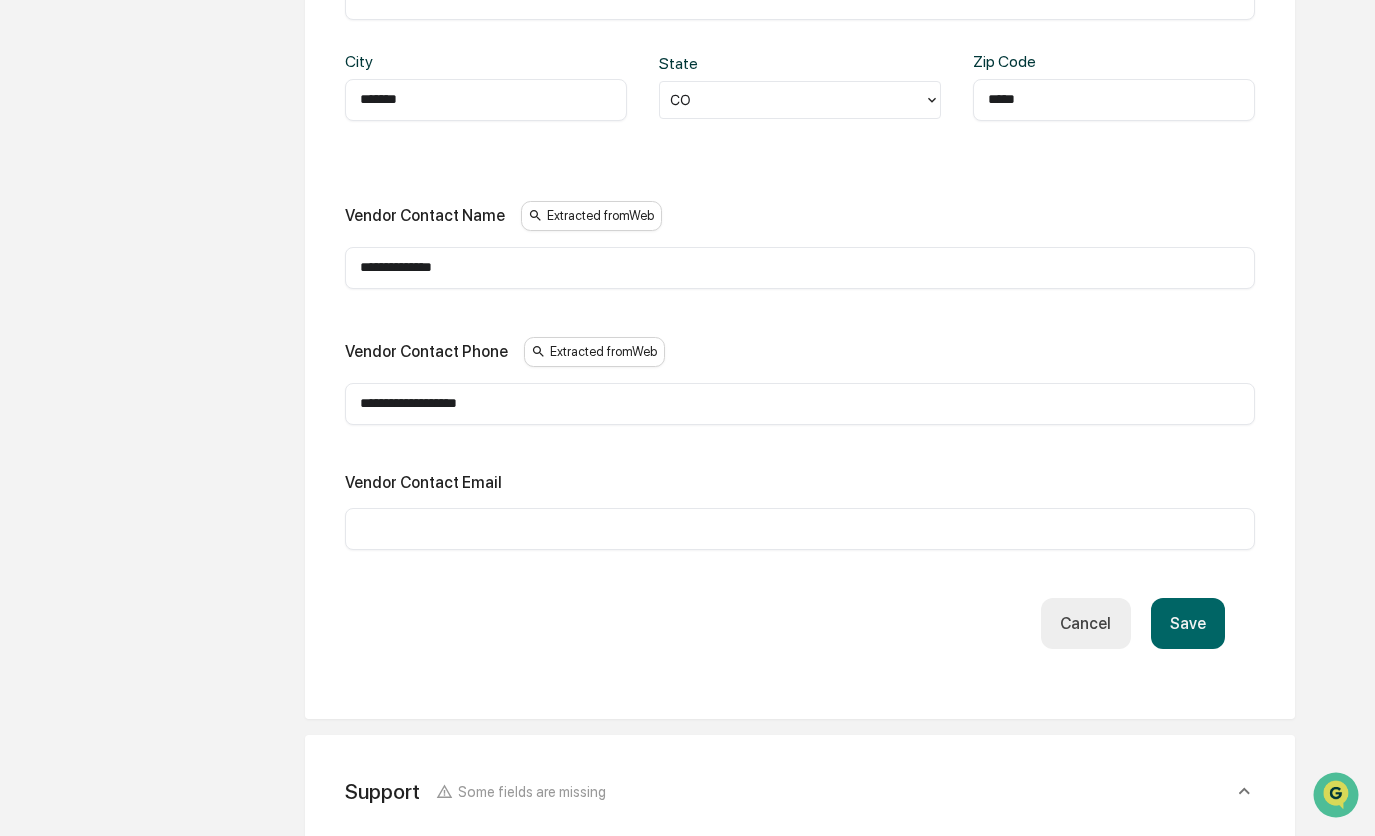 type on "**********" 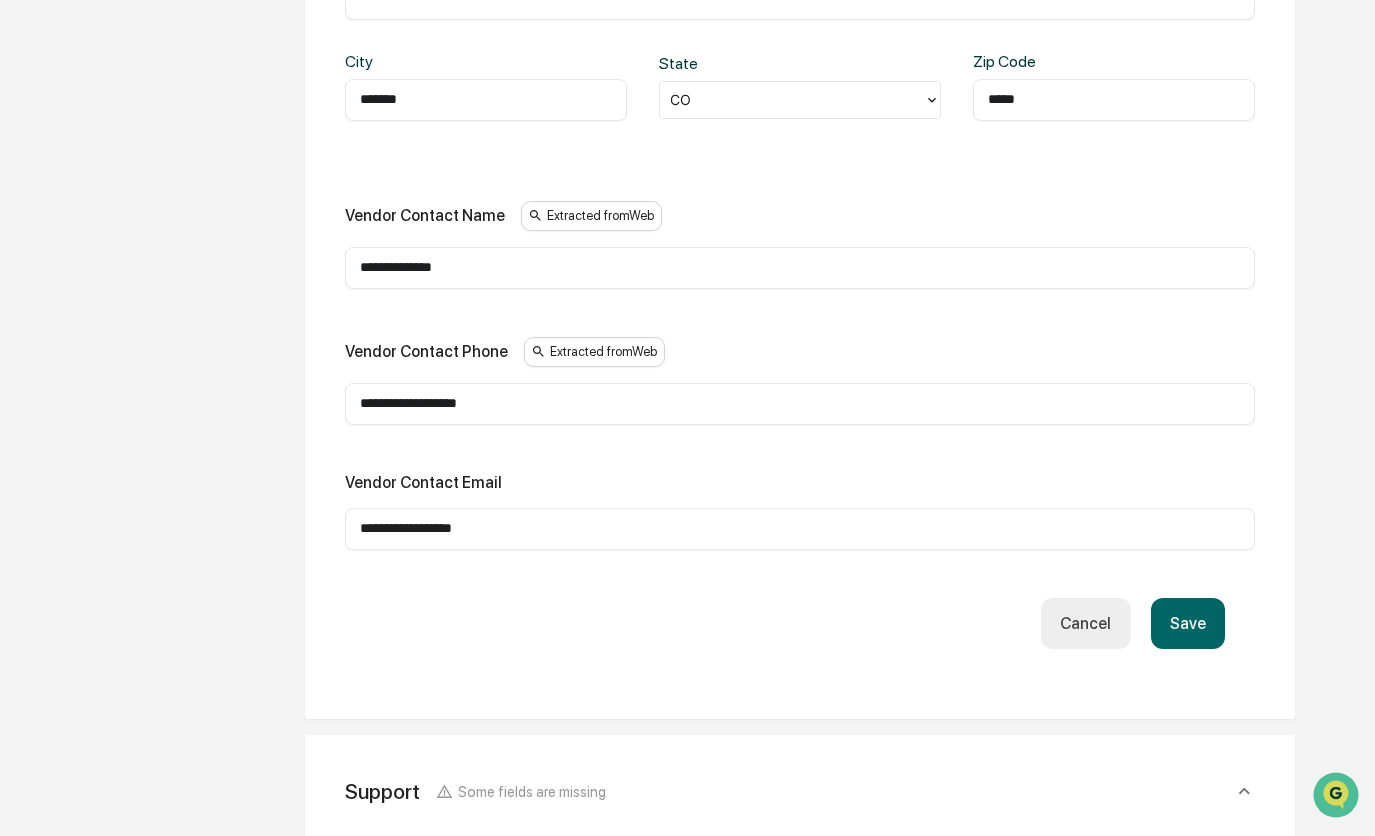 click on "Save" at bounding box center (1188, 623) 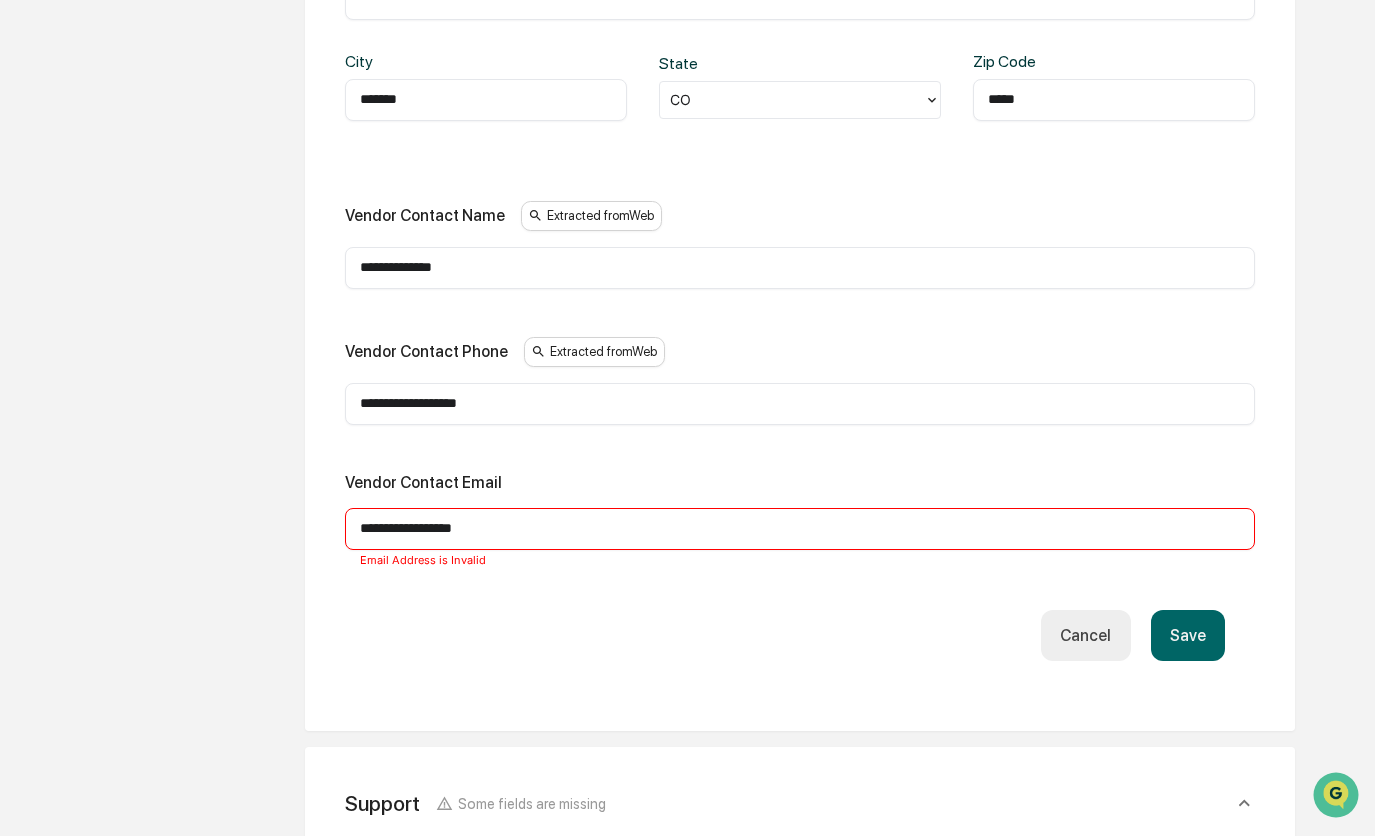click on "**********" at bounding box center (800, 529) 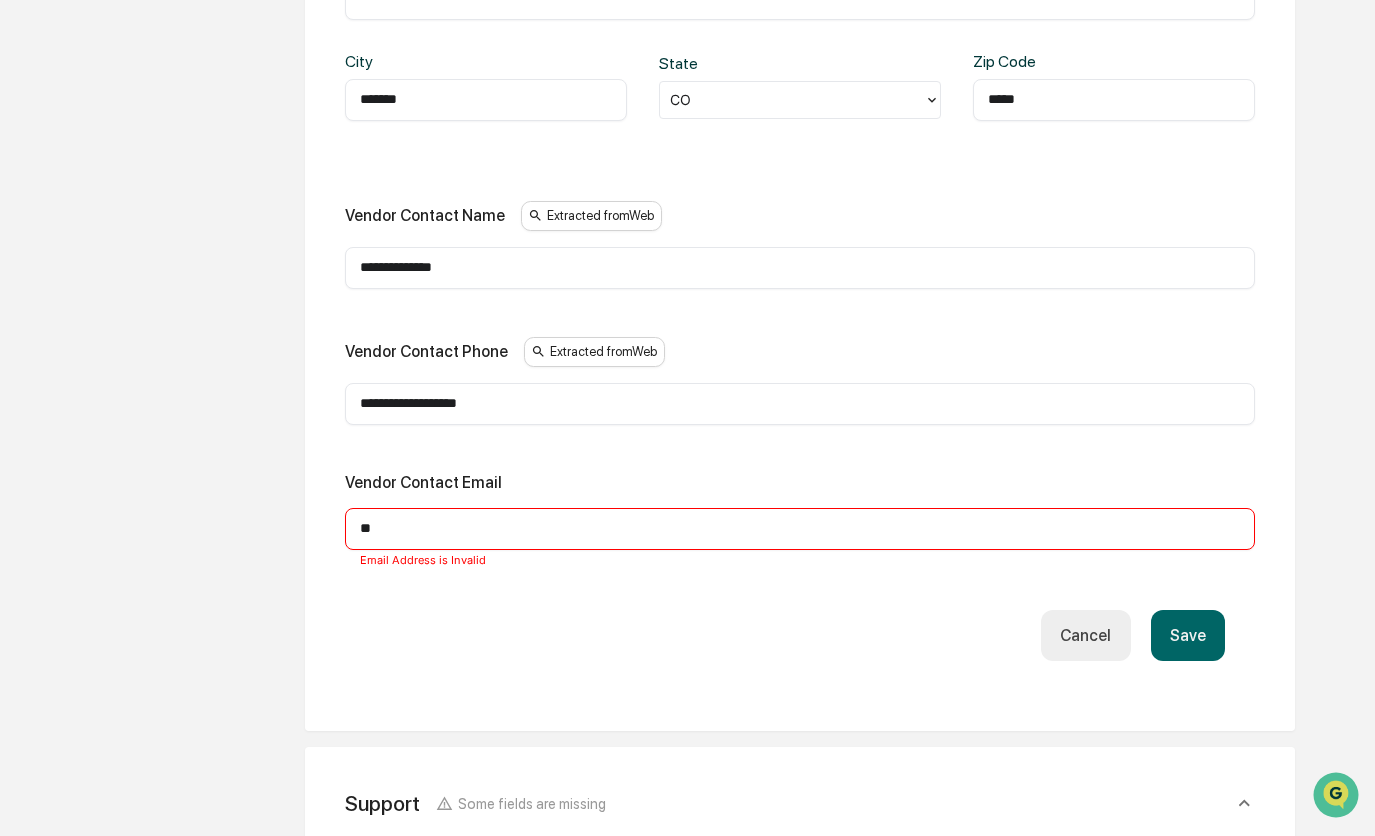 type on "*" 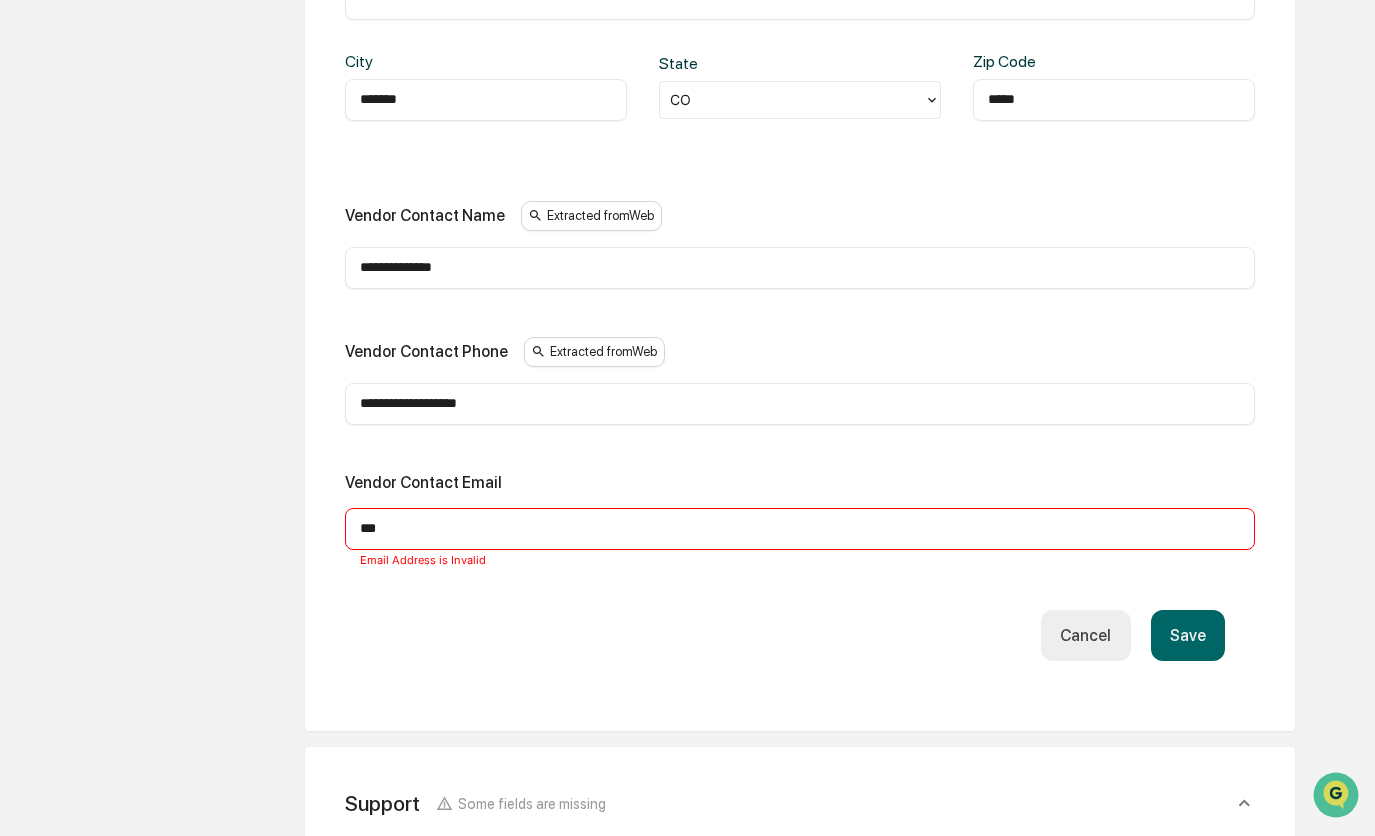 type on "***" 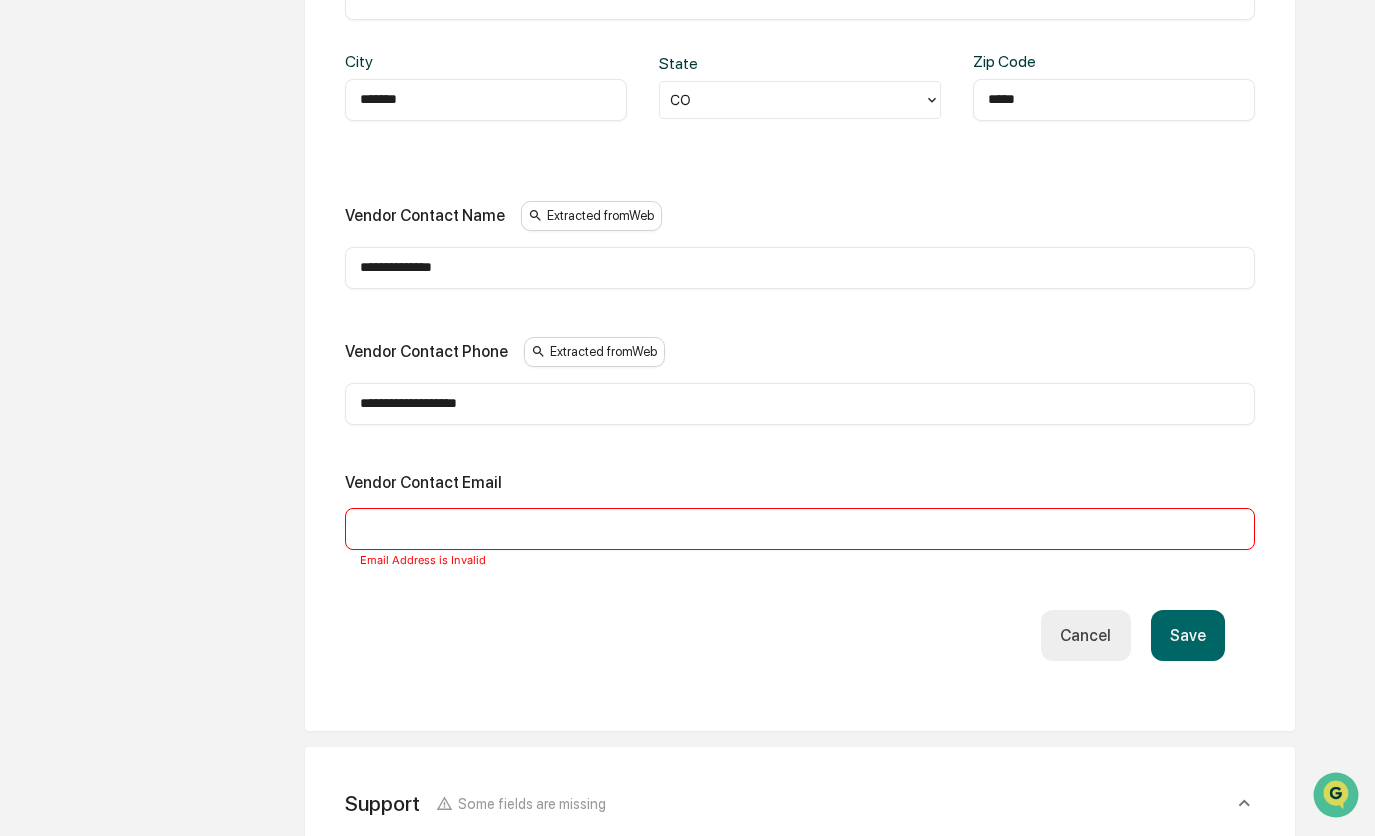 type 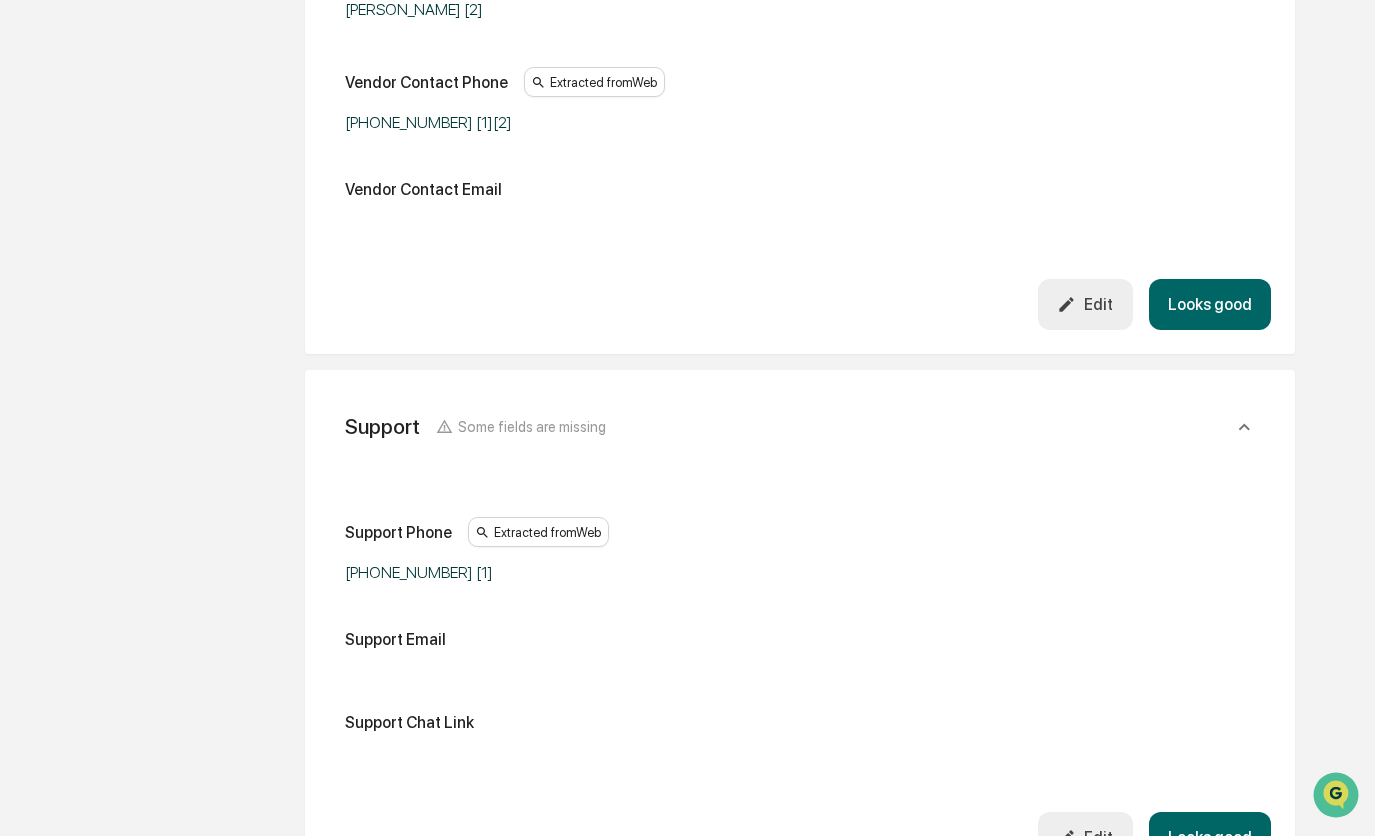 scroll, scrollTop: 1100, scrollLeft: 0, axis: vertical 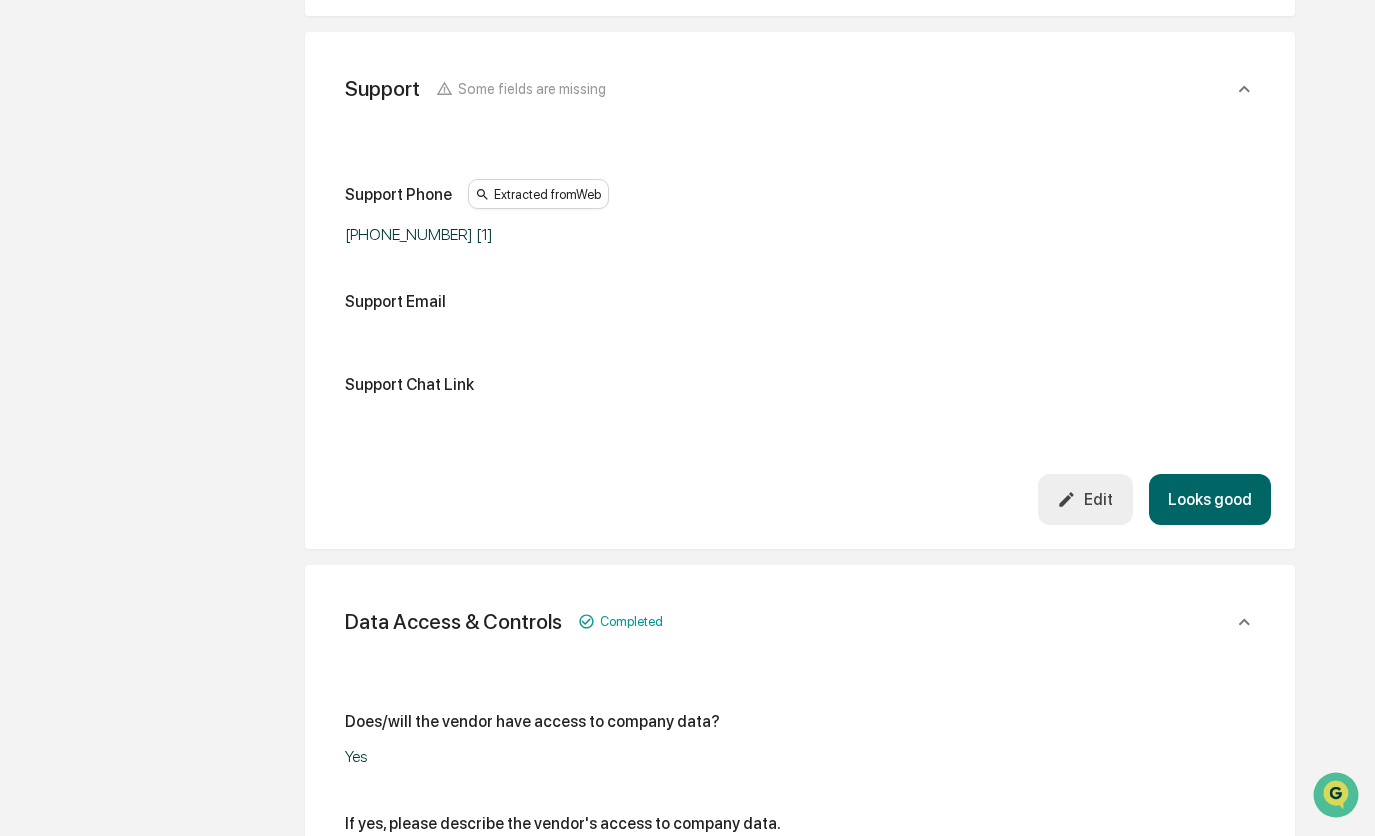 click on "Looks good" at bounding box center (1210, -34) 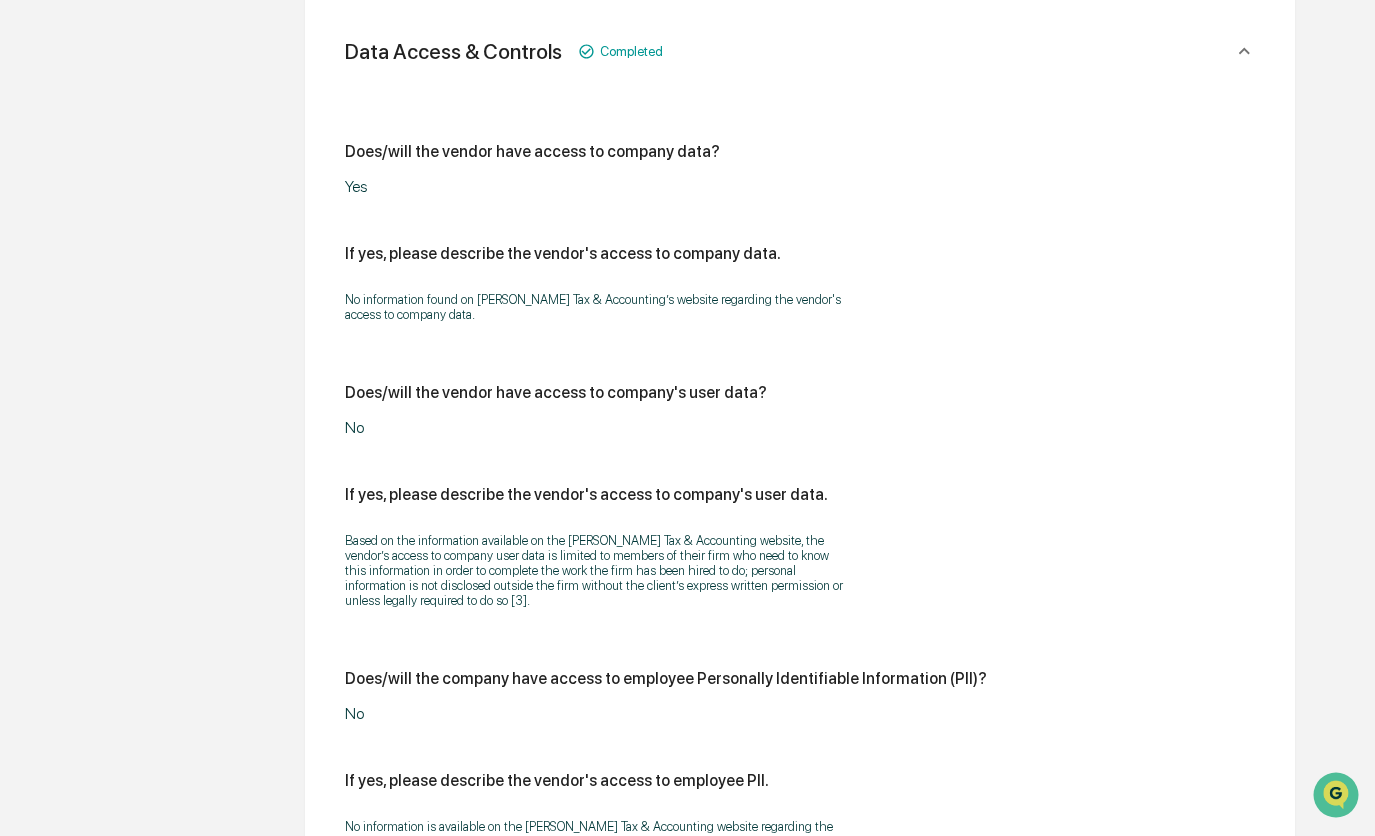 scroll, scrollTop: 693, scrollLeft: 0, axis: vertical 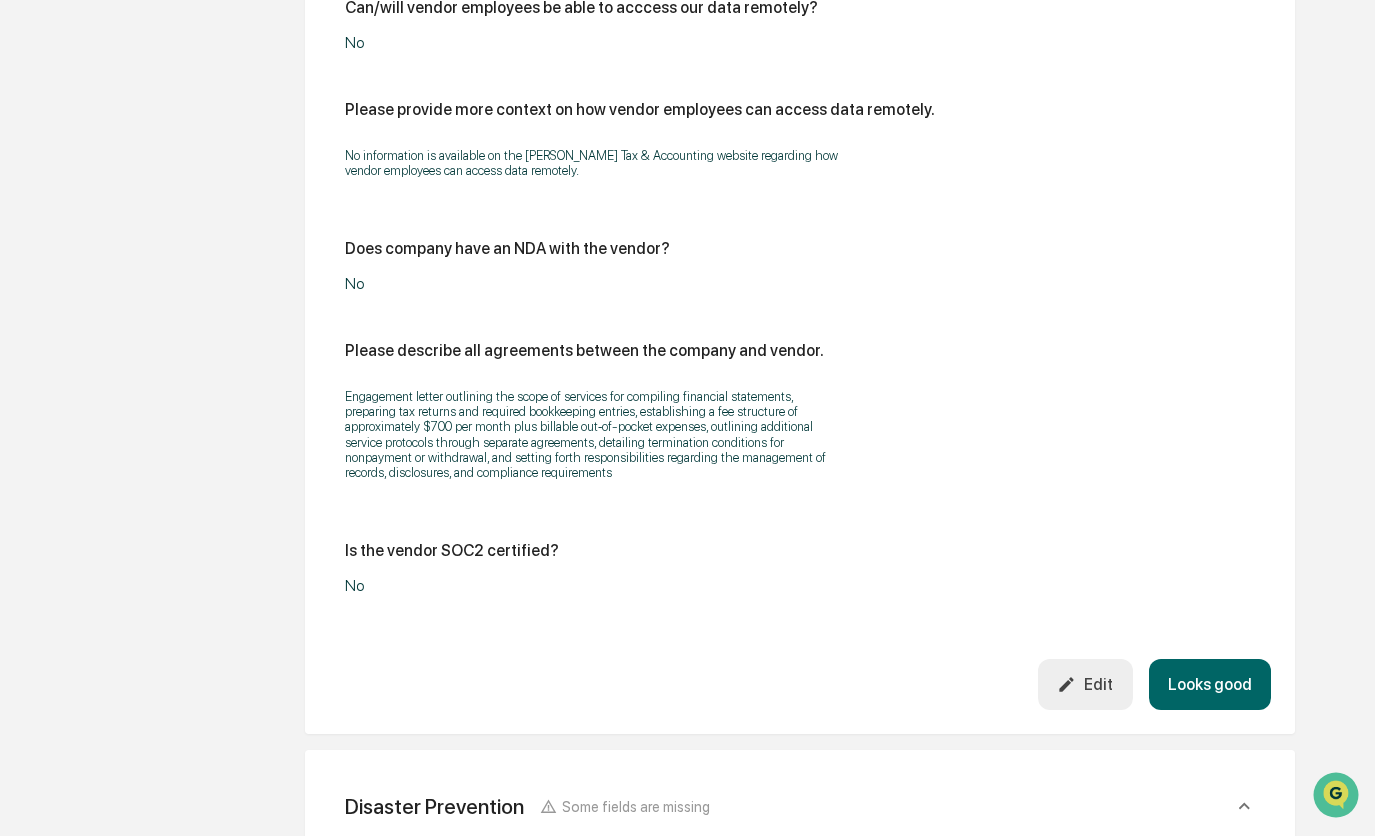 click on "Looks good" at bounding box center (1210, 684) 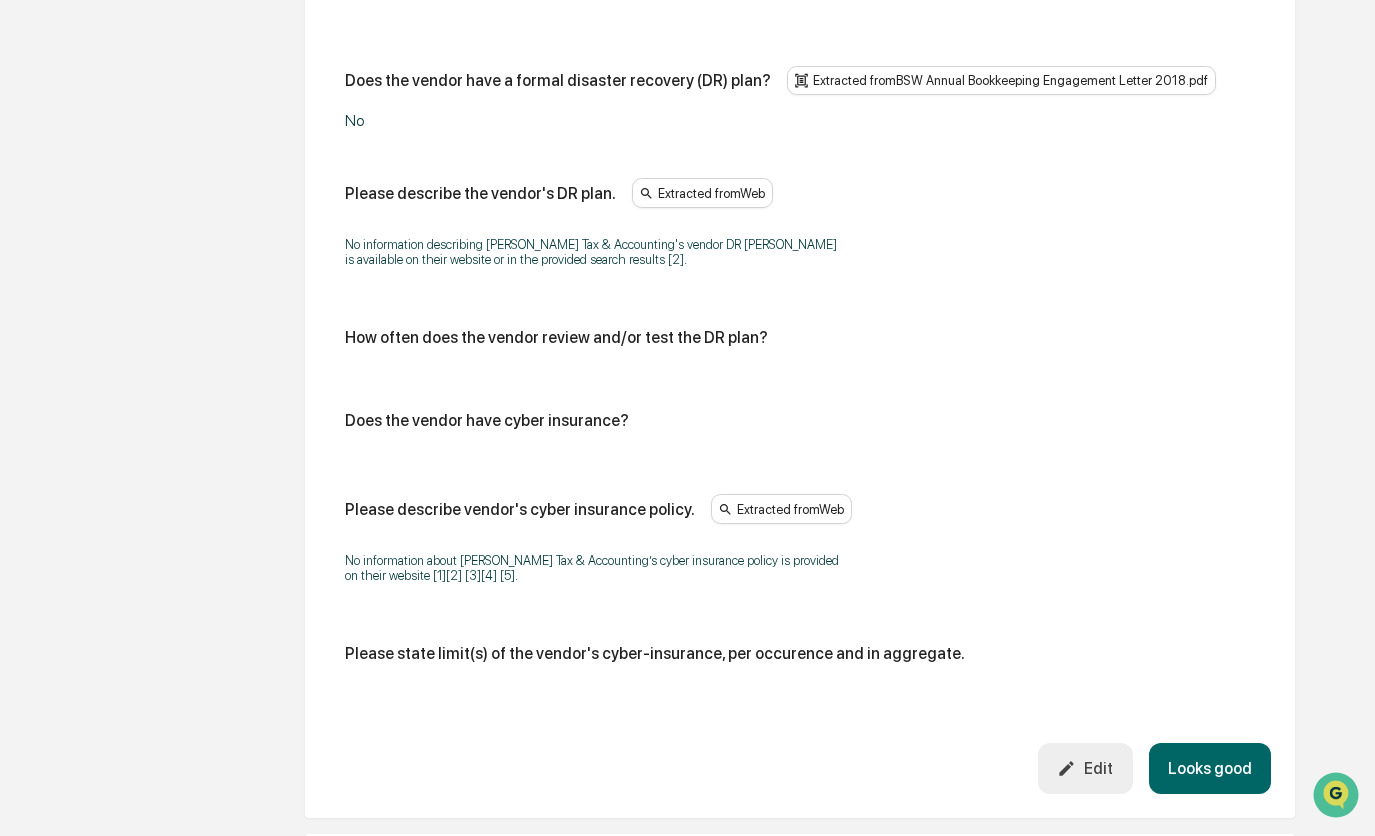 scroll, scrollTop: 988, scrollLeft: 0, axis: vertical 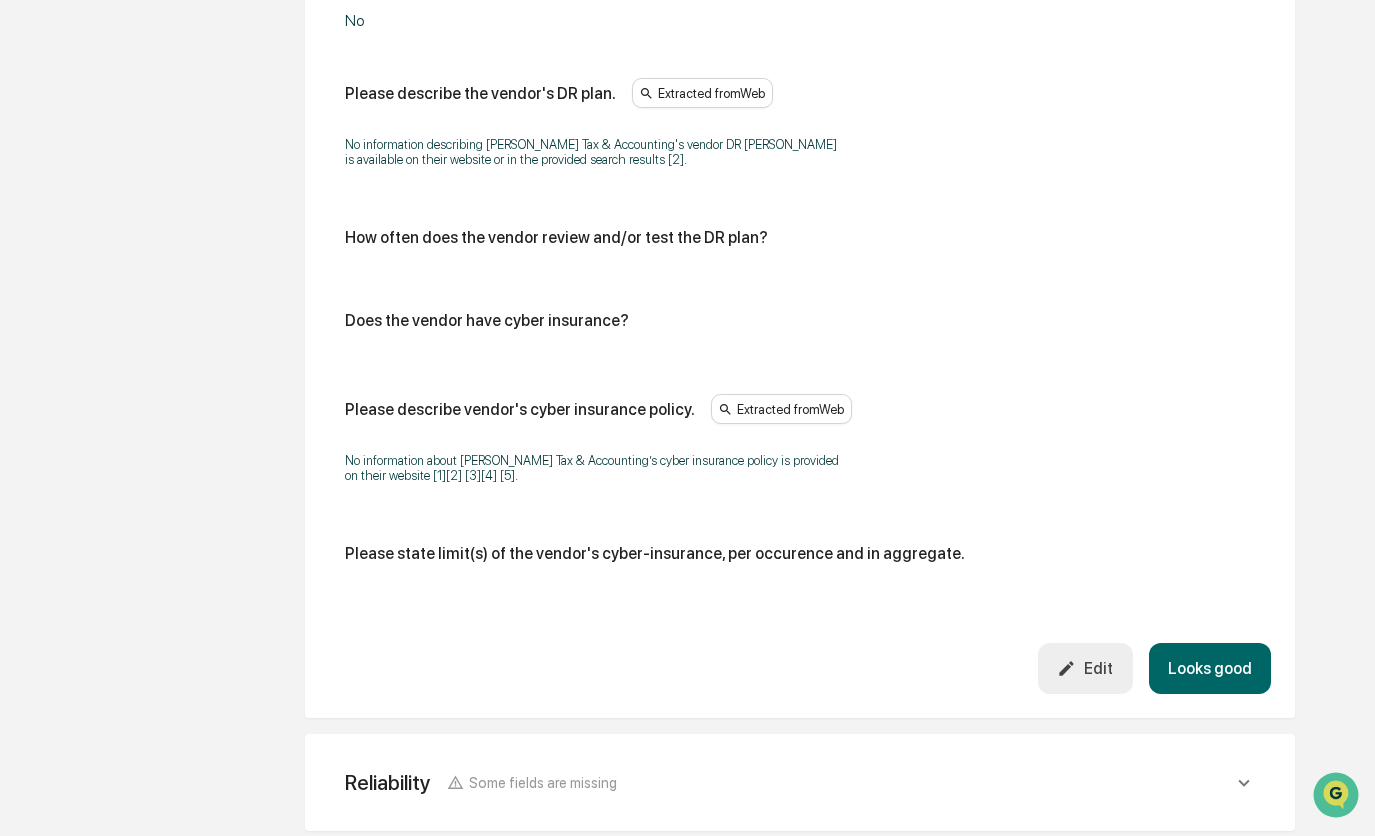 click on "Looks good" at bounding box center [1210, 668] 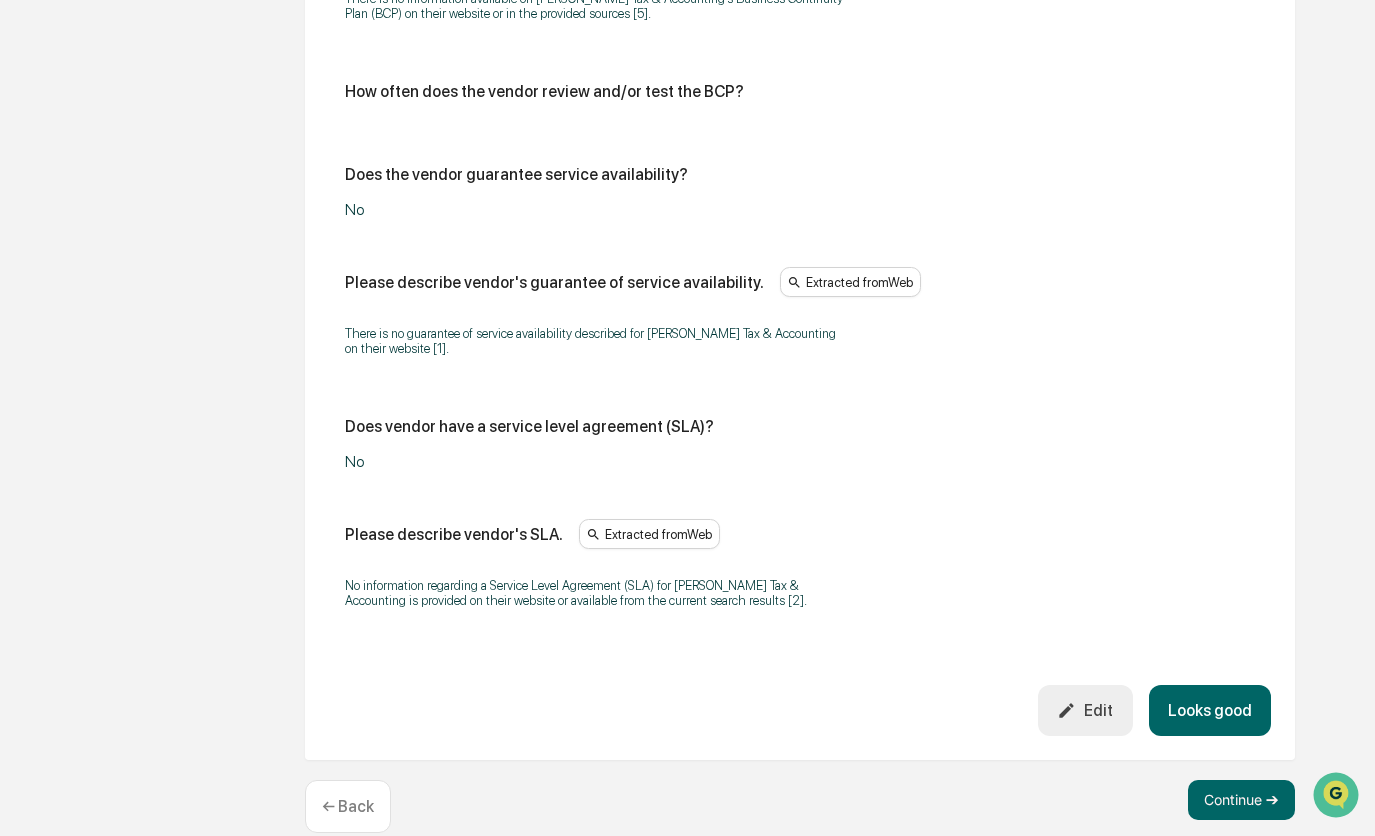 scroll, scrollTop: 1266, scrollLeft: 0, axis: vertical 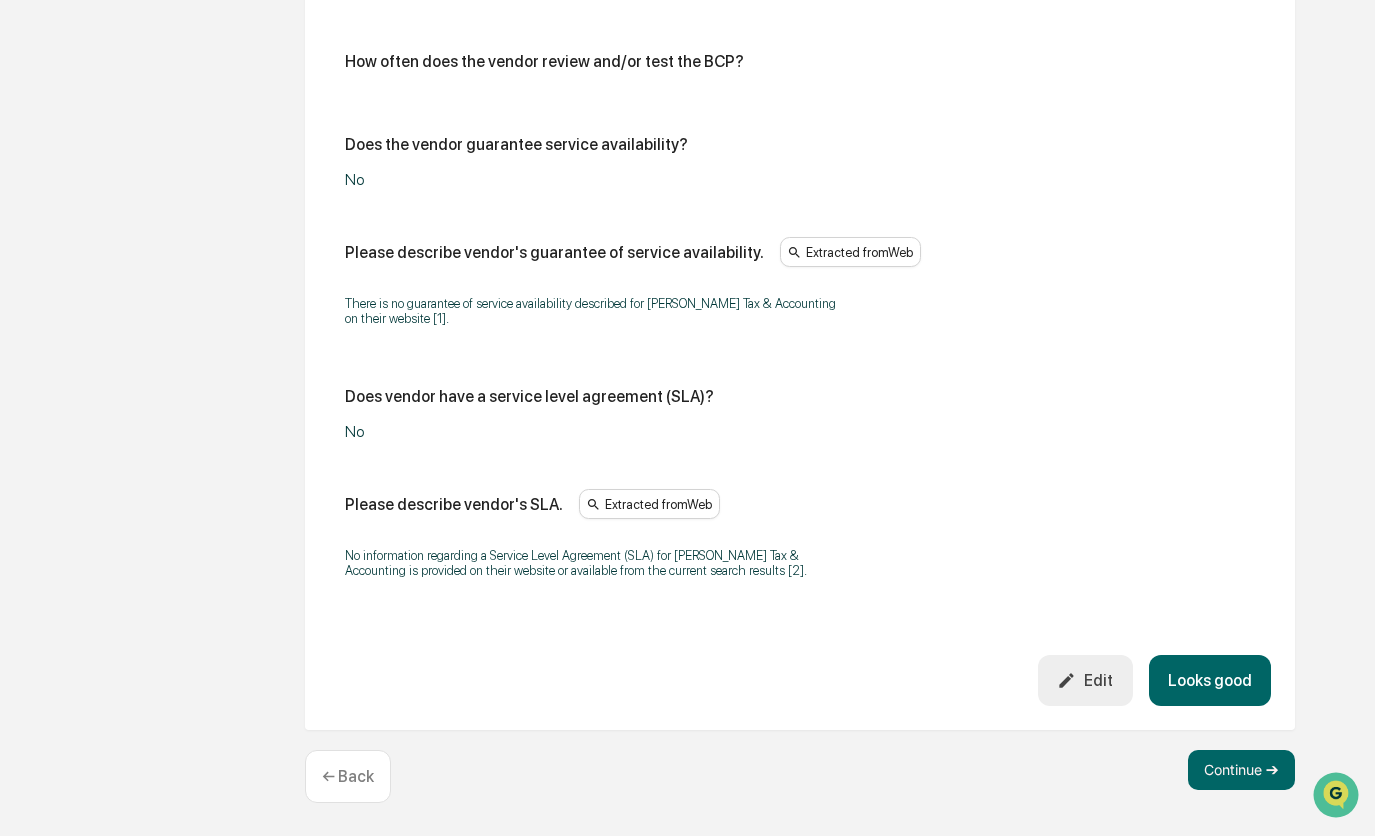 click on "Looks good" at bounding box center (1210, 680) 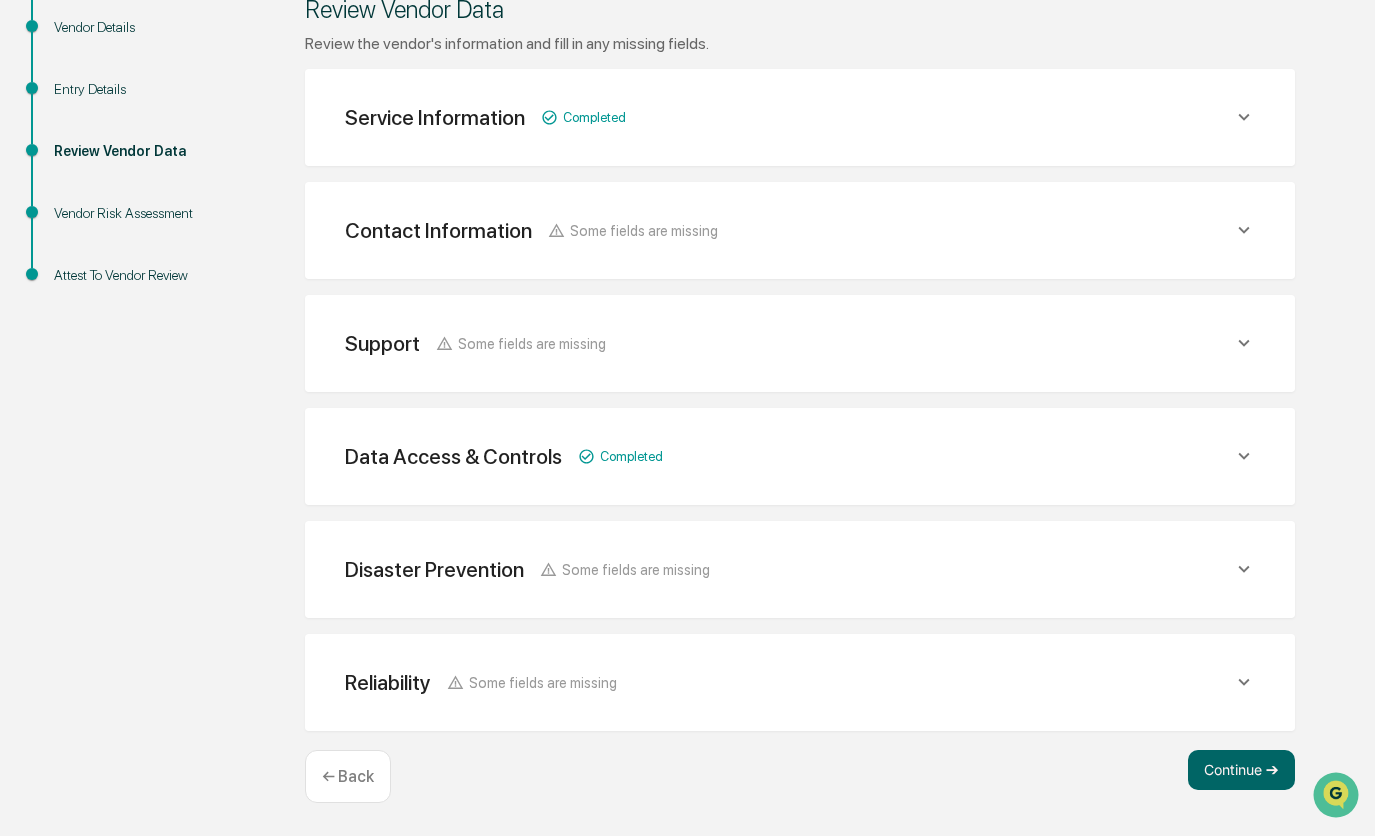 scroll, scrollTop: 286, scrollLeft: 0, axis: vertical 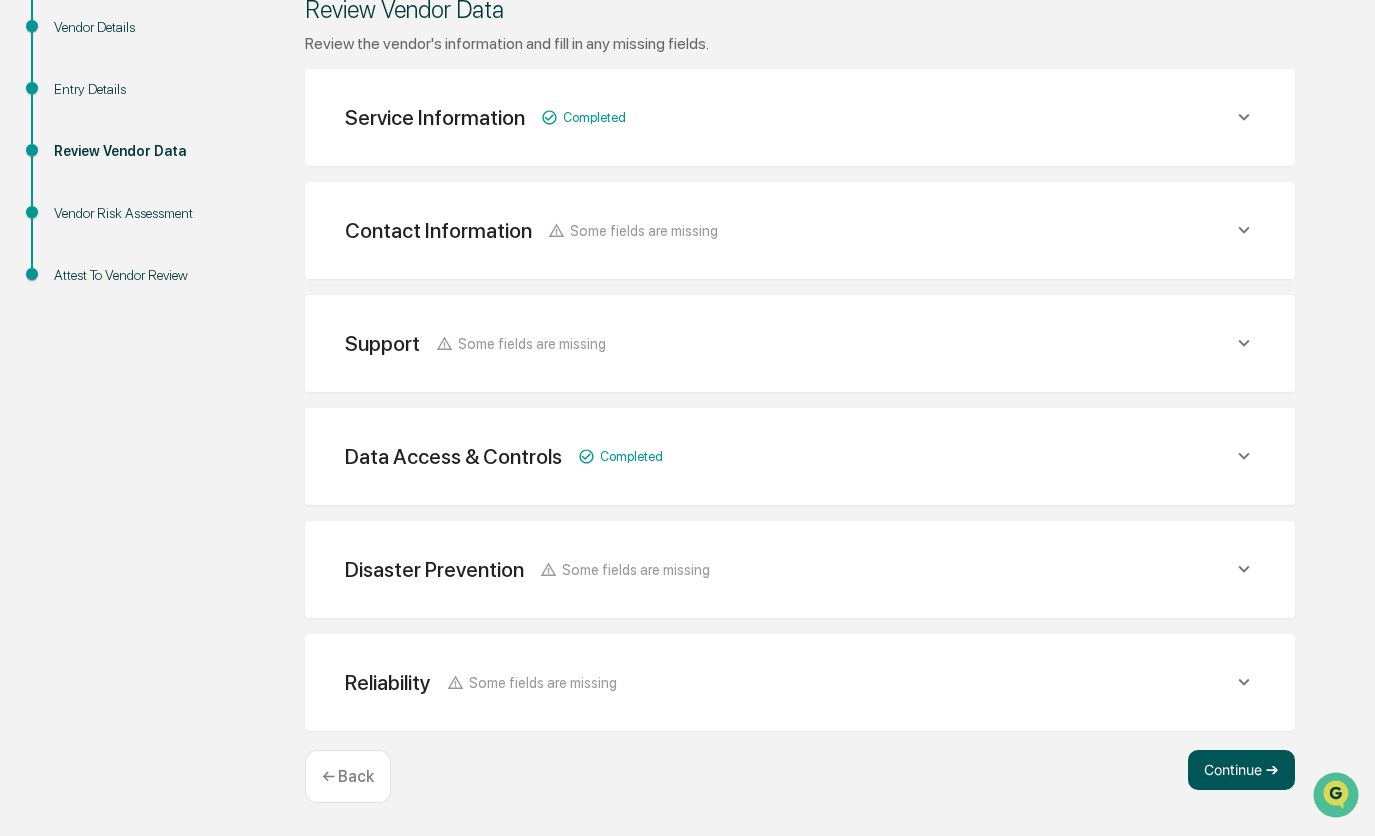 click on "Continue ➔" at bounding box center [1241, 770] 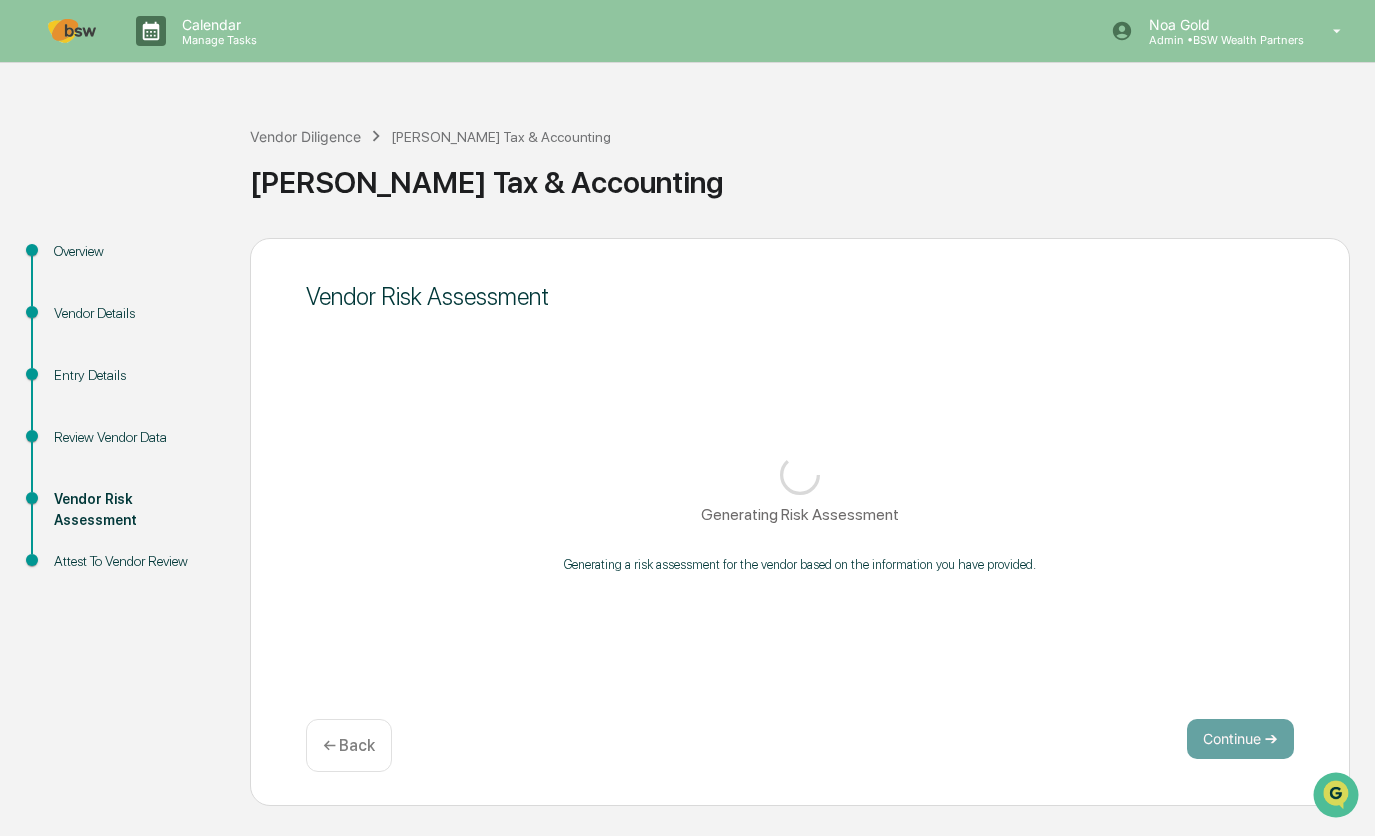 scroll, scrollTop: 0, scrollLeft: 0, axis: both 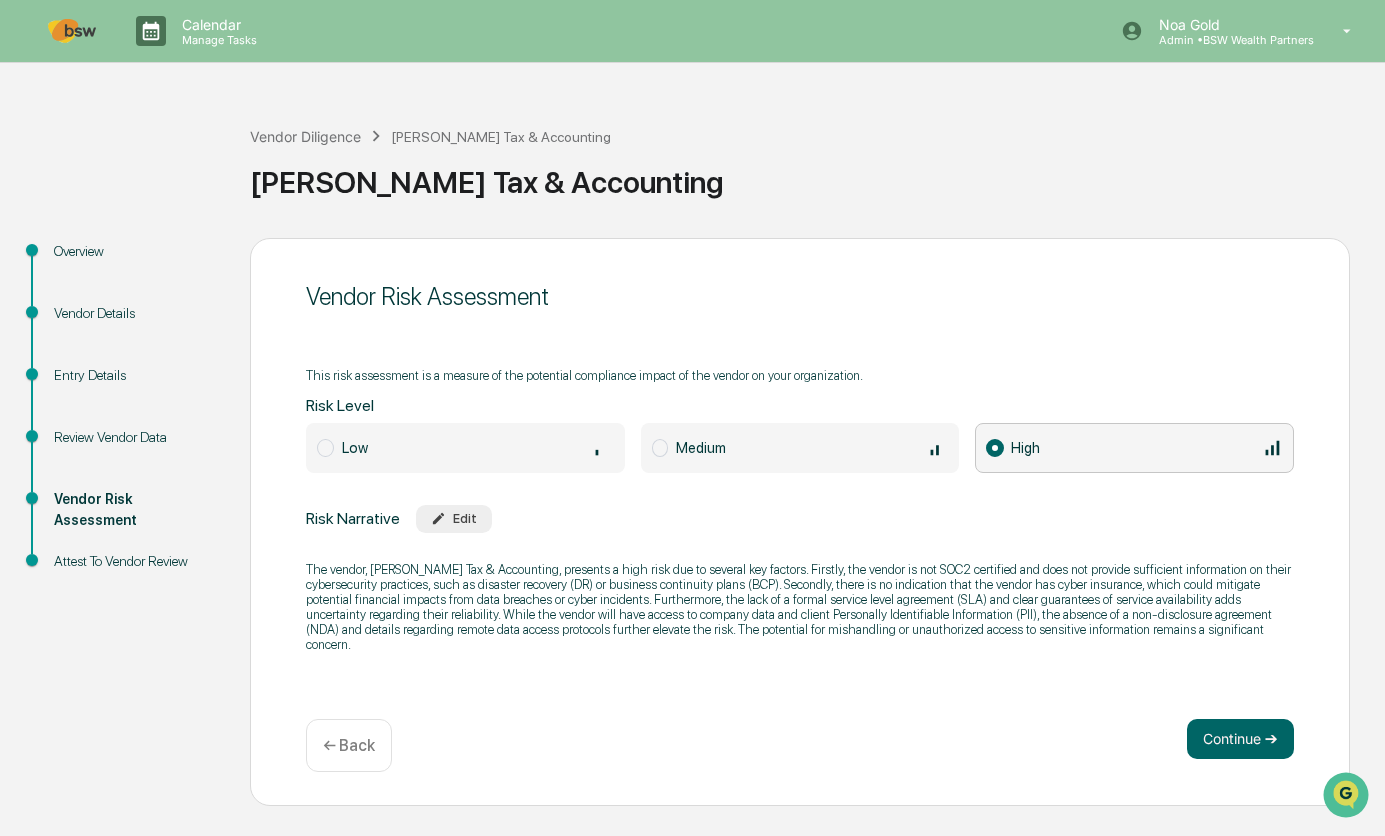 click at bounding box center [72, 31] 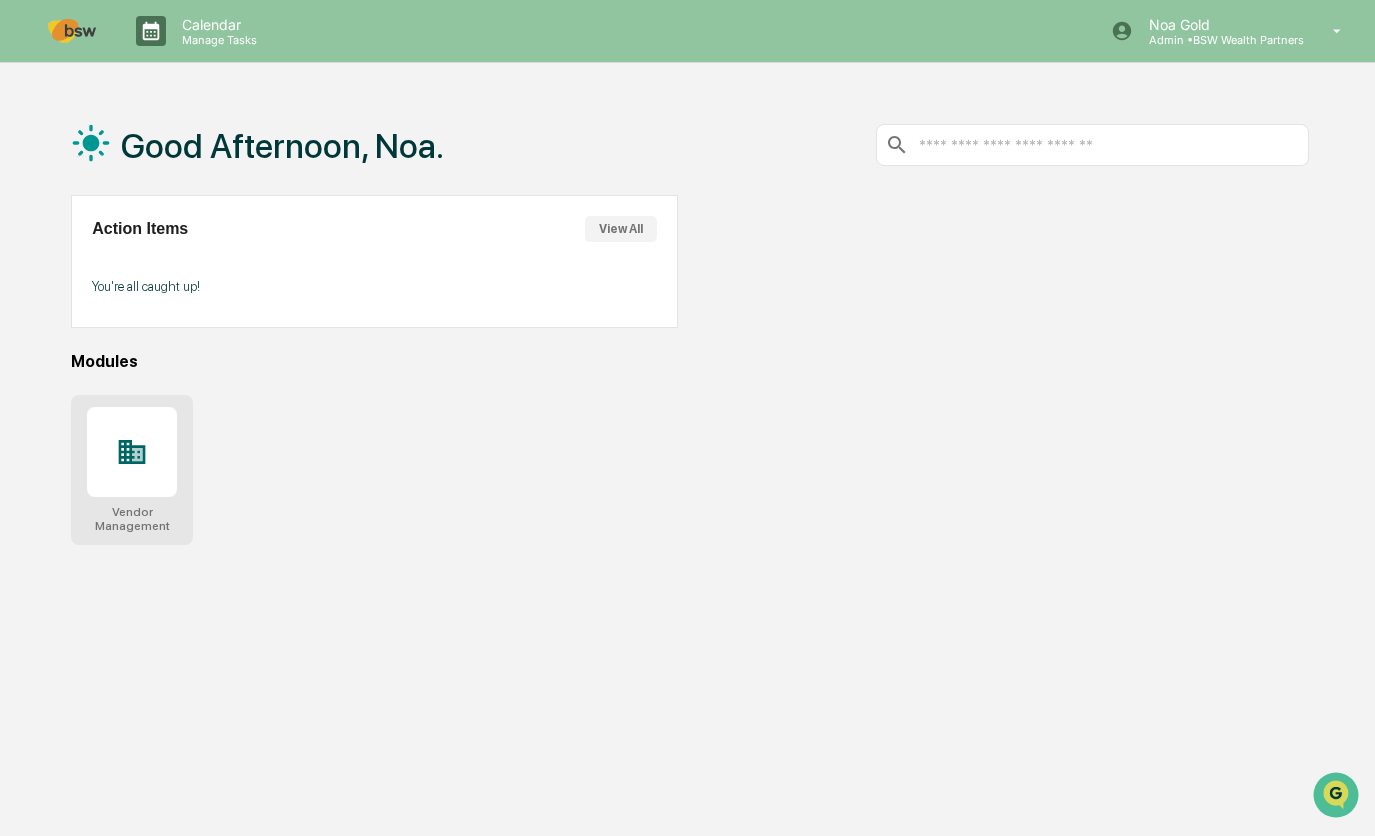 click at bounding box center [132, 452] 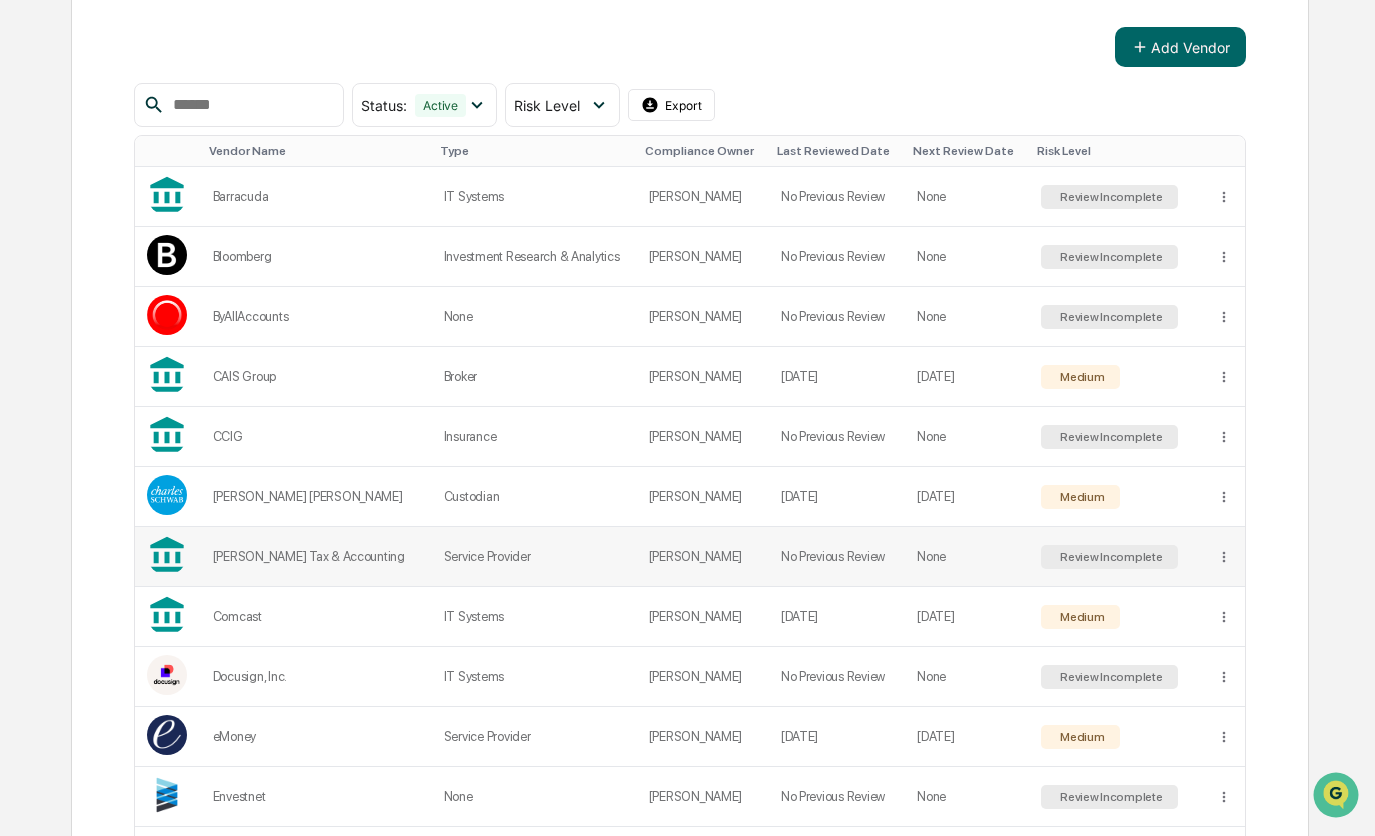 scroll, scrollTop: 400, scrollLeft: 0, axis: vertical 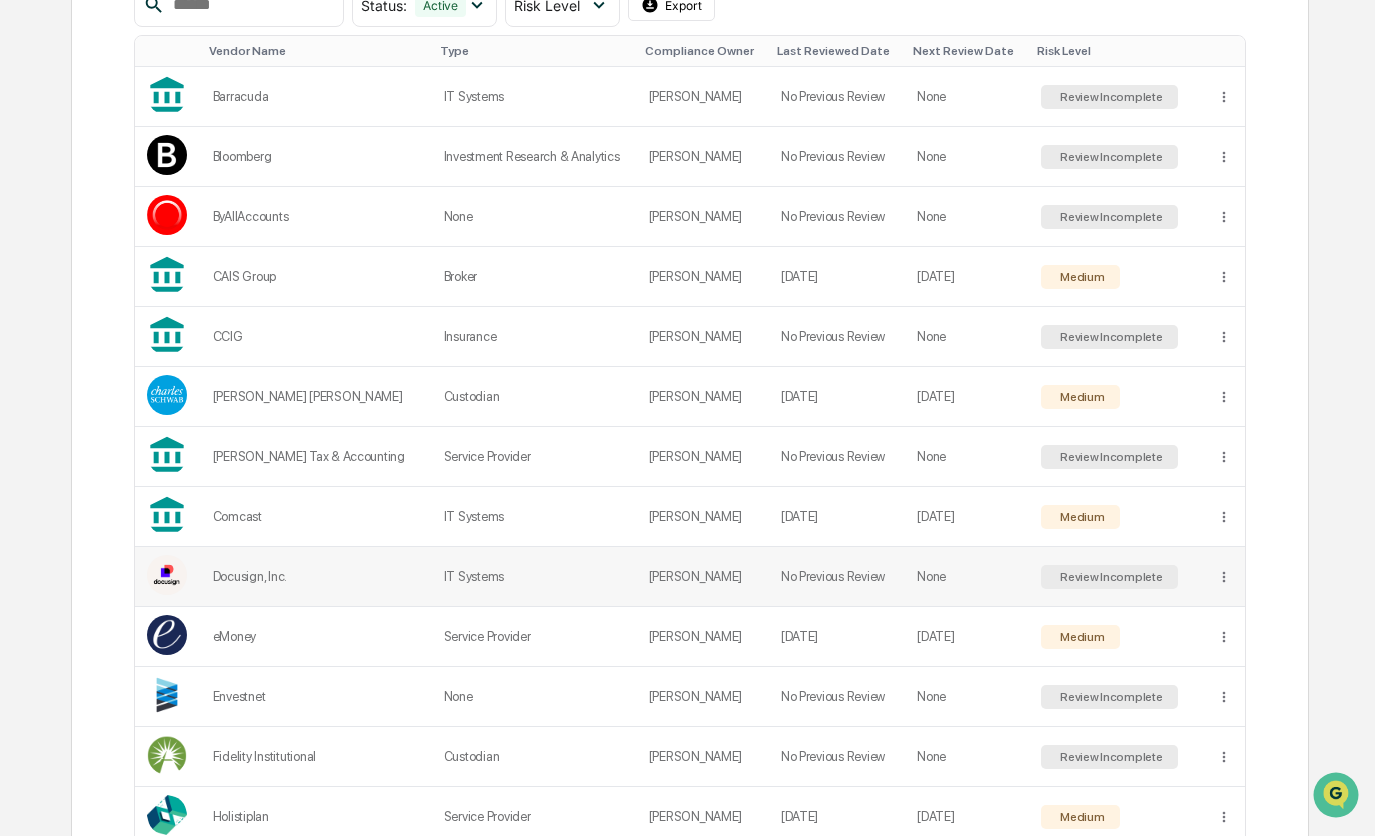 click on "IT Systems" at bounding box center (534, 577) 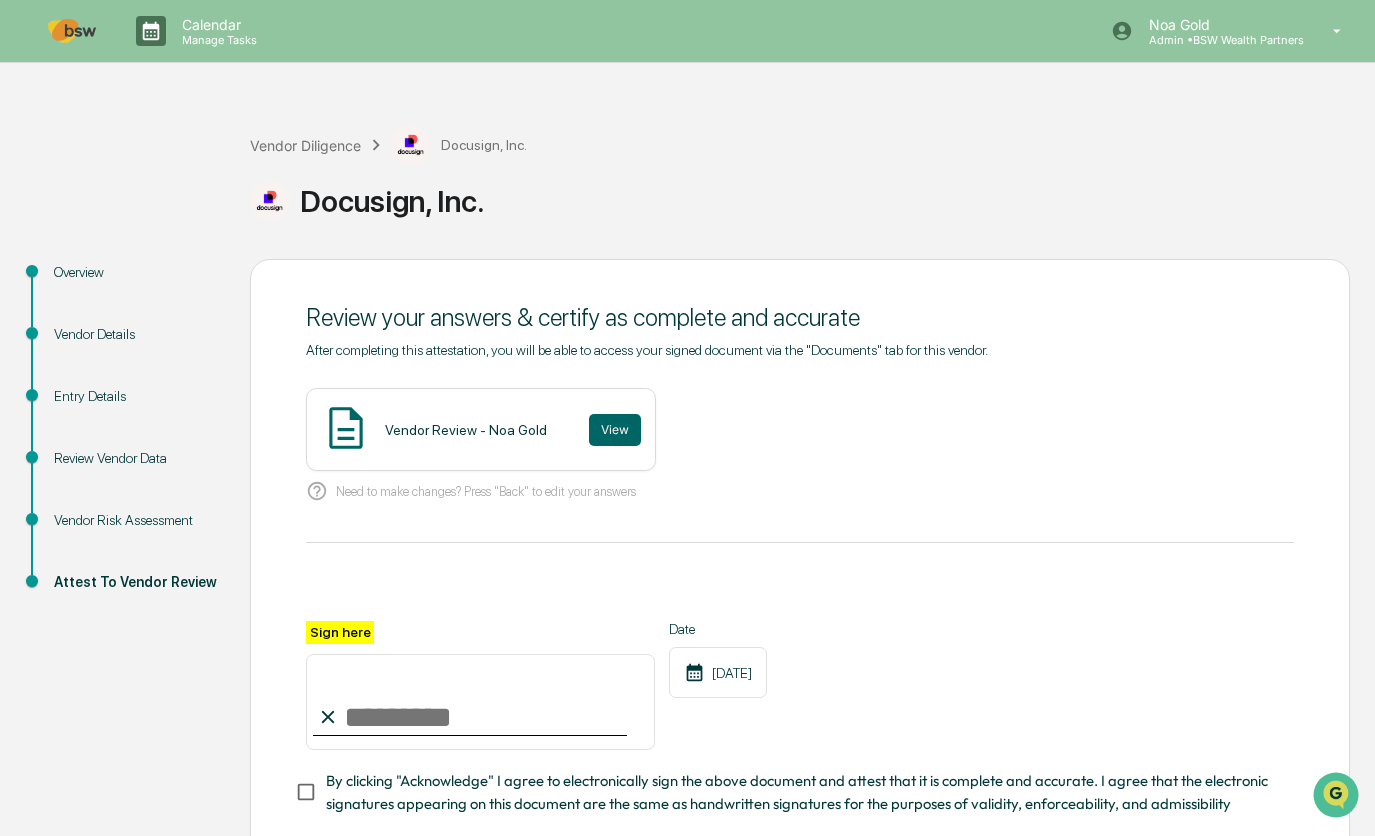 click on "Review Vendor Data" at bounding box center (136, 458) 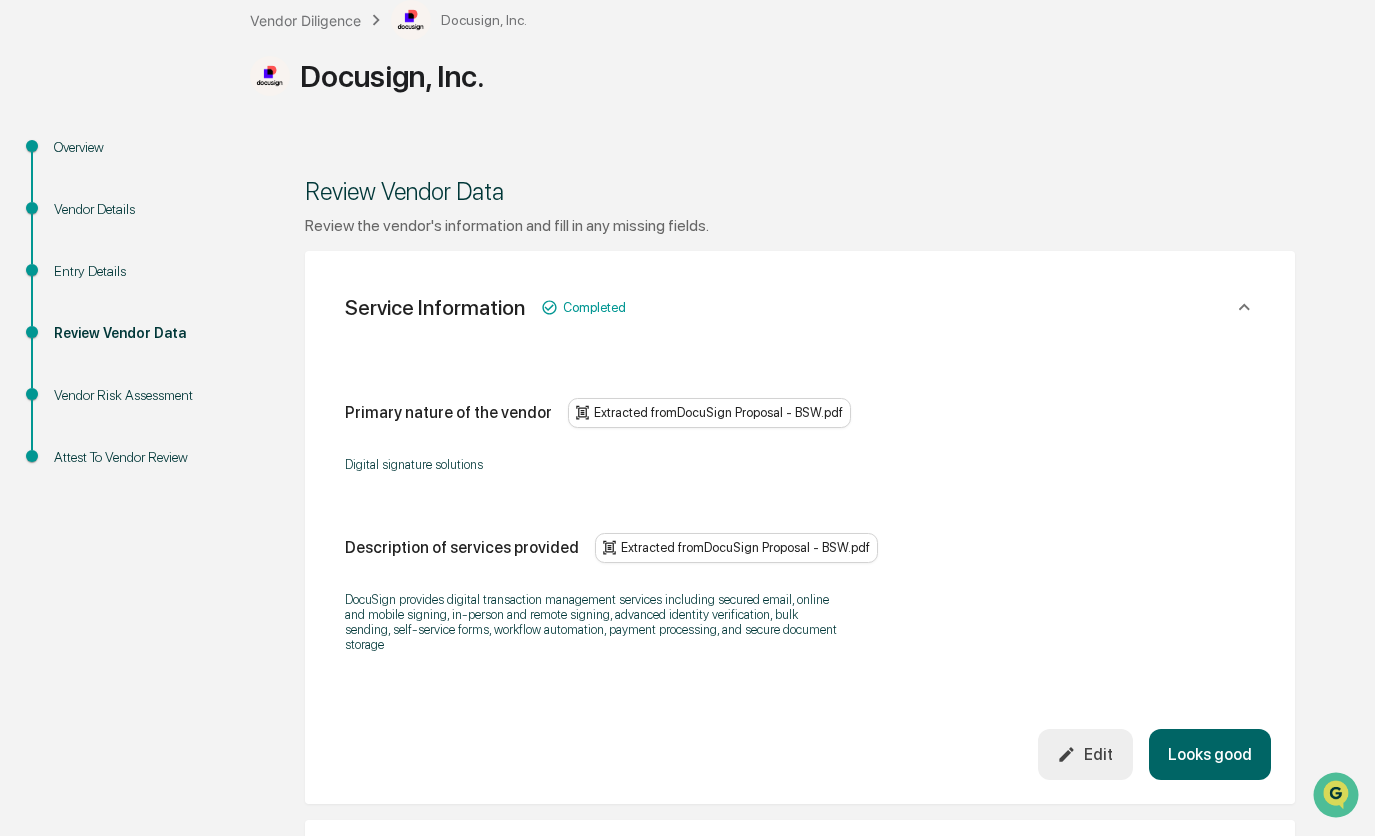scroll, scrollTop: 200, scrollLeft: 0, axis: vertical 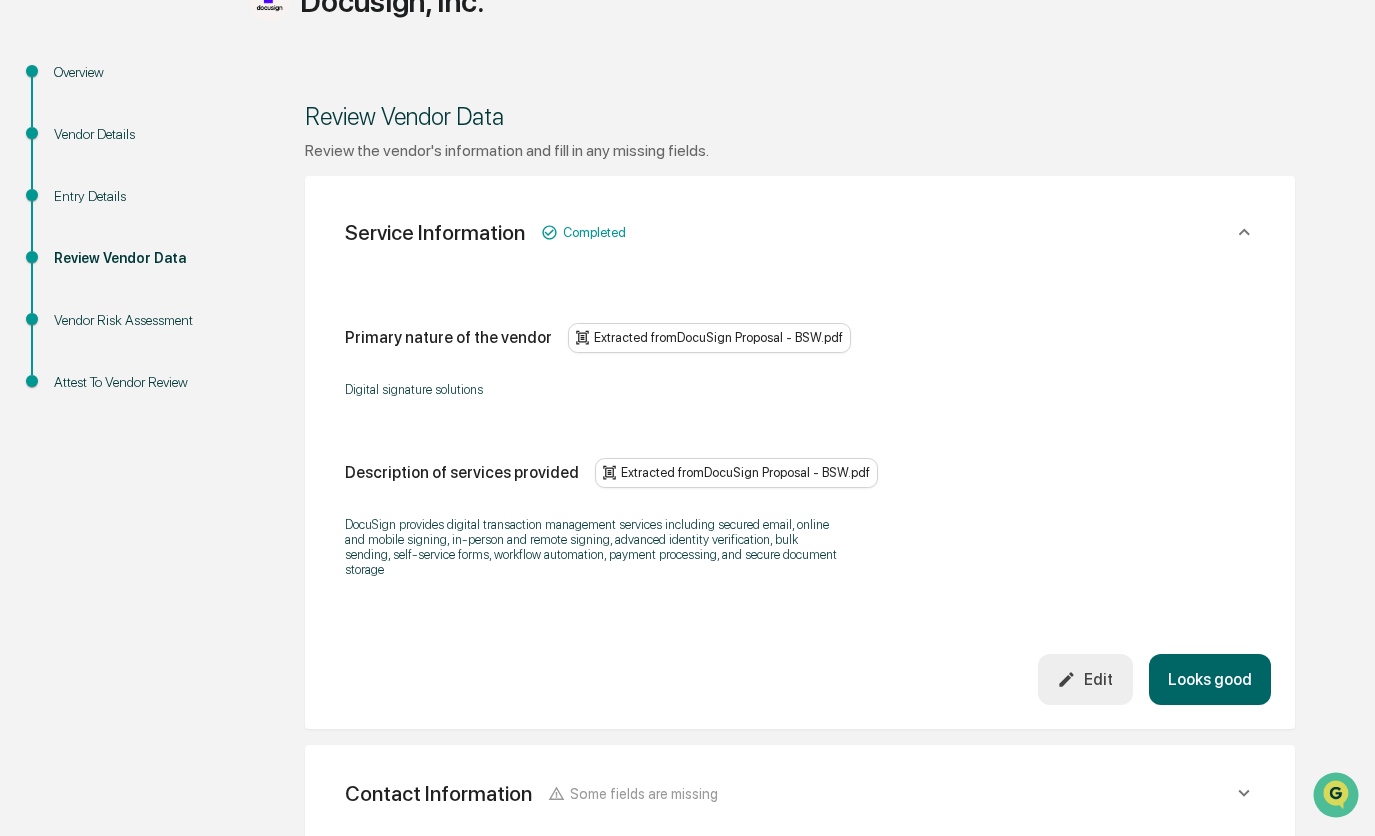 click on "Looks good" at bounding box center (1210, 679) 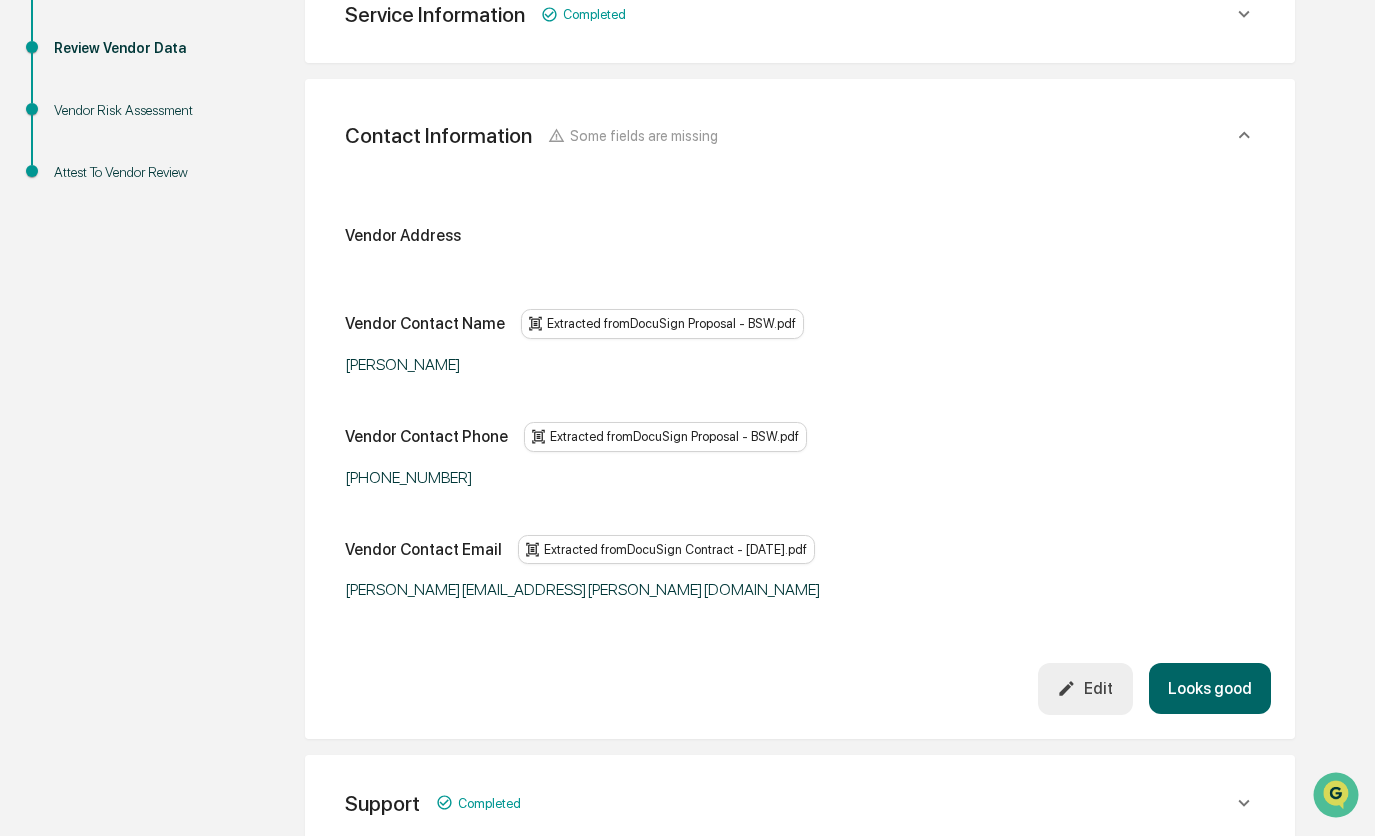 scroll, scrollTop: 500, scrollLeft: 0, axis: vertical 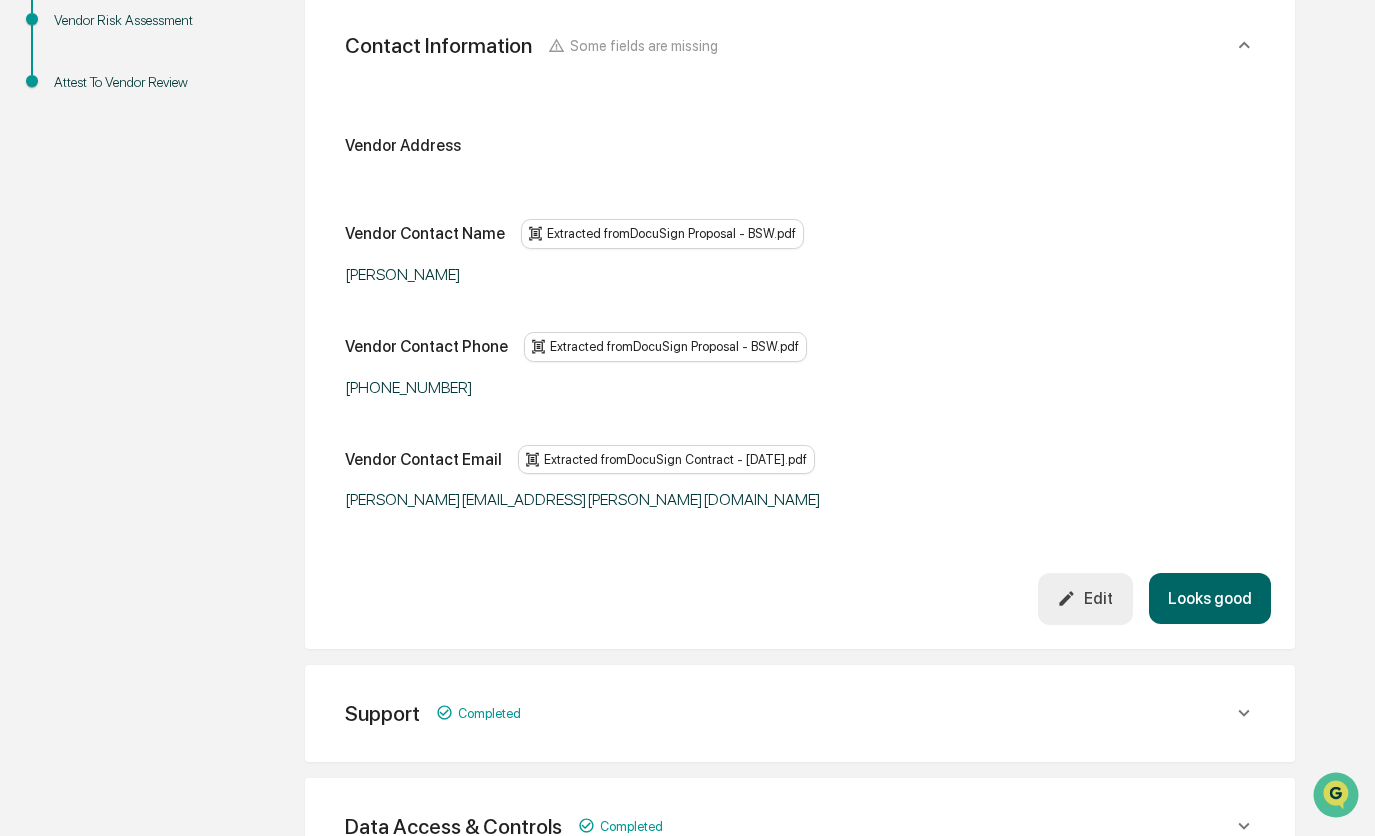 click on "Looks good" at bounding box center (1210, 598) 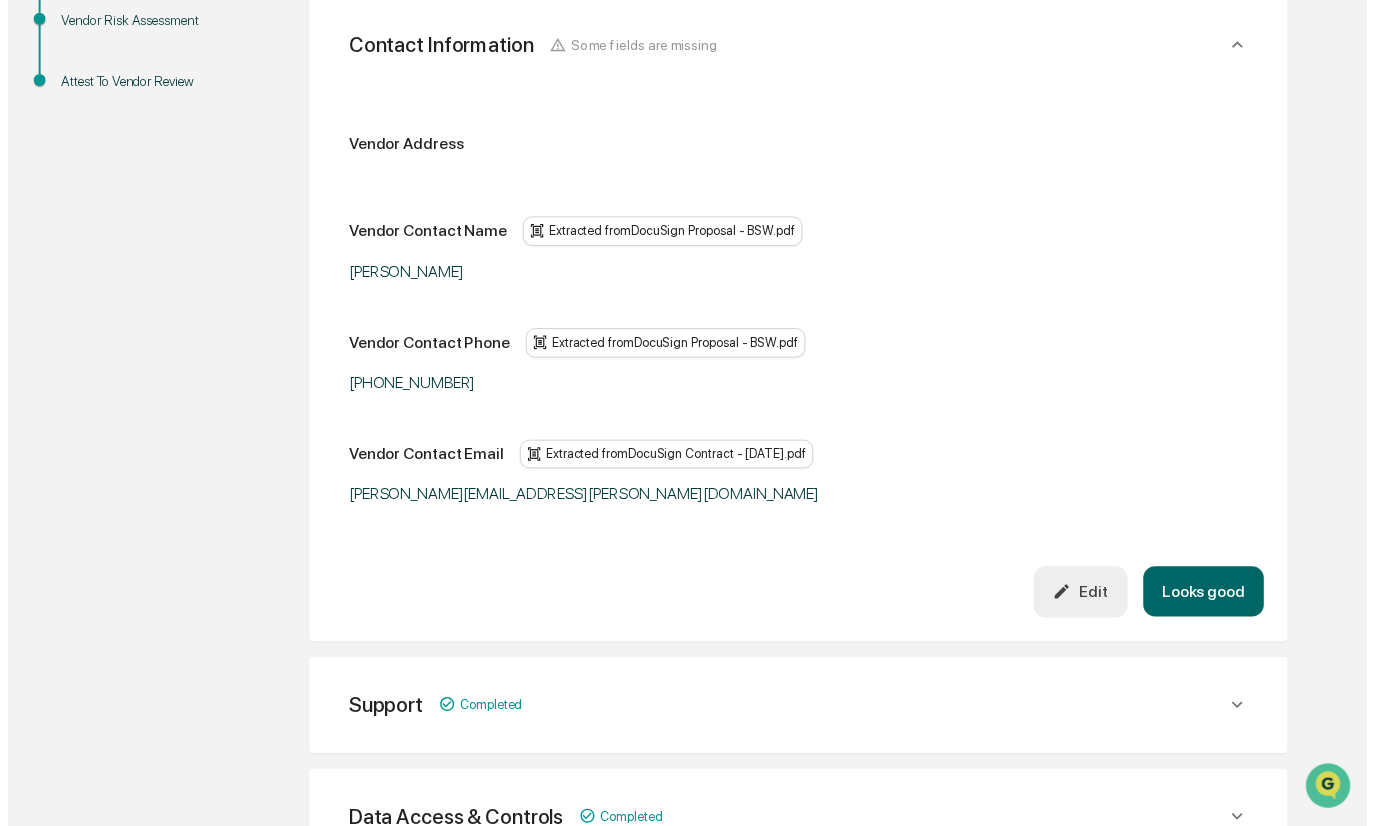 scroll, scrollTop: 489, scrollLeft: 0, axis: vertical 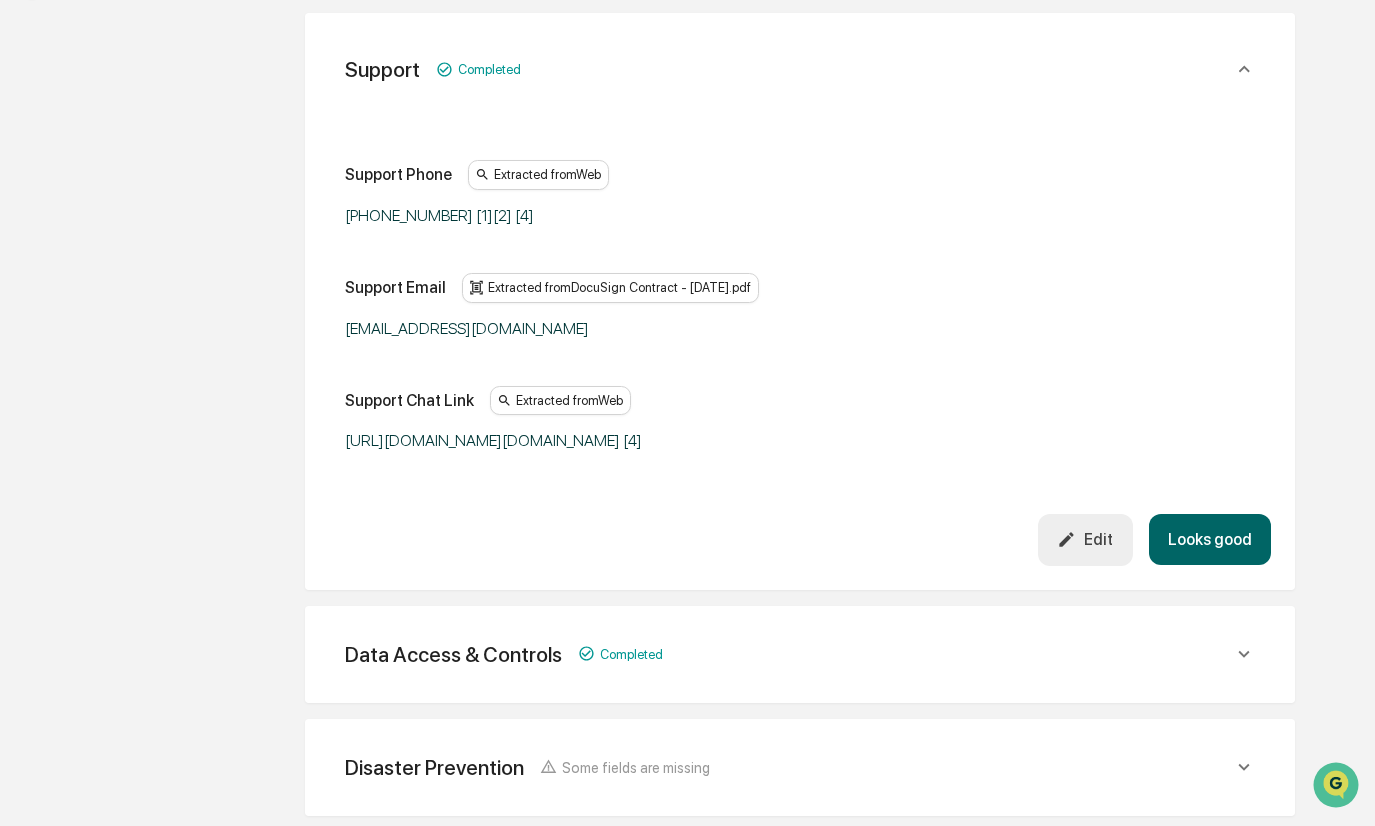 click on "Looks good" at bounding box center (1210, 539) 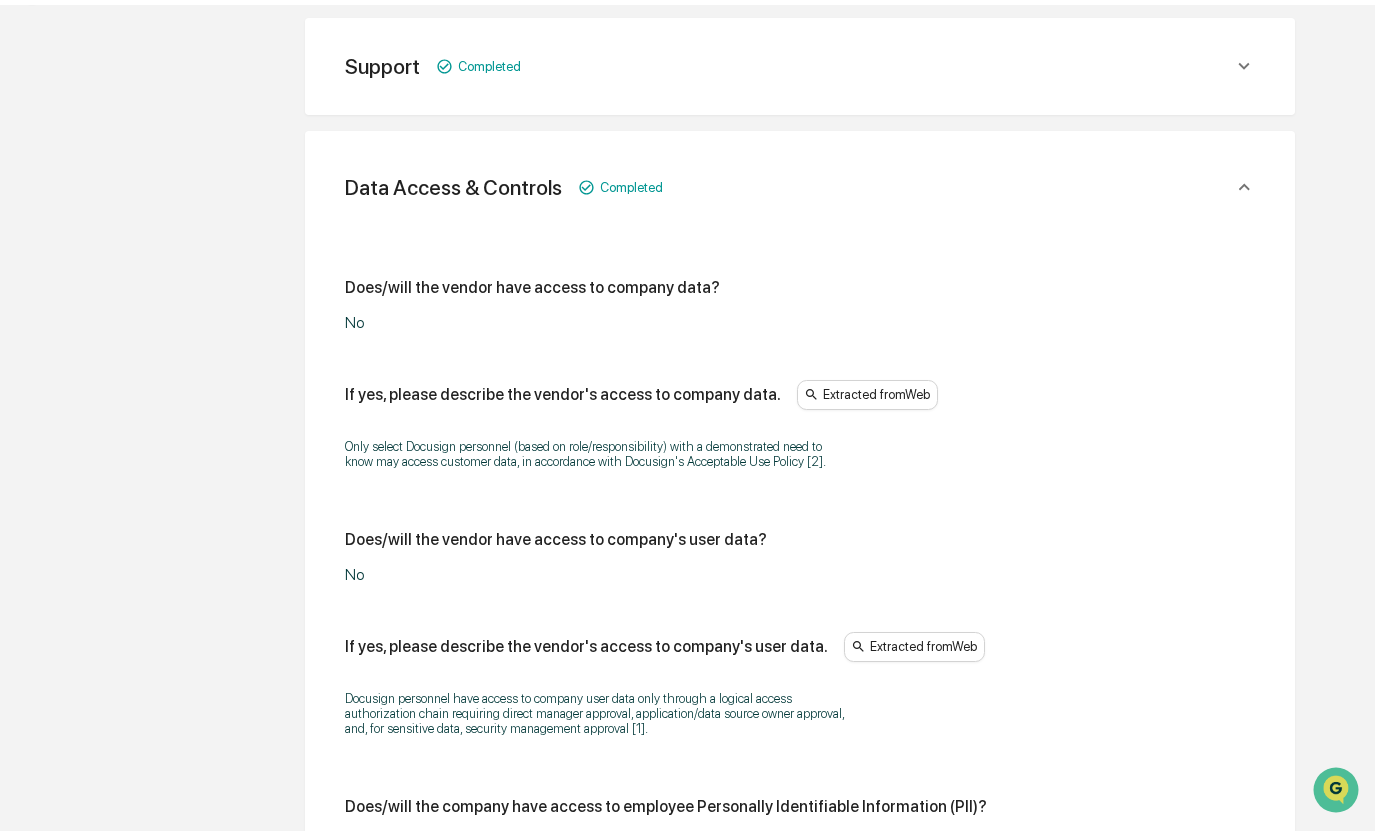 scroll, scrollTop: 602, scrollLeft: 0, axis: vertical 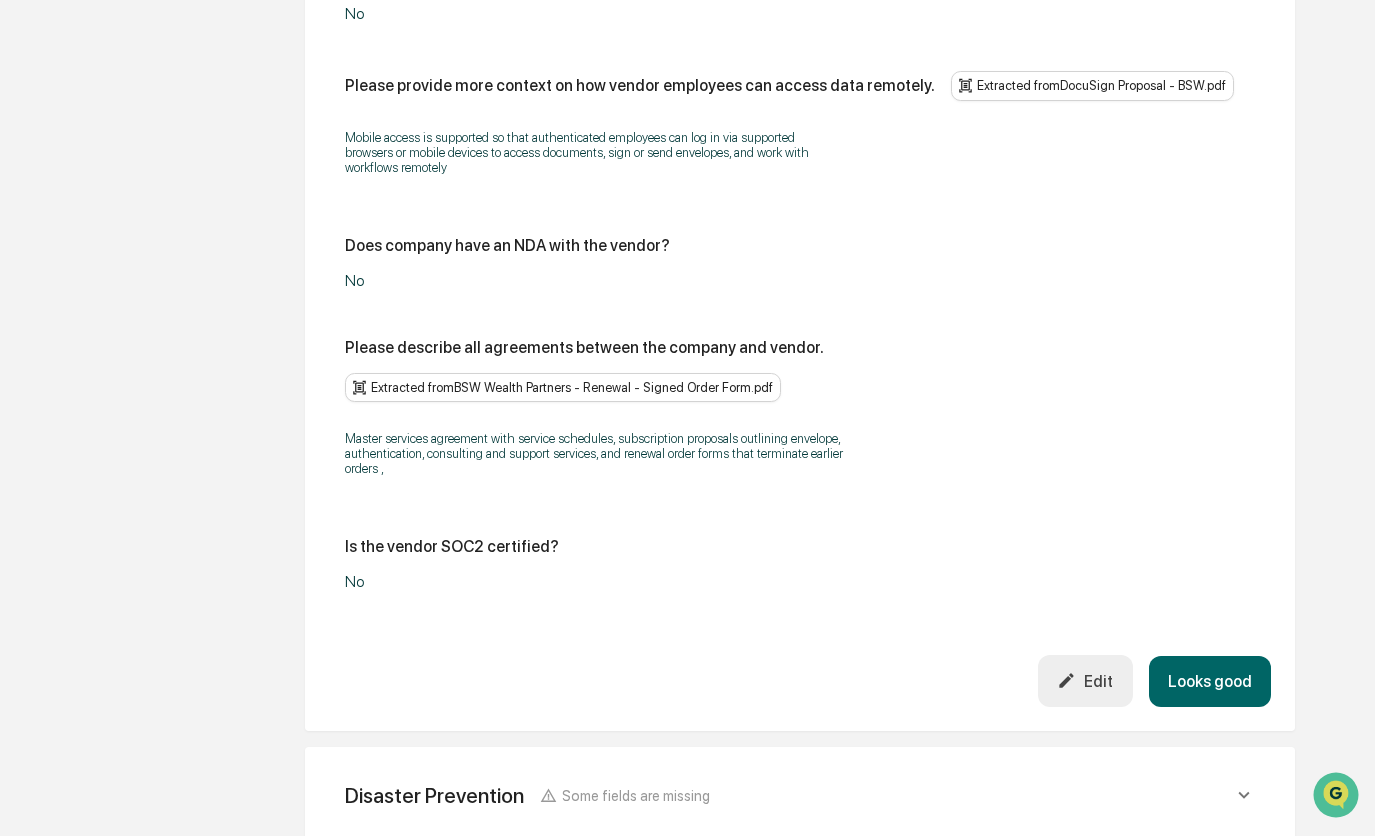 click on "Looks good" at bounding box center (1210, 681) 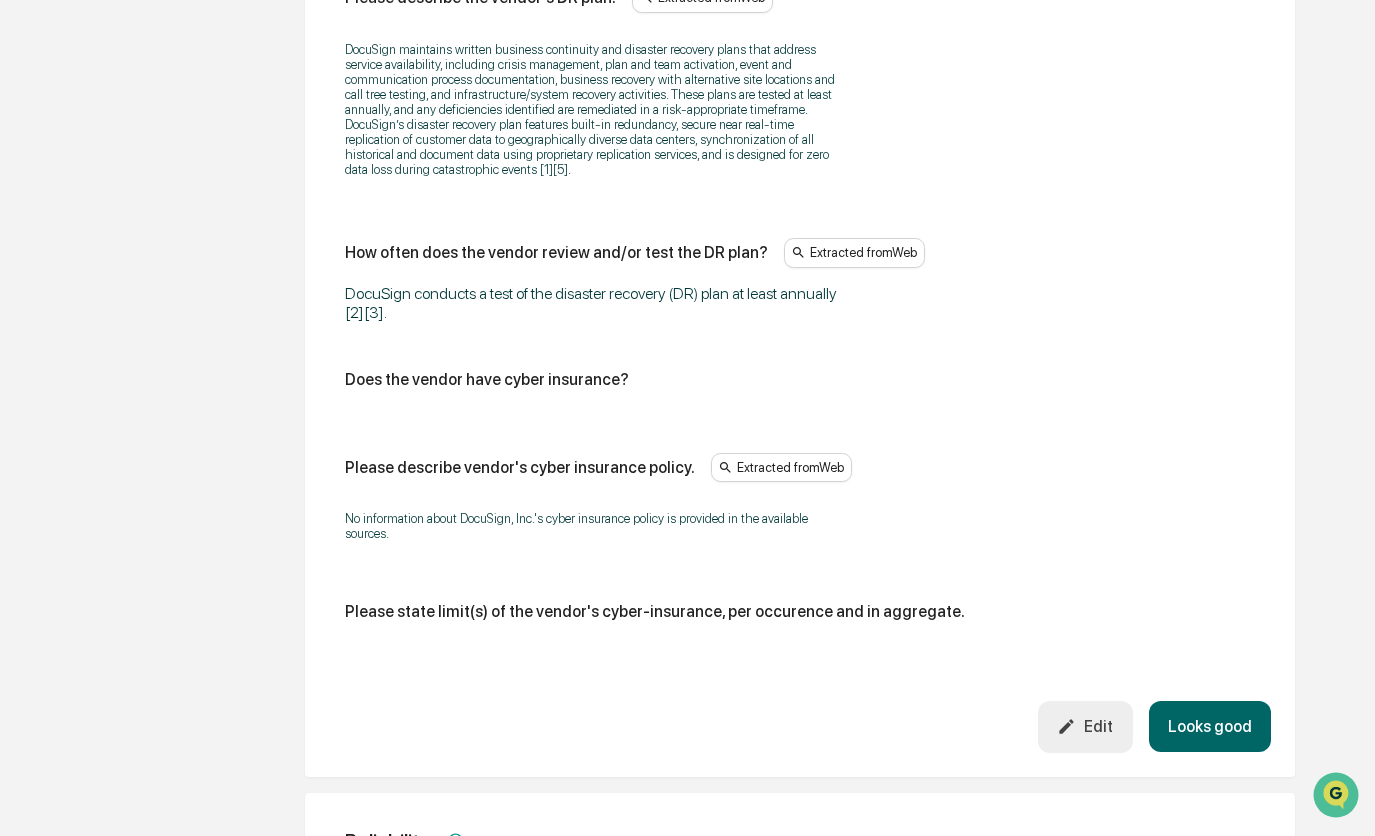 scroll, scrollTop: 1115, scrollLeft: 0, axis: vertical 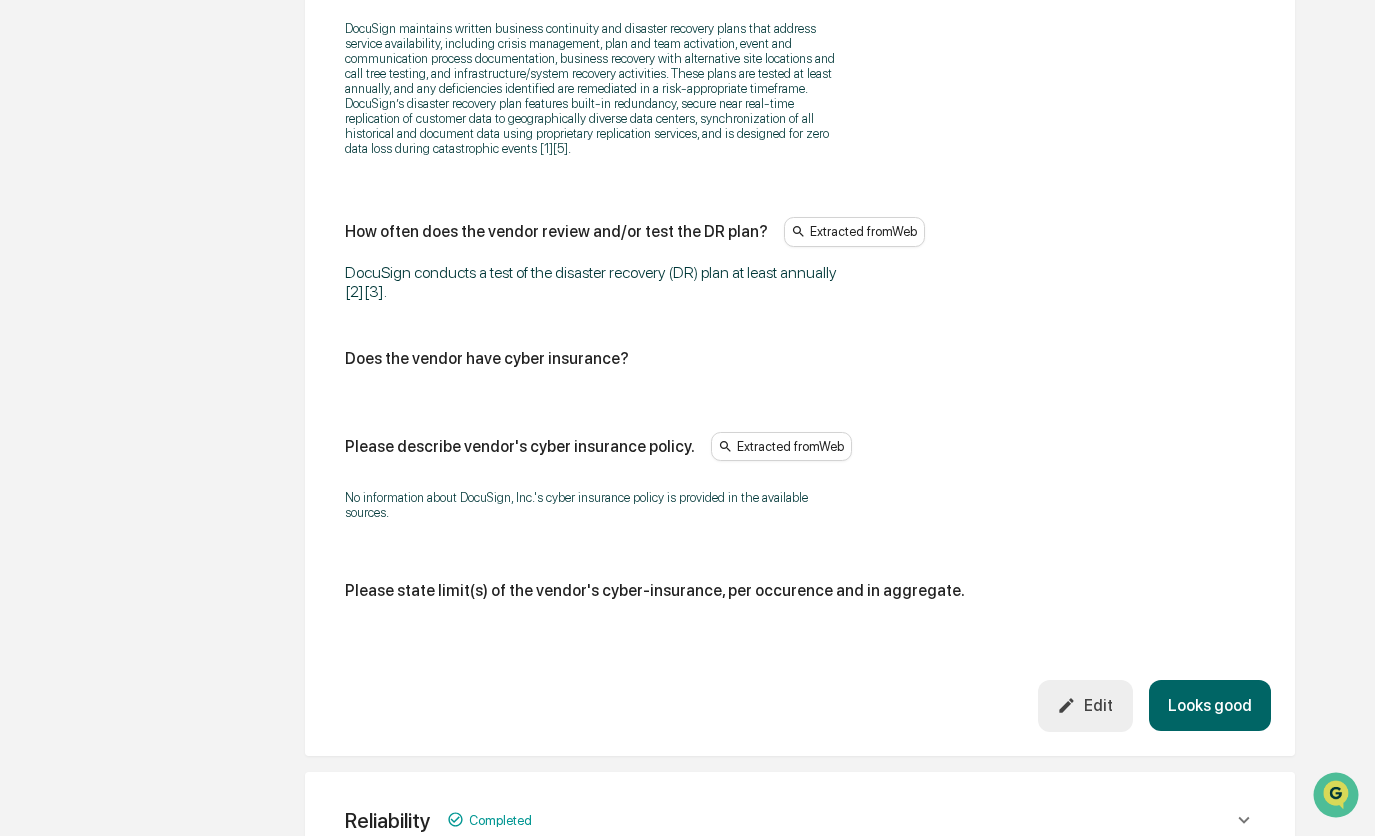 click on "Edit" at bounding box center (1085, 705) 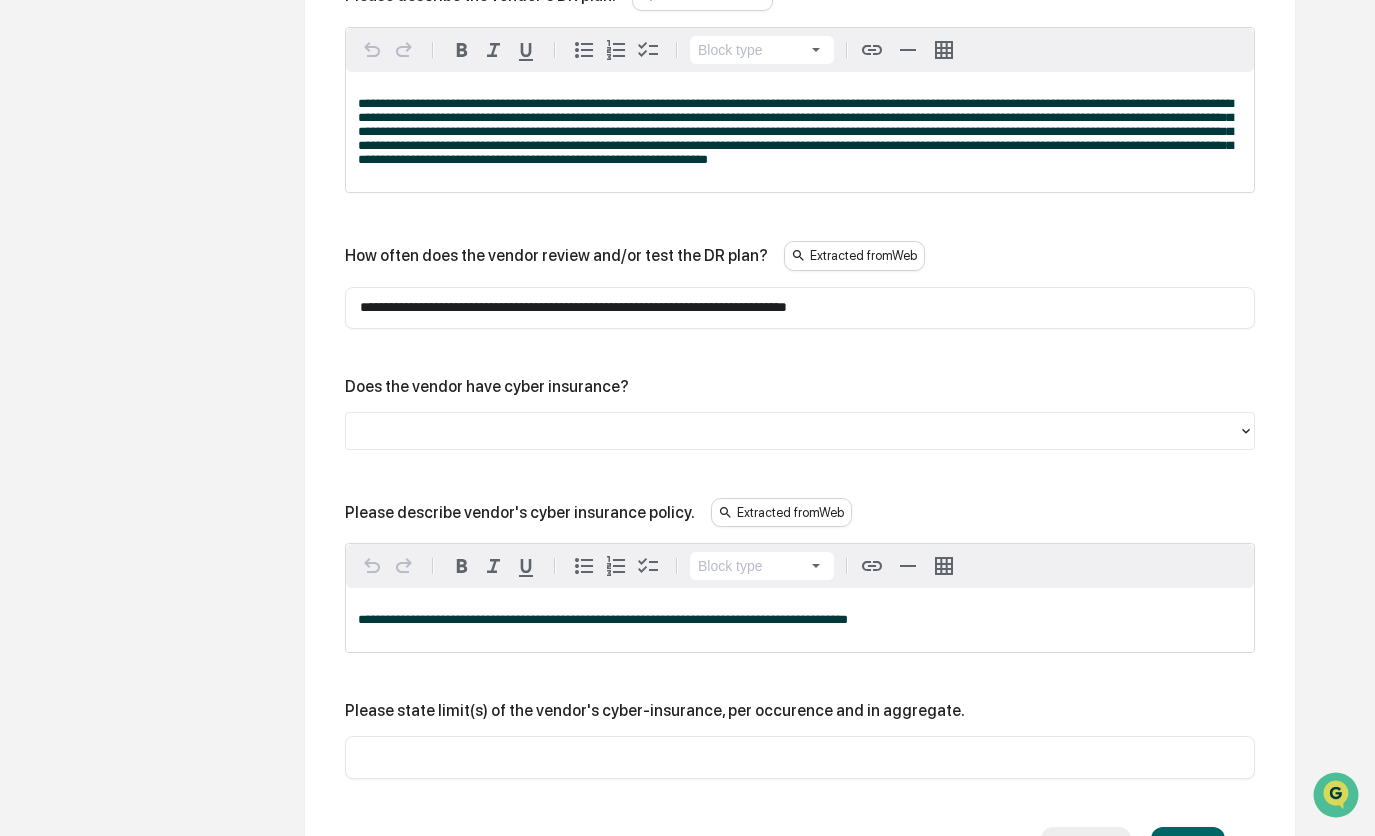 click at bounding box center (792, 430) 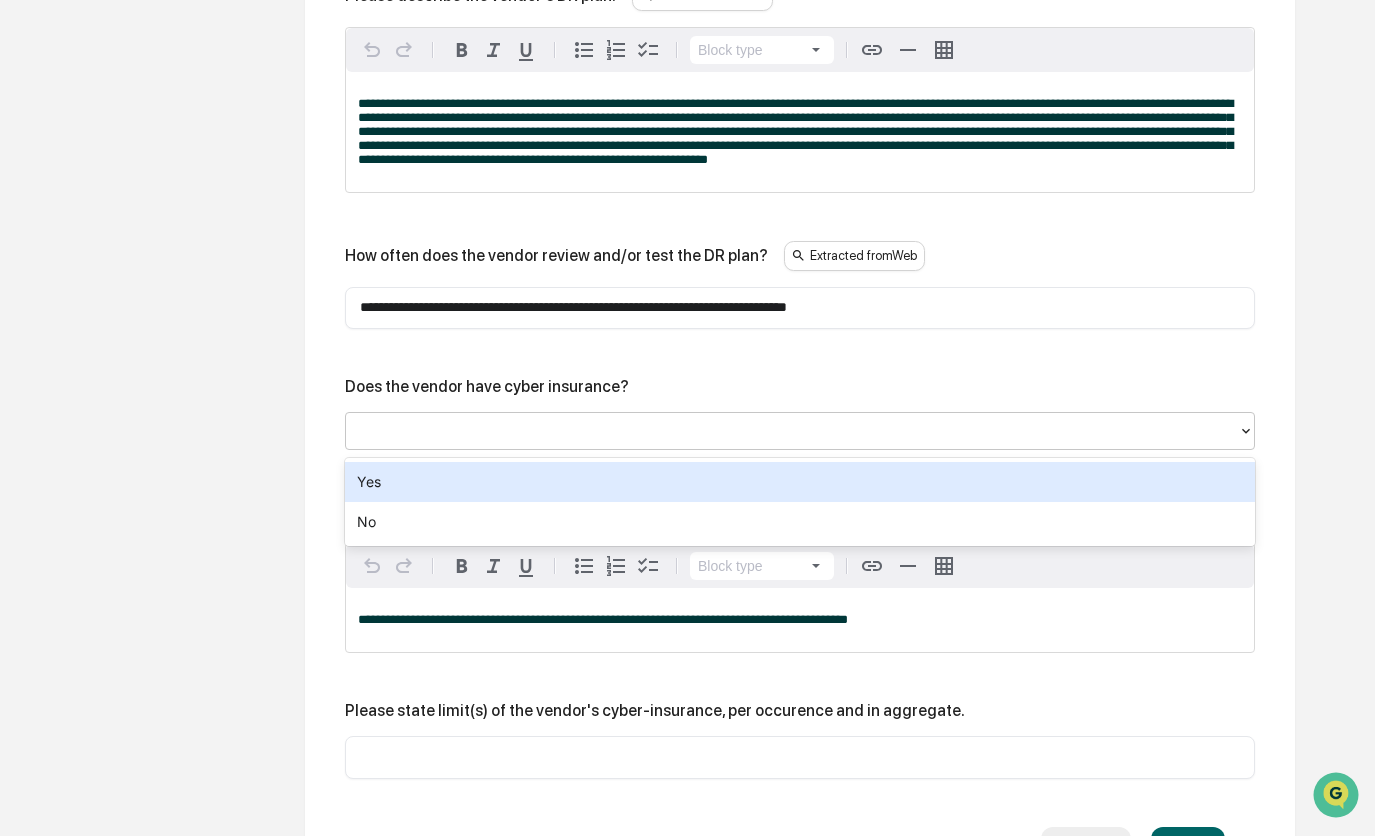 click on "Yes" at bounding box center [800, 482] 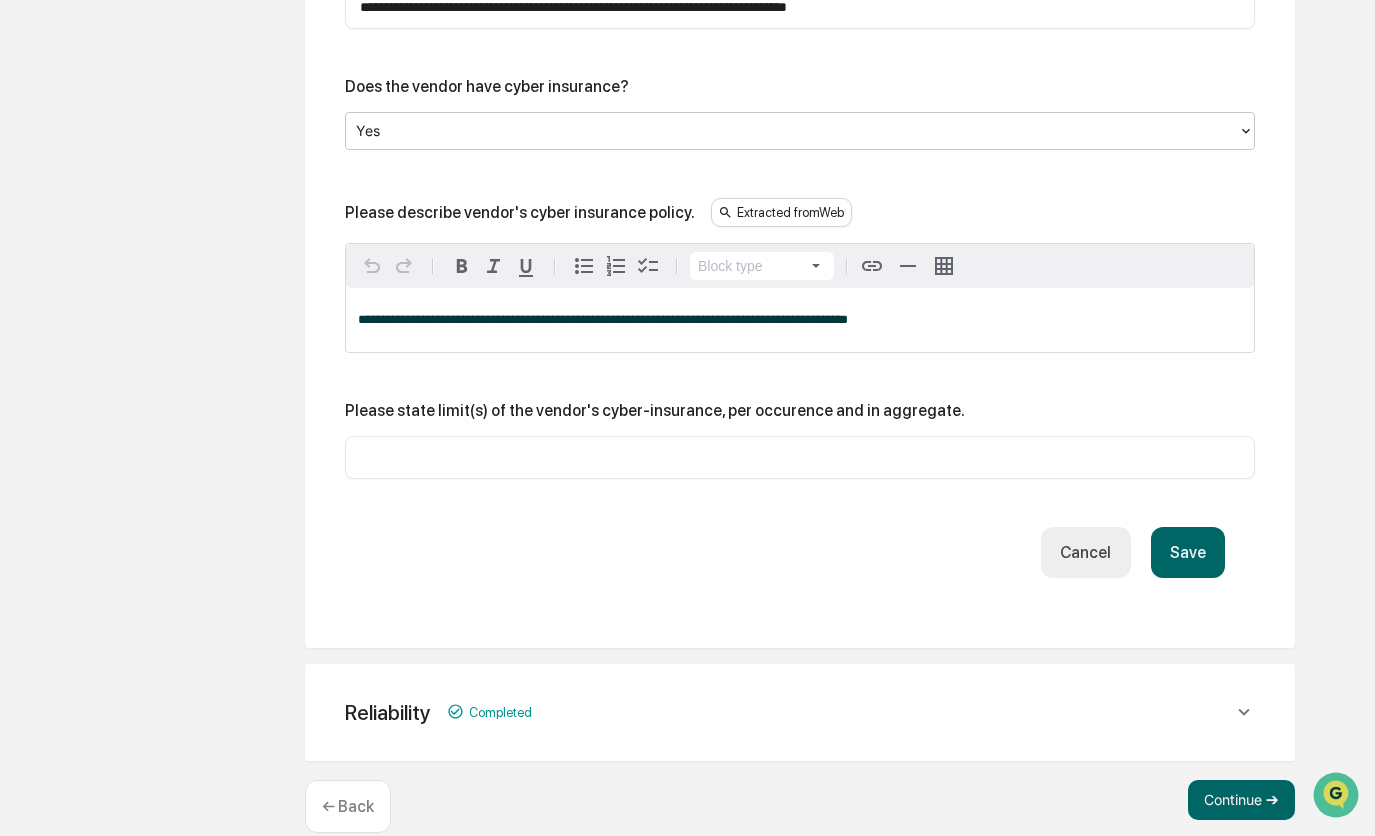 click on "Save" at bounding box center (1188, 552) 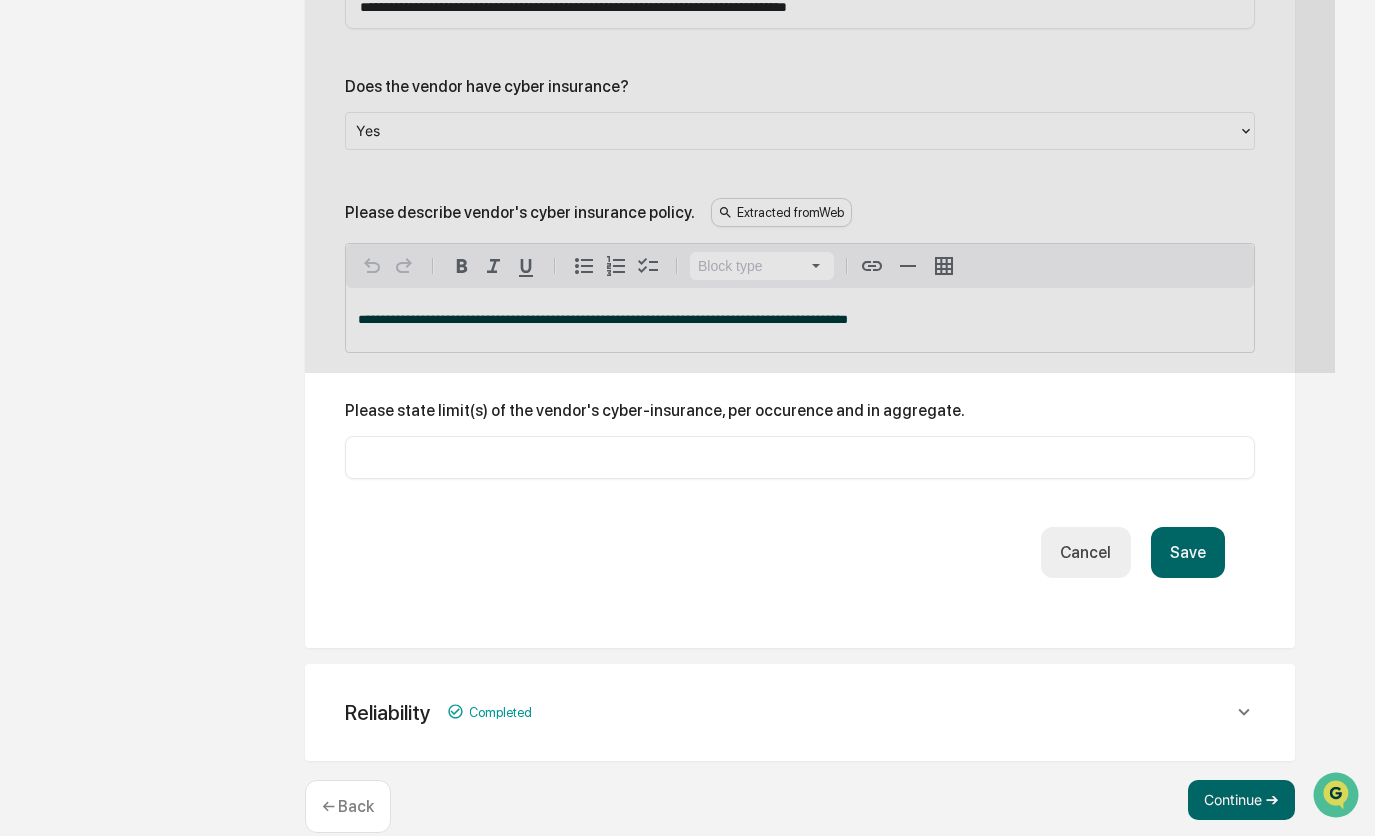 scroll, scrollTop: 1275, scrollLeft: 0, axis: vertical 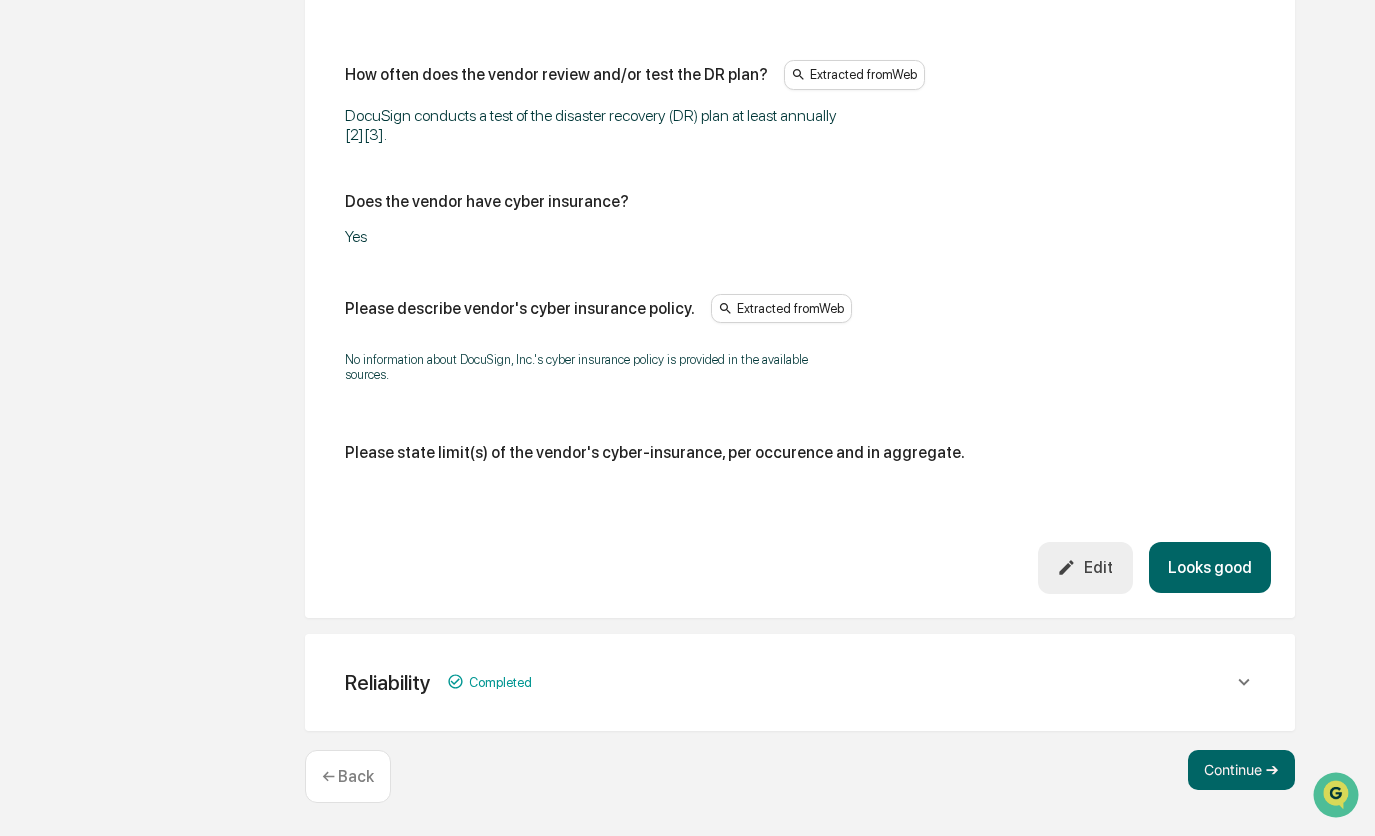 click on "Looks good" at bounding box center [1210, 567] 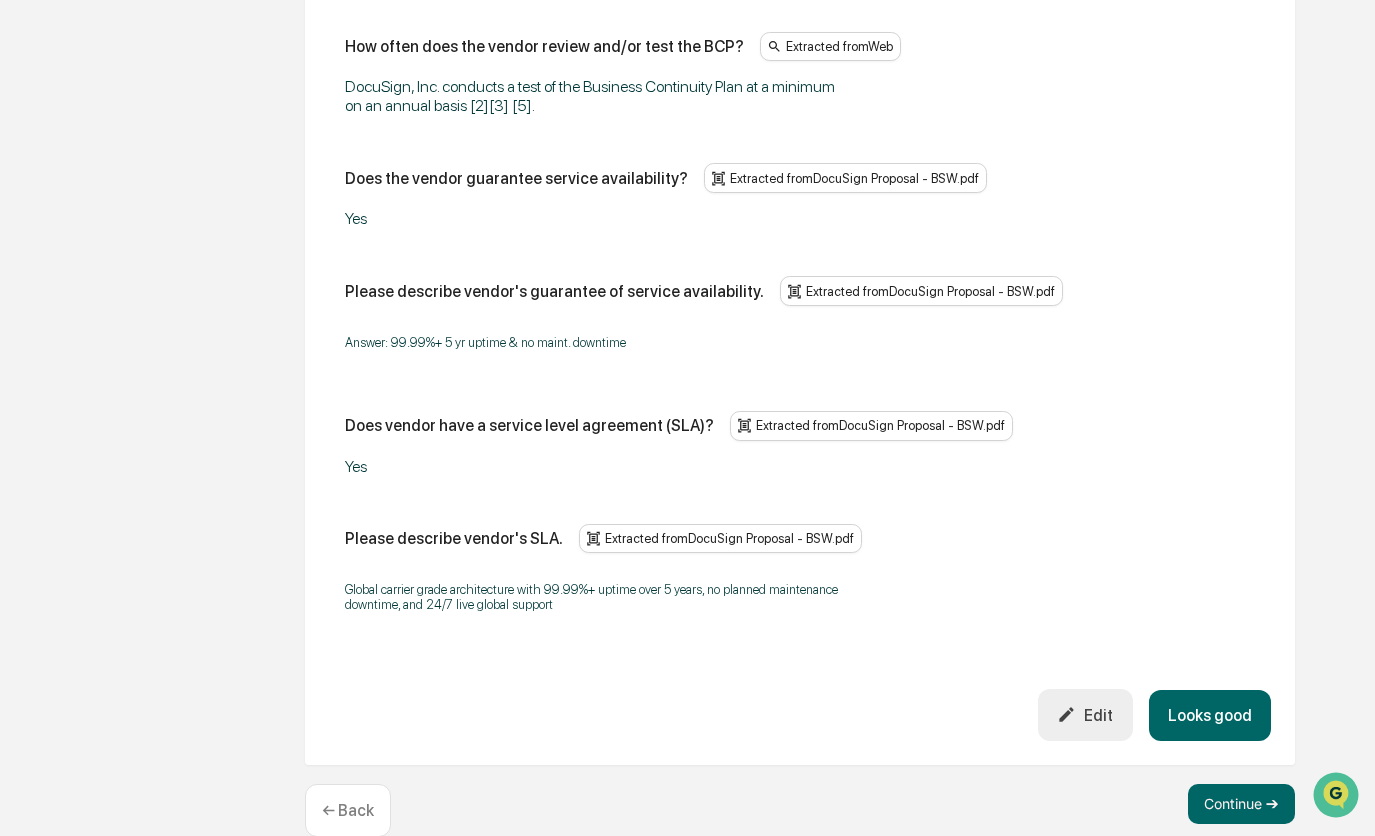 scroll, scrollTop: 1426, scrollLeft: 0, axis: vertical 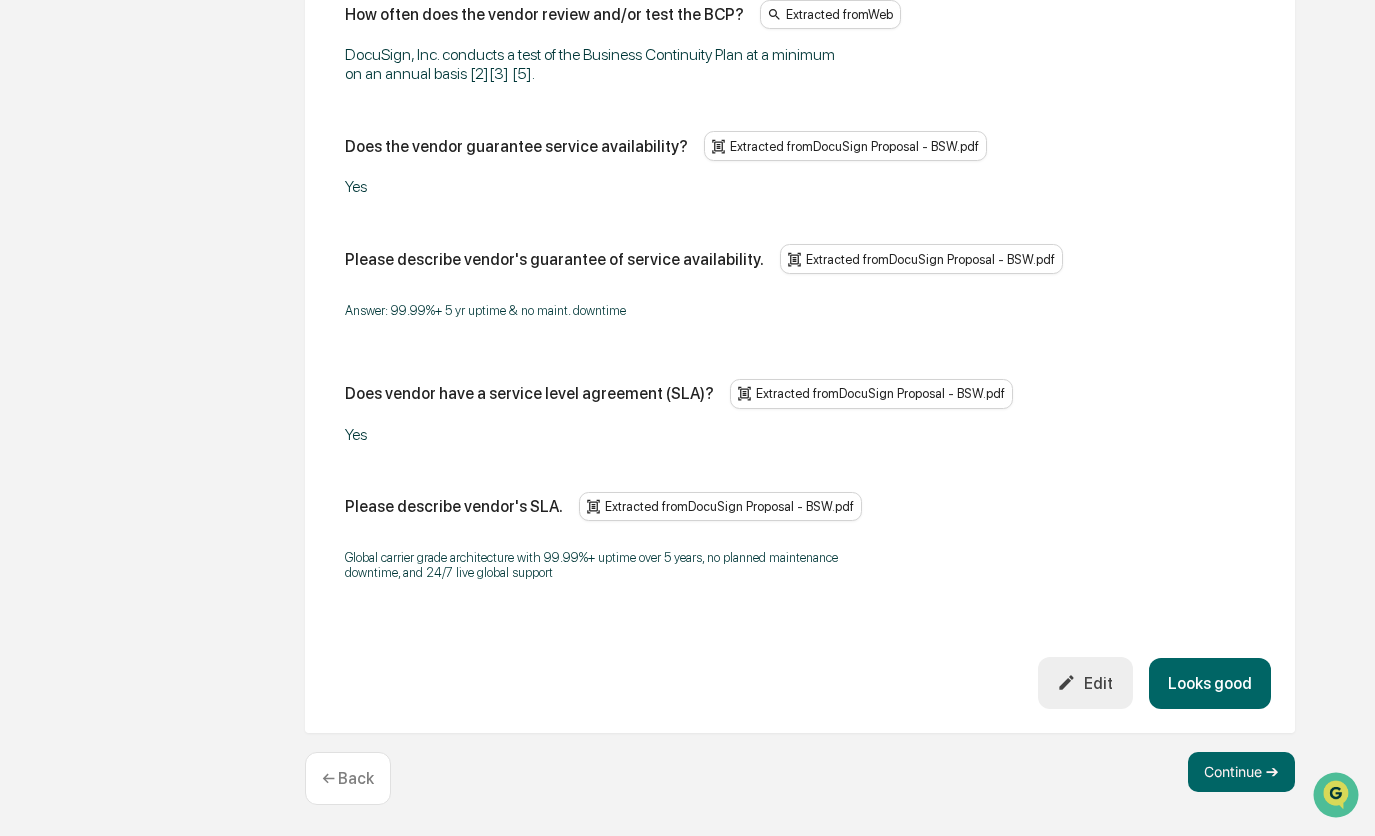 click on "Looks good" at bounding box center [1210, 683] 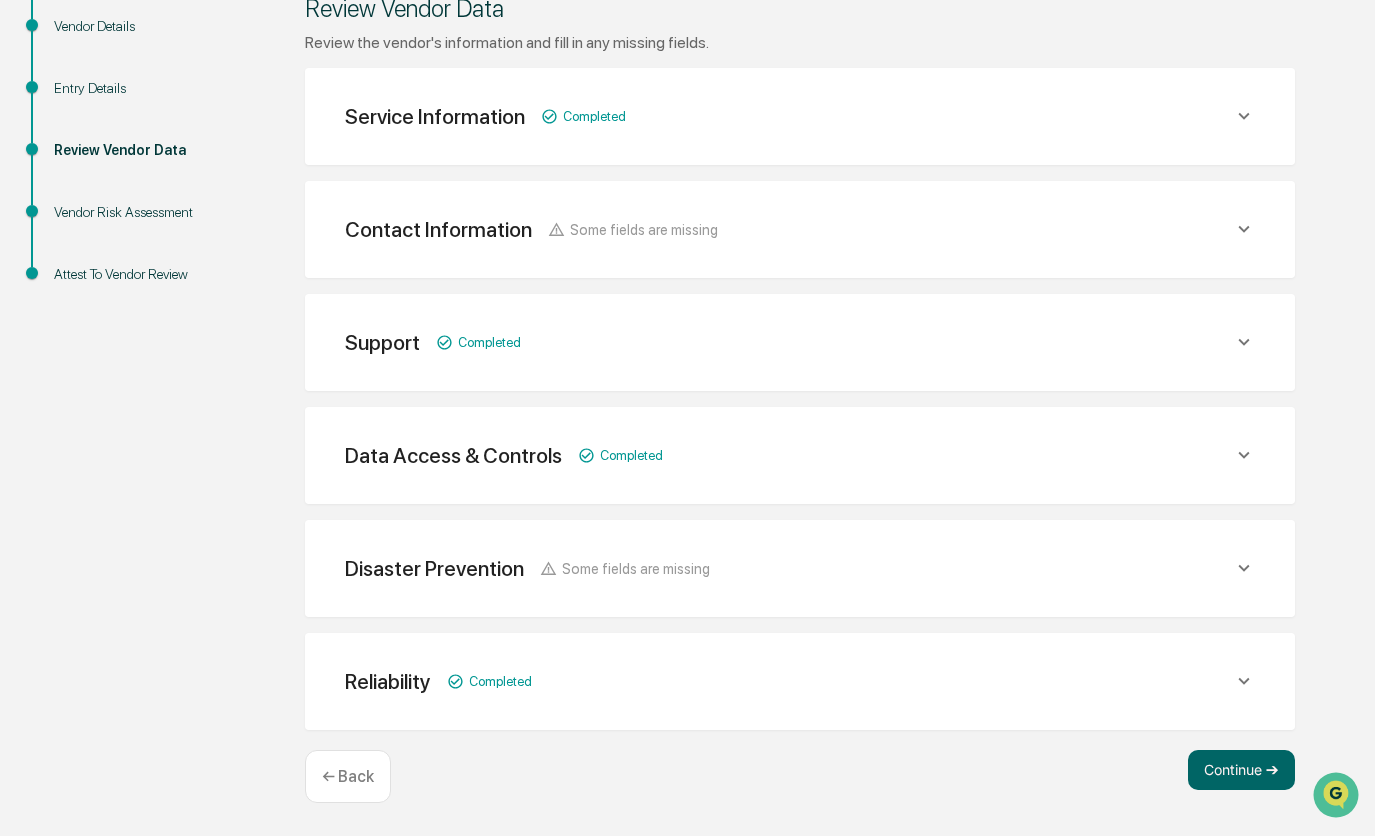 scroll, scrollTop: 308, scrollLeft: 0, axis: vertical 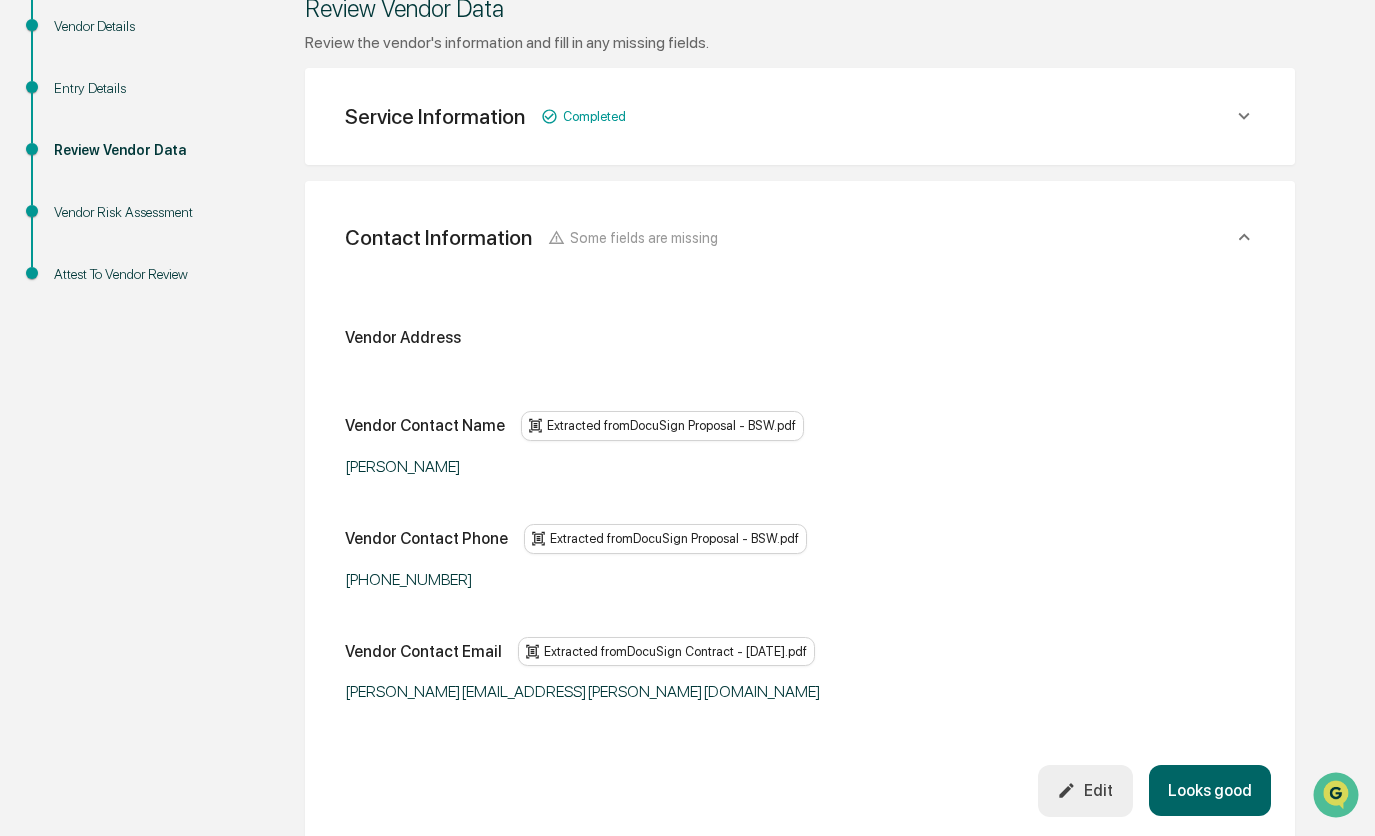 click on "Edit" at bounding box center [1085, 790] 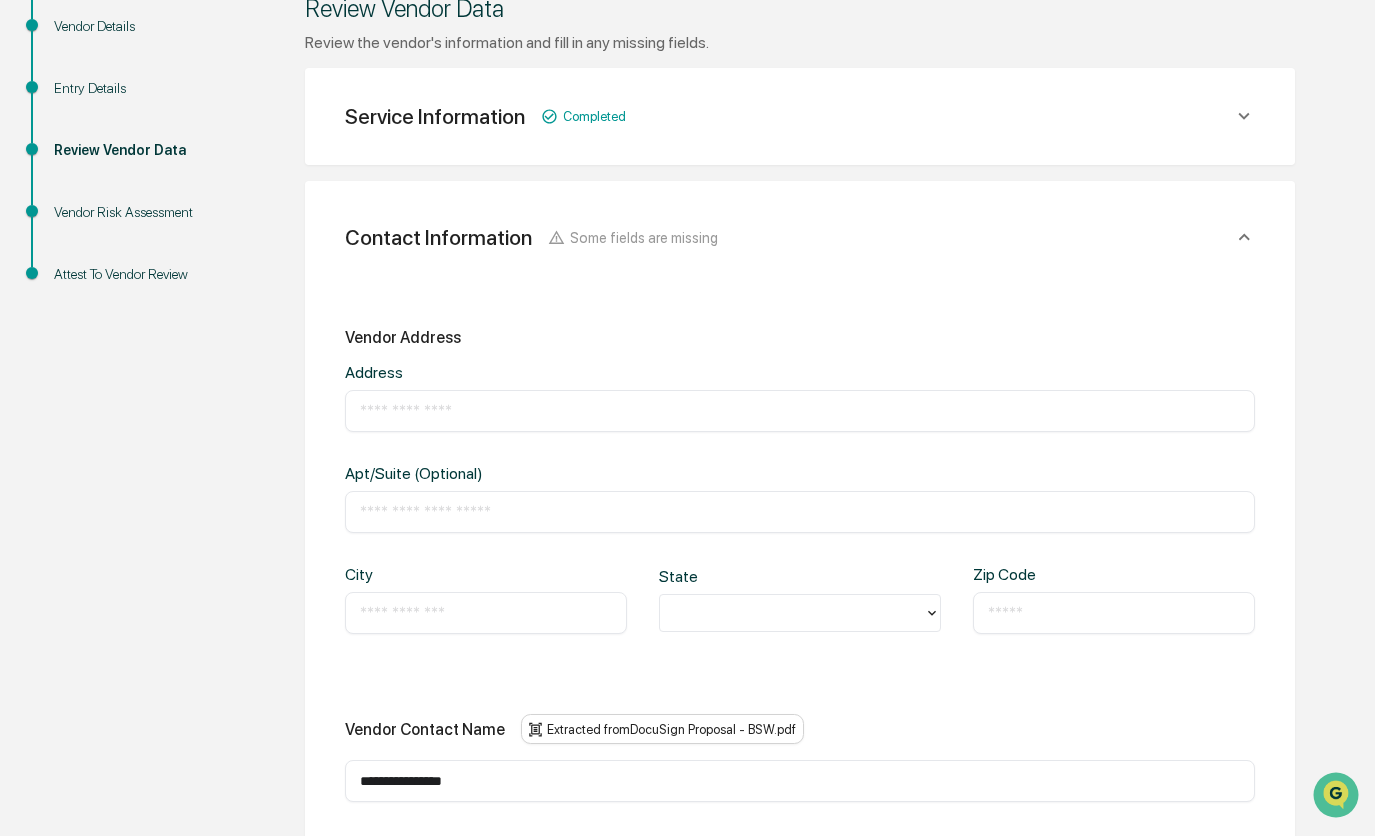 drag, startPoint x: 417, startPoint y: 387, endPoint x: 452, endPoint y: 421, distance: 48.79549 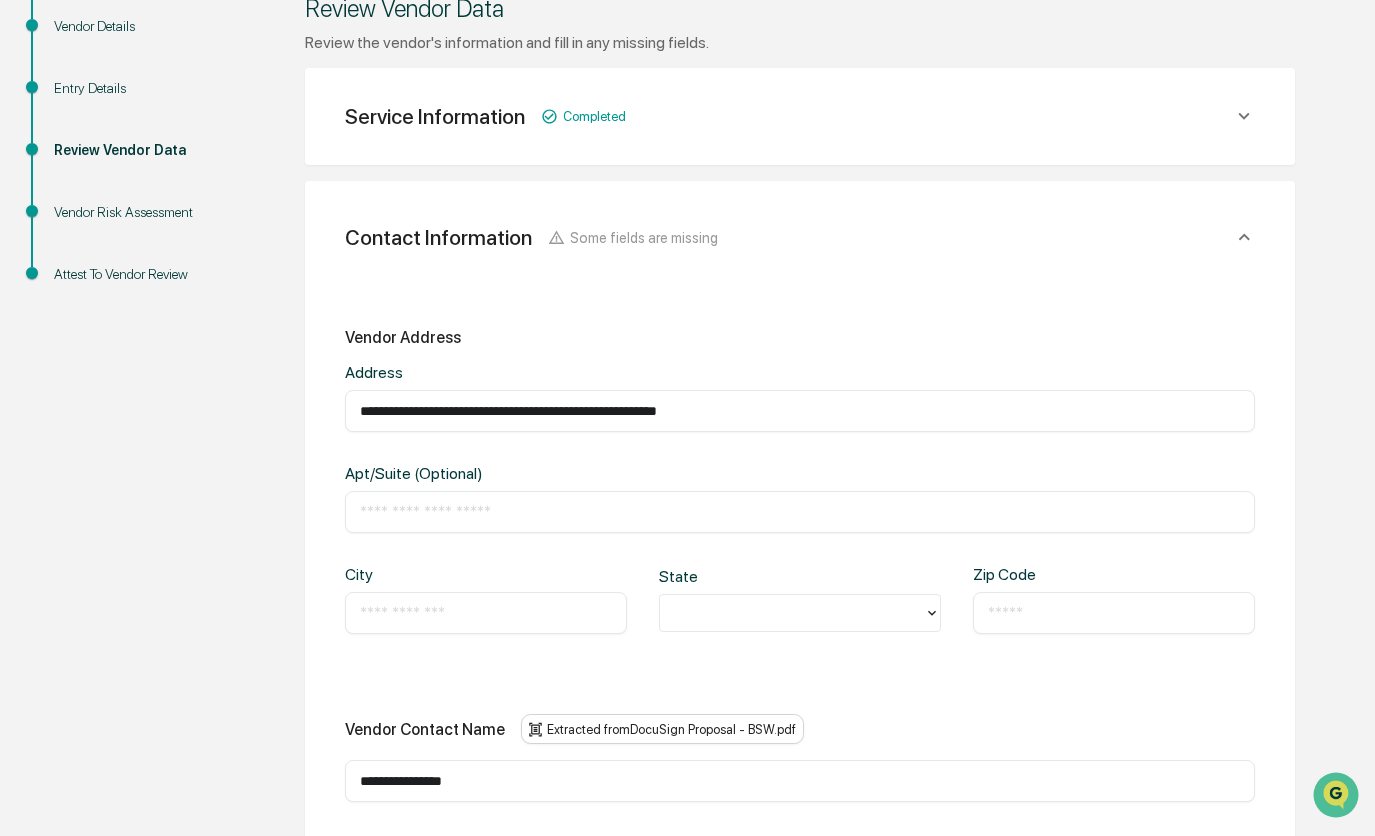 type on "**********" 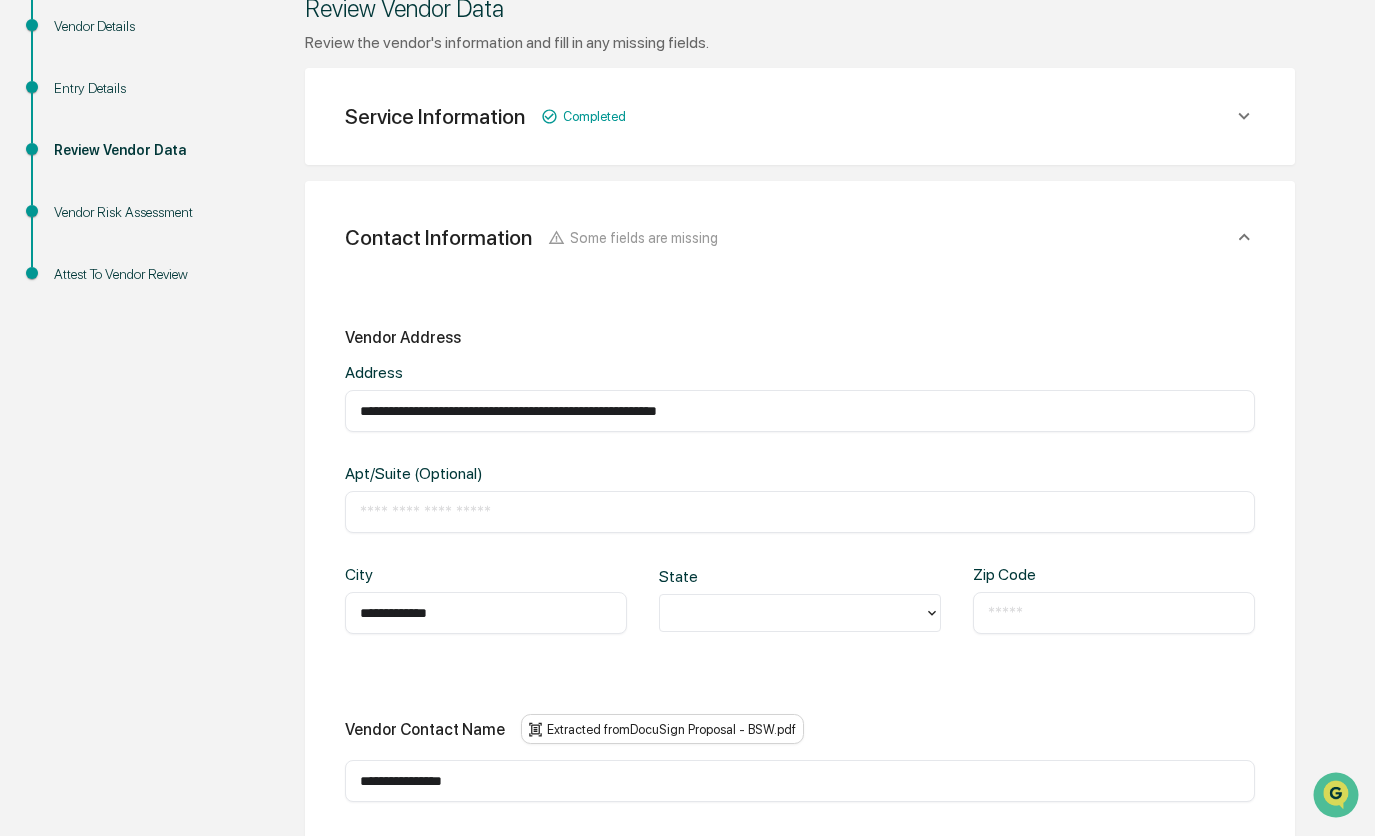 type on "**********" 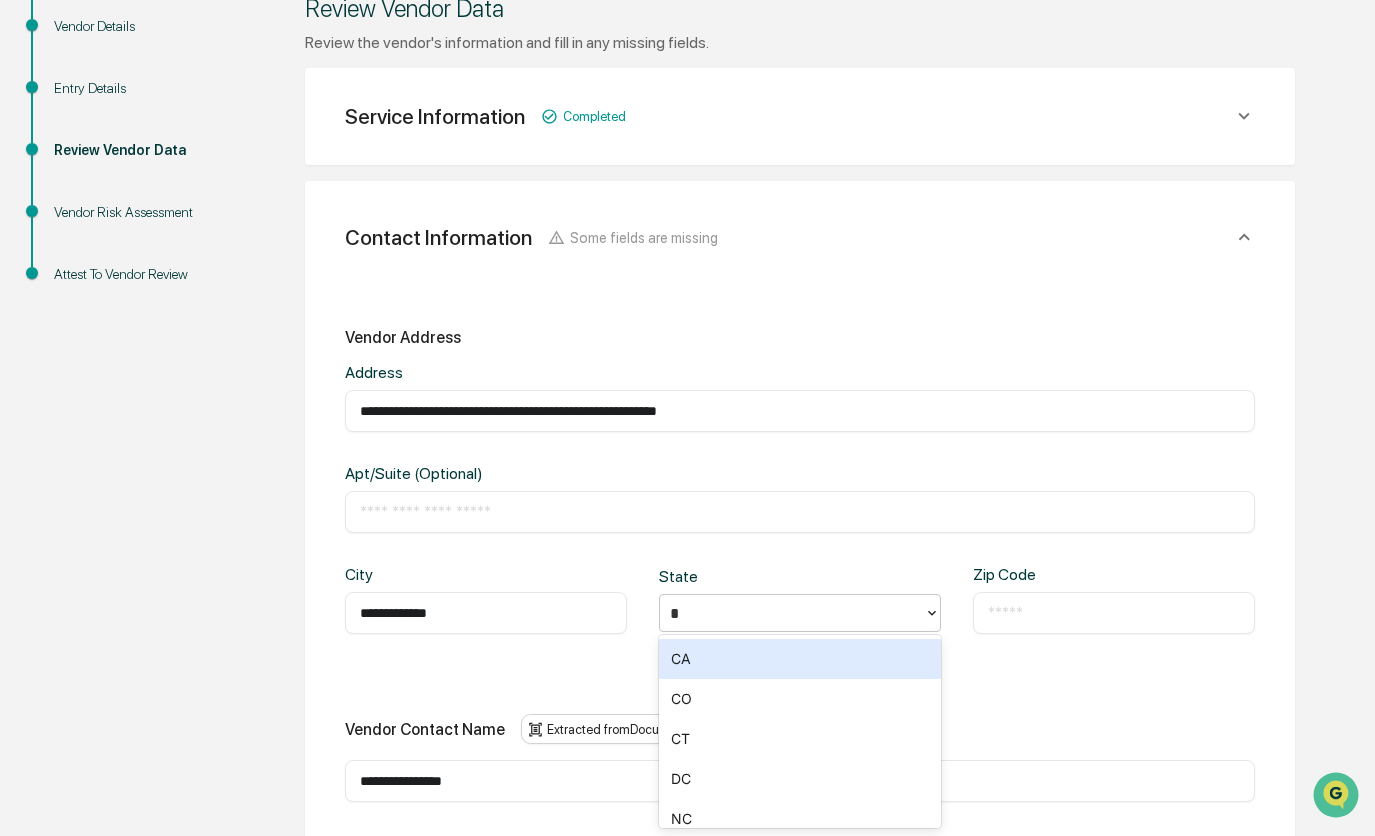 type on "**" 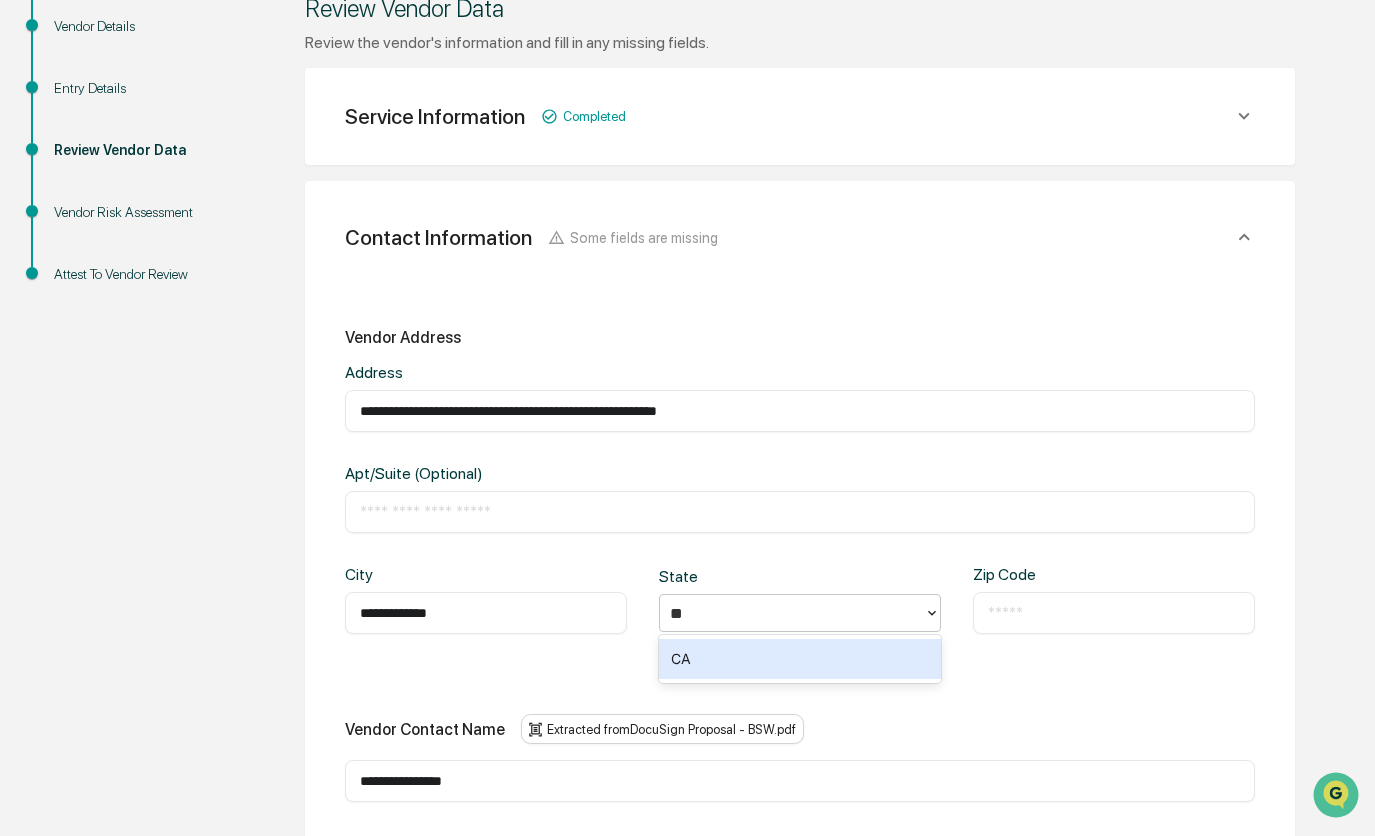 type 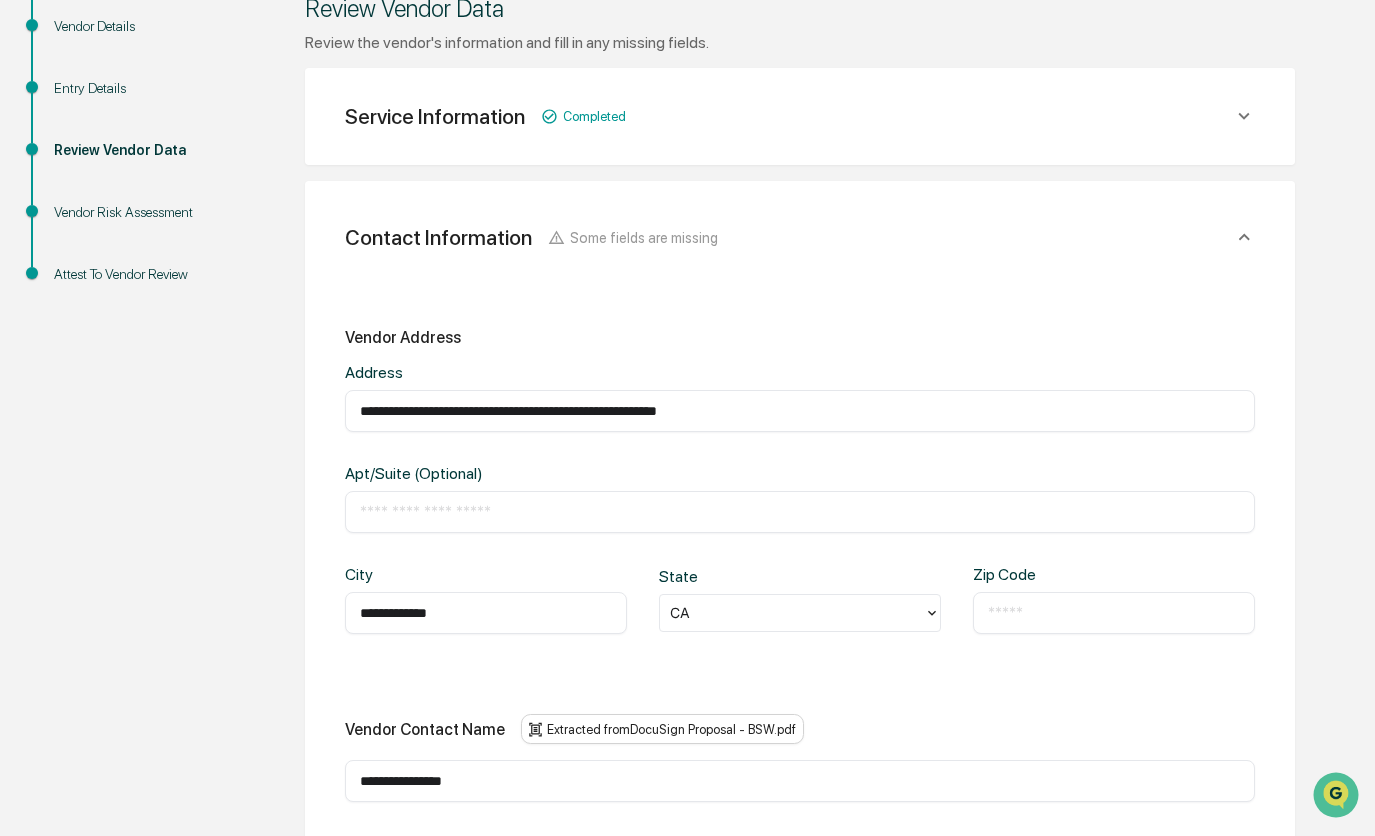click at bounding box center [1114, 613] 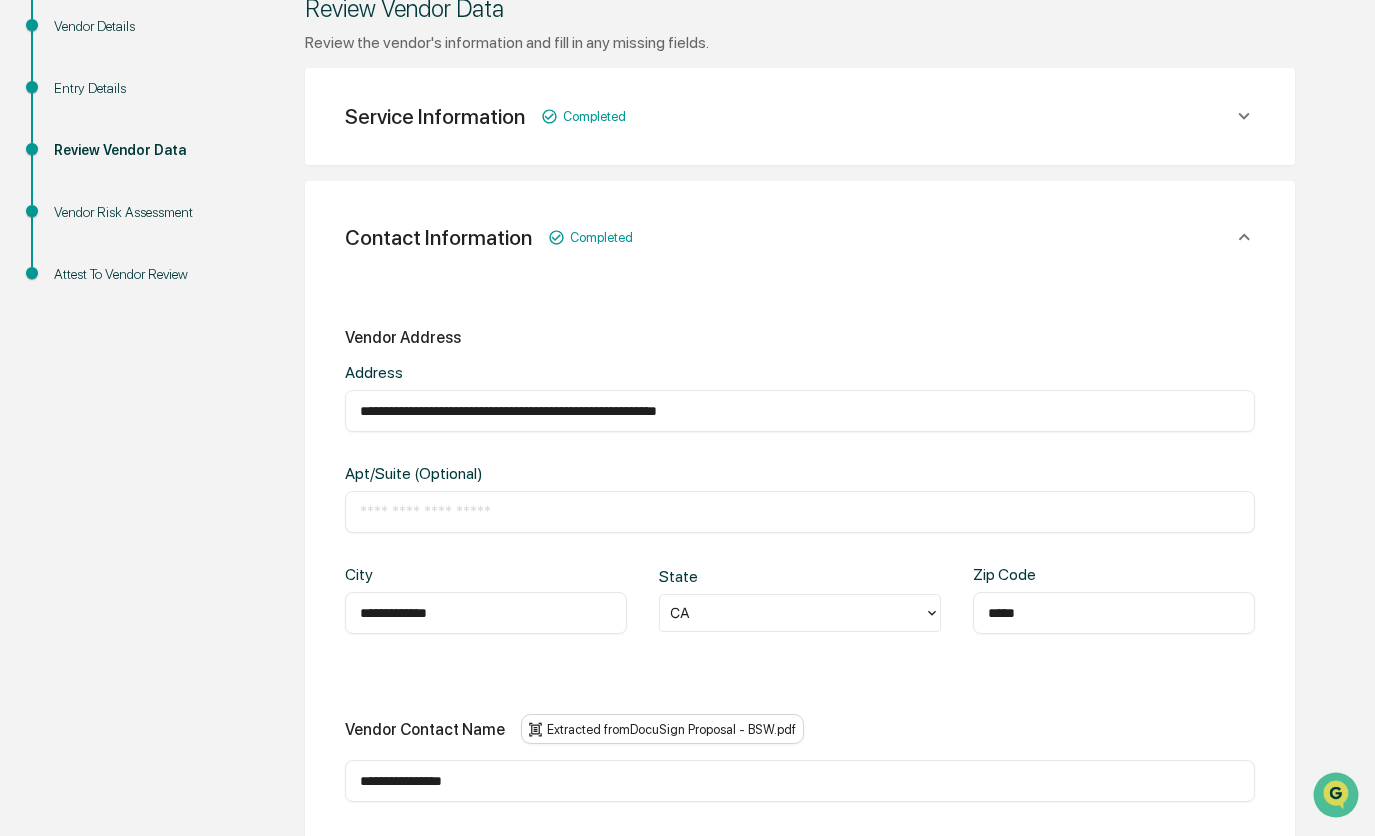type on "*****" 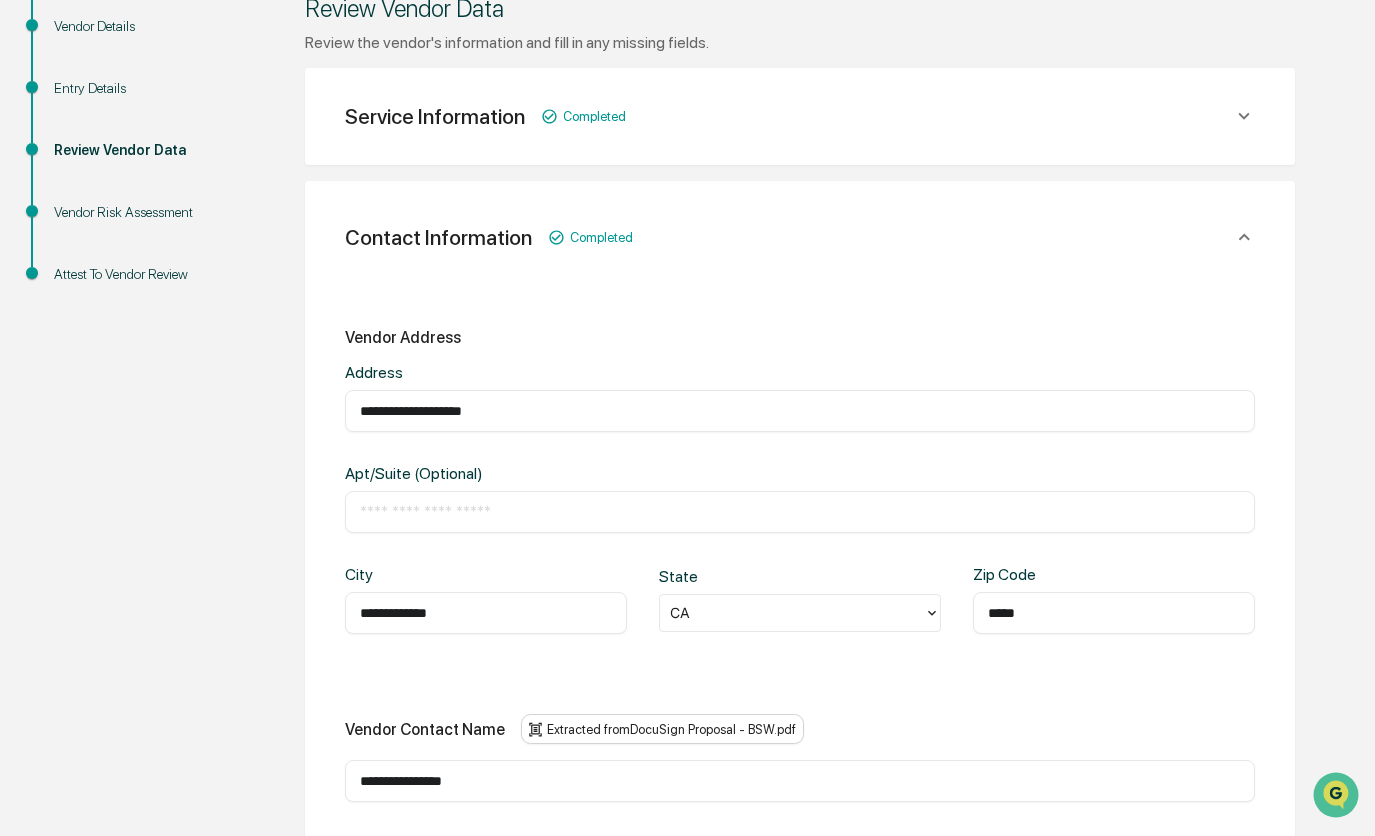 type on "**********" 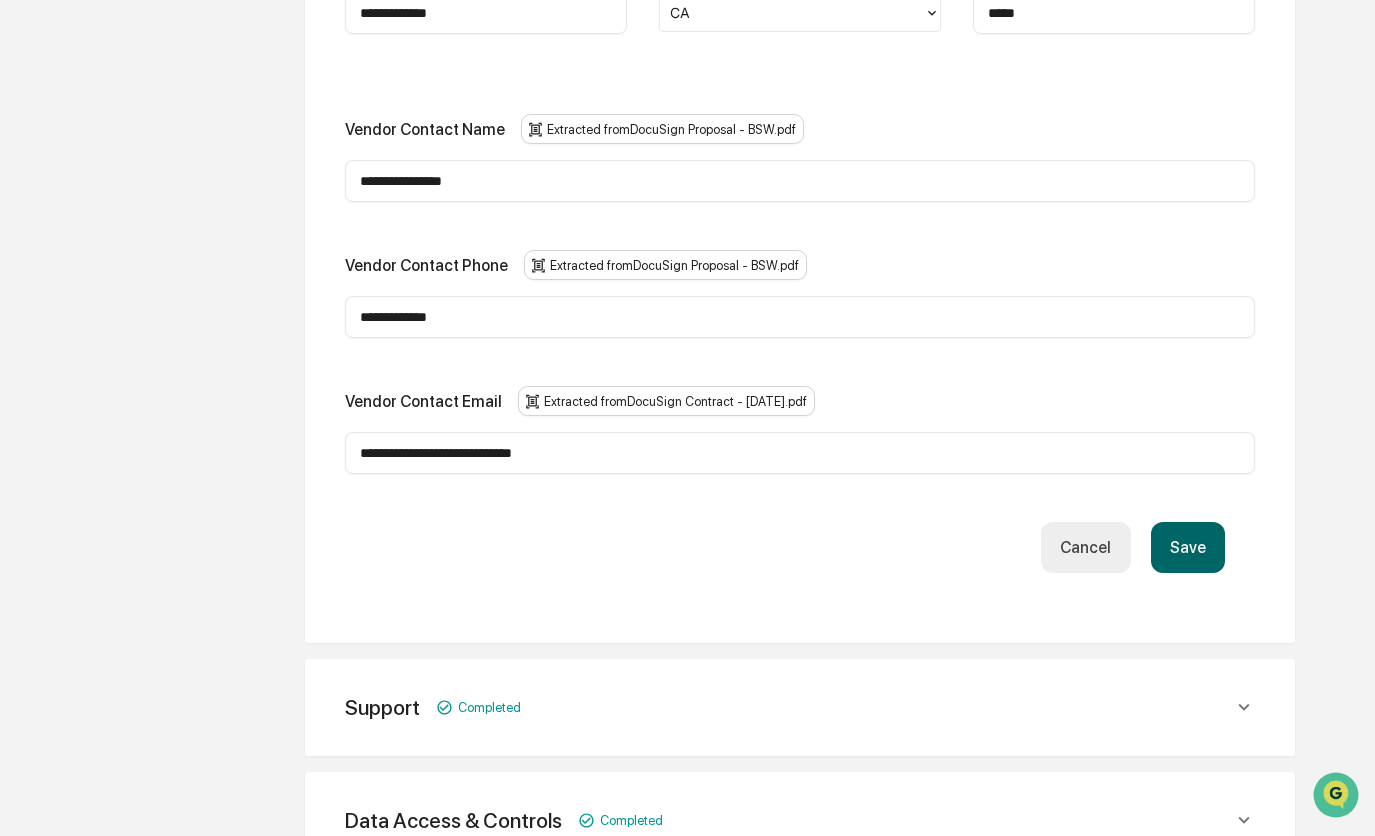 click on "Save" at bounding box center [1188, 547] 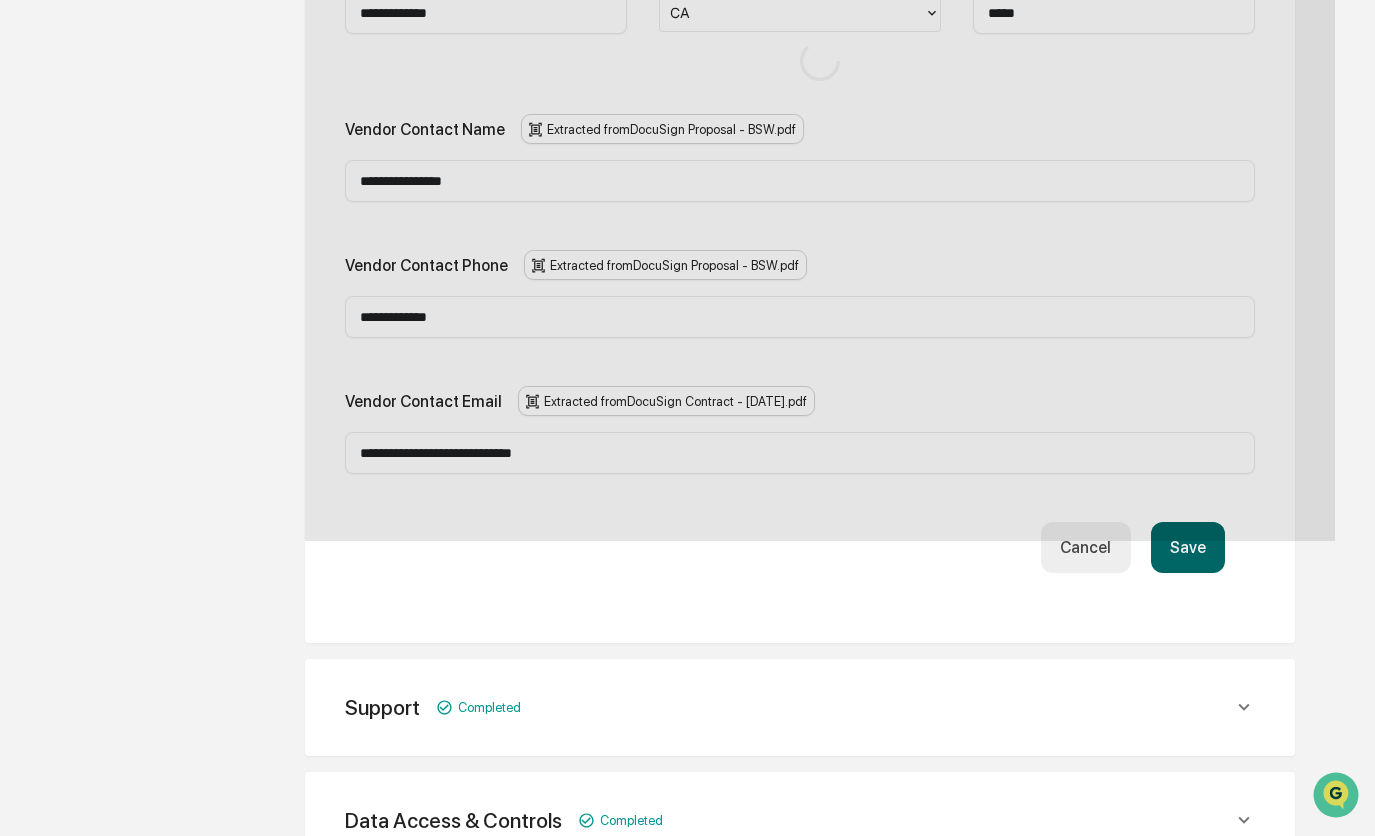 scroll, scrollTop: 886, scrollLeft: 0, axis: vertical 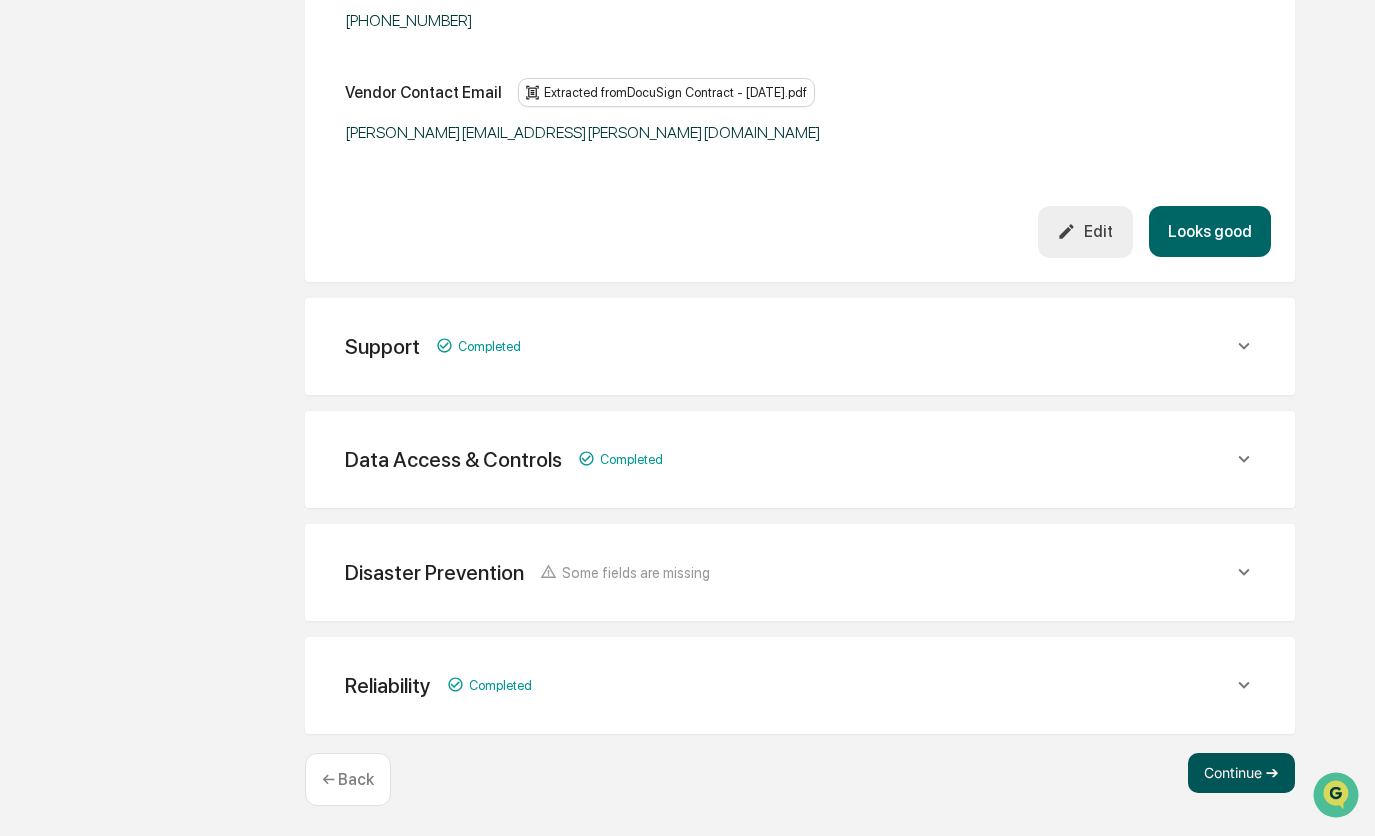 click on "Continue ➔" at bounding box center [1241, 773] 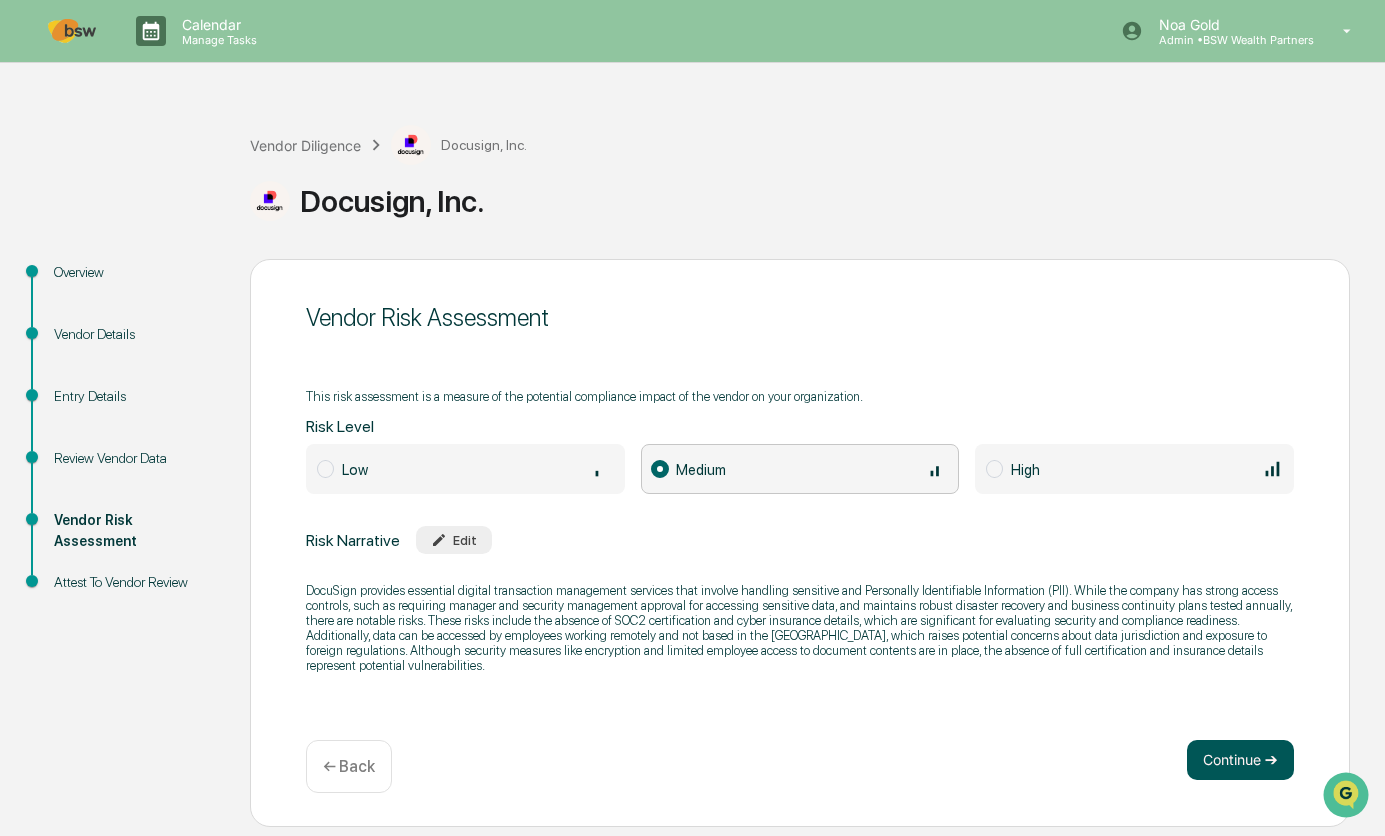 click on "Continue ➔" at bounding box center [1240, 760] 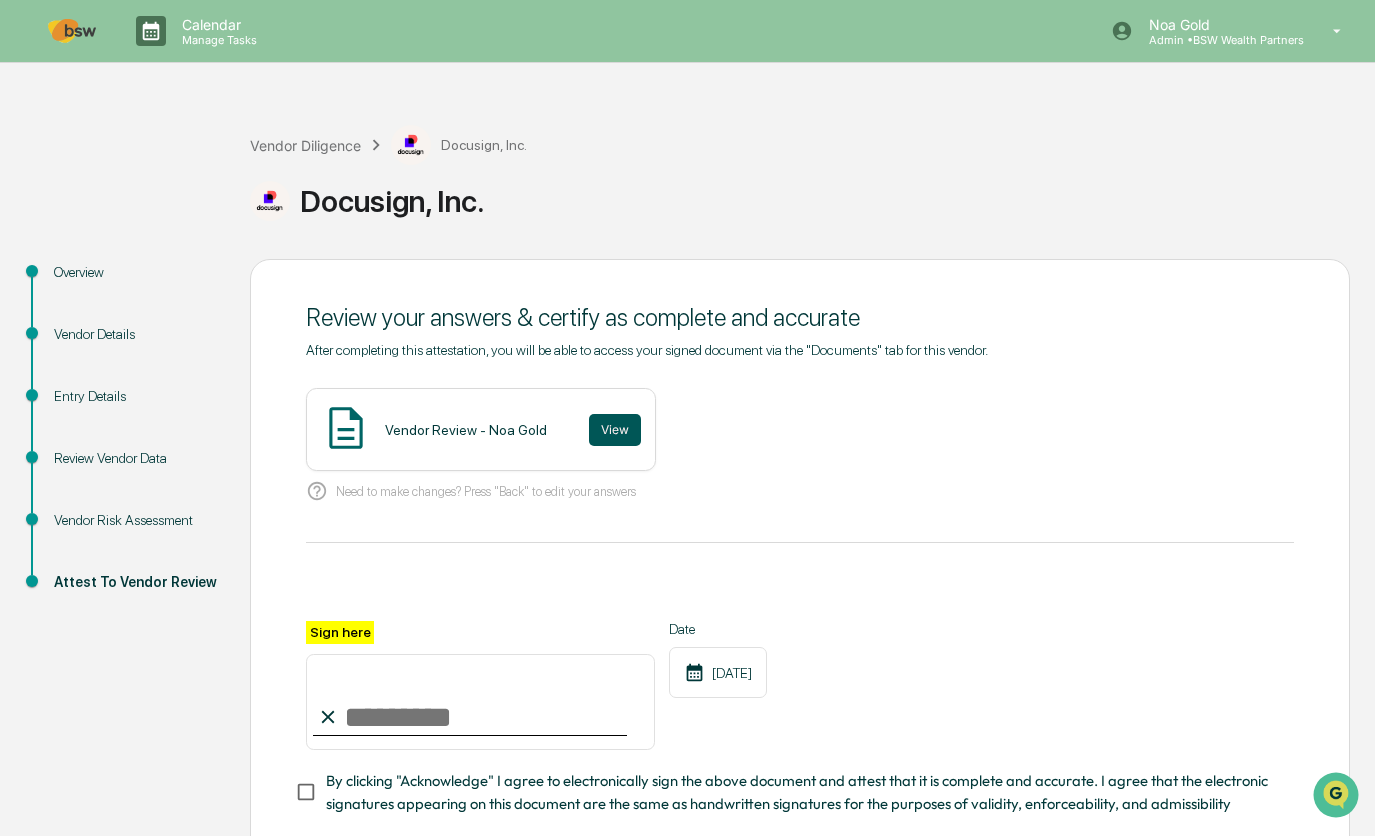 click on "View" at bounding box center (615, 430) 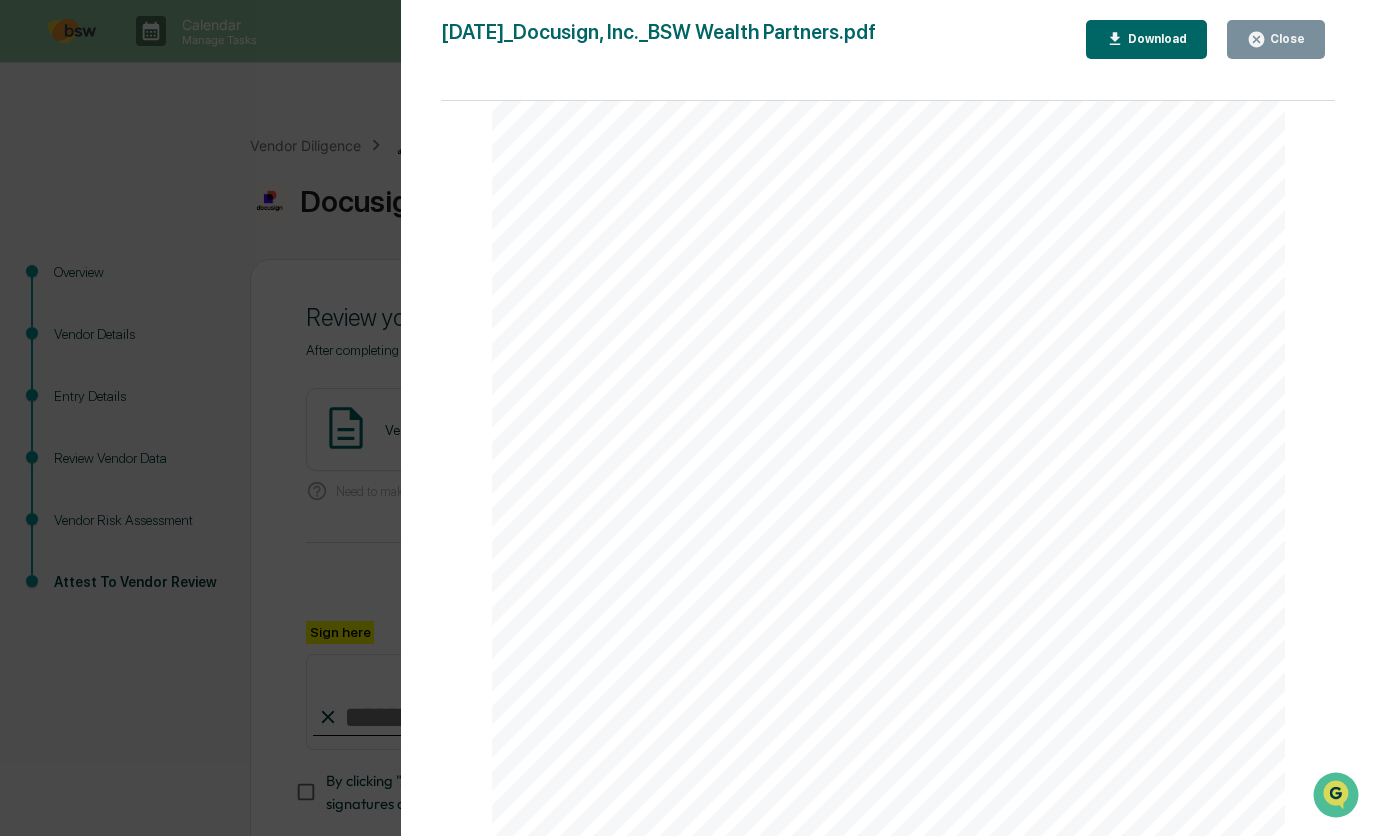 scroll, scrollTop: 2811, scrollLeft: 0, axis: vertical 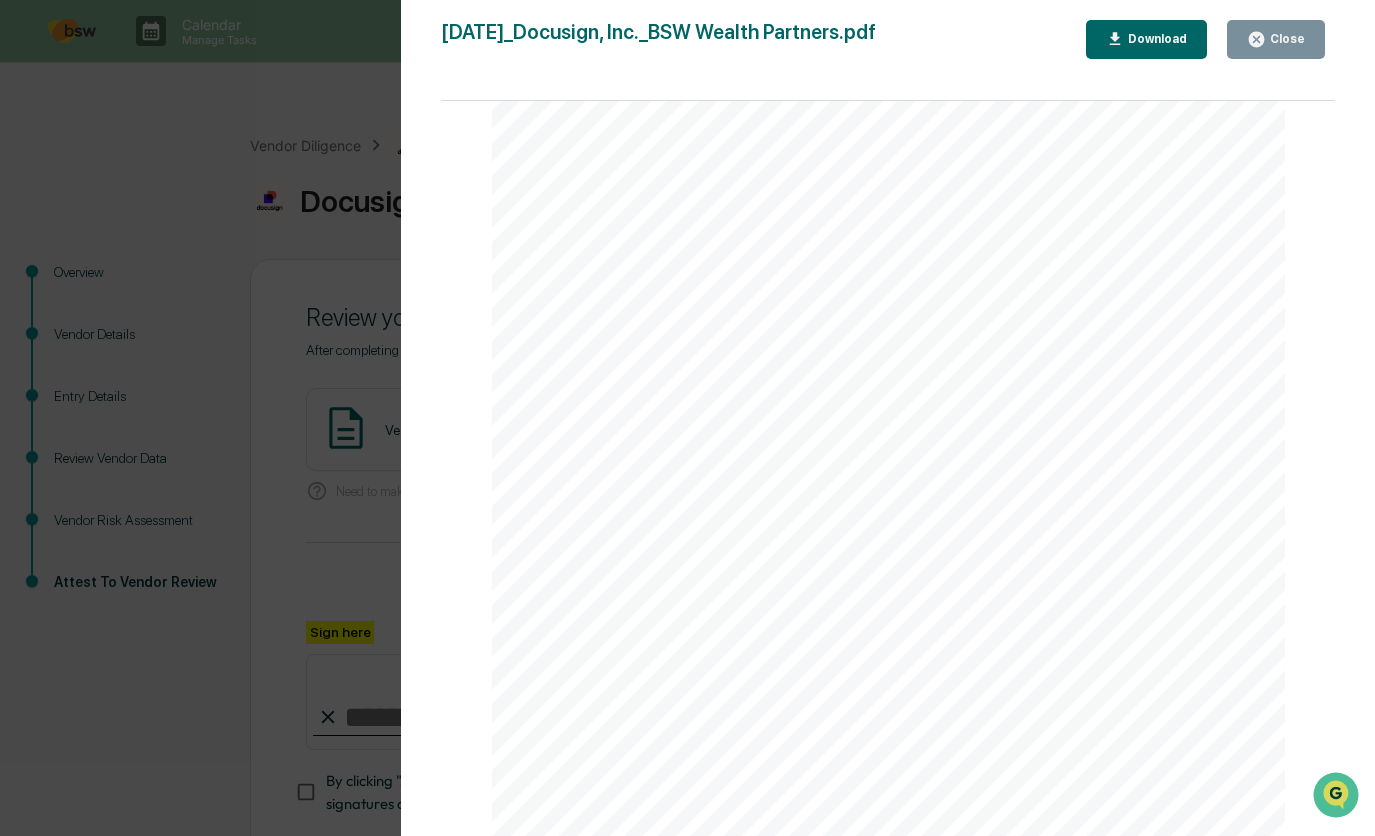 click on "Close" at bounding box center (1276, 39) 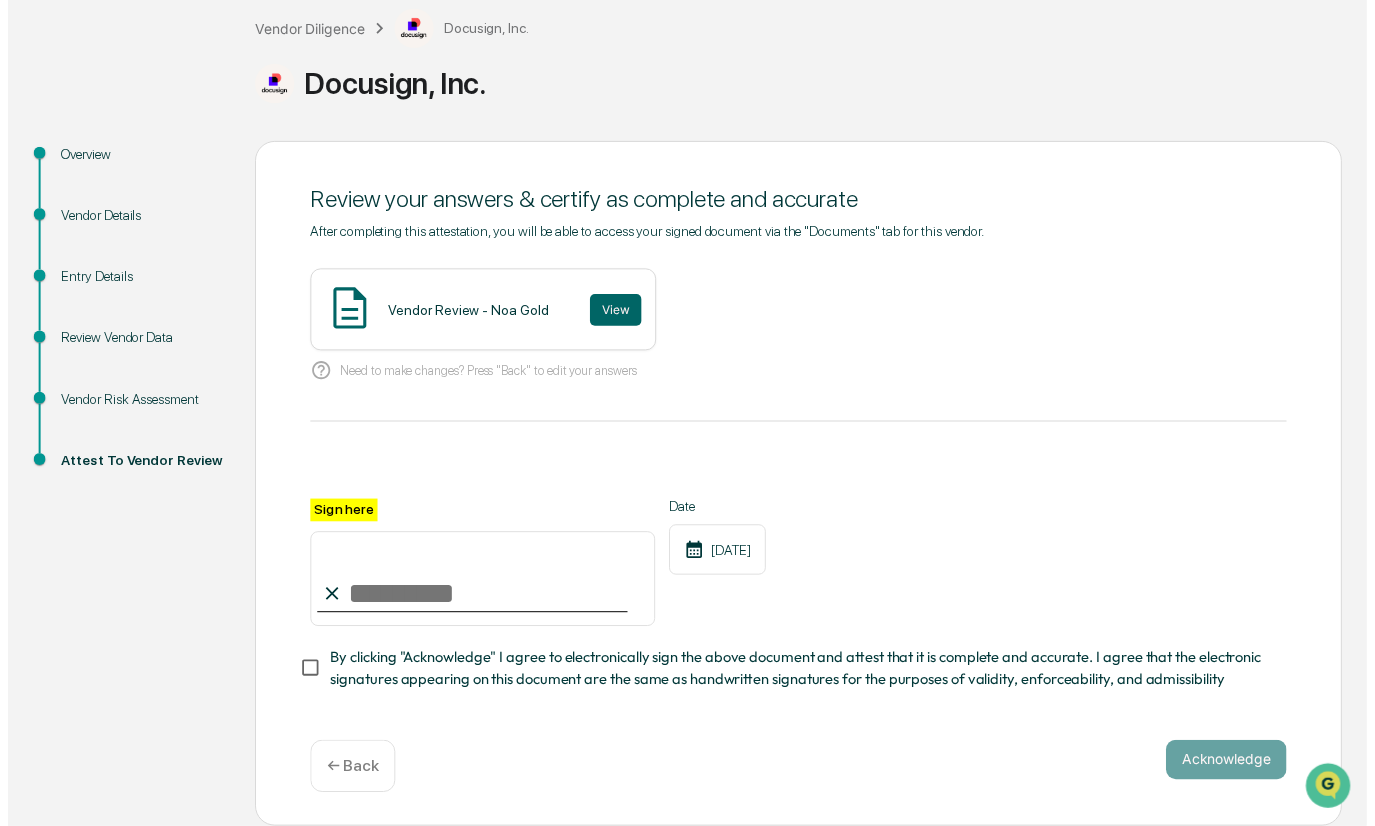 scroll, scrollTop: 124, scrollLeft: 0, axis: vertical 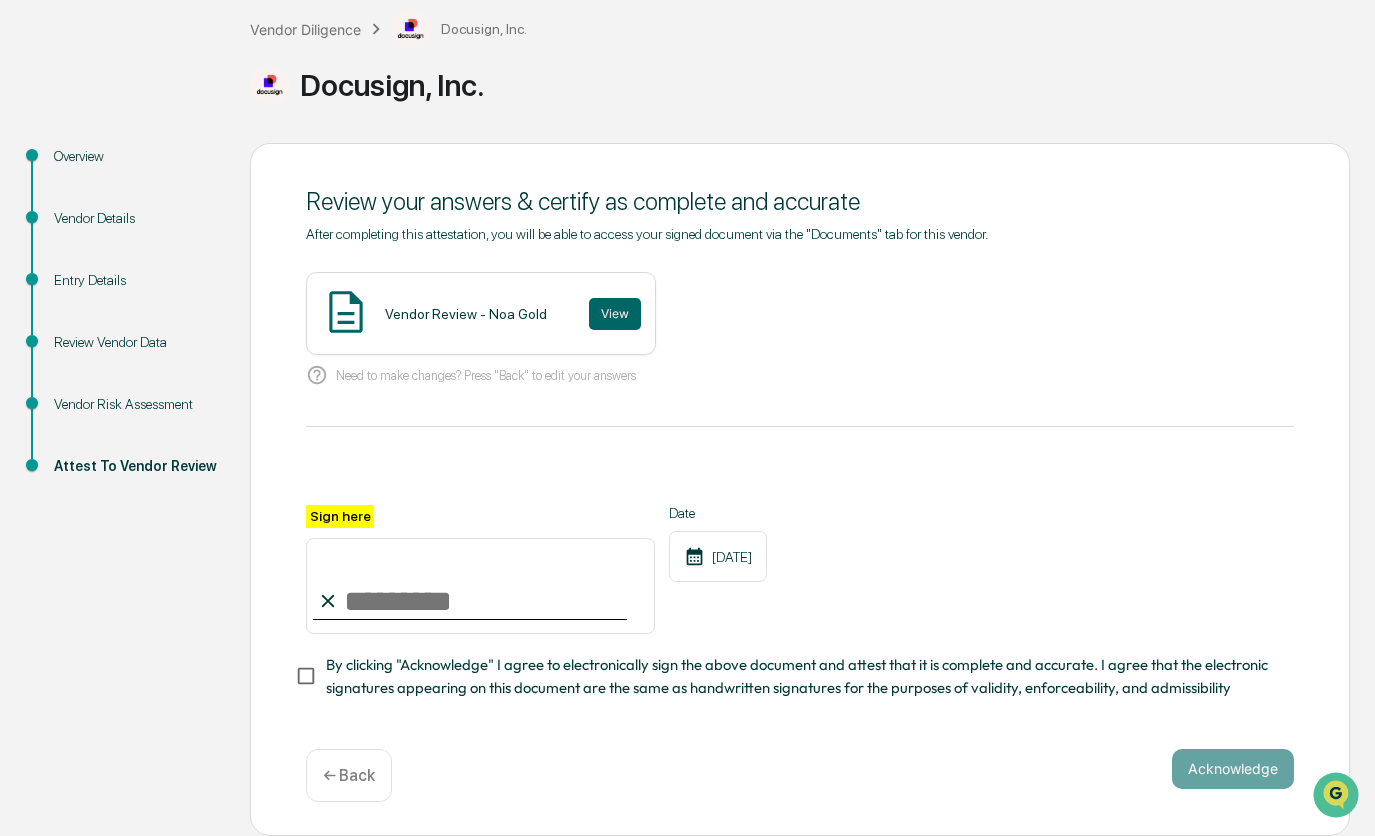 click at bounding box center (470, 619) 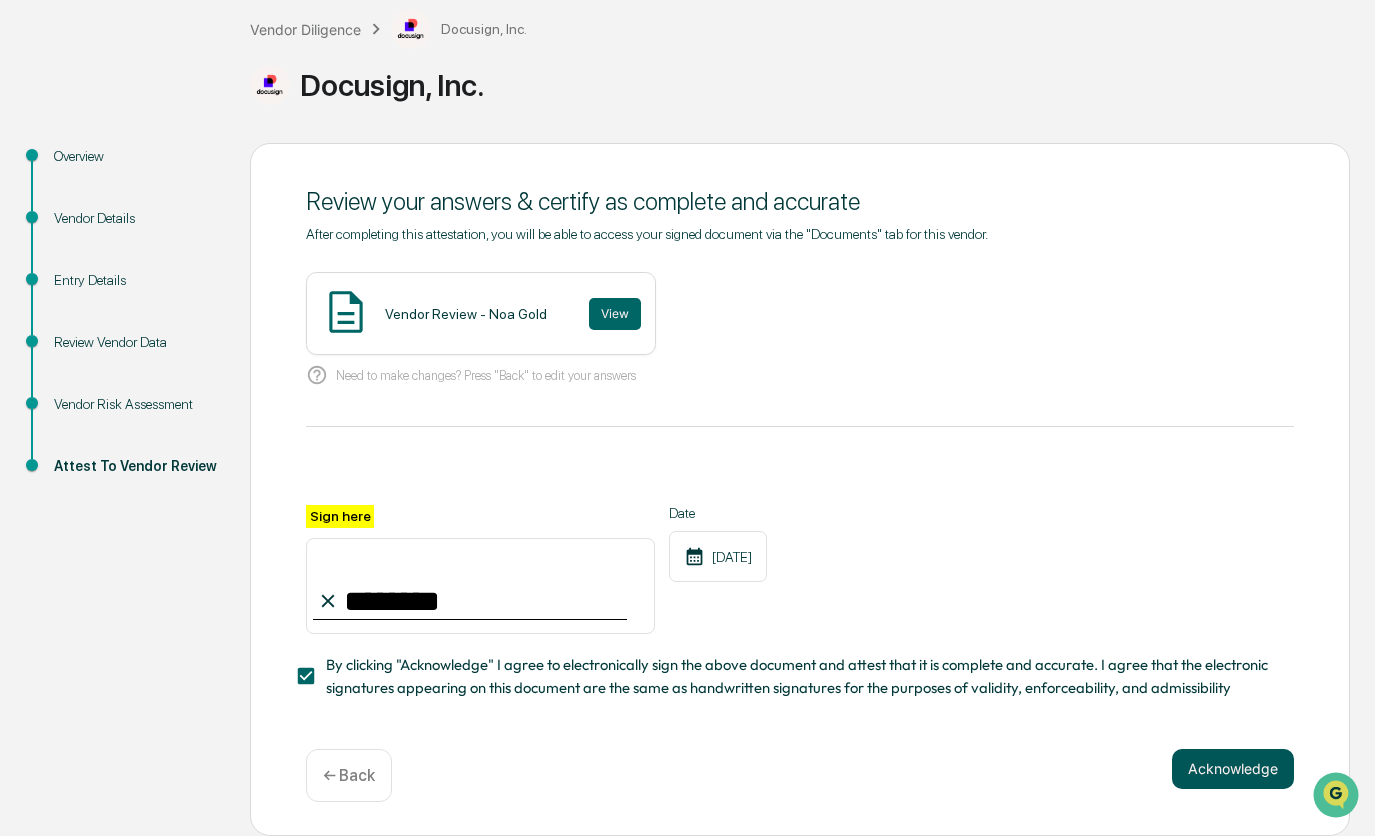 click on "Acknowledge" at bounding box center [1233, 769] 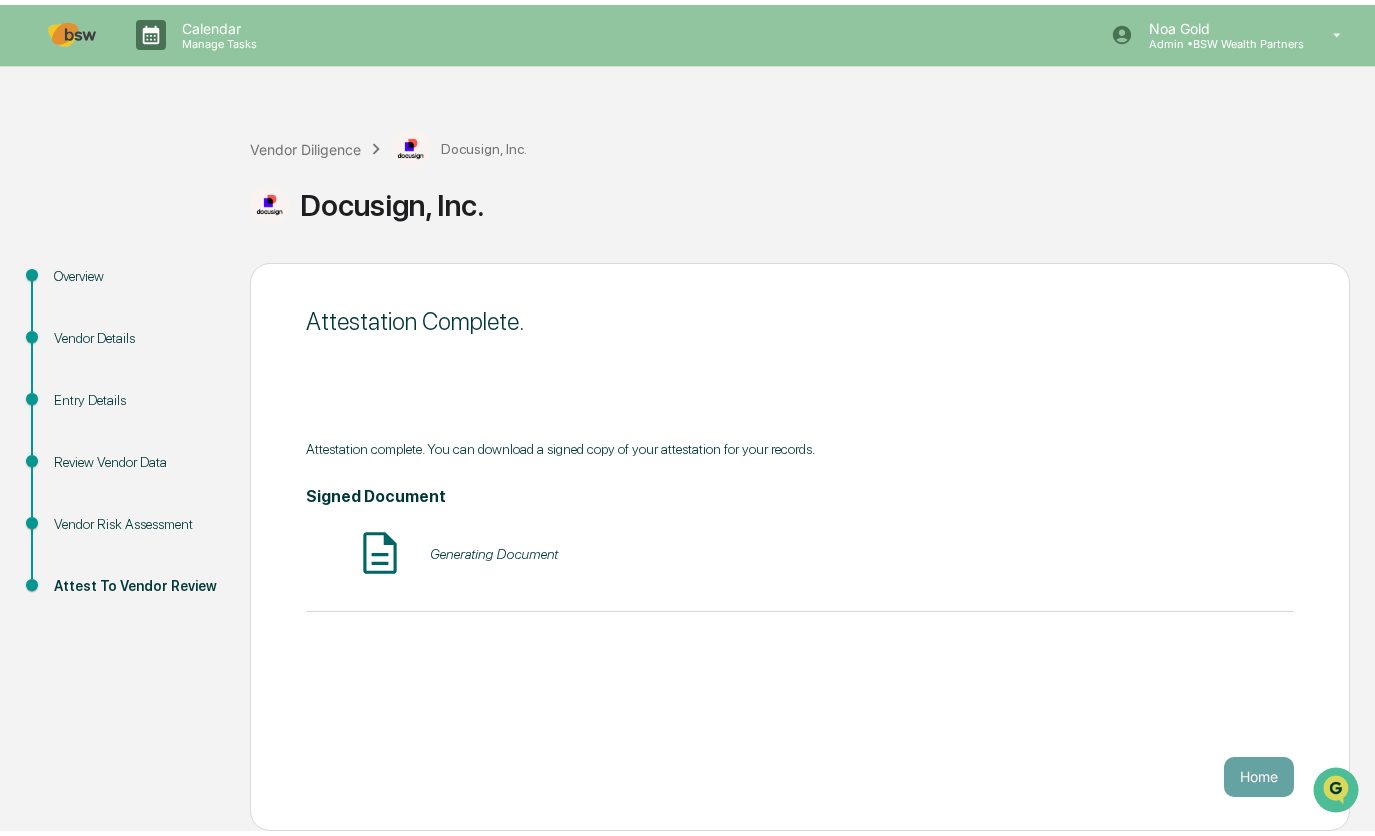 scroll, scrollTop: 0, scrollLeft: 0, axis: both 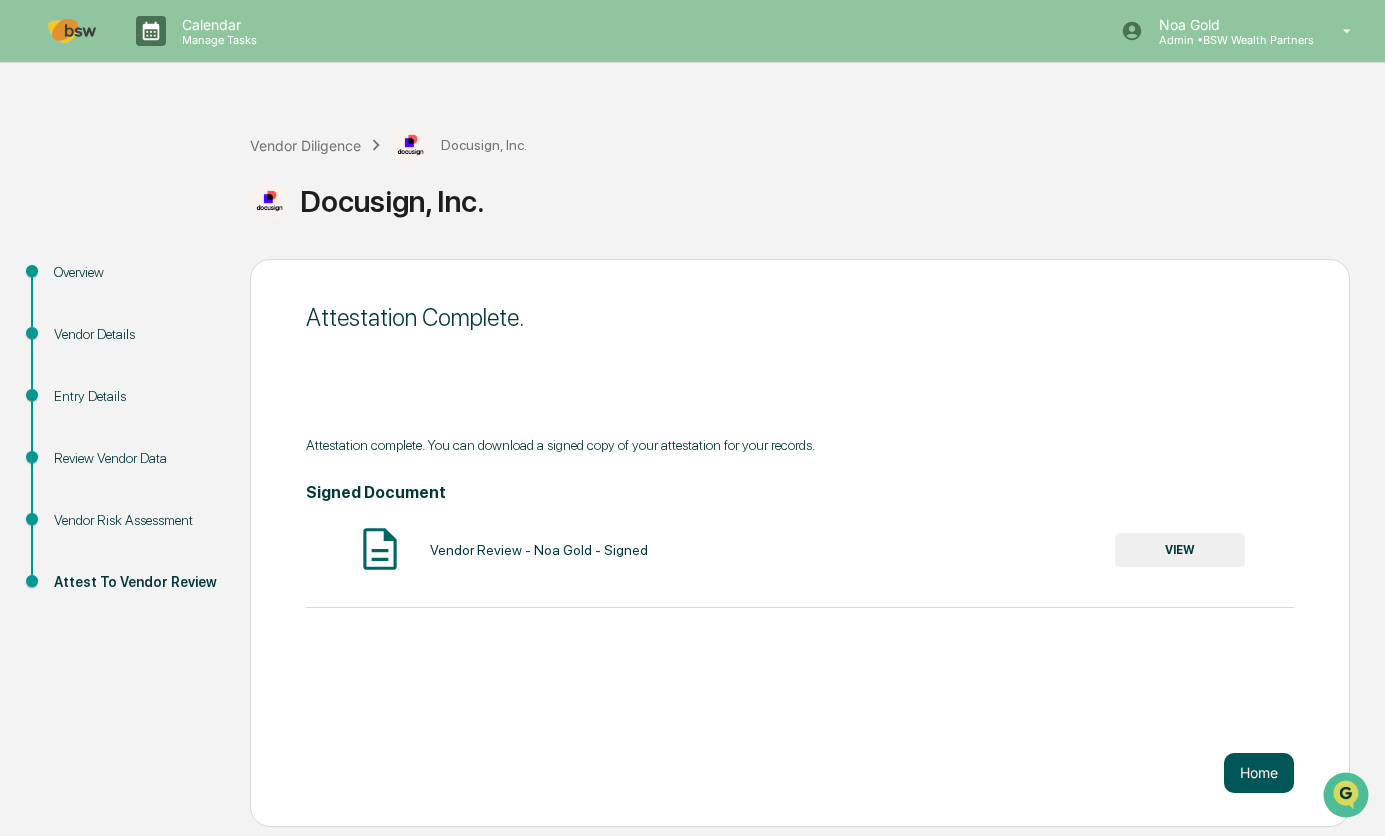 click on "Home" at bounding box center (1259, 773) 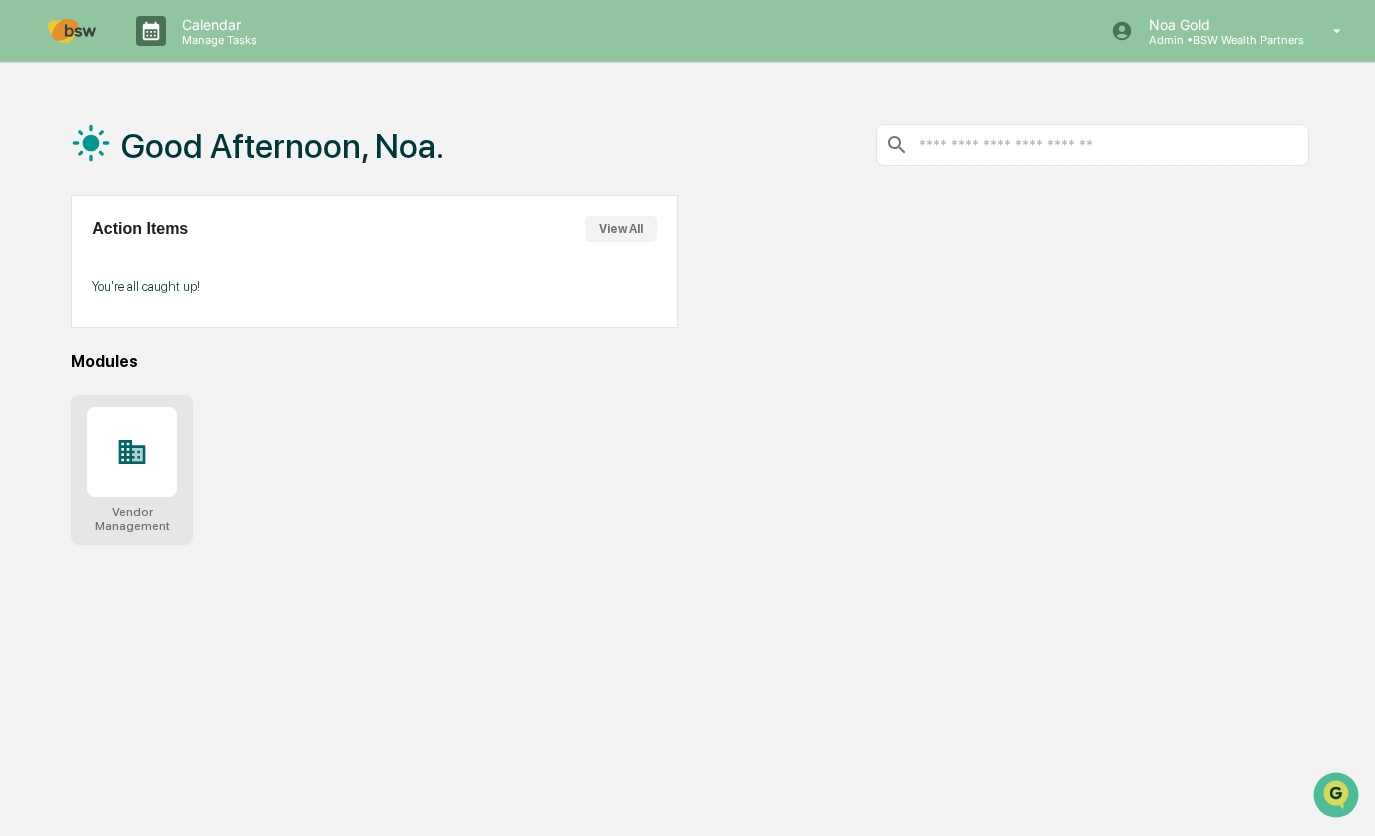 click at bounding box center [132, 452] 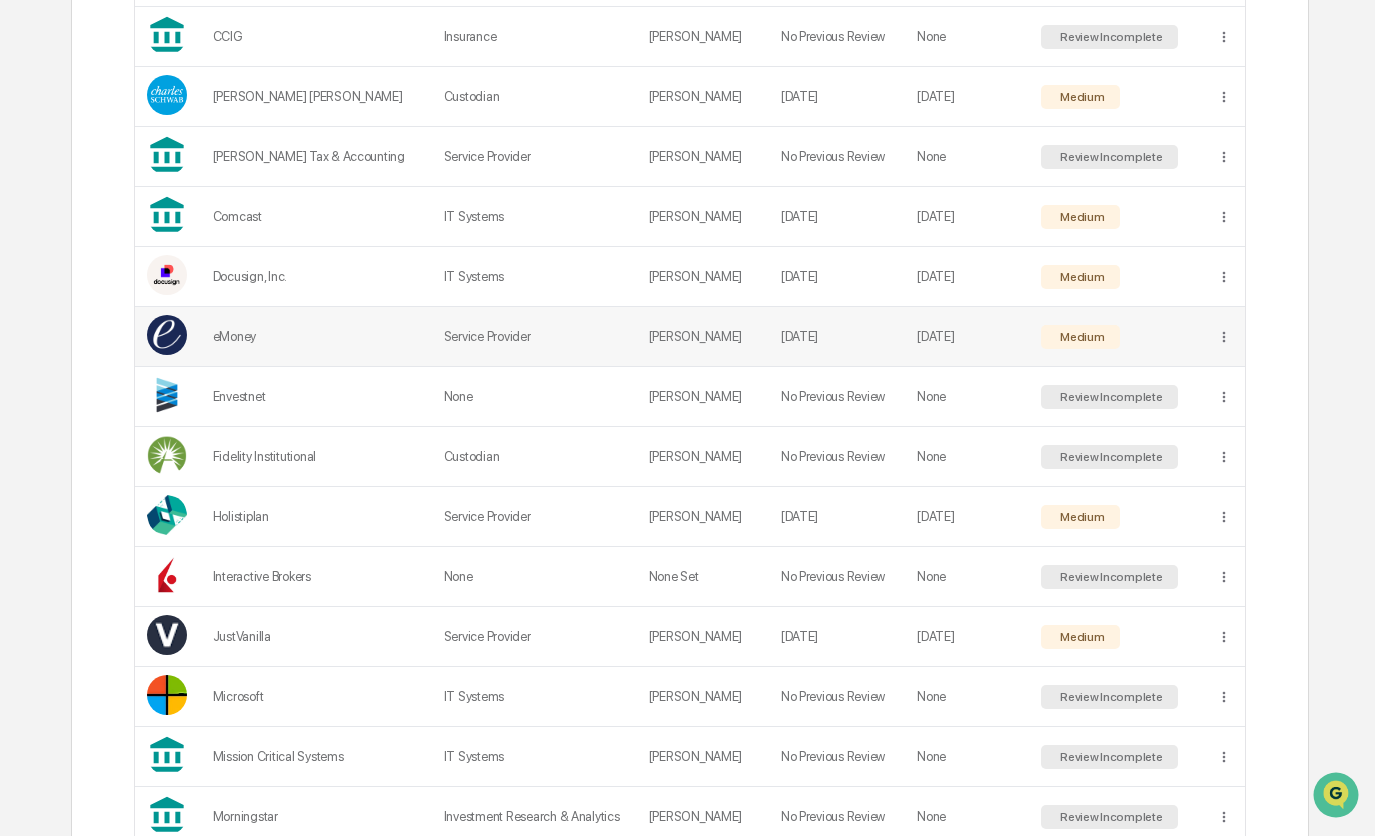 scroll, scrollTop: 600, scrollLeft: 0, axis: vertical 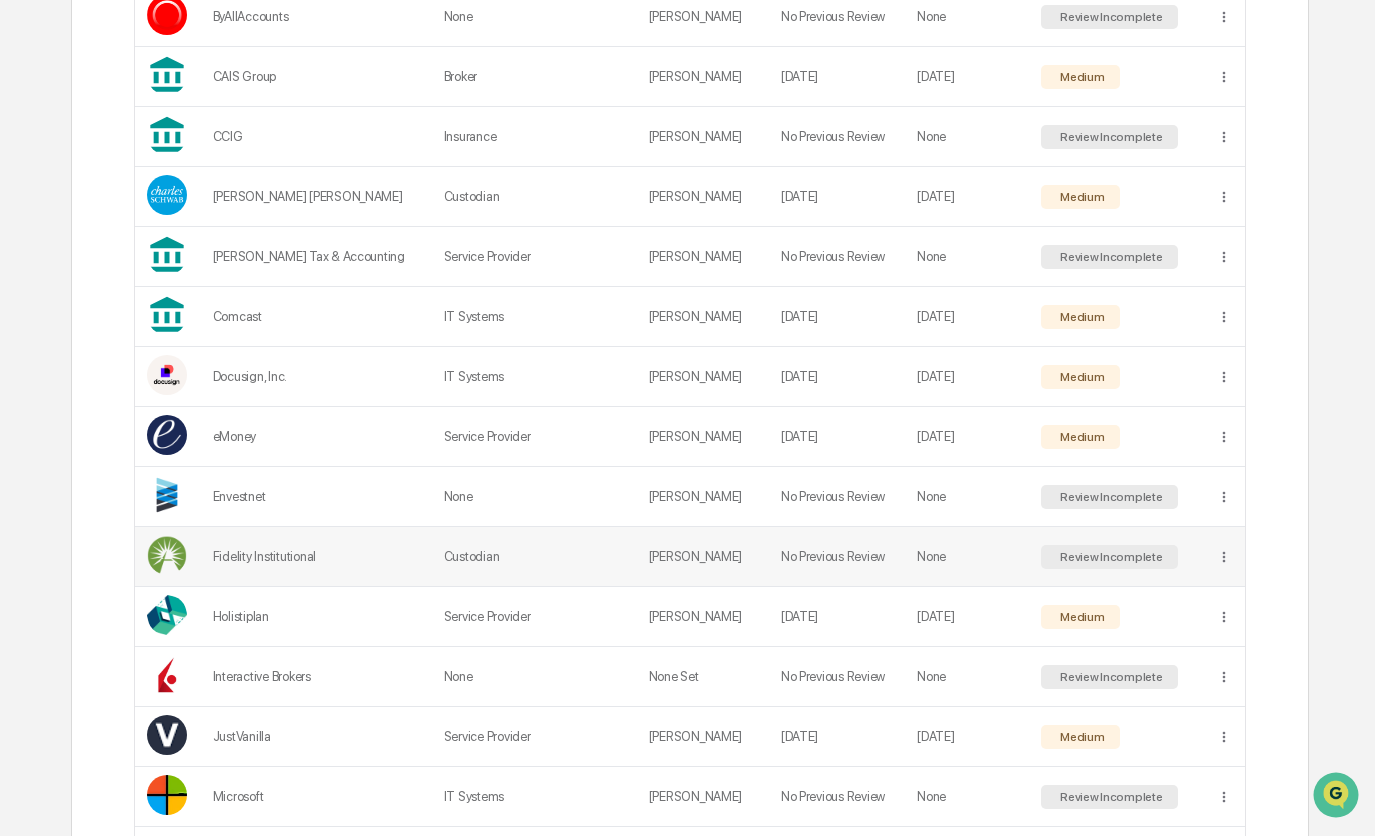click on "Custodian" at bounding box center [534, 557] 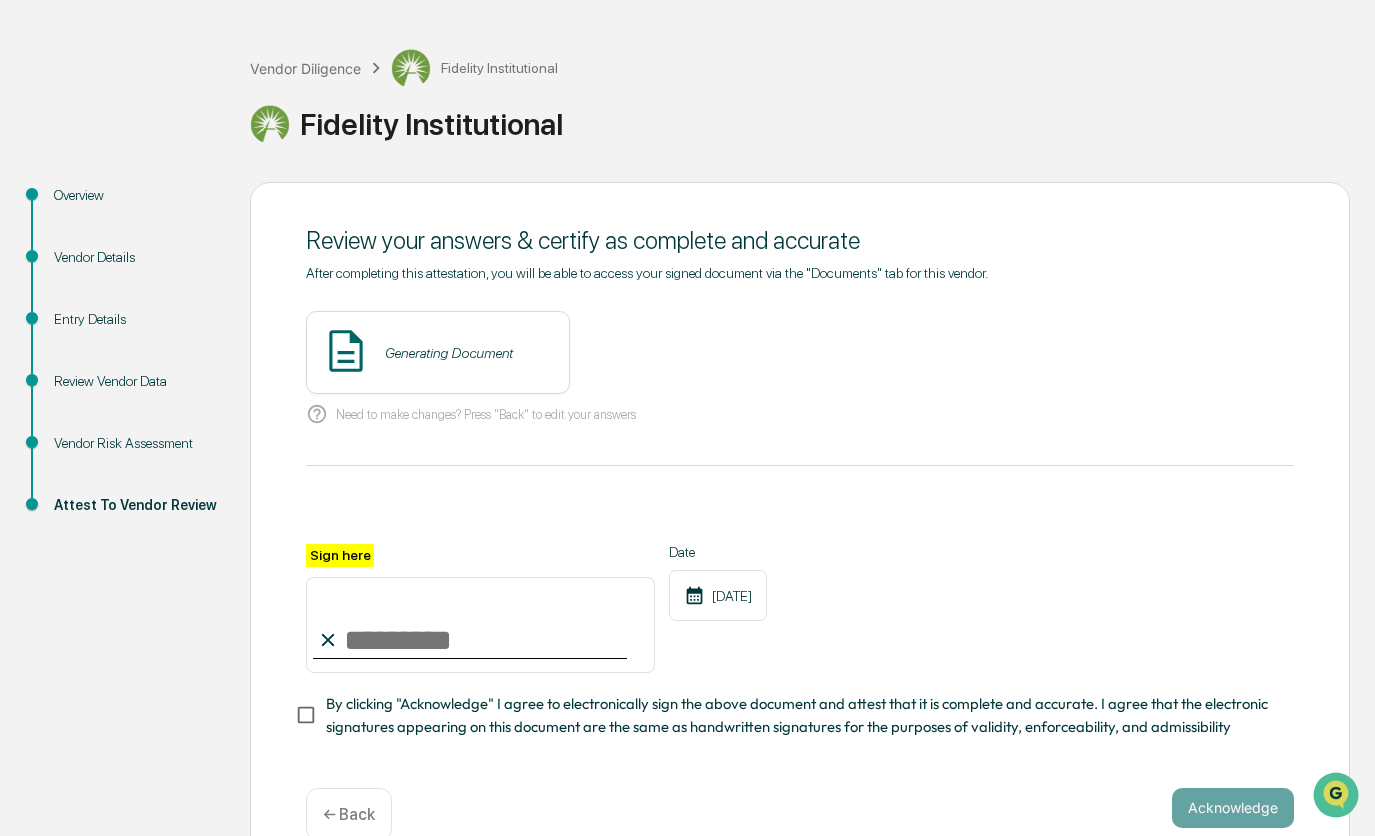 scroll, scrollTop: 100, scrollLeft: 0, axis: vertical 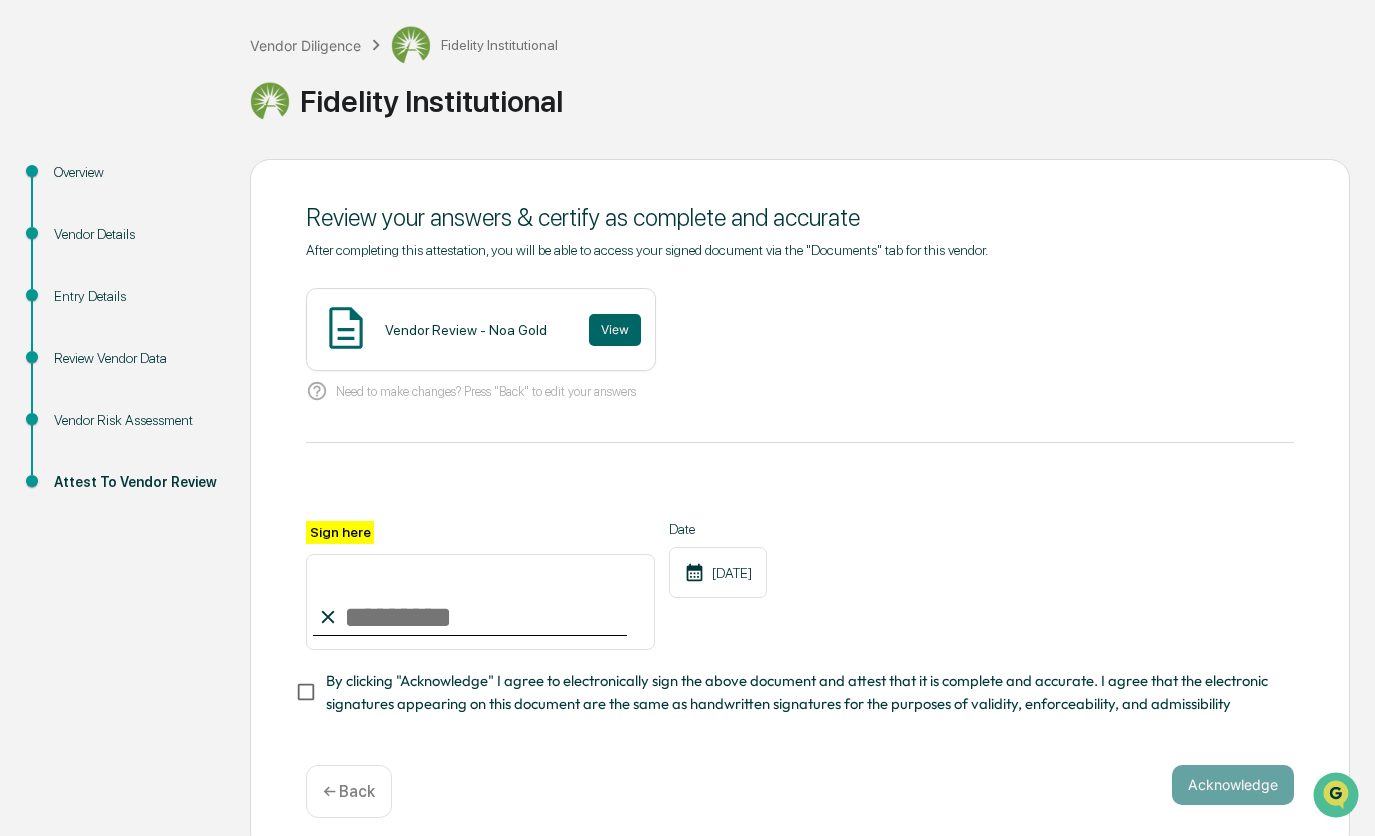 click on "Review Vendor Data" at bounding box center [136, 358] 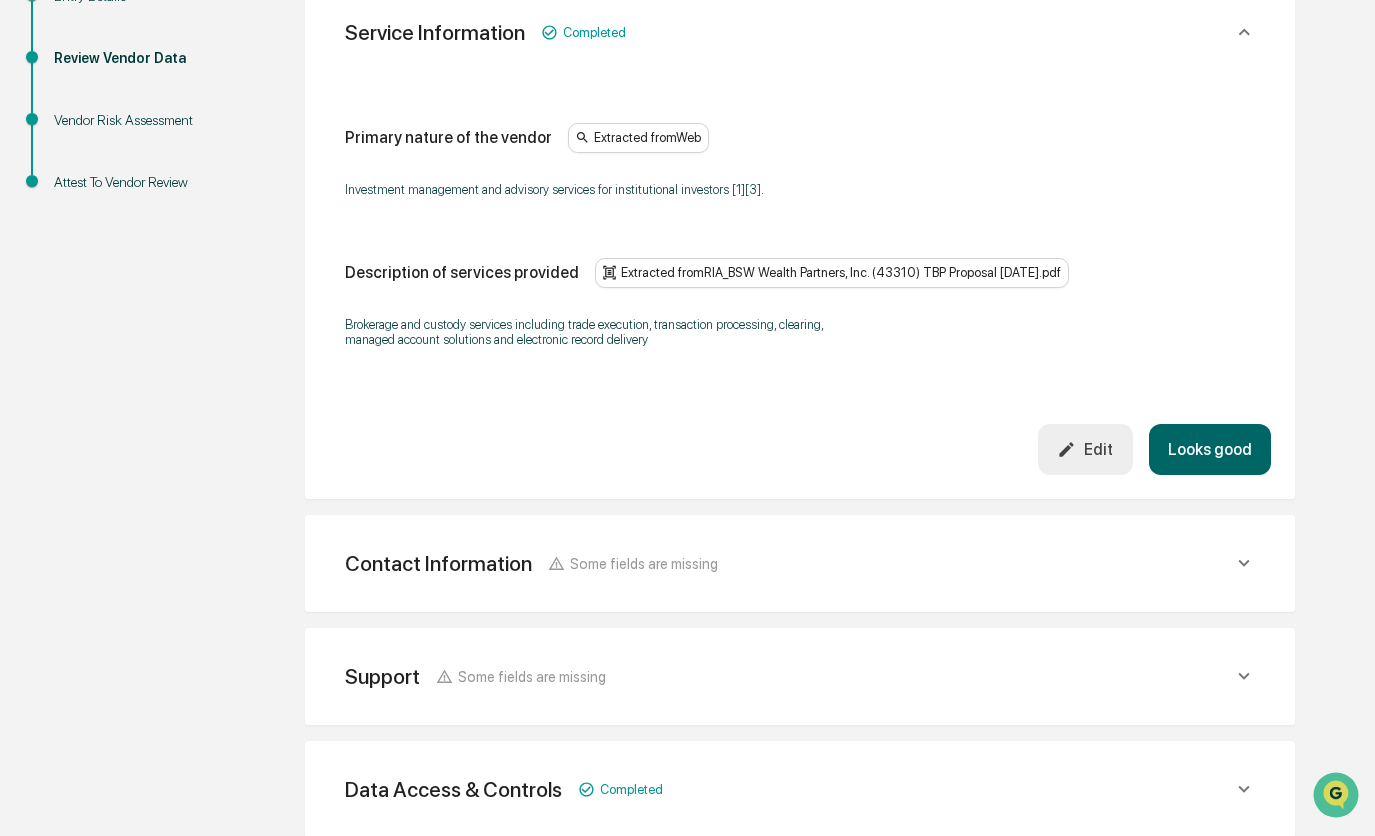 click on "Looks good" at bounding box center [1210, 449] 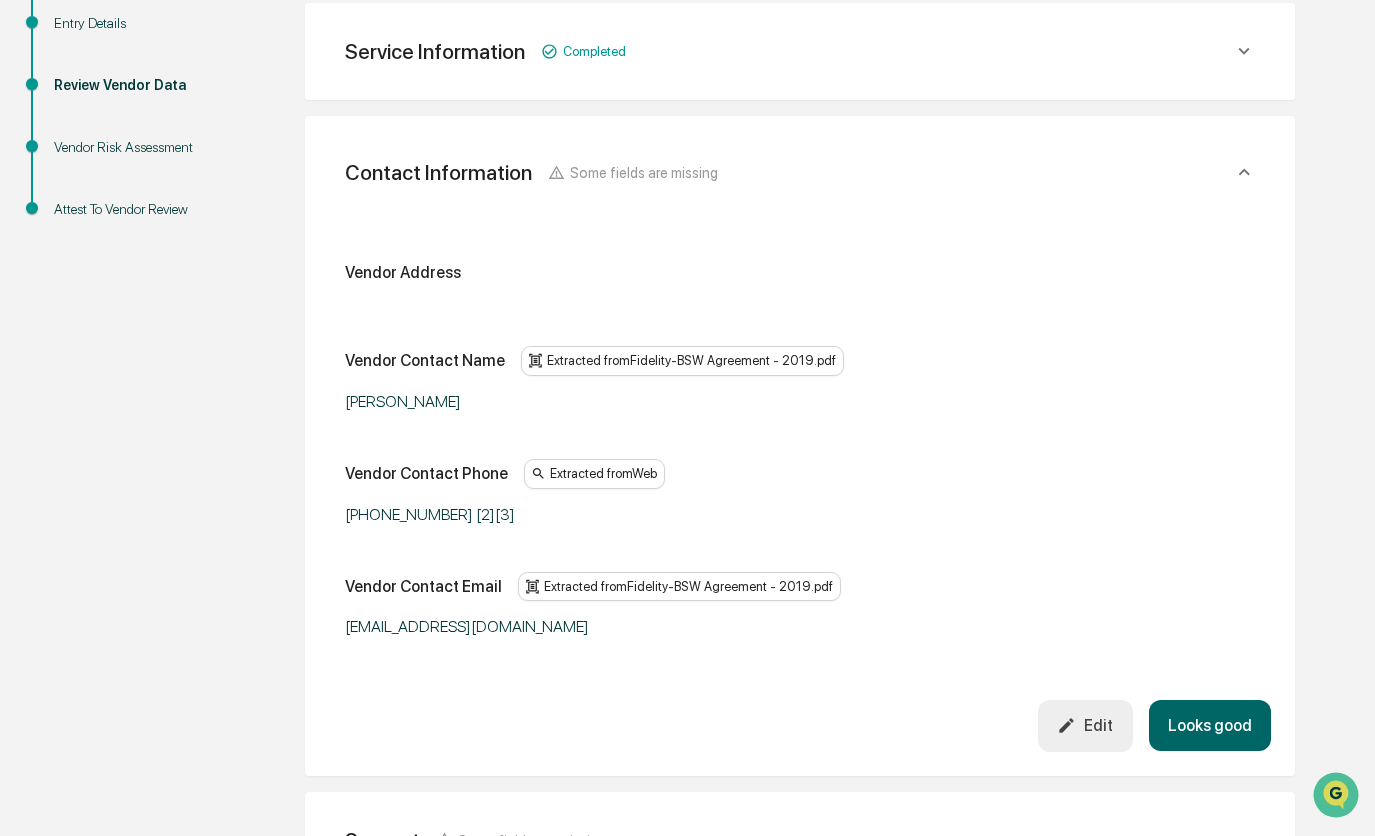 scroll, scrollTop: 400, scrollLeft: 0, axis: vertical 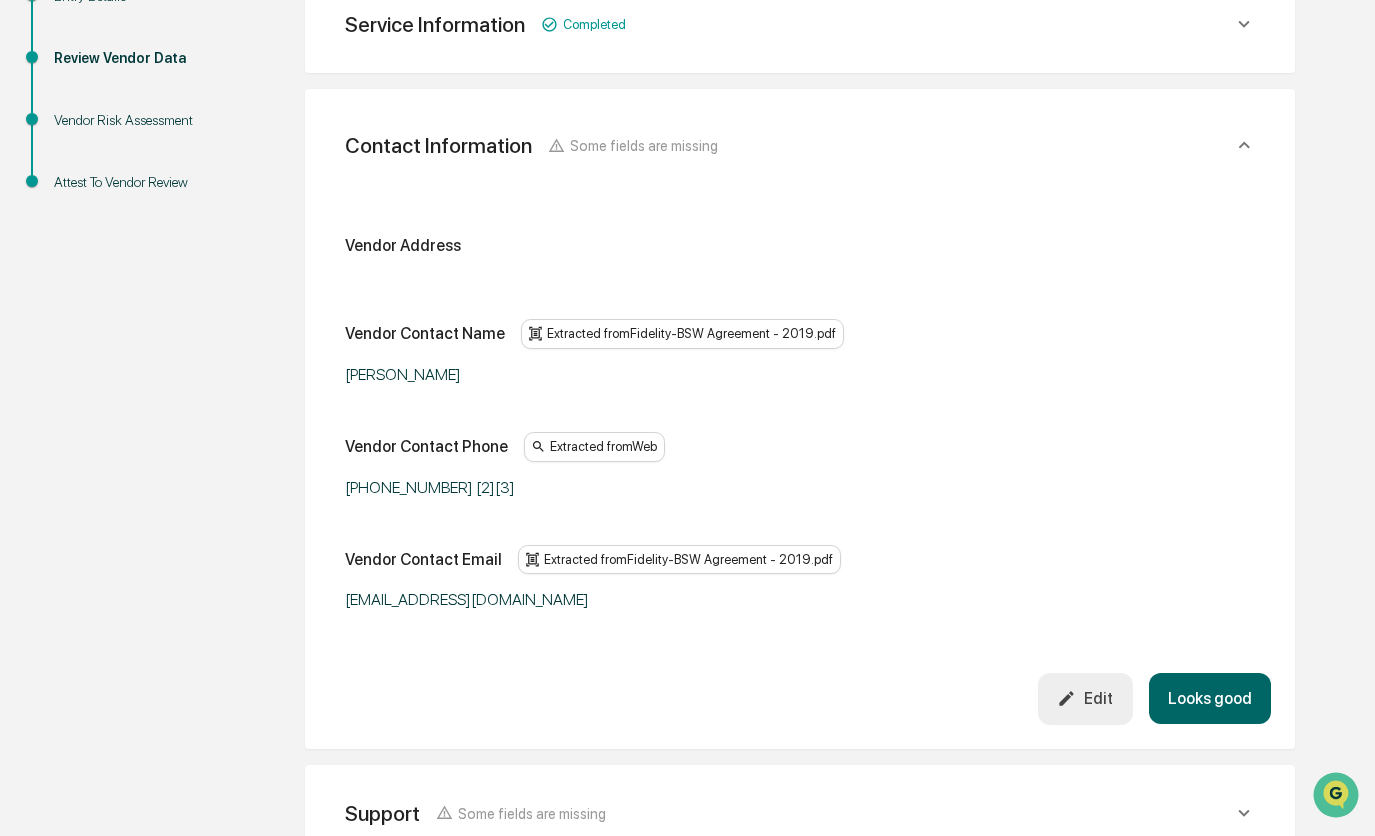 click on "Extracted from  Fidelity-BSW Agreement - 2019.pdf" at bounding box center (682, 334) 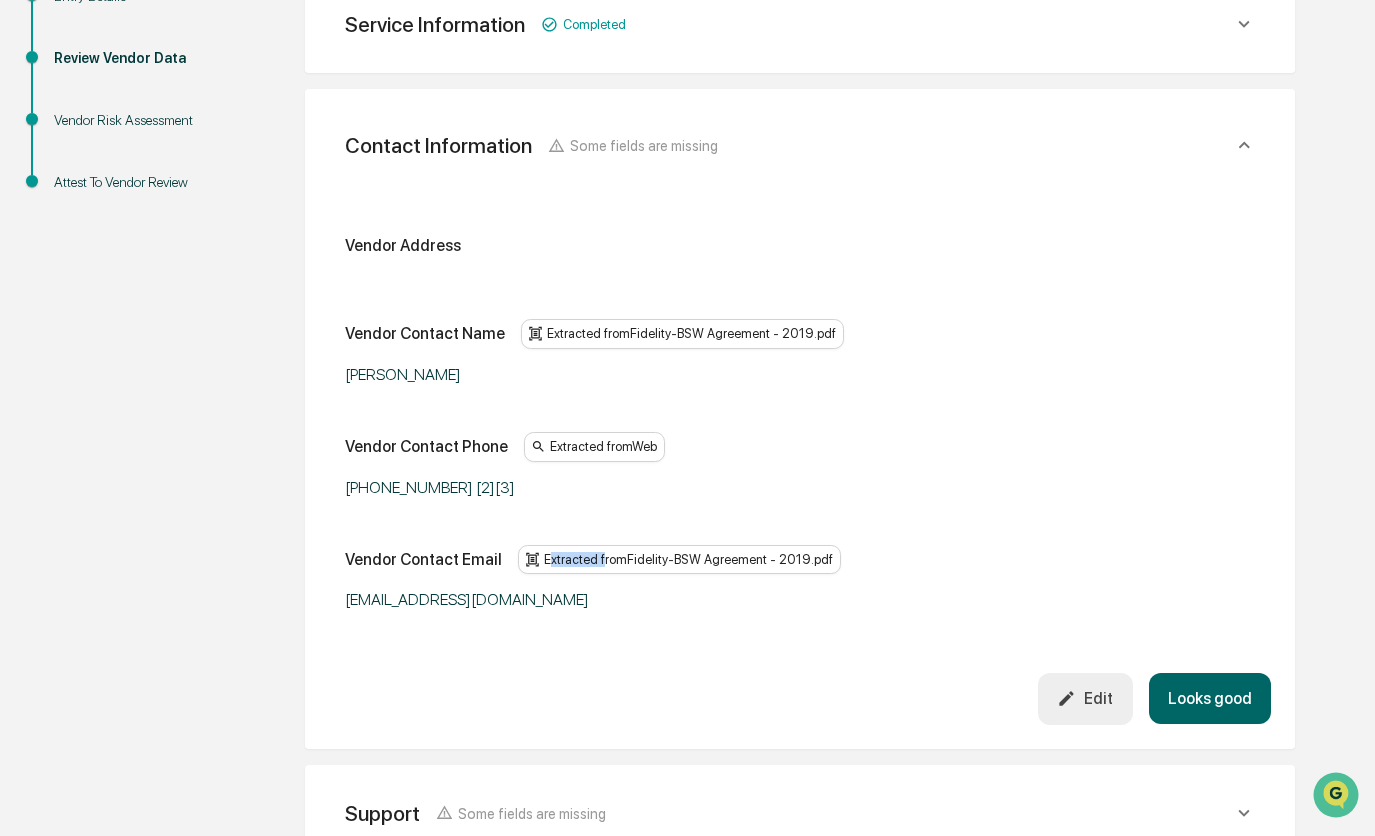 click on "Extracted from  Fidelity-BSW Agreement - 2019.pdf" at bounding box center (679, 560) 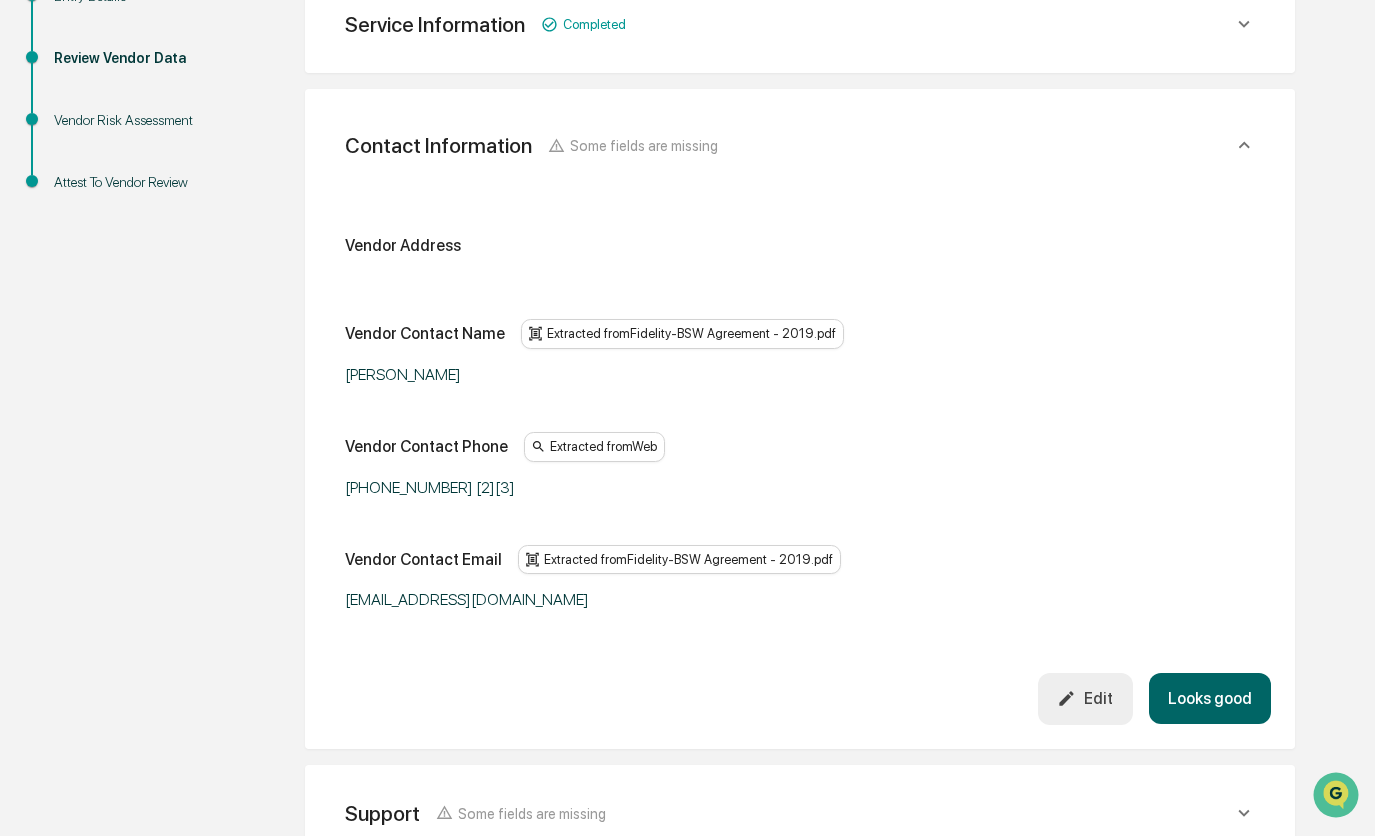 click on "Vendor Address Vendor Contact Name  Extracted from  Fidelity-BSW Agreement - 2019.pdf Matt Samek  Vendor Contact Phone  Extracted from  Web 800-522-7297 [2][3] Vendor Contact Email  Extracted from  Fidelity-BSW Agreement - 2019.pdf matt@bsw.com" at bounding box center [800, 422] 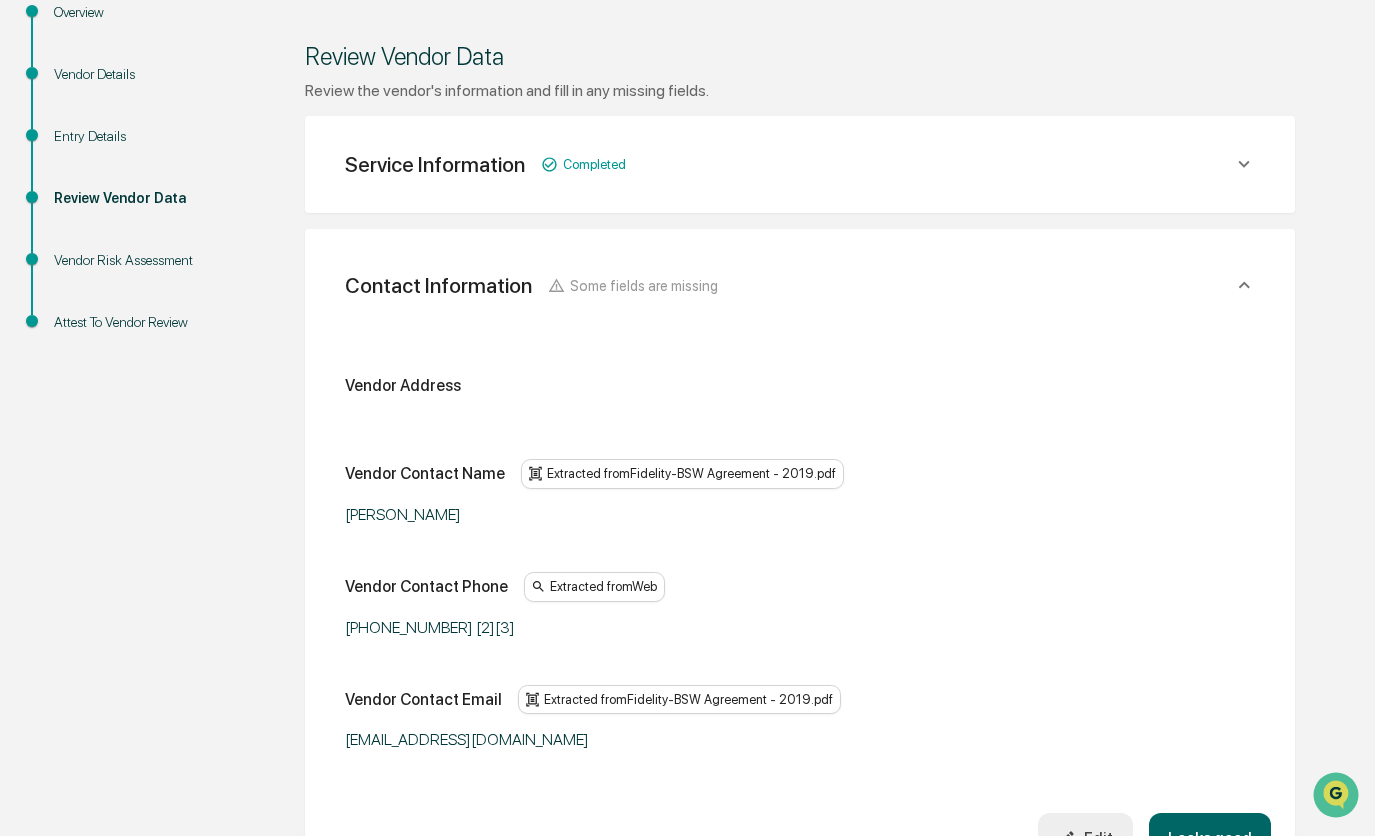 scroll, scrollTop: 300, scrollLeft: 0, axis: vertical 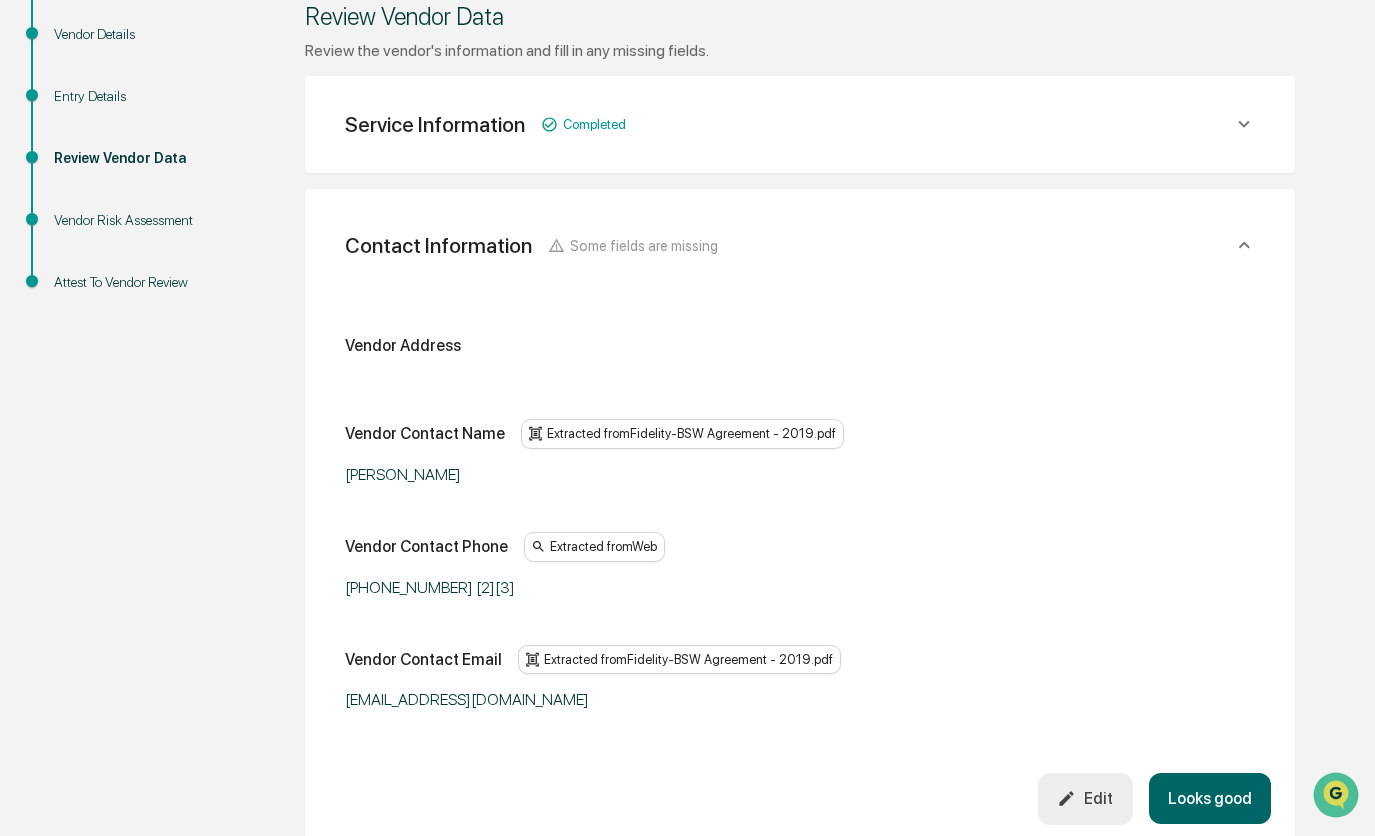 drag, startPoint x: 173, startPoint y: 679, endPoint x: 194, endPoint y: 673, distance: 21.84033 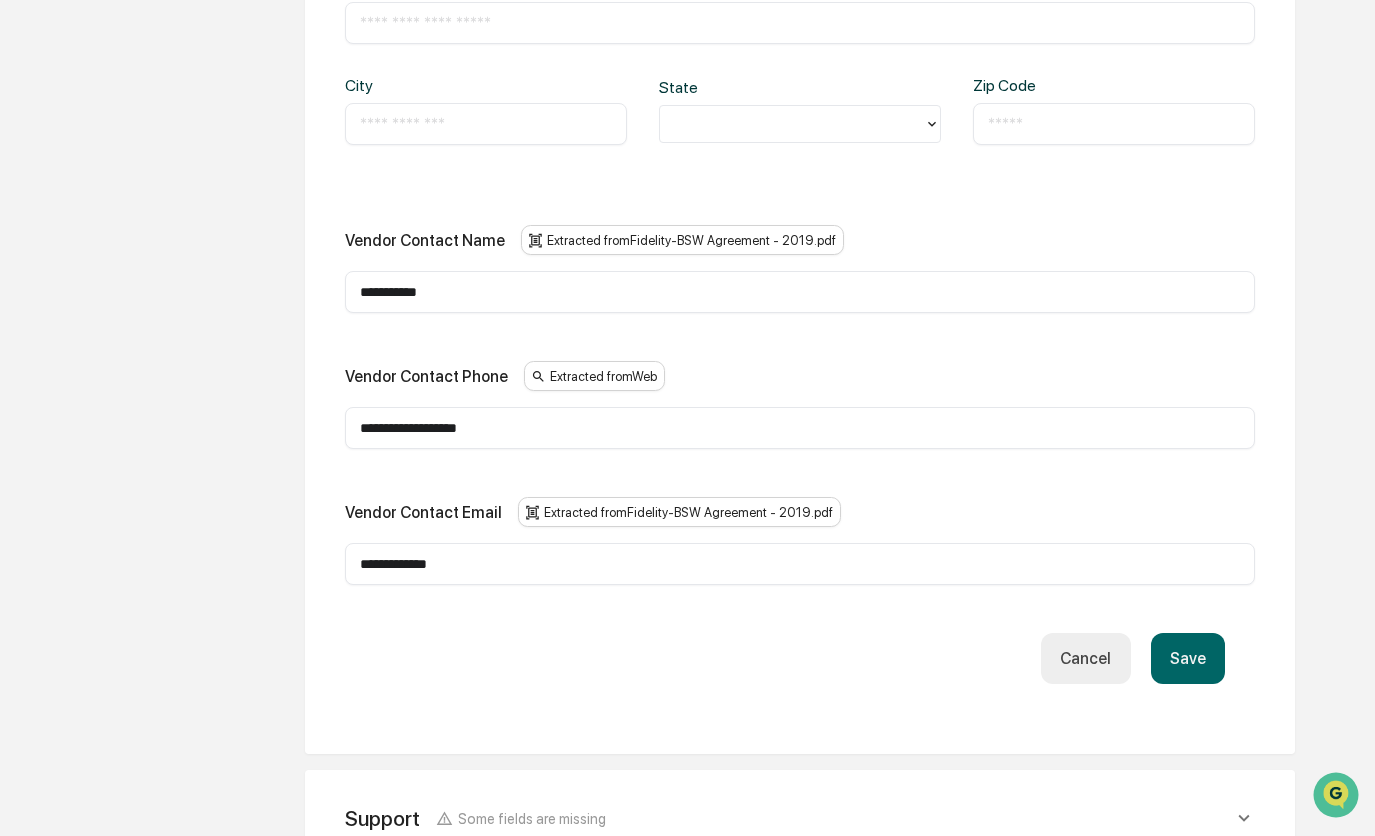 scroll, scrollTop: 900, scrollLeft: 0, axis: vertical 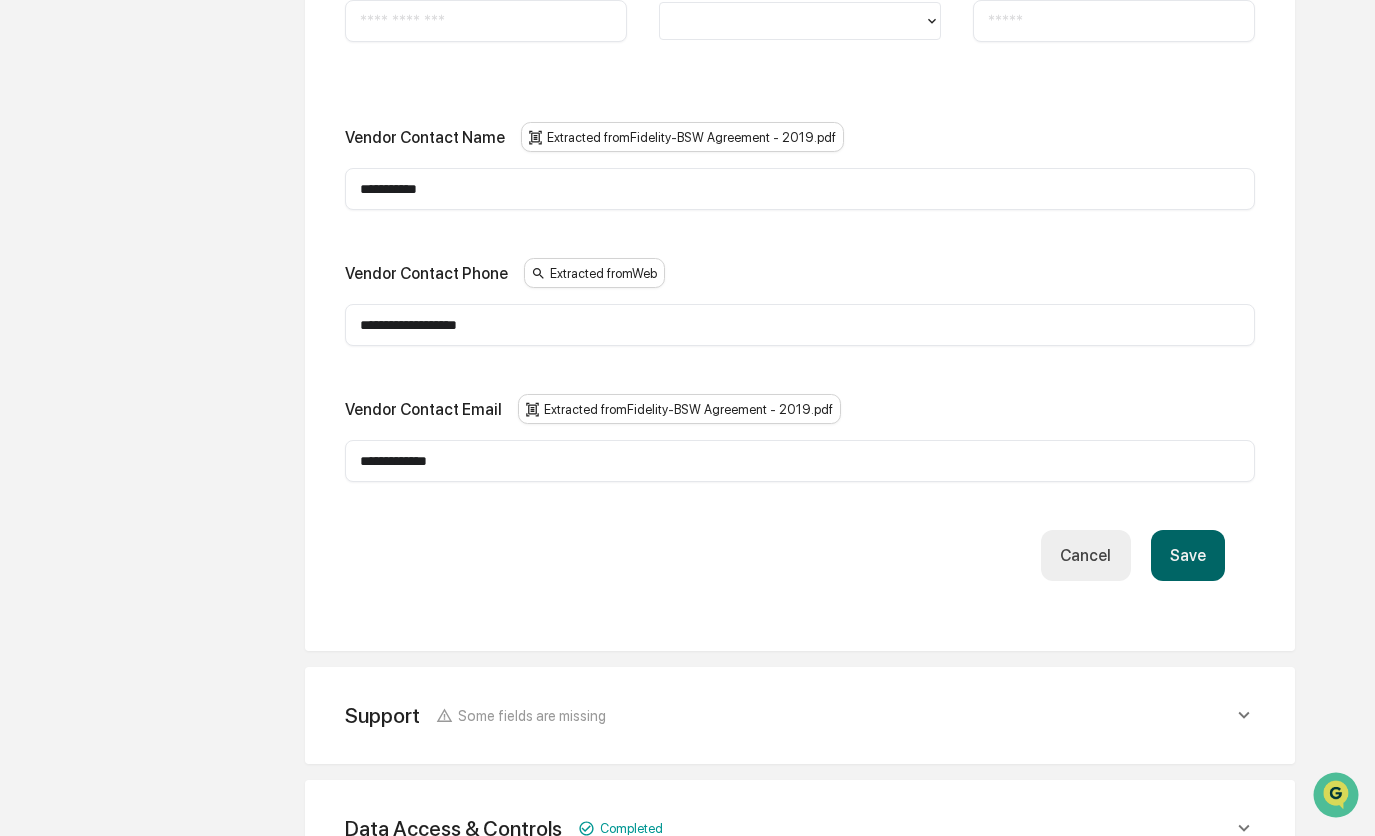 drag, startPoint x: 488, startPoint y: 194, endPoint x: 281, endPoint y: 190, distance: 207.03865 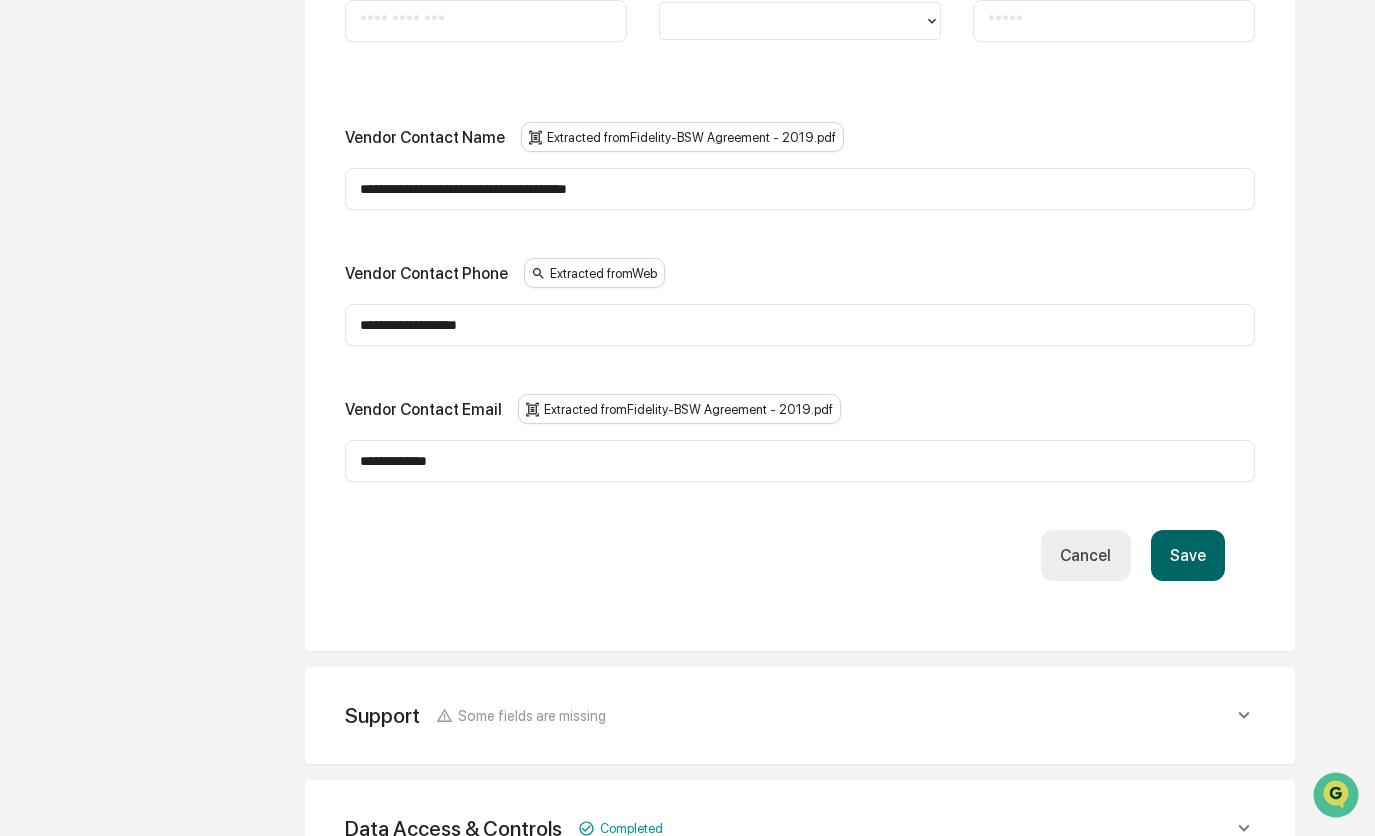 drag, startPoint x: 483, startPoint y: 187, endPoint x: 782, endPoint y: 190, distance: 299.01505 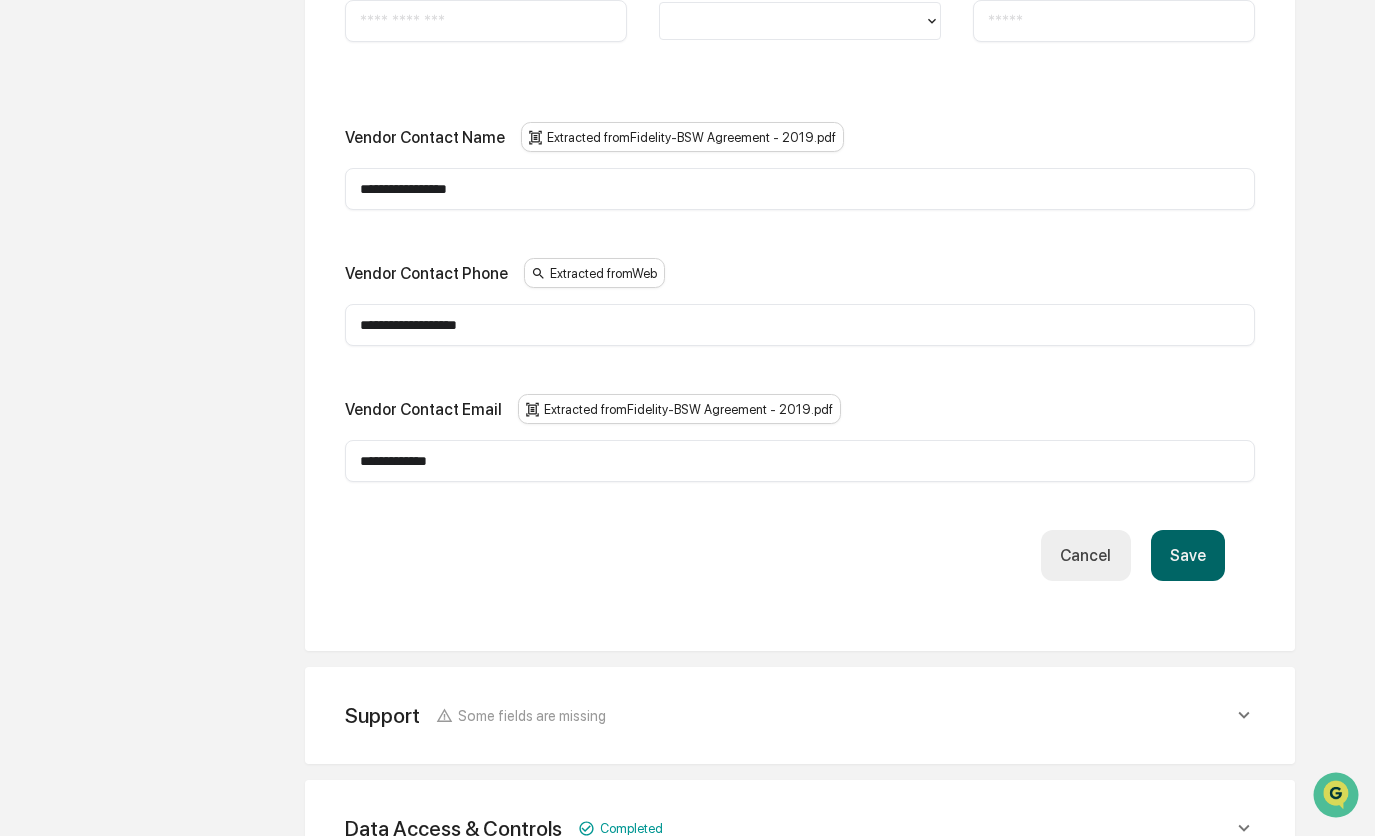 type on "**********" 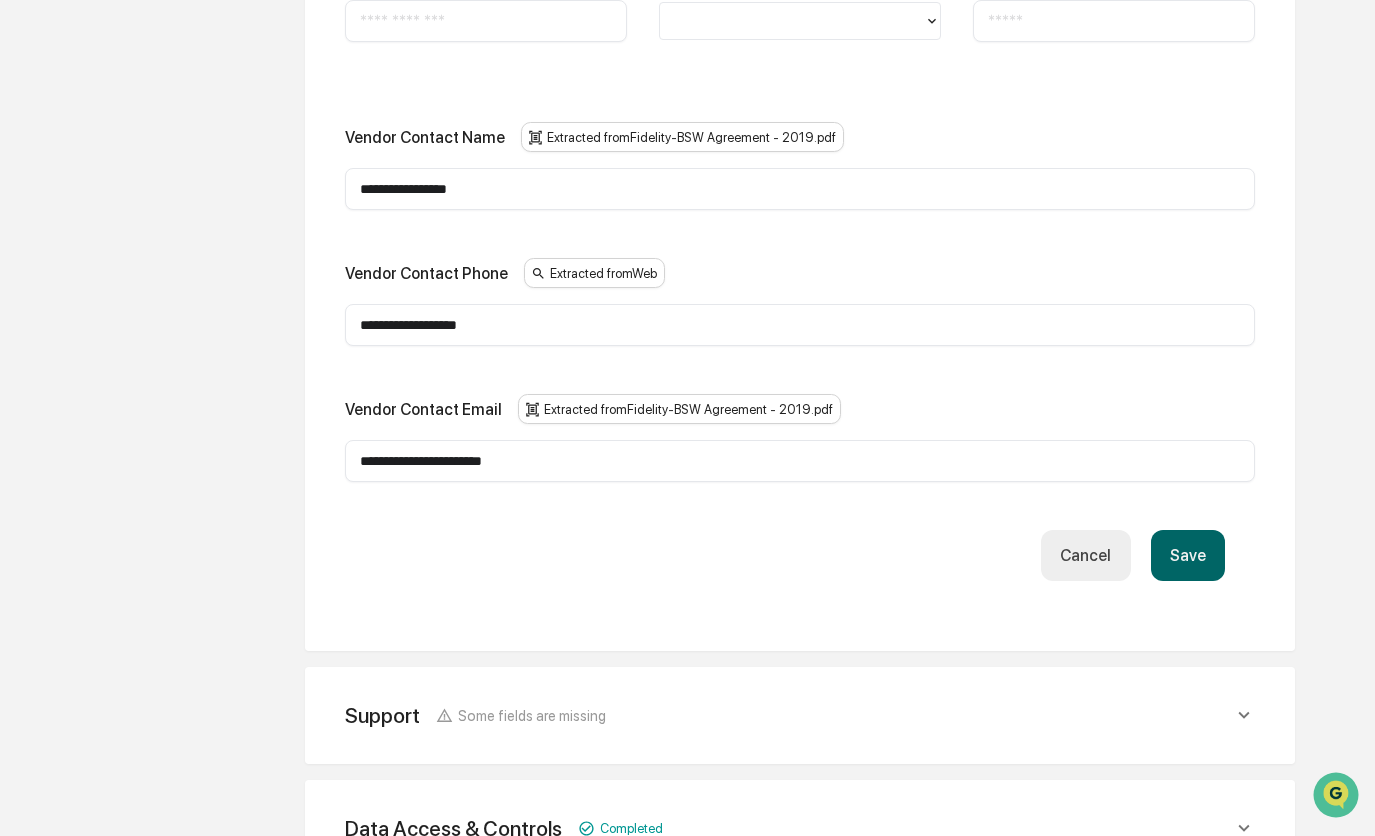 type on "**********" 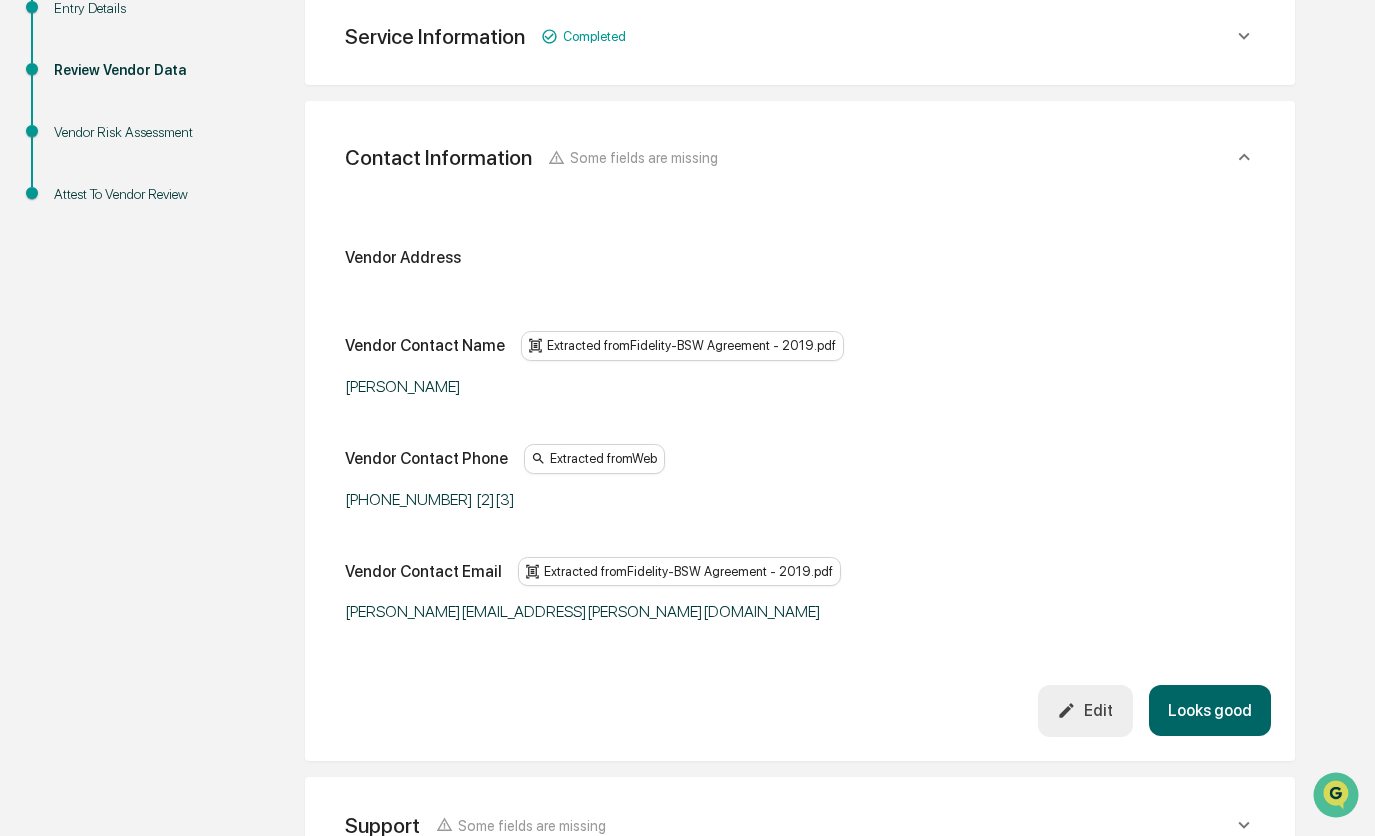 scroll, scrollTop: 300, scrollLeft: 0, axis: vertical 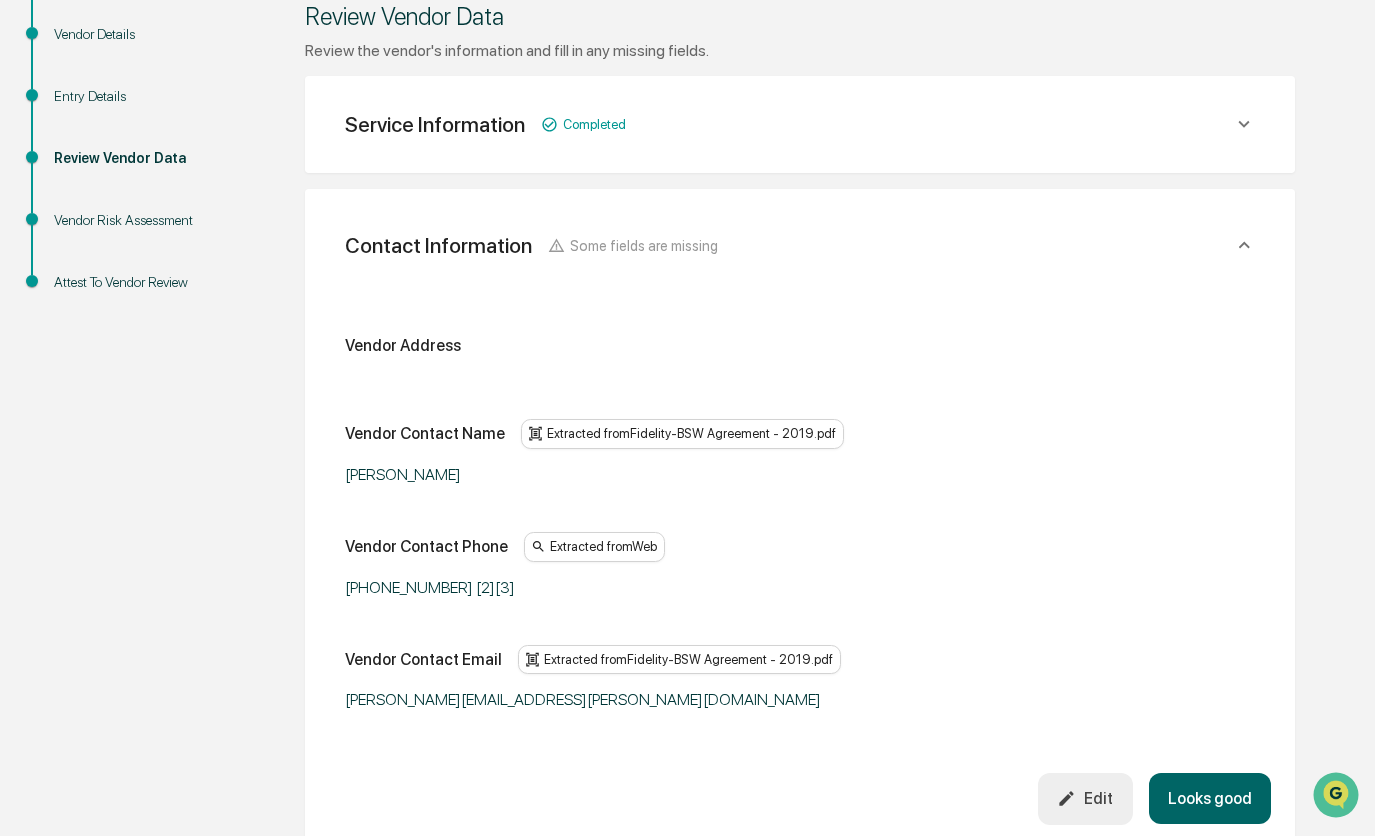 click on "Looks good" at bounding box center [1210, 798] 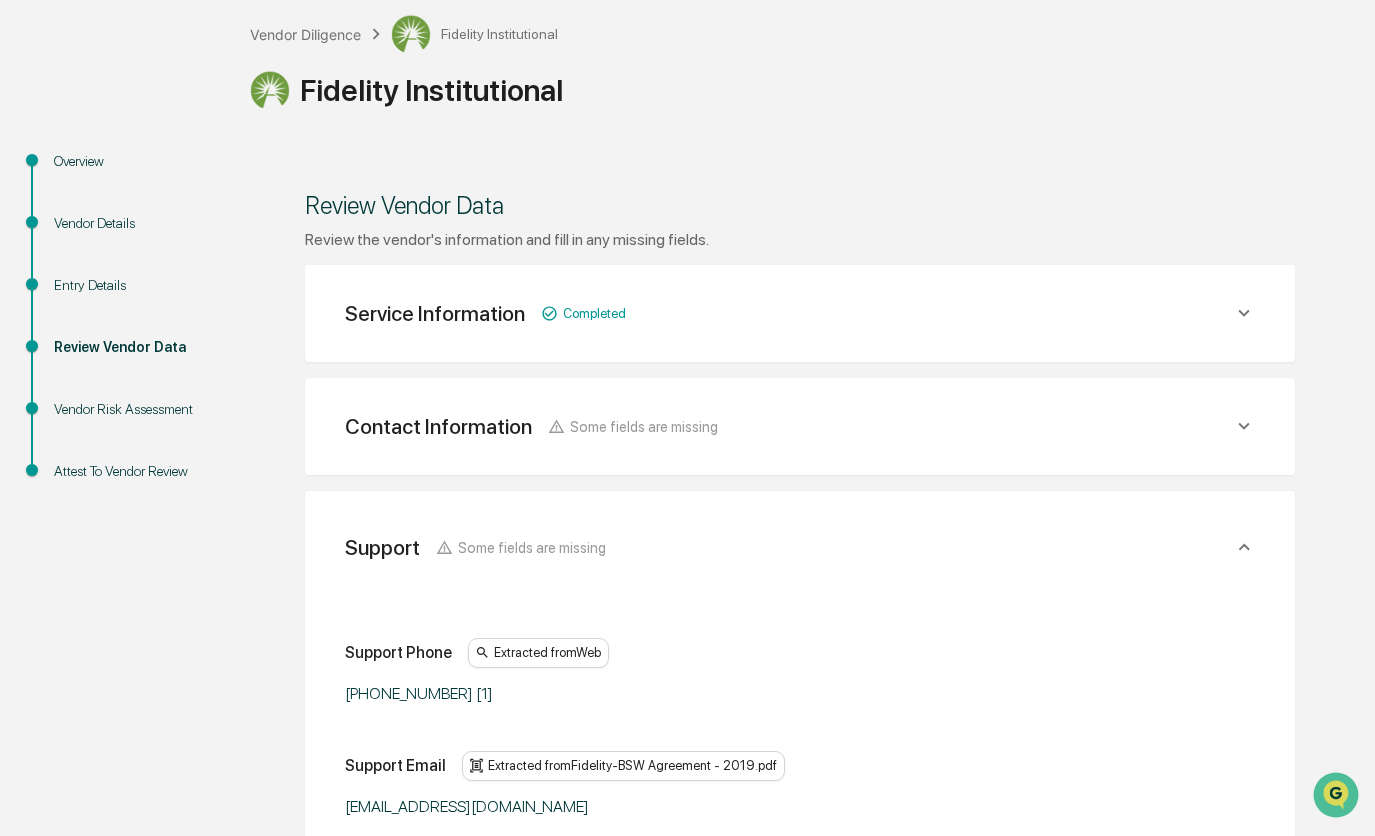 scroll, scrollTop: 0, scrollLeft: 0, axis: both 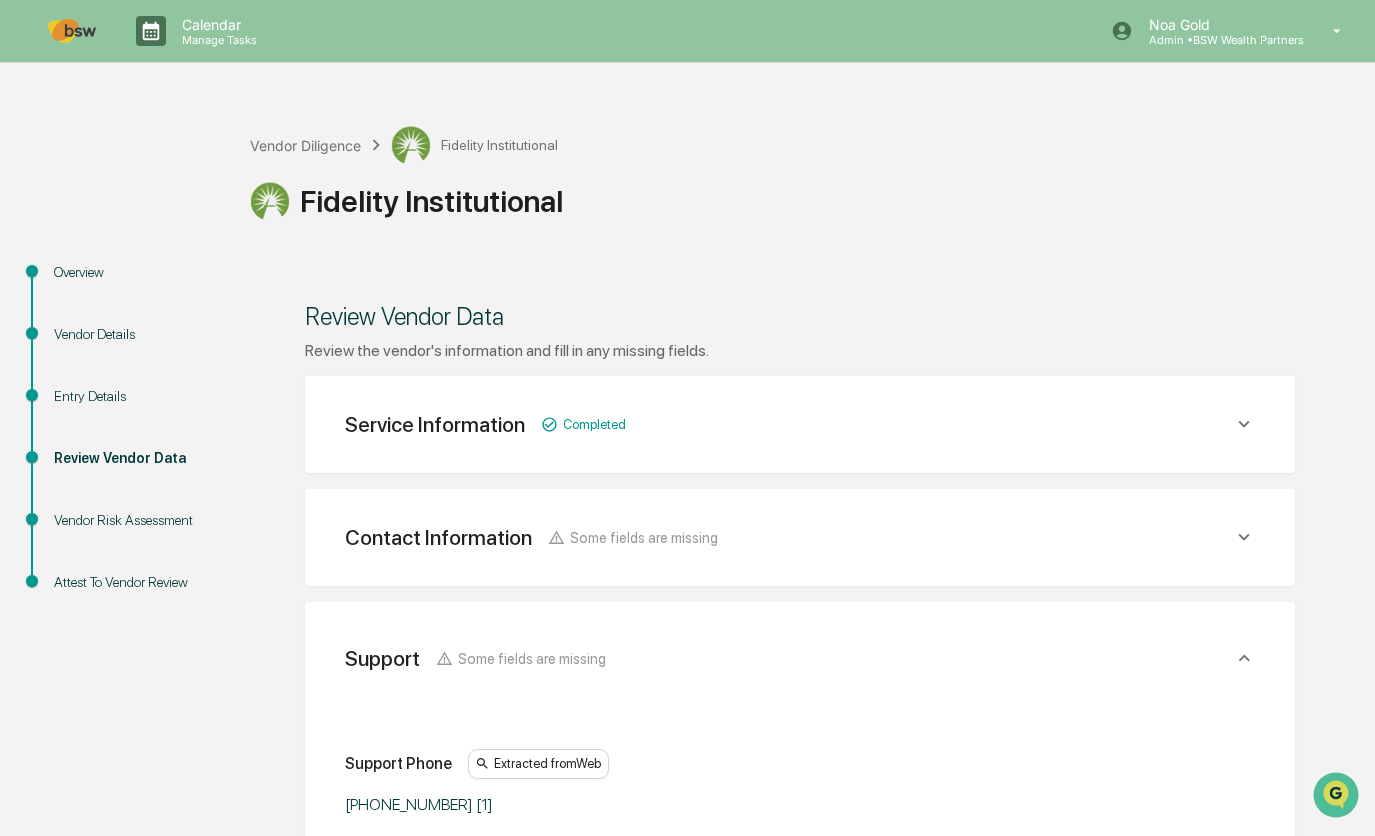 click on "Contact Information Some fields are missing" at bounding box center [789, 424] 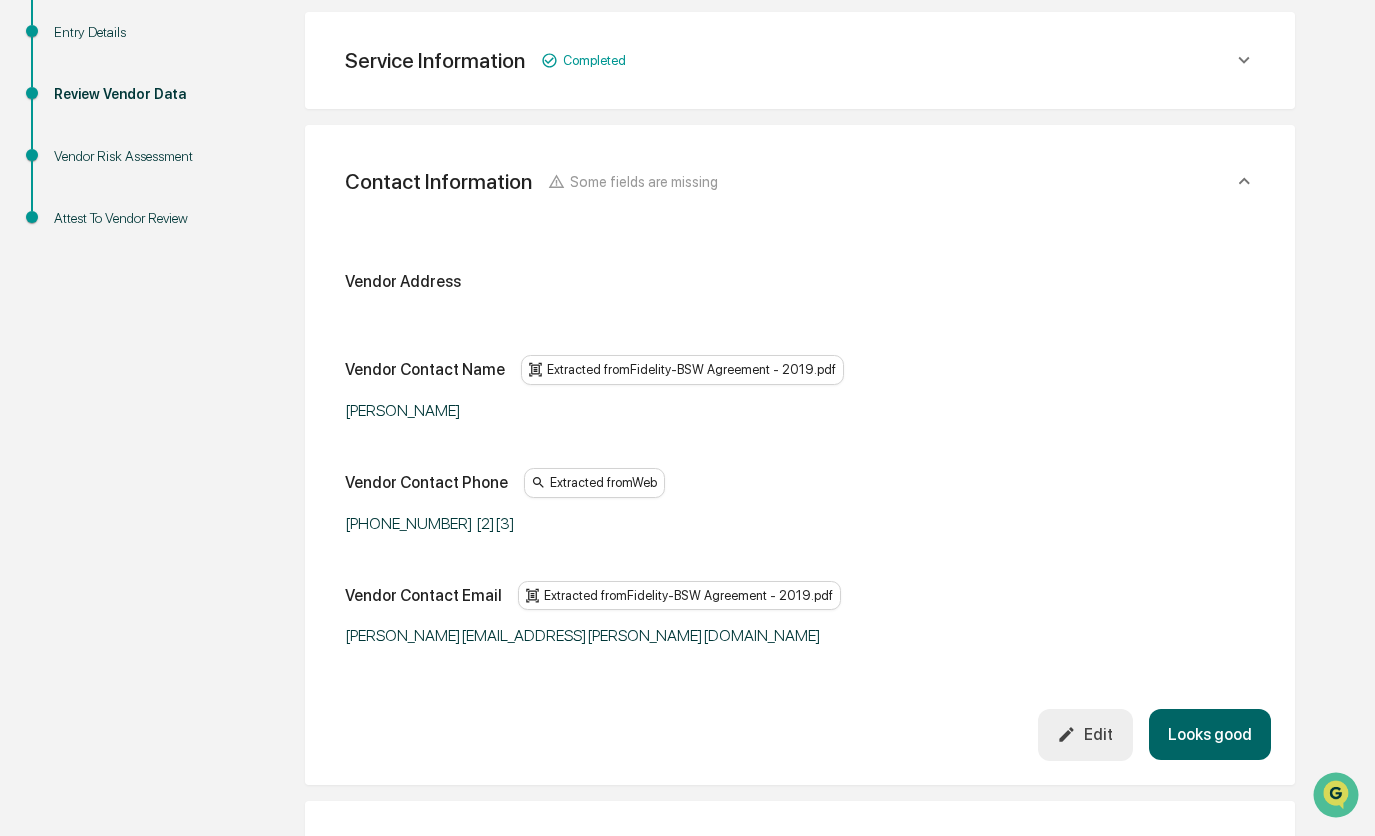 scroll, scrollTop: 400, scrollLeft: 0, axis: vertical 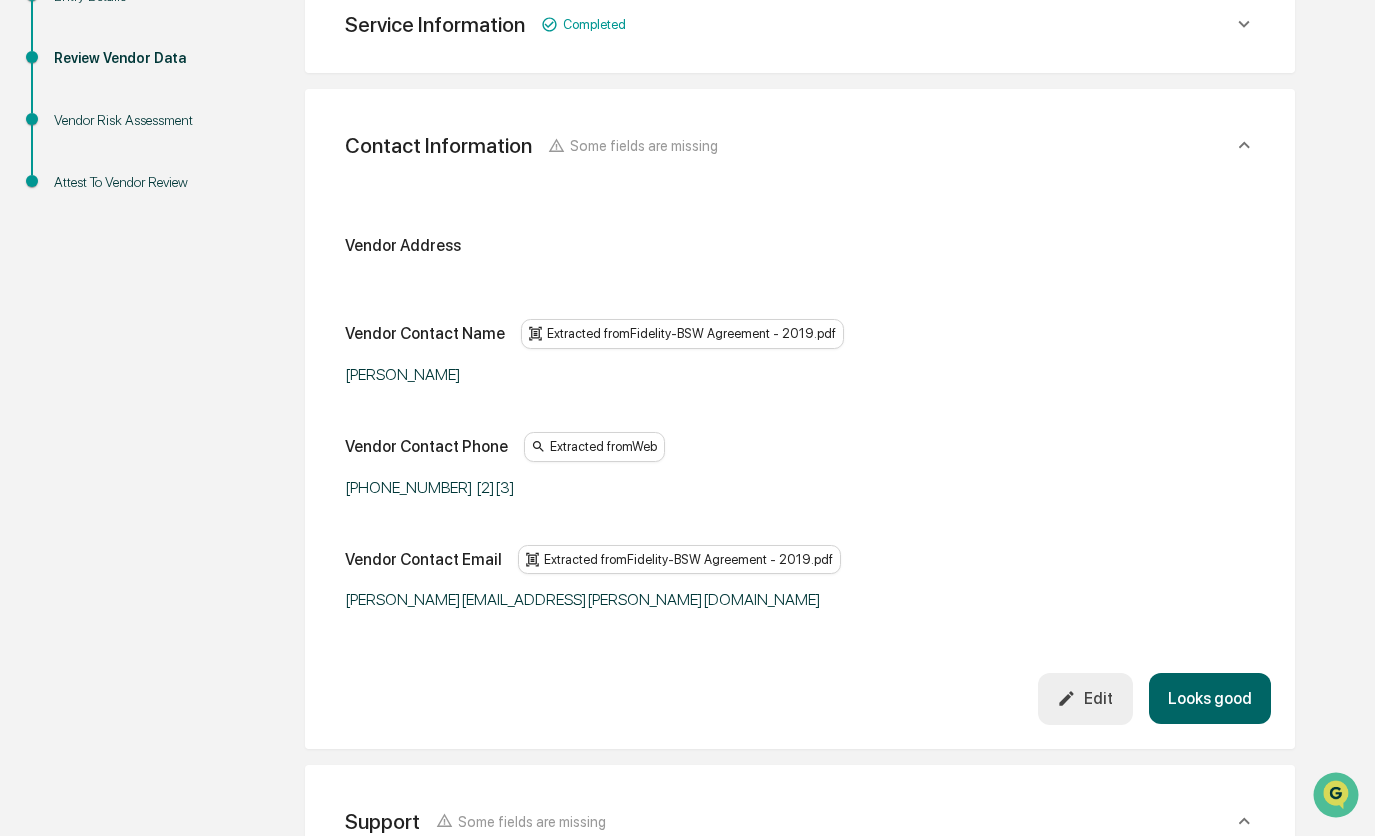 click on "Looks good" at bounding box center (1210, 698) 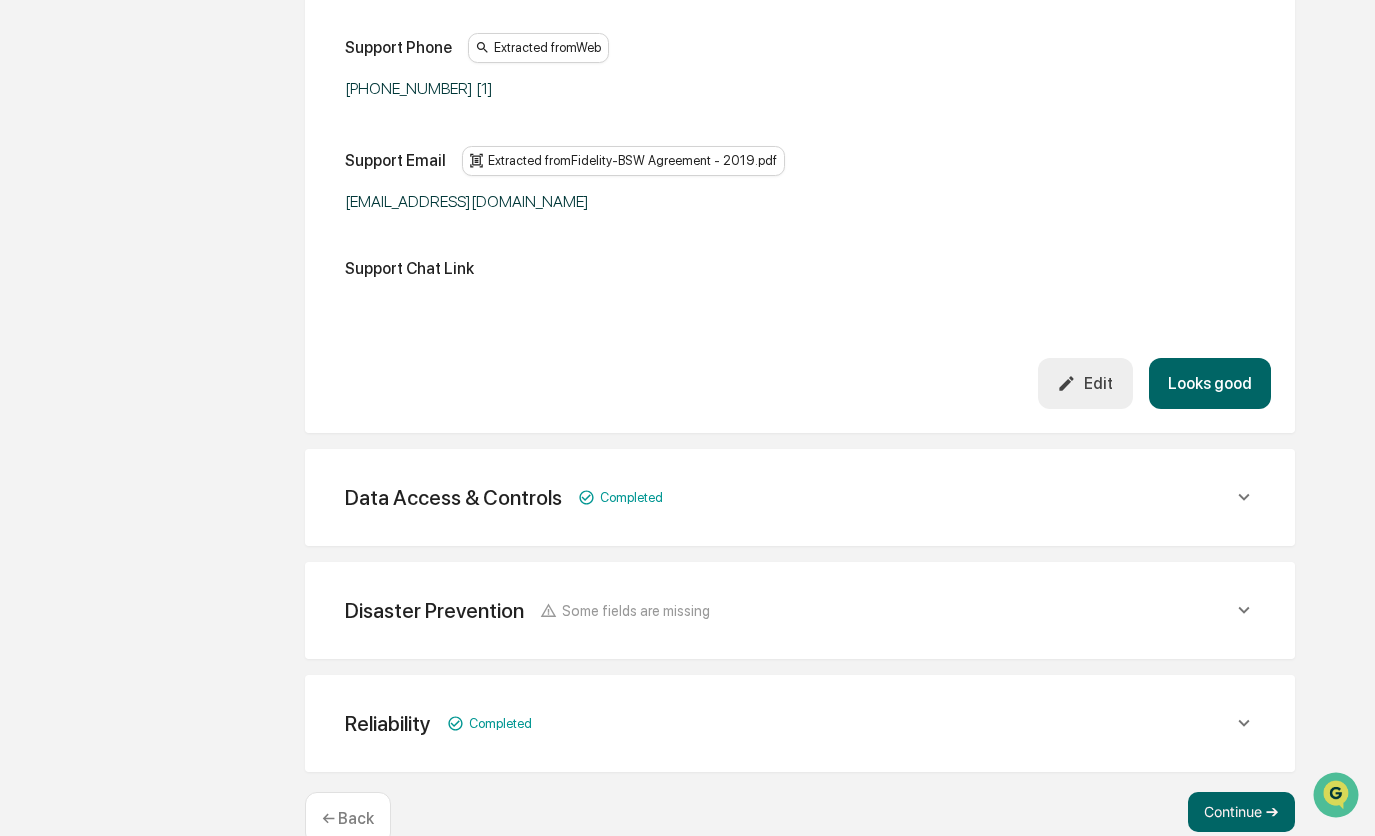 scroll, scrollTop: 755, scrollLeft: 0, axis: vertical 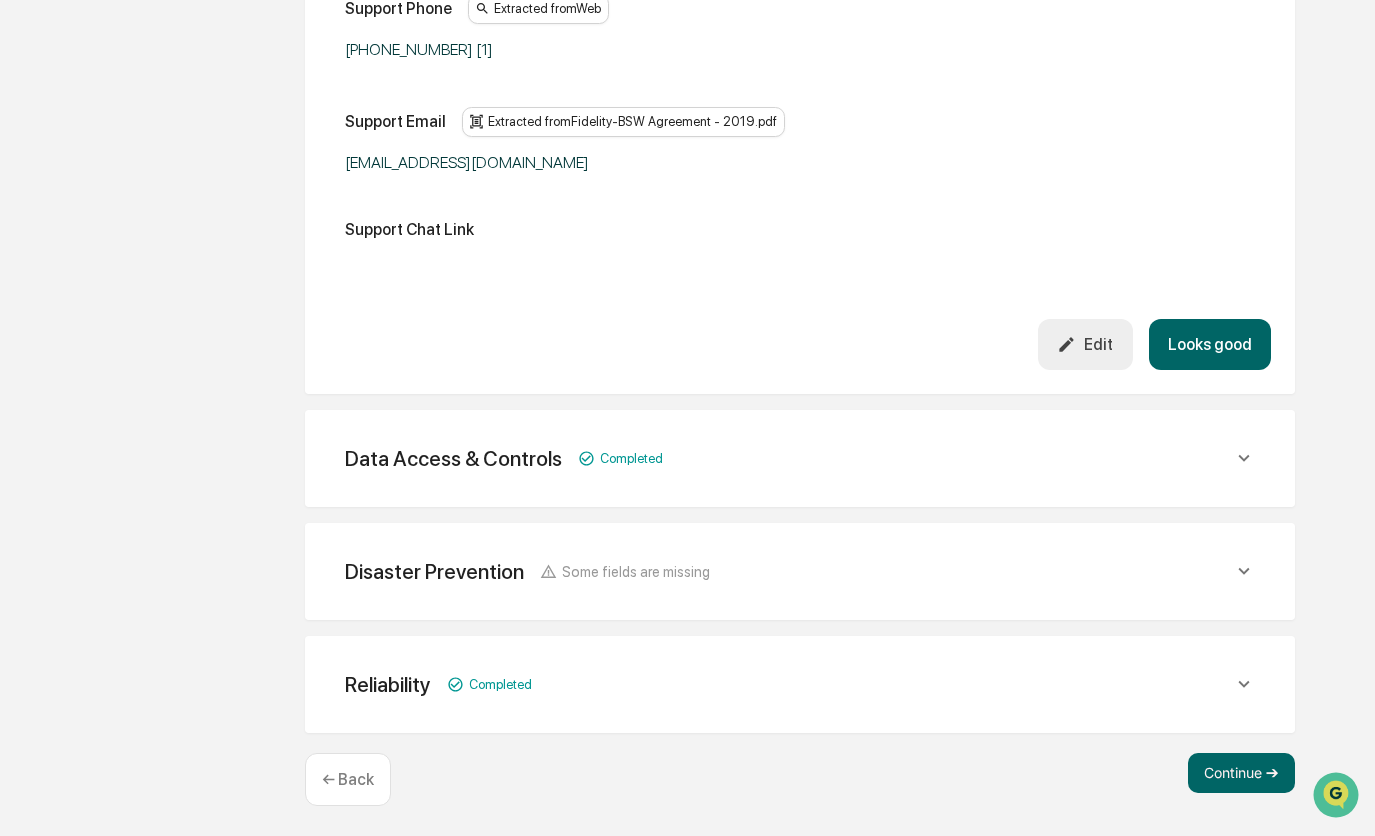 click on "Looks good" at bounding box center [1210, 344] 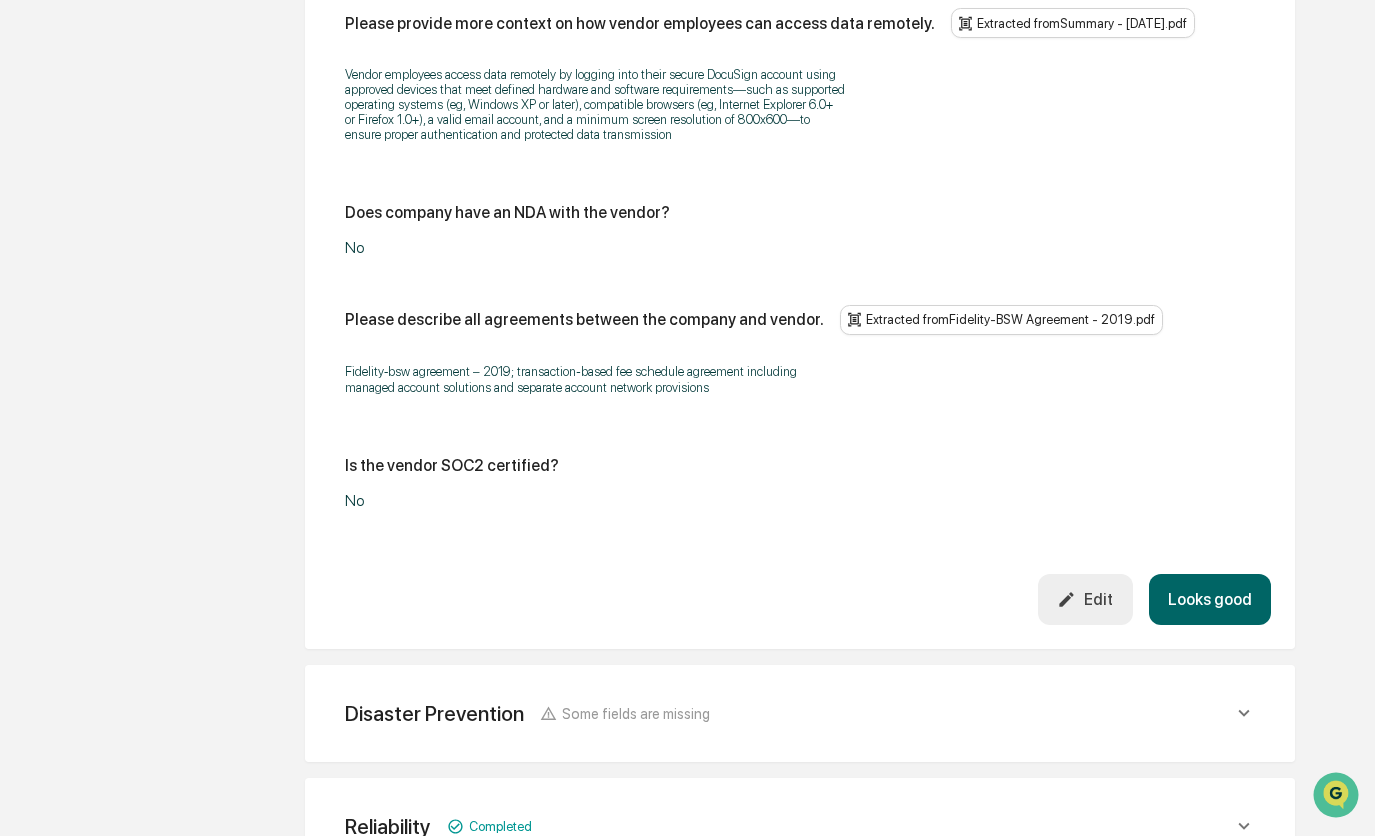scroll, scrollTop: 2584, scrollLeft: 0, axis: vertical 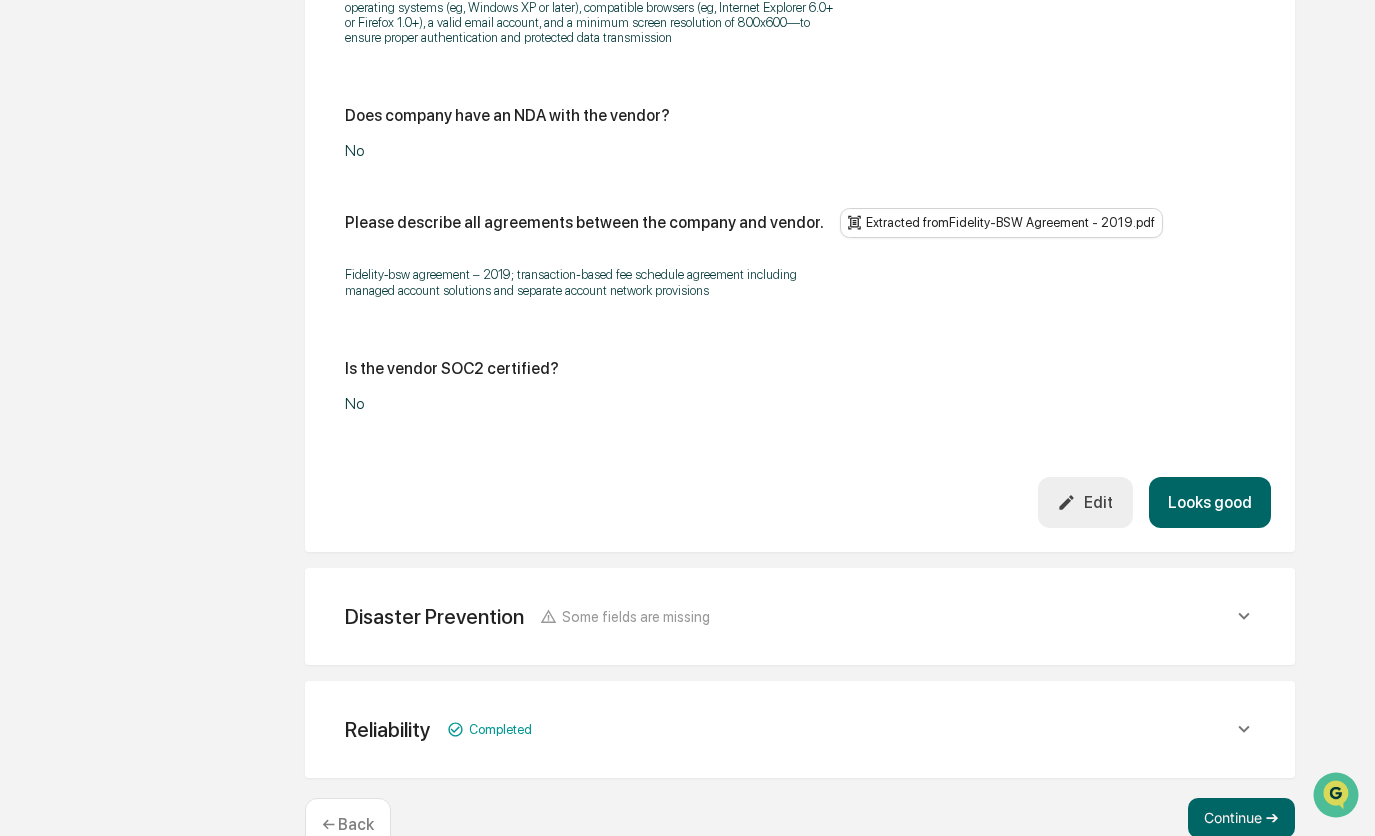 click on "Looks good" at bounding box center (1210, 502) 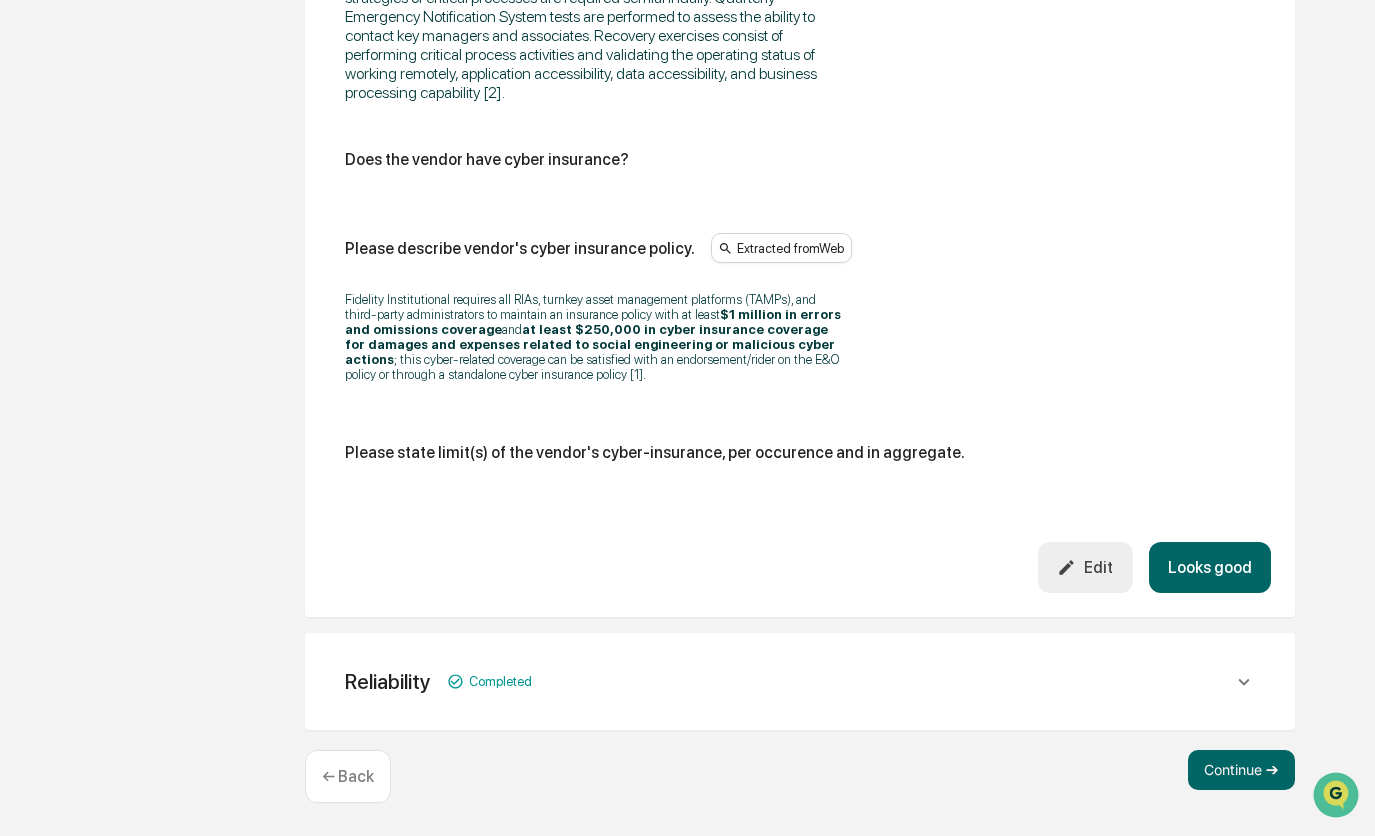 scroll, scrollTop: 1376, scrollLeft: 0, axis: vertical 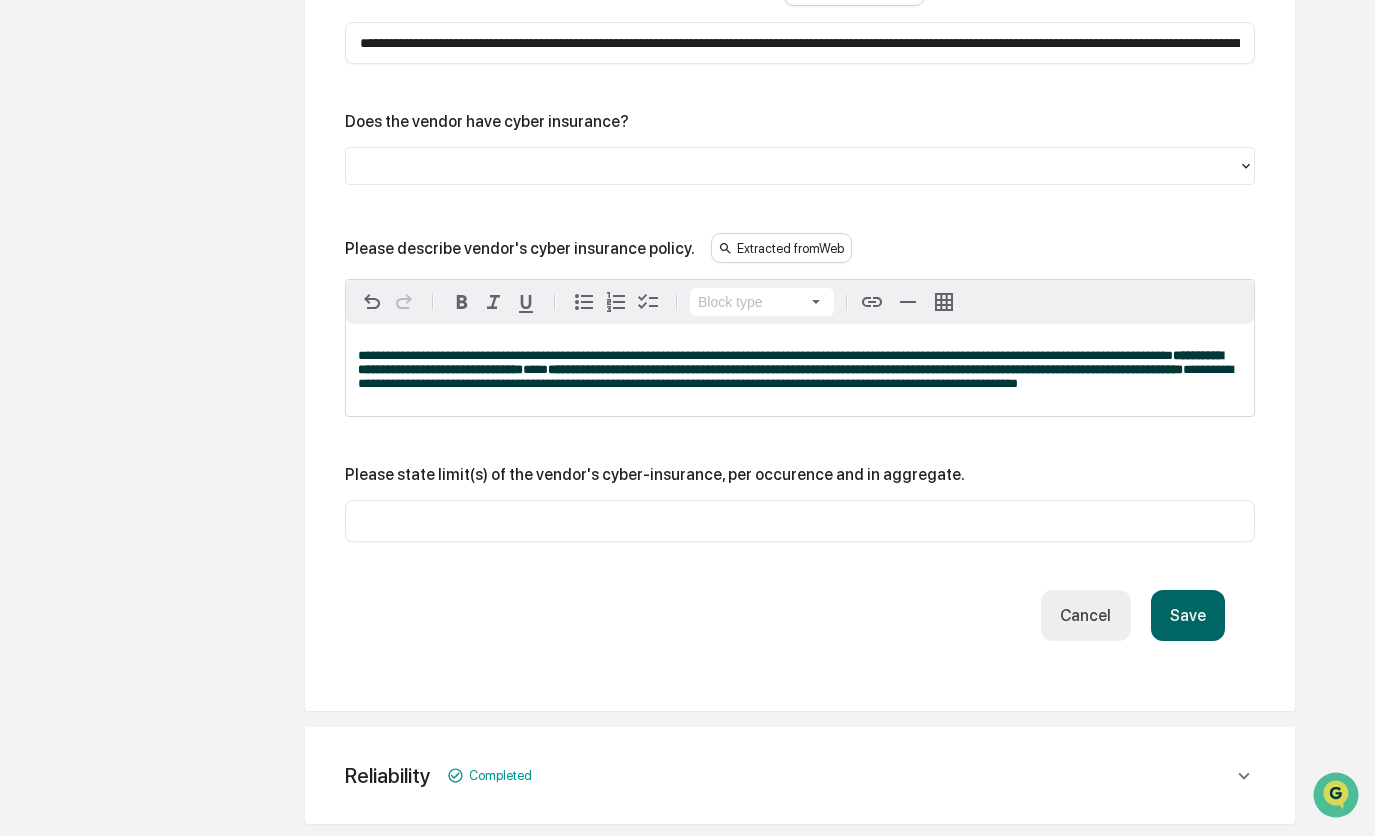 click at bounding box center [792, 166] 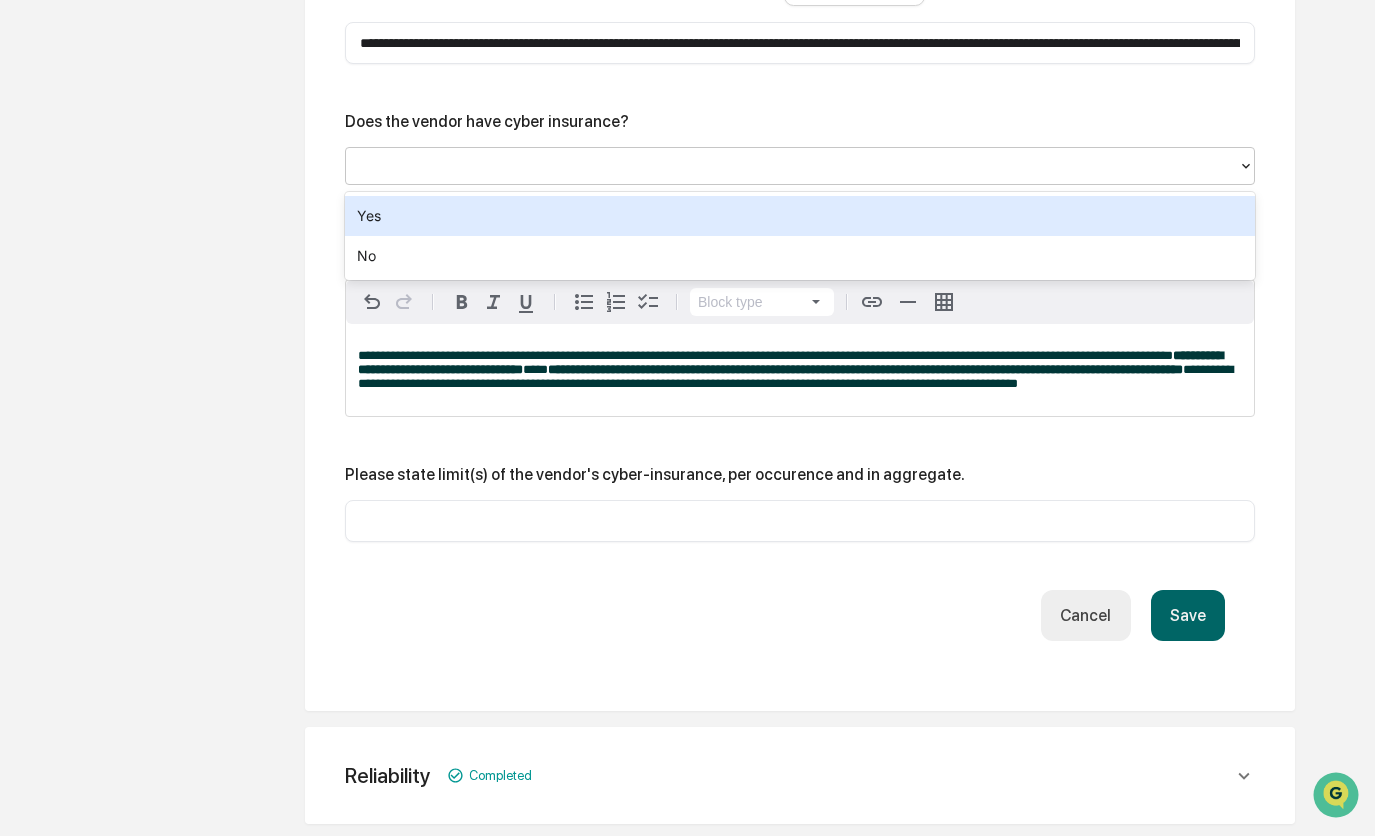 click on "Yes" at bounding box center (800, 216) 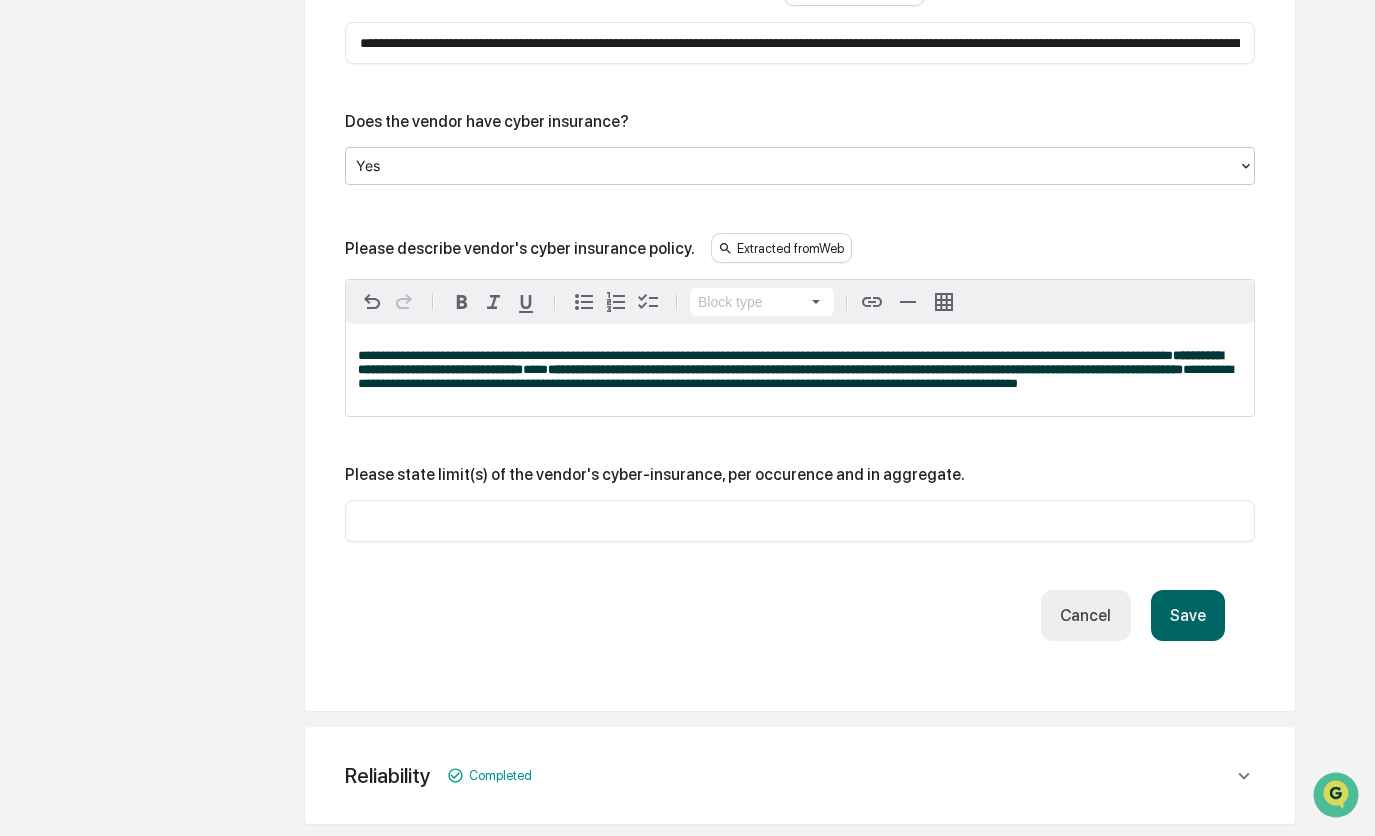 click on "Save" at bounding box center (1188, 615) 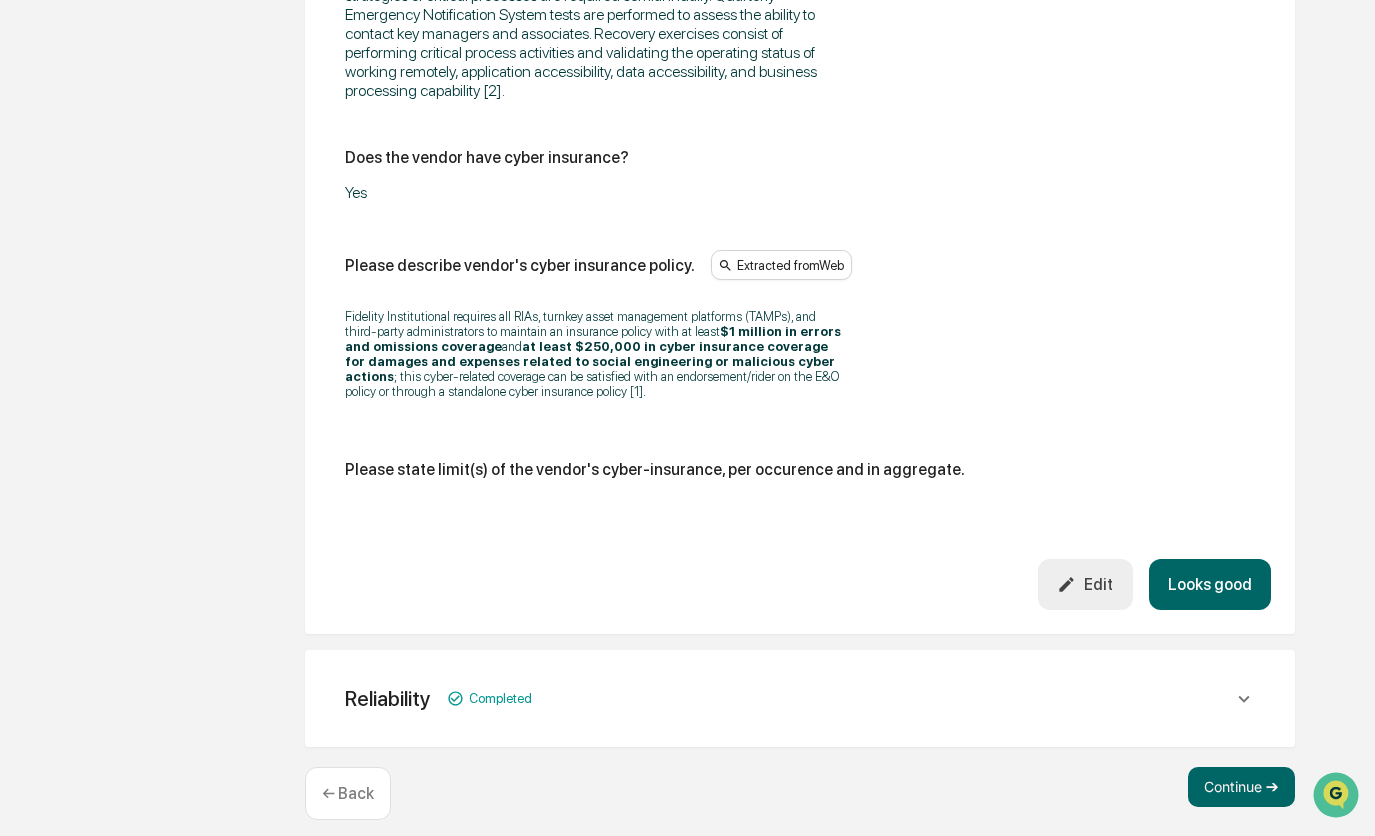 scroll, scrollTop: 1376, scrollLeft: 0, axis: vertical 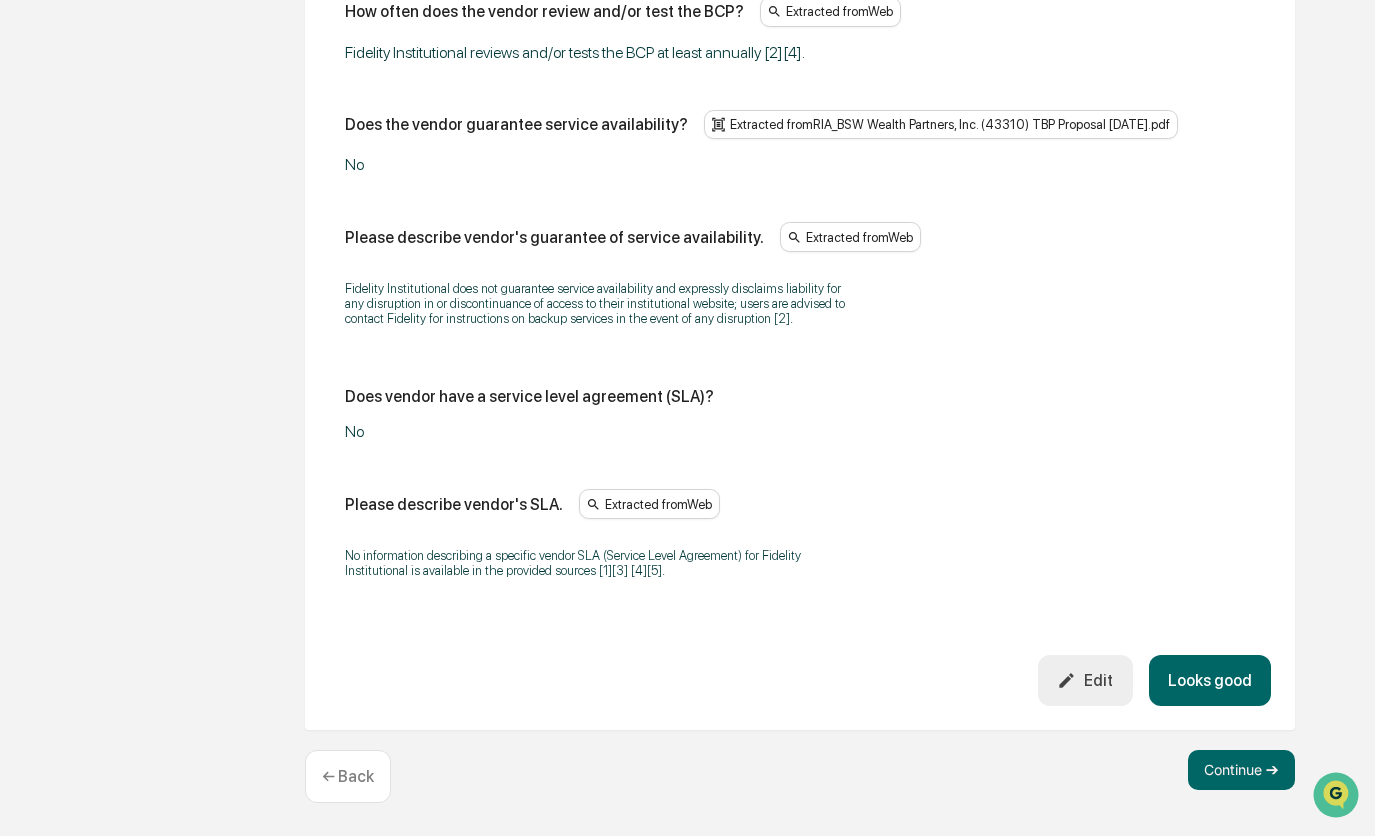 click on "Looks good" at bounding box center [1210, 680] 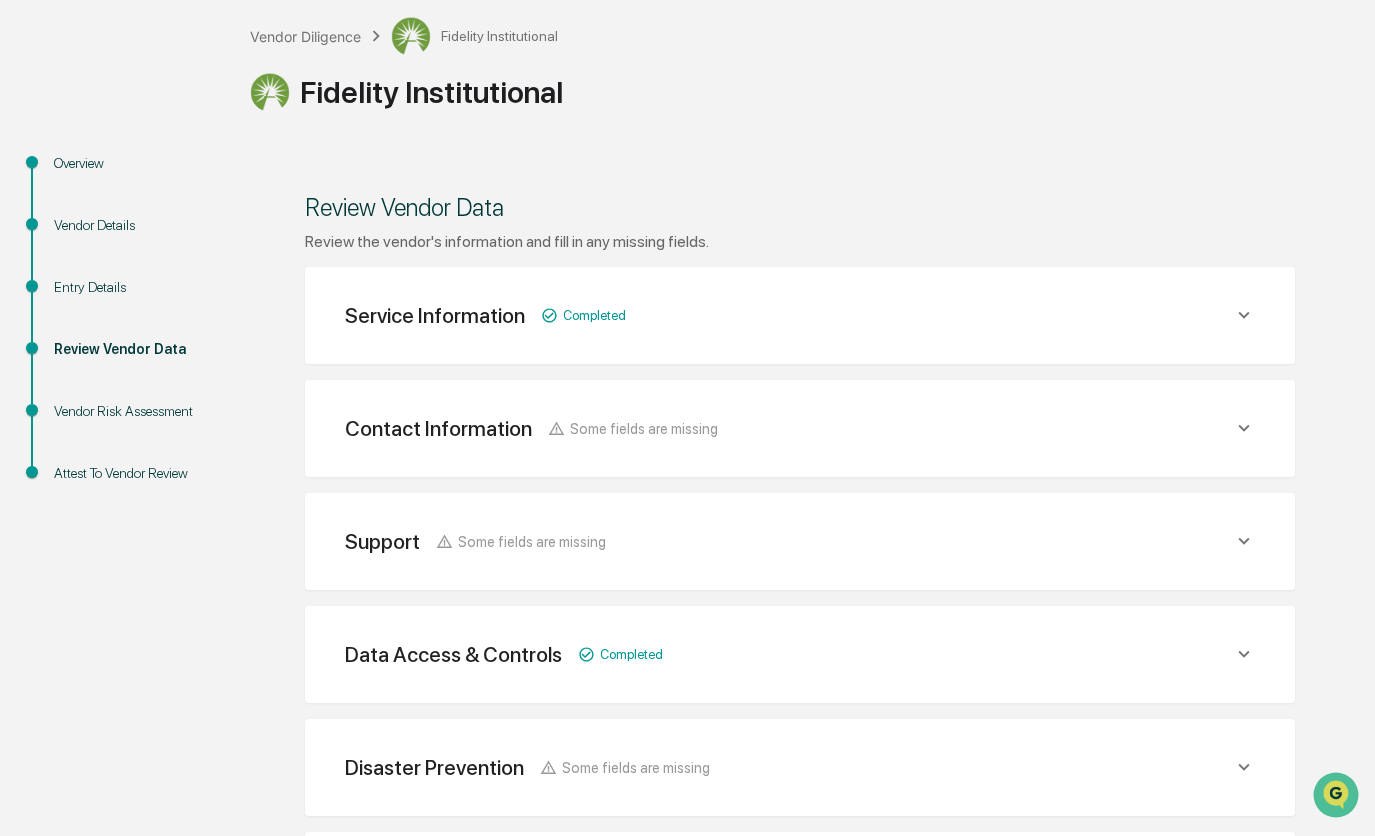 scroll, scrollTop: 108, scrollLeft: 0, axis: vertical 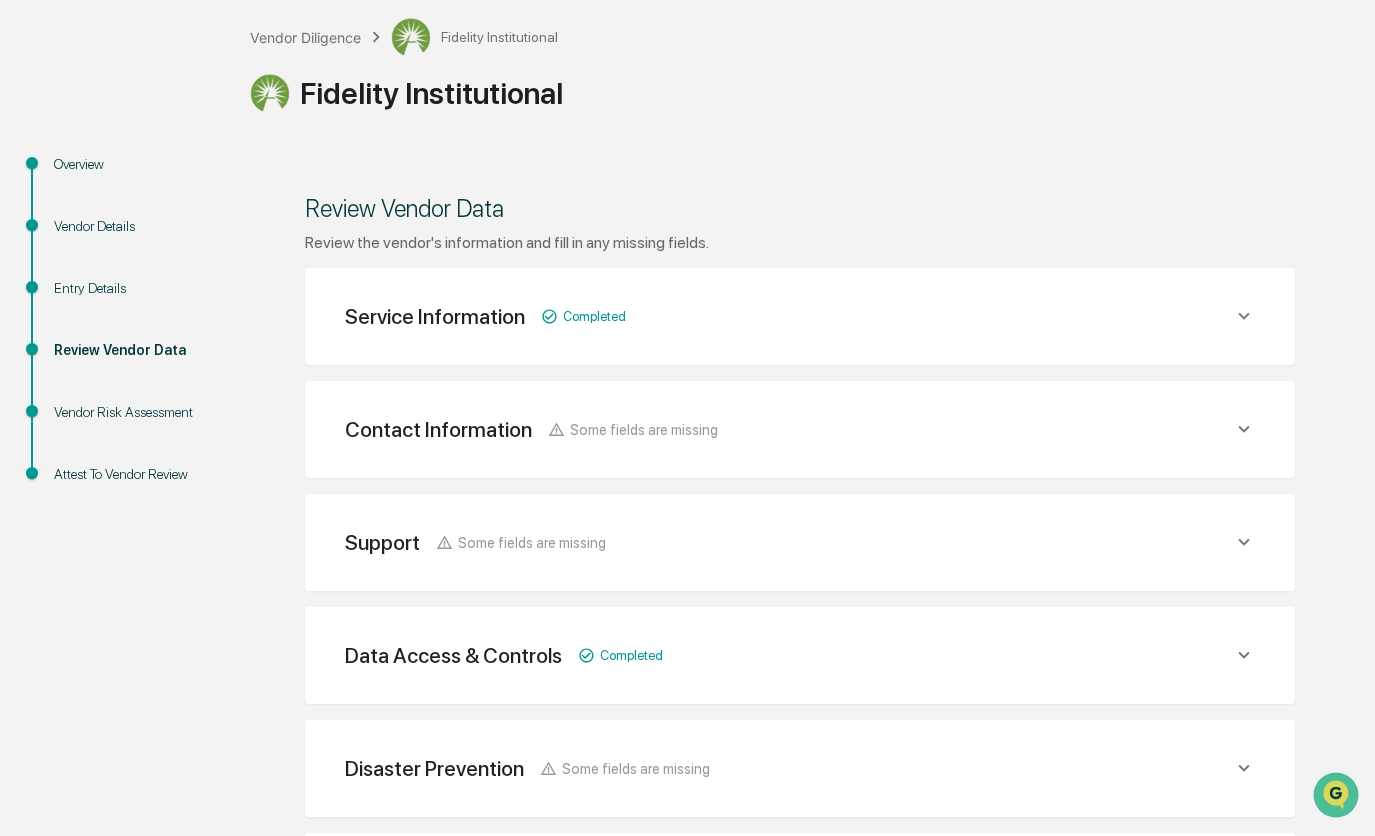 click on "Some fields are missing" at bounding box center (583, 316) 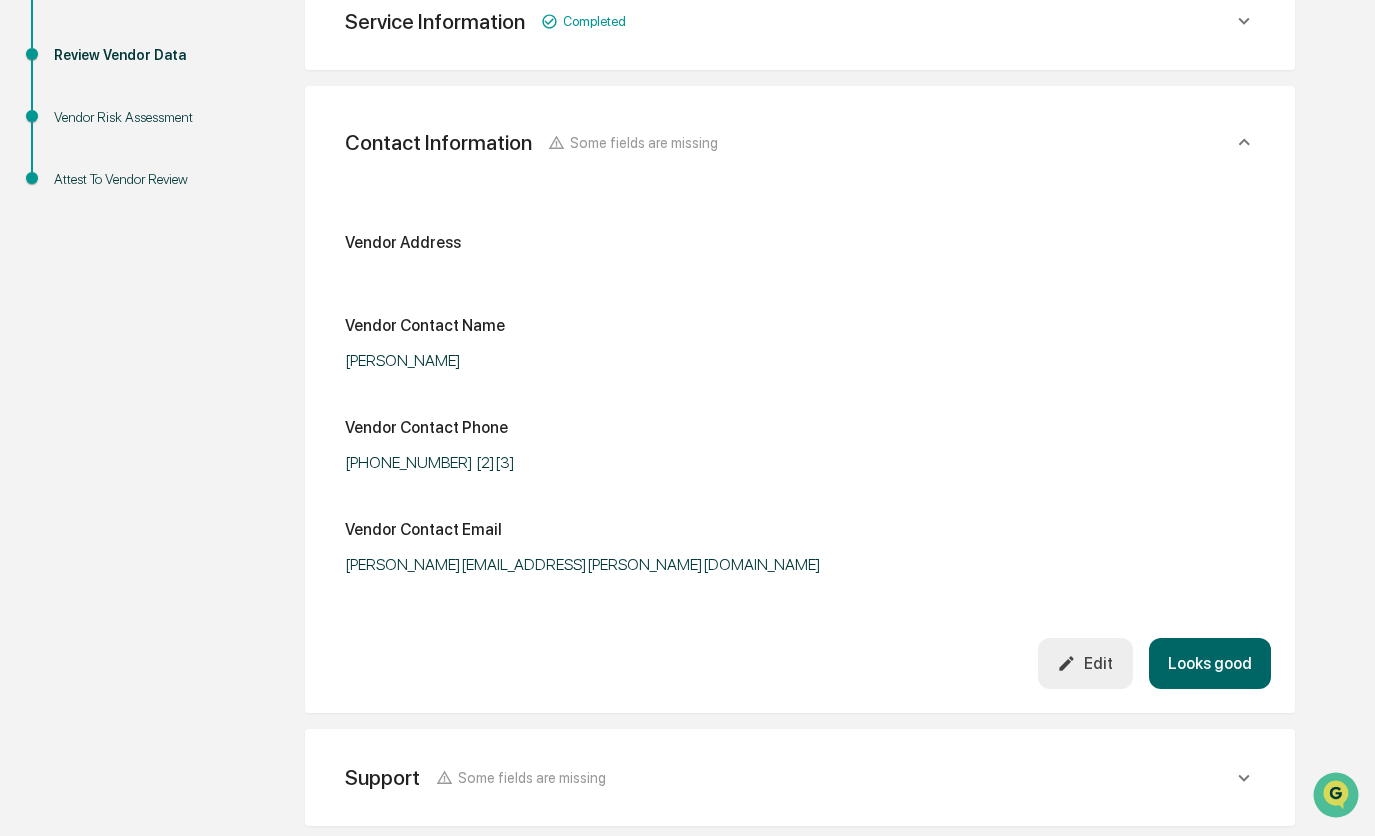 scroll, scrollTop: 408, scrollLeft: 0, axis: vertical 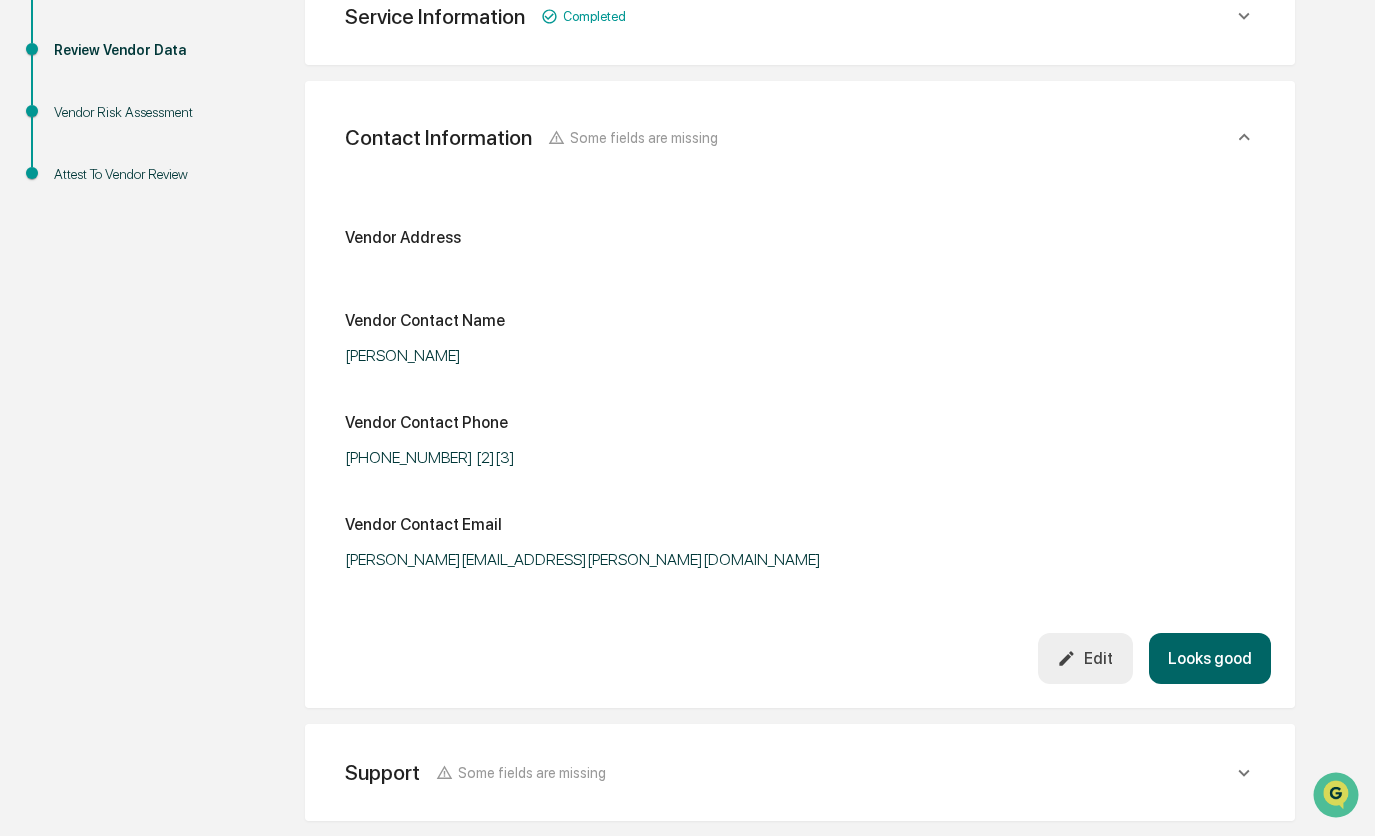 click on "Looks good" at bounding box center [1210, 658] 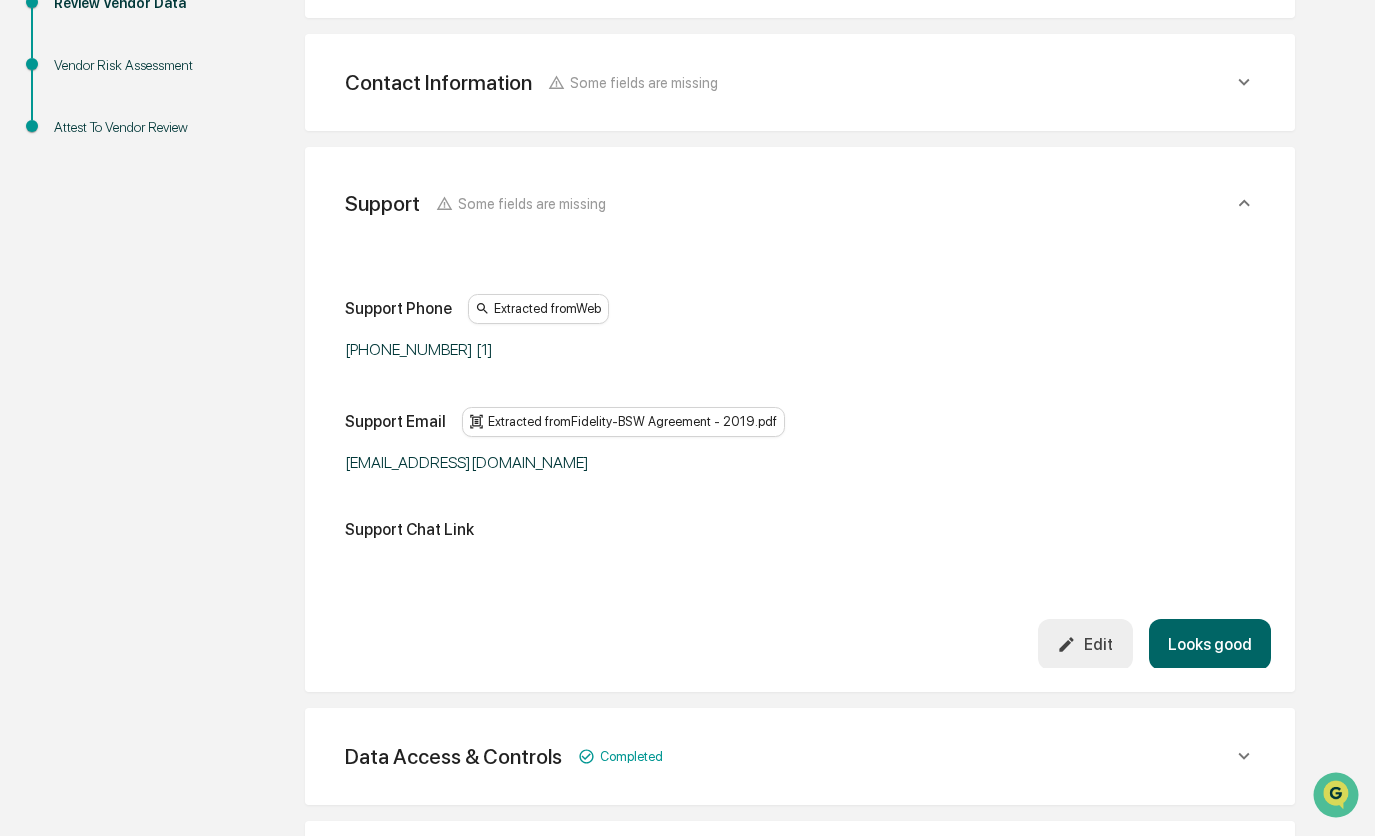 scroll, scrollTop: 489, scrollLeft: 0, axis: vertical 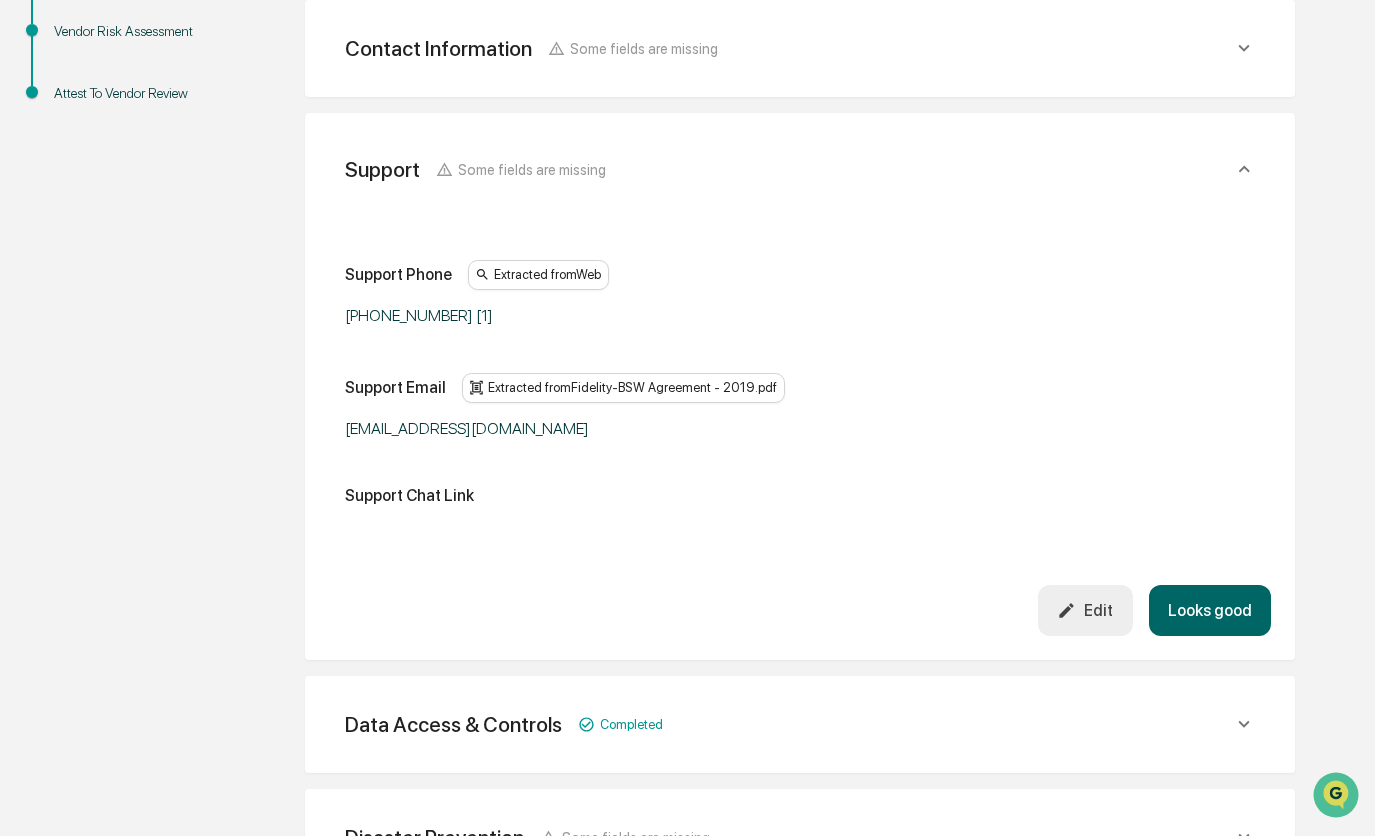 click on "Looks good" at bounding box center (1210, 610) 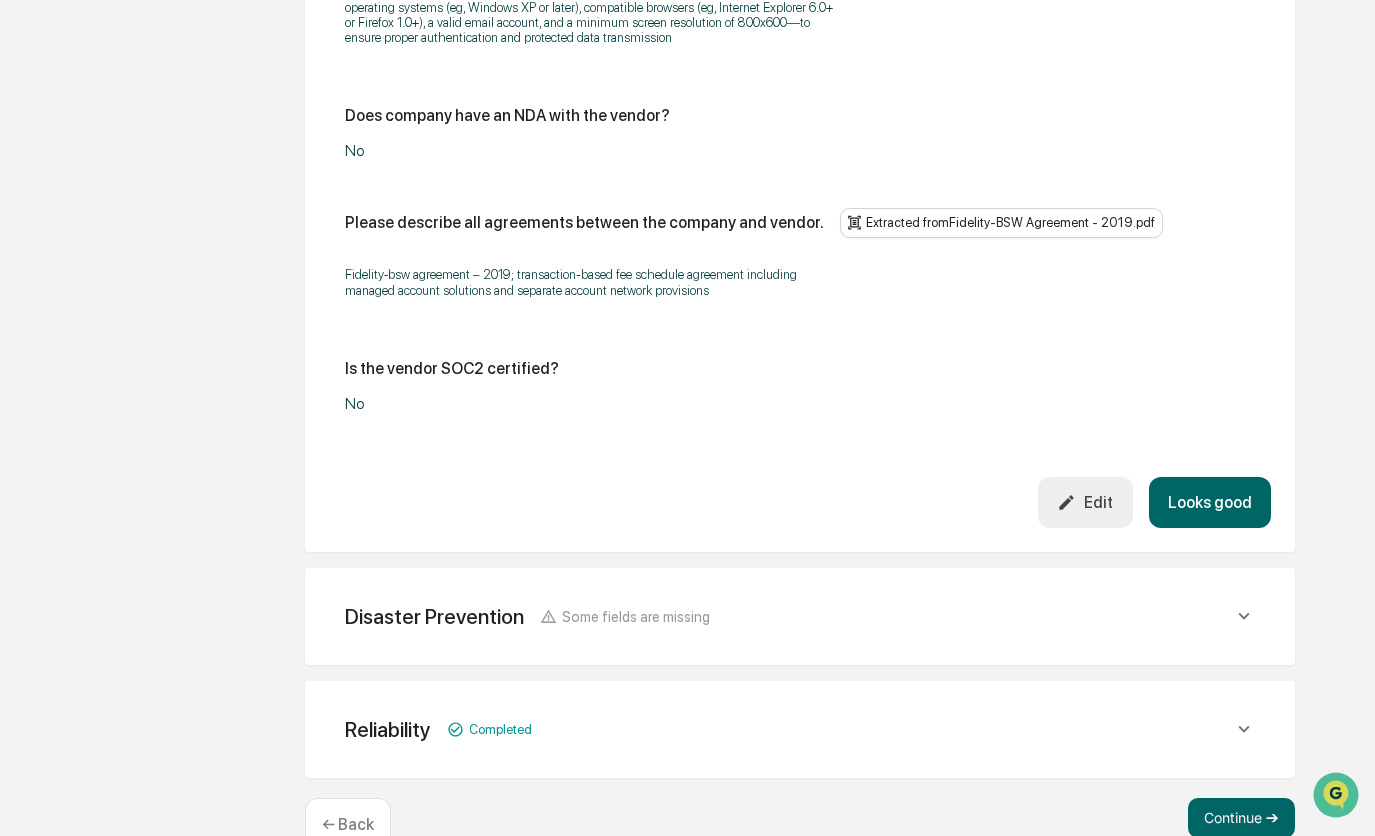 click on "Looks good" at bounding box center [1210, 502] 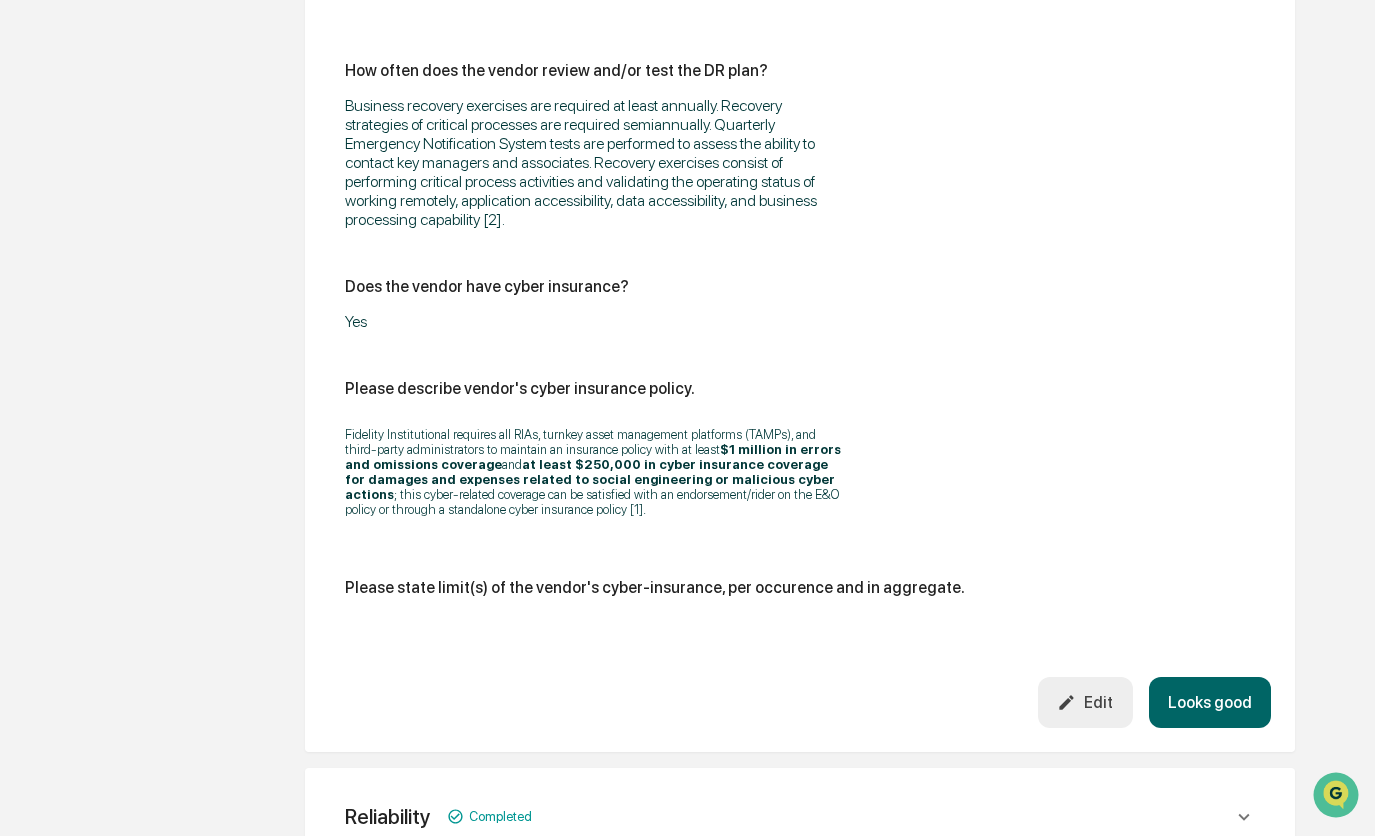 click on "Looks good" at bounding box center [1210, 702] 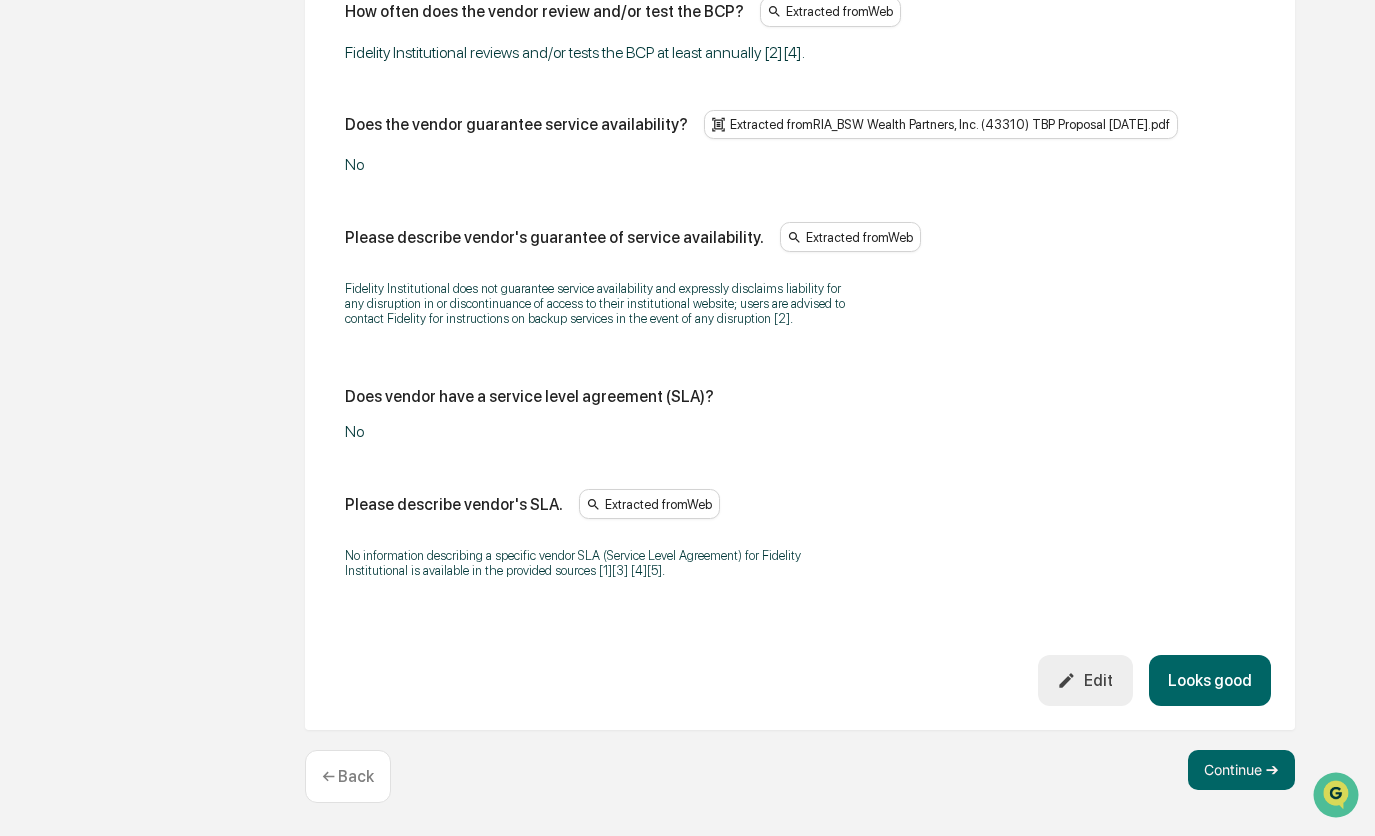 click on "Looks good" at bounding box center (1210, 680) 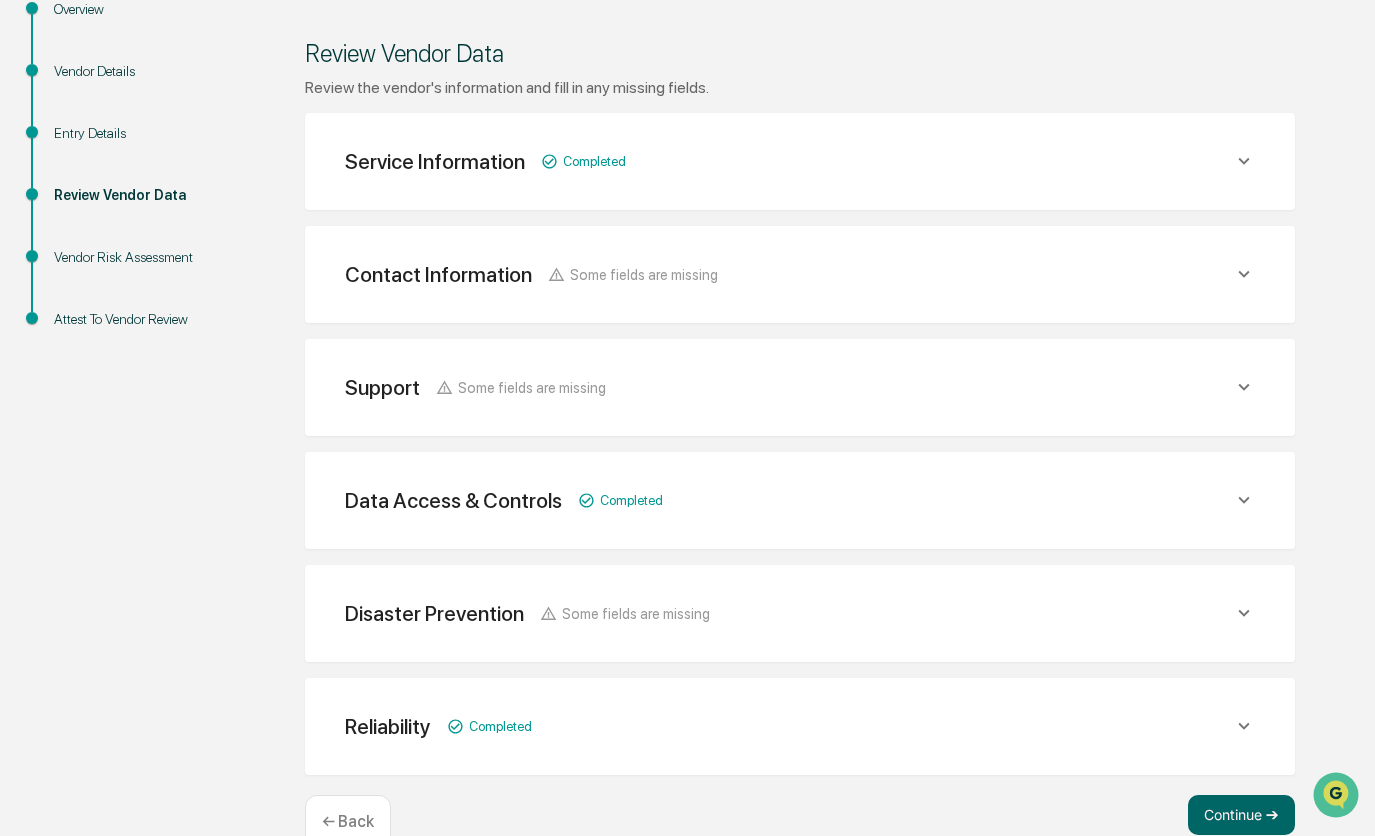 scroll, scrollTop: 308, scrollLeft: 0, axis: vertical 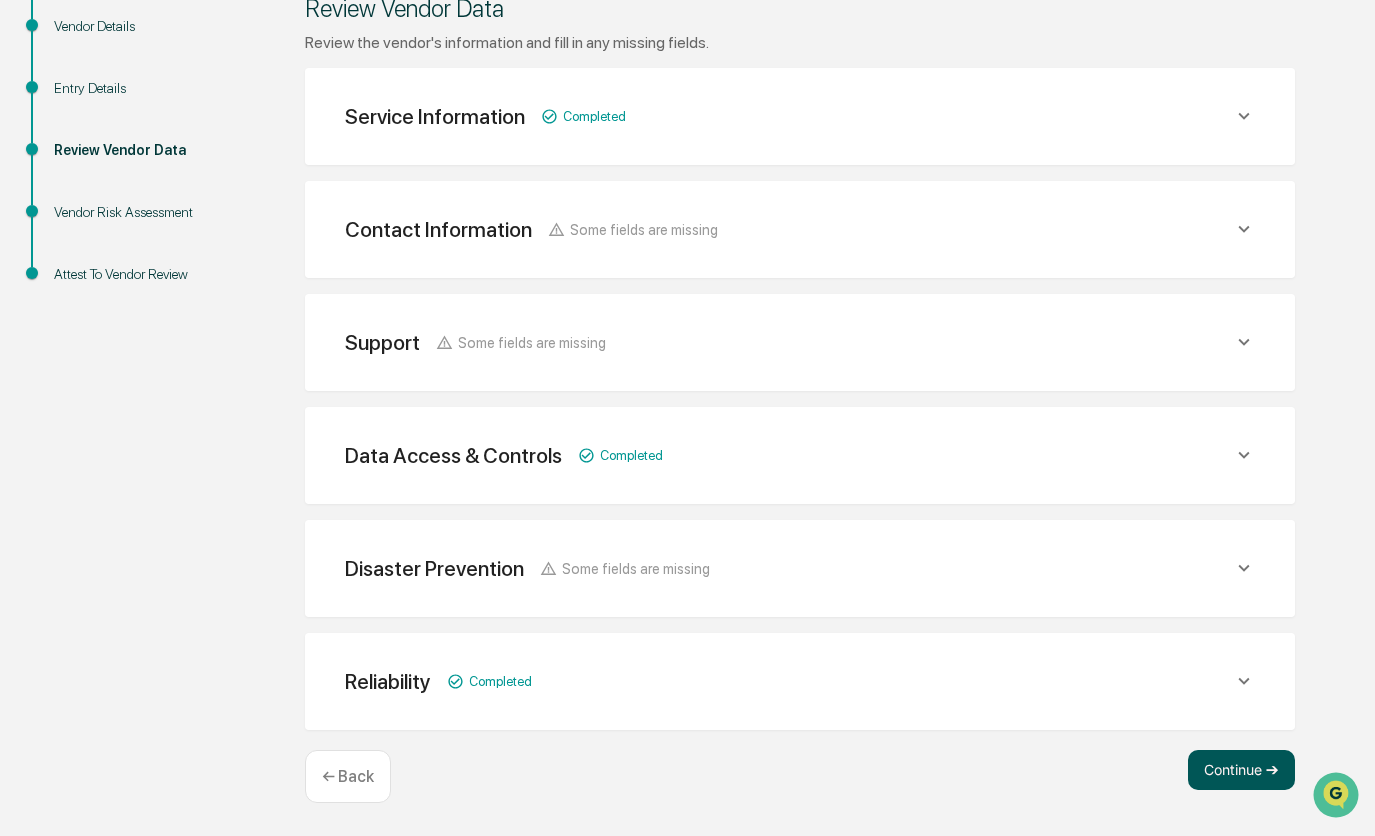 click on "Continue ➔" at bounding box center (1241, 770) 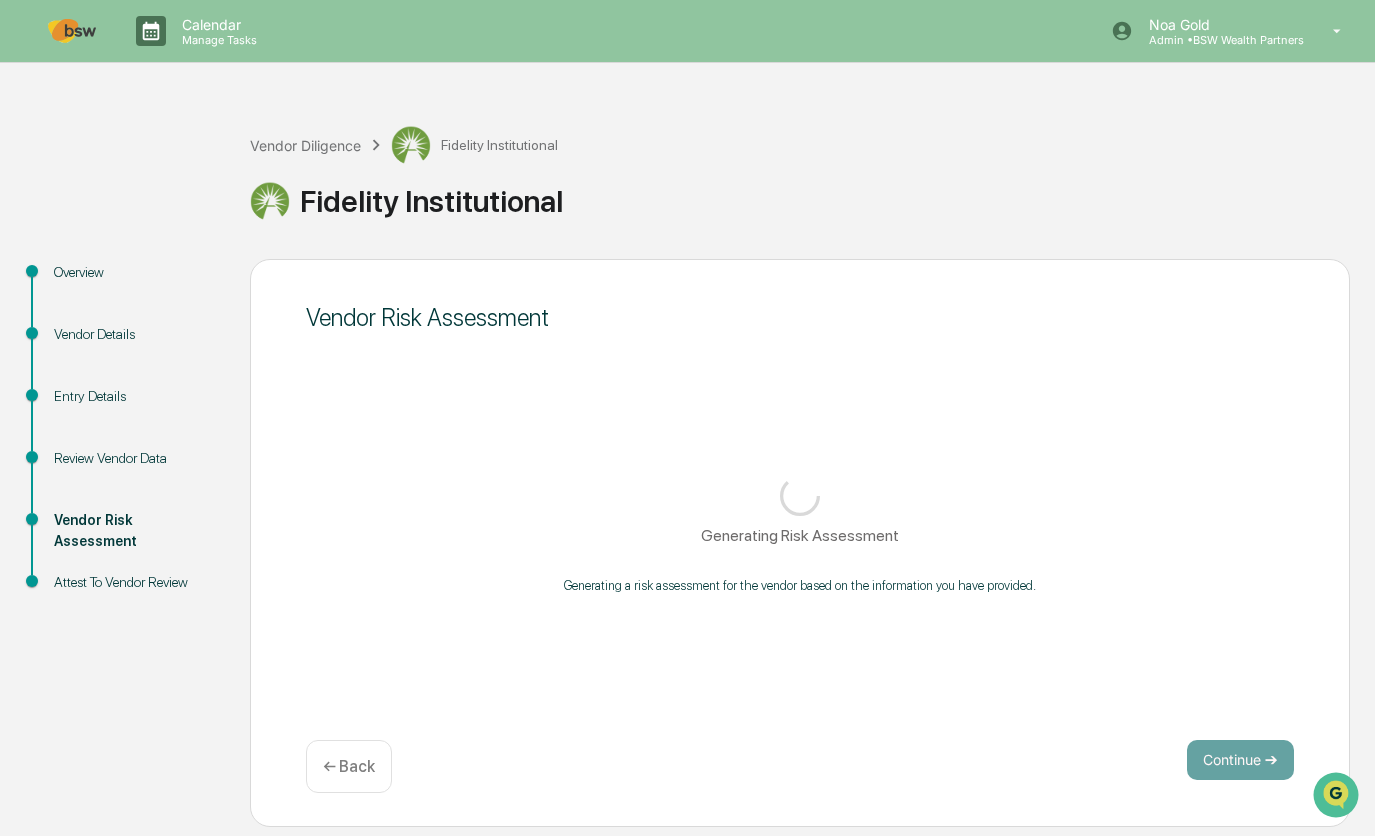 scroll, scrollTop: 0, scrollLeft: 0, axis: both 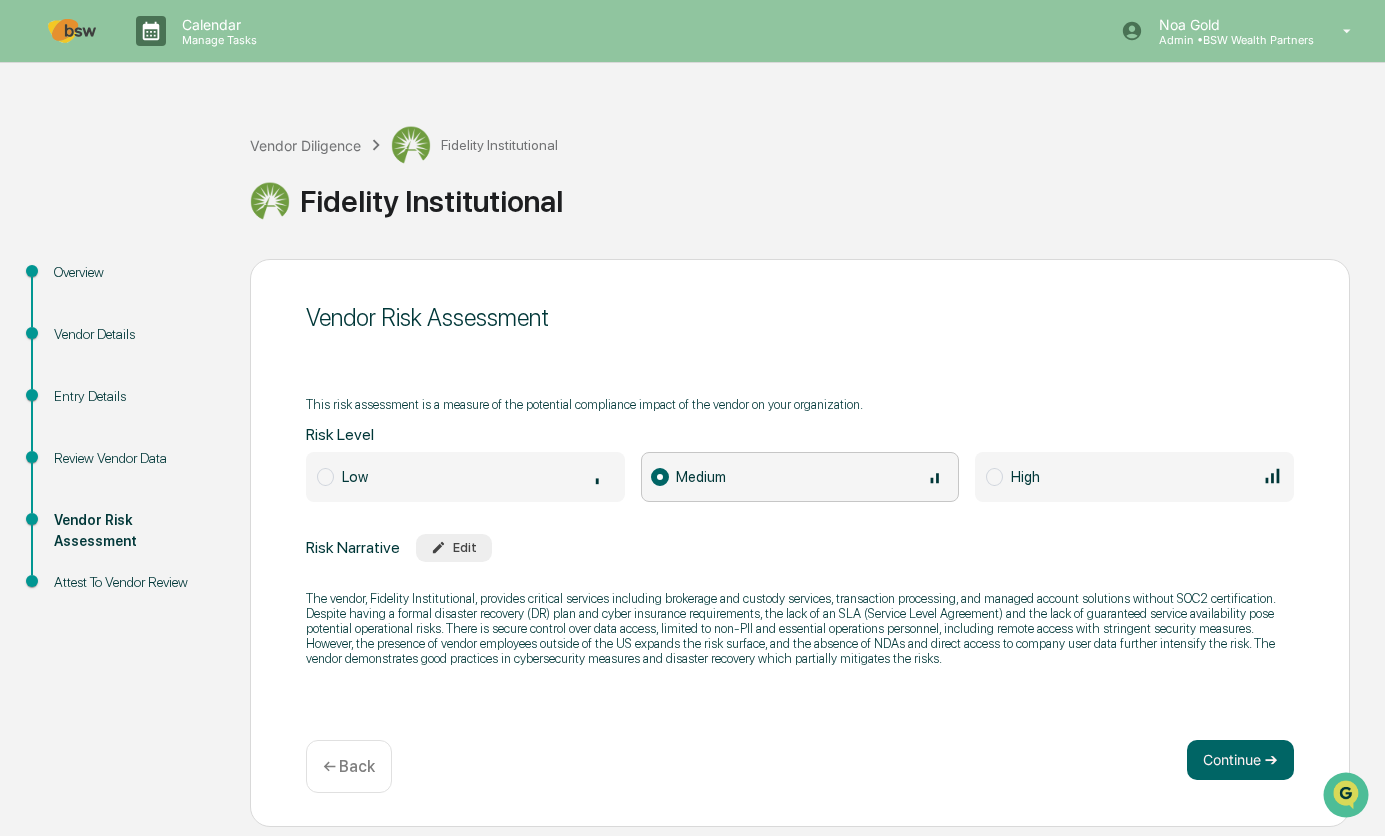 click on "← Back" at bounding box center (349, 766) 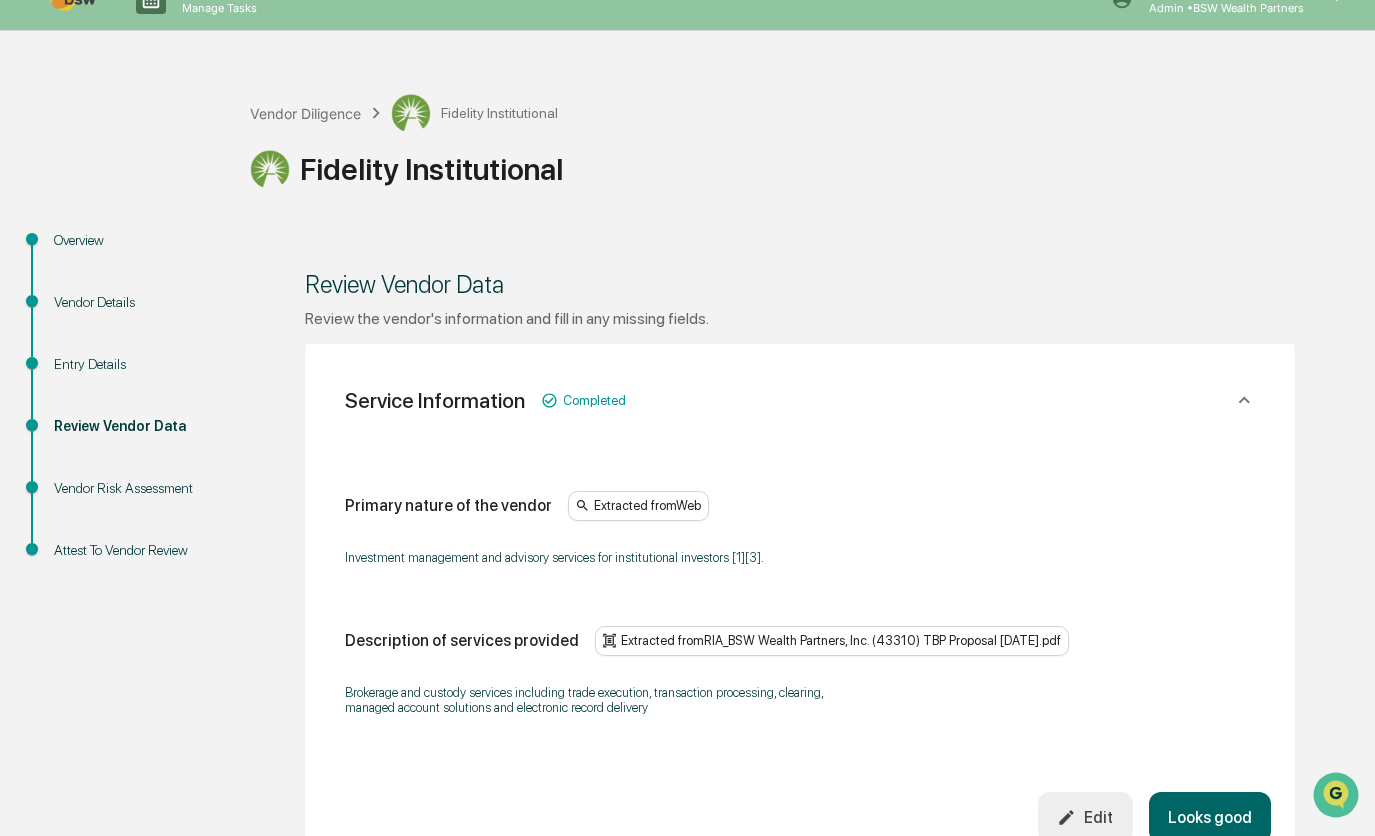 scroll, scrollTop: 0, scrollLeft: 0, axis: both 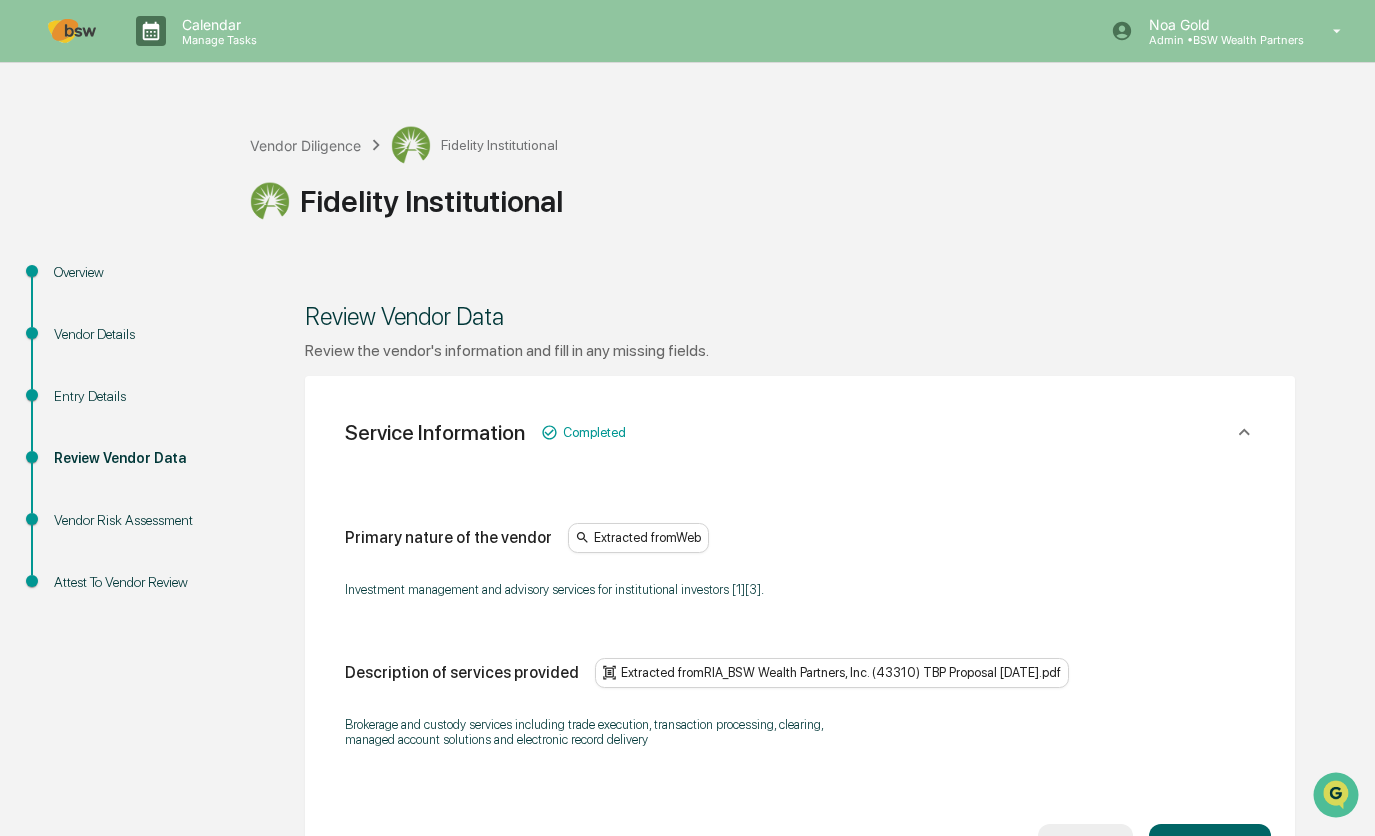 click at bounding box center [72, 31] 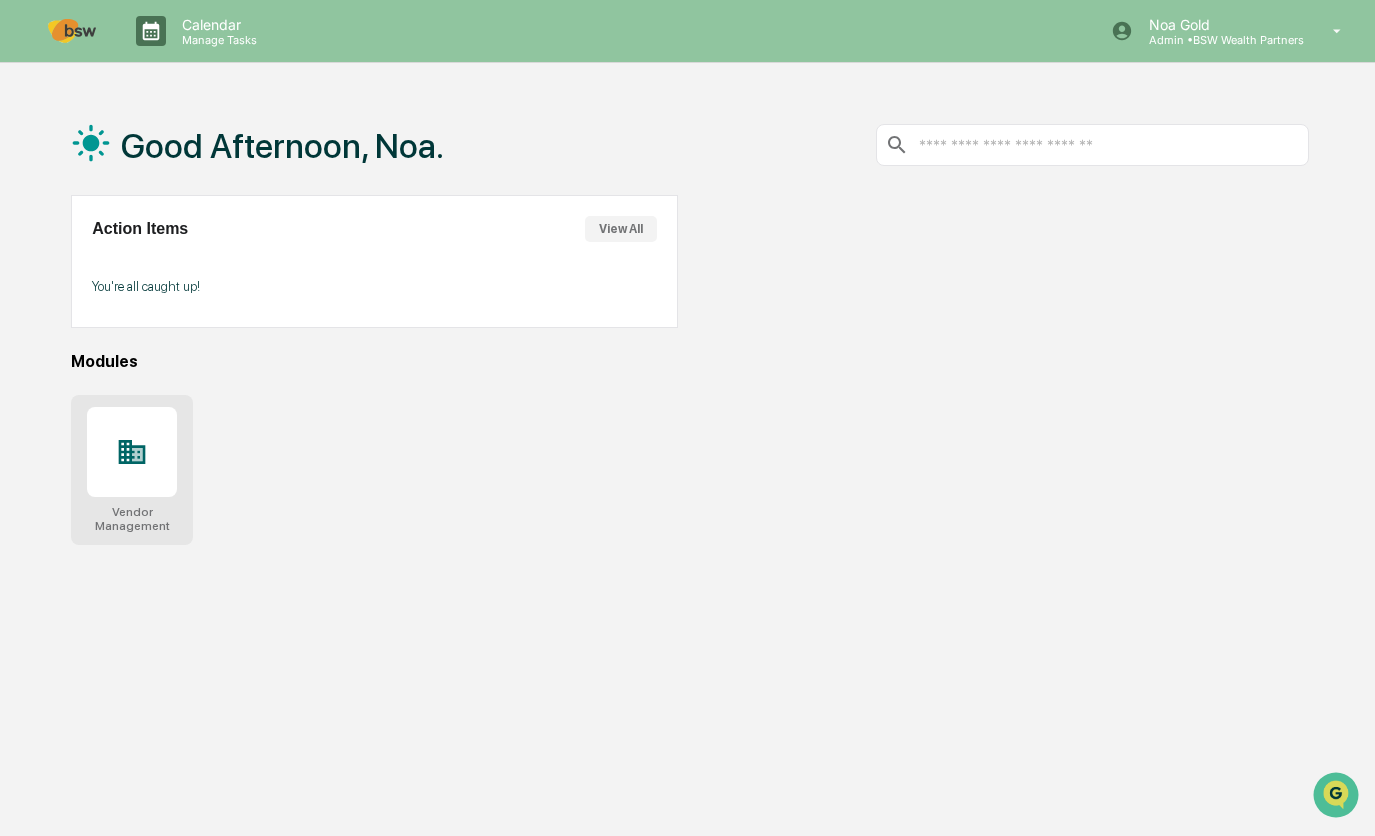 click 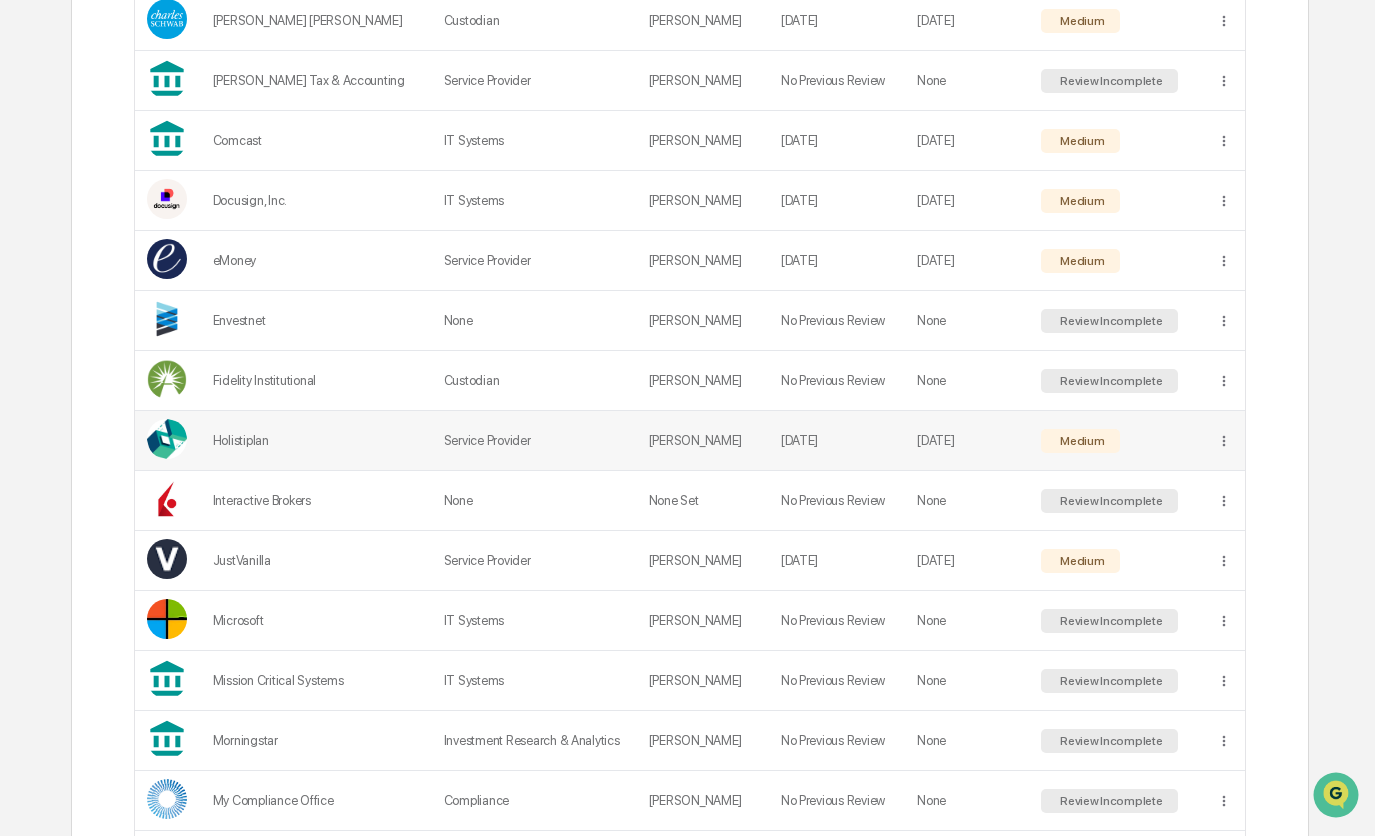 scroll, scrollTop: 800, scrollLeft: 0, axis: vertical 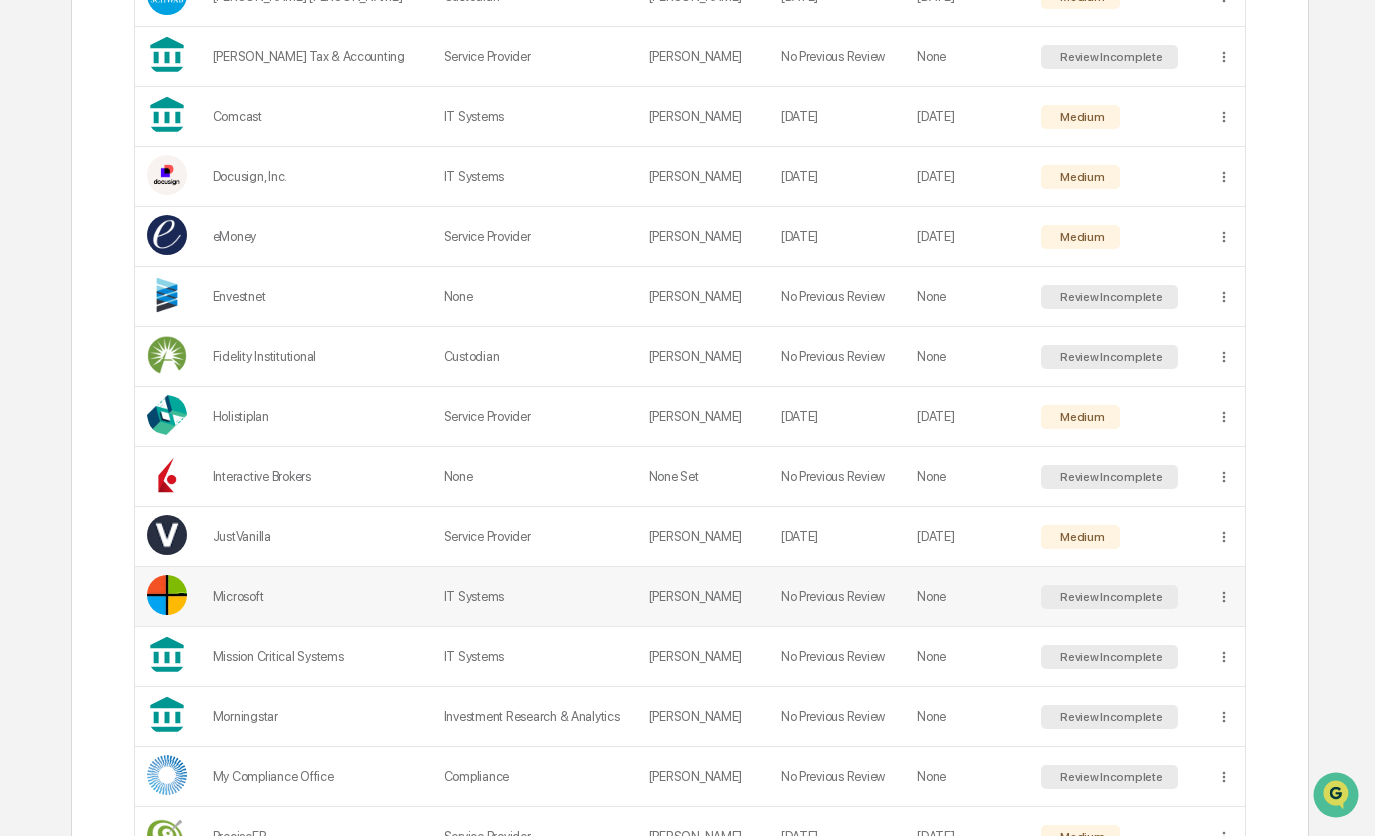 click on "IT Systems" at bounding box center (534, 597) 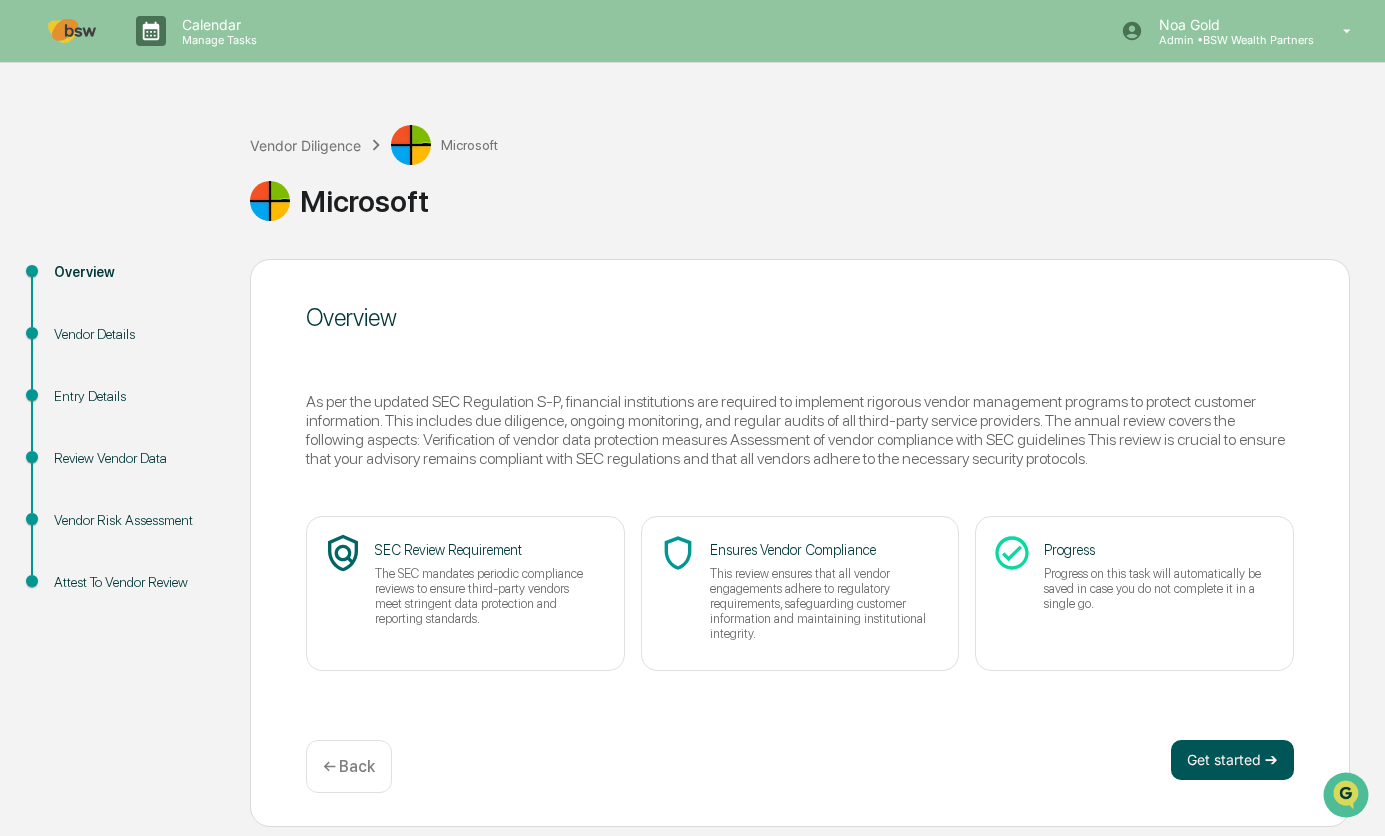 click on "Get started ➔" at bounding box center [1232, 760] 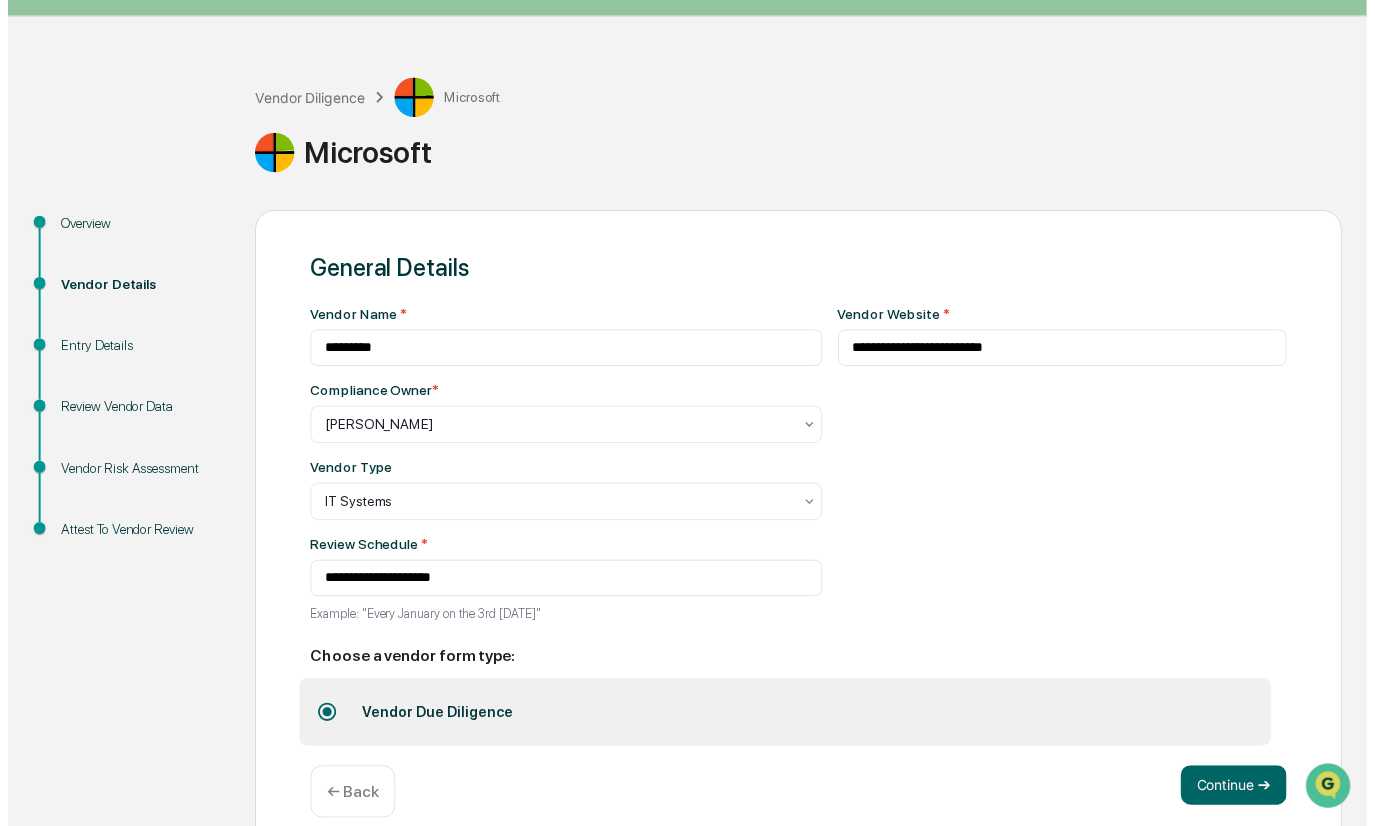 scroll, scrollTop: 77, scrollLeft: 0, axis: vertical 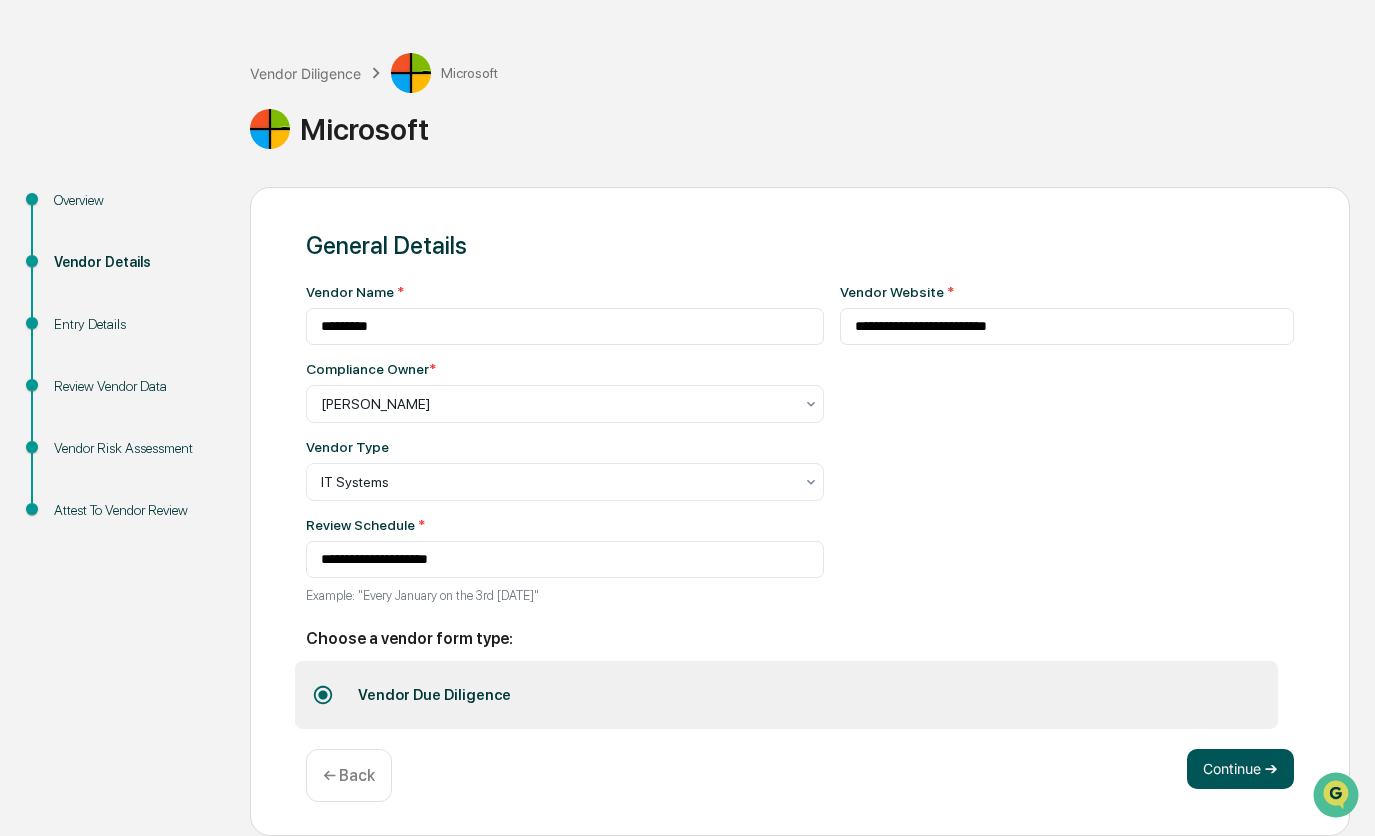 click on "Continue ➔" at bounding box center [1240, 769] 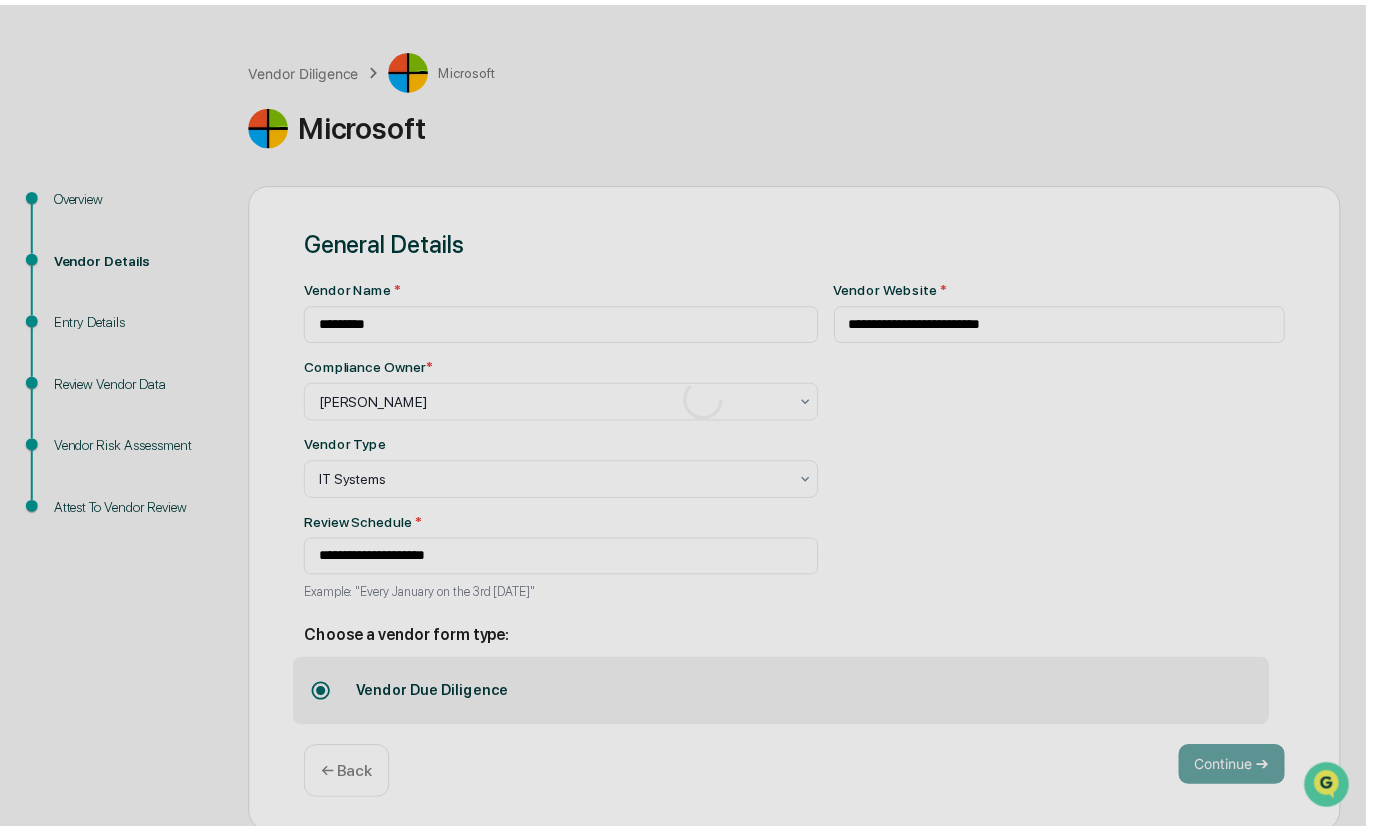 scroll, scrollTop: 0, scrollLeft: 0, axis: both 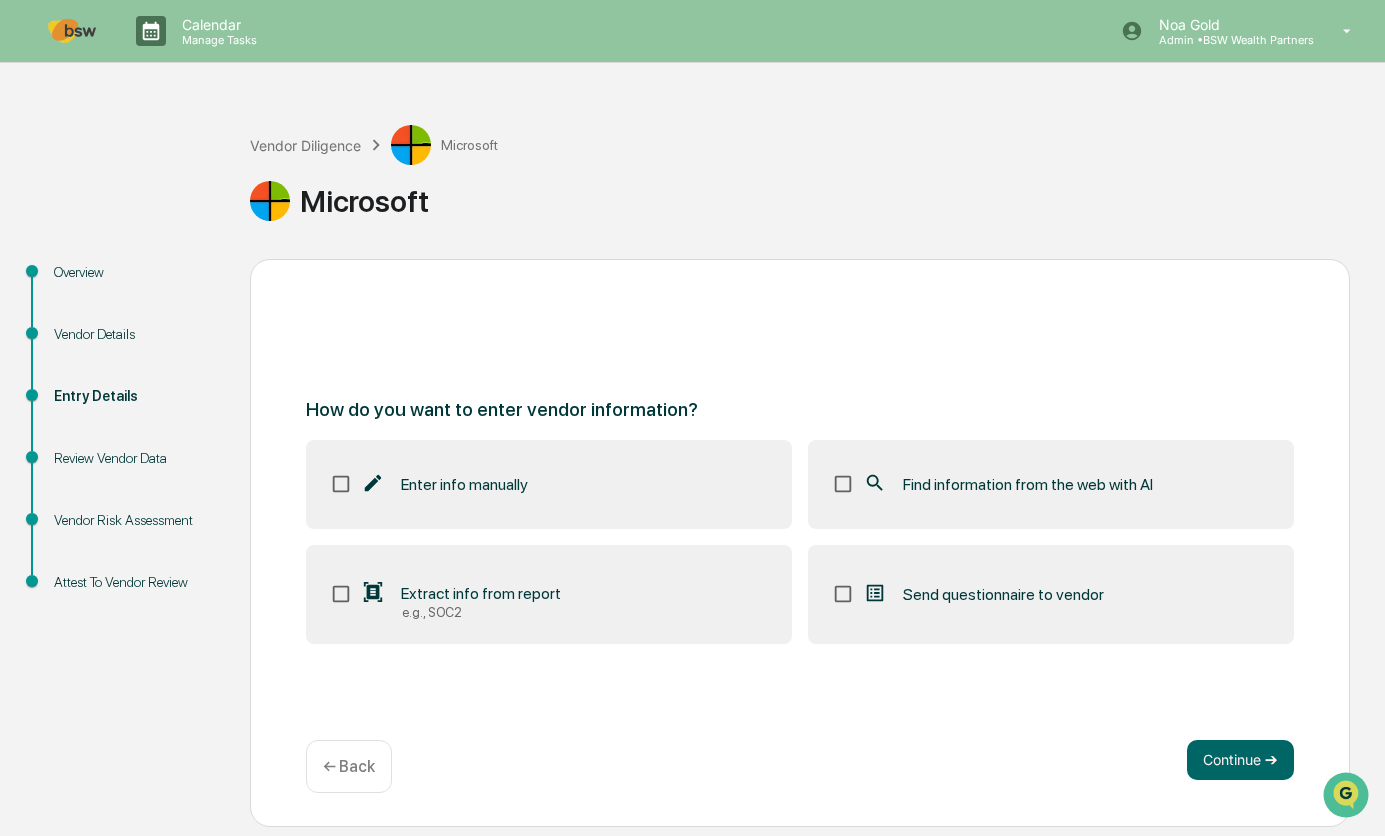 click on "Find information from the web with AI" at bounding box center (1051, 484) 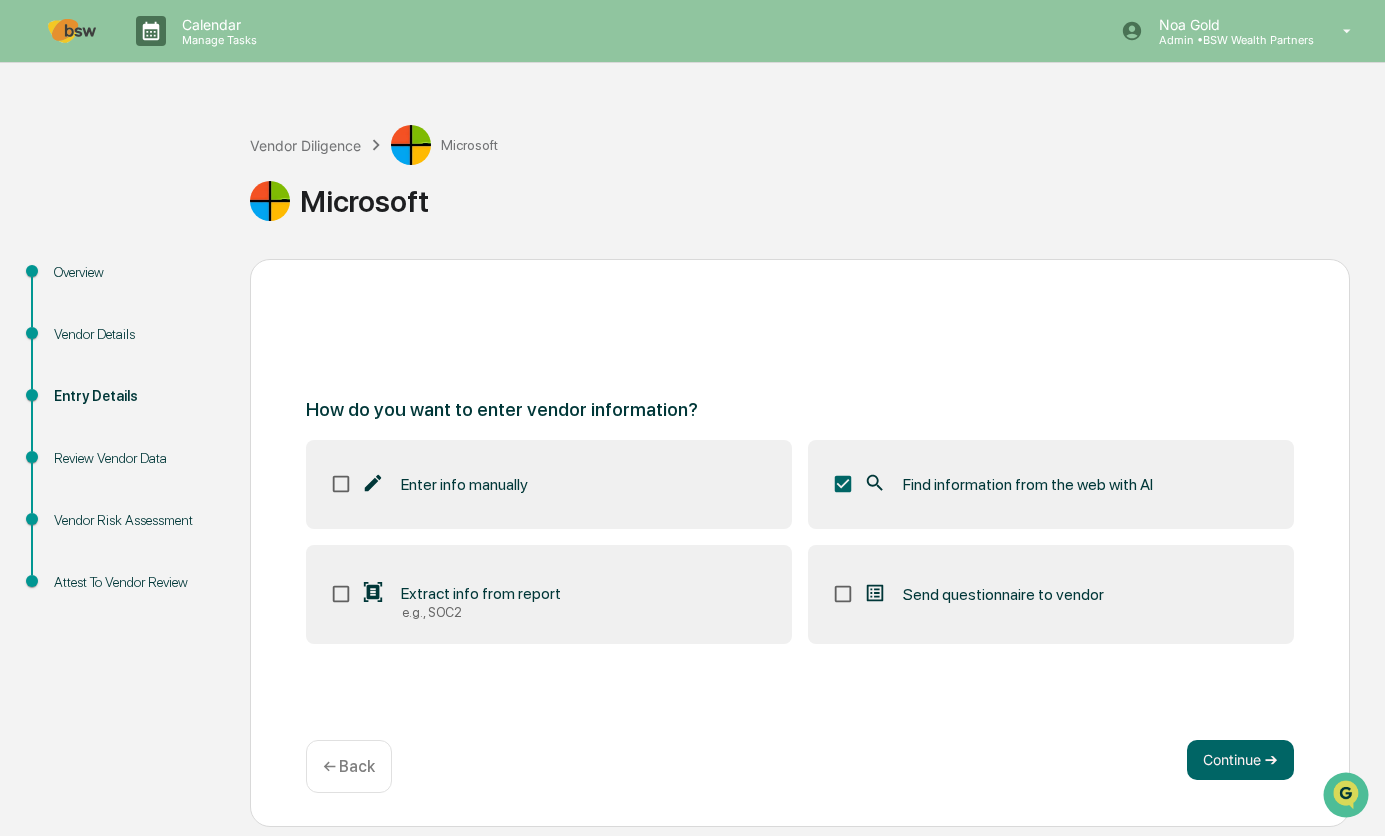 click on "Extract info from report" at bounding box center [481, 593] 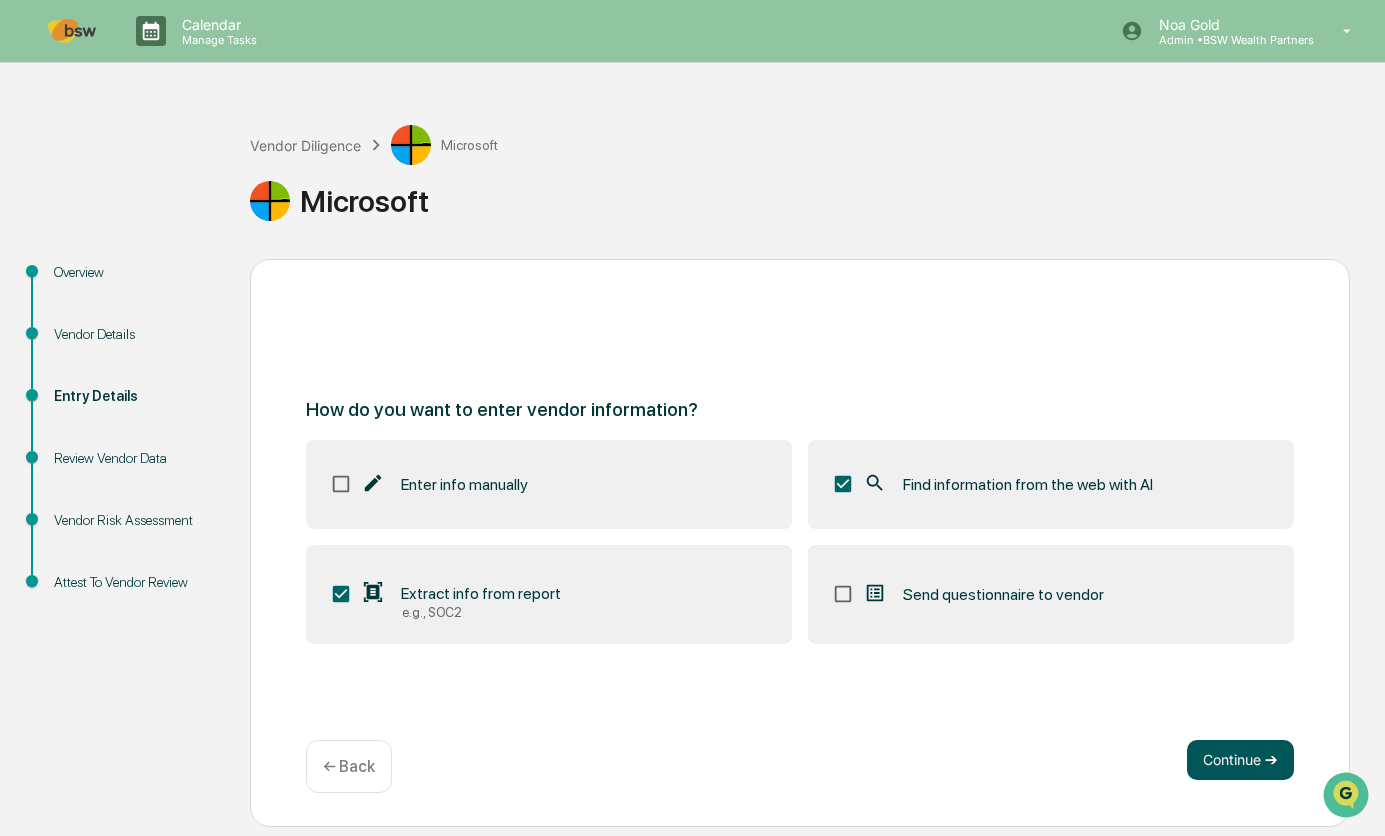 click on "Continue ➔" at bounding box center (1240, 760) 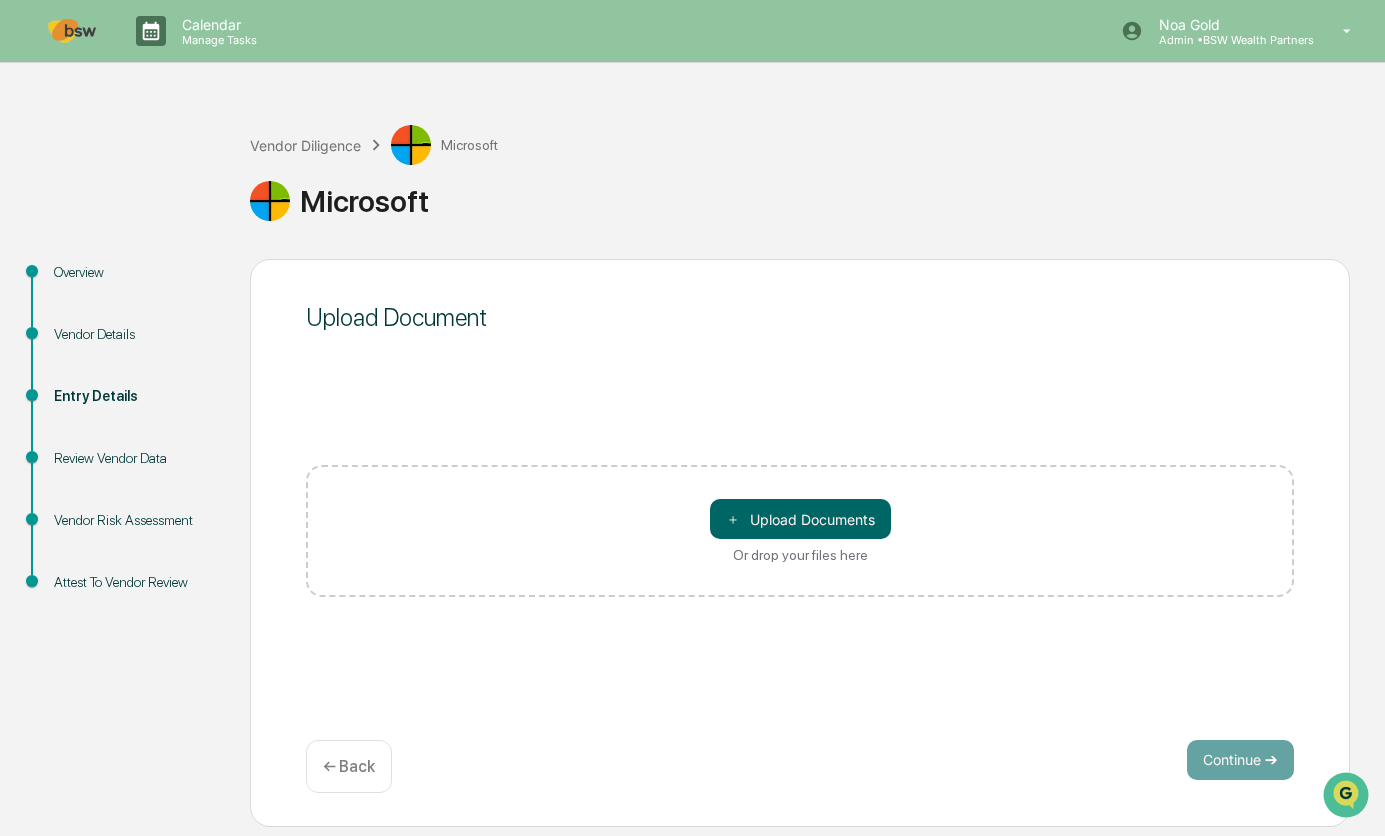 click on "← Back" at bounding box center (349, 766) 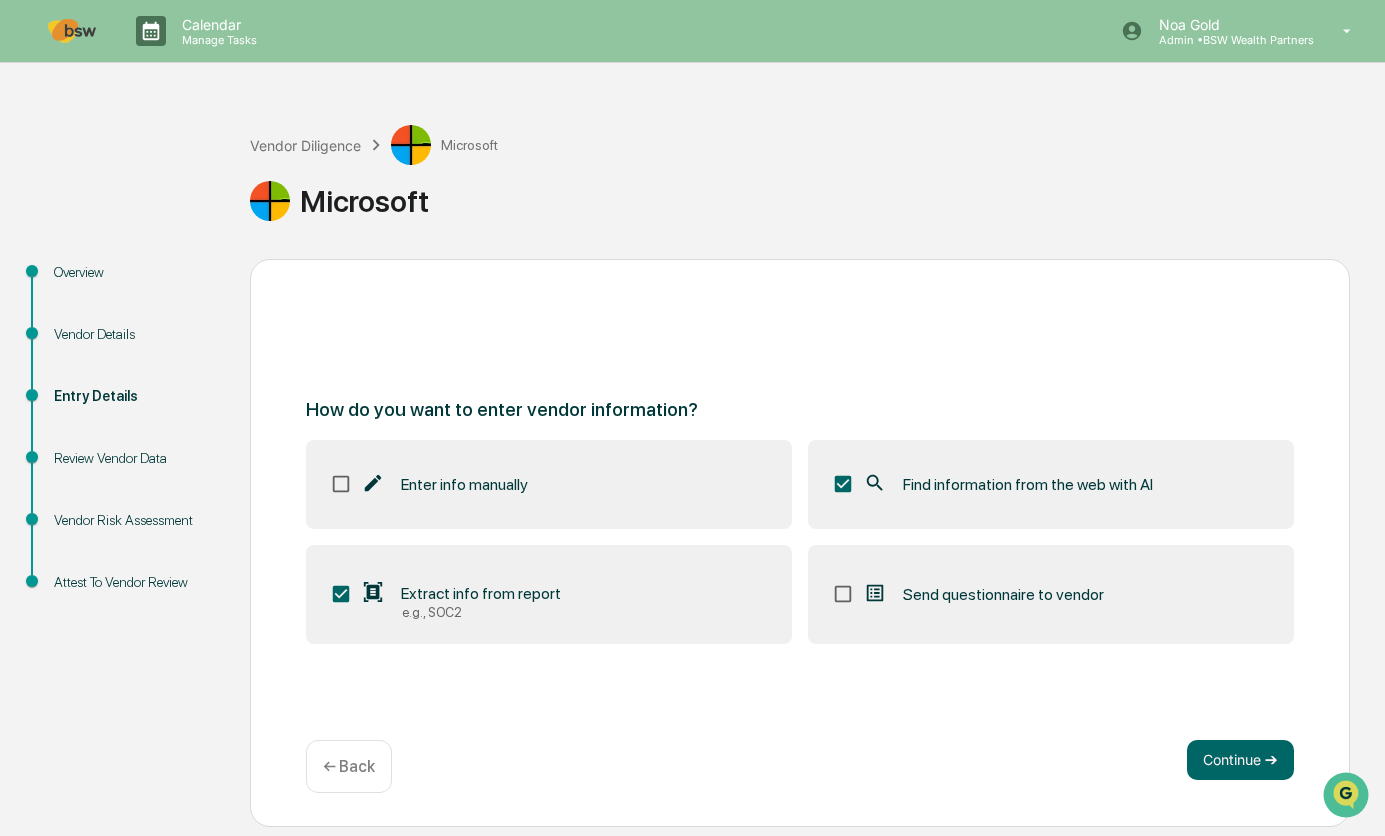 click on "Extract info from report" at bounding box center [481, 593] 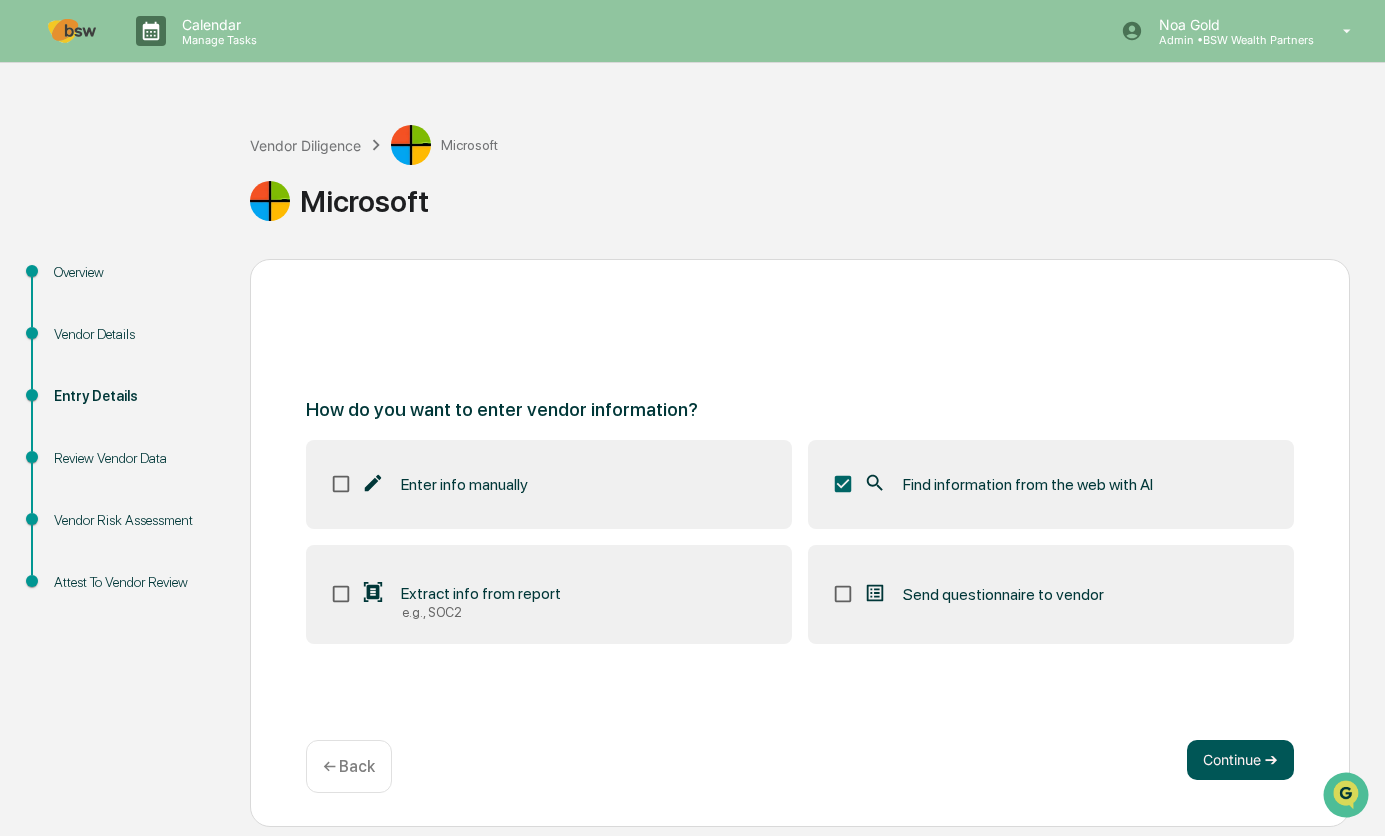 click on "Continue ➔" at bounding box center [1240, 760] 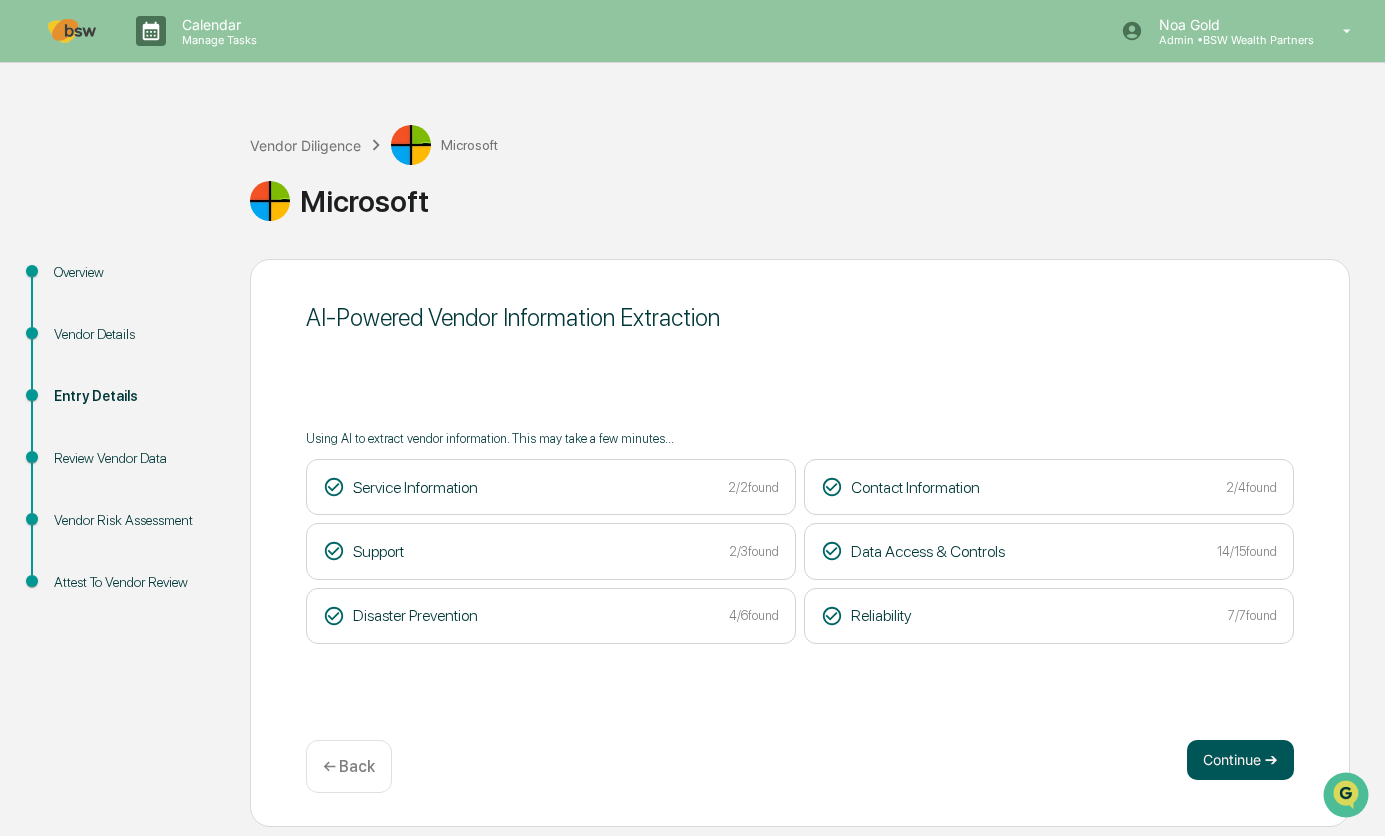 click on "Continue ➔" at bounding box center [1240, 760] 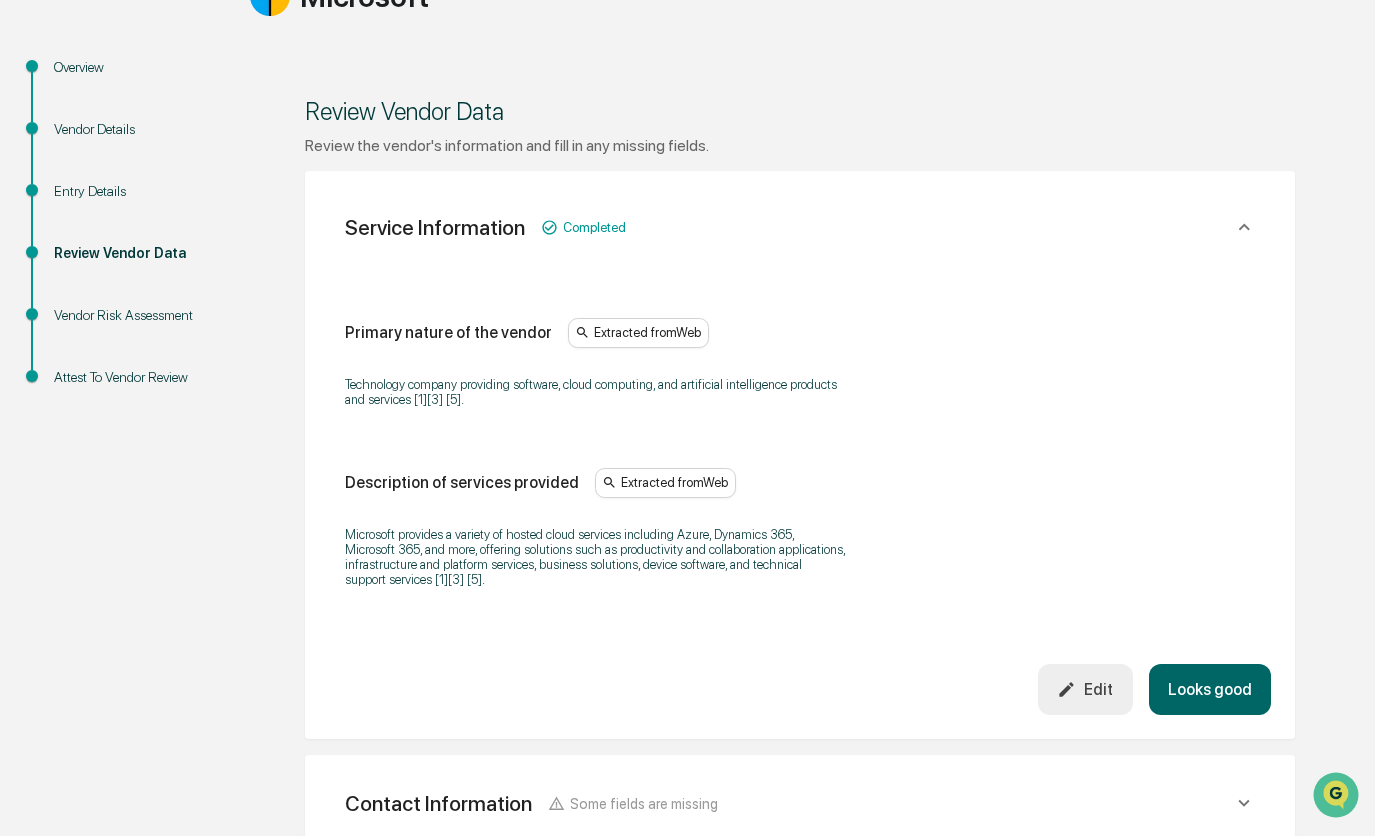 scroll, scrollTop: 400, scrollLeft: 0, axis: vertical 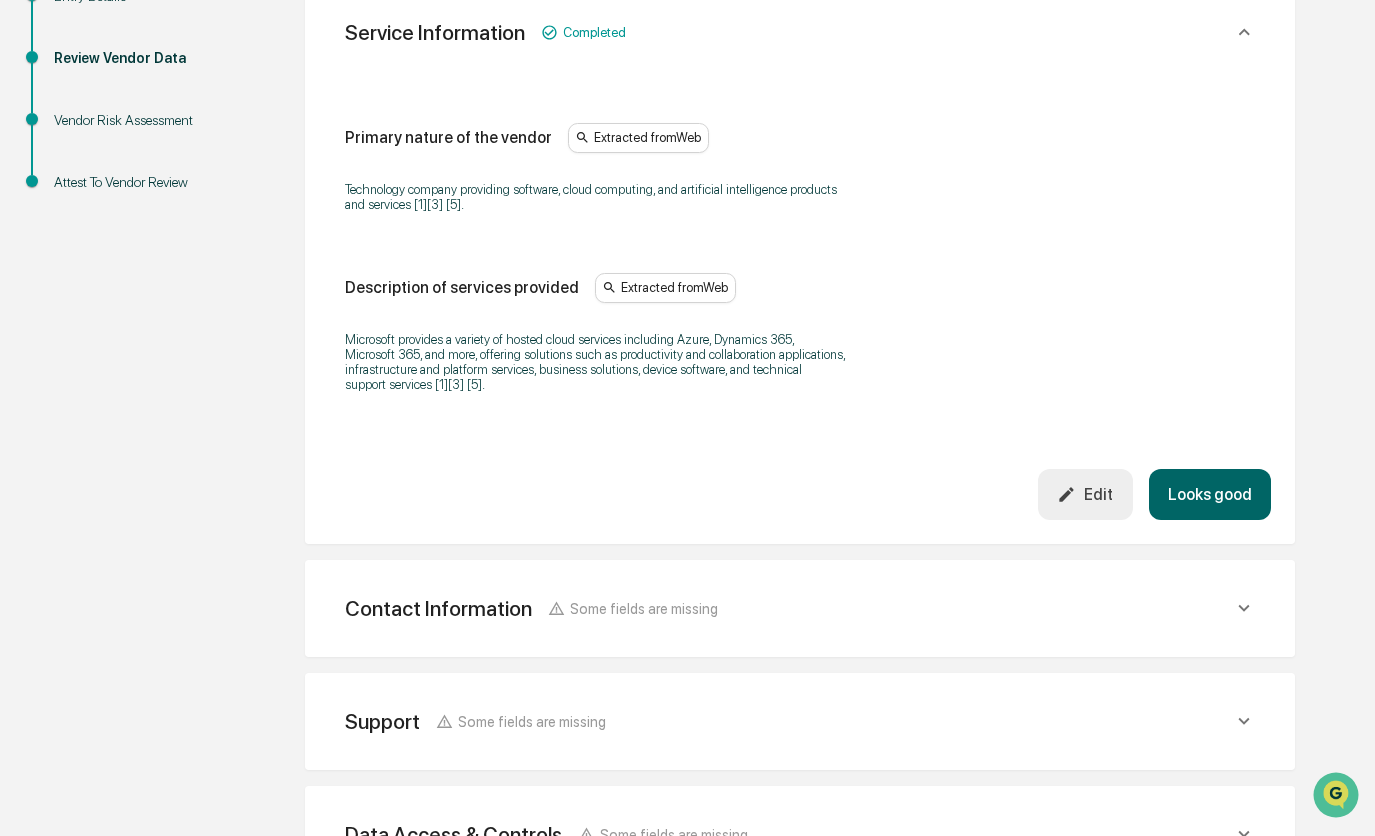 click on "Looks good" at bounding box center (1210, 494) 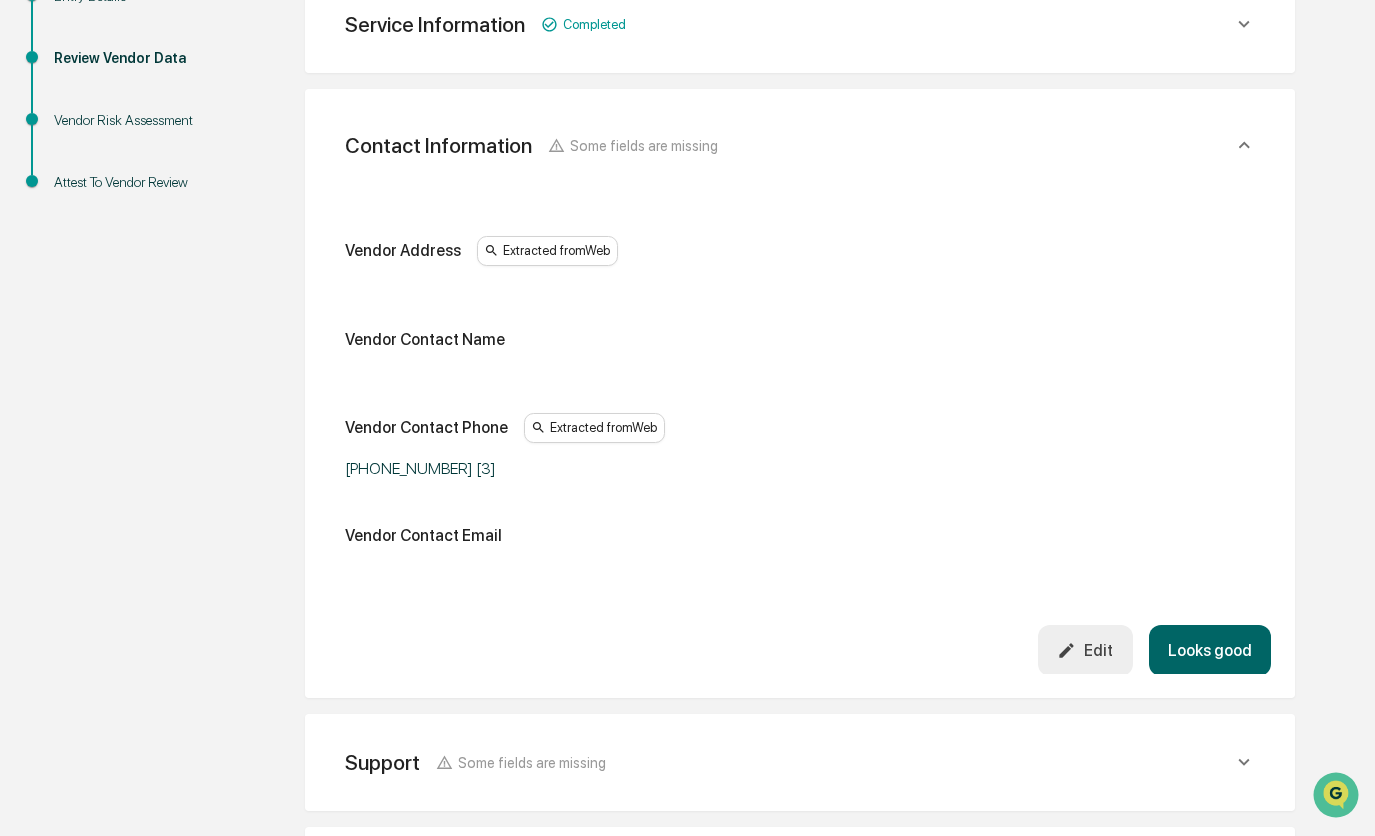 scroll, scrollTop: 376, scrollLeft: 0, axis: vertical 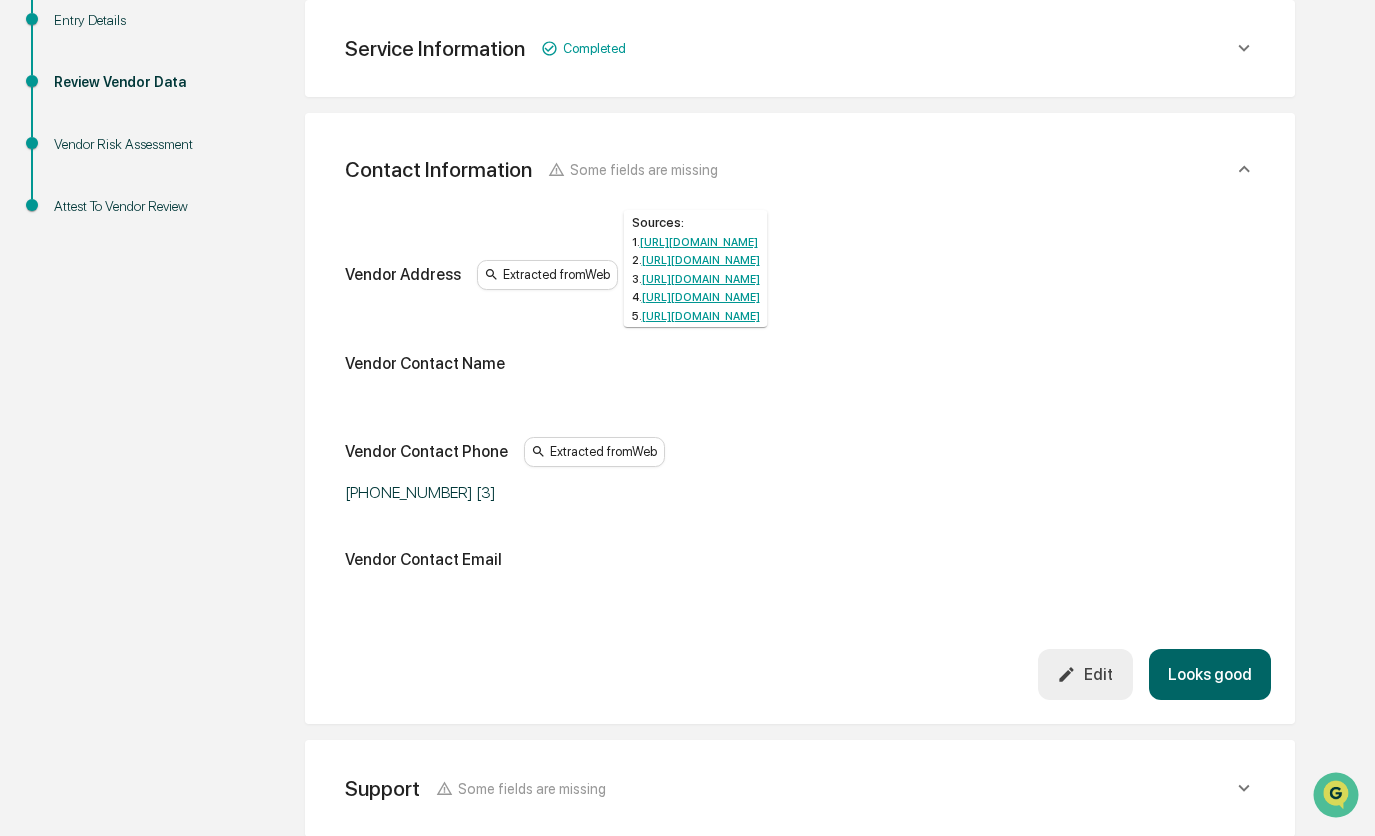 click on "Extracted from  Web" at bounding box center [547, 275] 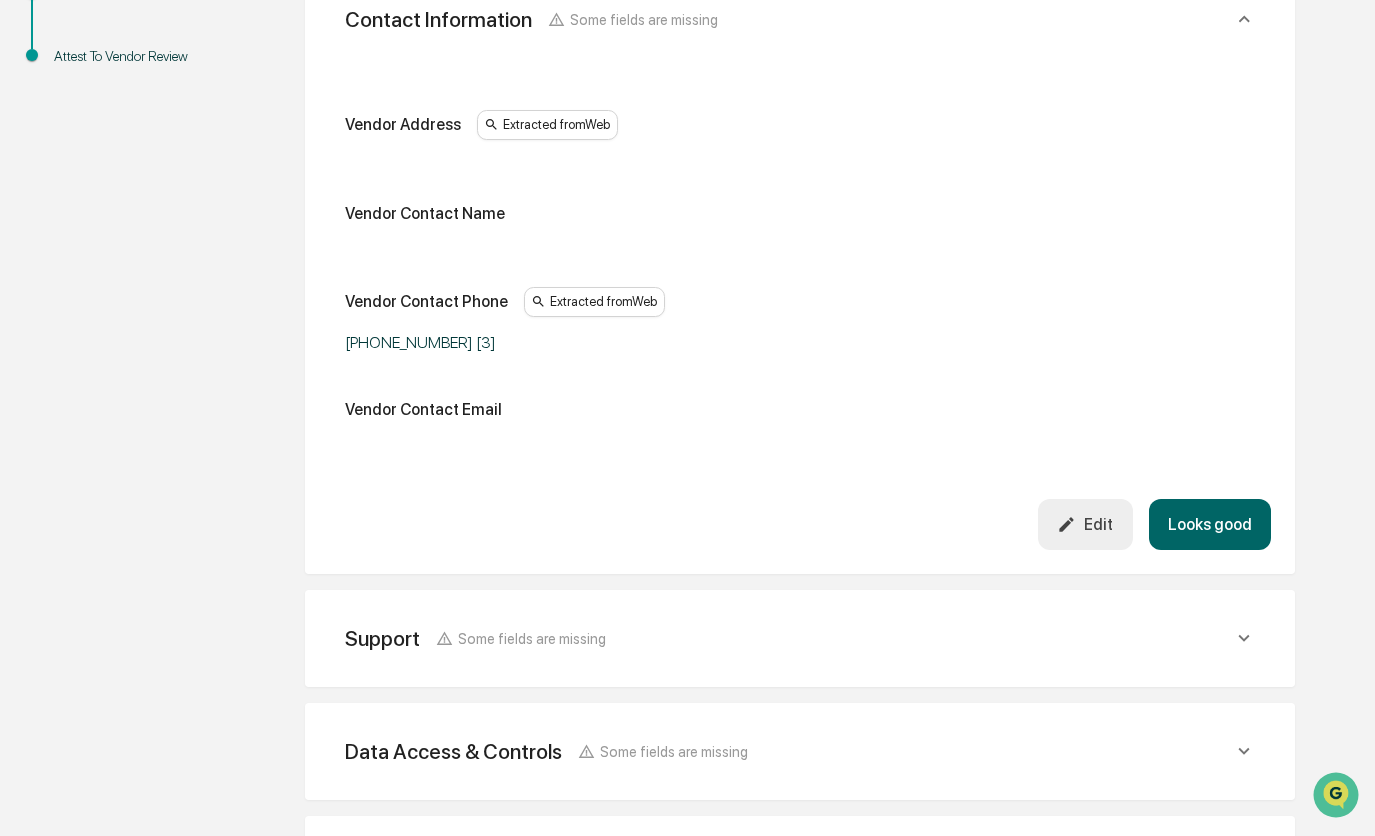 scroll, scrollTop: 676, scrollLeft: 0, axis: vertical 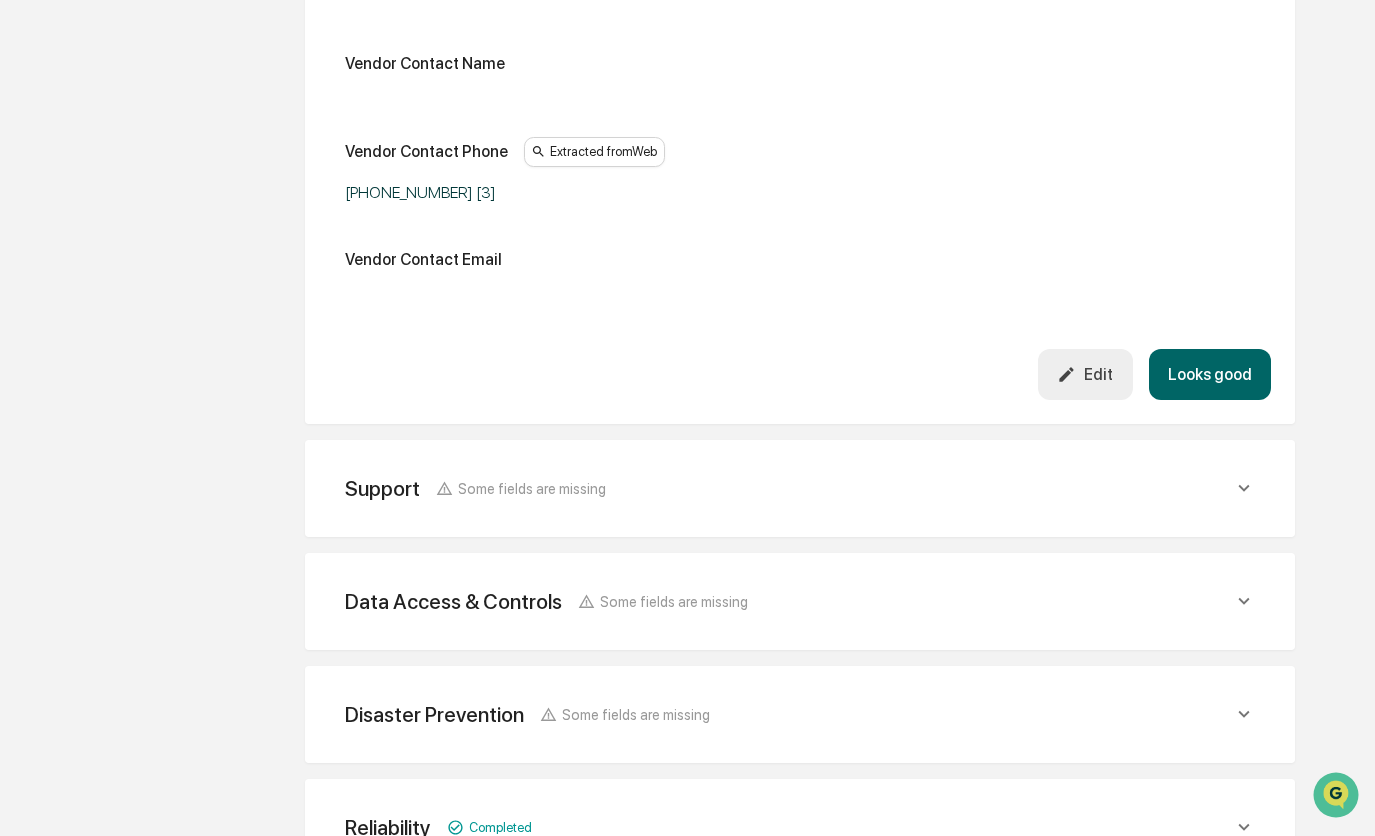click on "Support Some fields are missing" at bounding box center [789, -252] 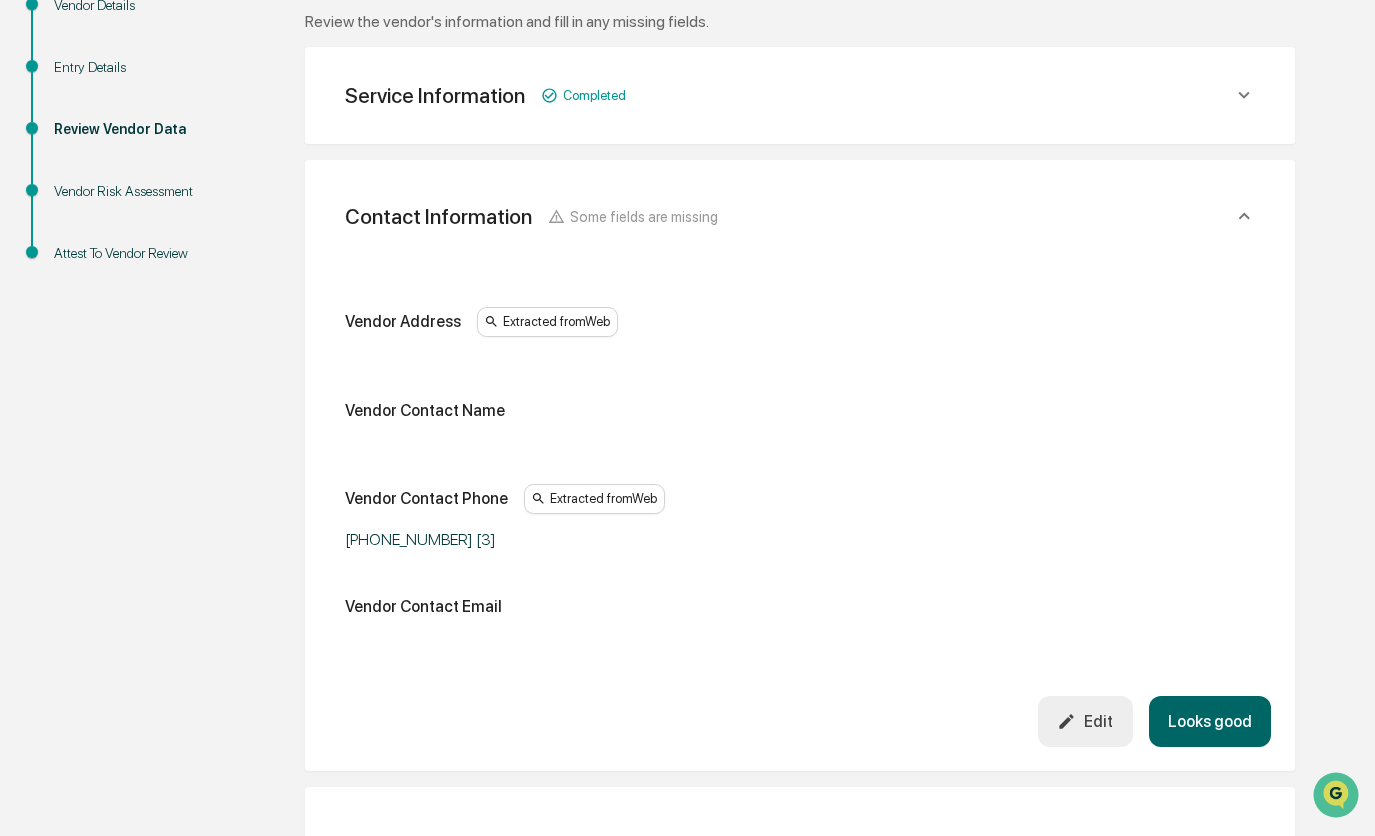 scroll, scrollTop: 176, scrollLeft: 0, axis: vertical 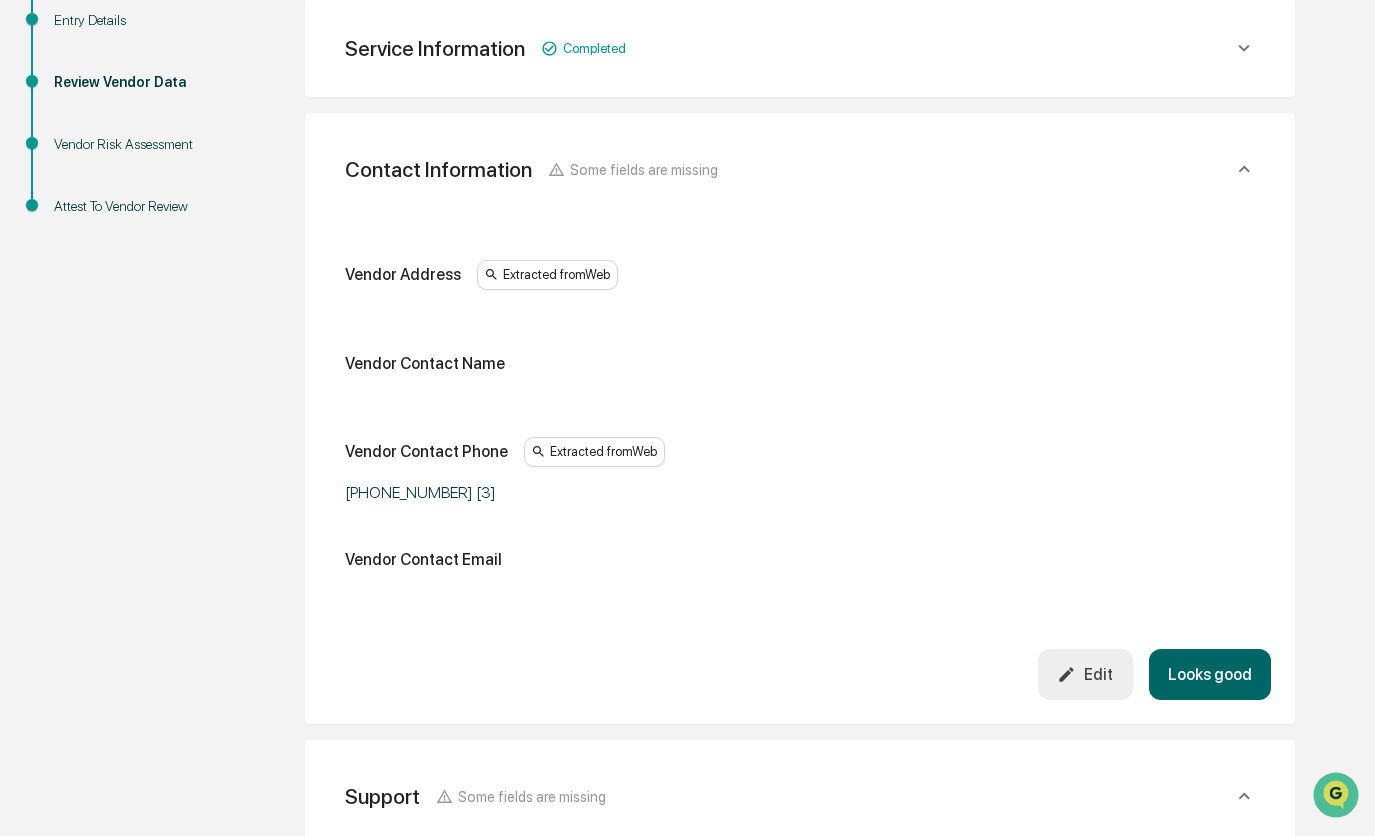 click on "Looks good" at bounding box center (1210, 674) 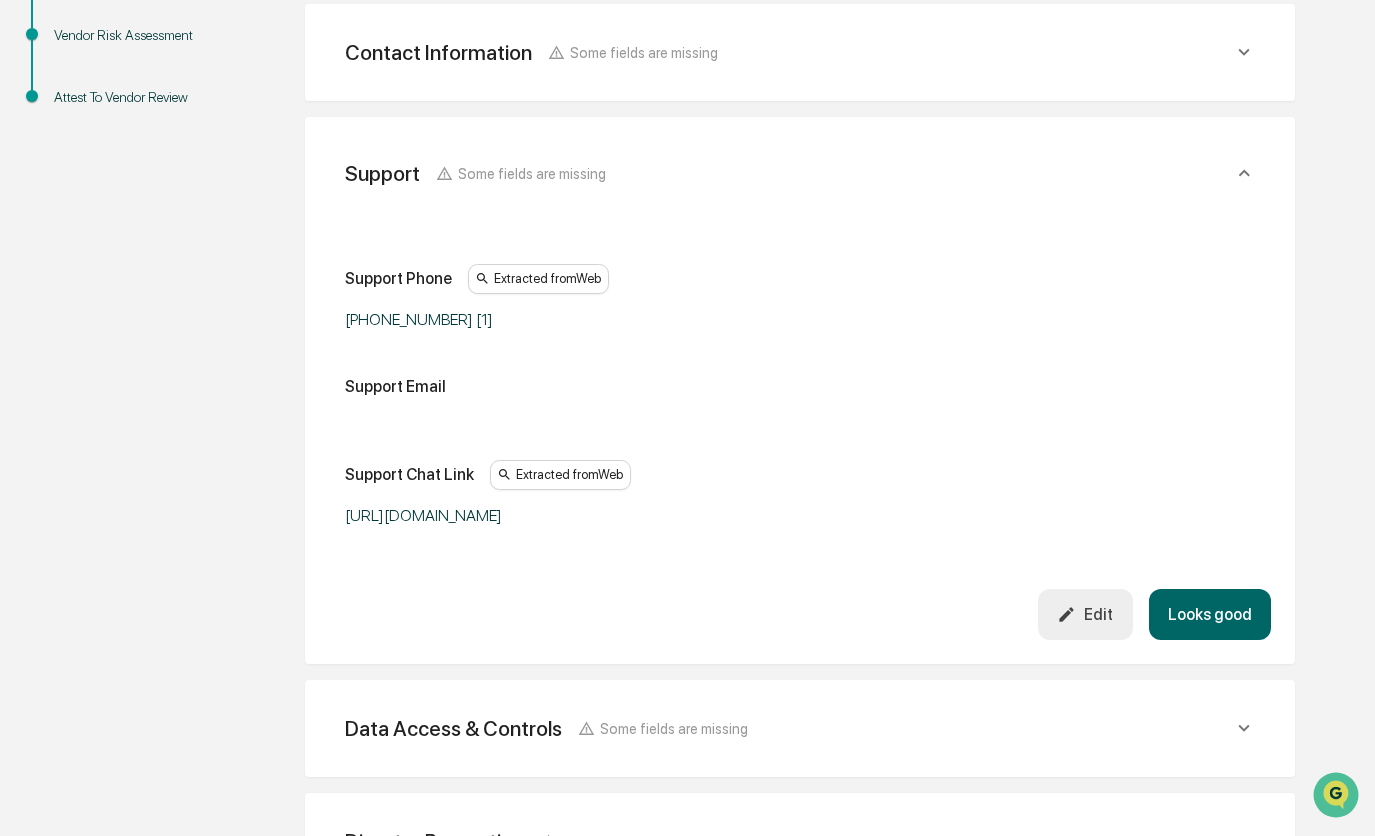 scroll, scrollTop: 489, scrollLeft: 0, axis: vertical 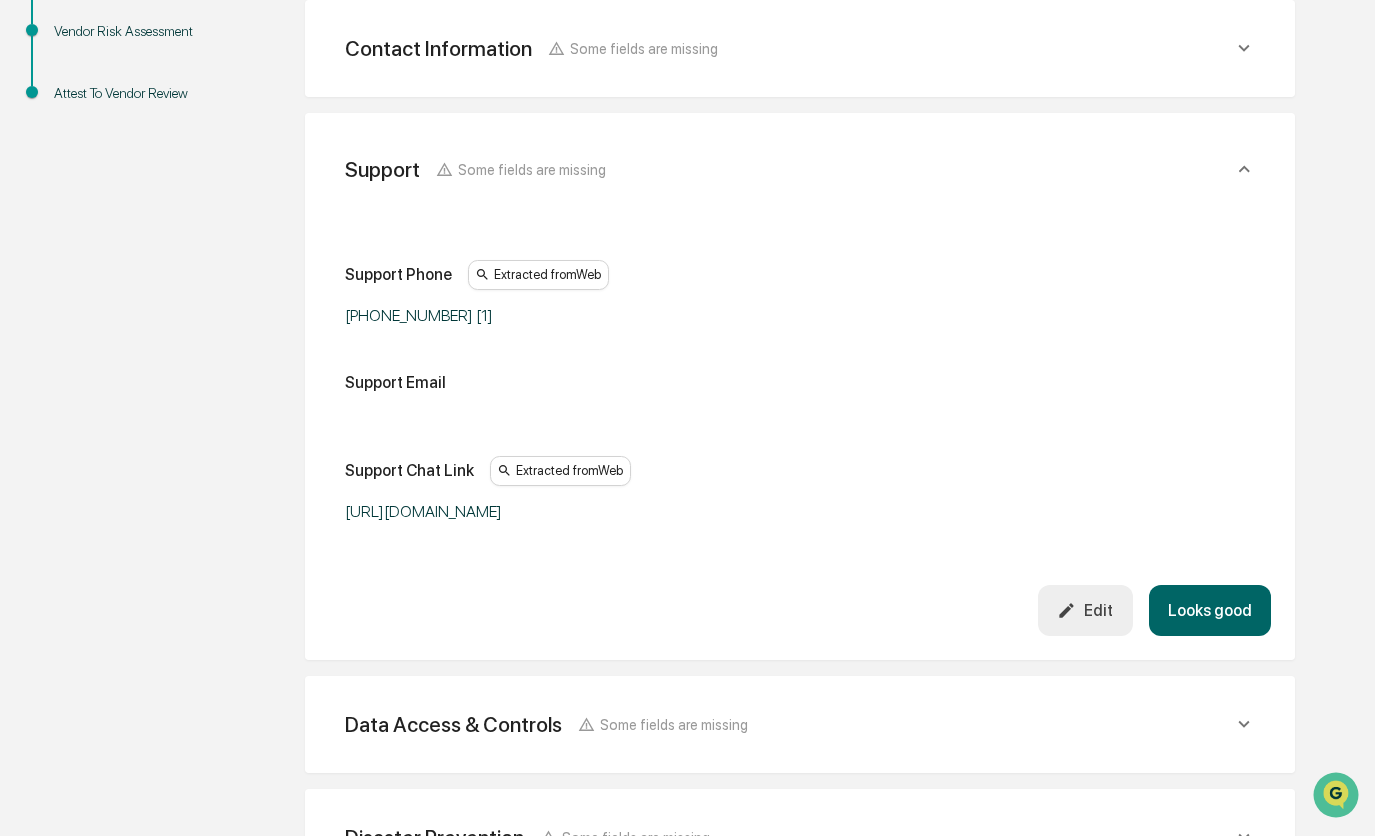 click on "Looks good" at bounding box center [1210, 610] 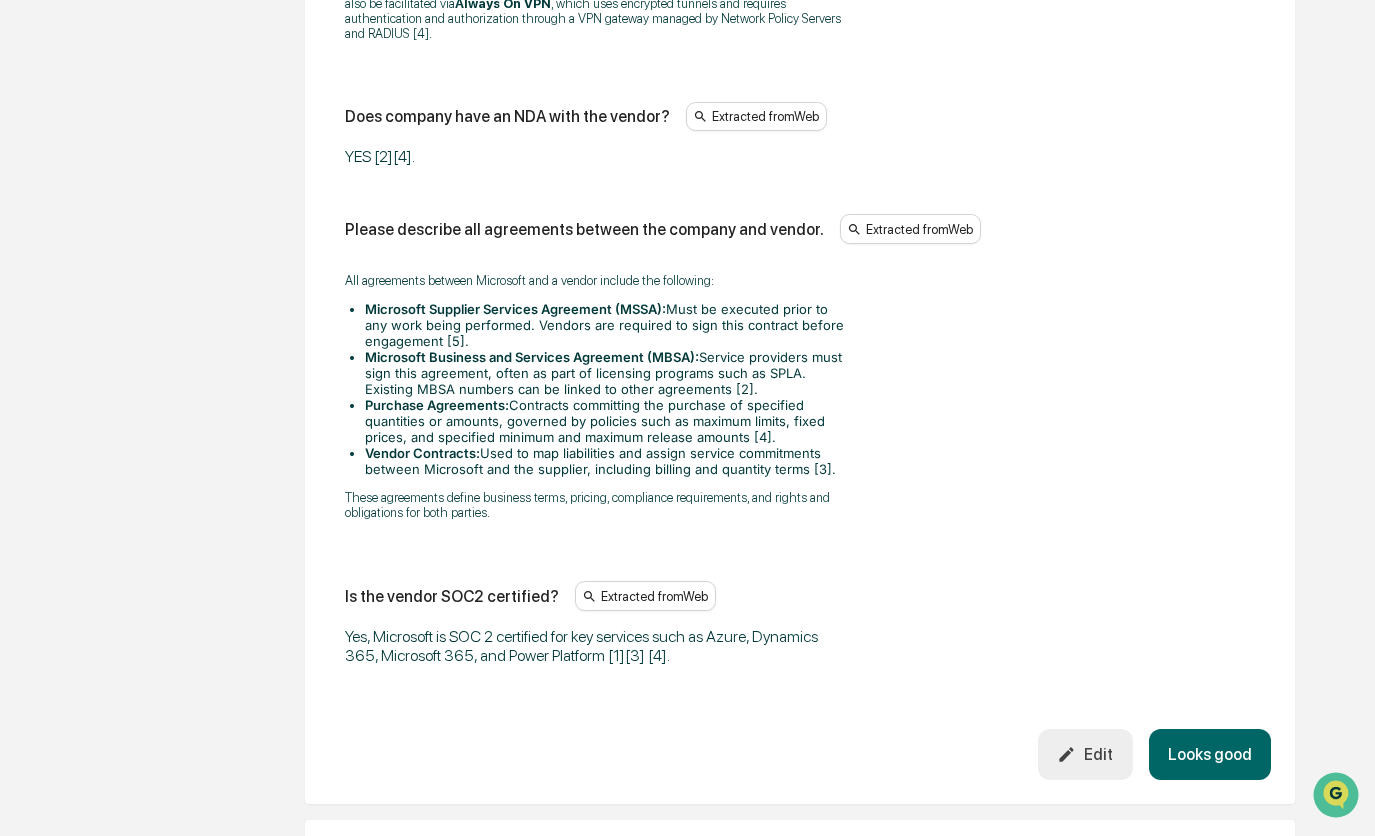 scroll, scrollTop: 2802, scrollLeft: 0, axis: vertical 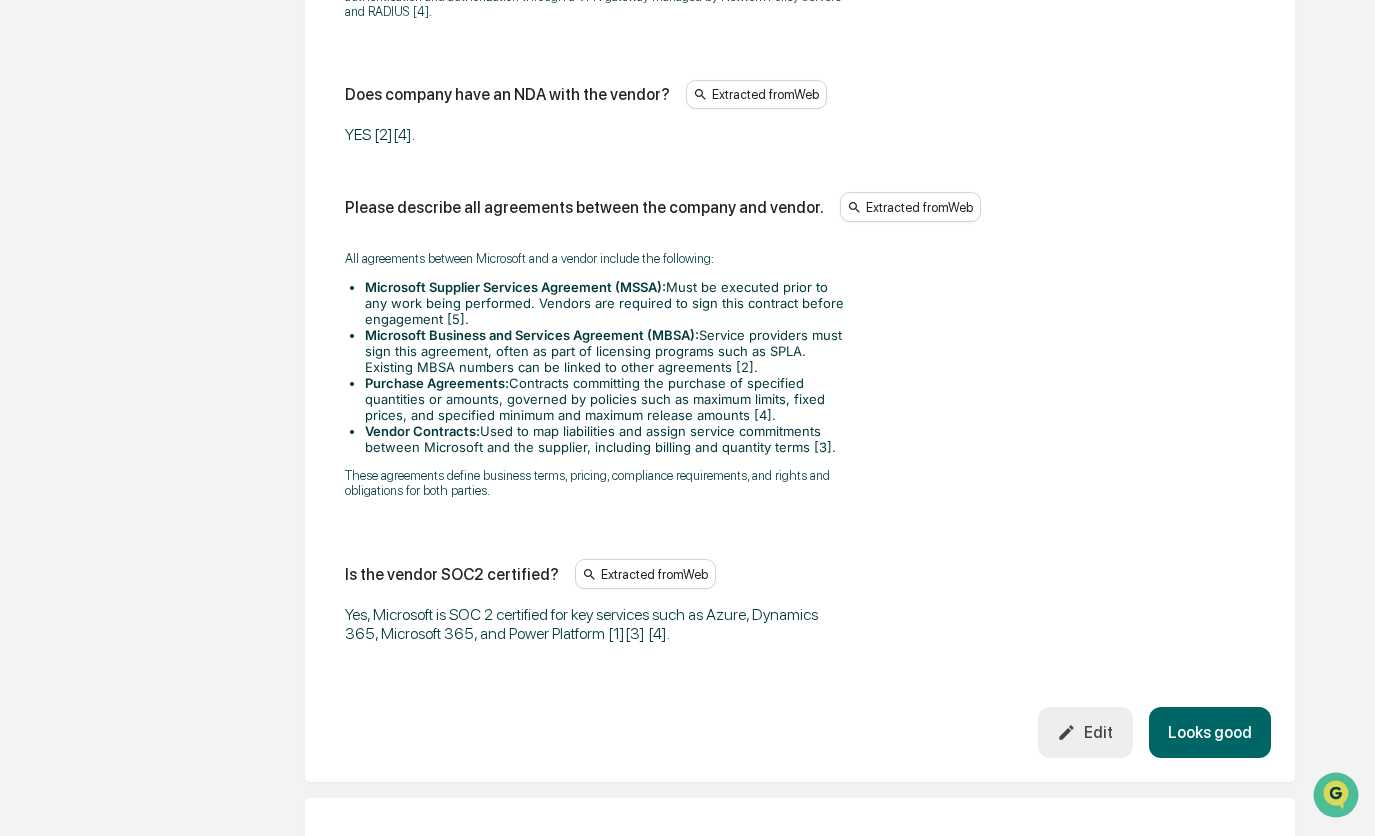 click on "Looks good" at bounding box center [1210, 732] 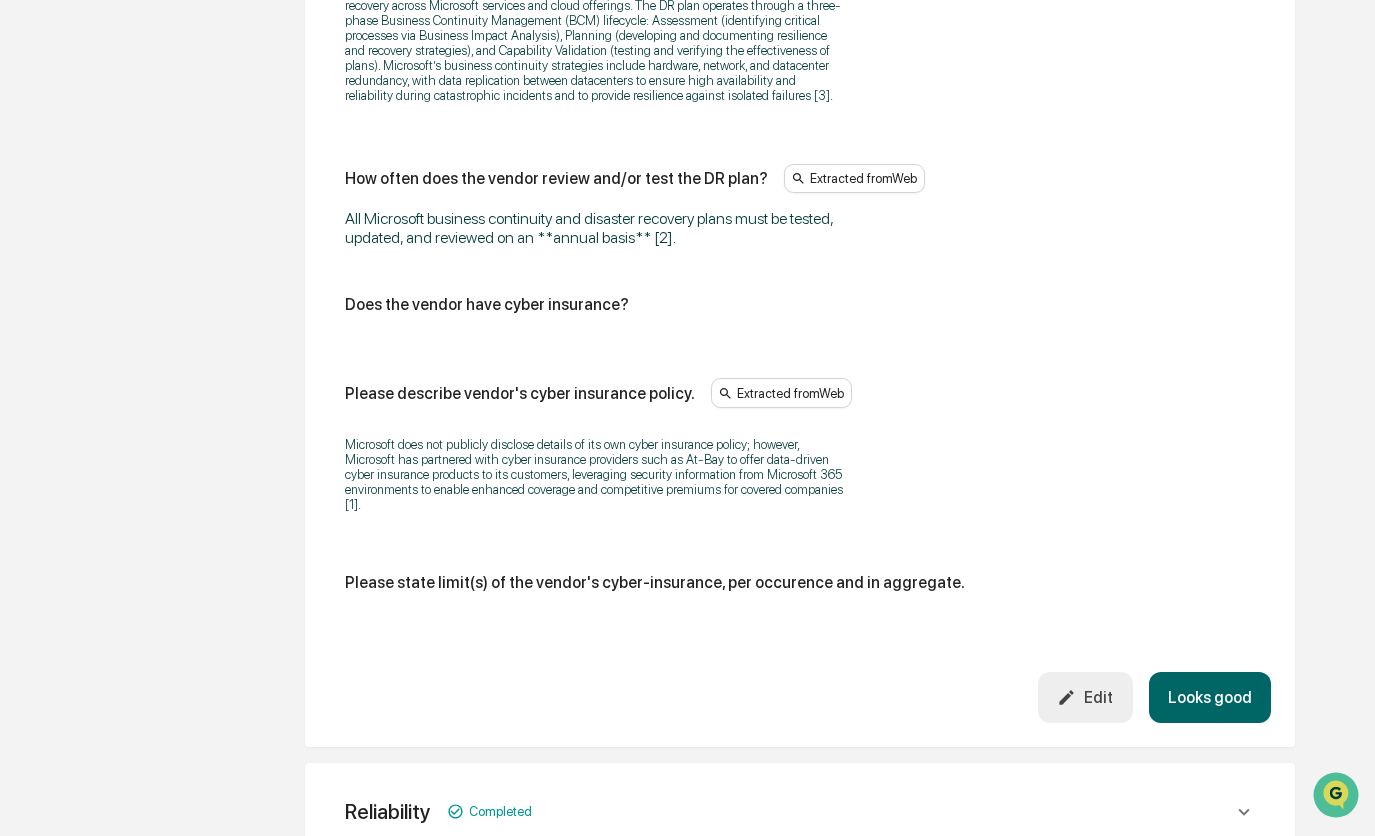 scroll, scrollTop: 1215, scrollLeft: 0, axis: vertical 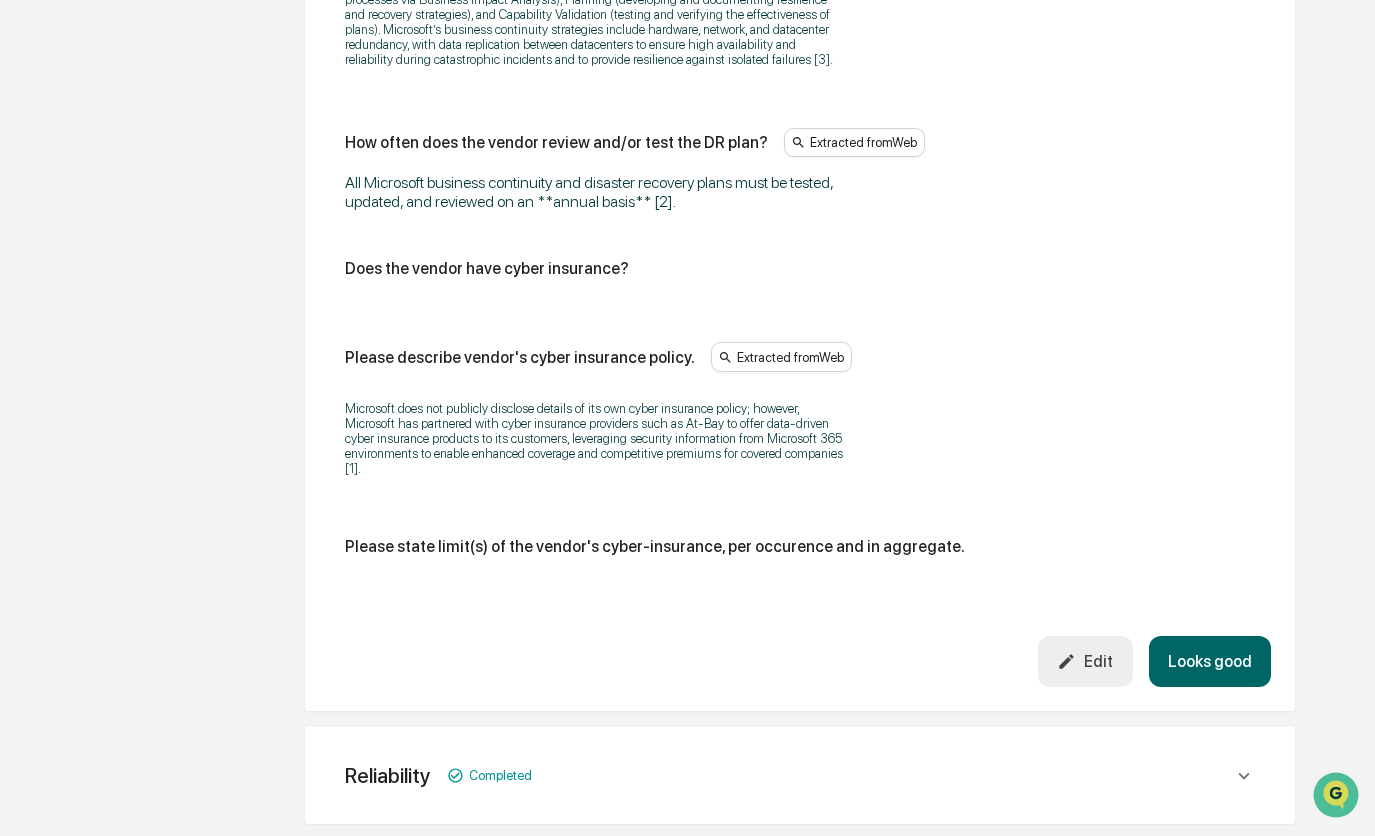 click on "Edit" at bounding box center (1085, 661) 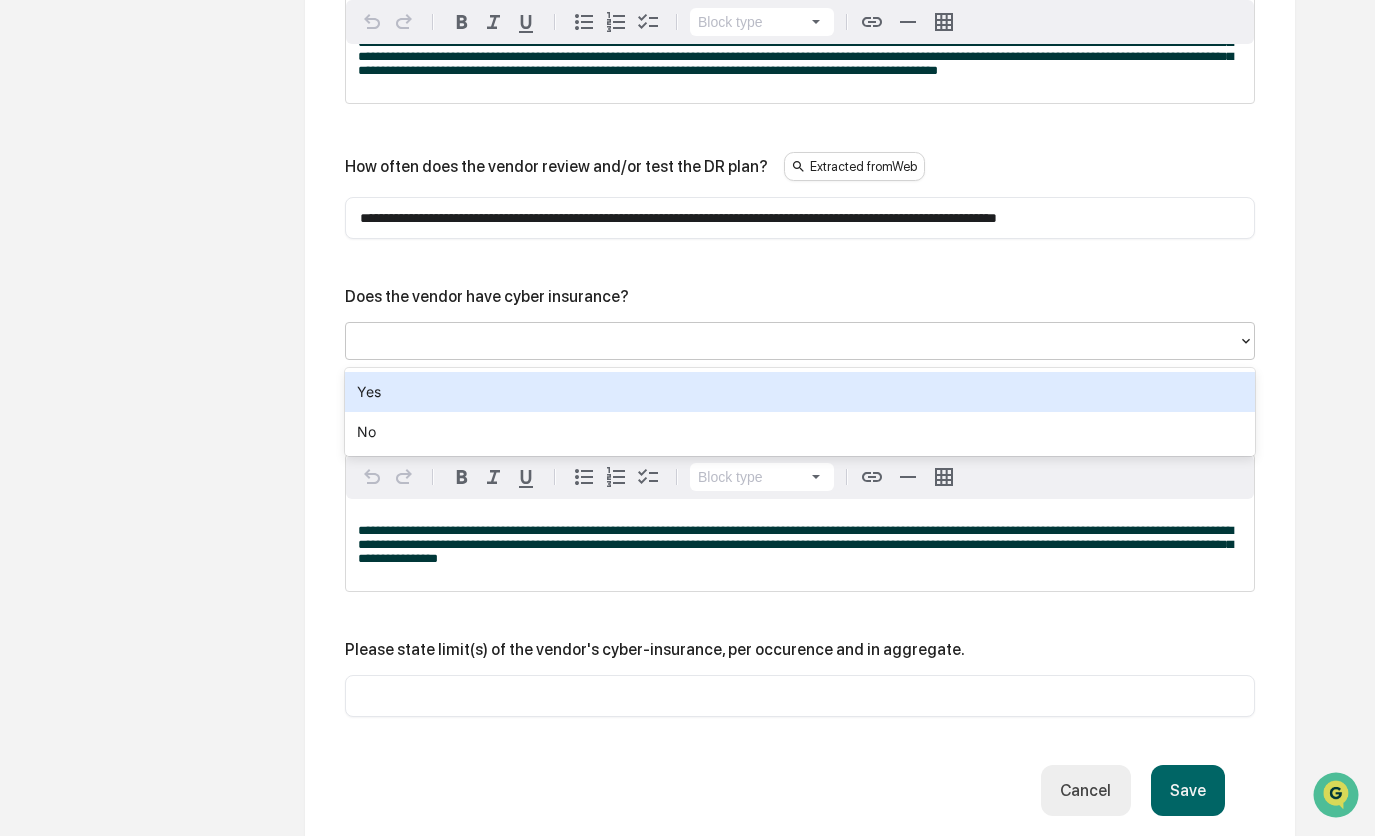 click at bounding box center [792, 341] 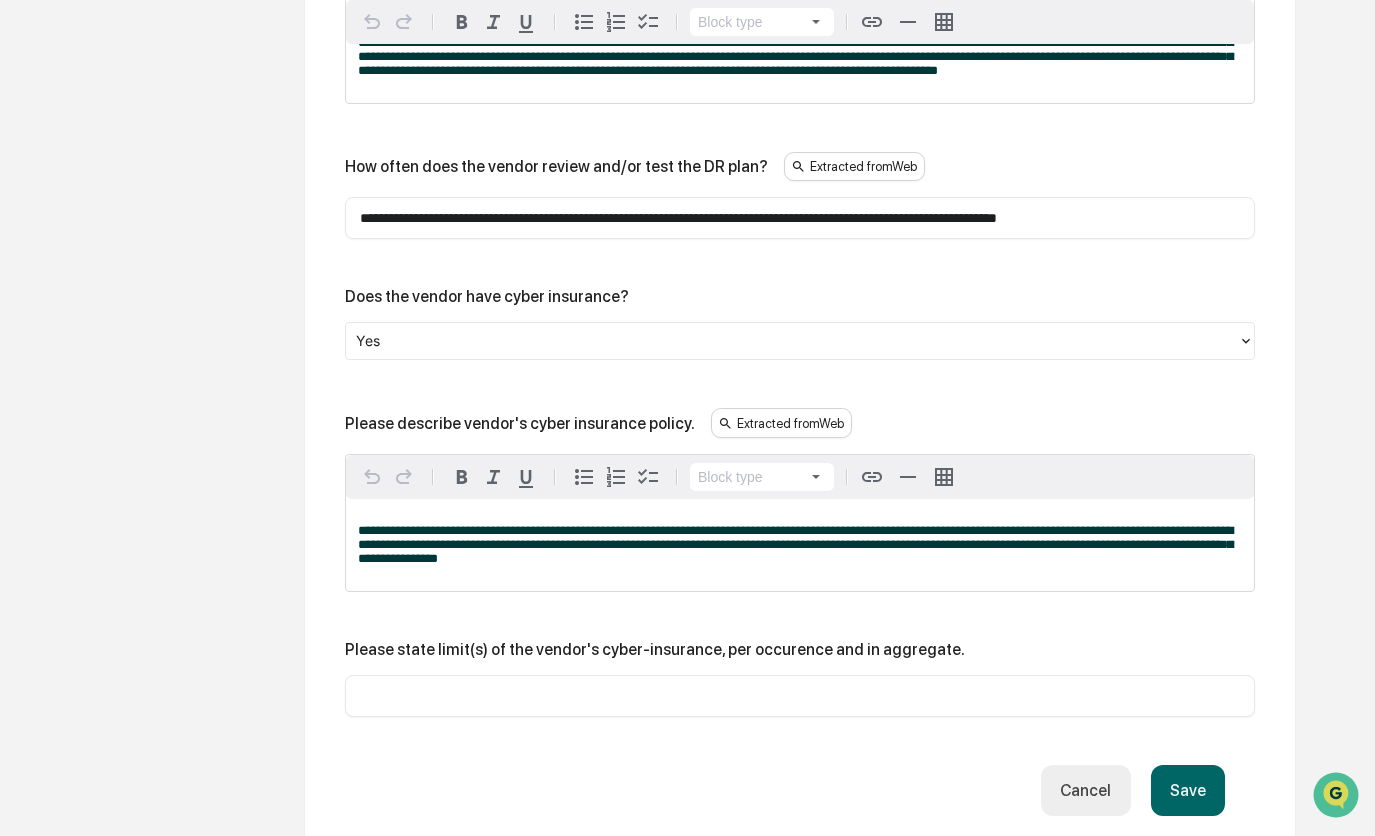 click on "Save" at bounding box center [1188, 790] 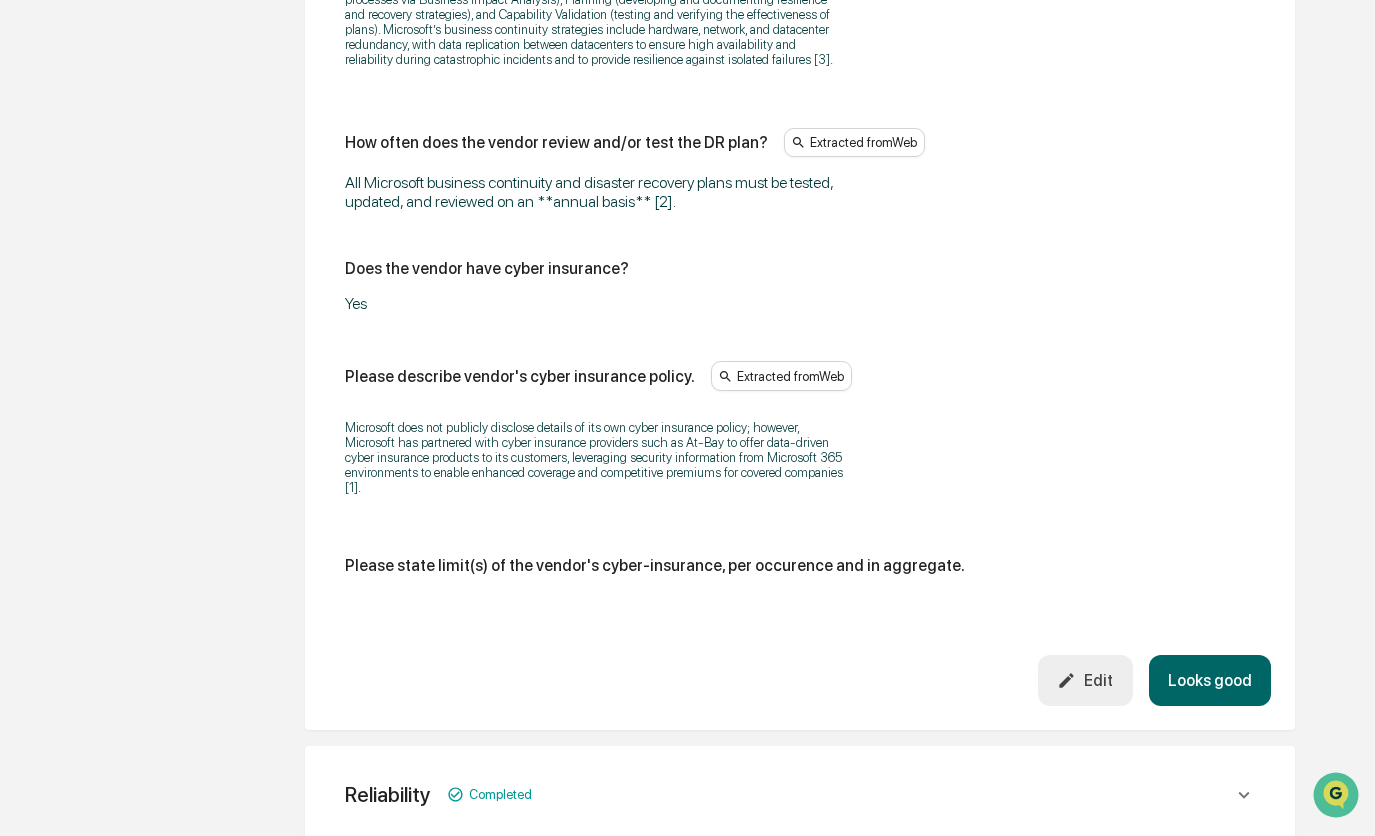 click on "Looks good" at bounding box center [1210, 680] 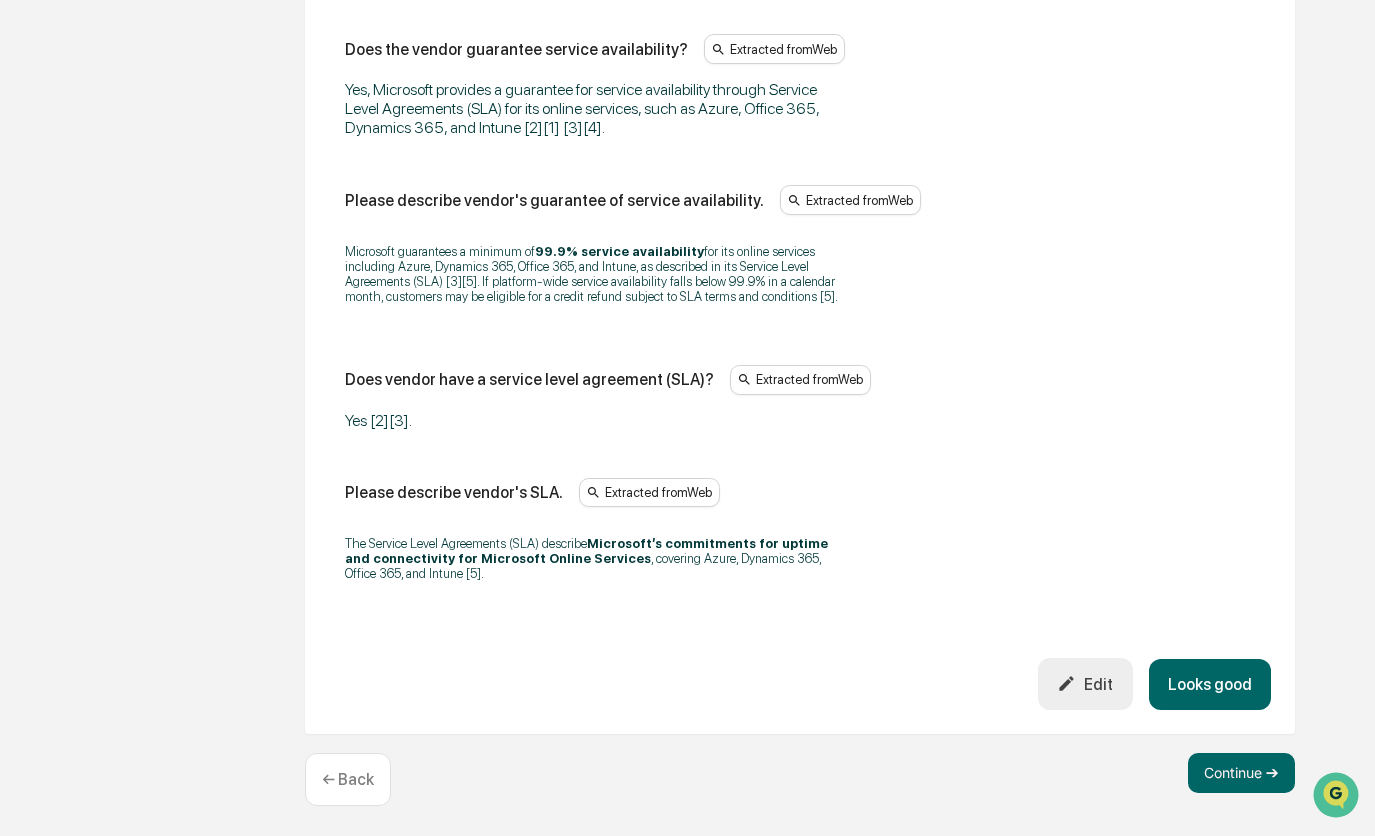 click on "Looks good" at bounding box center (1210, 684) 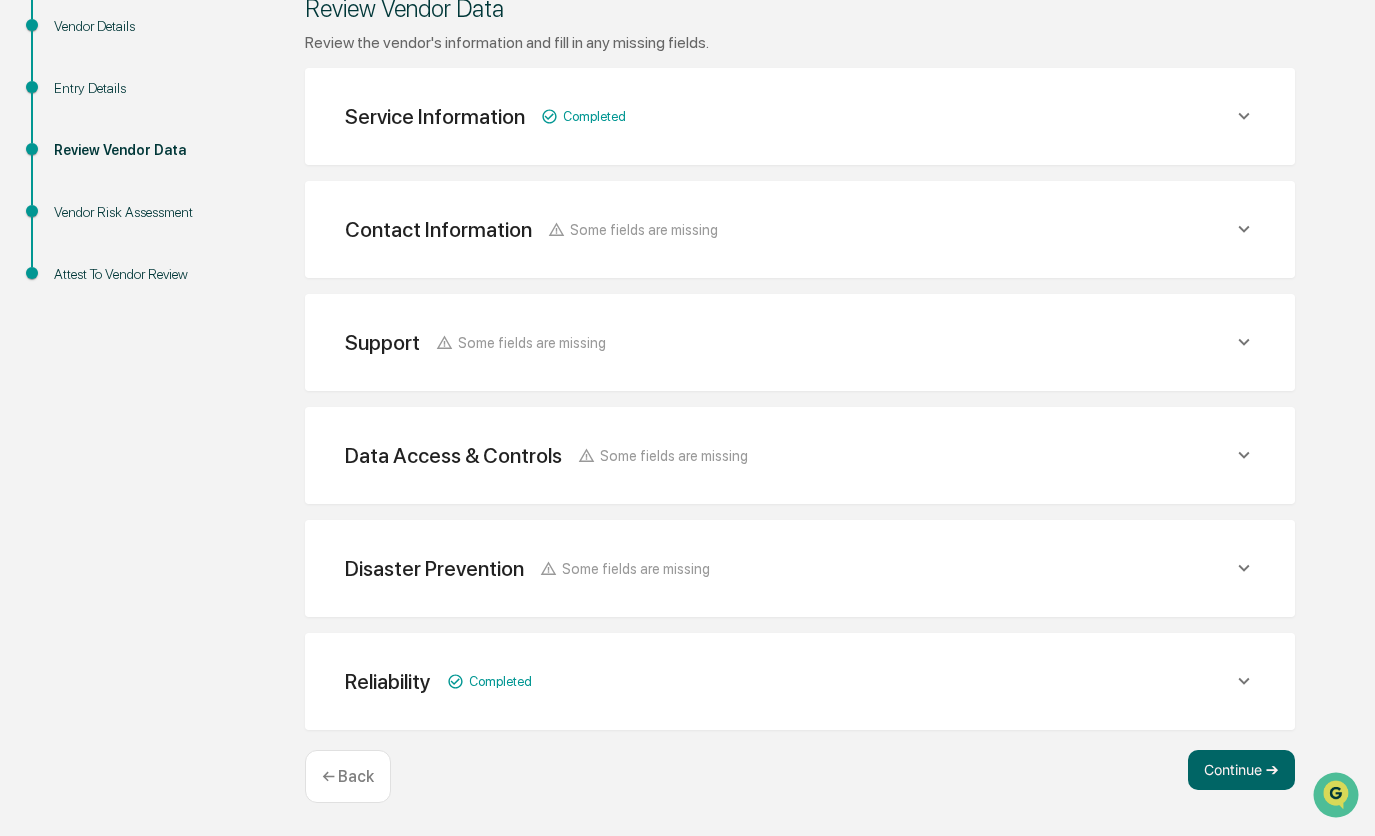 scroll, scrollTop: 308, scrollLeft: 0, axis: vertical 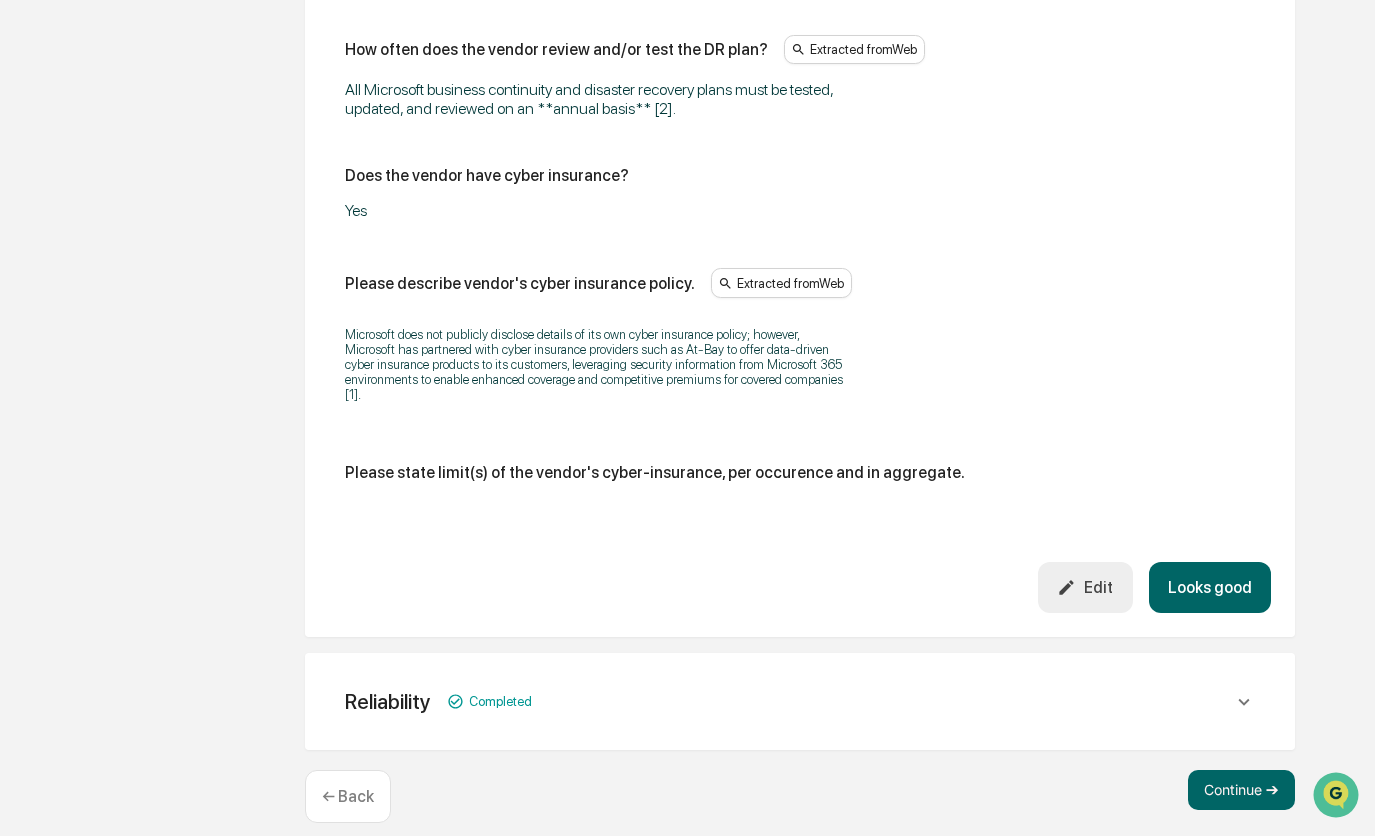 click on "Looks good" at bounding box center (1210, 587) 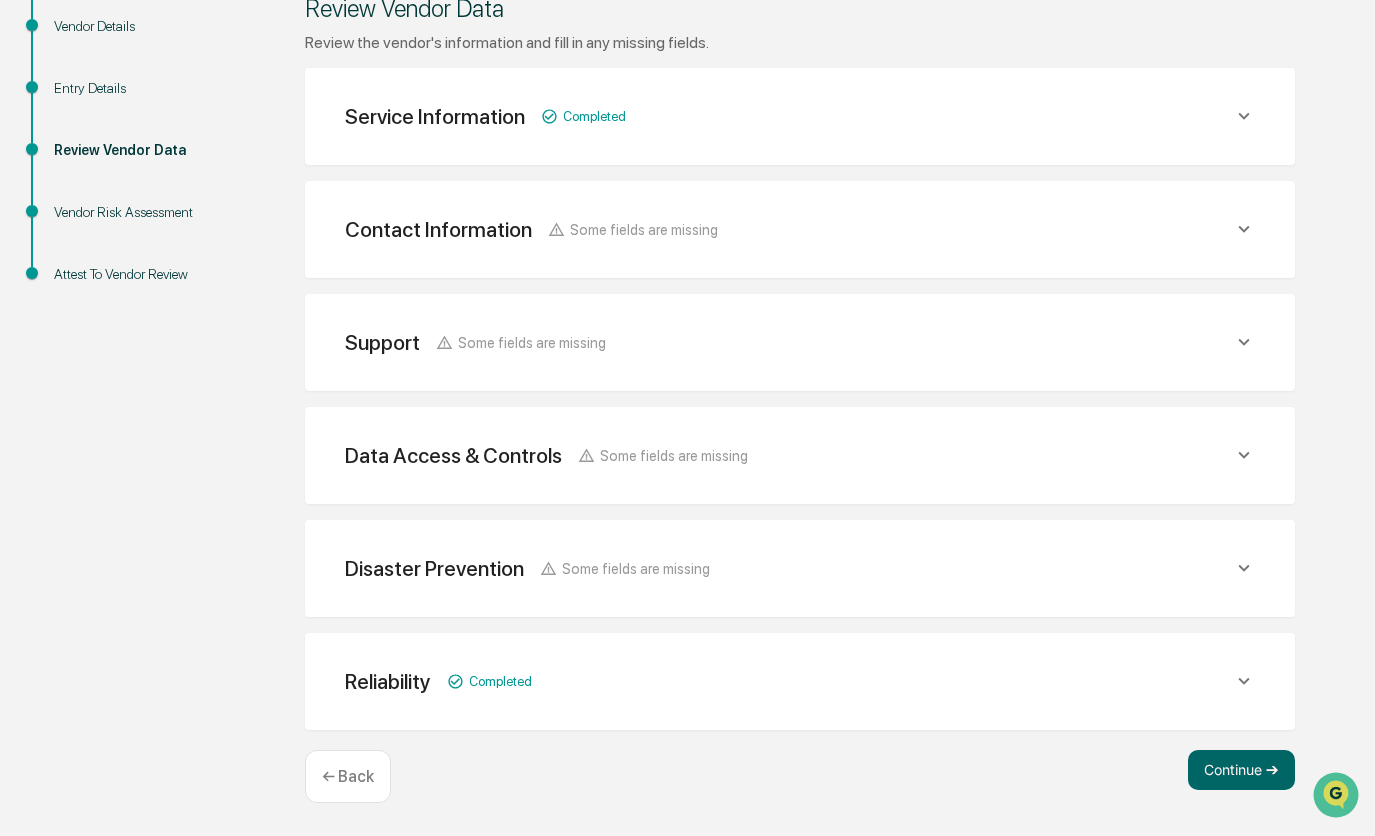 scroll, scrollTop: 308, scrollLeft: 0, axis: vertical 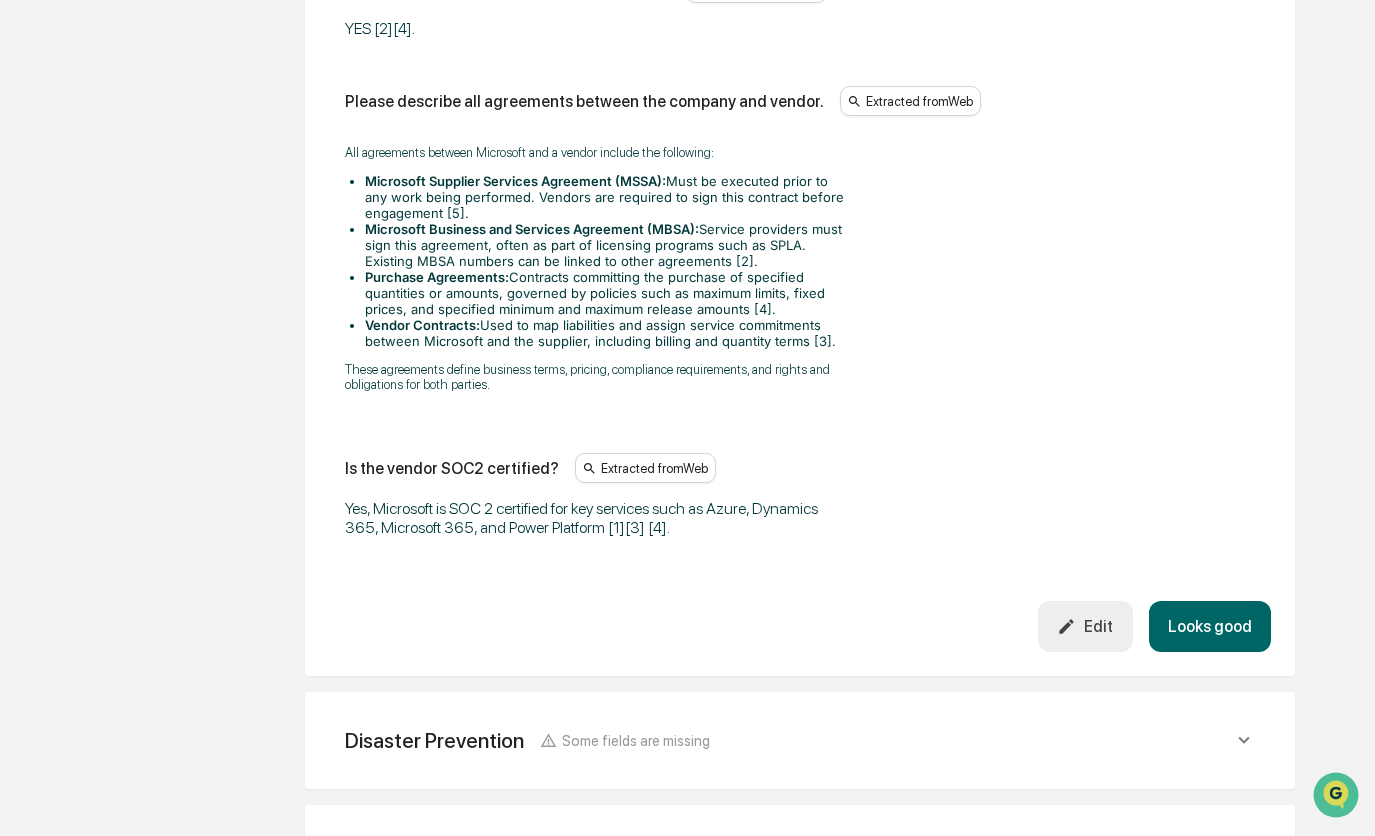 click 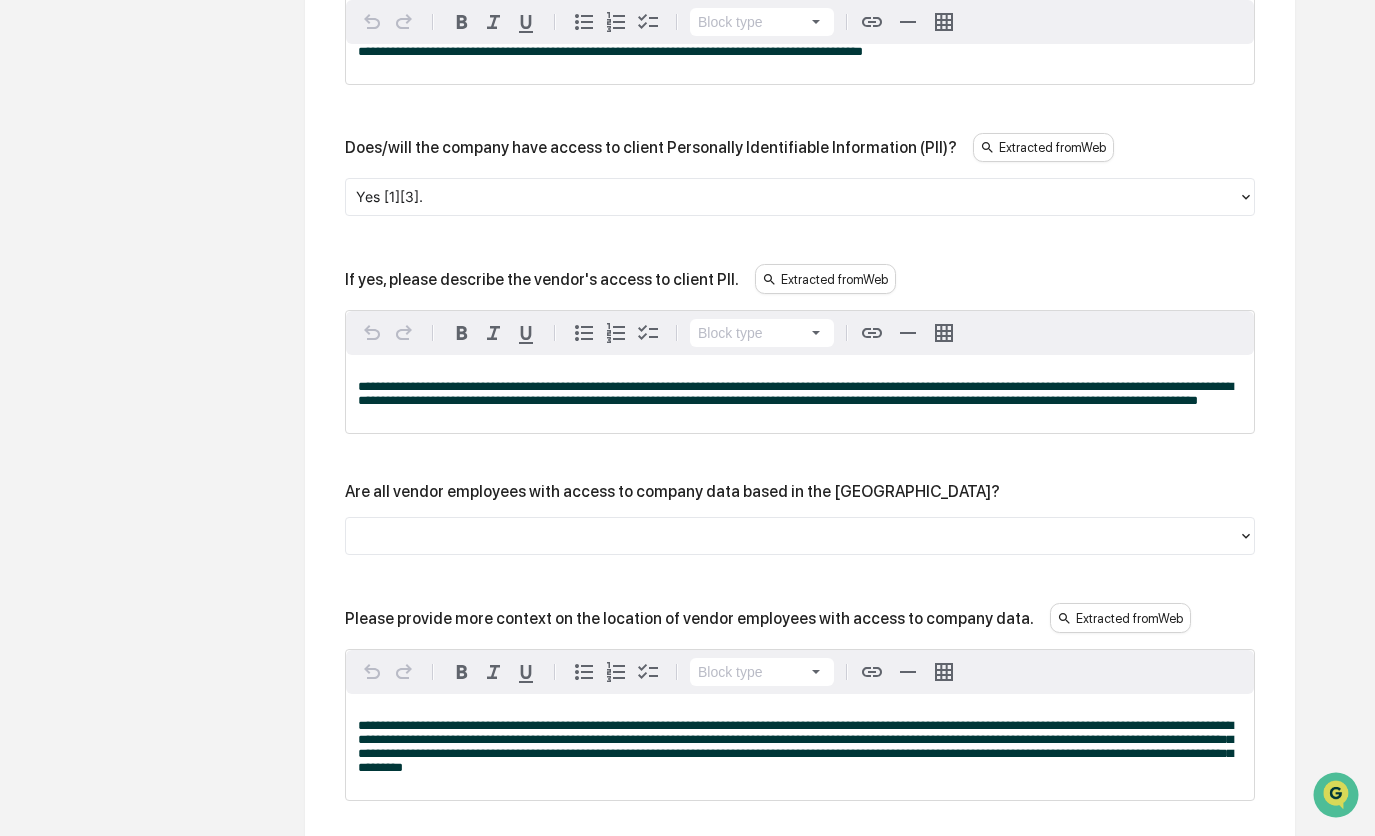 scroll, scrollTop: 1808, scrollLeft: 0, axis: vertical 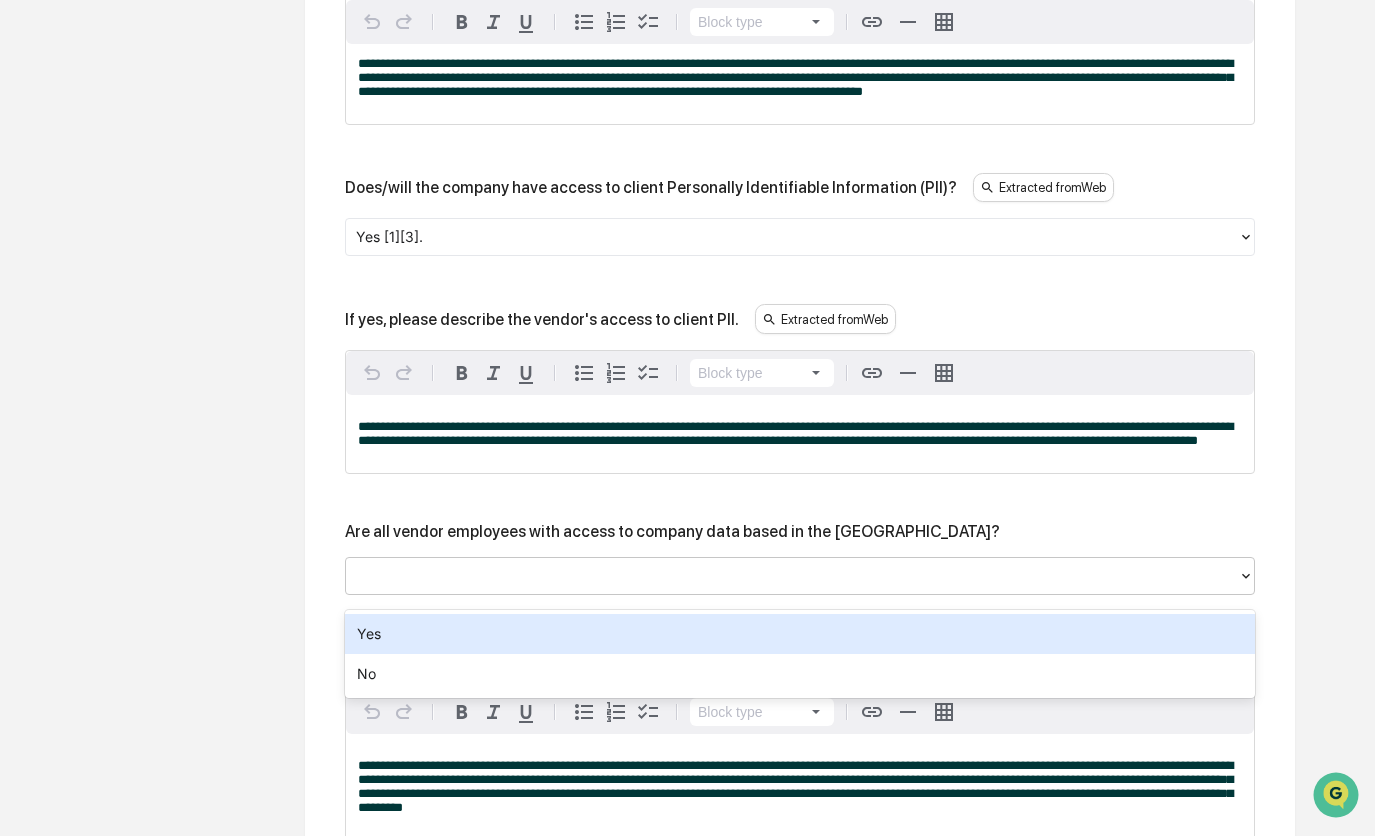 click at bounding box center [792, 576] 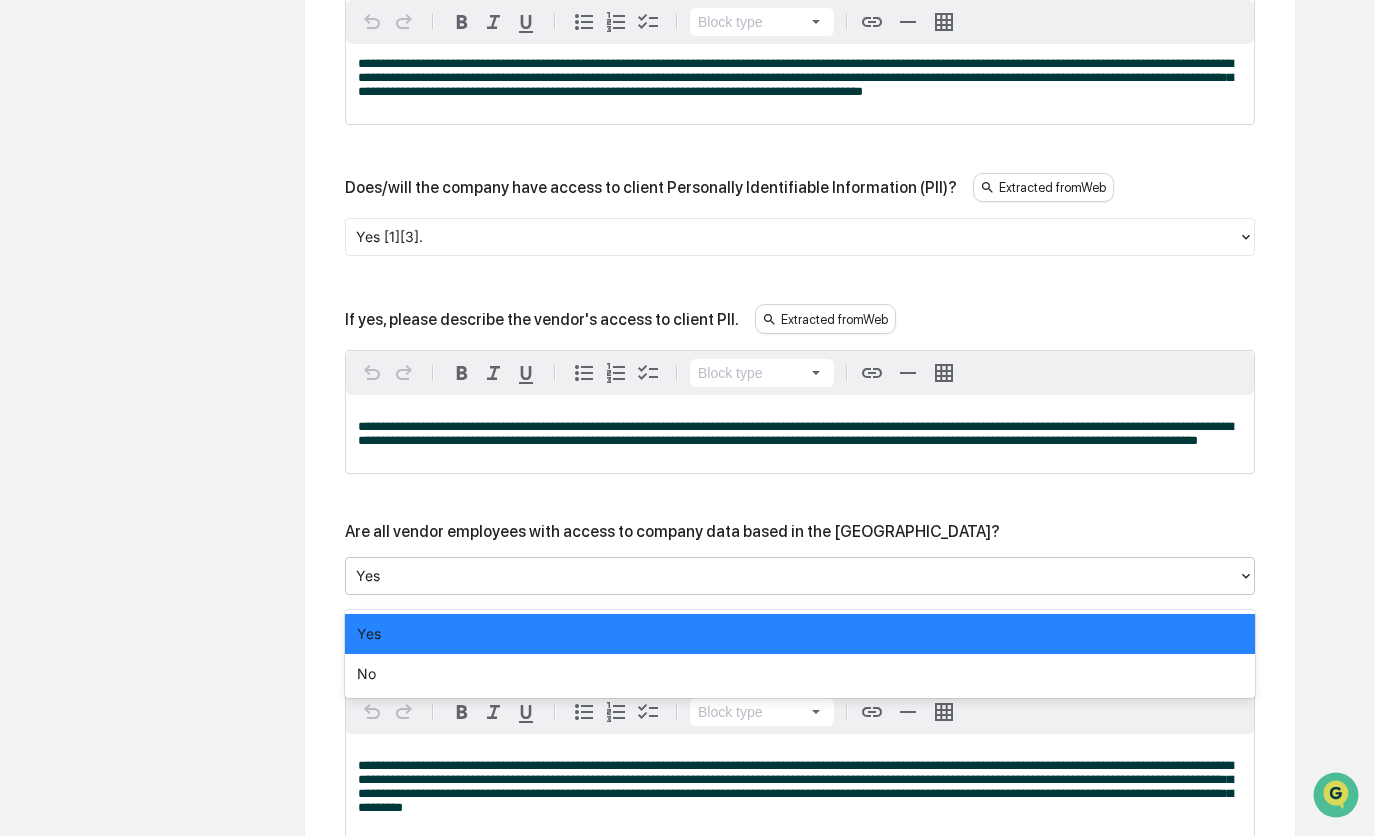 click at bounding box center (792, 576) 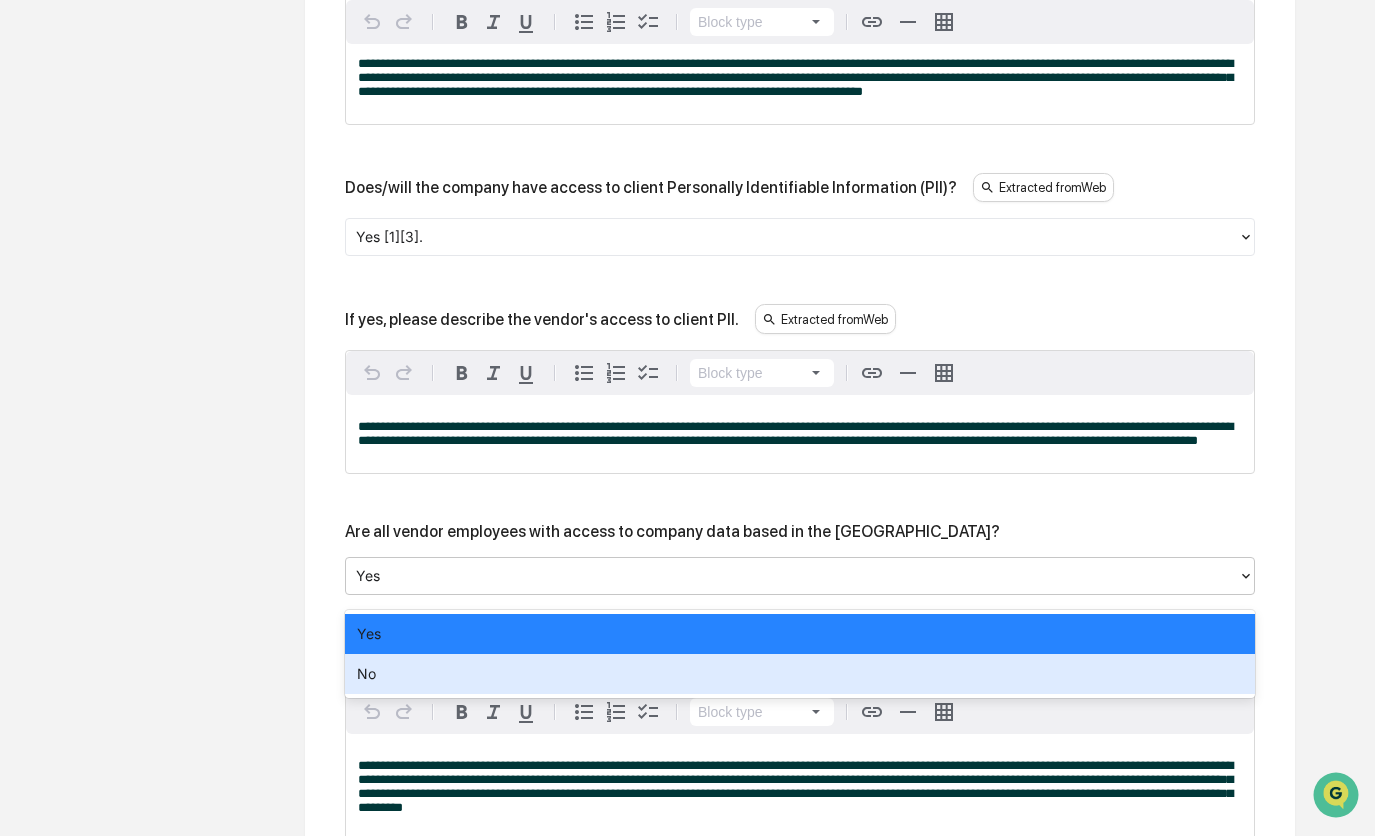 click on "No" at bounding box center [800, 674] 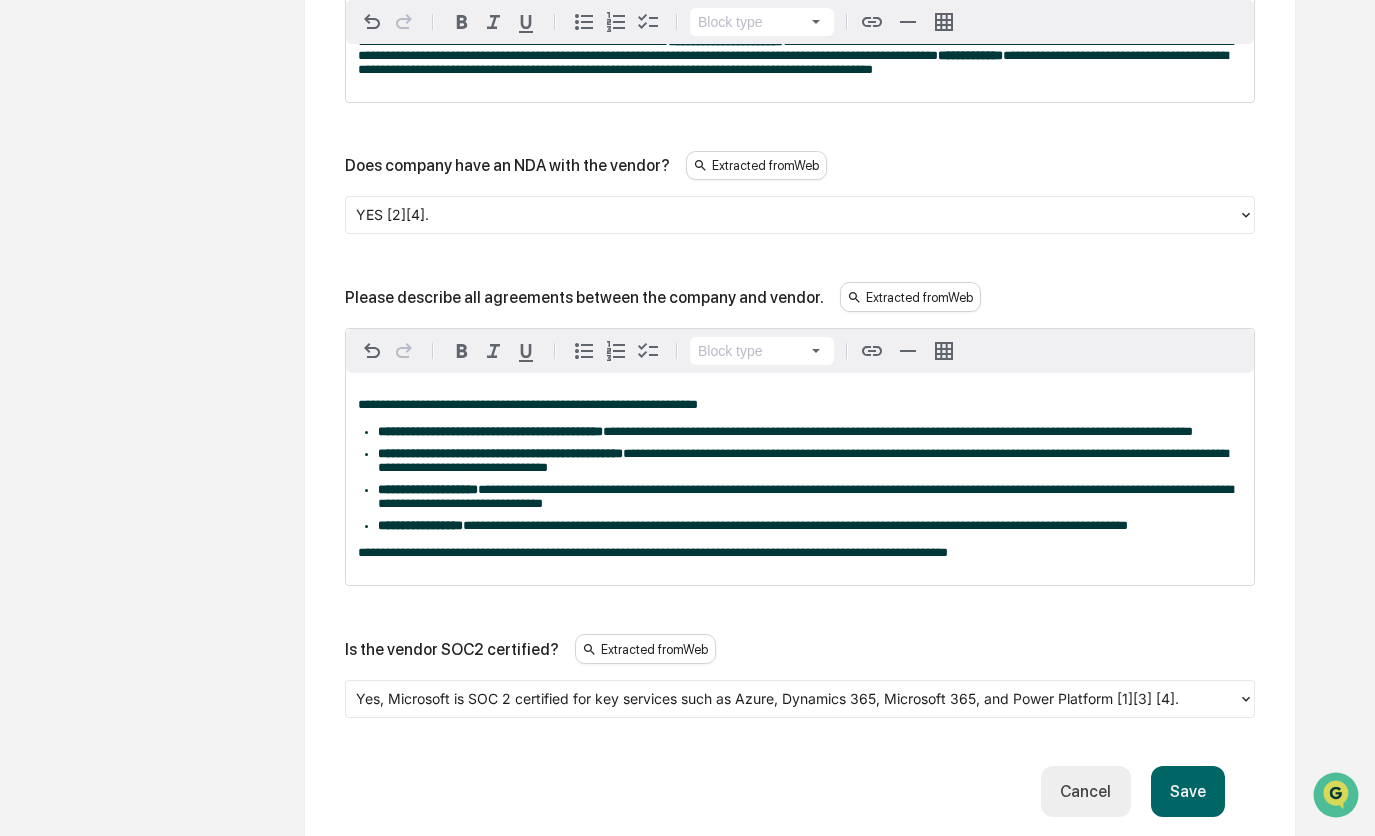scroll, scrollTop: 3108, scrollLeft: 0, axis: vertical 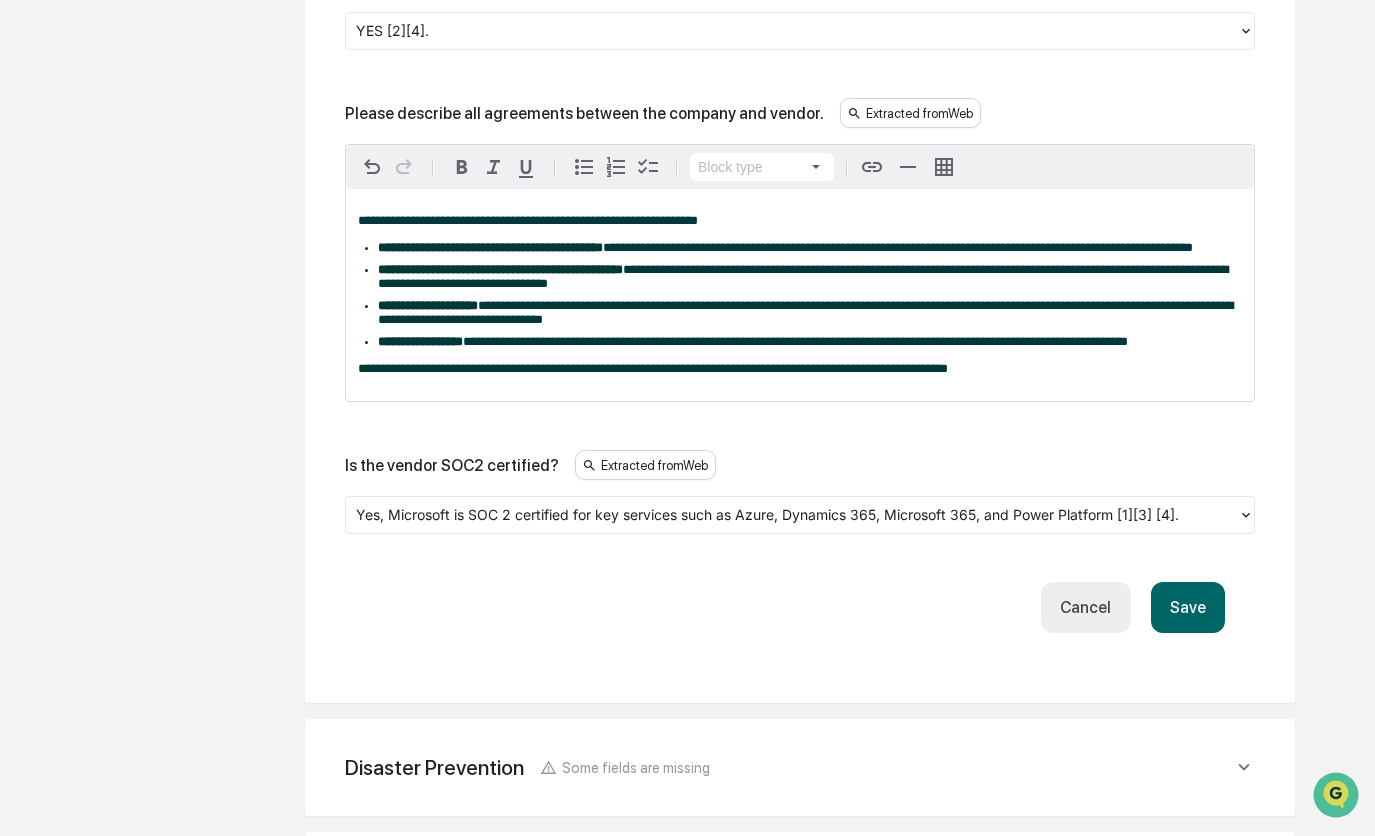click on "Save" at bounding box center [1188, 607] 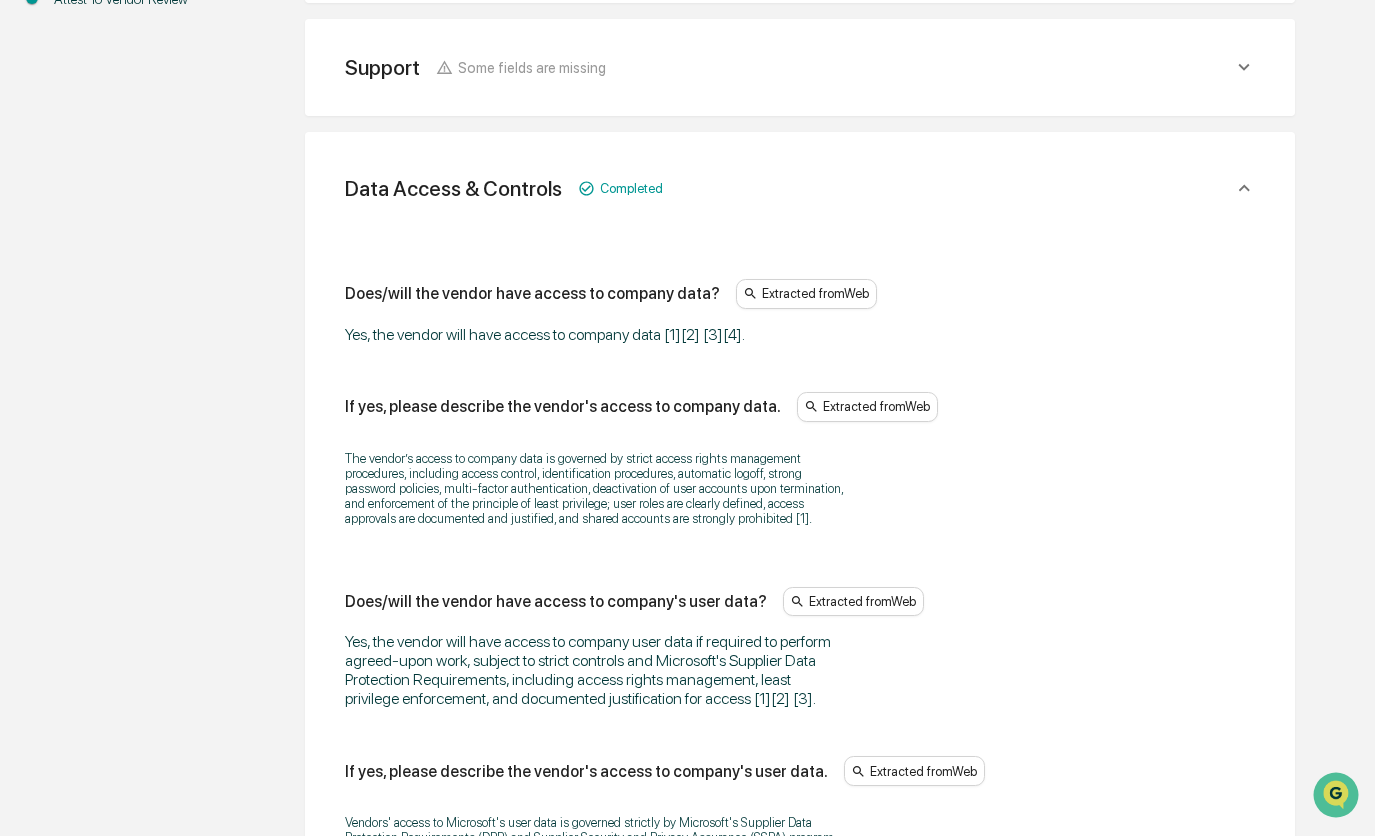 scroll, scrollTop: 283, scrollLeft: 0, axis: vertical 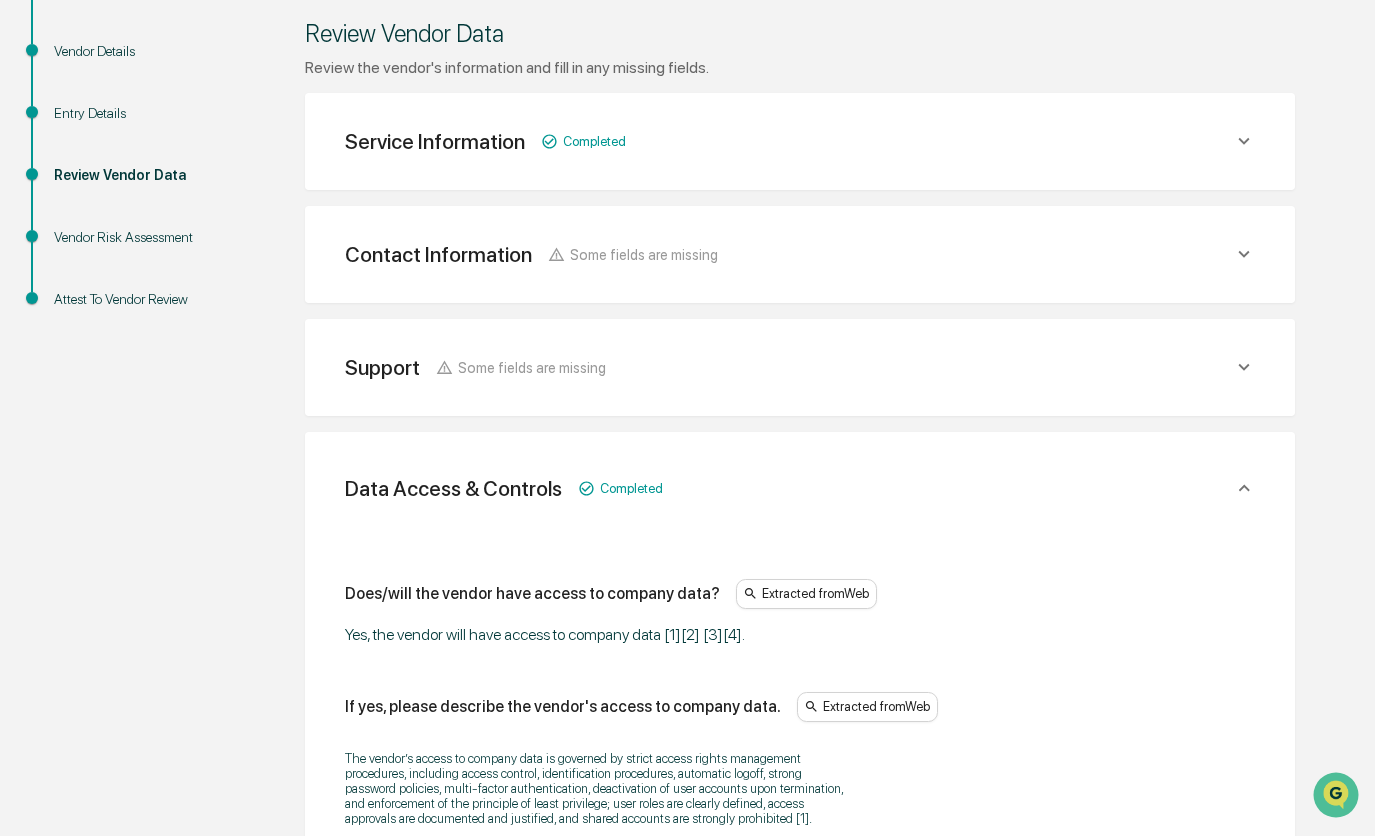 click on "Support Some fields are missing" at bounding box center [789, 141] 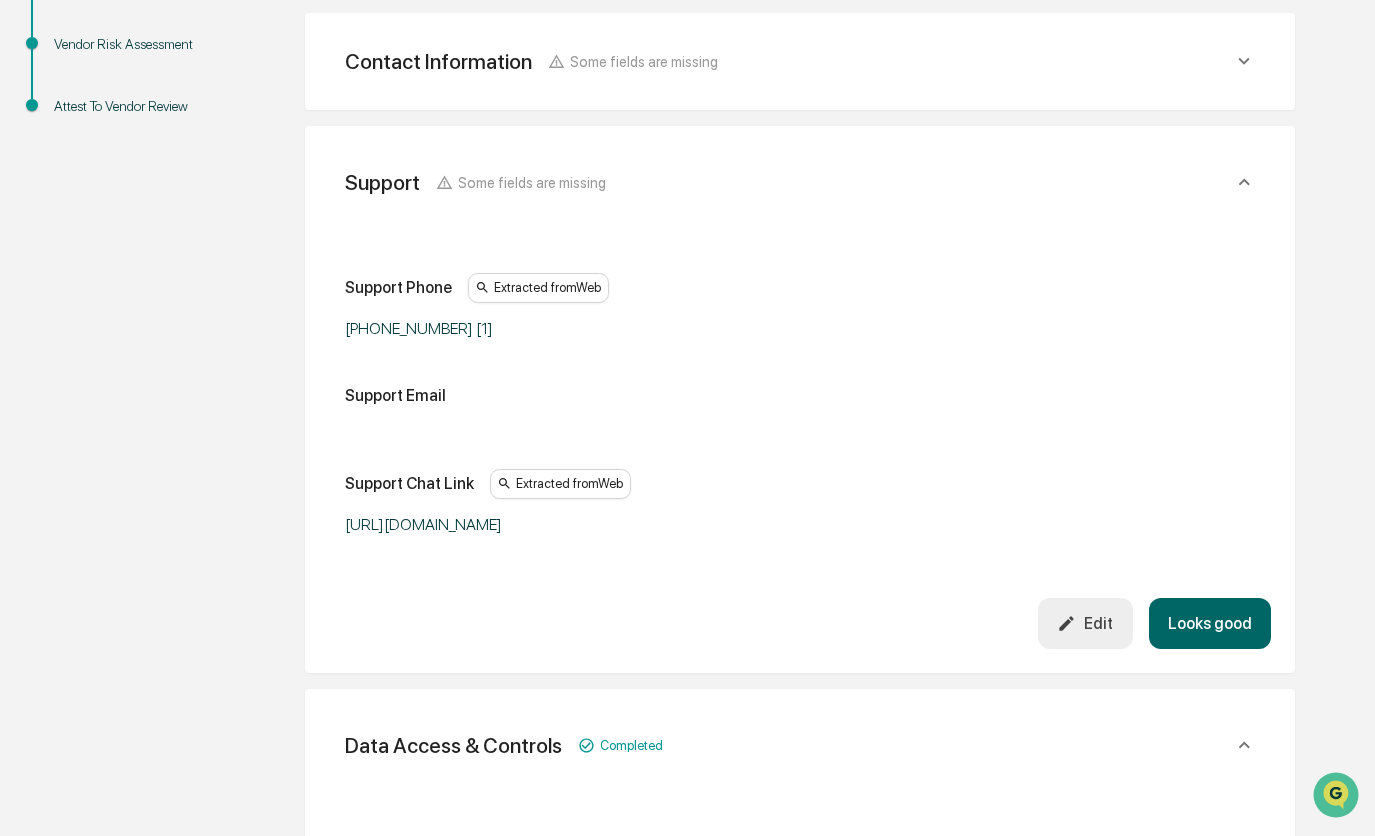 scroll, scrollTop: 483, scrollLeft: 0, axis: vertical 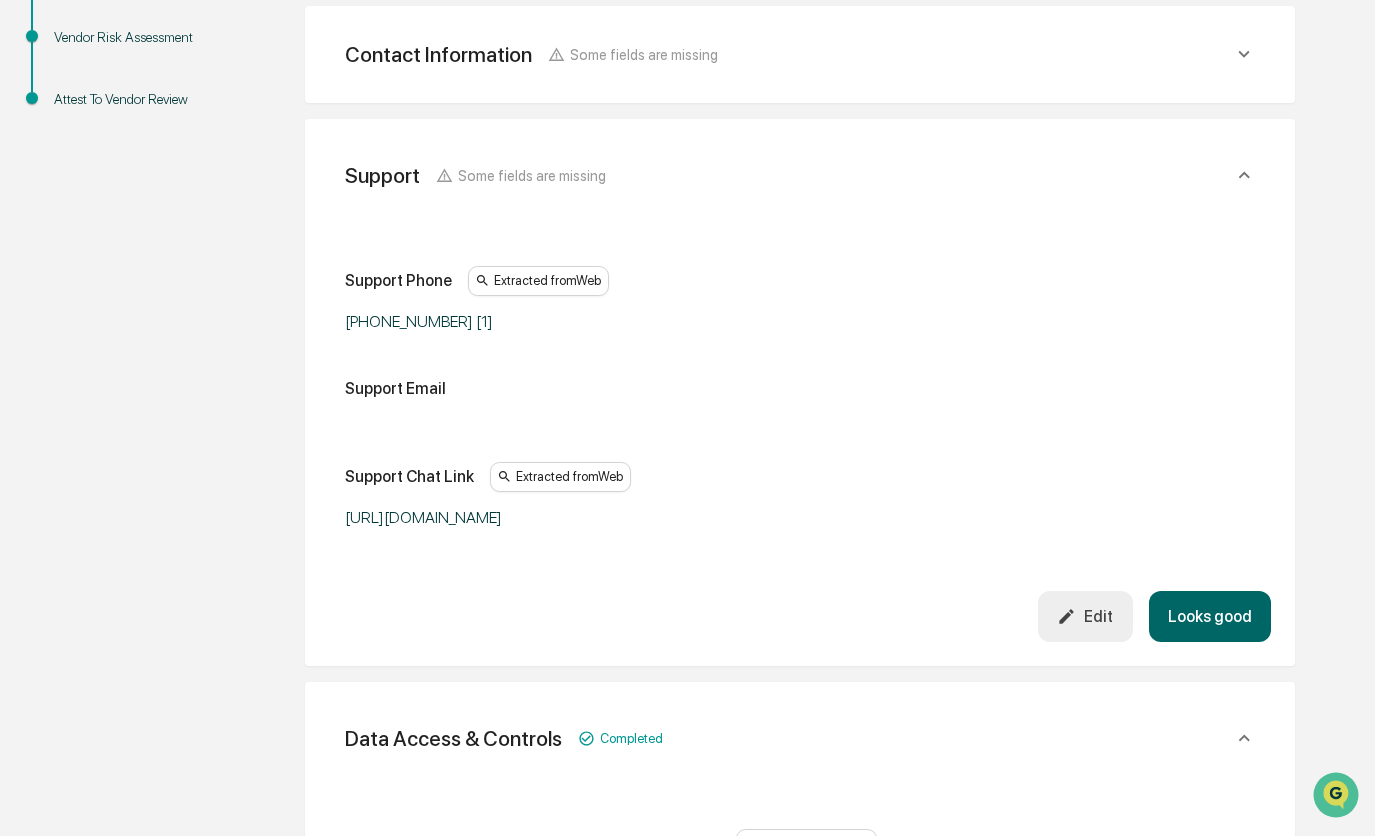 click on "Edit" at bounding box center [1085, 616] 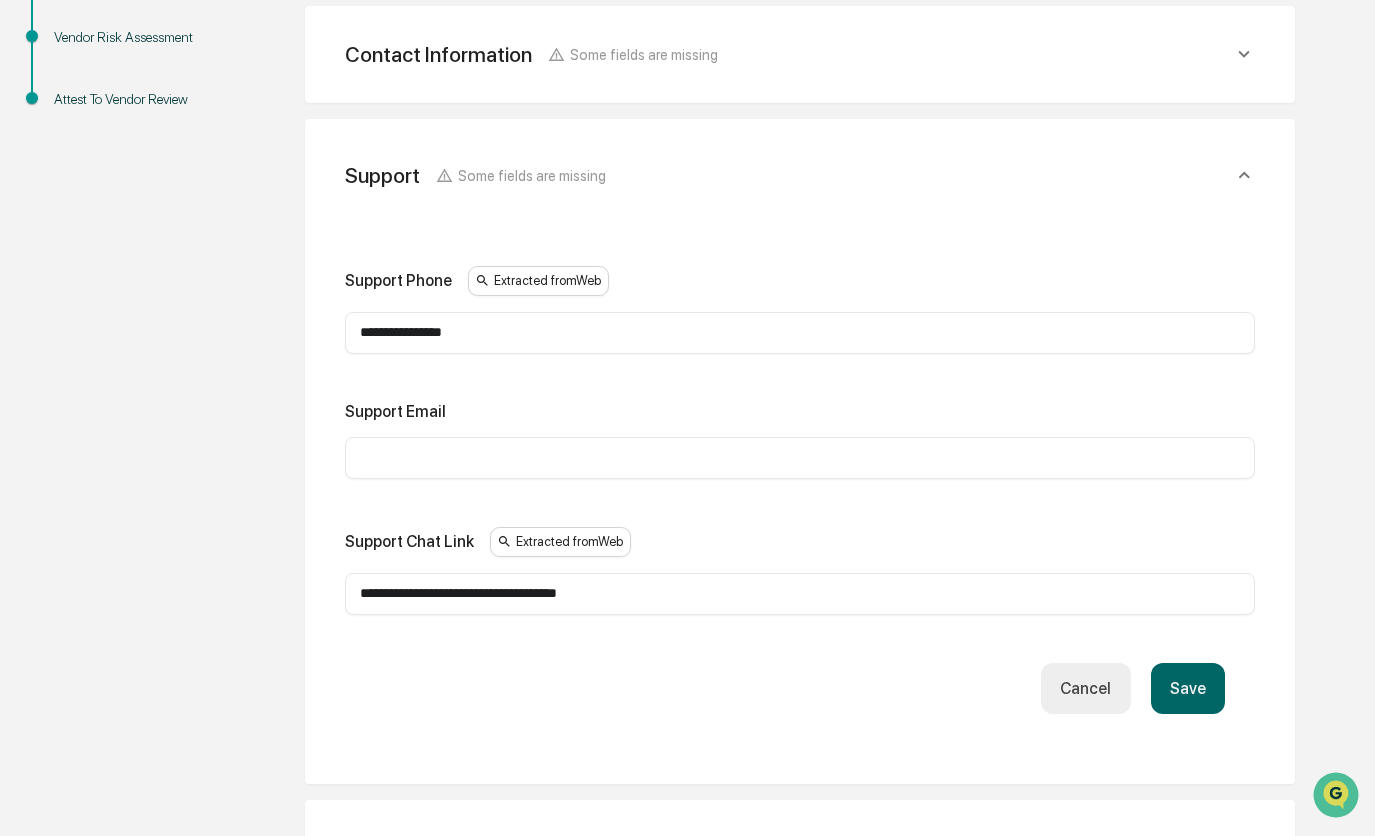 click at bounding box center [800, 458] 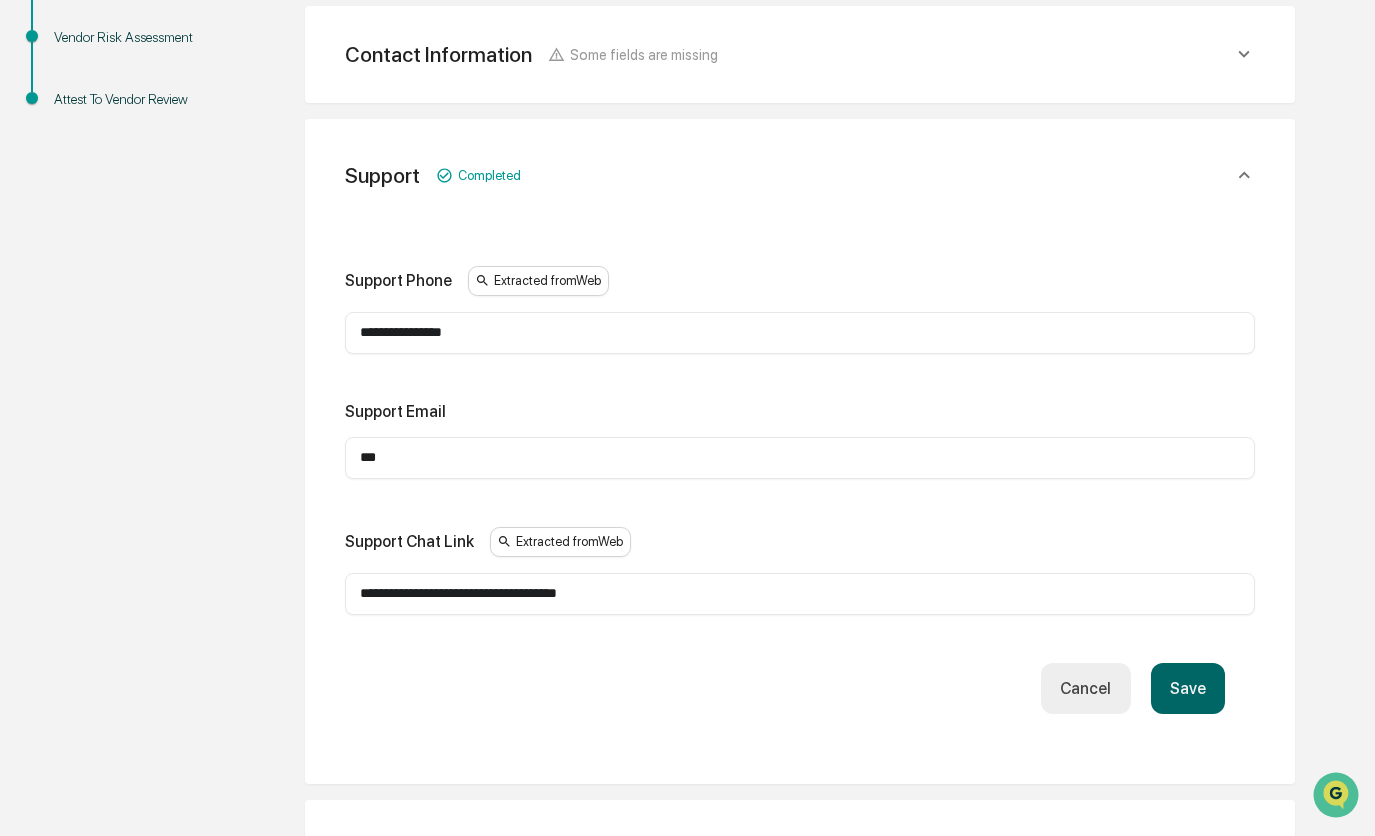 type on "***" 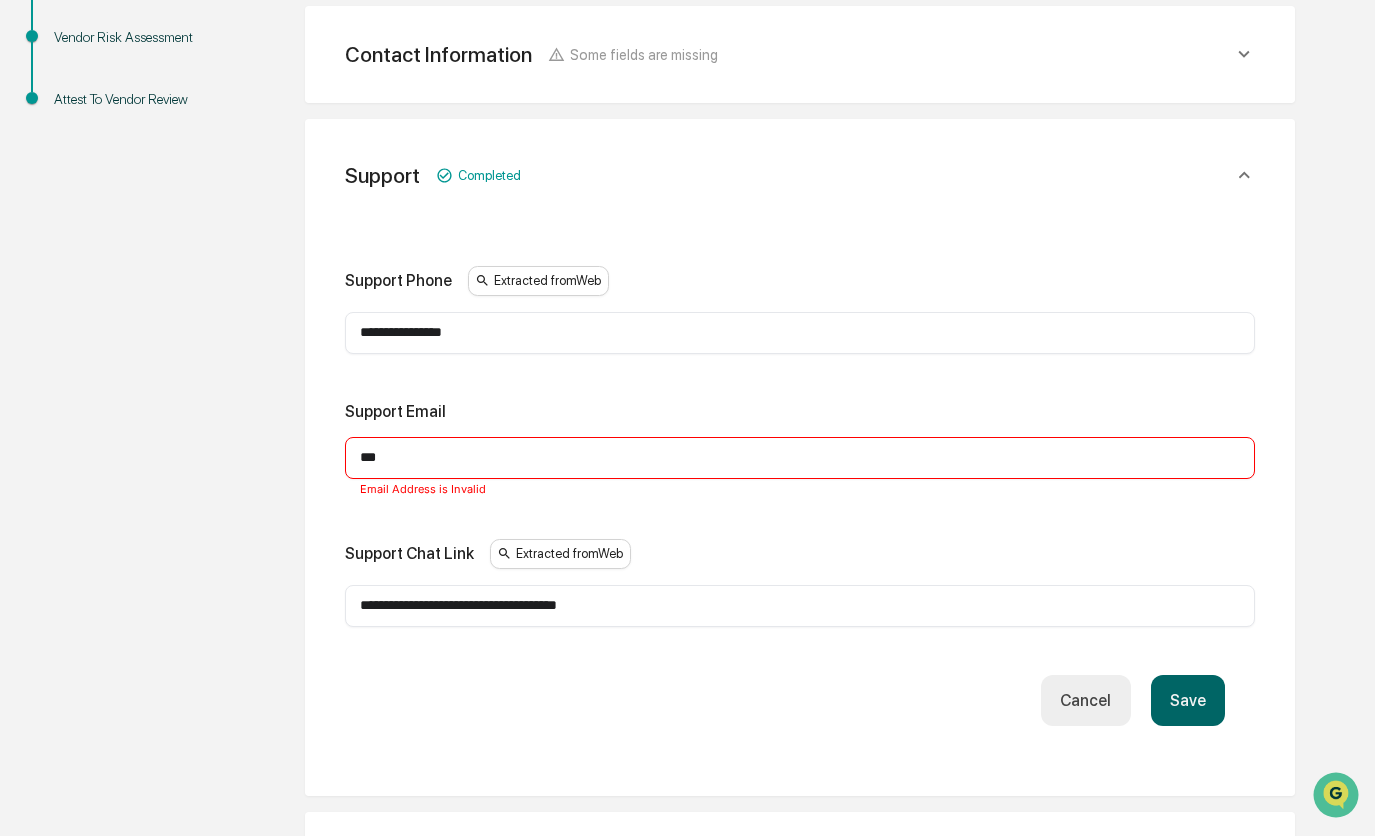 drag, startPoint x: 485, startPoint y: 451, endPoint x: 231, endPoint y: 438, distance: 254.33246 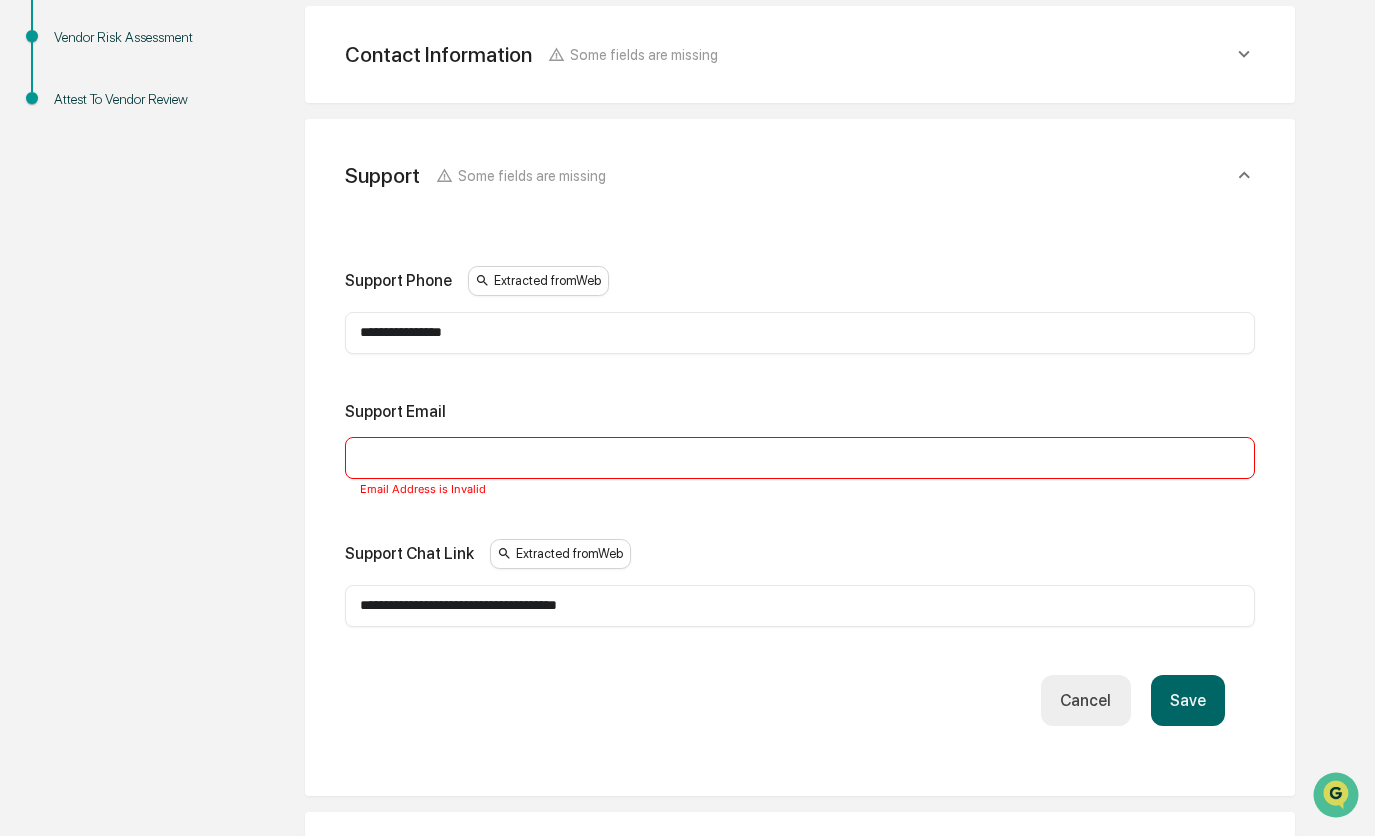 type 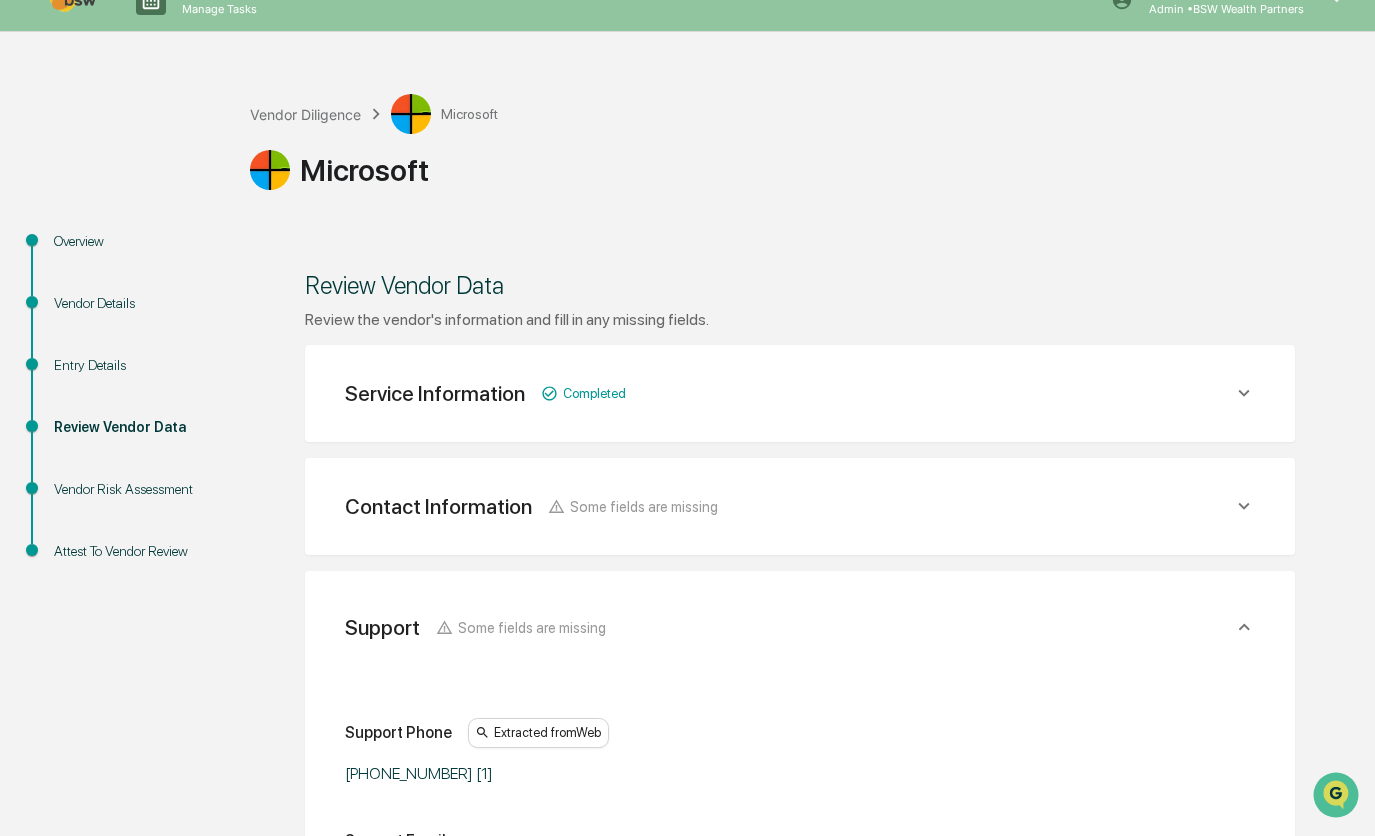 scroll, scrollTop: 0, scrollLeft: 0, axis: both 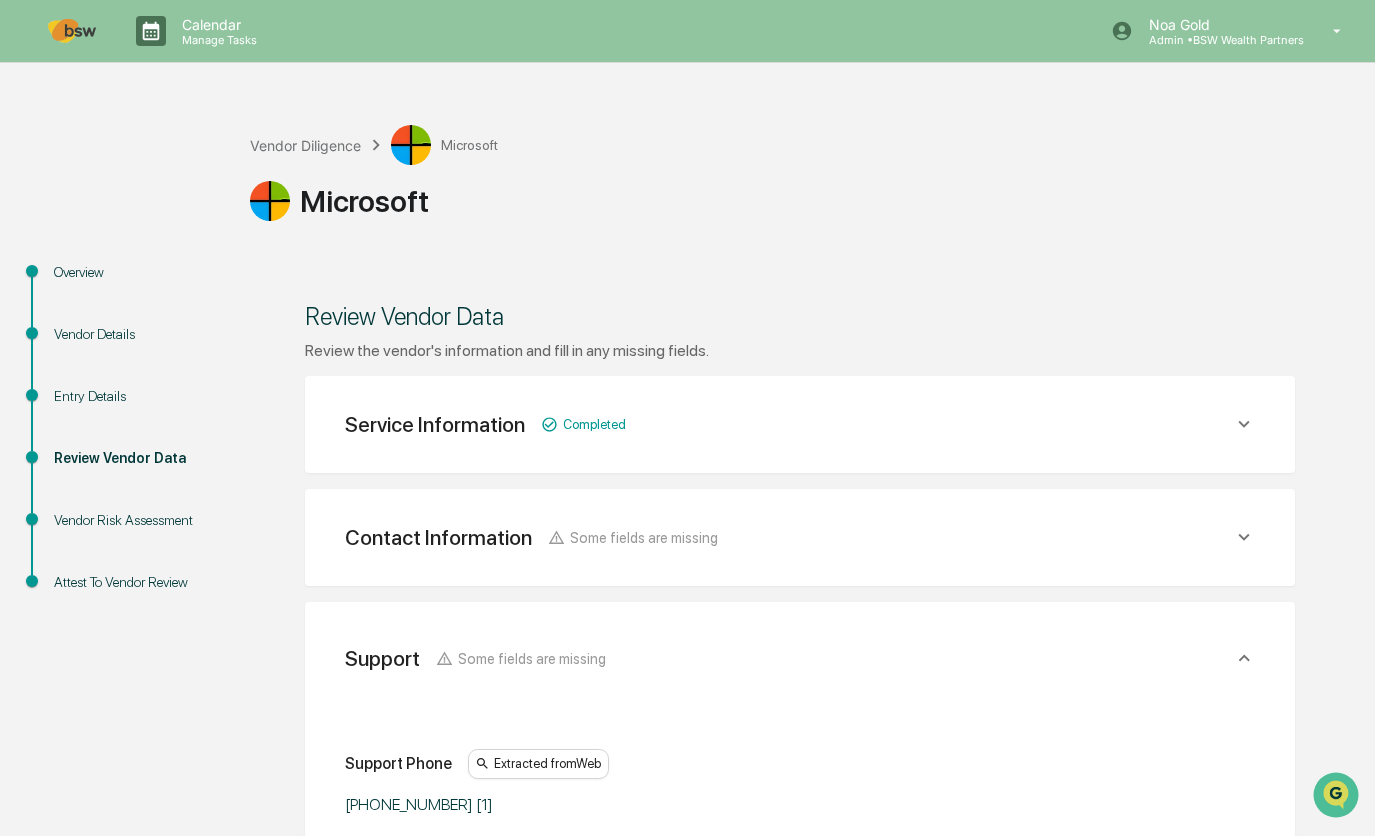 click on "Contact Information Some fields are missing" at bounding box center (789, 424) 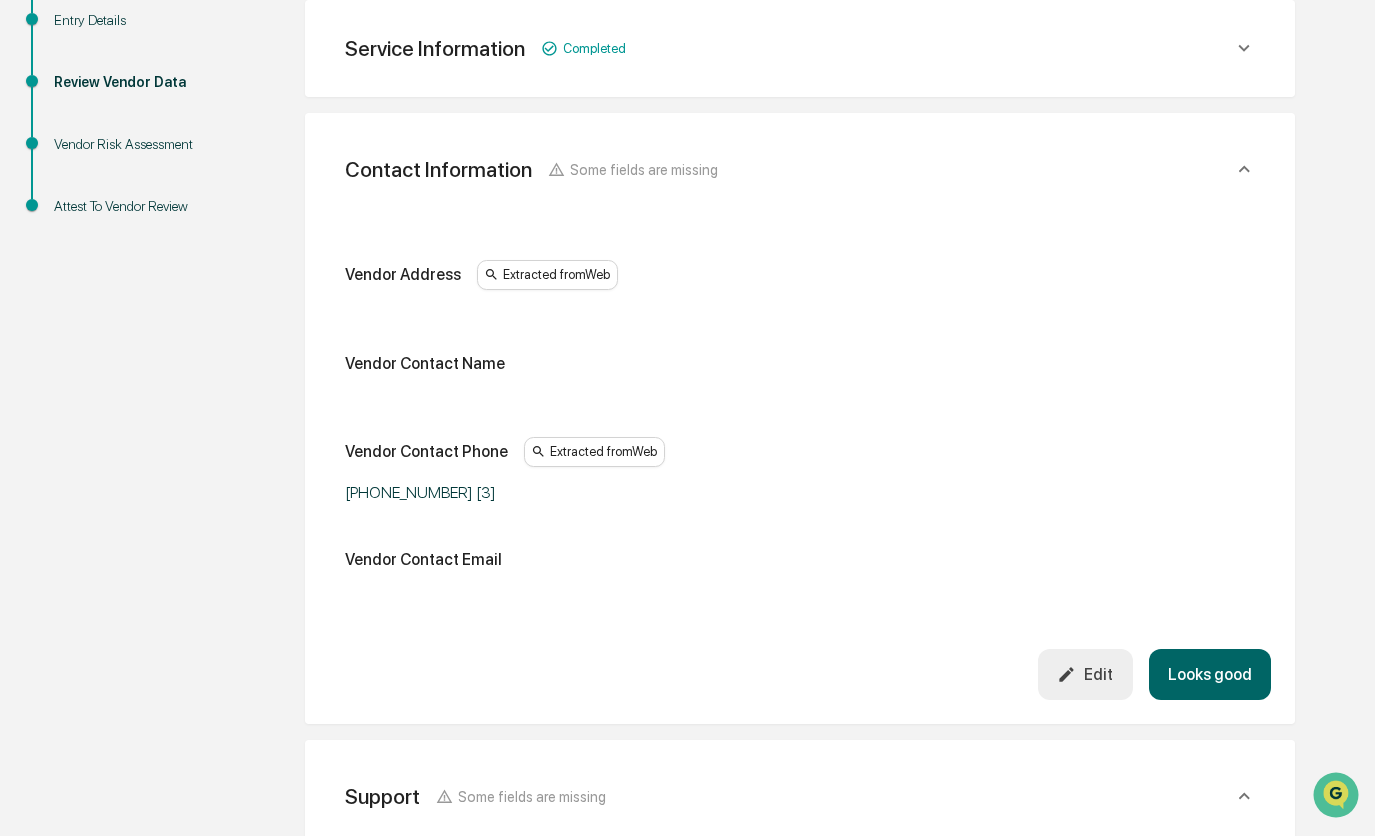 scroll, scrollTop: 400, scrollLeft: 0, axis: vertical 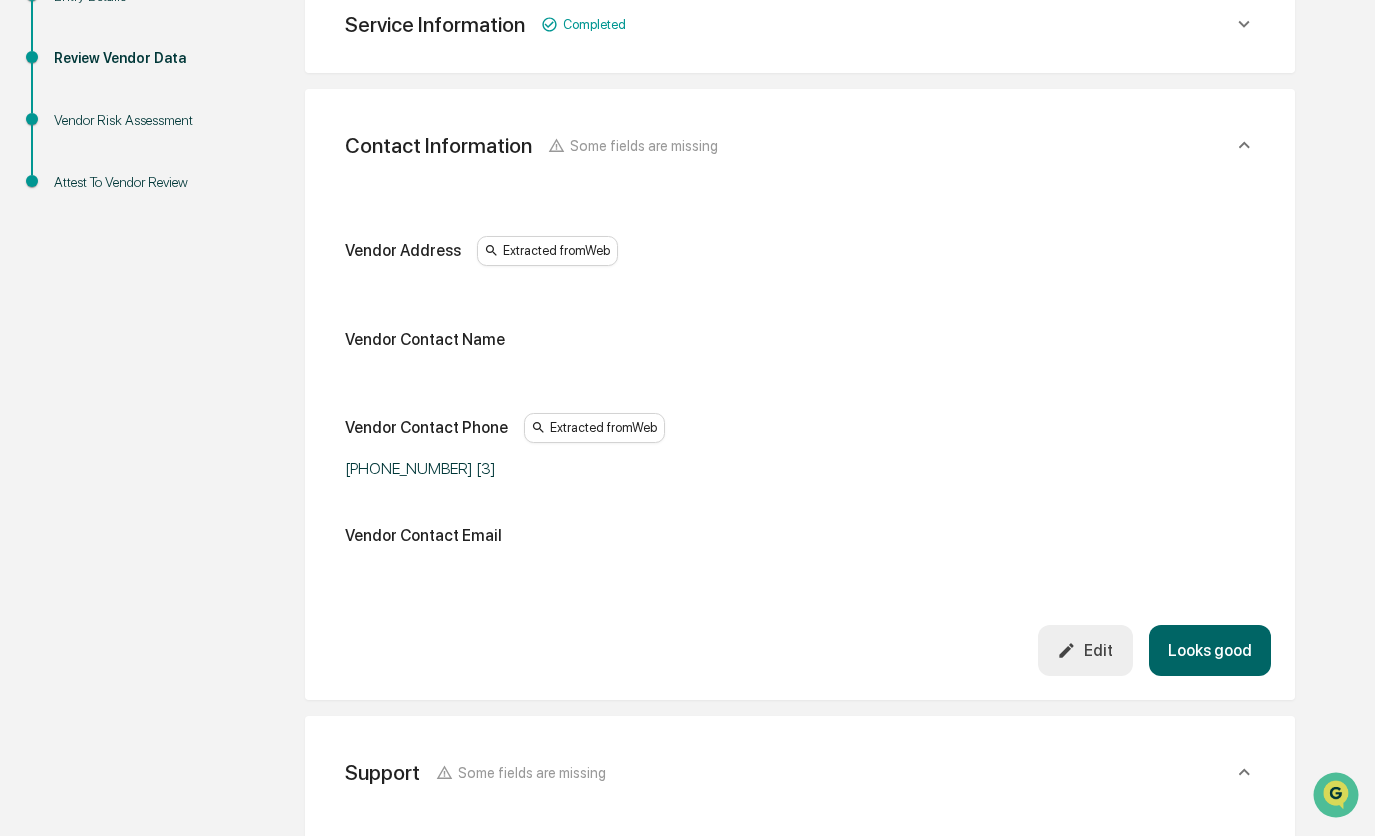 click on "Looks good" at bounding box center (1210, 650) 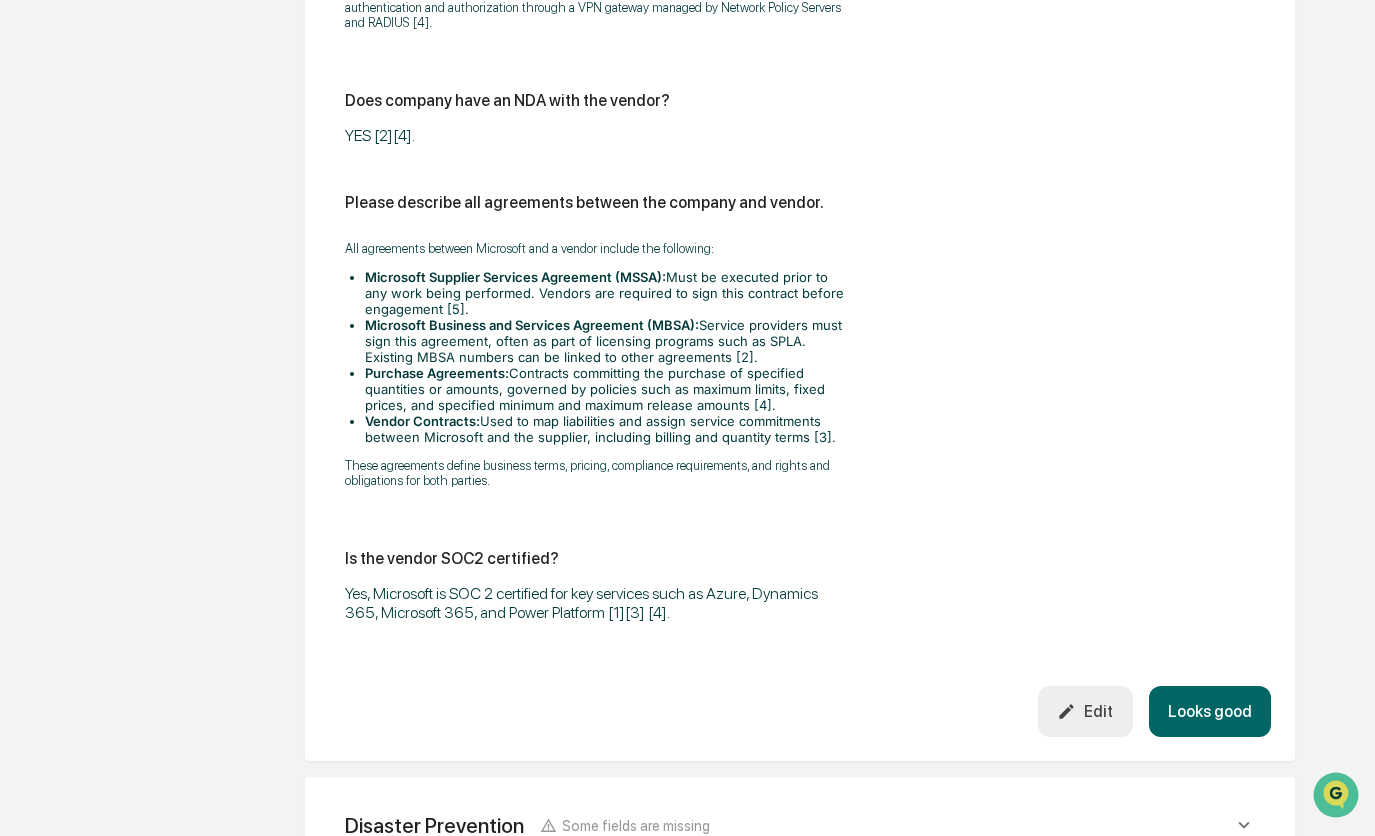scroll, scrollTop: 3394, scrollLeft: 0, axis: vertical 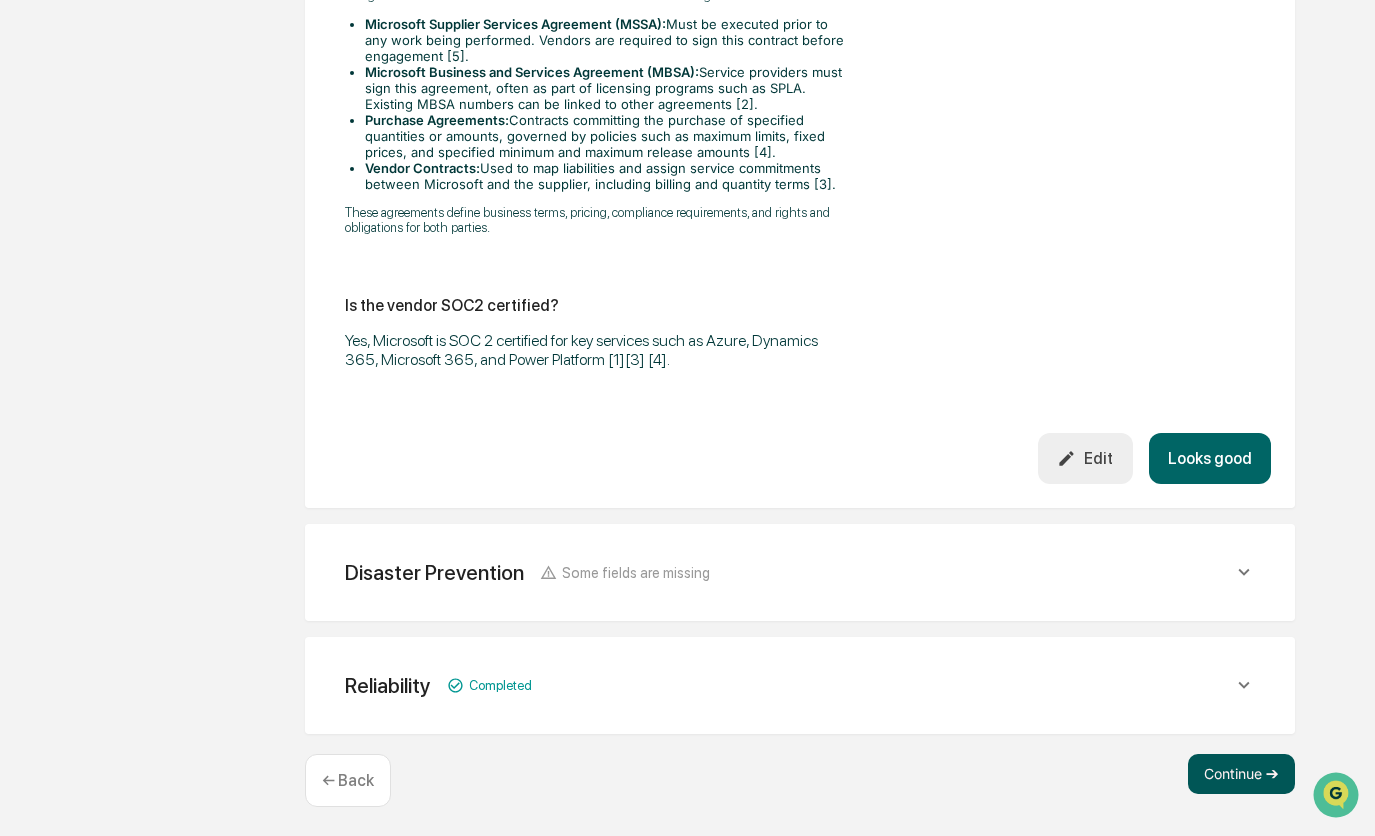 click on "Continue ➔" at bounding box center [1241, 774] 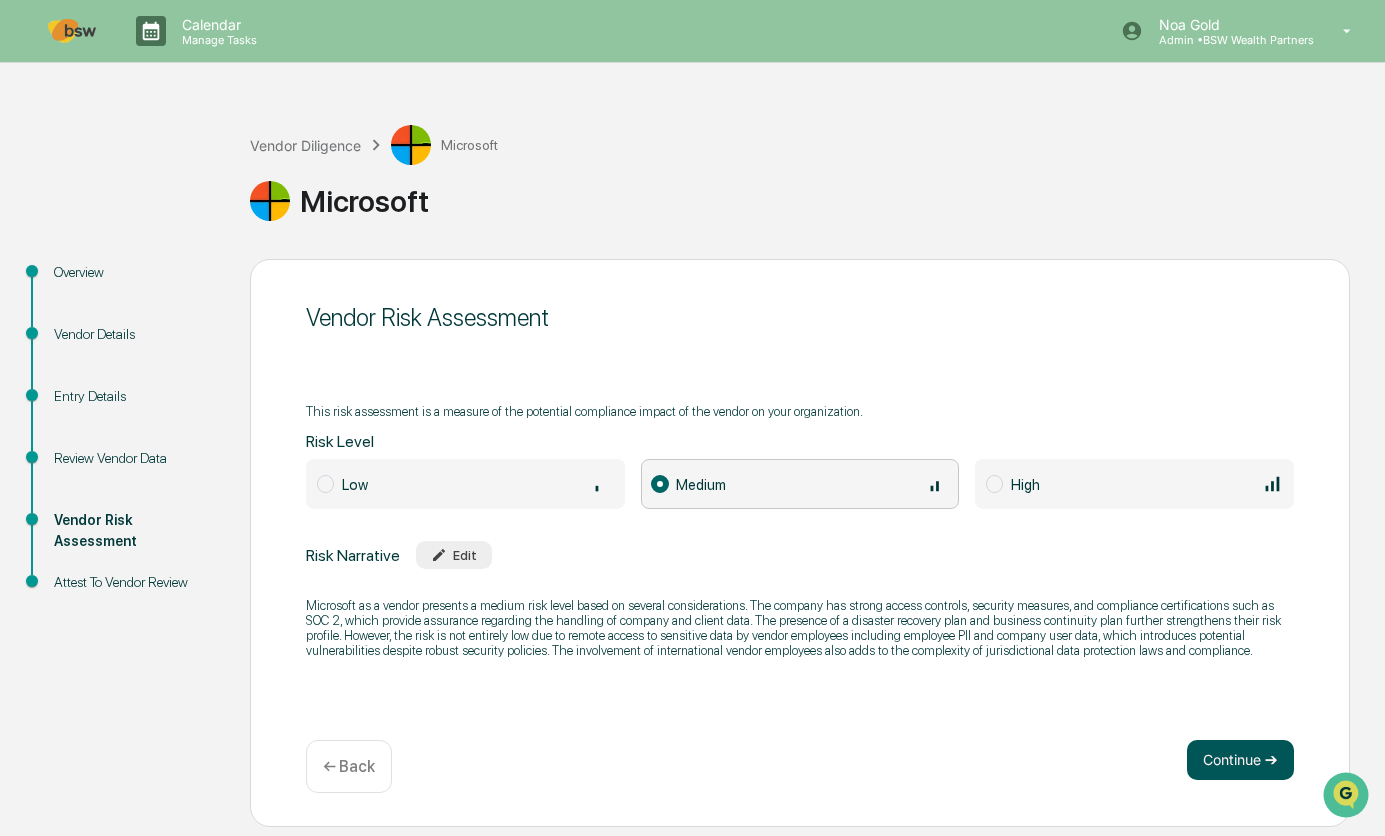 click on "Continue ➔" at bounding box center [1240, 760] 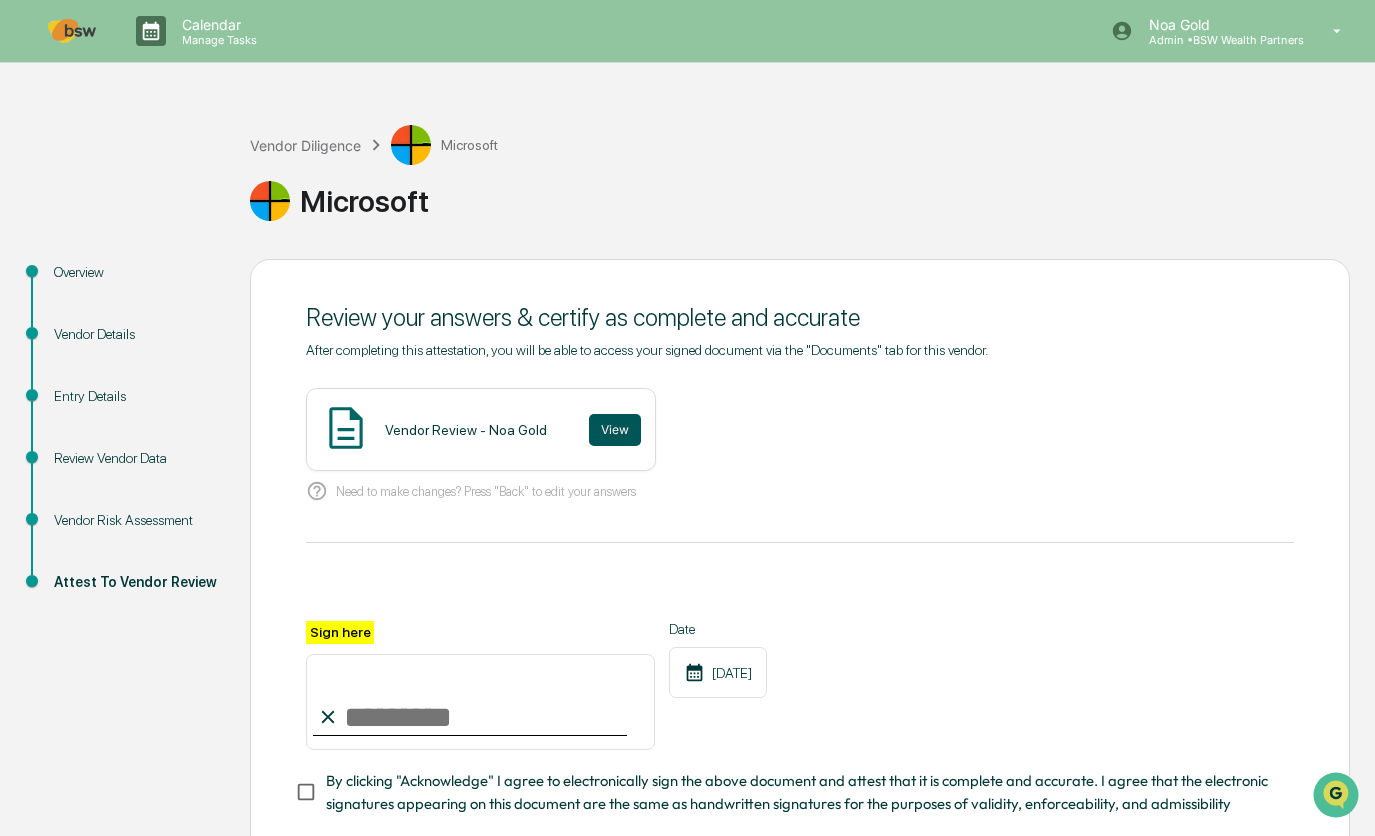 click on "View" at bounding box center (615, 430) 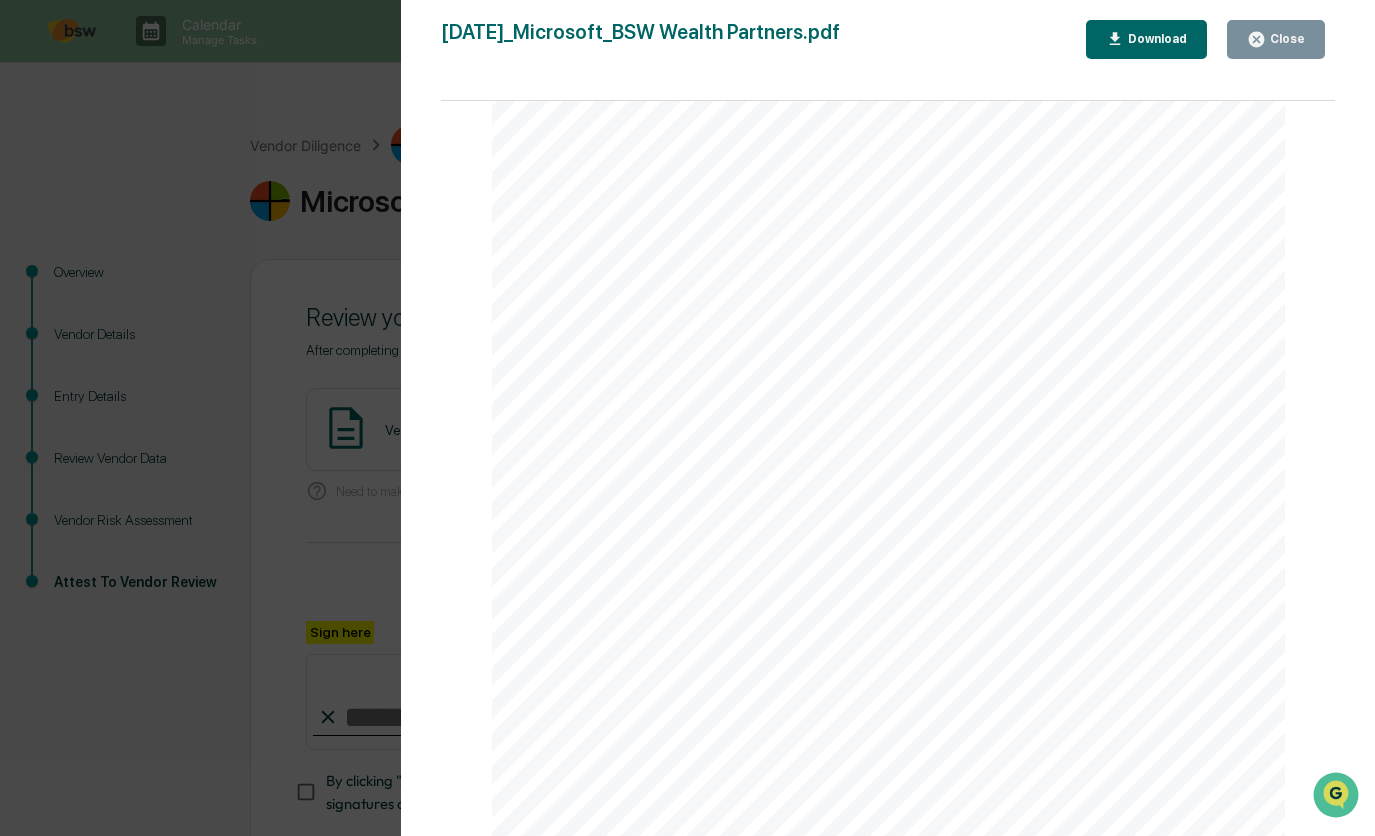 scroll, scrollTop: 600, scrollLeft: 0, axis: vertical 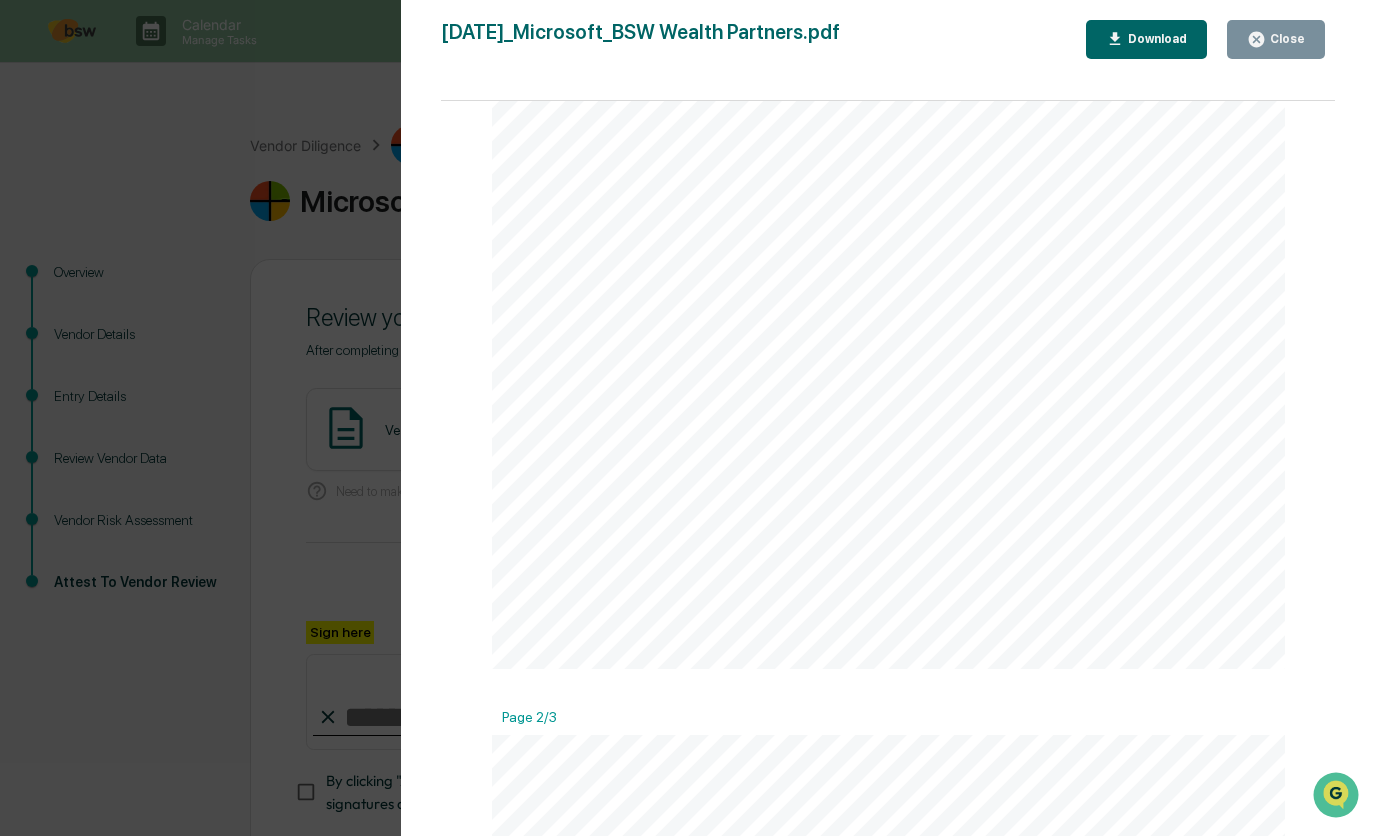 click 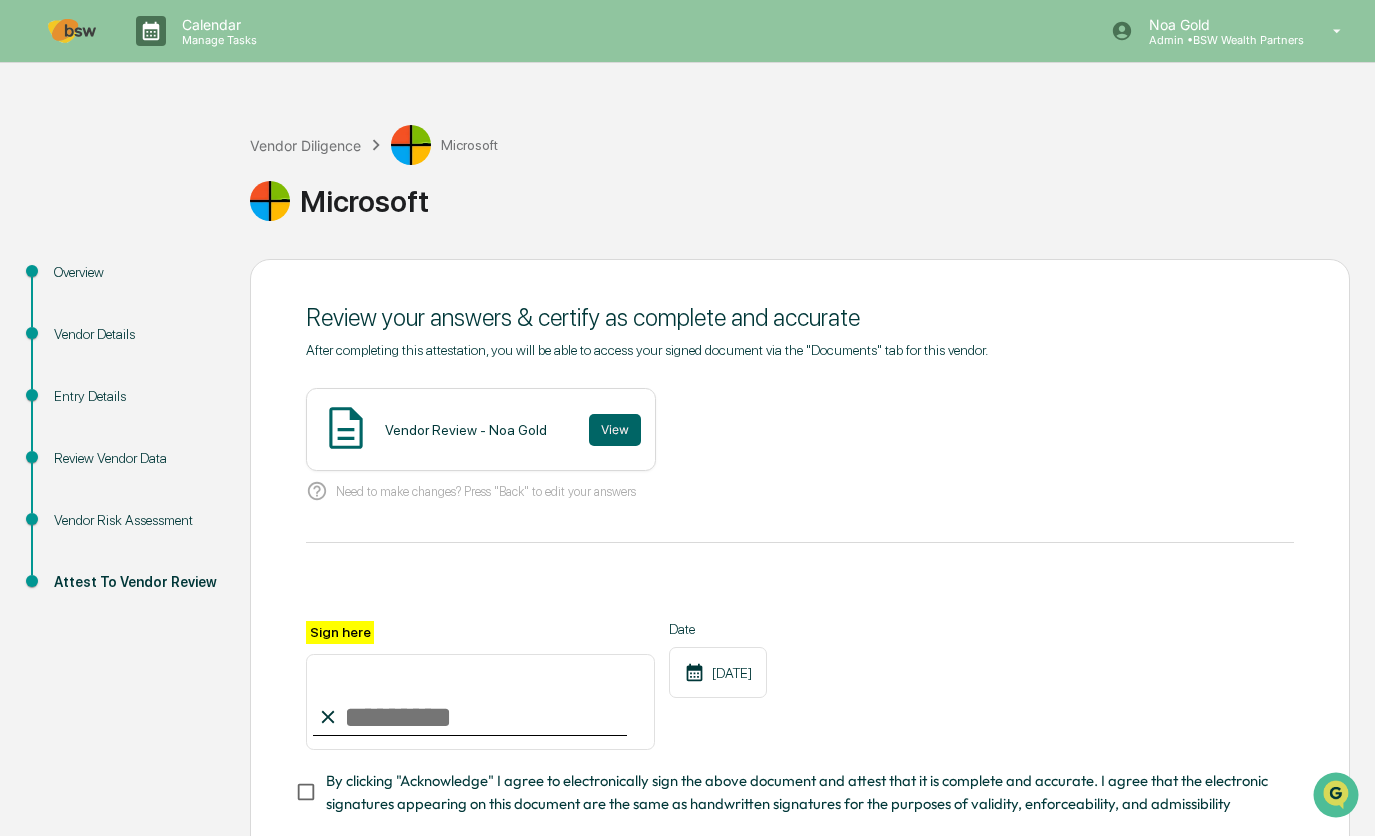 click on "Sign here" at bounding box center [480, 702] 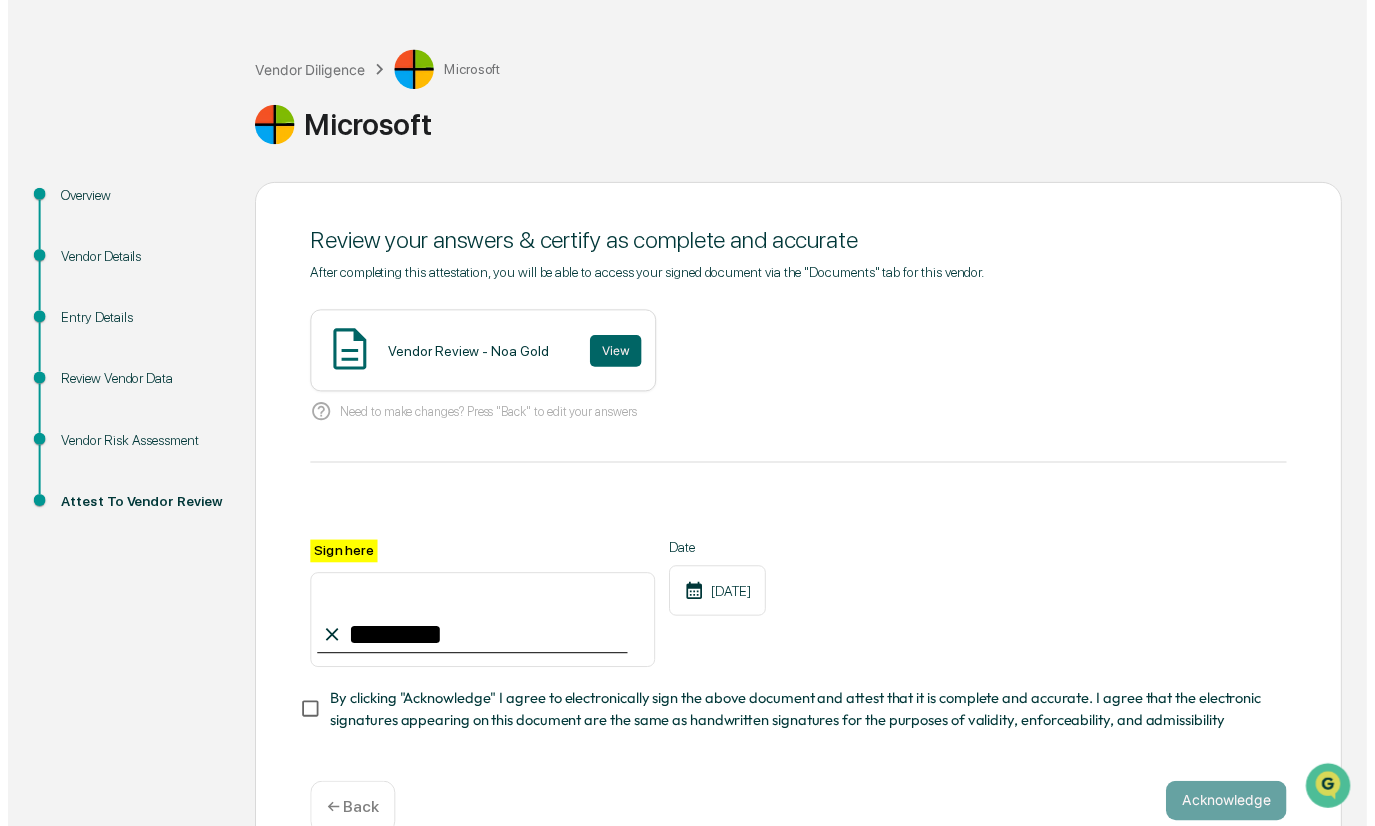 scroll, scrollTop: 124, scrollLeft: 0, axis: vertical 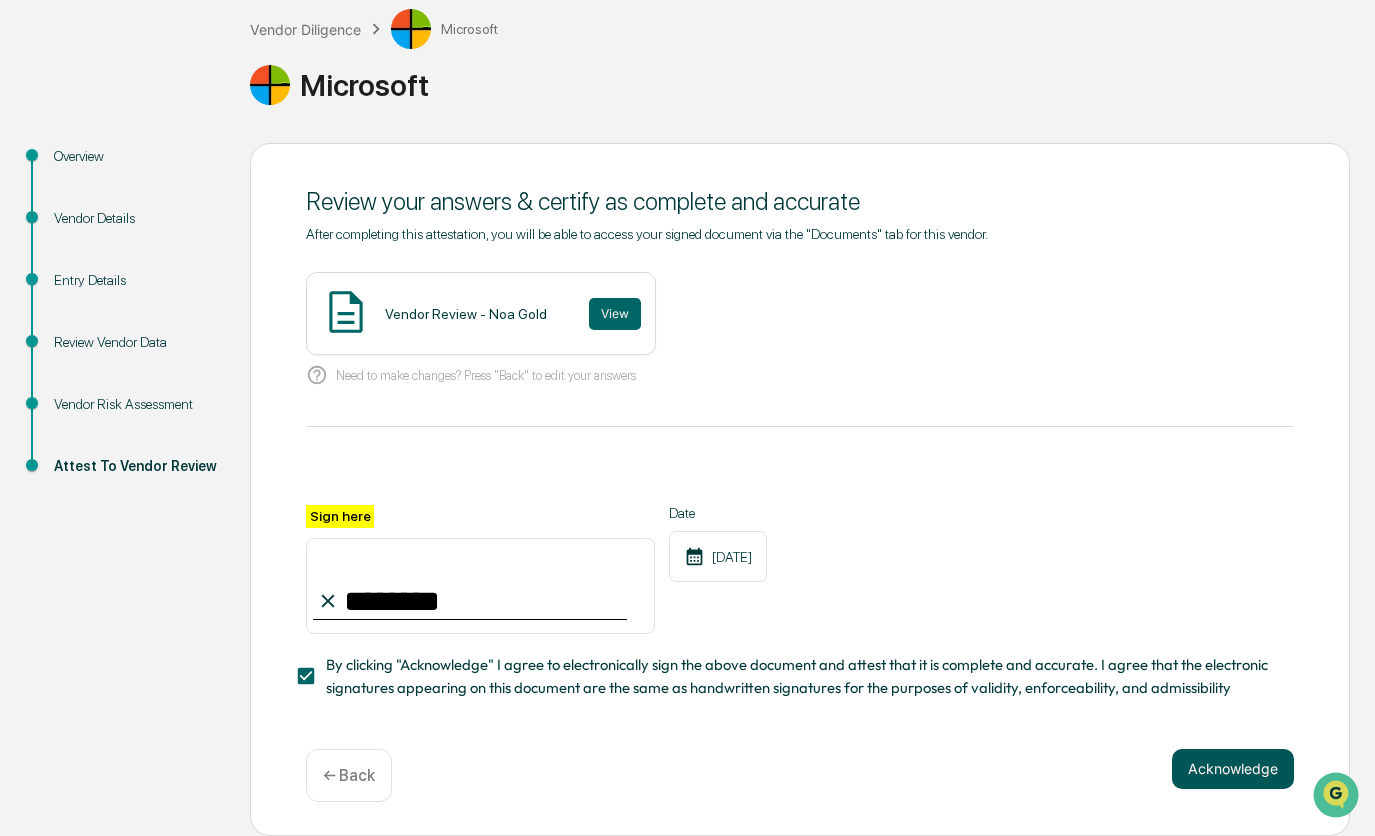 click on "Acknowledge" at bounding box center [1233, 769] 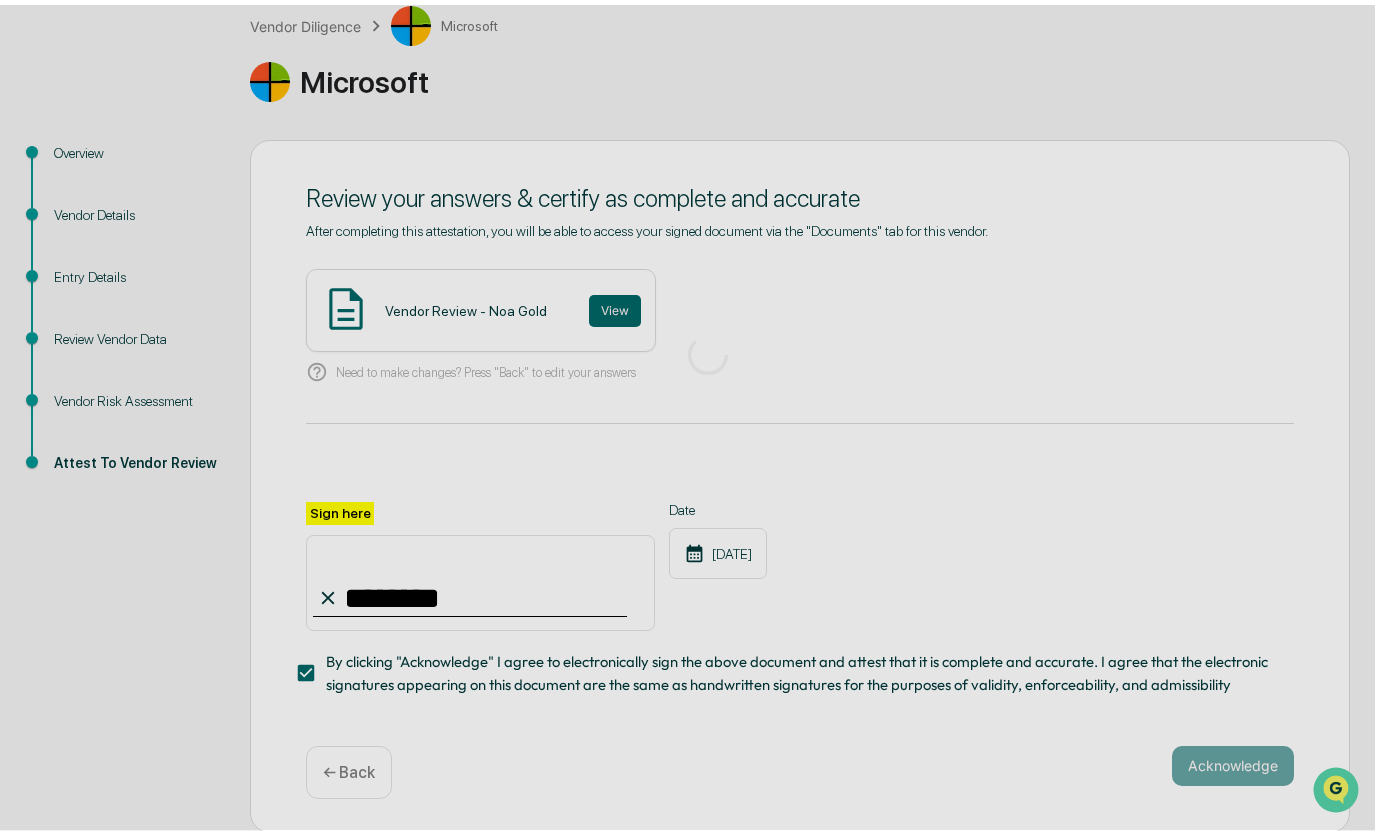 scroll, scrollTop: 0, scrollLeft: 0, axis: both 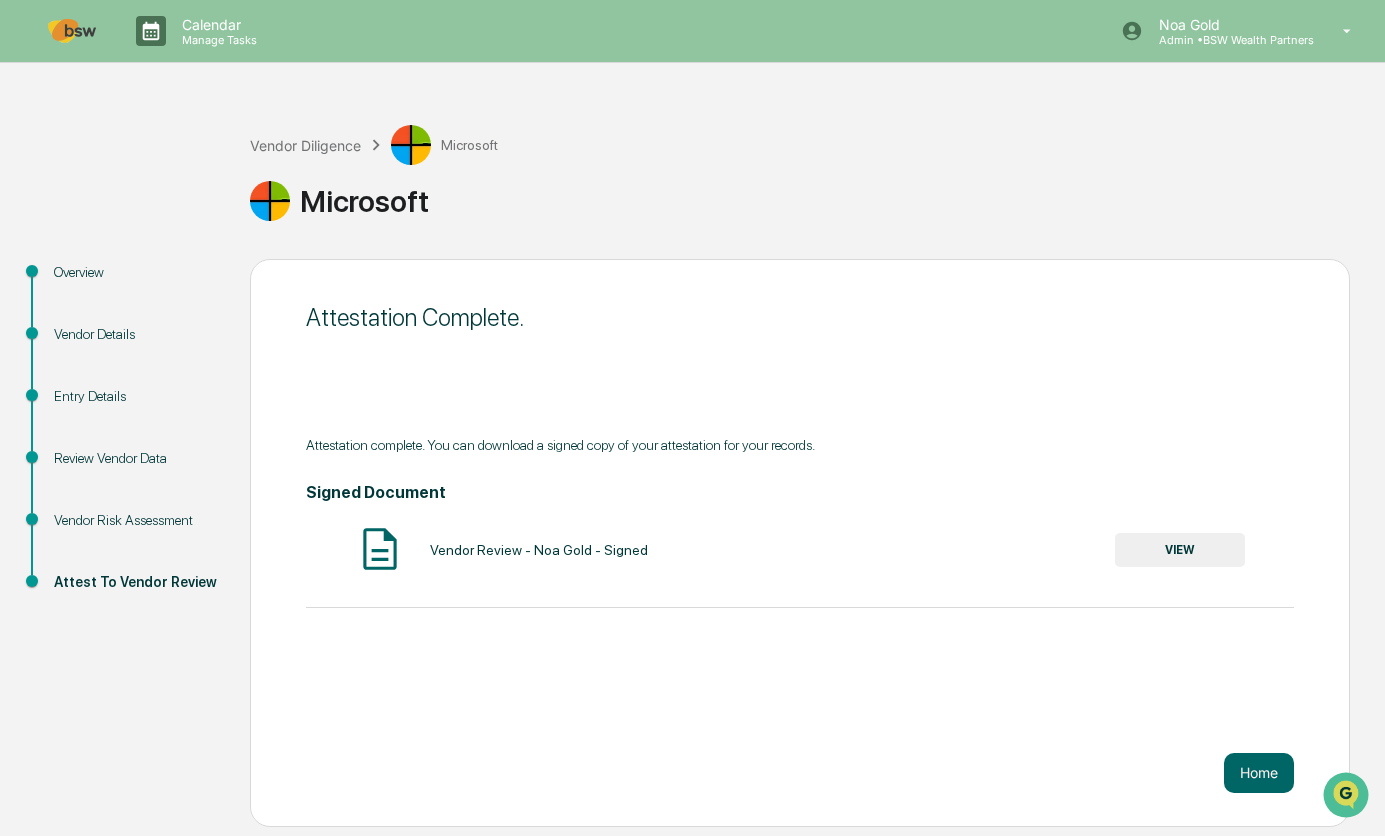 click at bounding box center (72, 31) 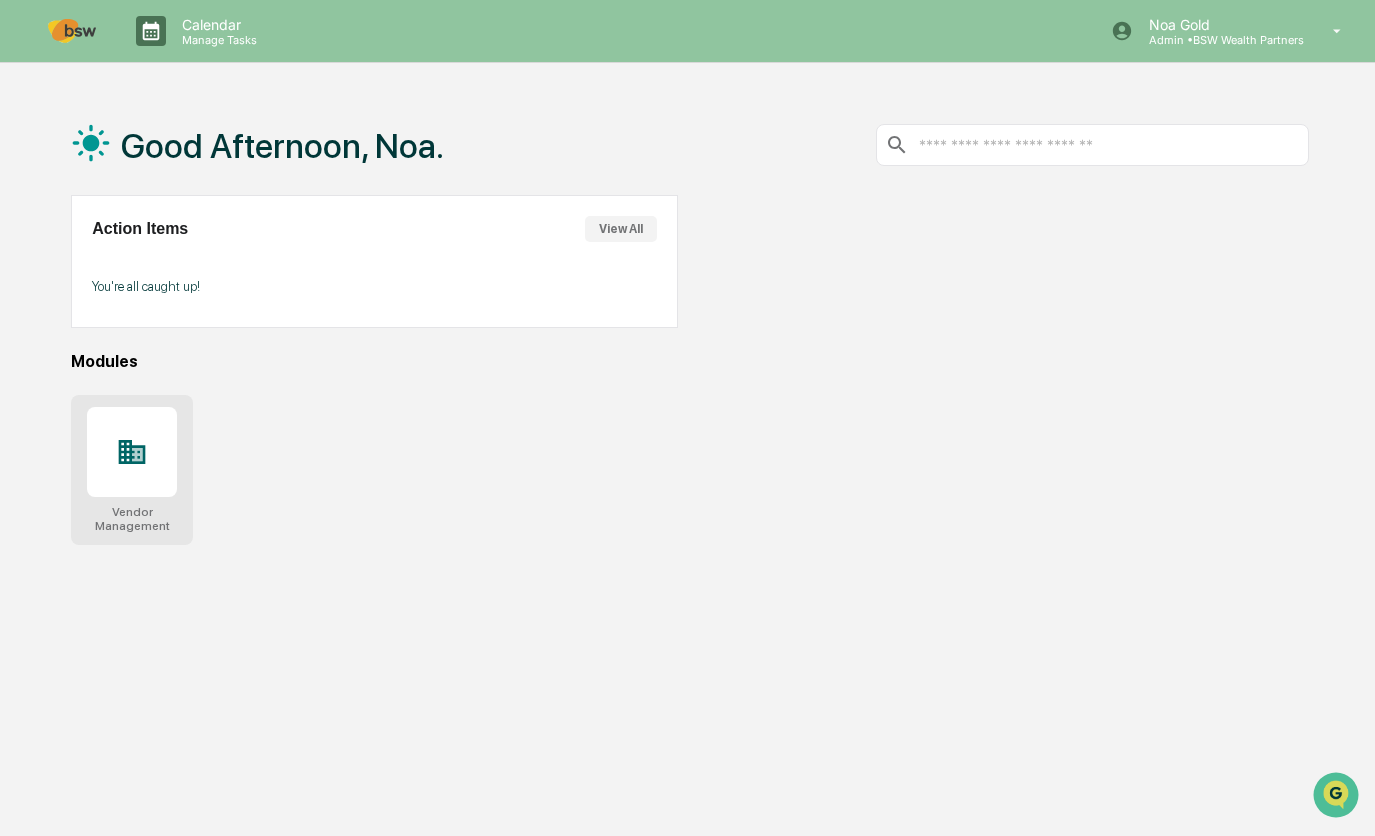 click on "Vendor Management" at bounding box center (132, 470) 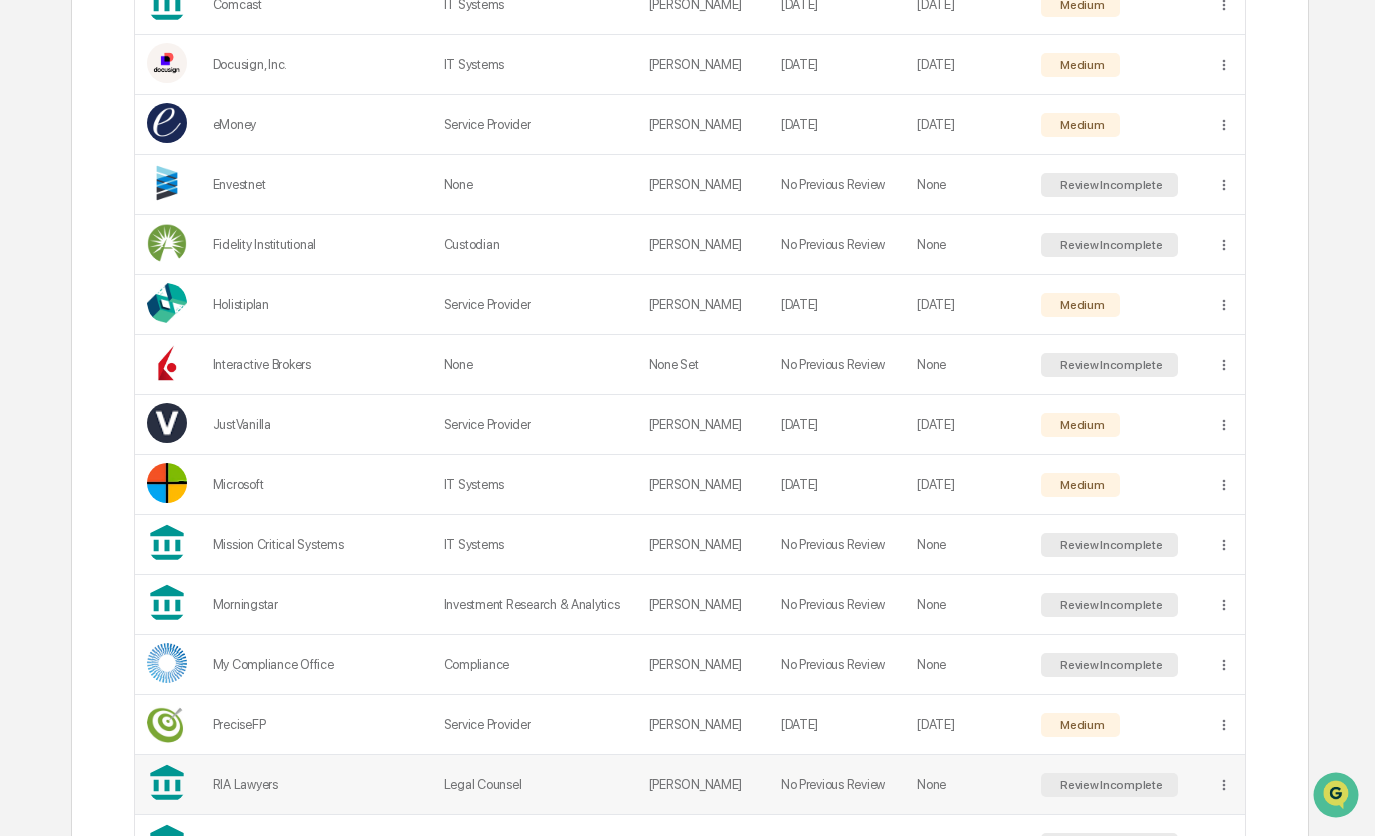 scroll, scrollTop: 878, scrollLeft: 0, axis: vertical 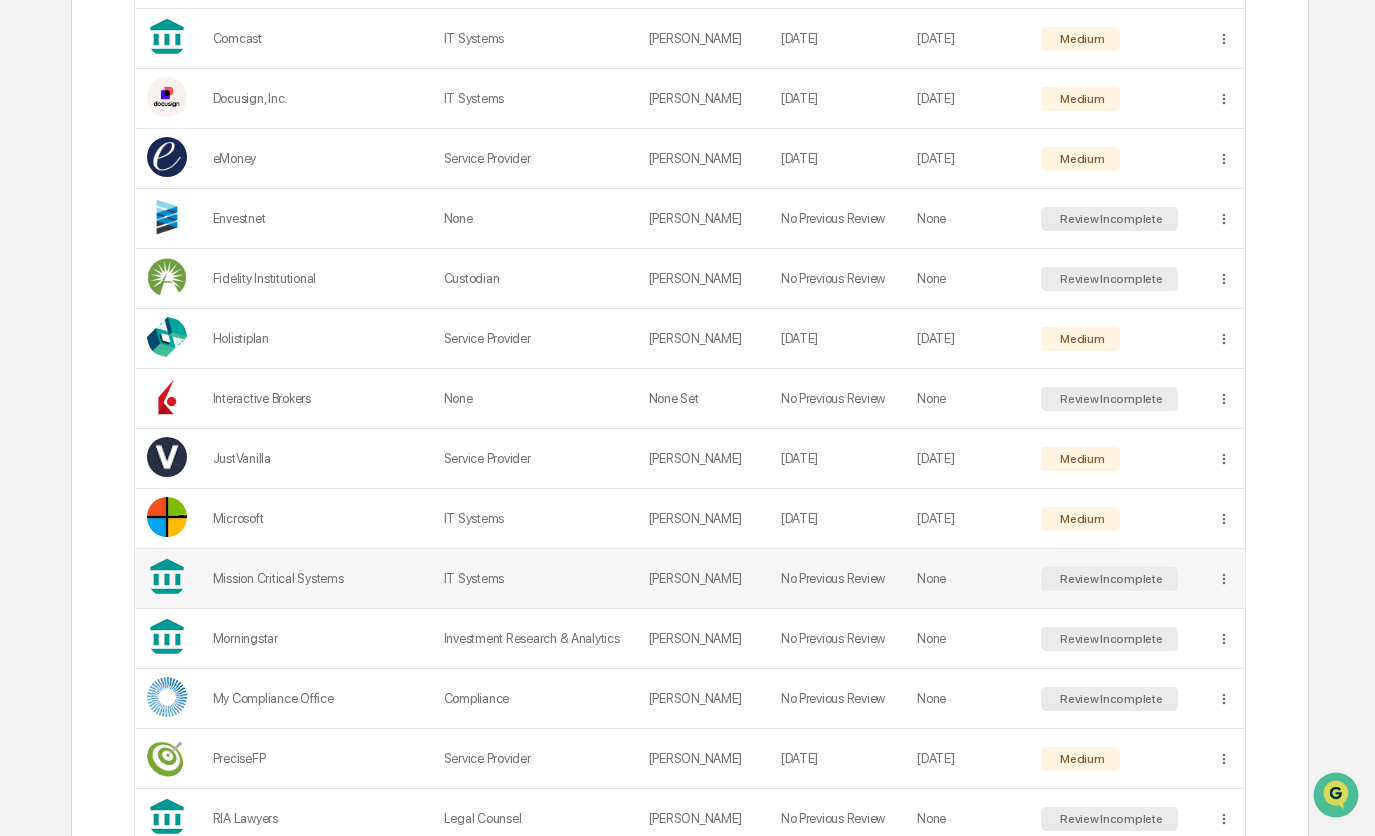 click on "IT Systems" at bounding box center (534, 579) 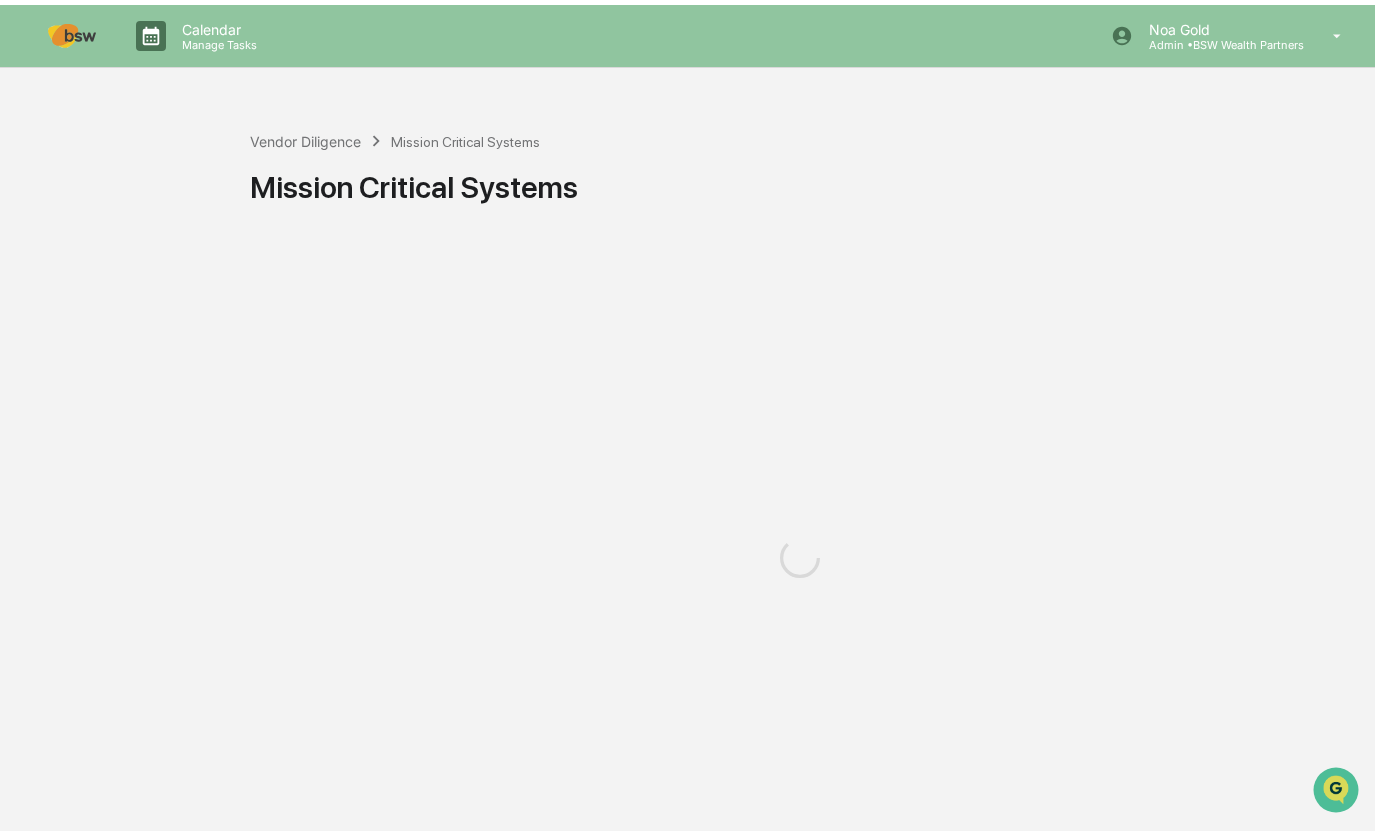 scroll, scrollTop: 0, scrollLeft: 0, axis: both 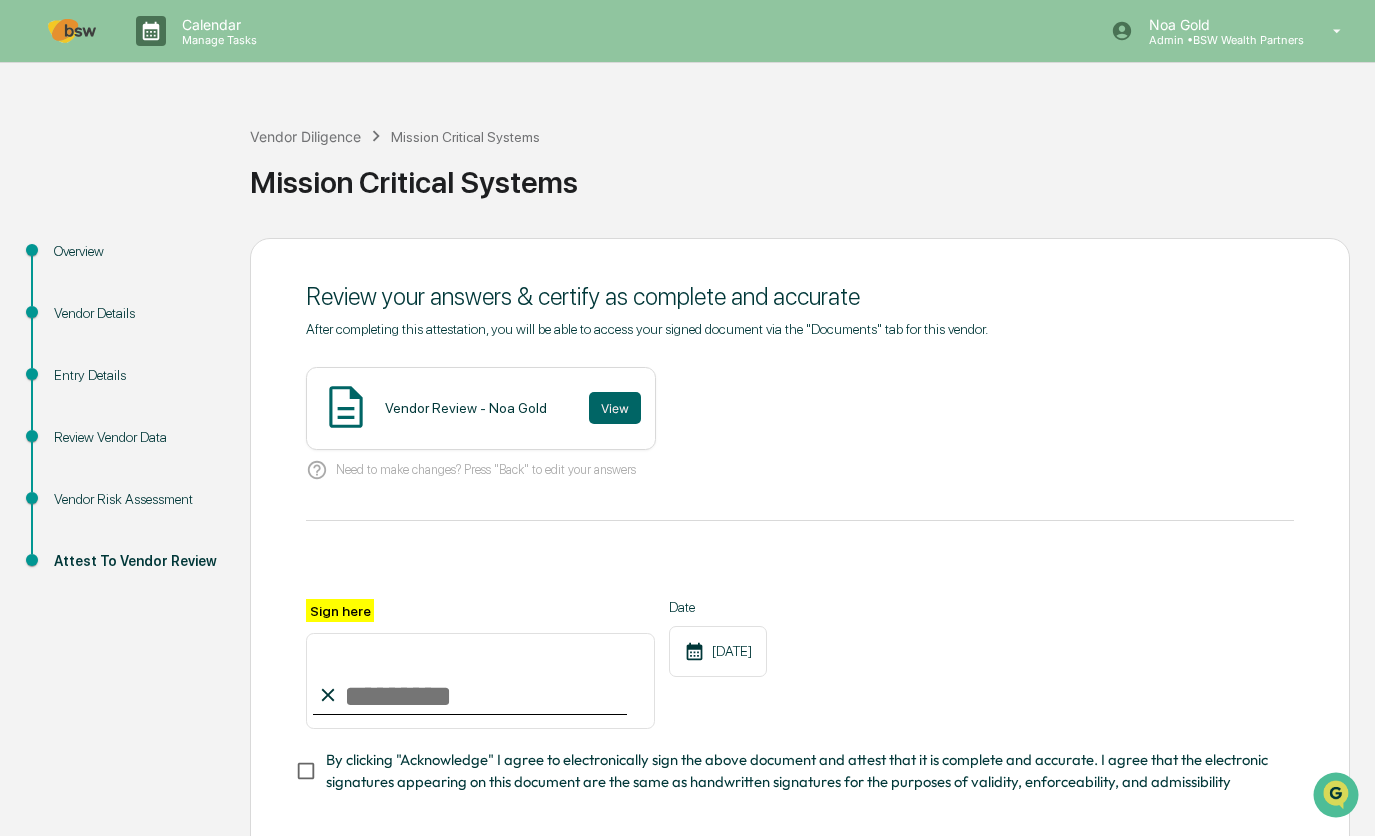 click on "Review Vendor Data" at bounding box center [136, 437] 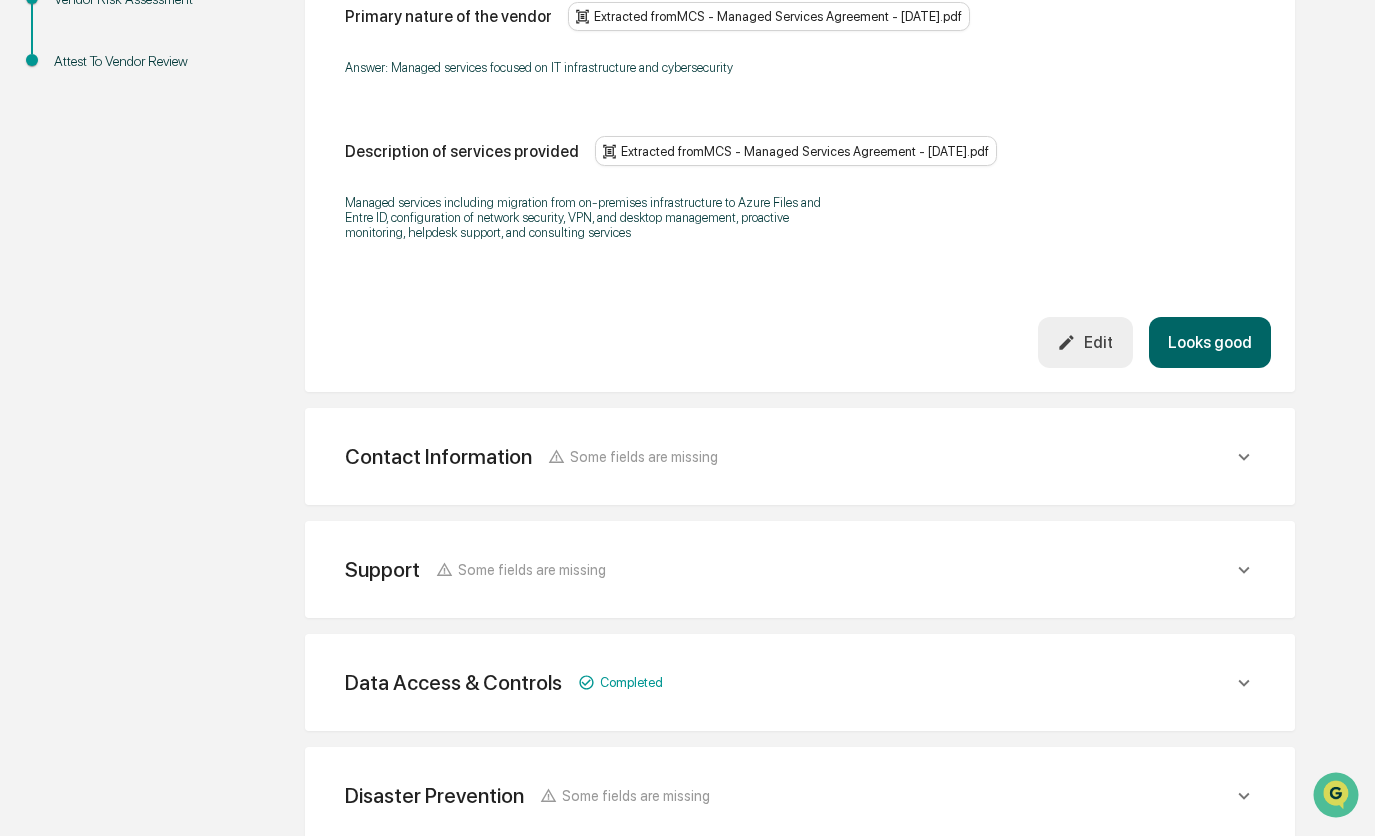 click on "Looks good" at bounding box center (1210, 342) 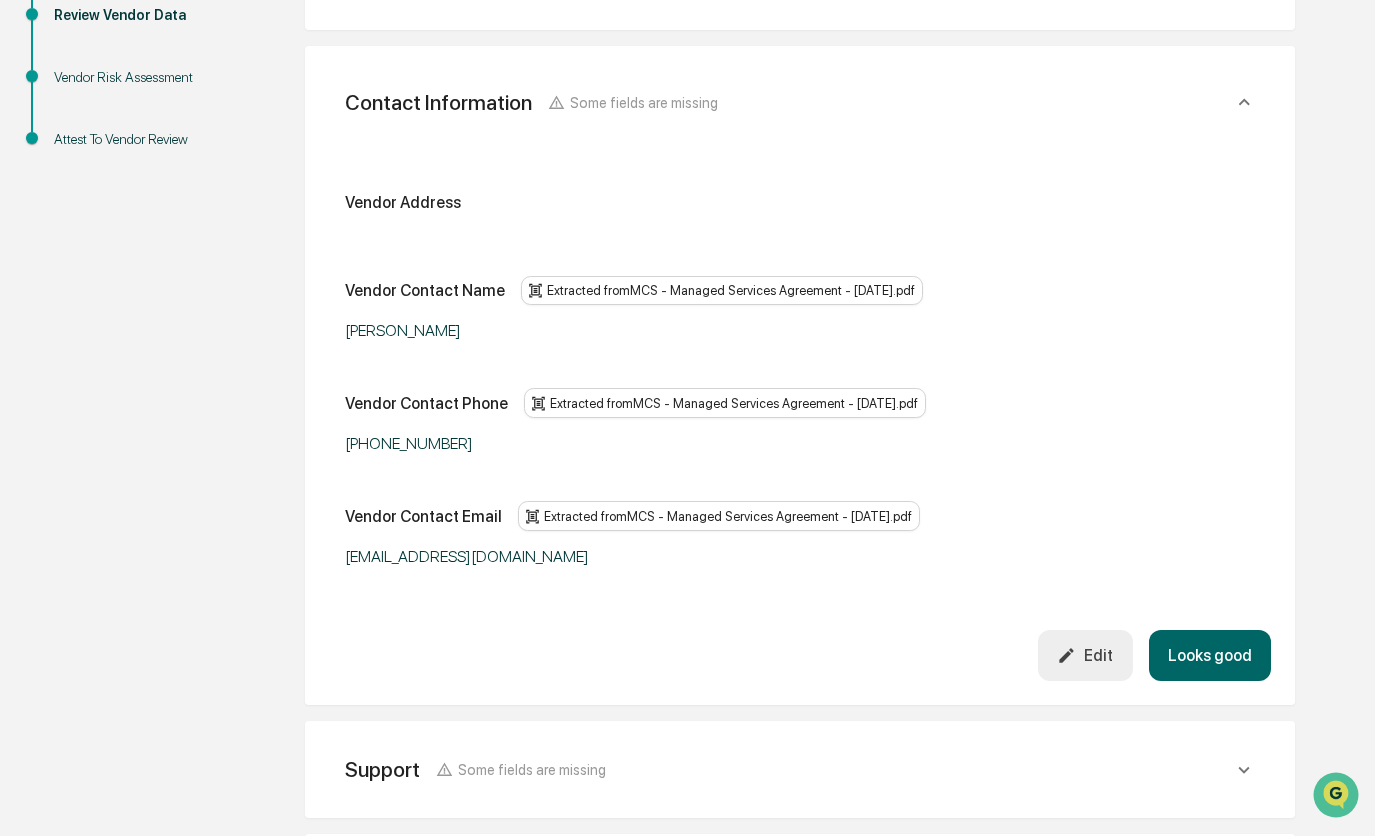 scroll, scrollTop: 454, scrollLeft: 0, axis: vertical 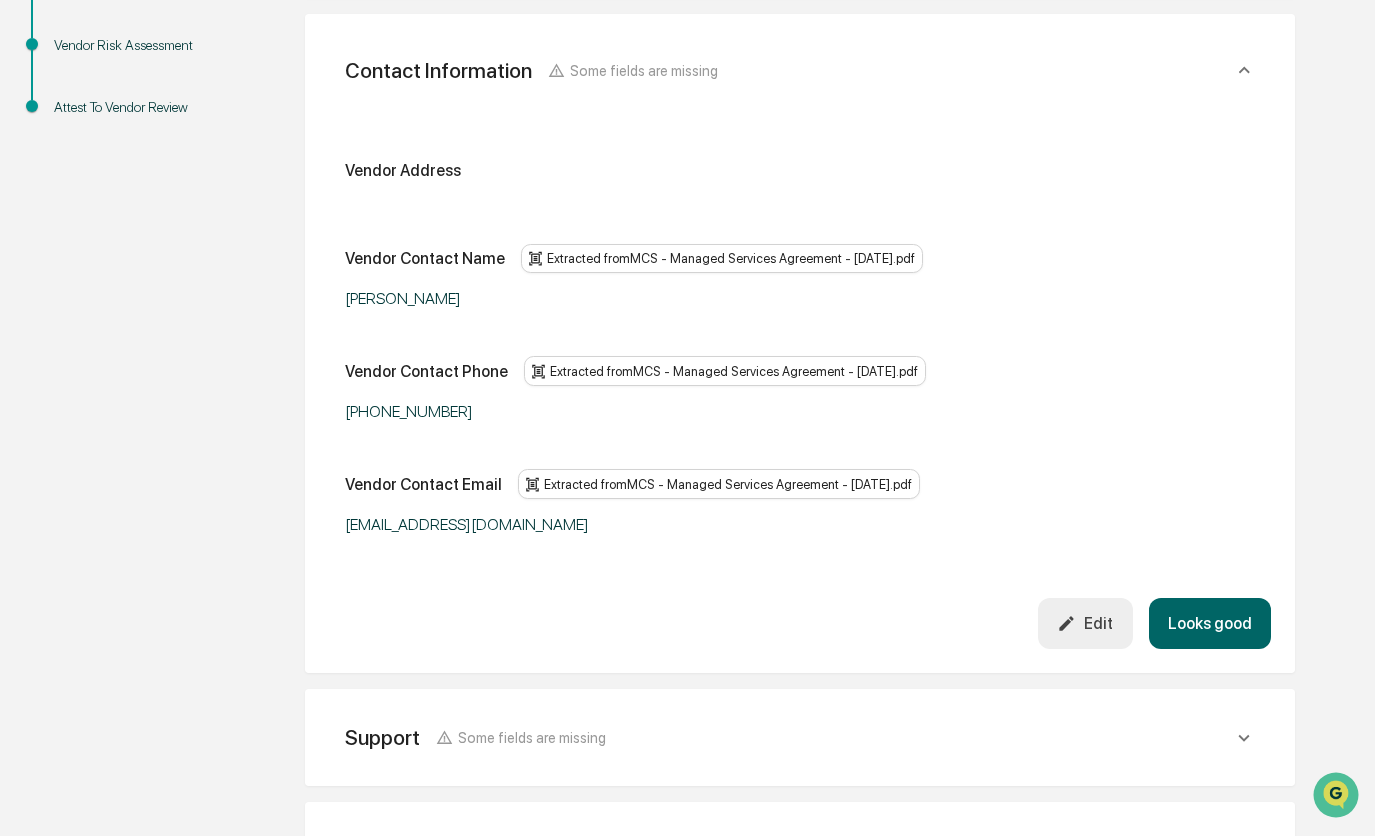 click on "Looks good" at bounding box center [1210, 623] 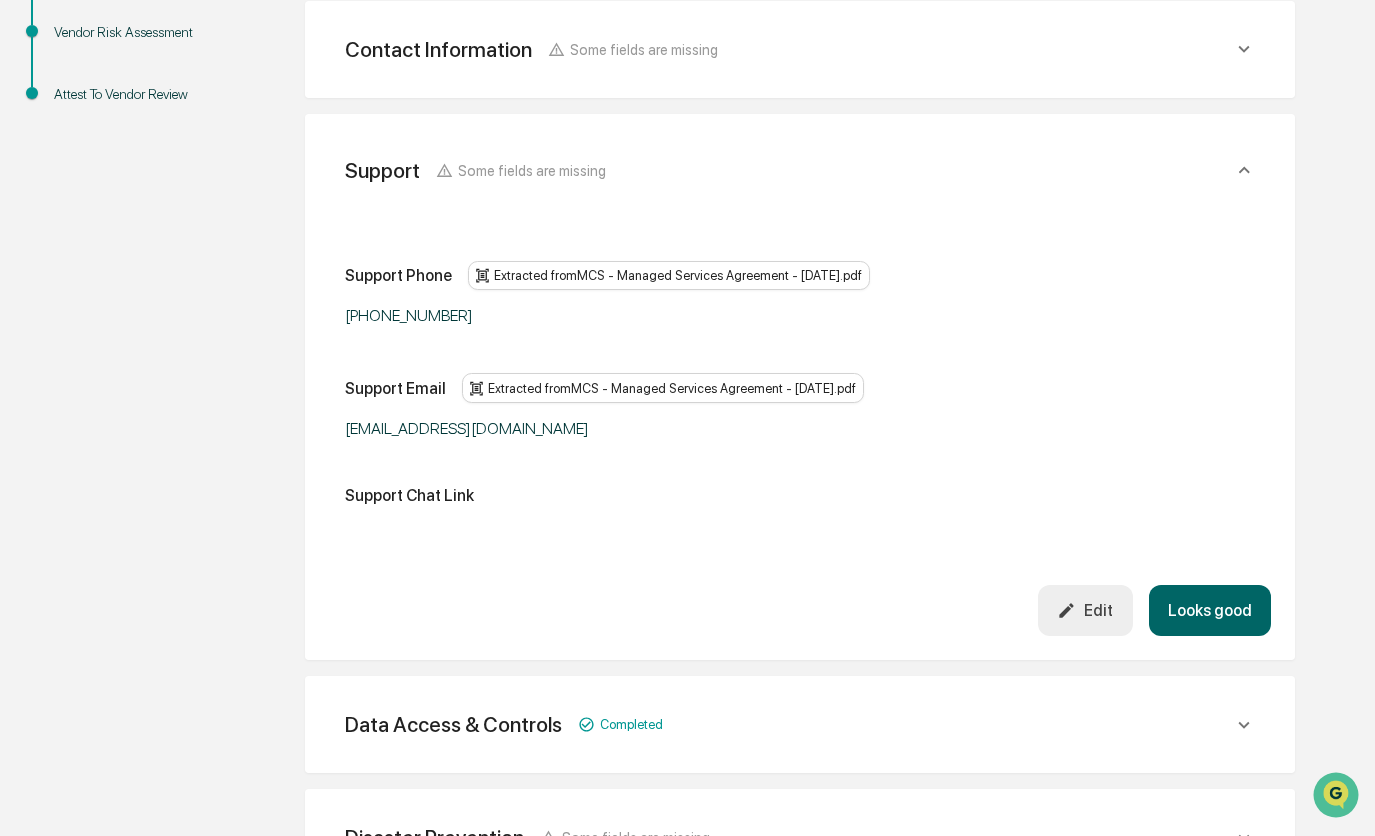 click on "Looks good" at bounding box center [1210, 610] 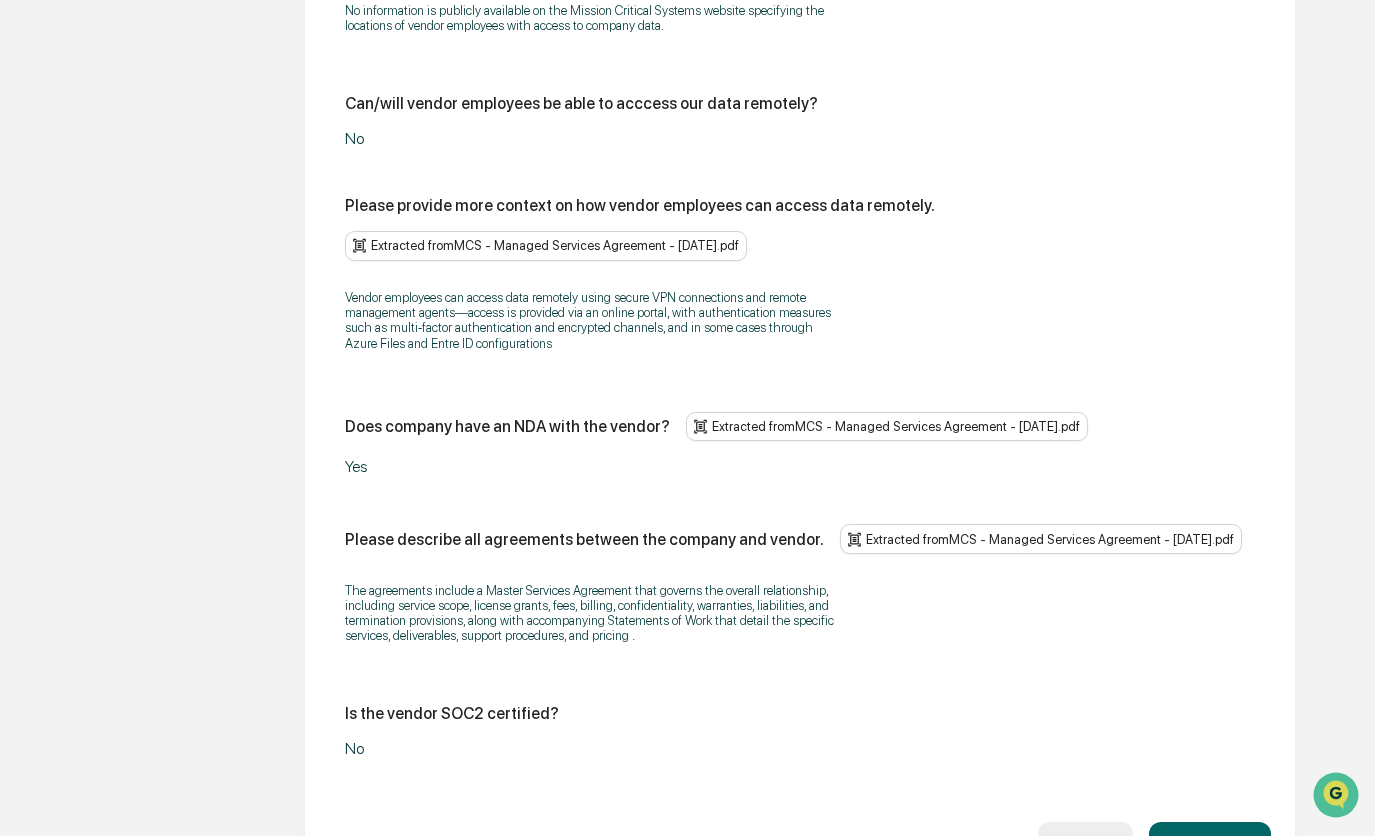 scroll, scrollTop: 2180, scrollLeft: 0, axis: vertical 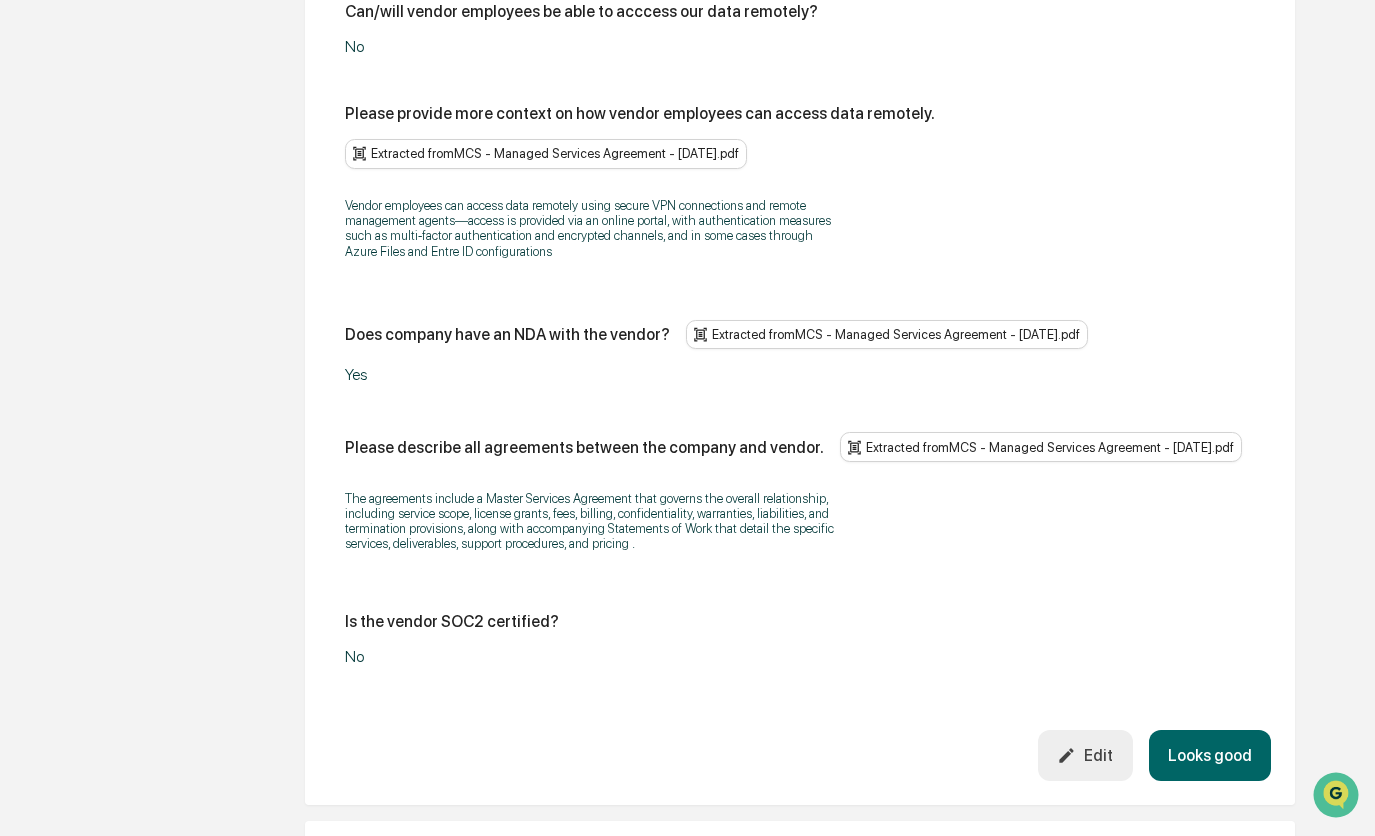 click on "Looks good" at bounding box center [1210, 755] 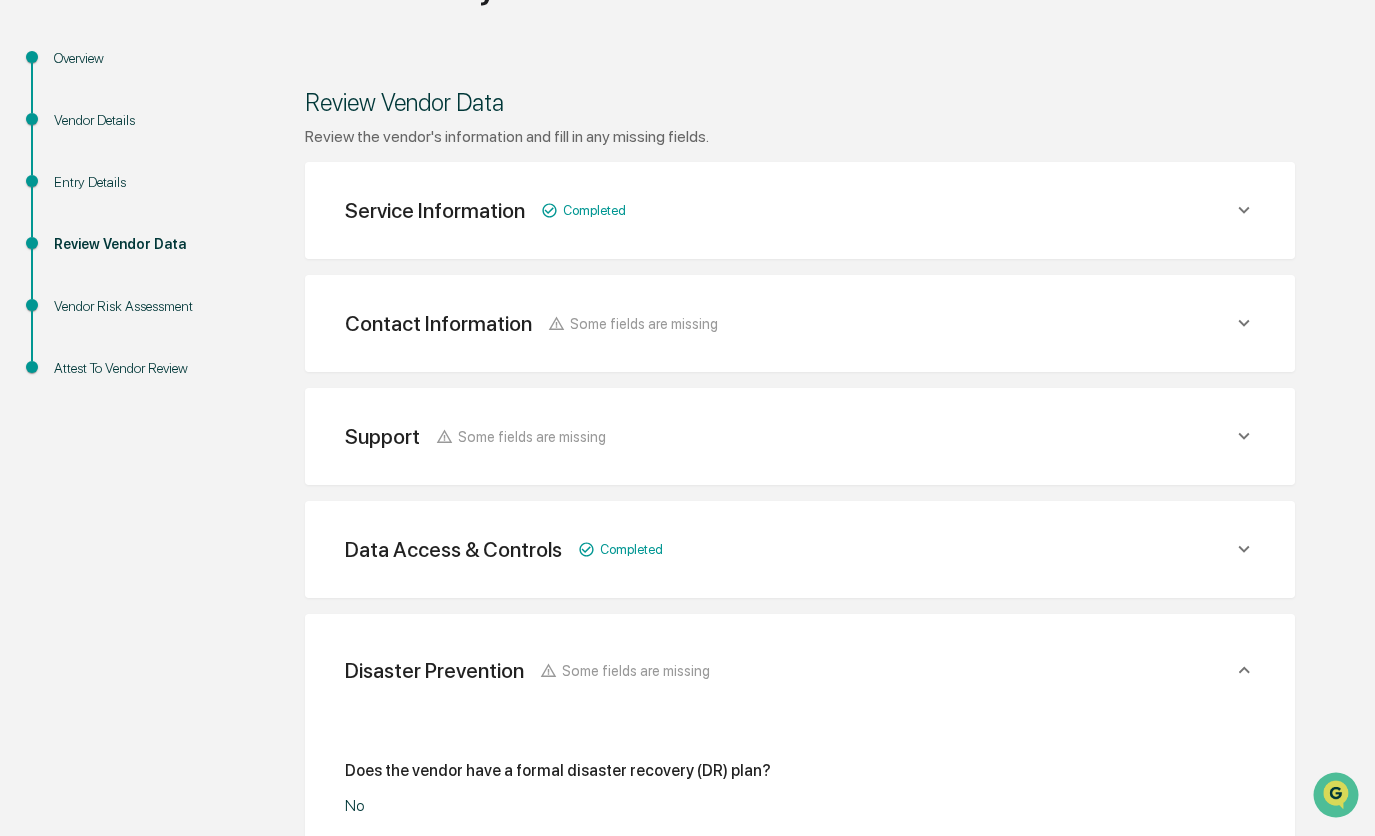 scroll, scrollTop: 0, scrollLeft: 0, axis: both 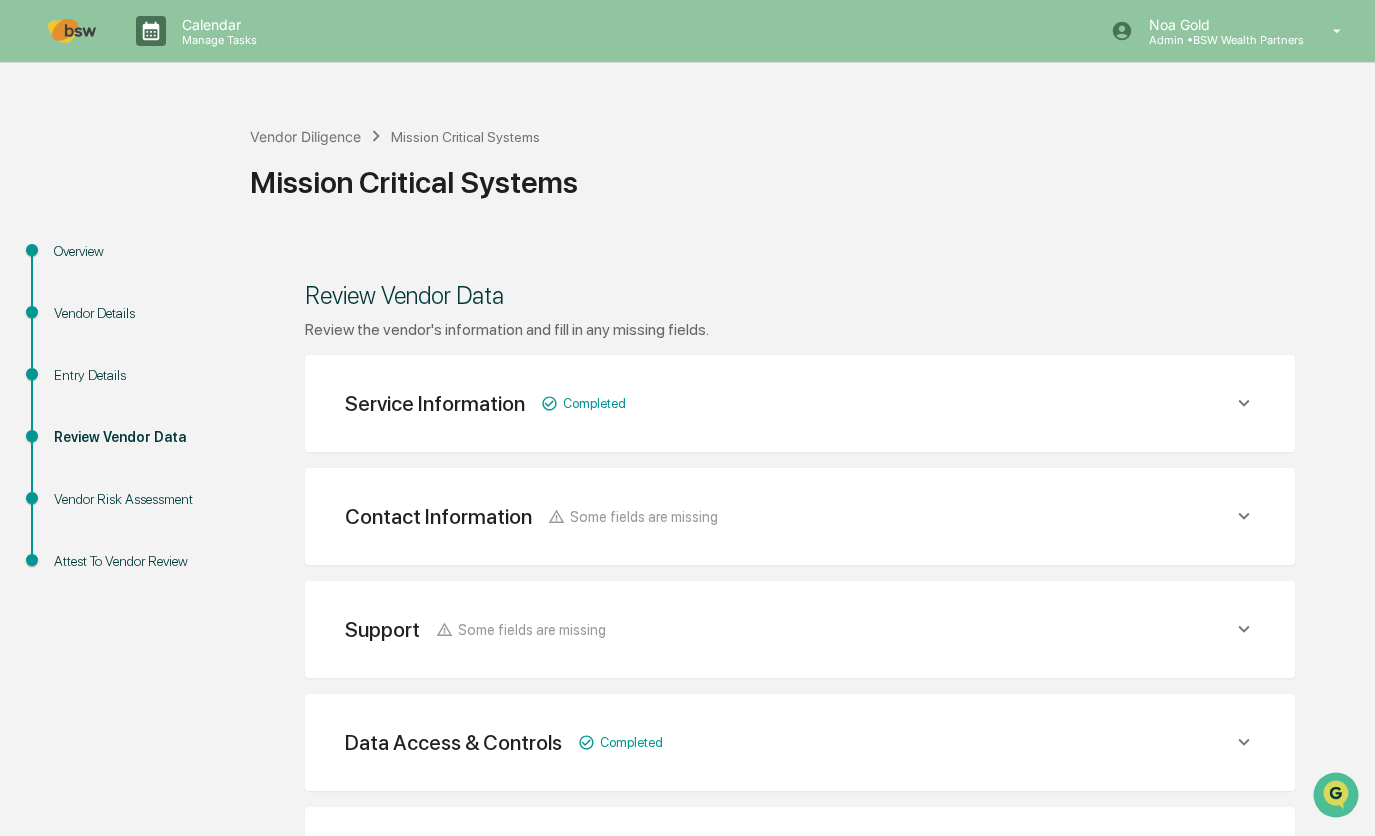 drag, startPoint x: 0, startPoint y: 48, endPoint x: 316, endPoint y: 91, distance: 318.9122 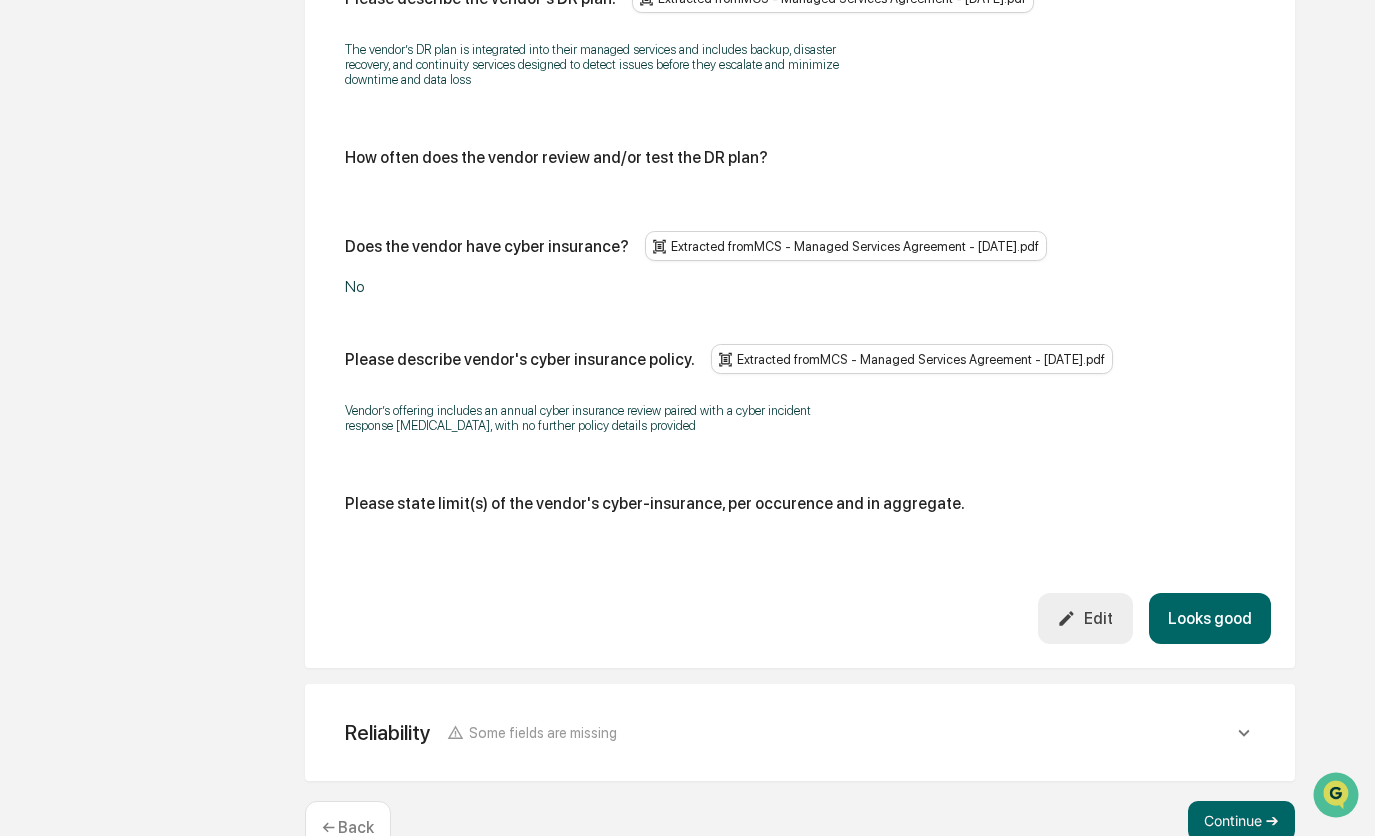 scroll, scrollTop: 1122, scrollLeft: 0, axis: vertical 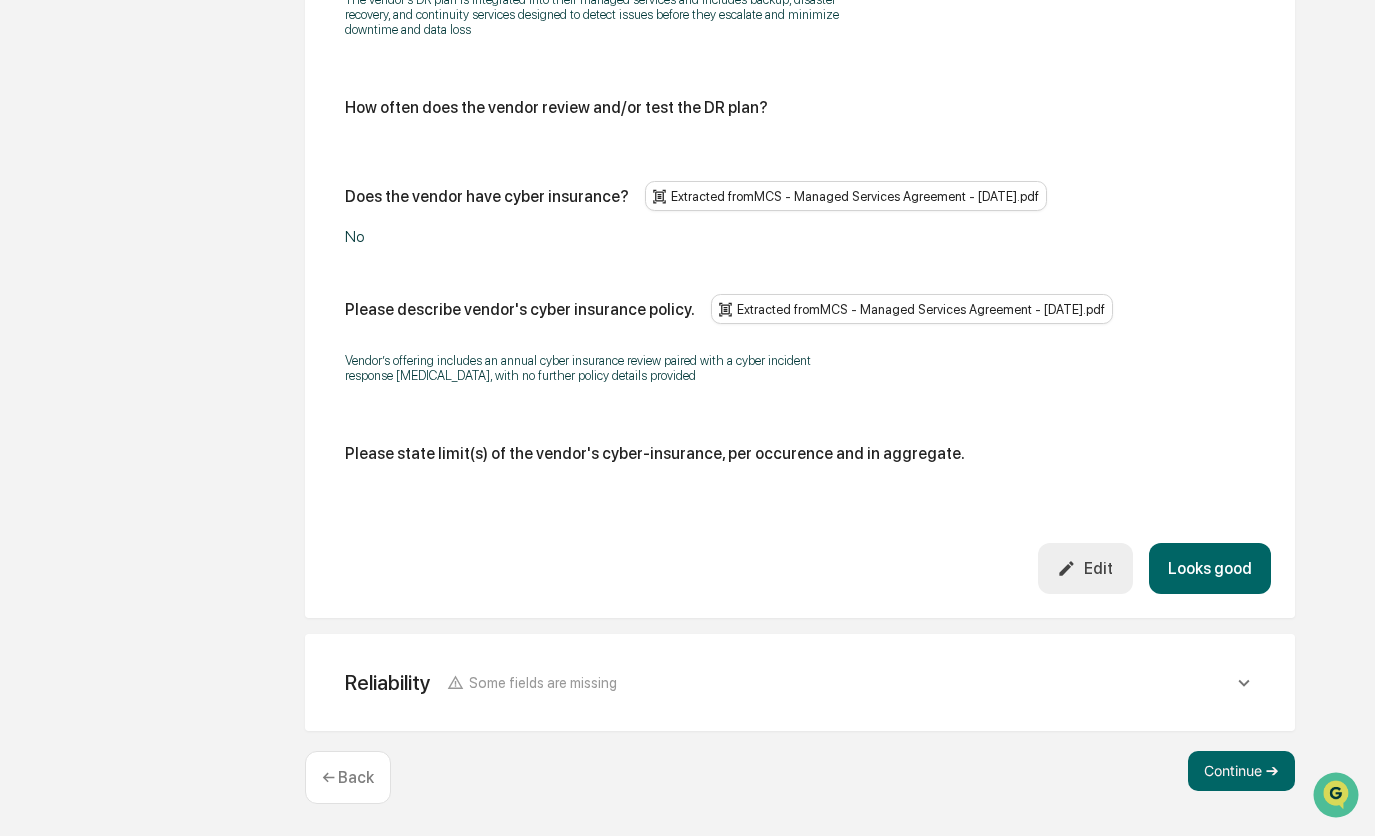 click on "Looks good" at bounding box center [1210, 568] 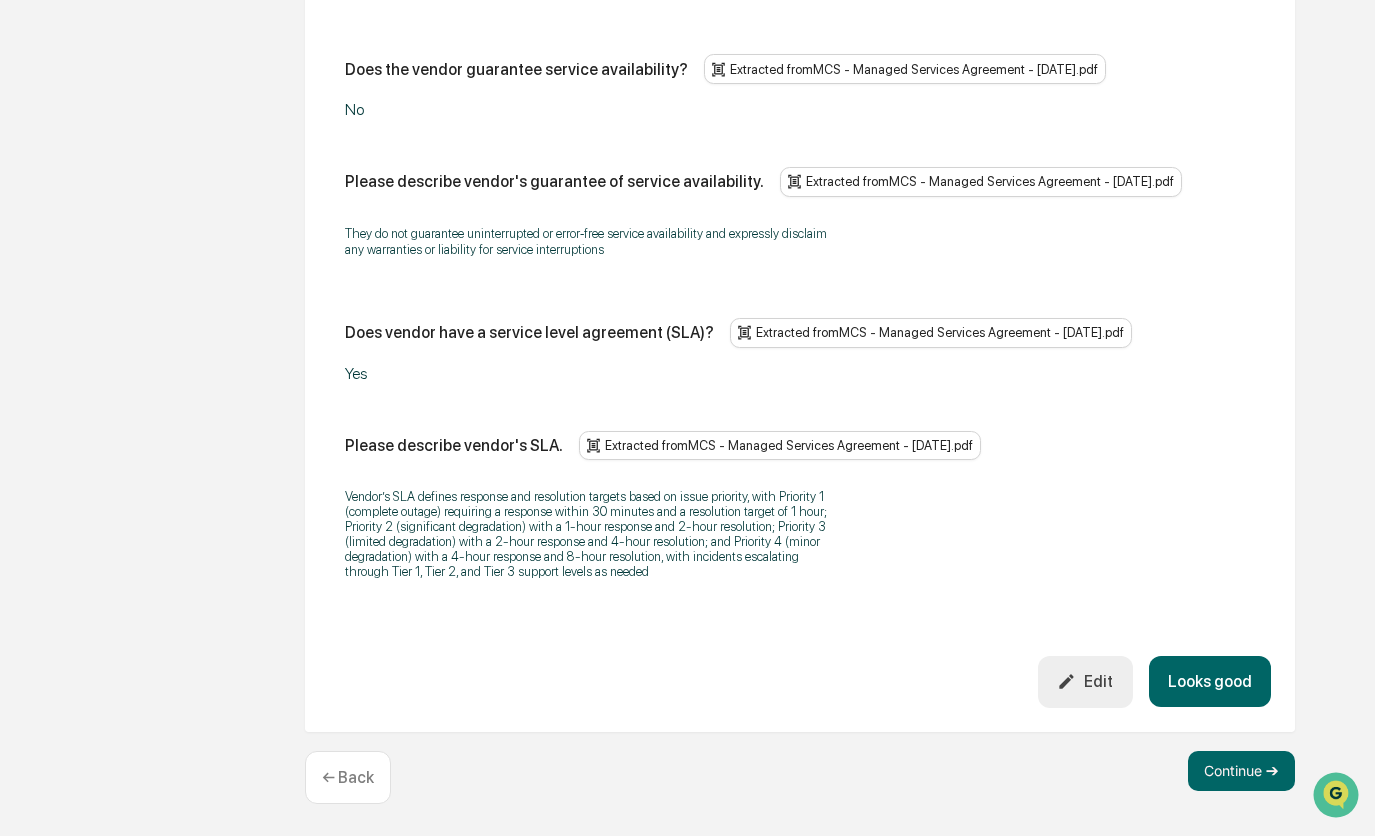 click on "Looks good" at bounding box center (1210, 681) 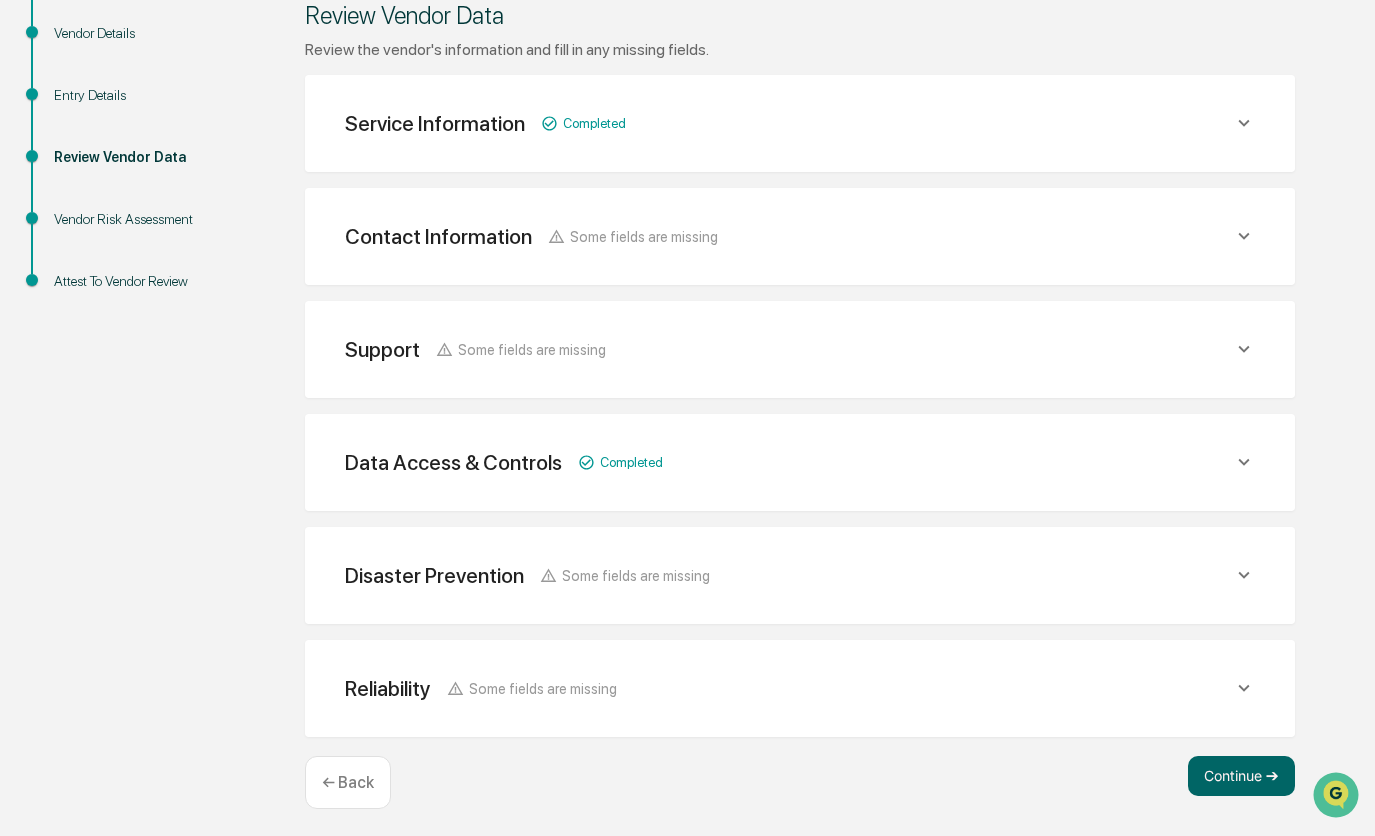 scroll, scrollTop: 286, scrollLeft: 0, axis: vertical 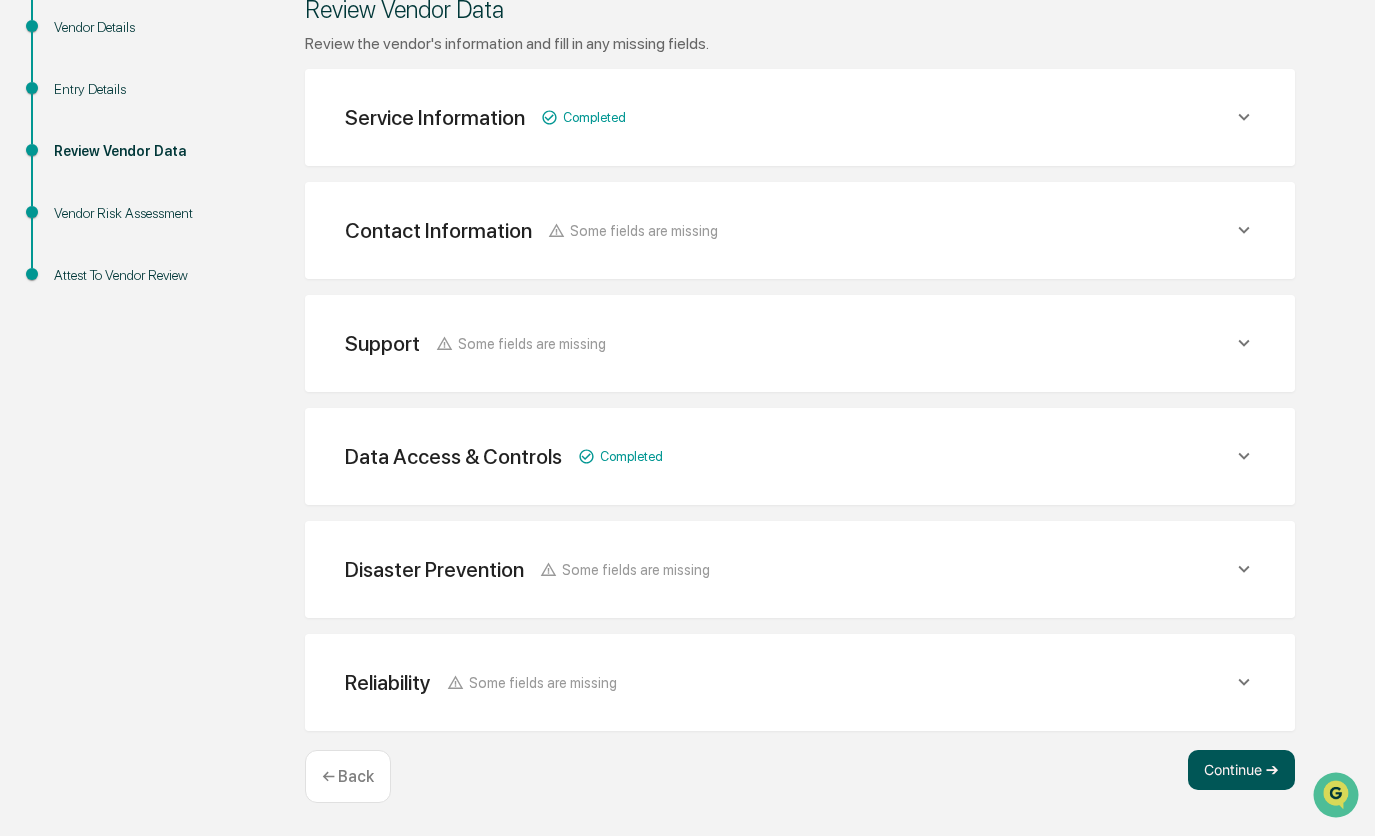 click on "Continue ➔" at bounding box center [1241, 770] 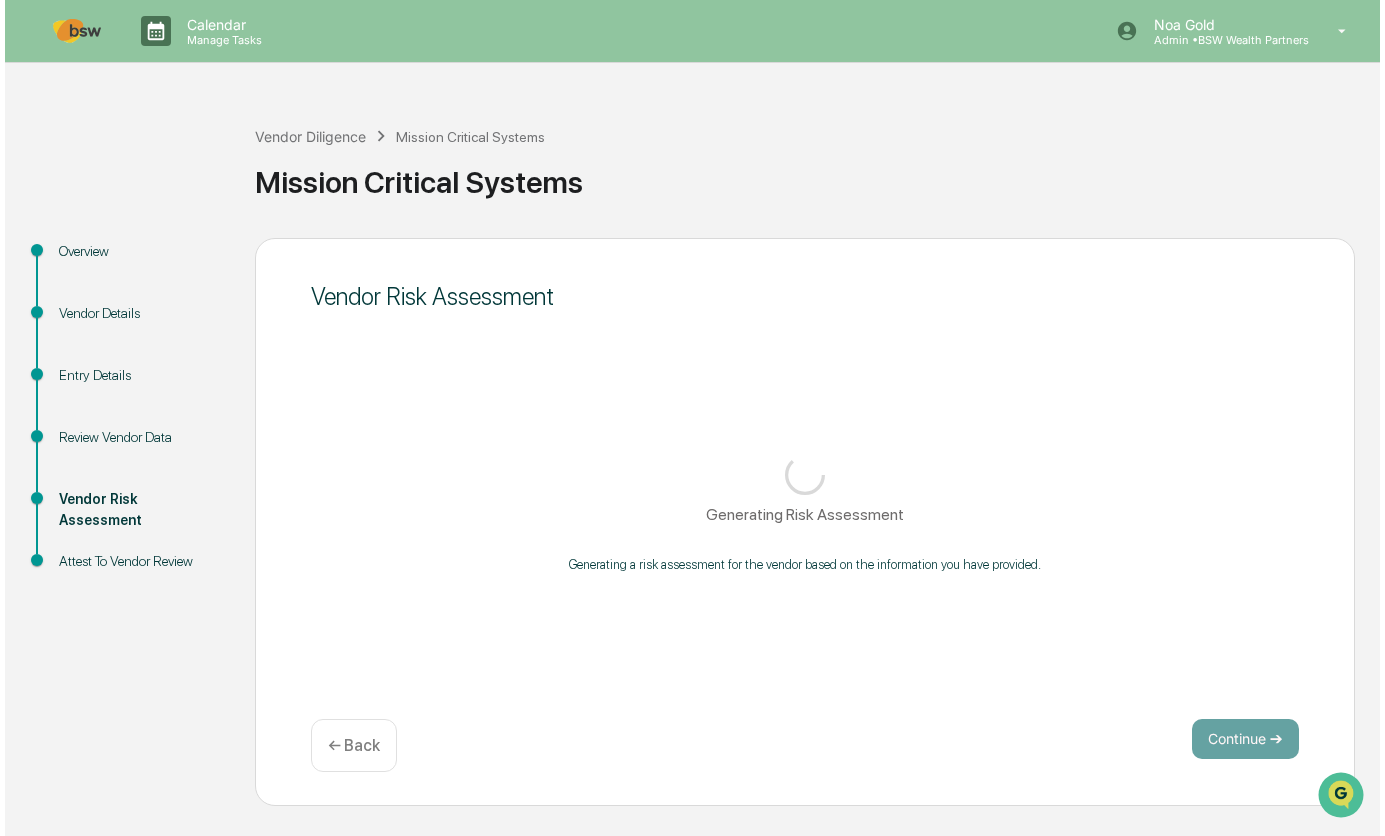 scroll, scrollTop: 0, scrollLeft: 0, axis: both 